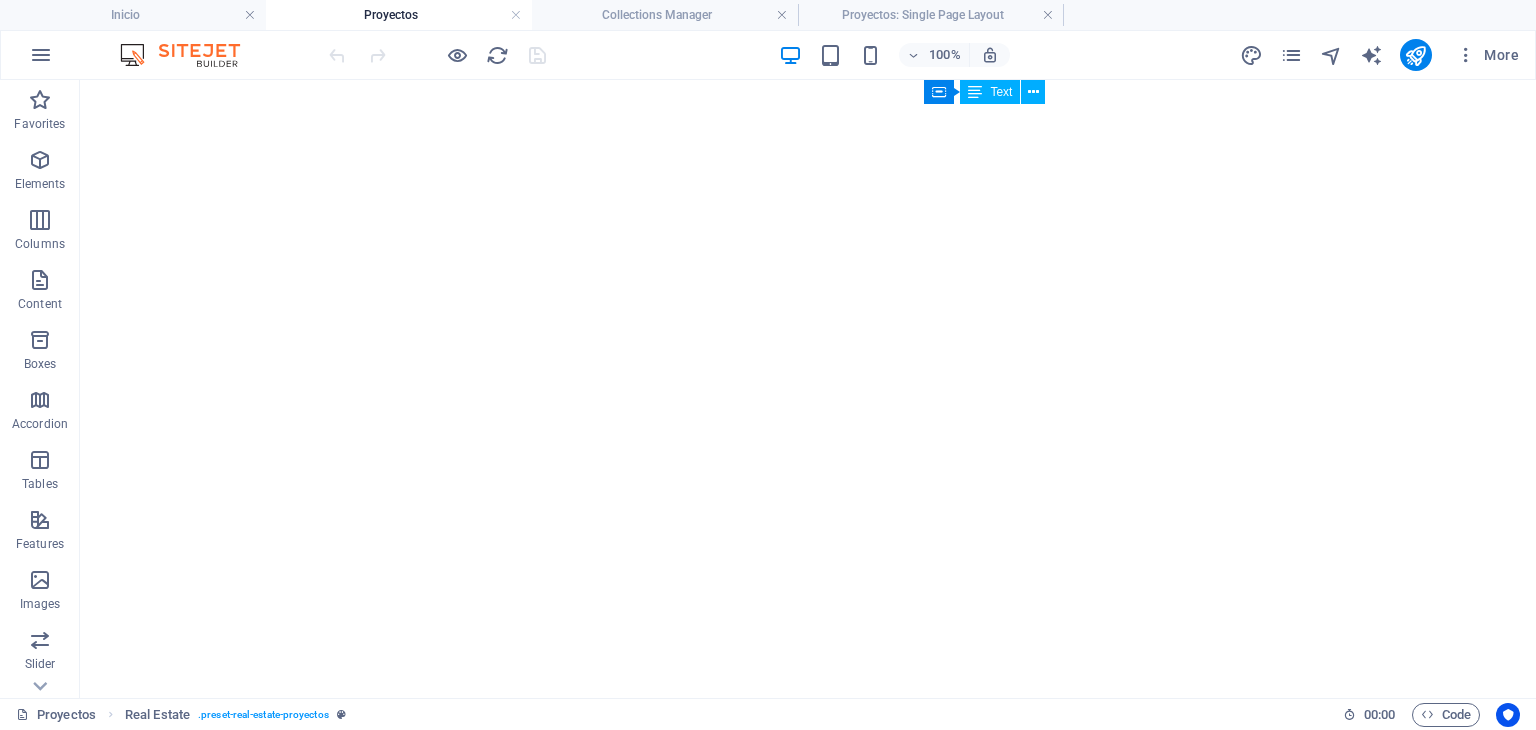 scroll, scrollTop: 0, scrollLeft: 0, axis: both 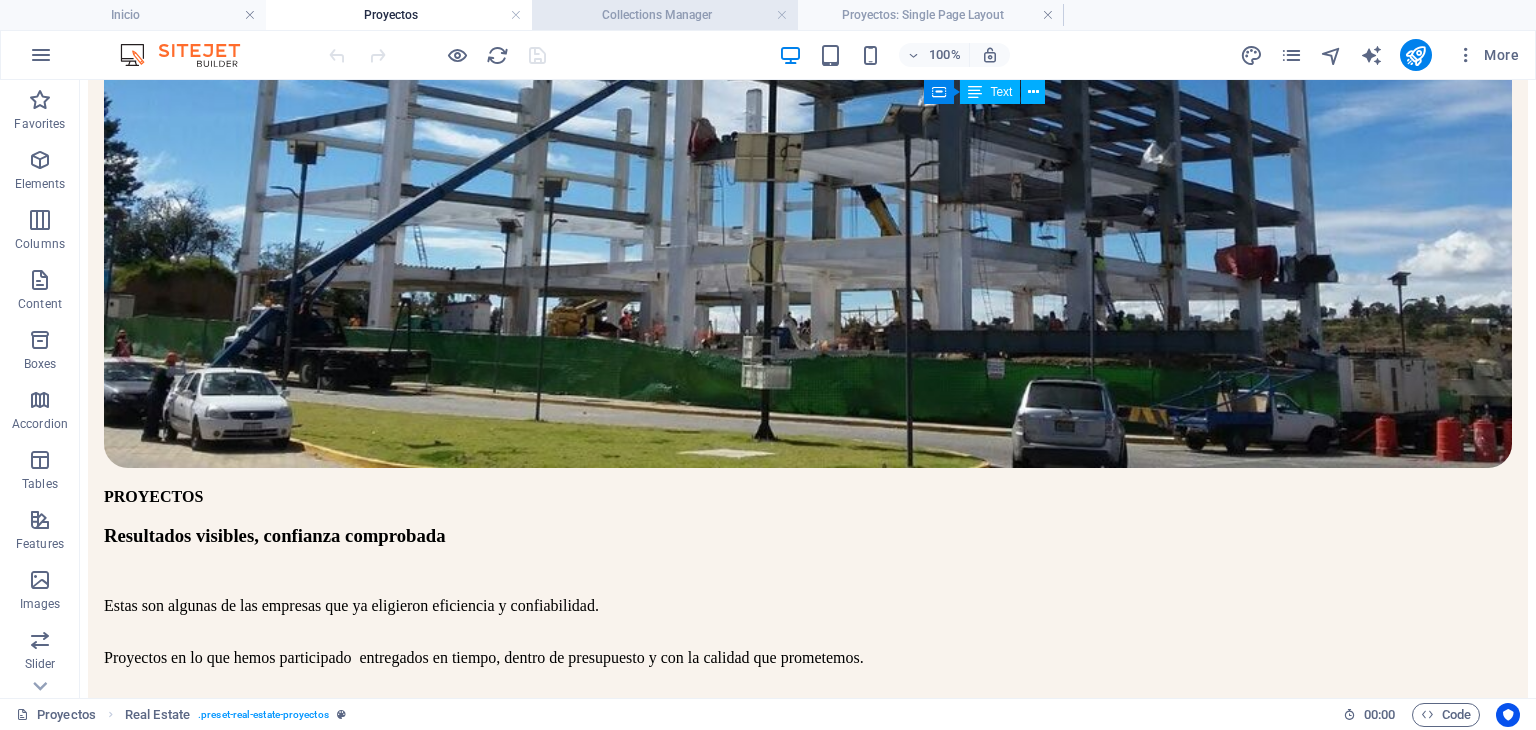 click on "Collections Manager" at bounding box center [665, 15] 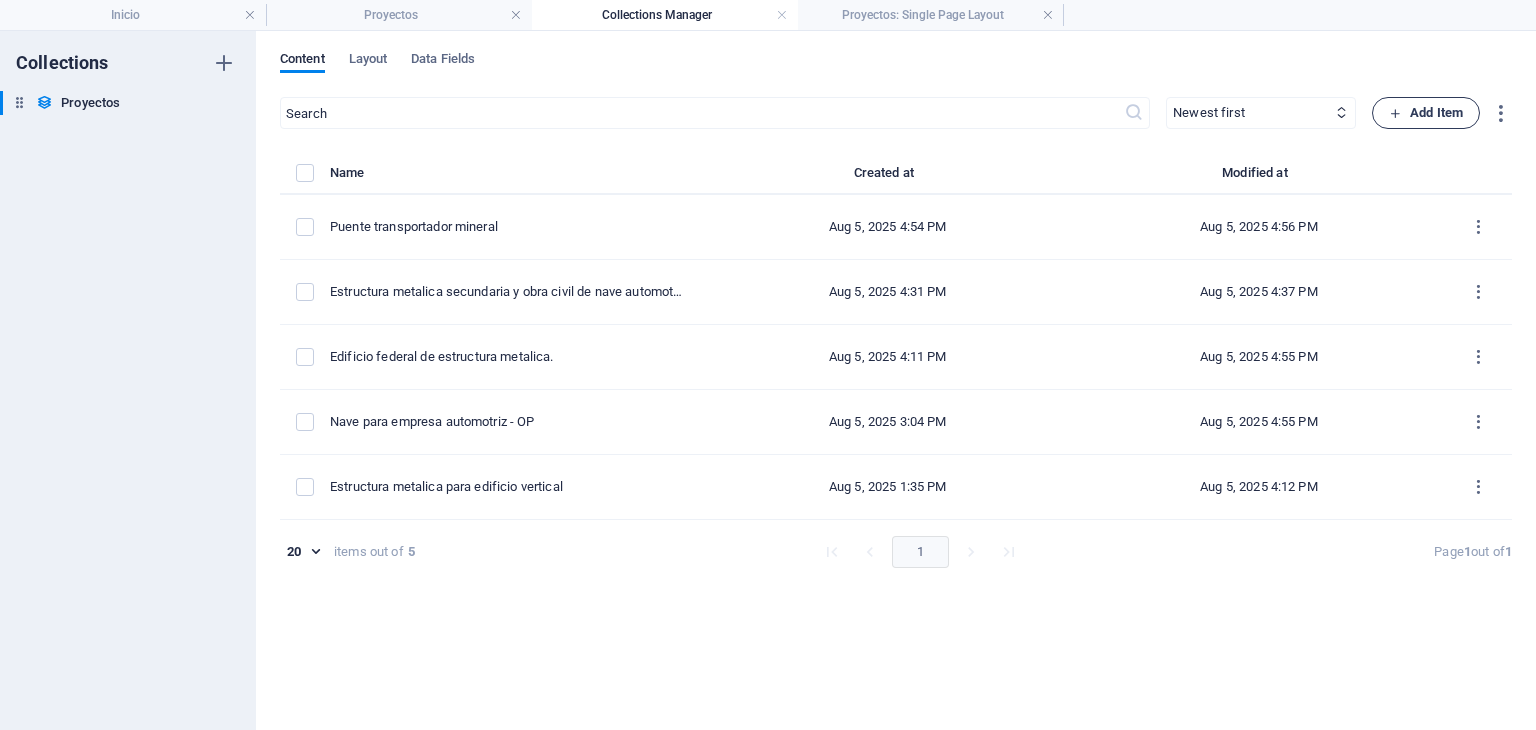 click on "Add Item" at bounding box center (1426, 113) 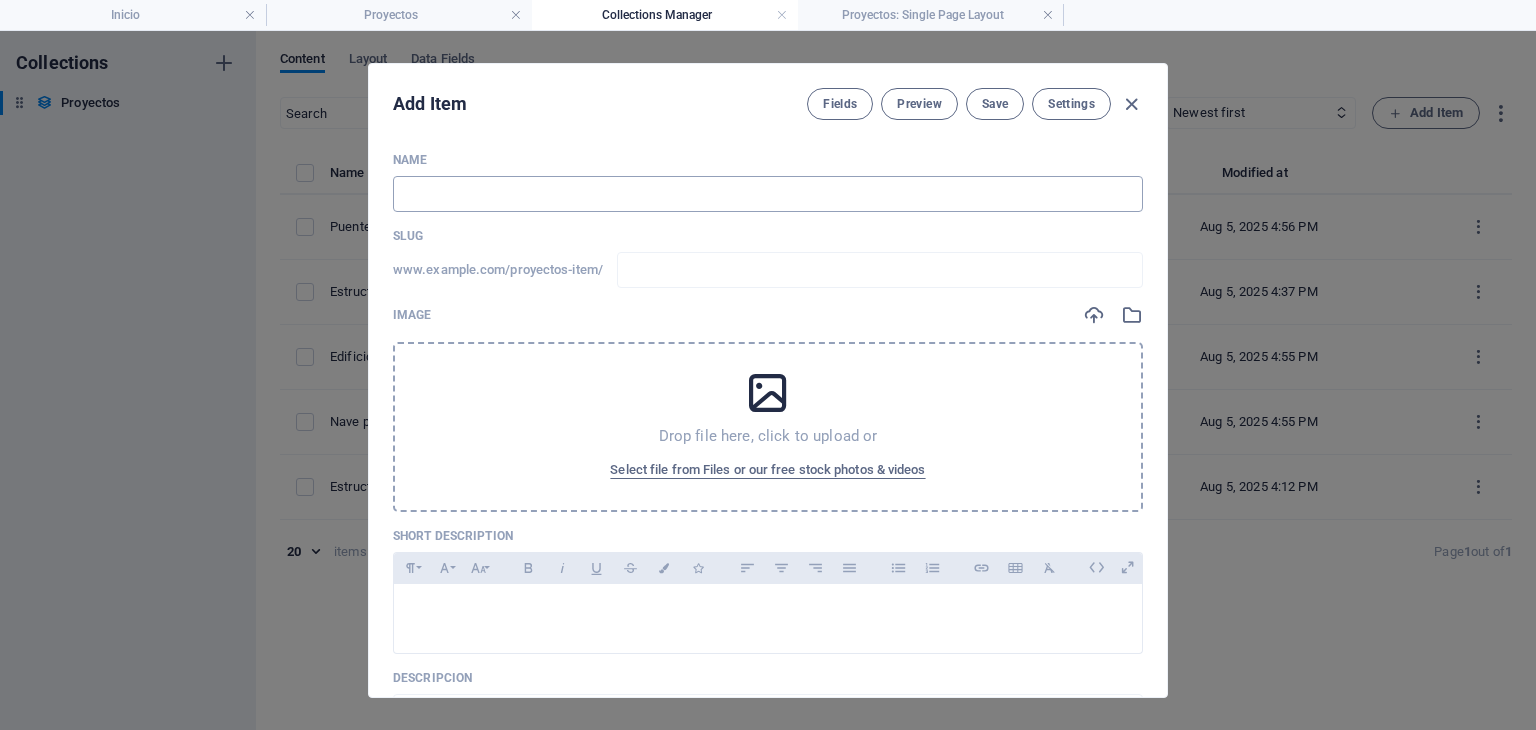 click at bounding box center [768, 194] 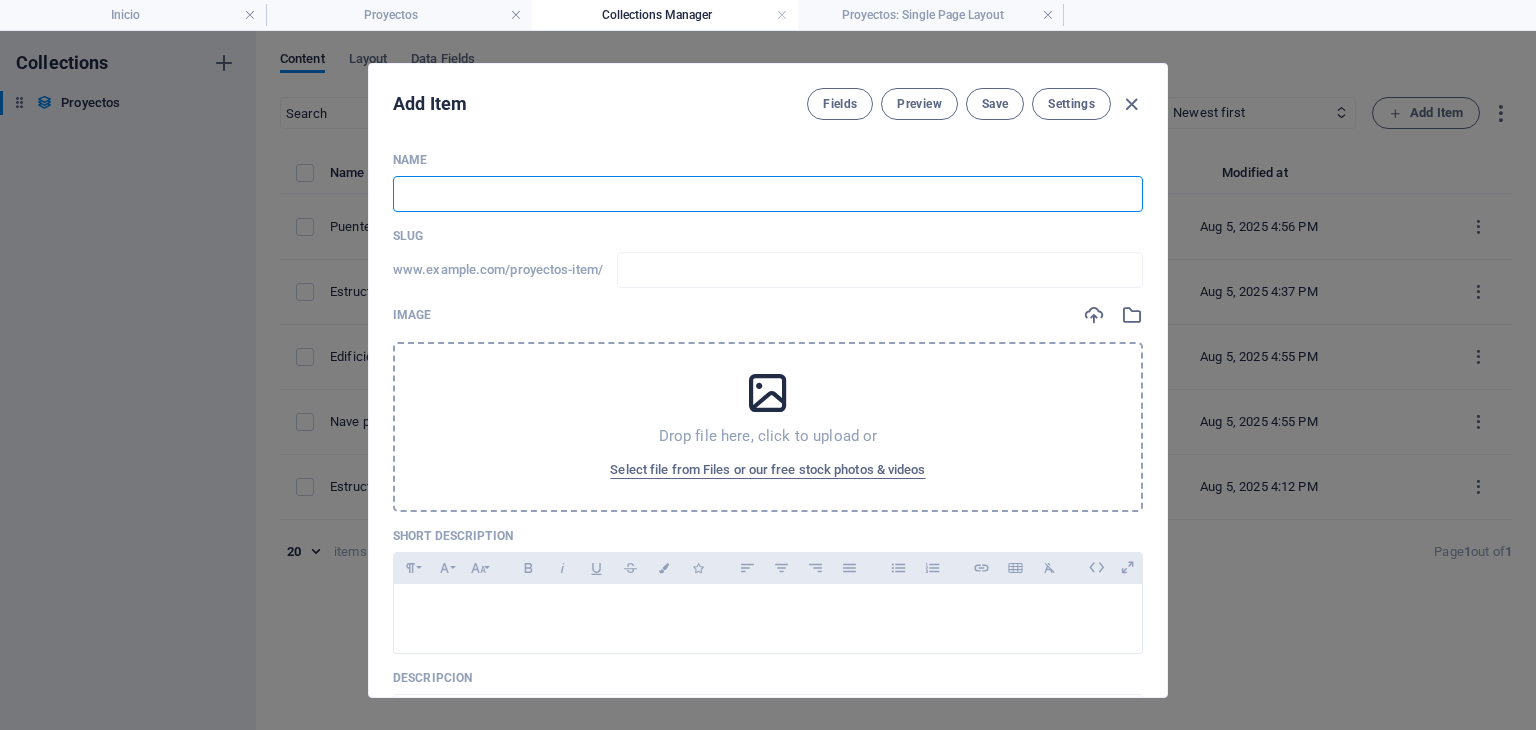 type on "C" 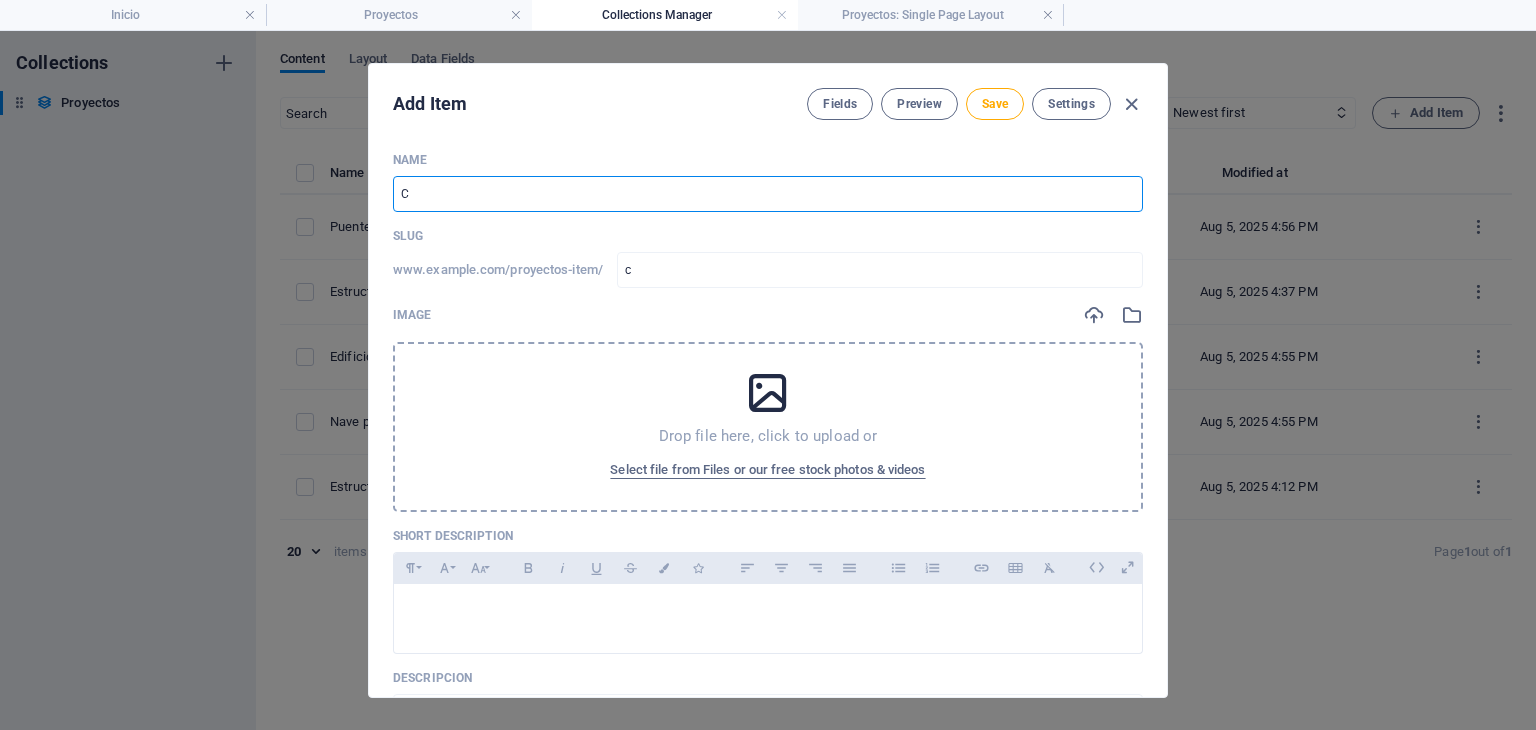 type on "Ce" 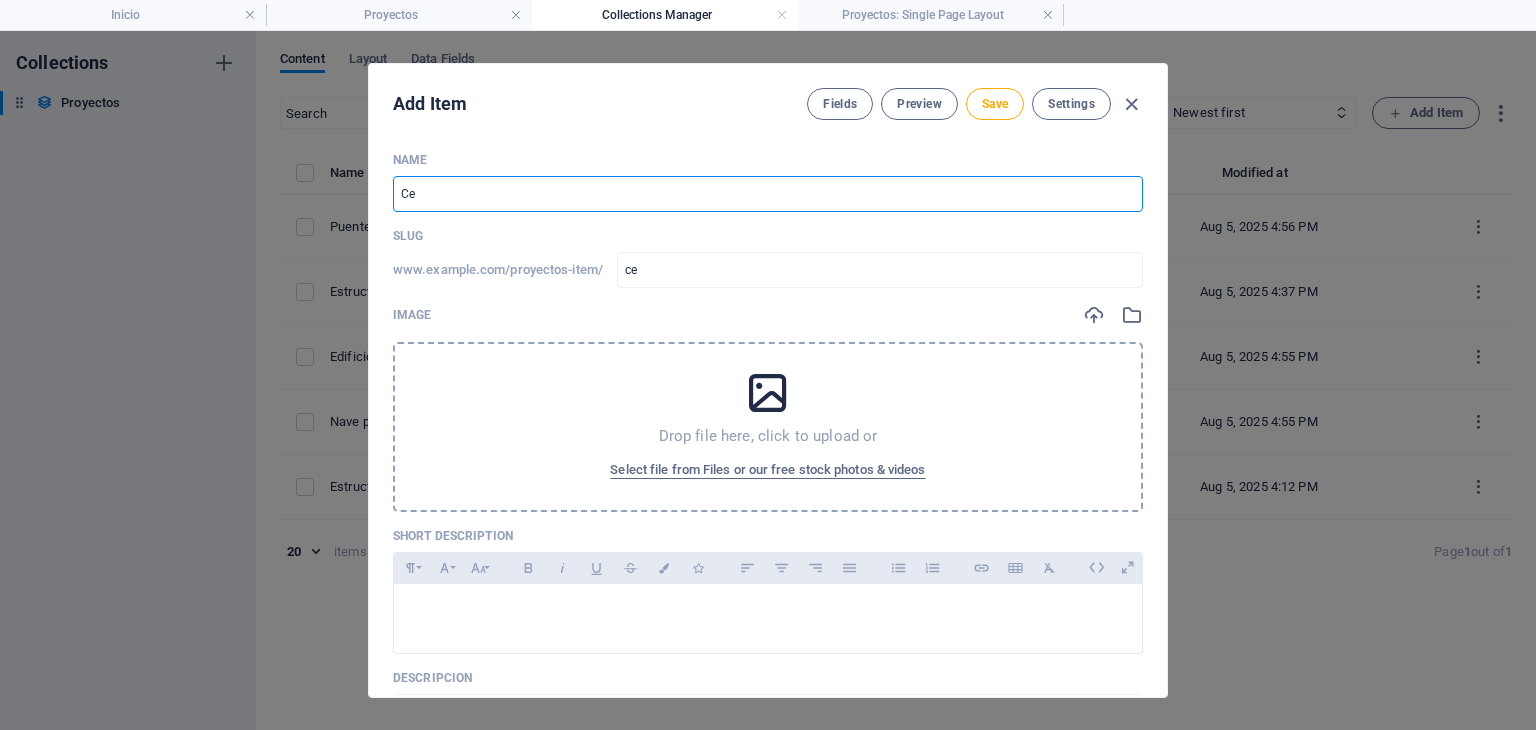 type on "Cen" 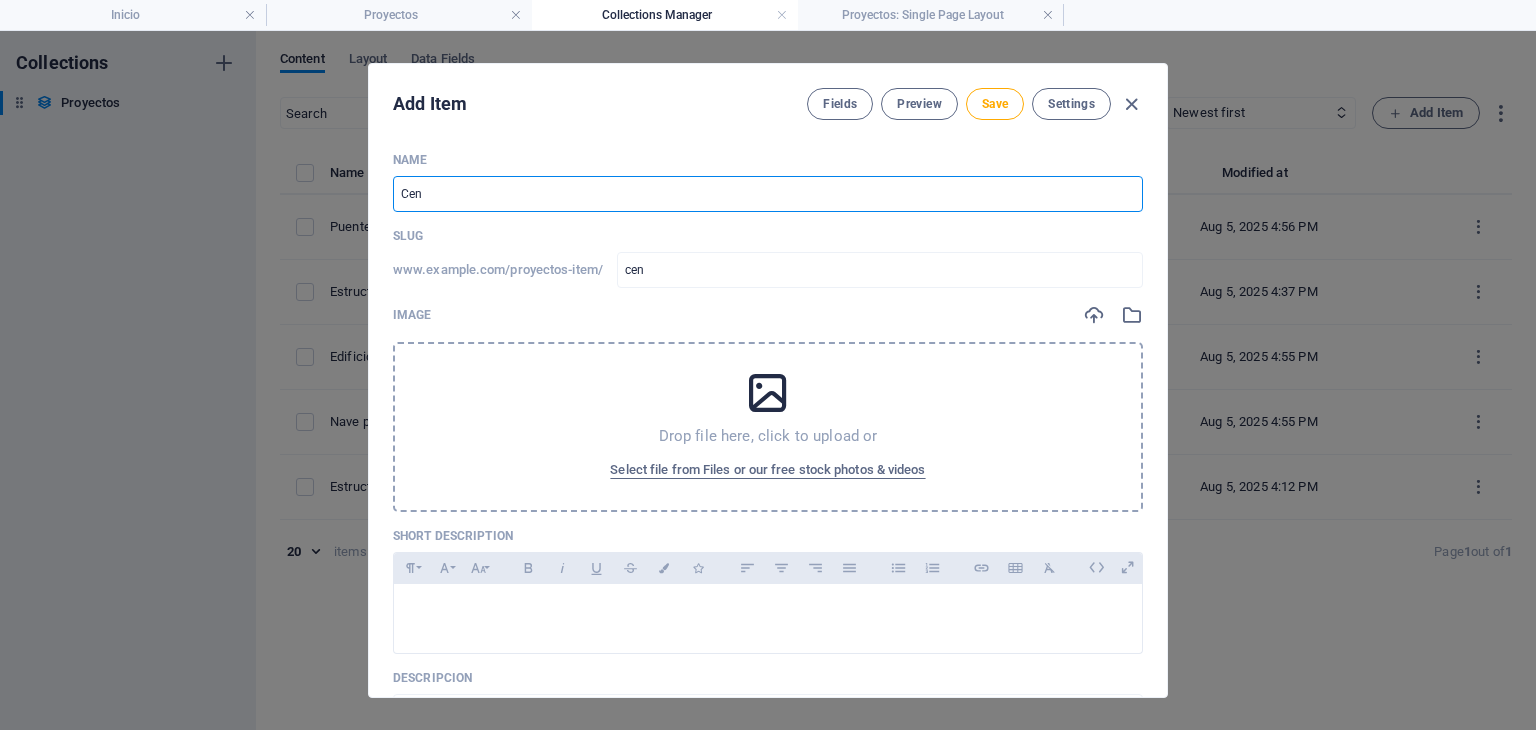 type on "Cent" 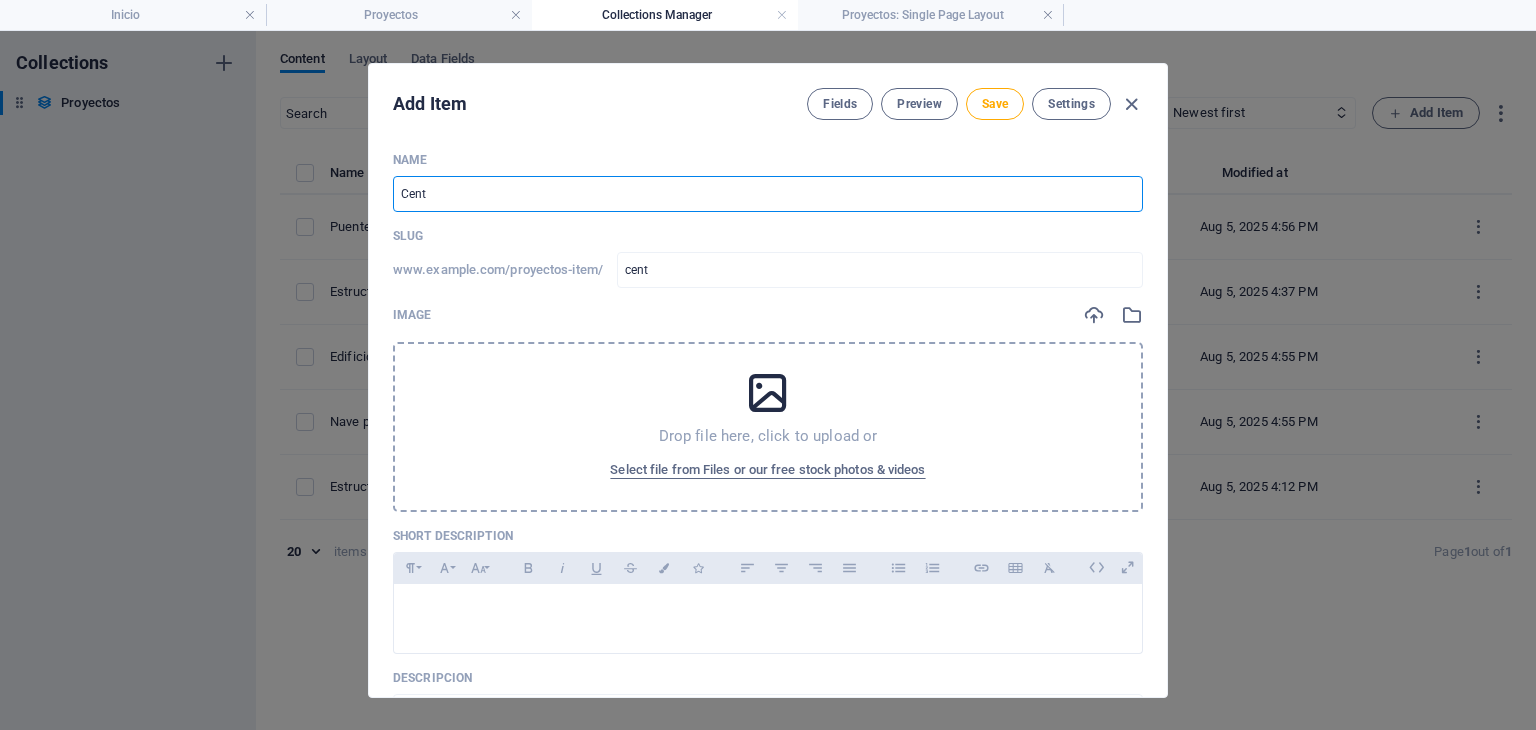 type on "Centr" 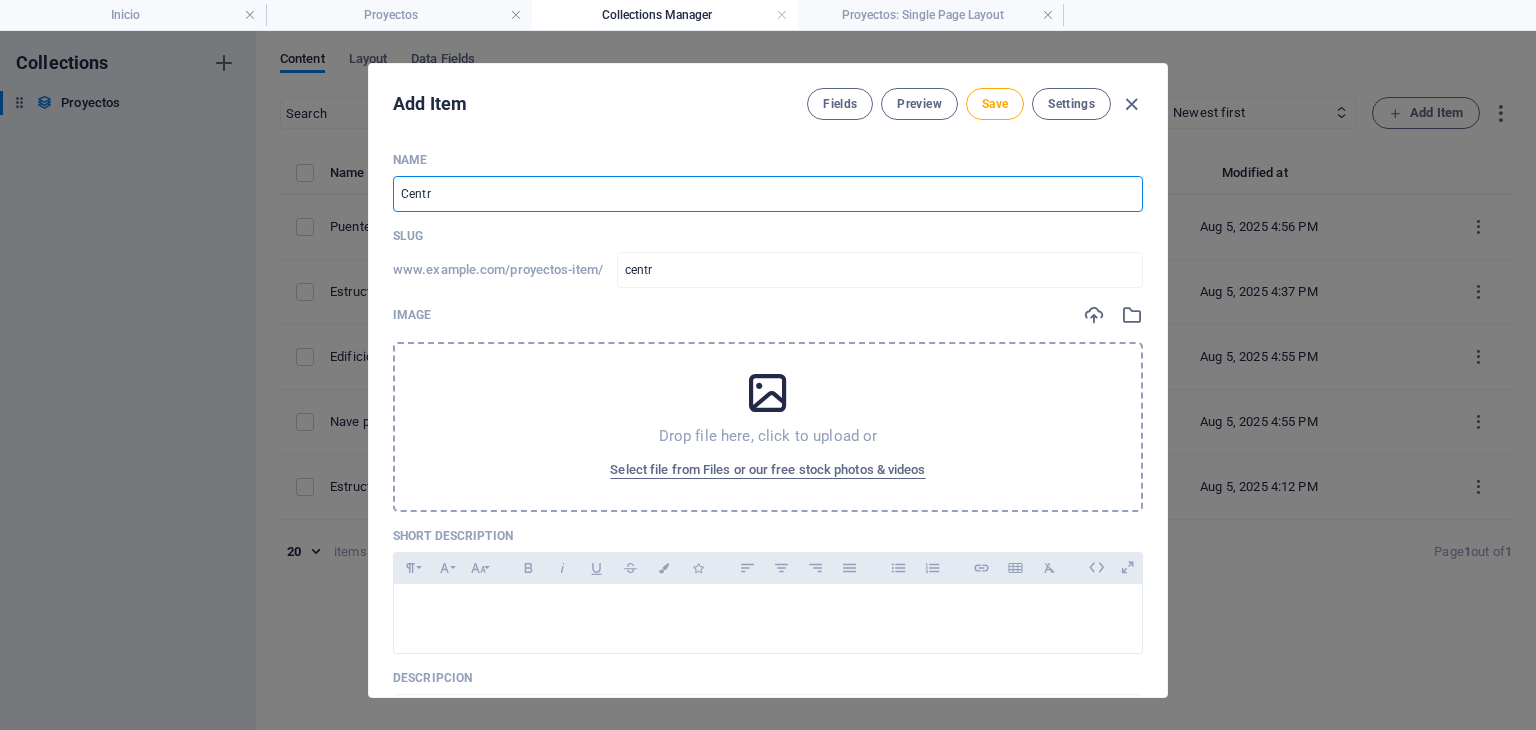 type on "Centro" 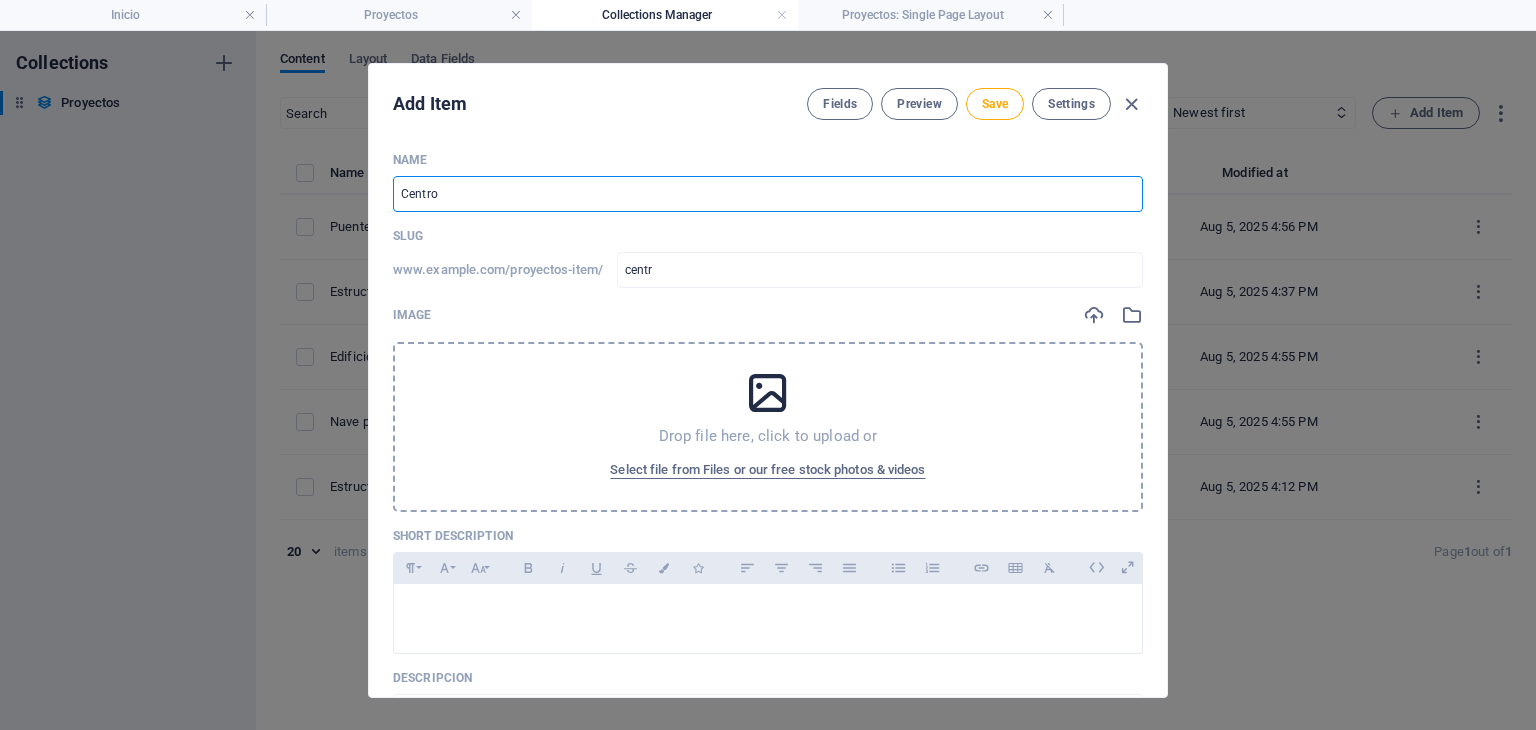 type on "centro" 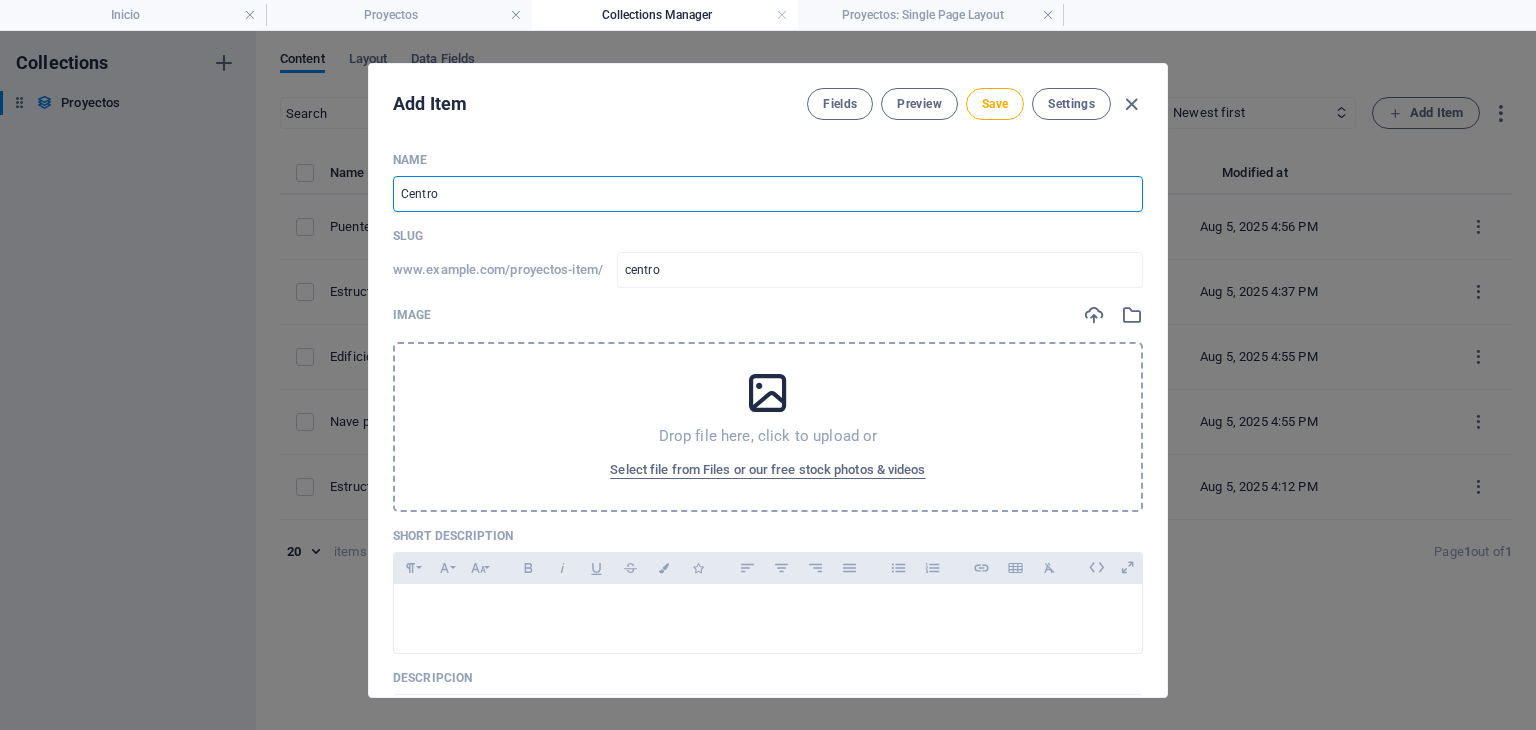 type on "Centroo" 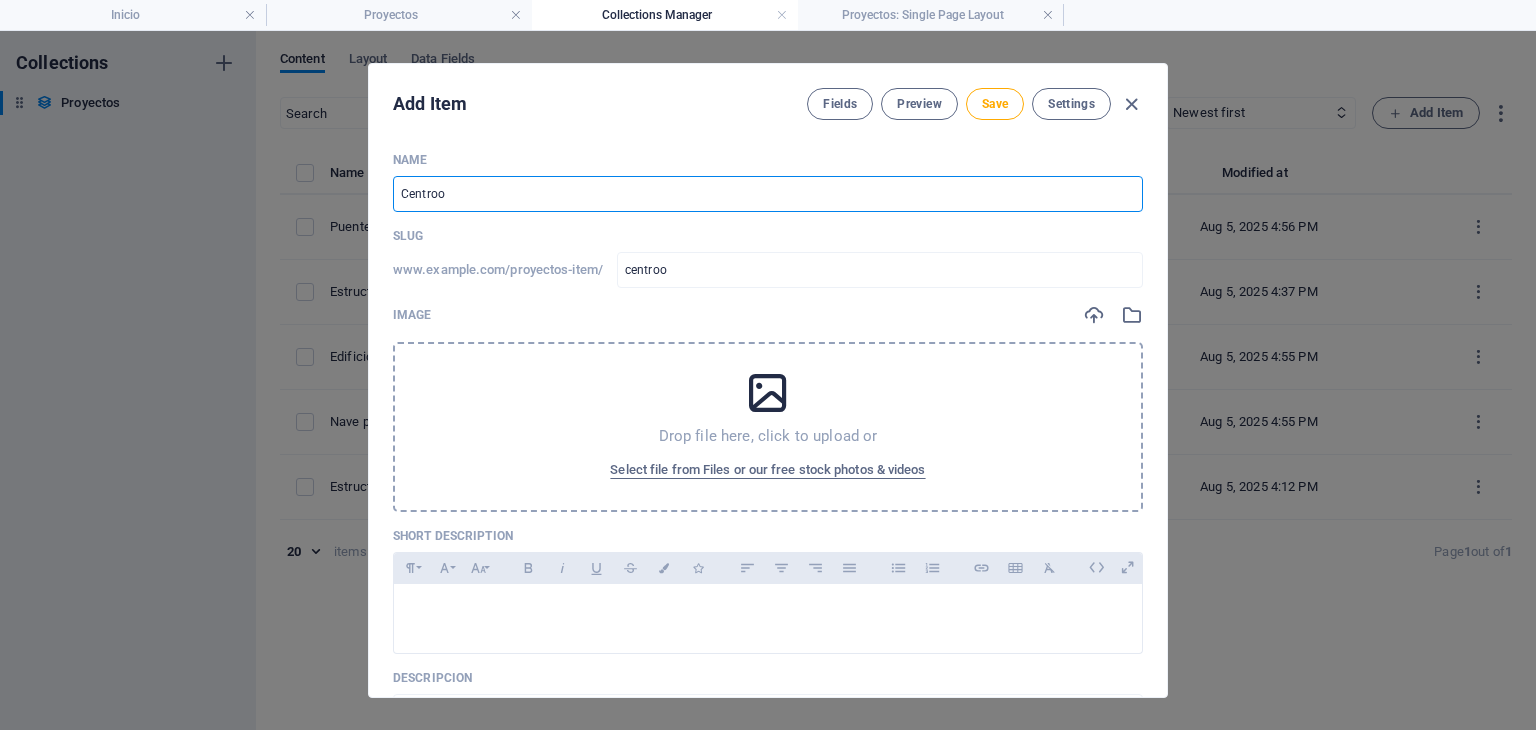 type on "Centroo d" 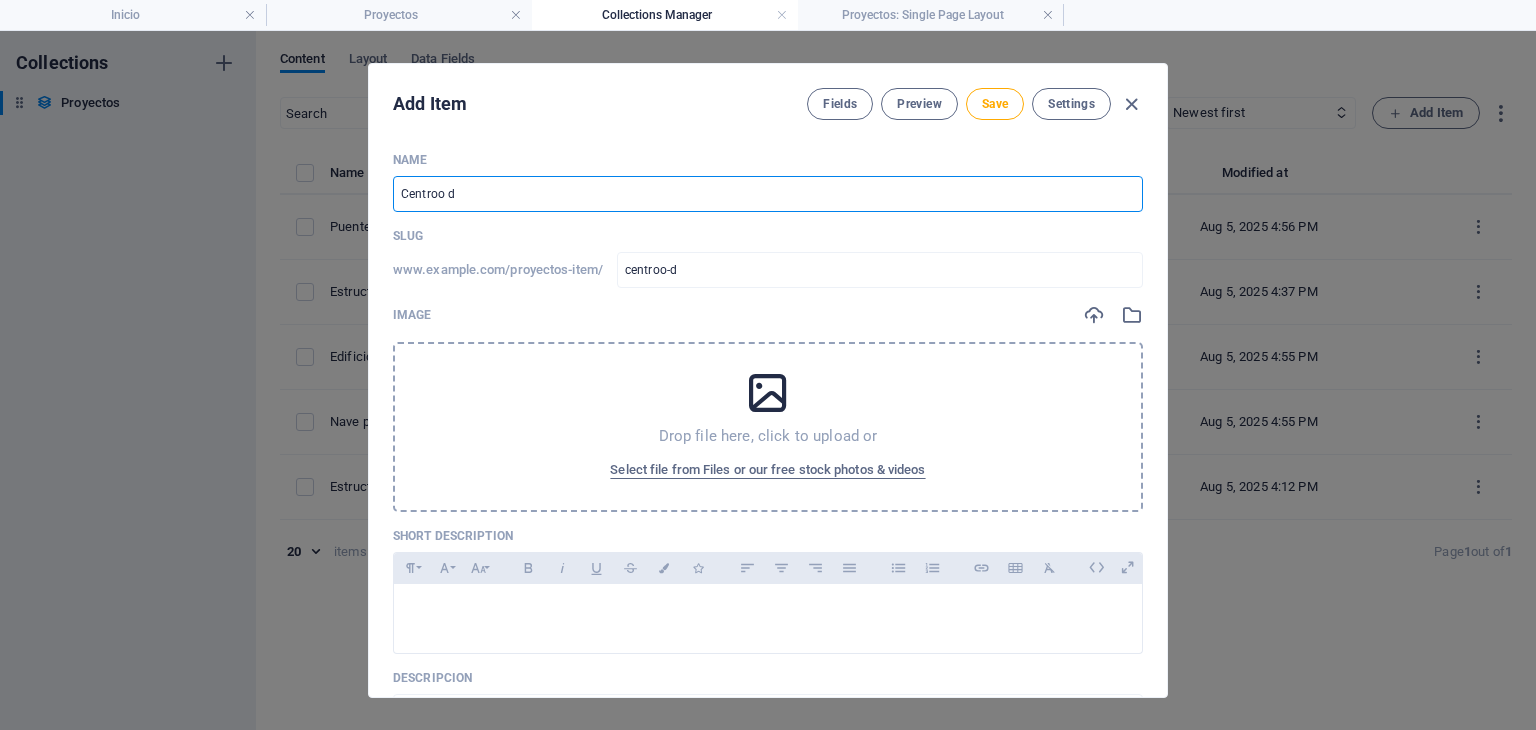 type on "Centroo de" 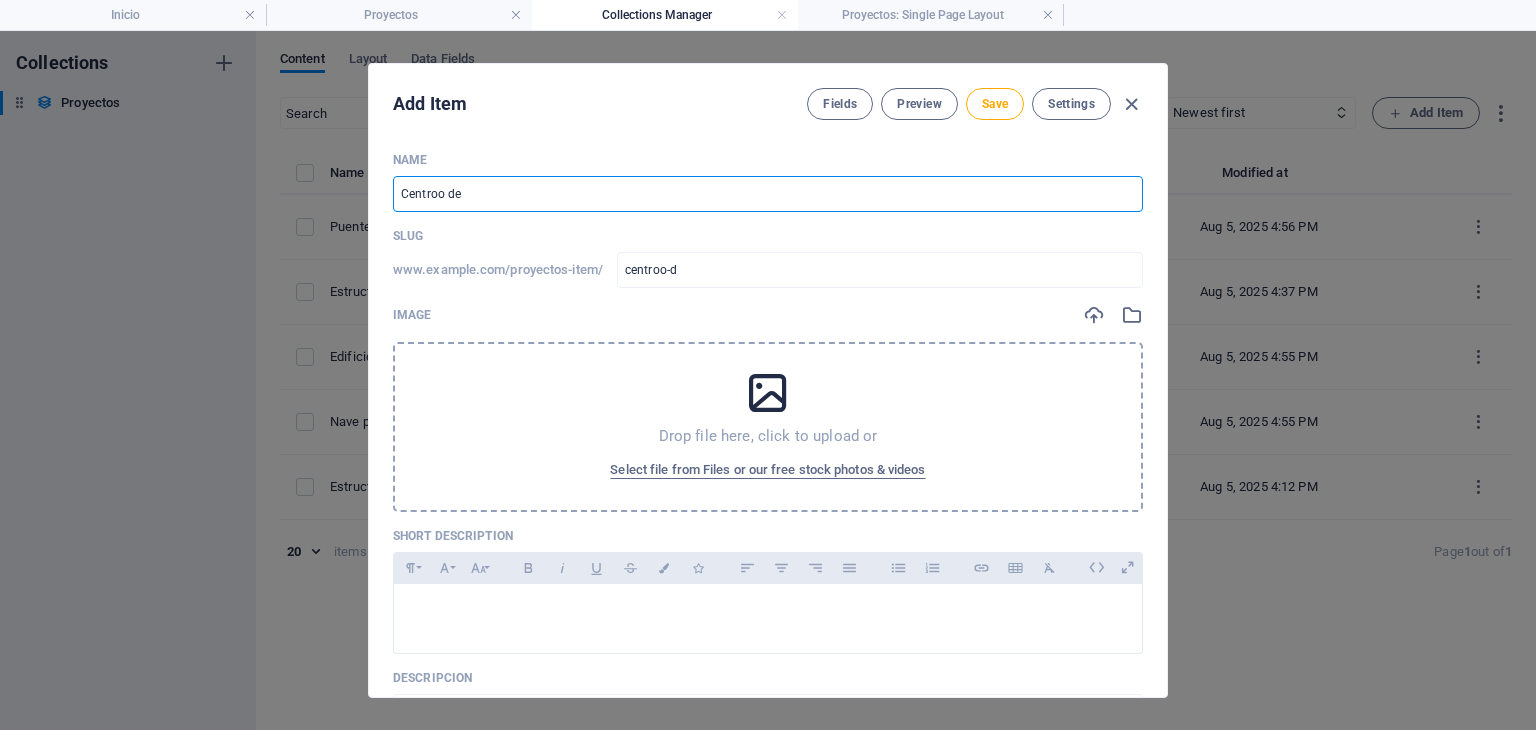 type on "centroo-de" 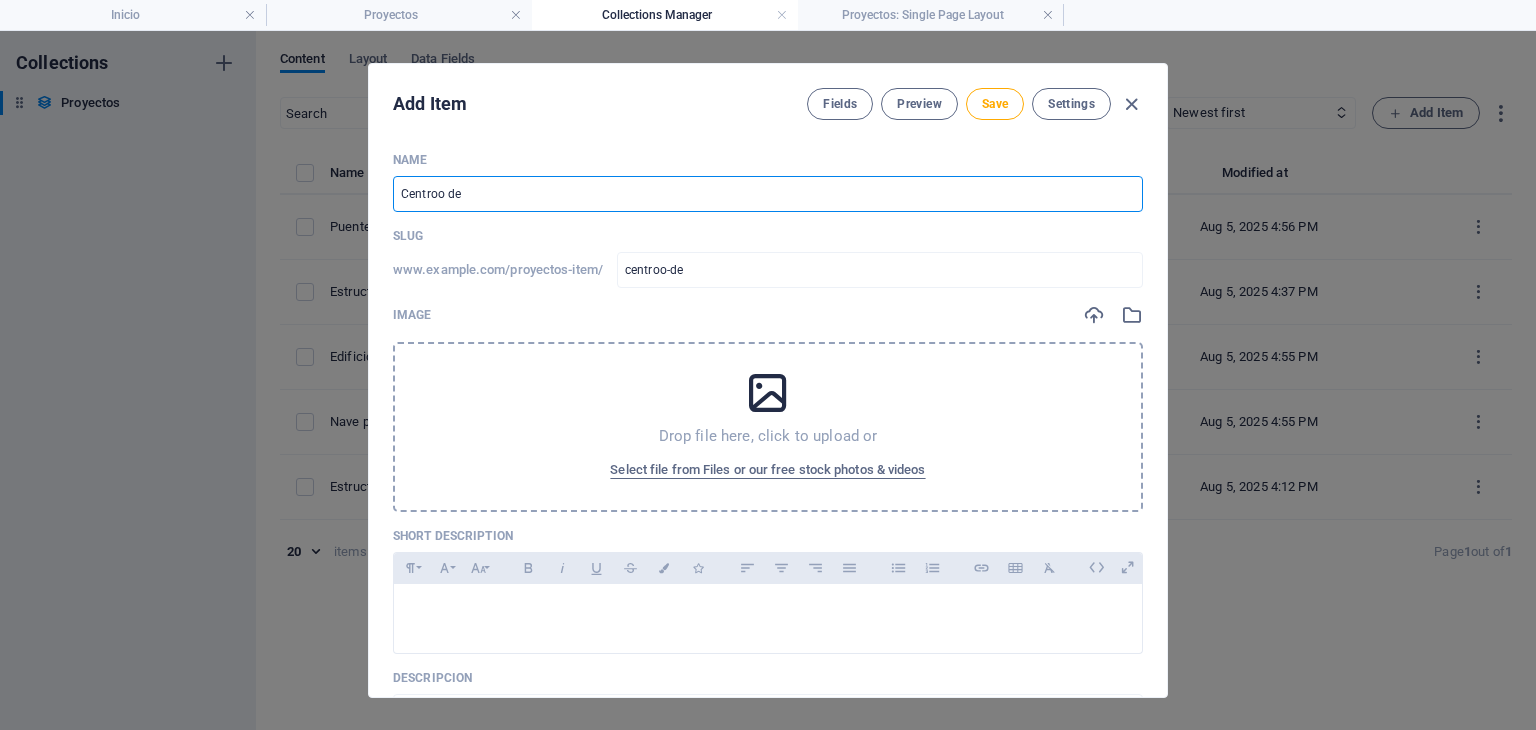 type on "Centroo d" 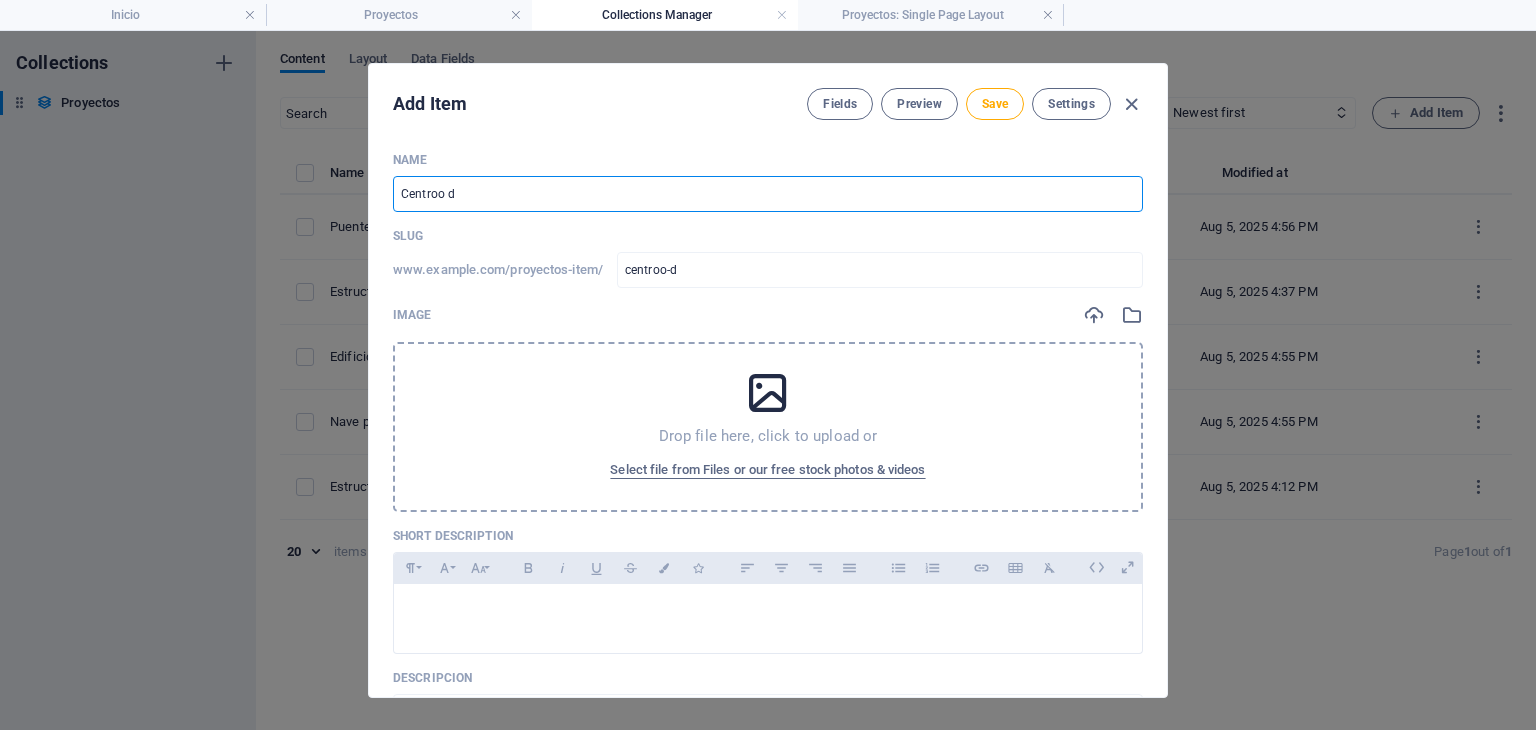 type on "Centroo" 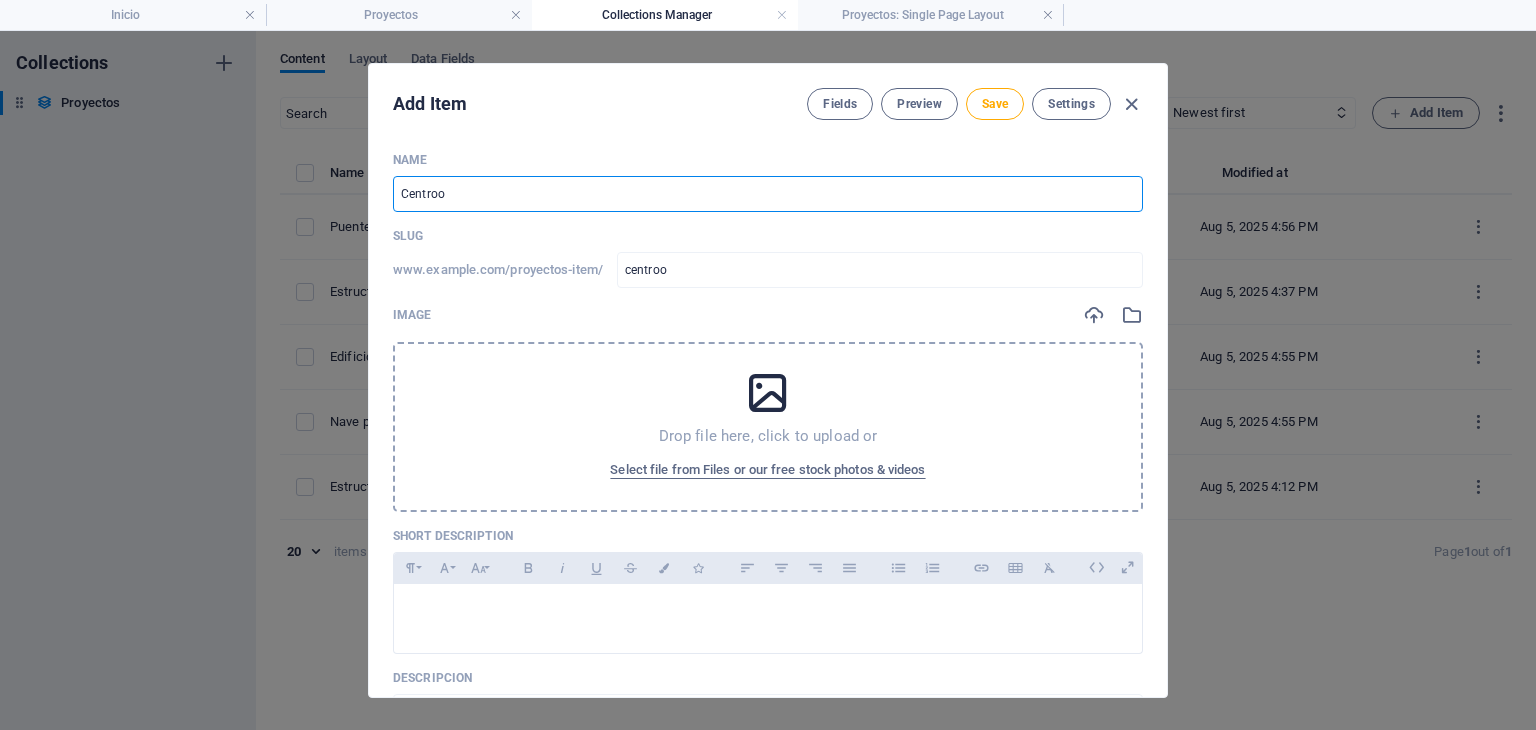 type on "Centro" 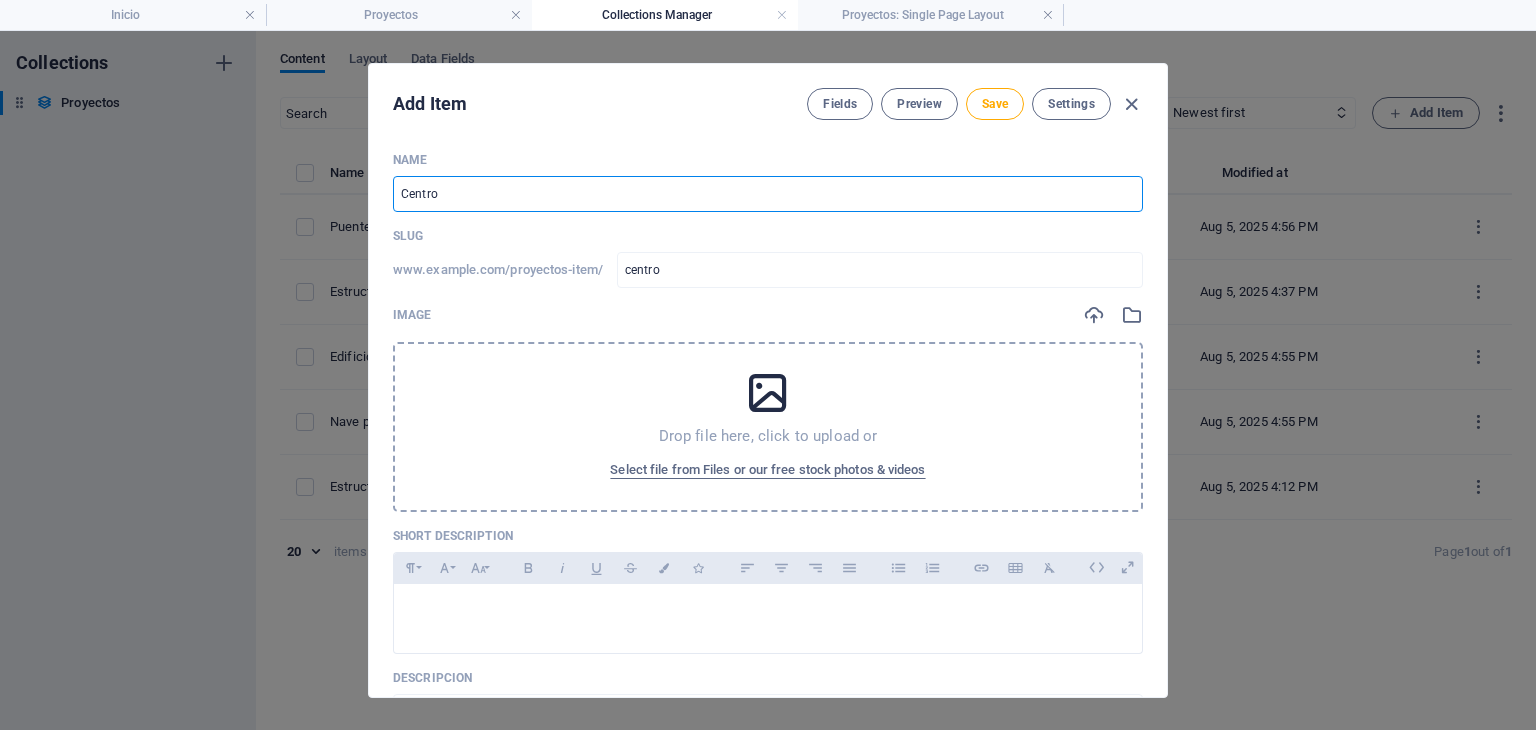type on "Centro d" 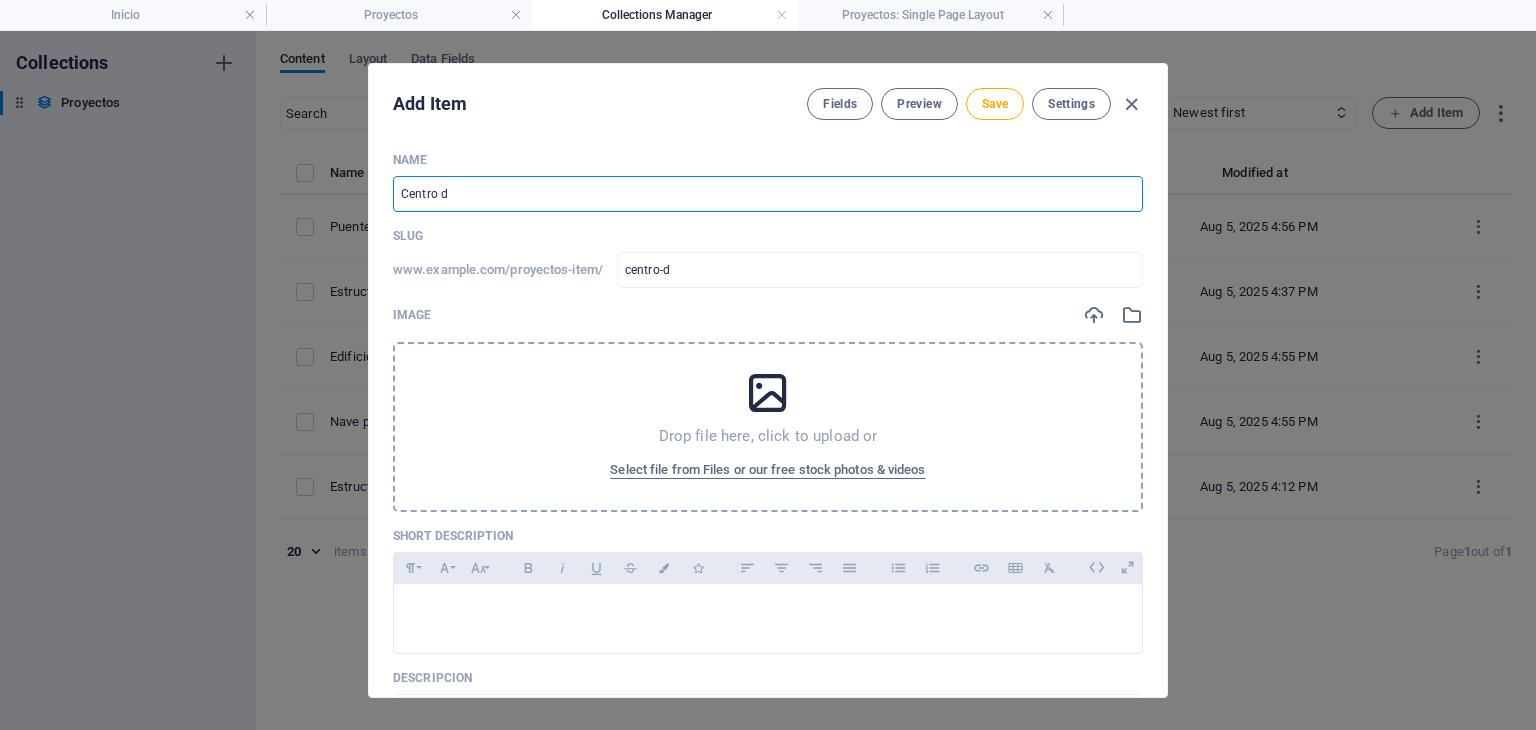 type on "Centro de" 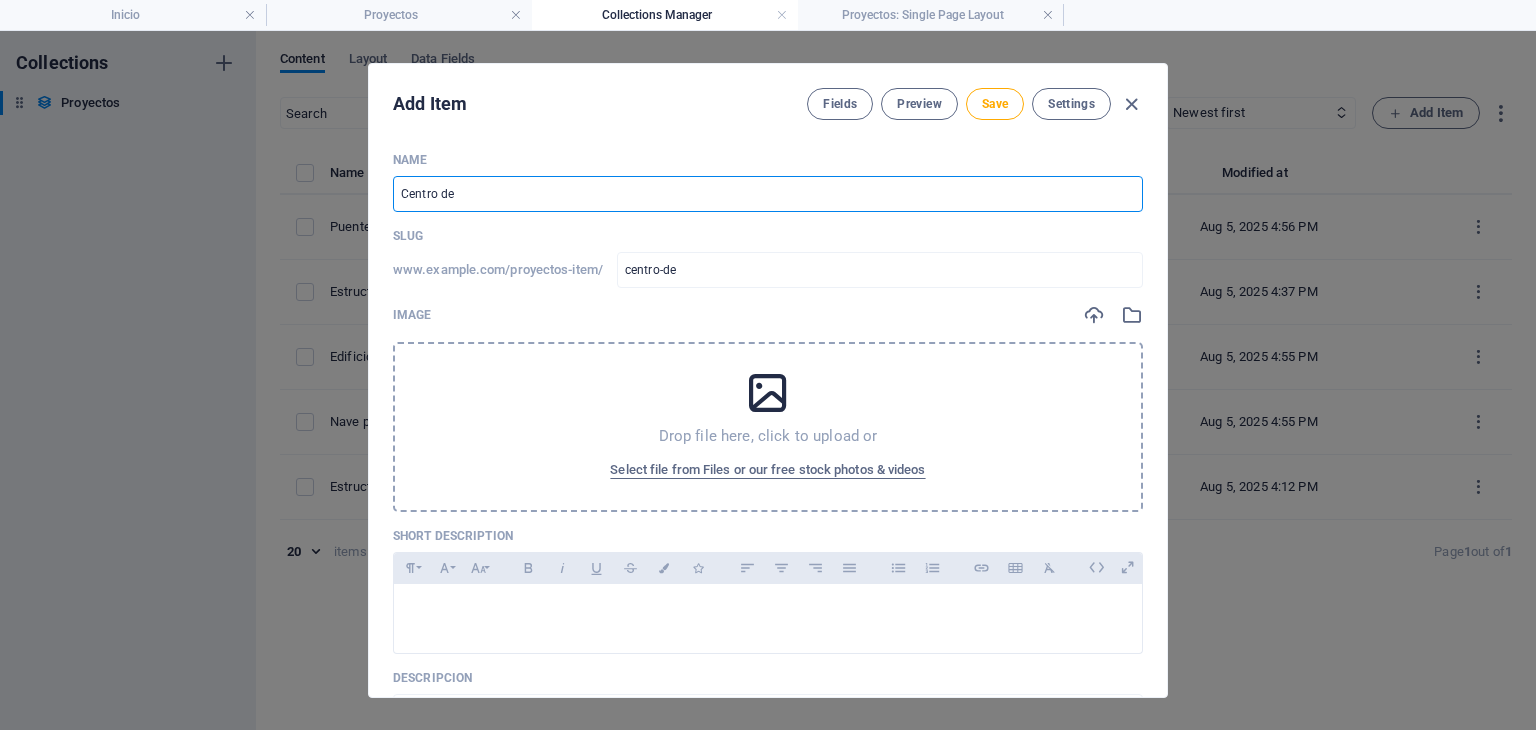 type on "Centro de d" 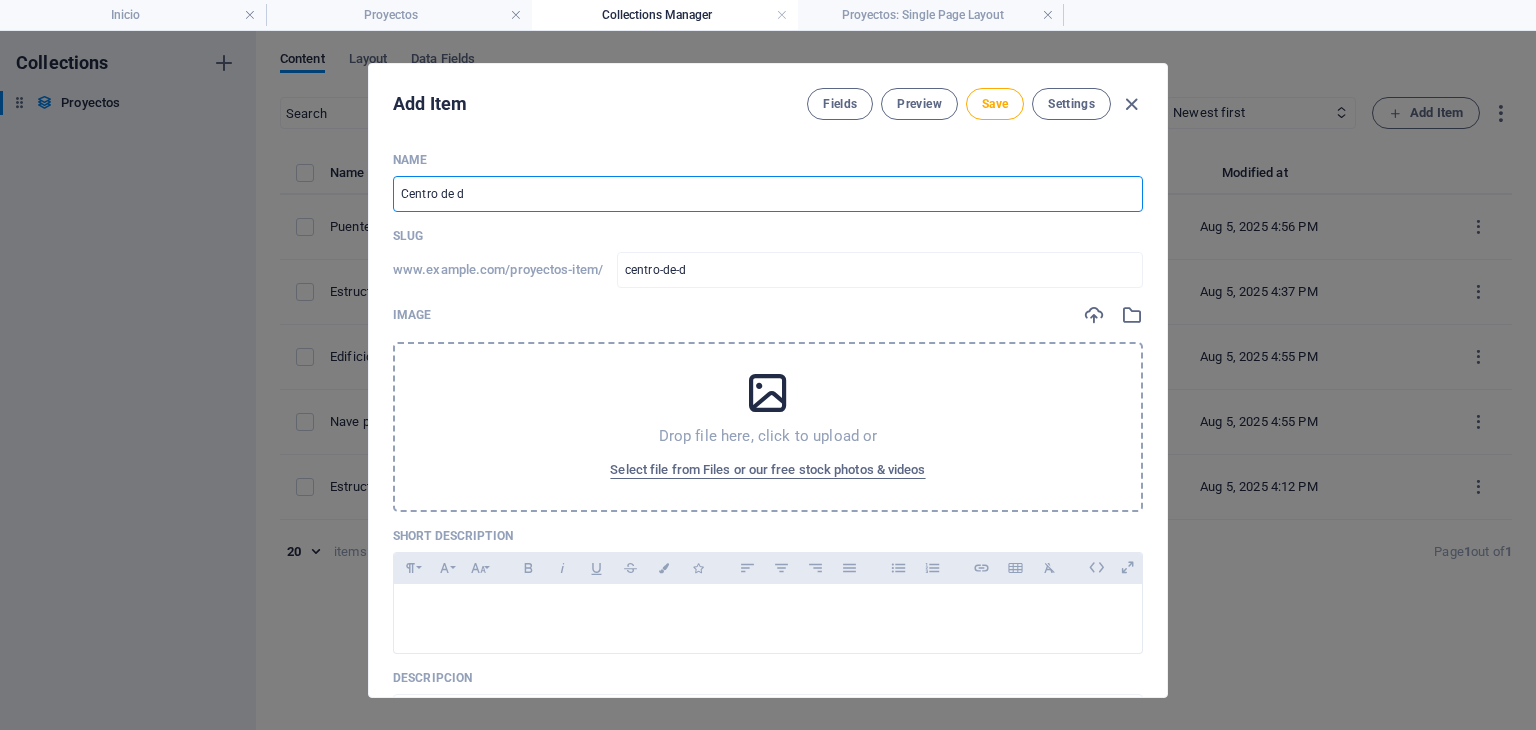 type on "Centro de di" 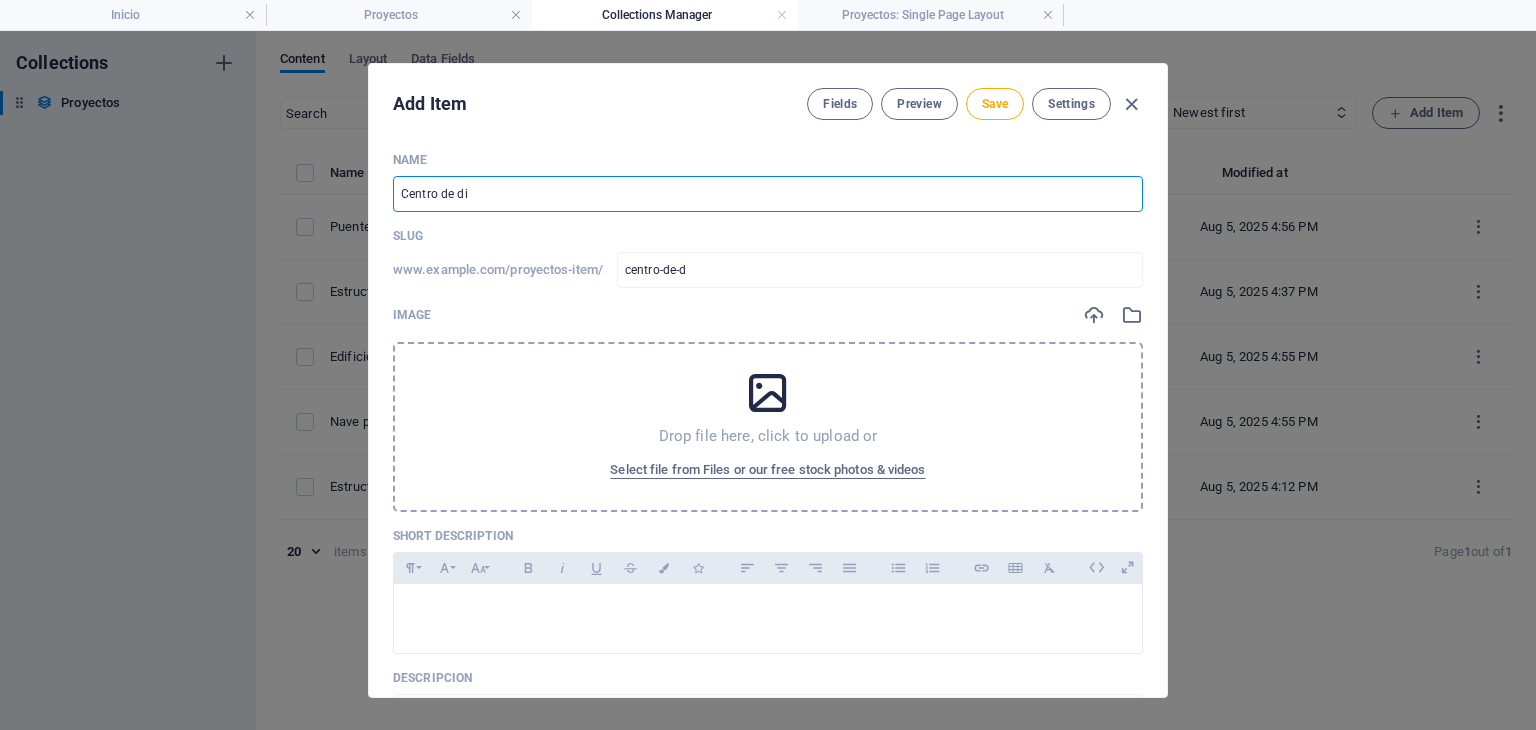 type on "centro-de-di" 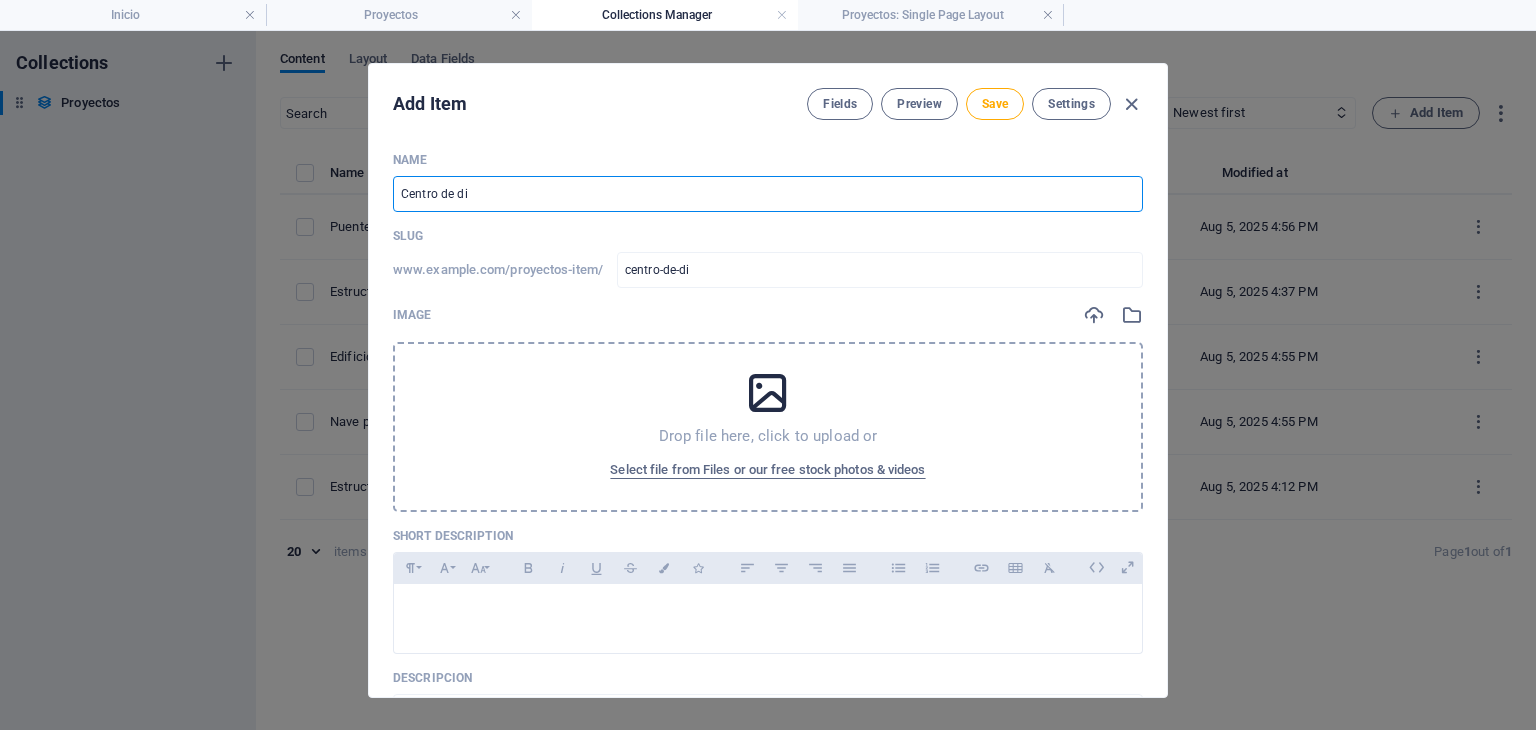 type on "Centro de dis" 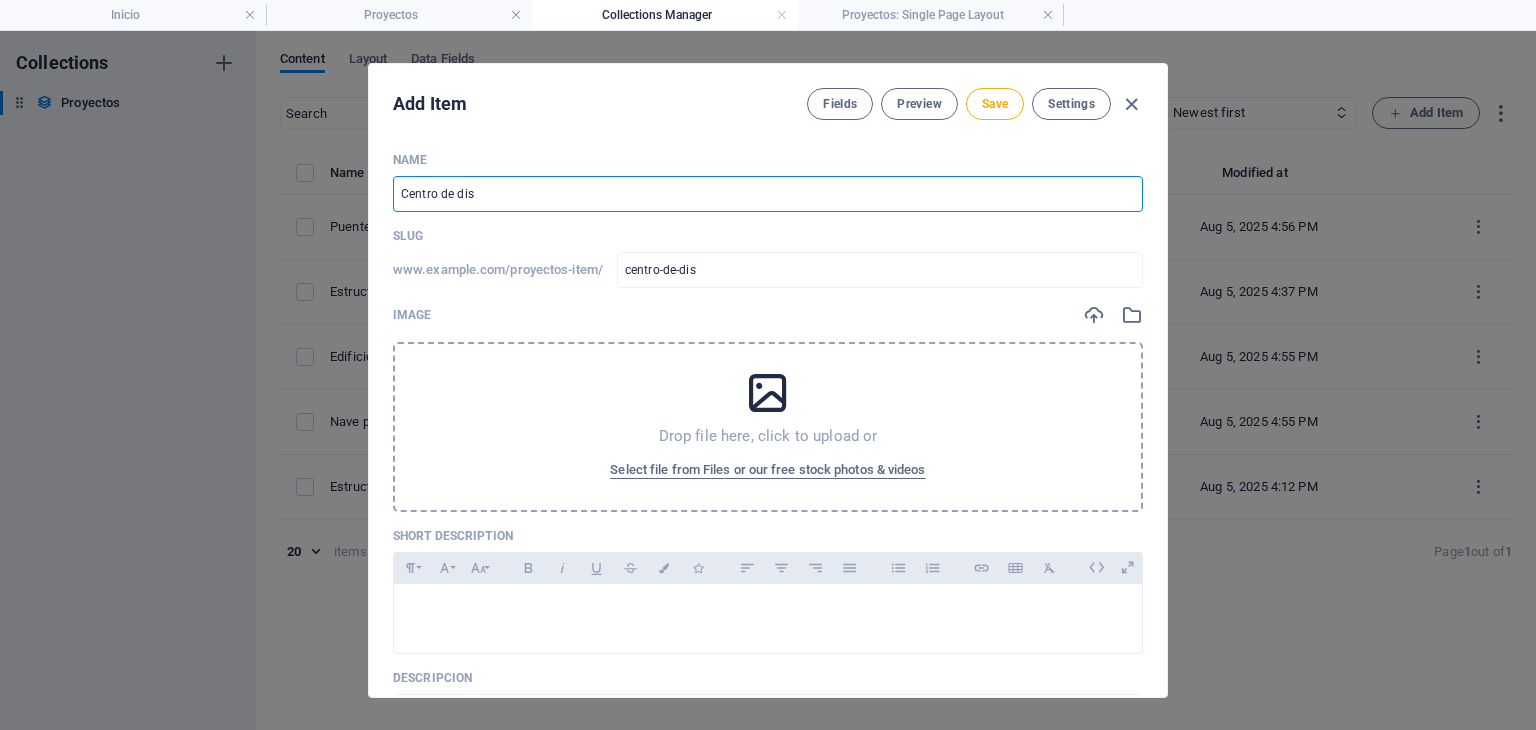 type on "Centro de dist" 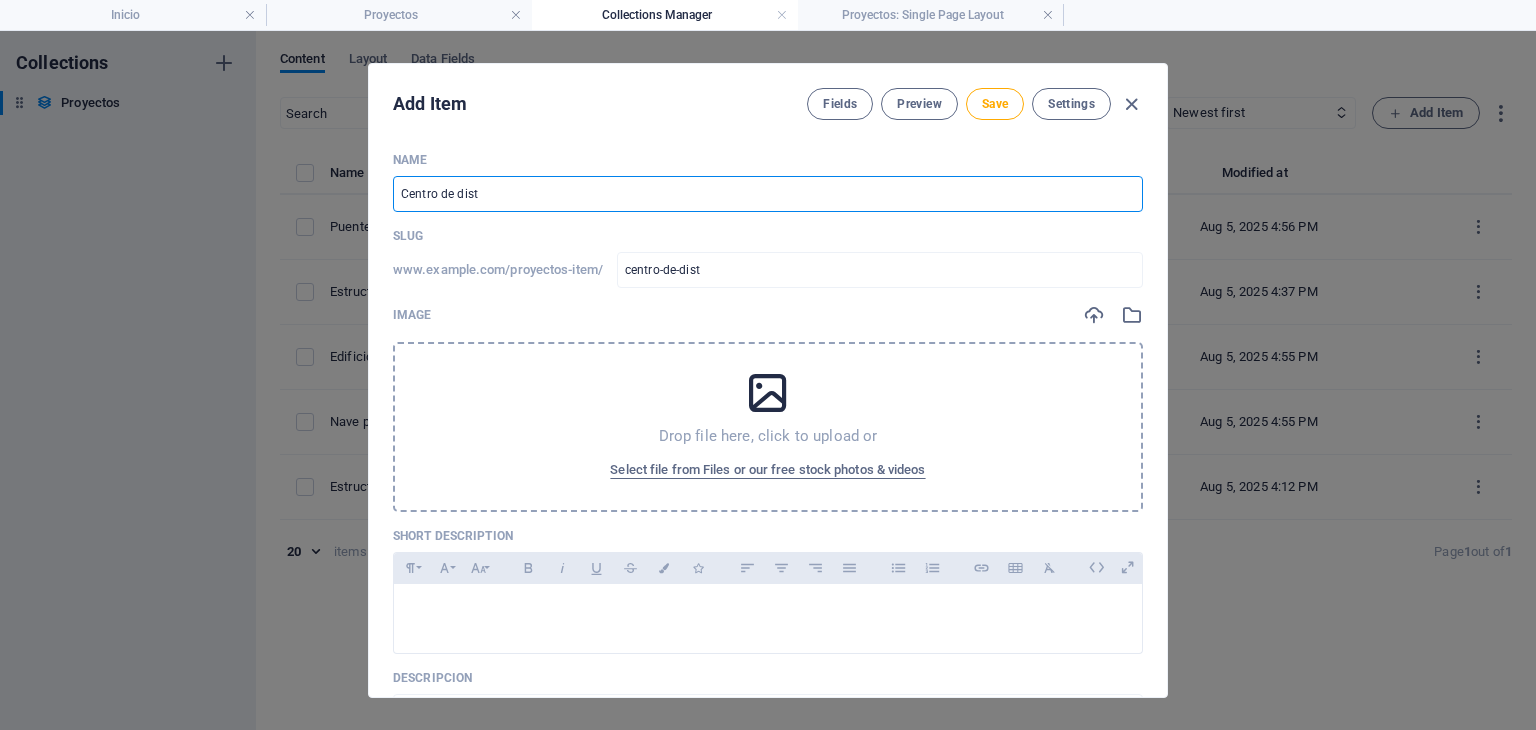 type on "Centro de distr" 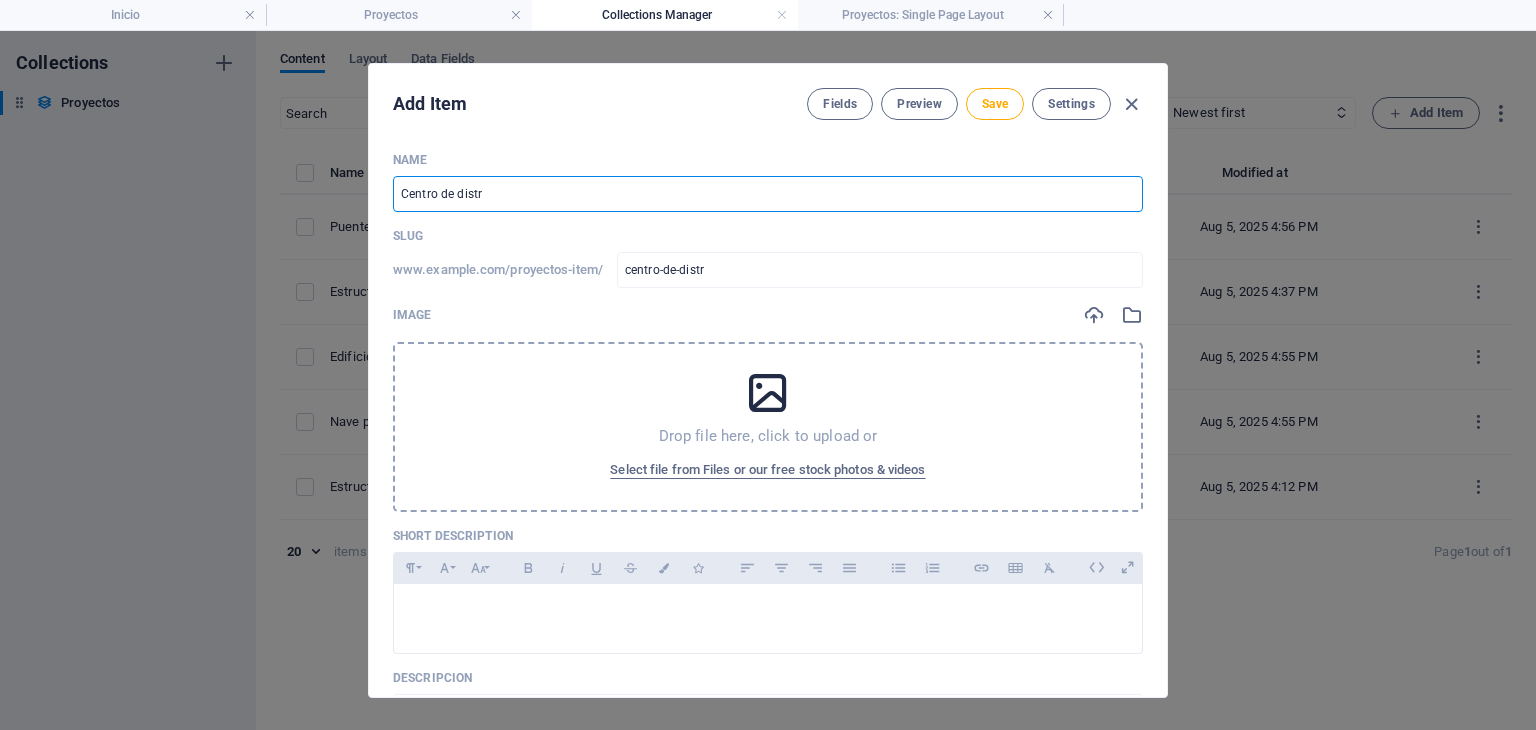 type on "Centro de distri" 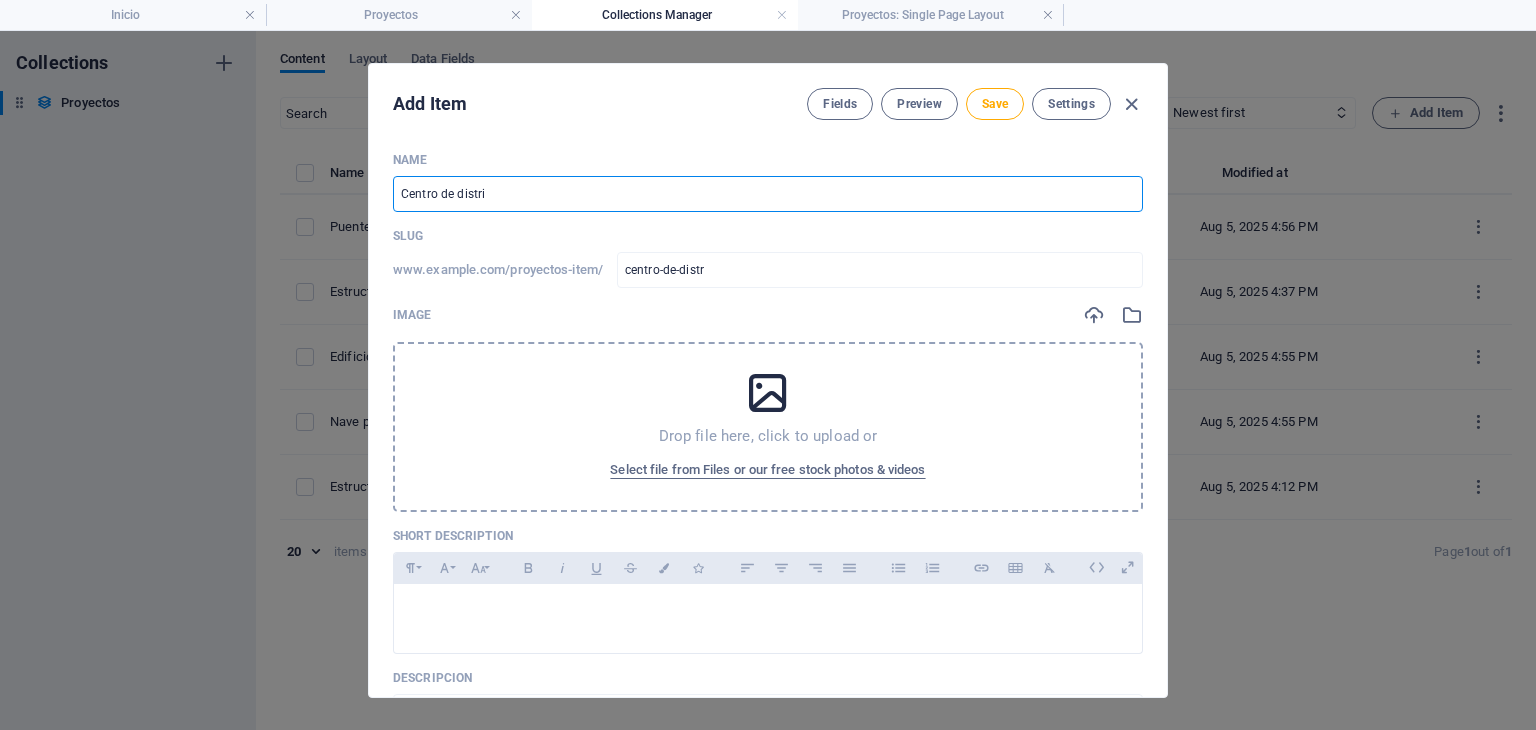 type on "centro-de-distri" 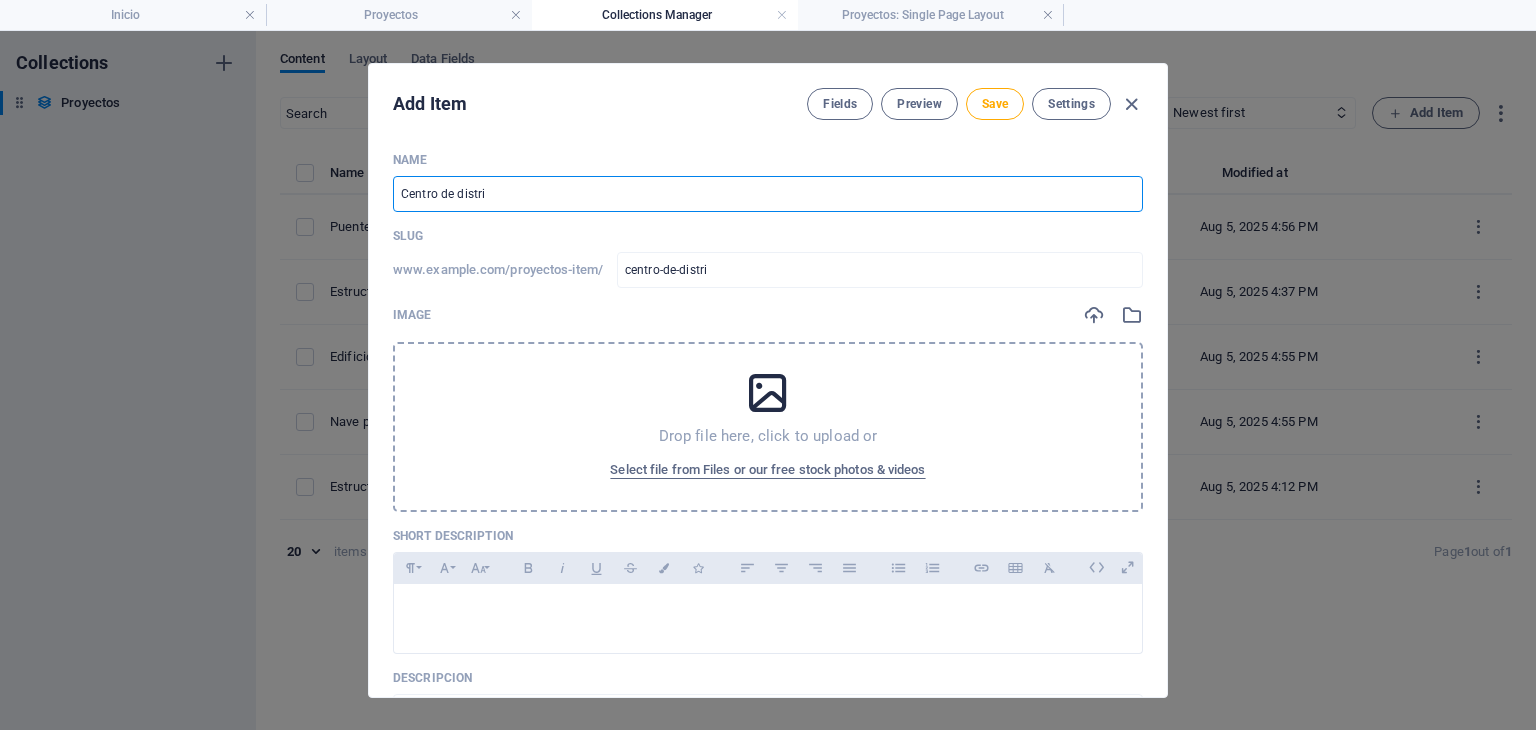 type on "Centro de distrib" 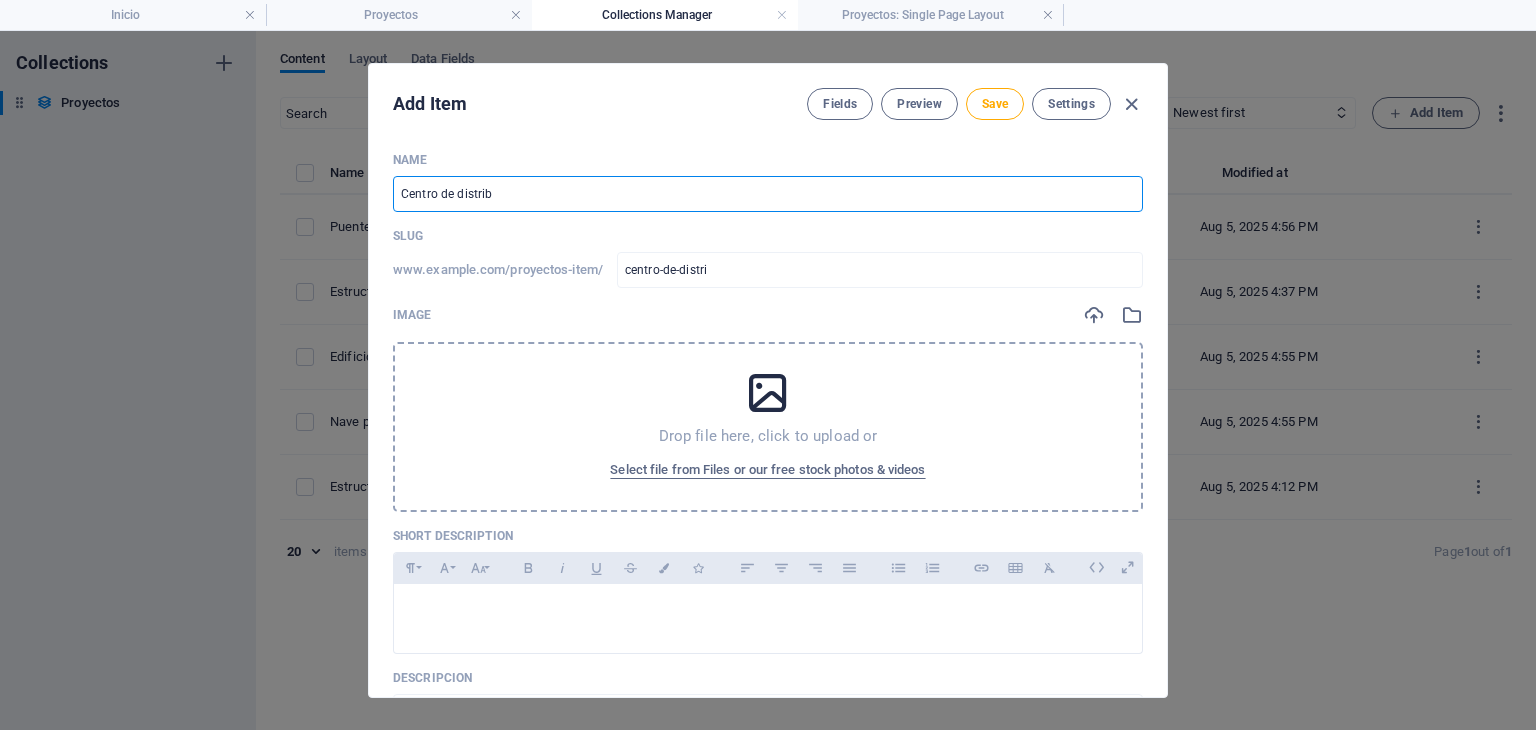 type on "centro-de-distrib" 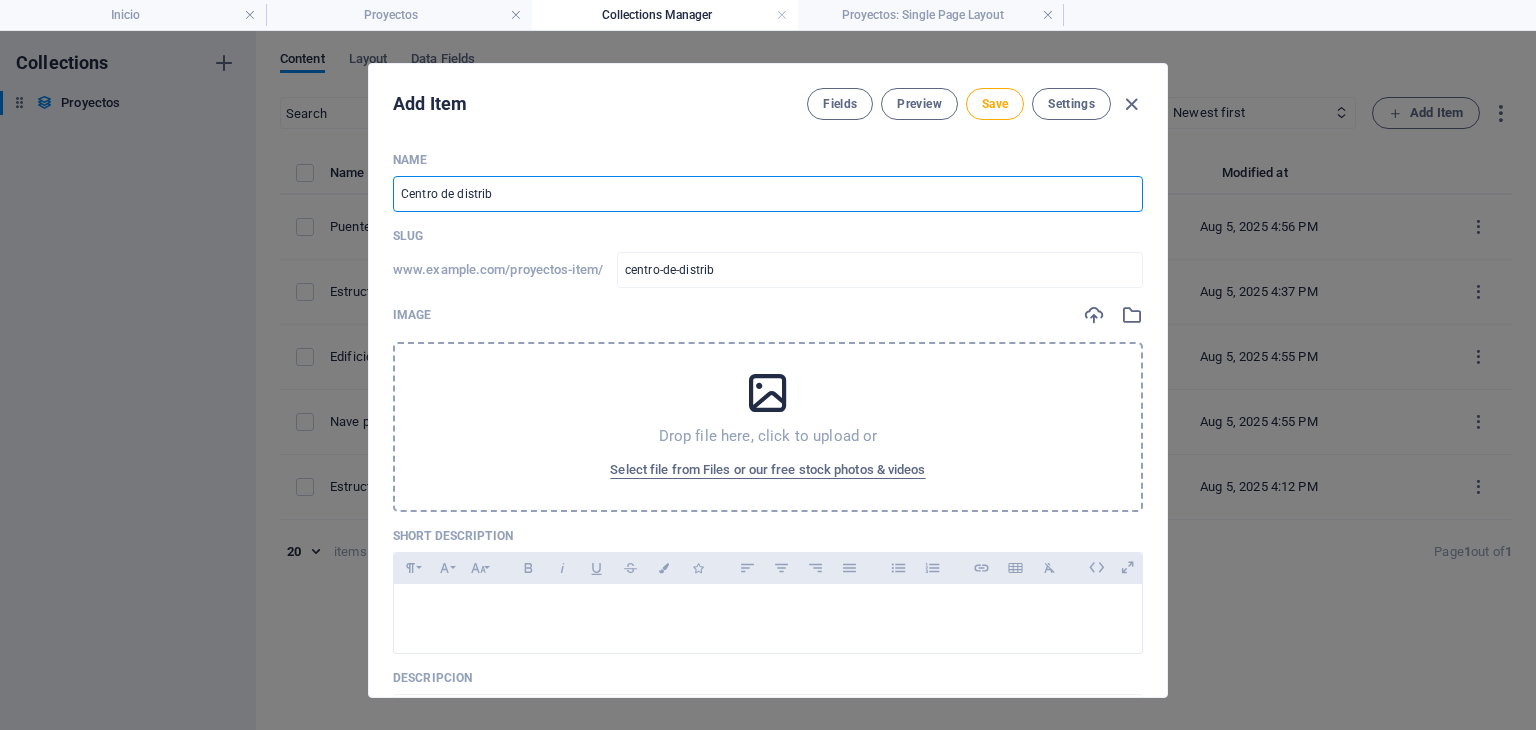 type on "Centro de distribu" 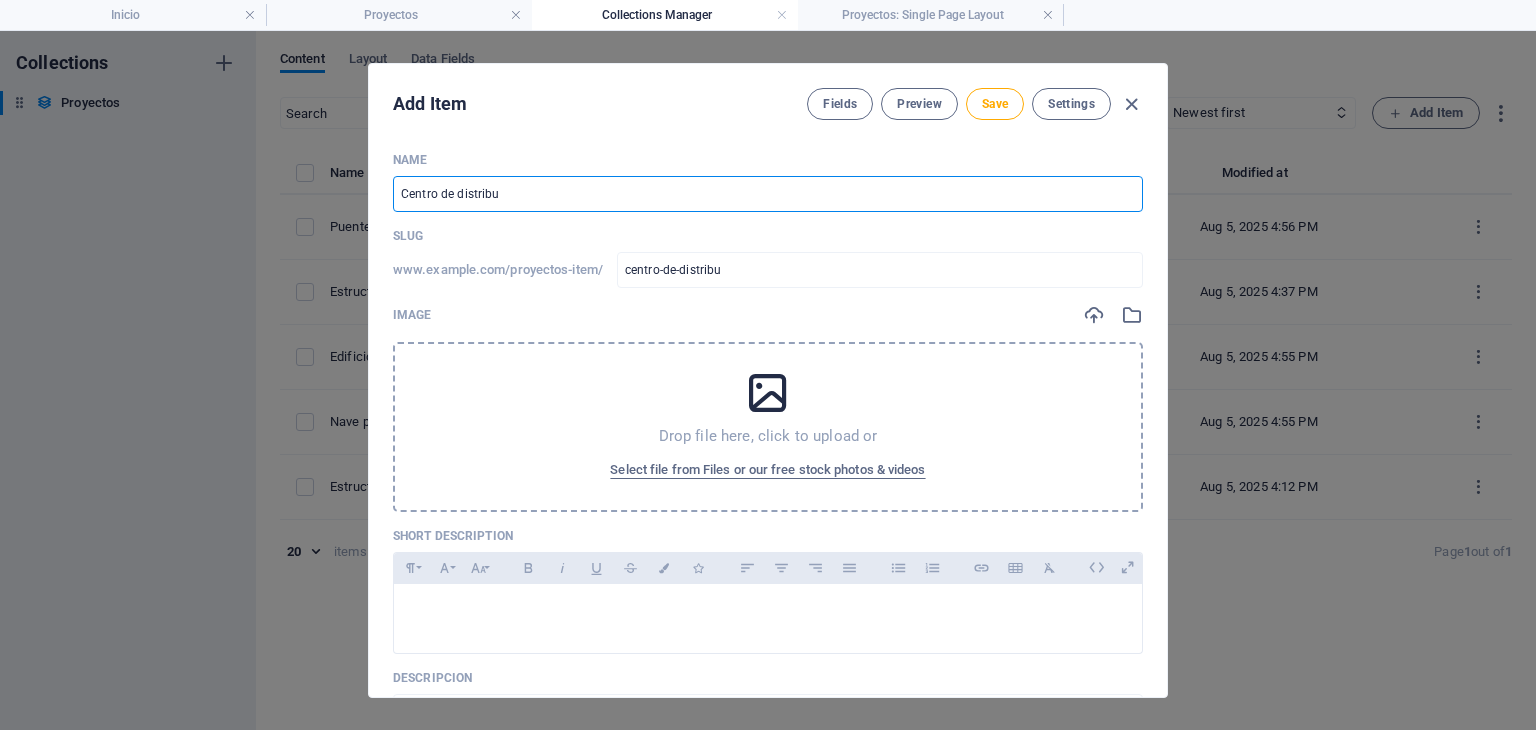 type on "Centro de distribuc" 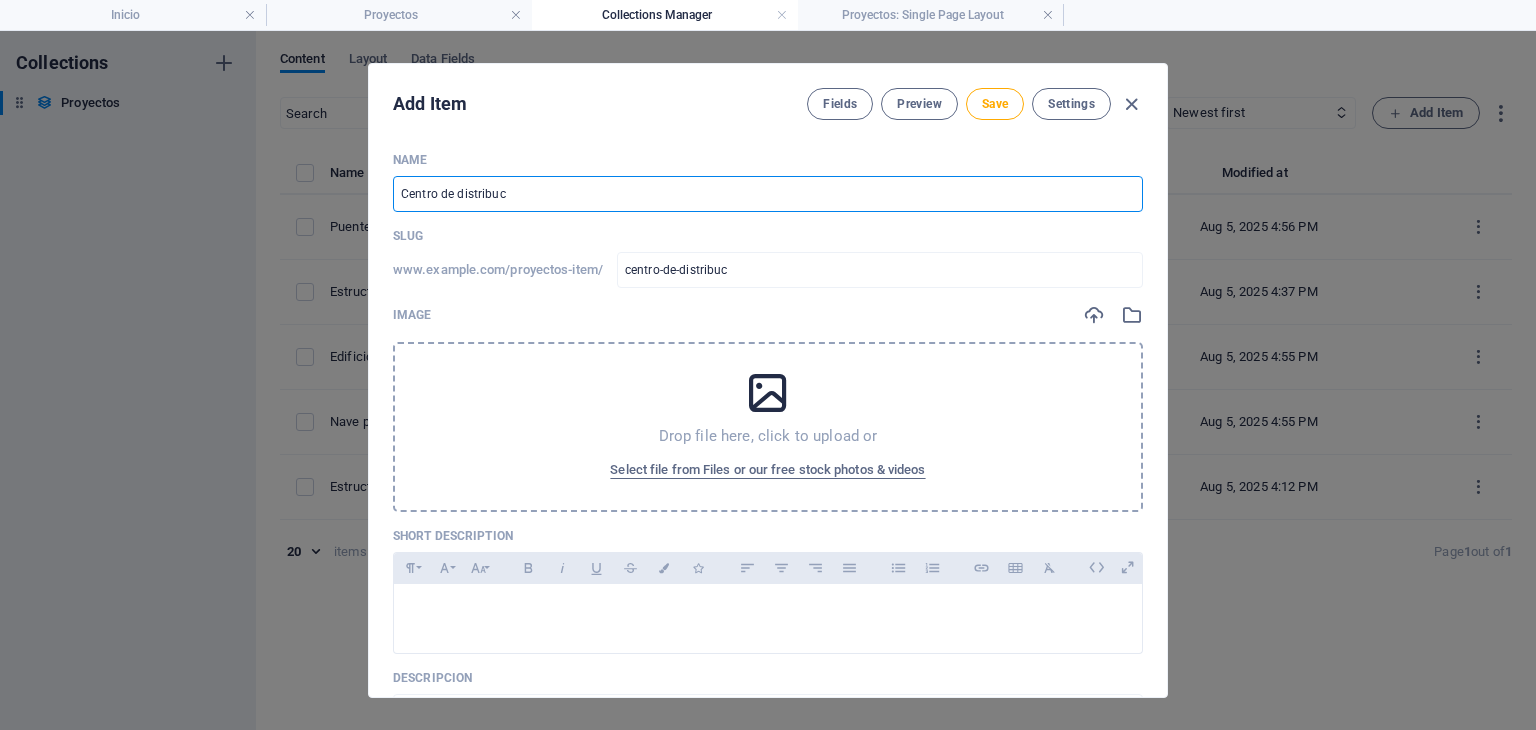 type on "Centro de distribuci" 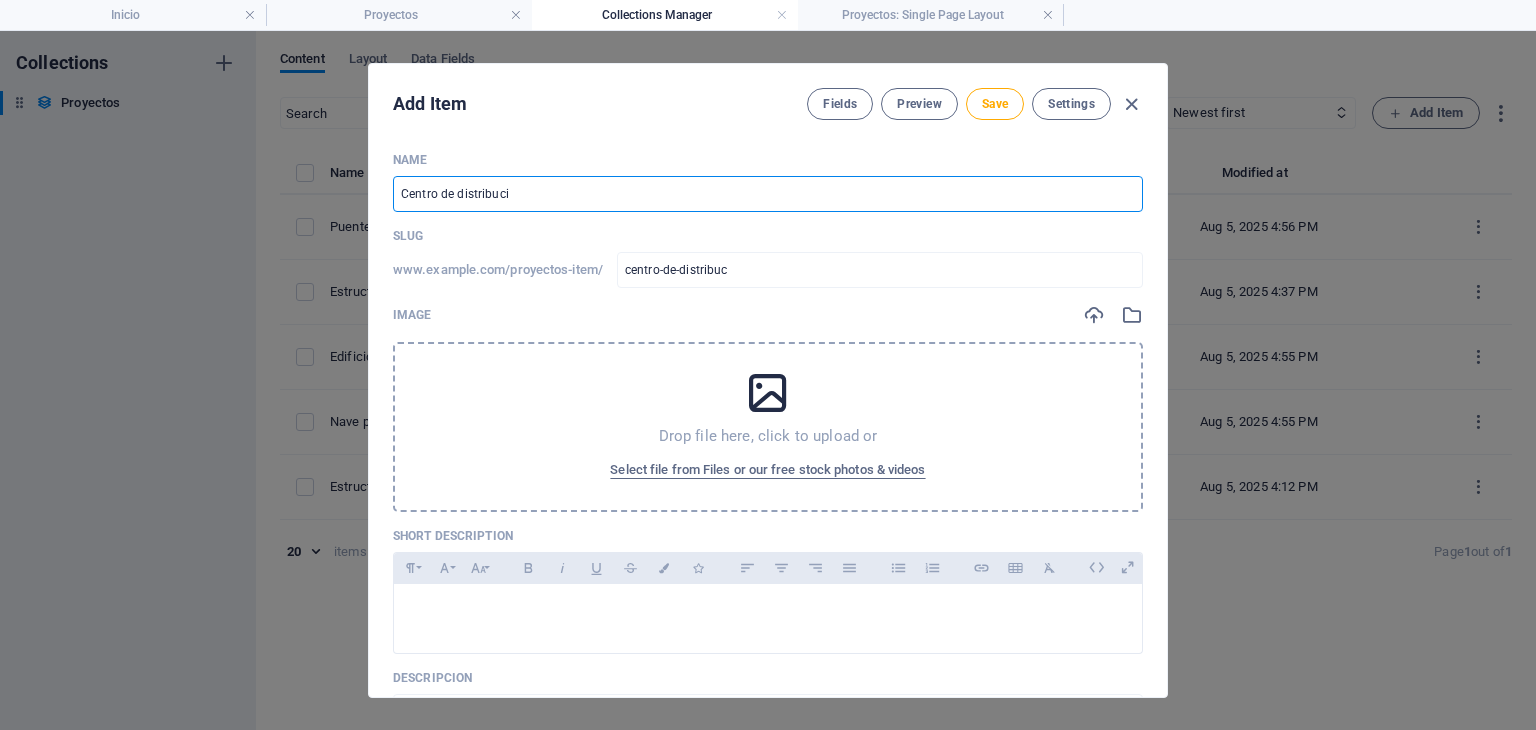 type on "centro-de-distribuci" 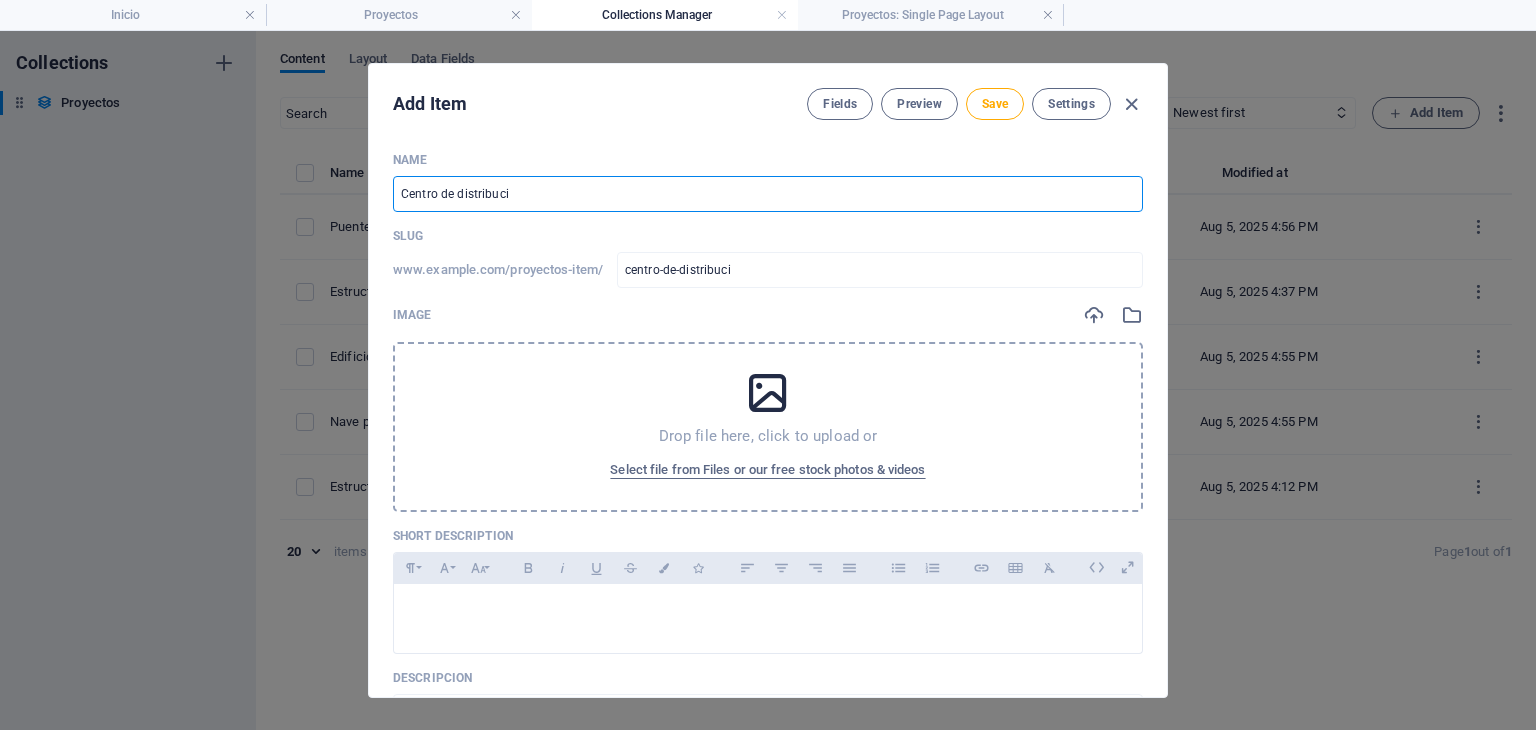 type on "Centro de distribucio" 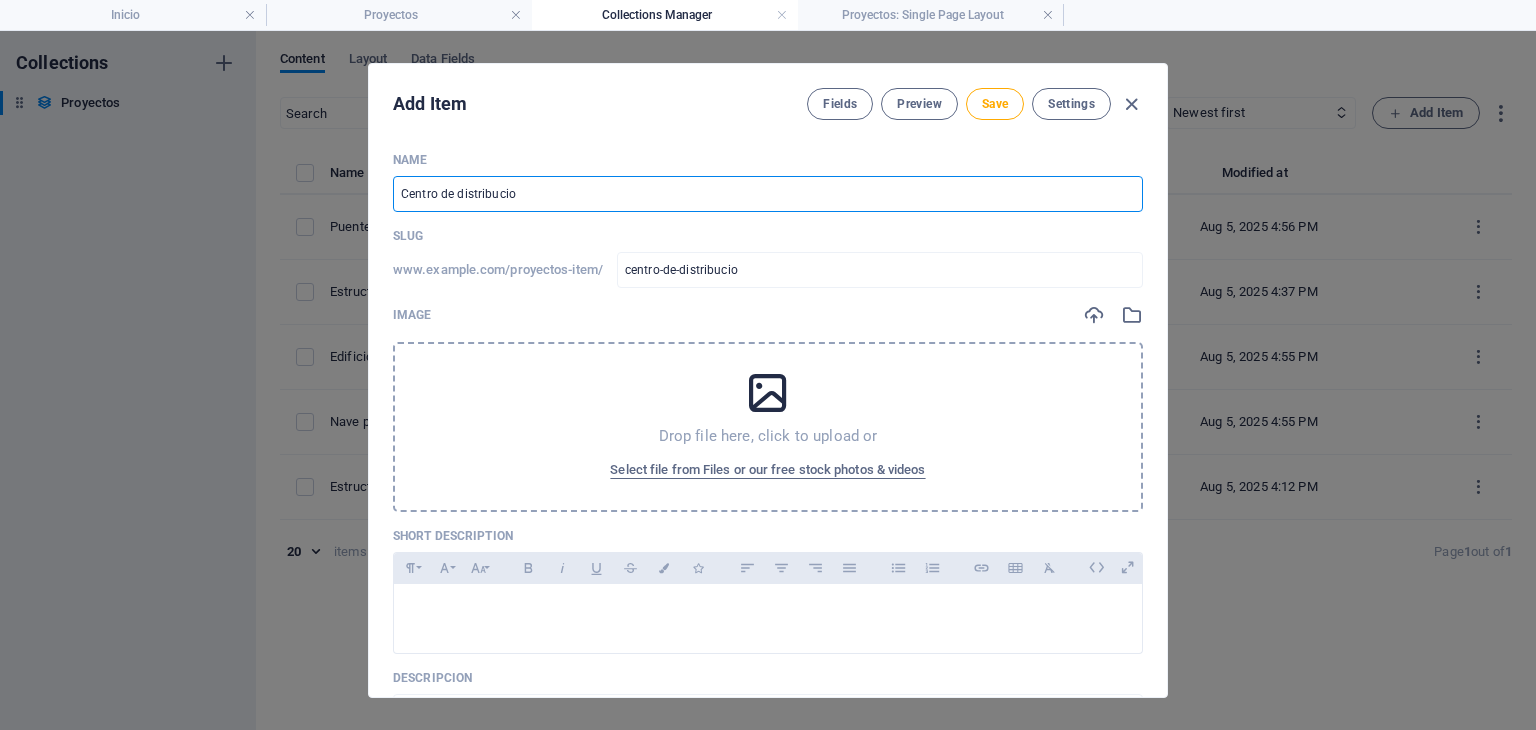 type on "Centro de distribucion" 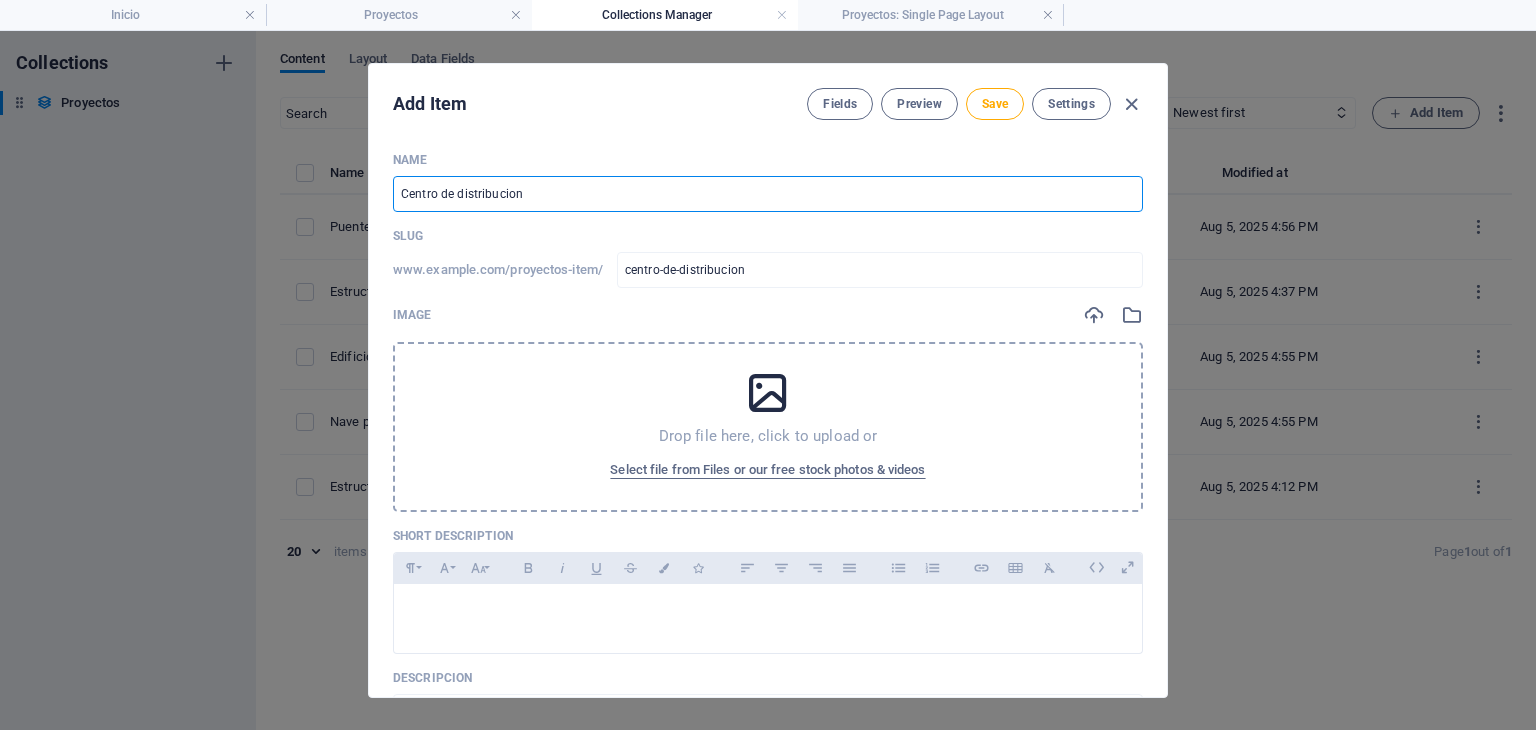 type on "Centro de distribucion d" 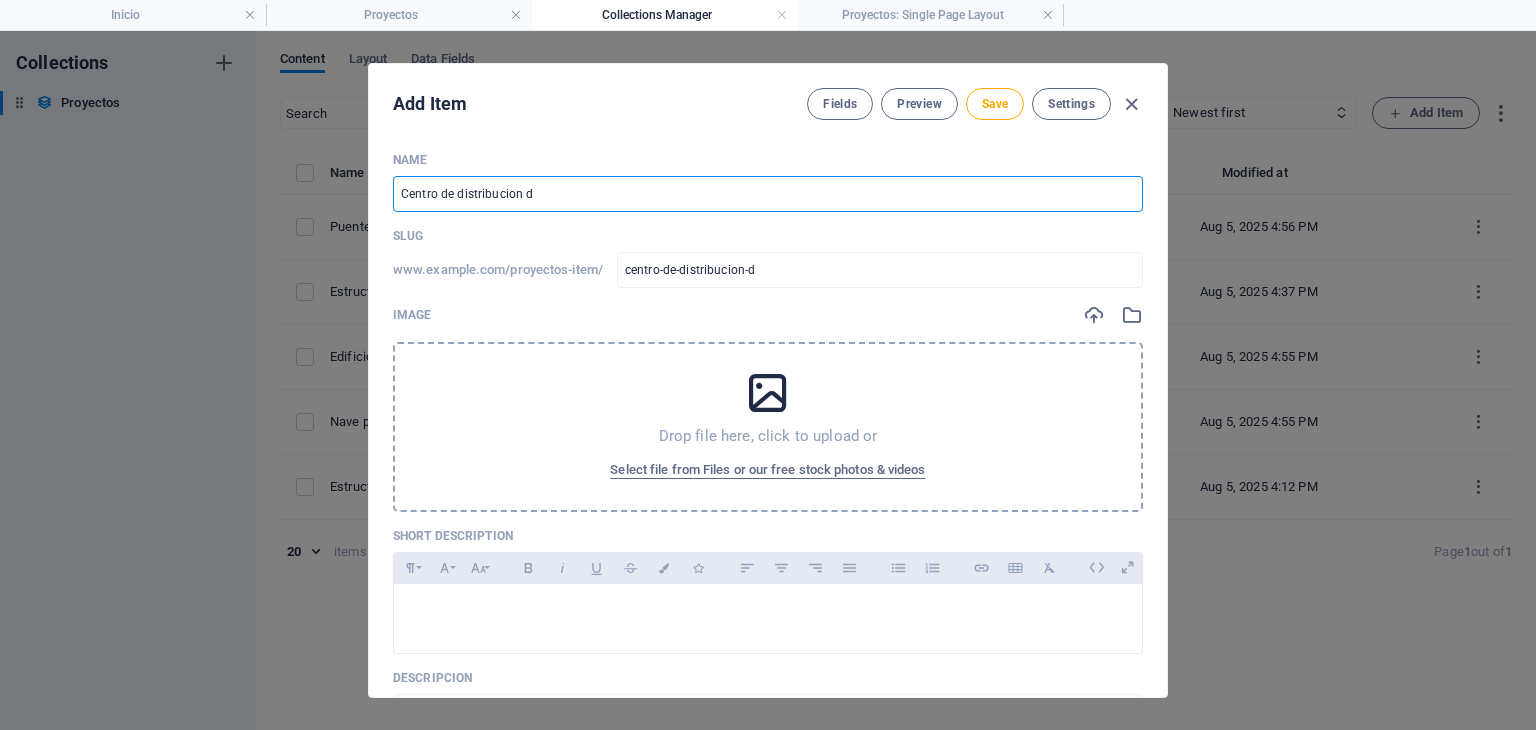 type on "Centro de distribucion de" 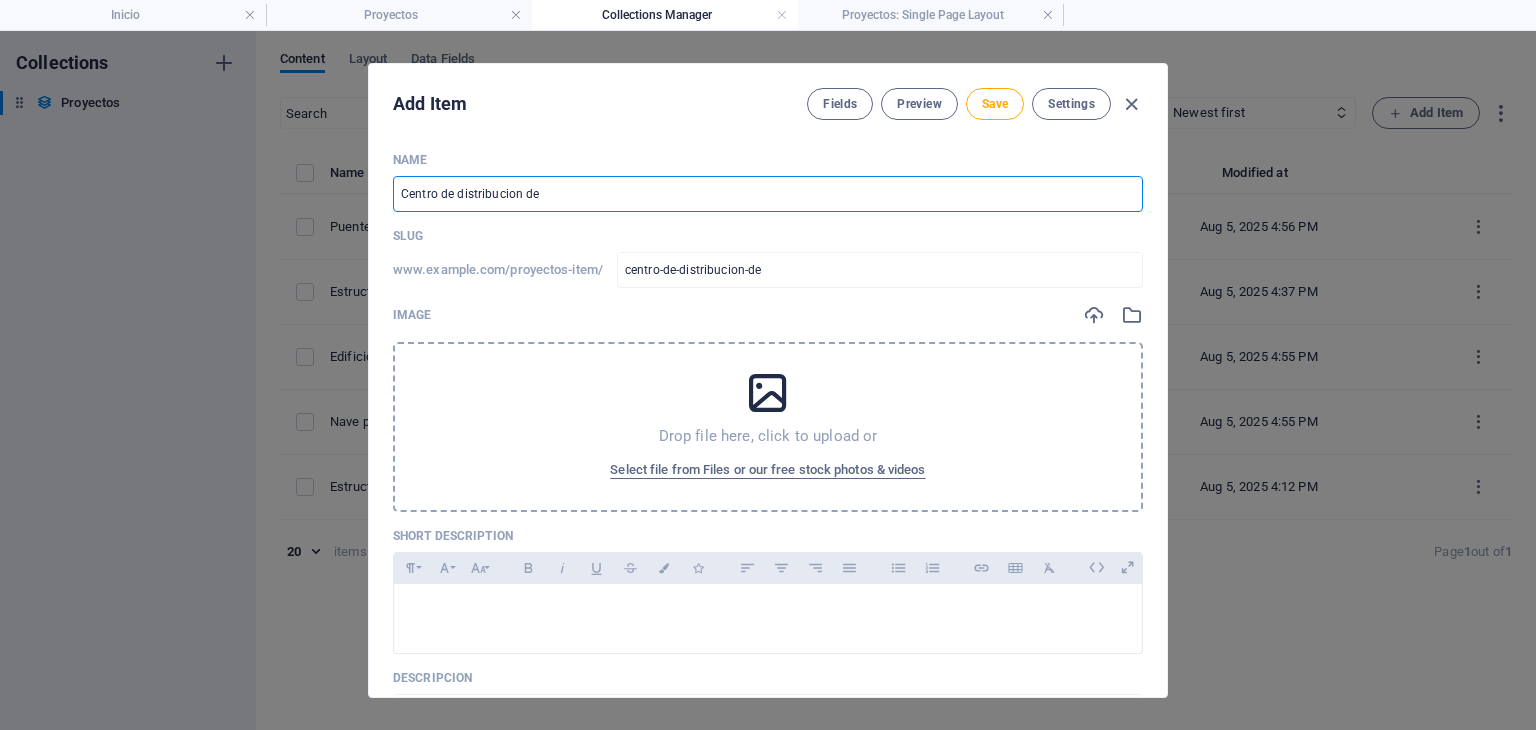 type on "Centro de distribucion de m" 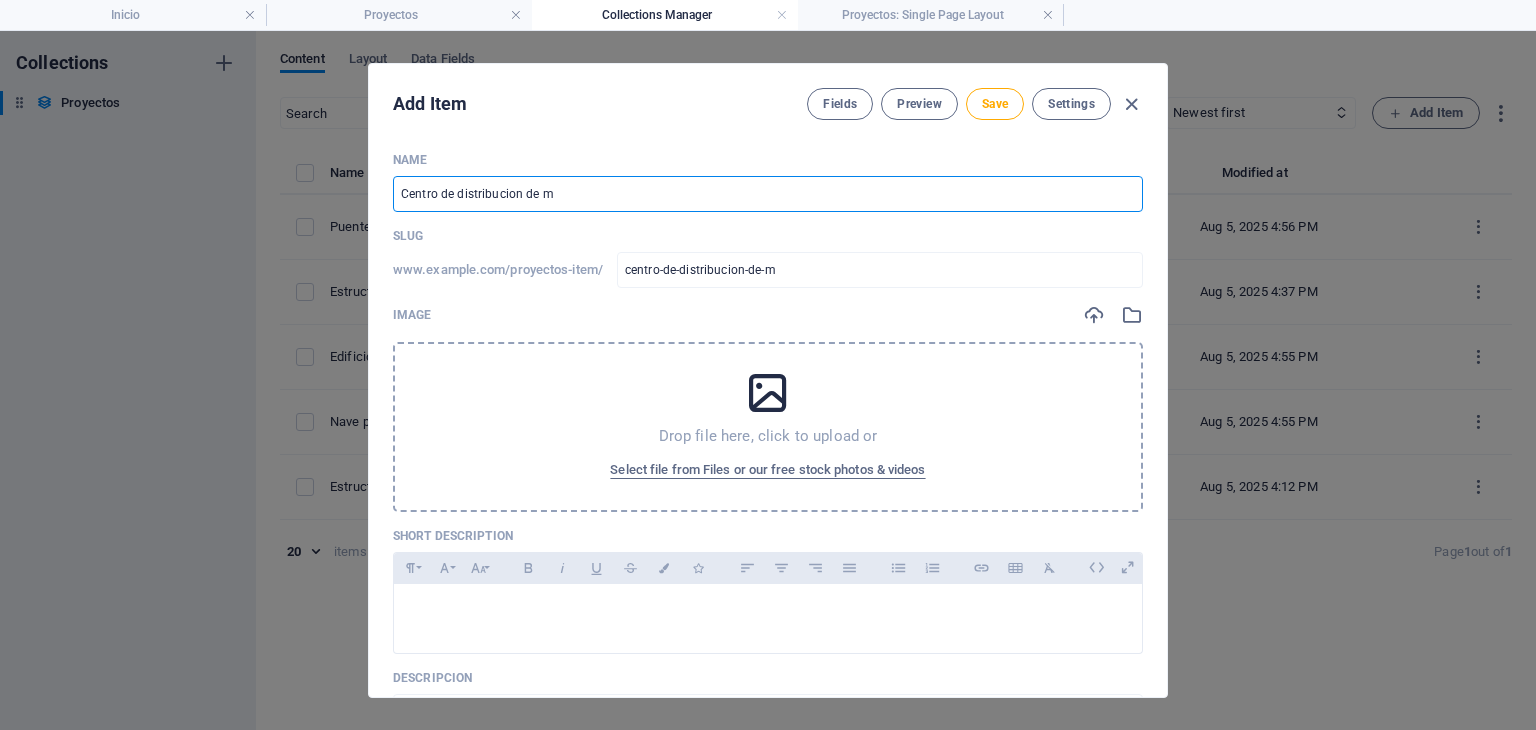 type on "Centro de distribucion de mo" 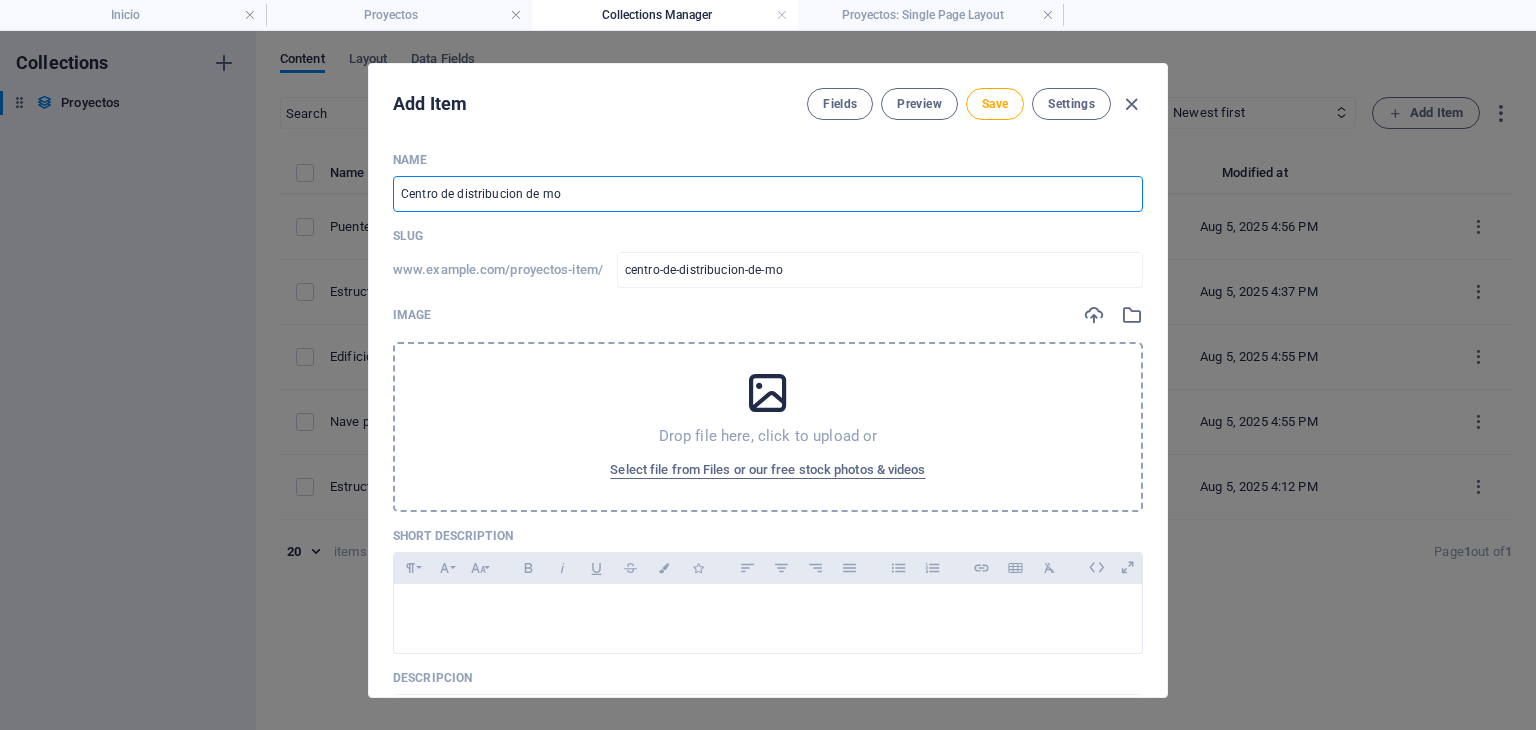 type on "Centro de distribucion de mot" 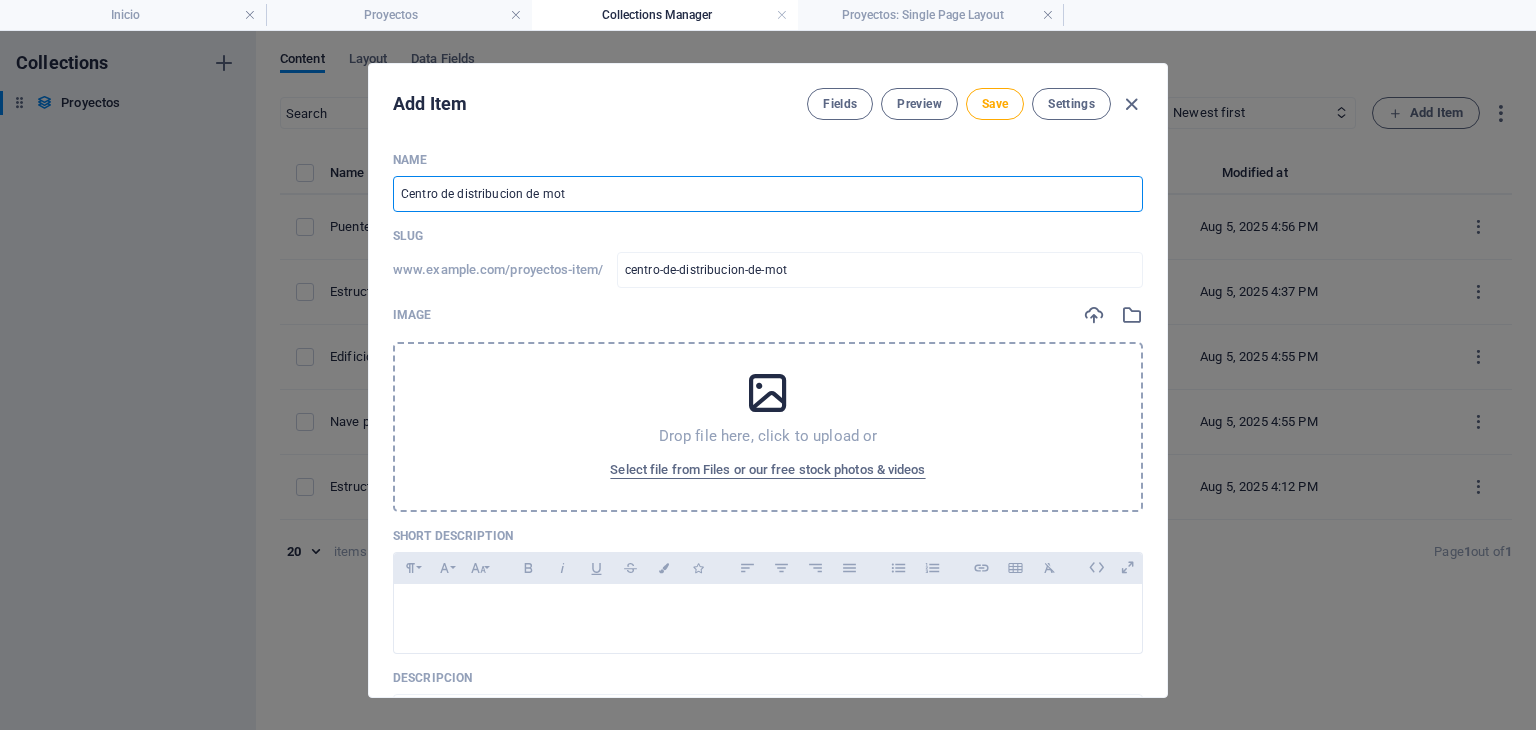 type on "Centro de distribucion de moto" 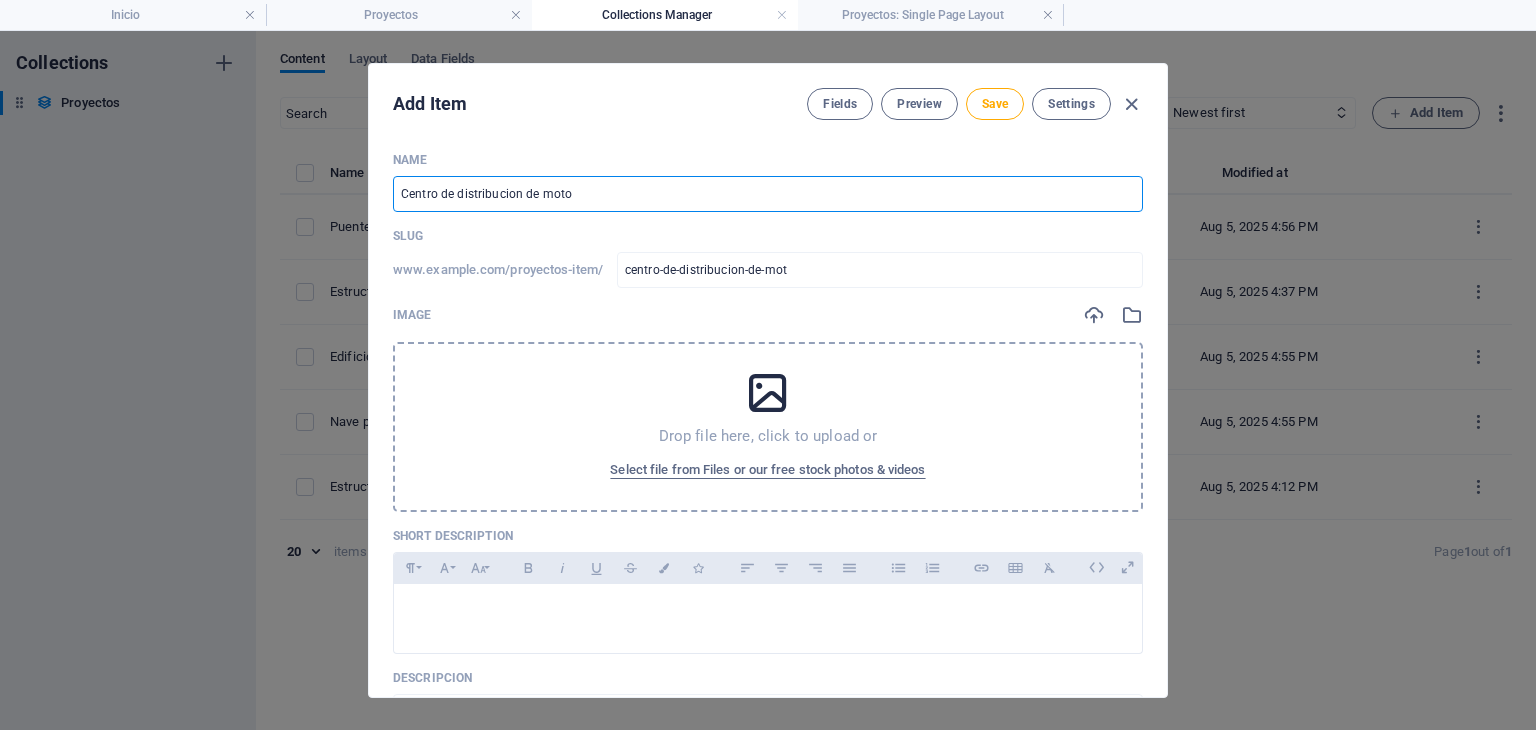 type on "centro-de-distribucion-de-moto" 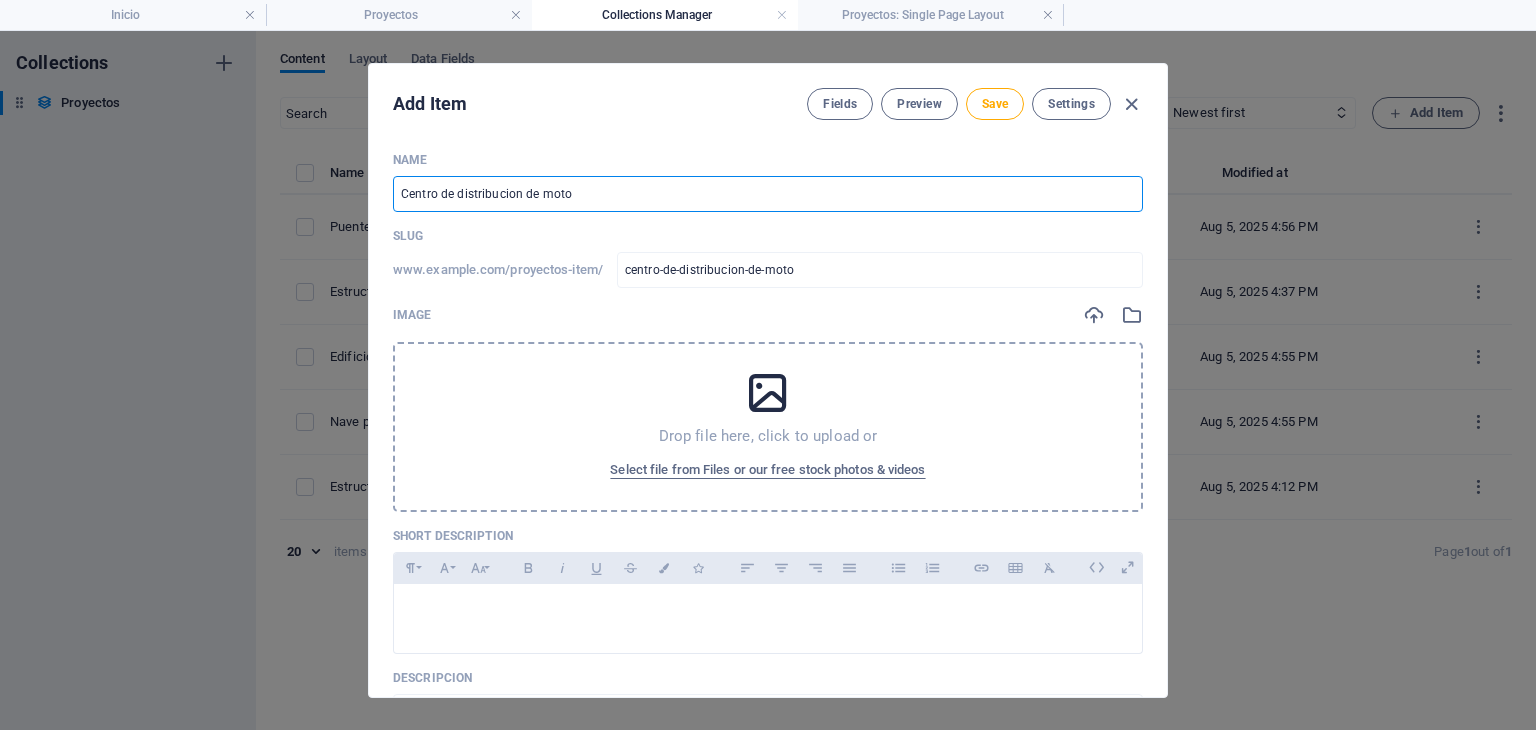 type on "Centro de distribucion de motop" 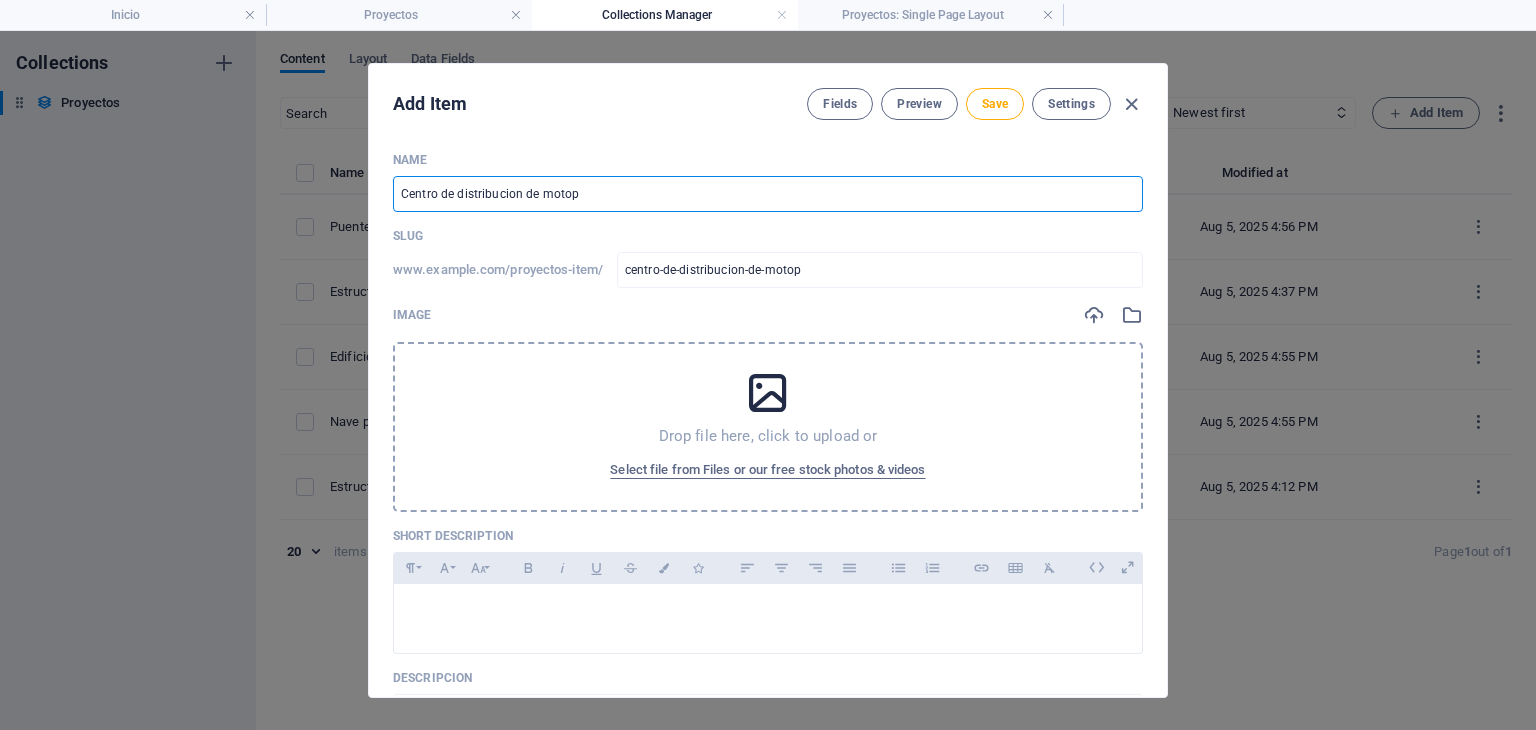 type on "Centro de distribucion de motopa" 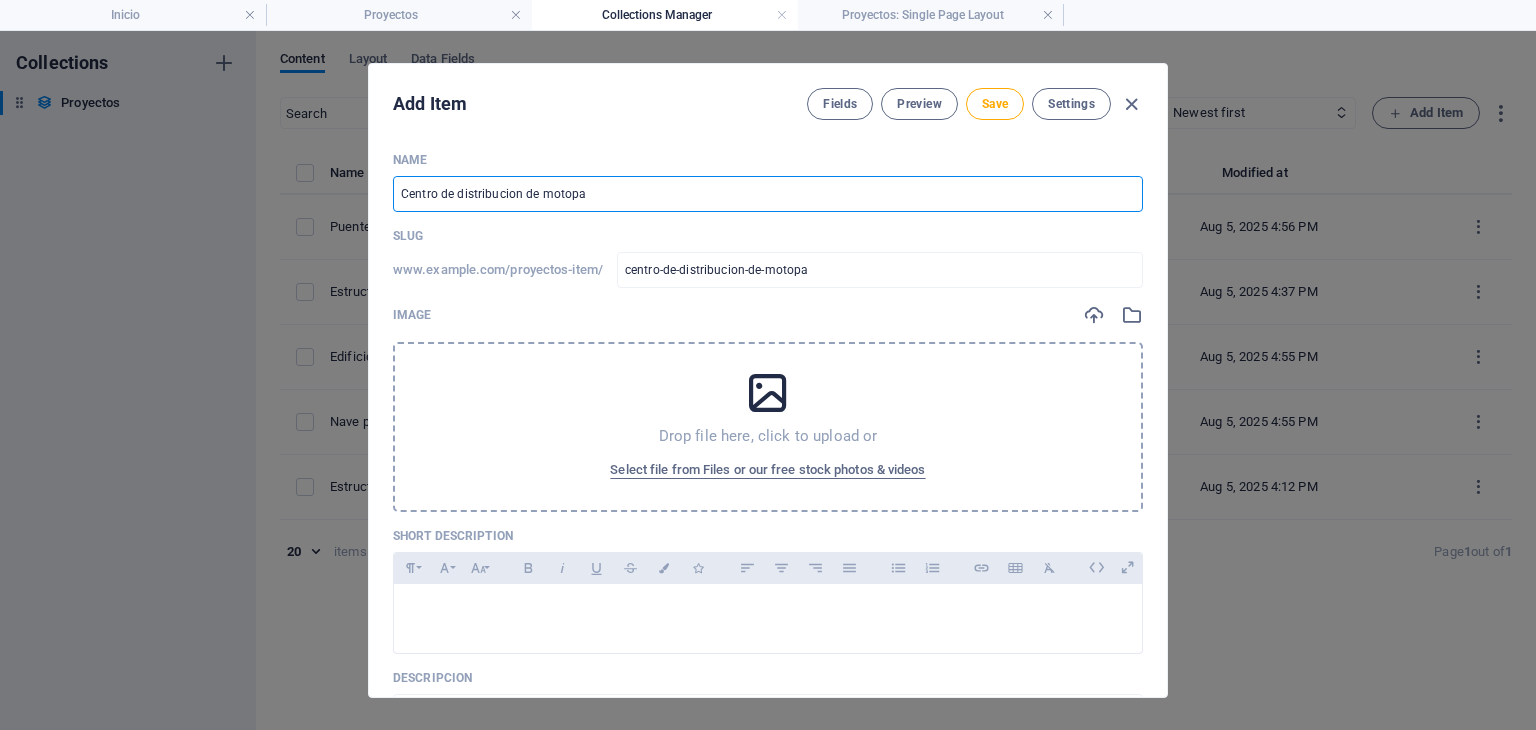 type on "Centro de distribucion de motopar" 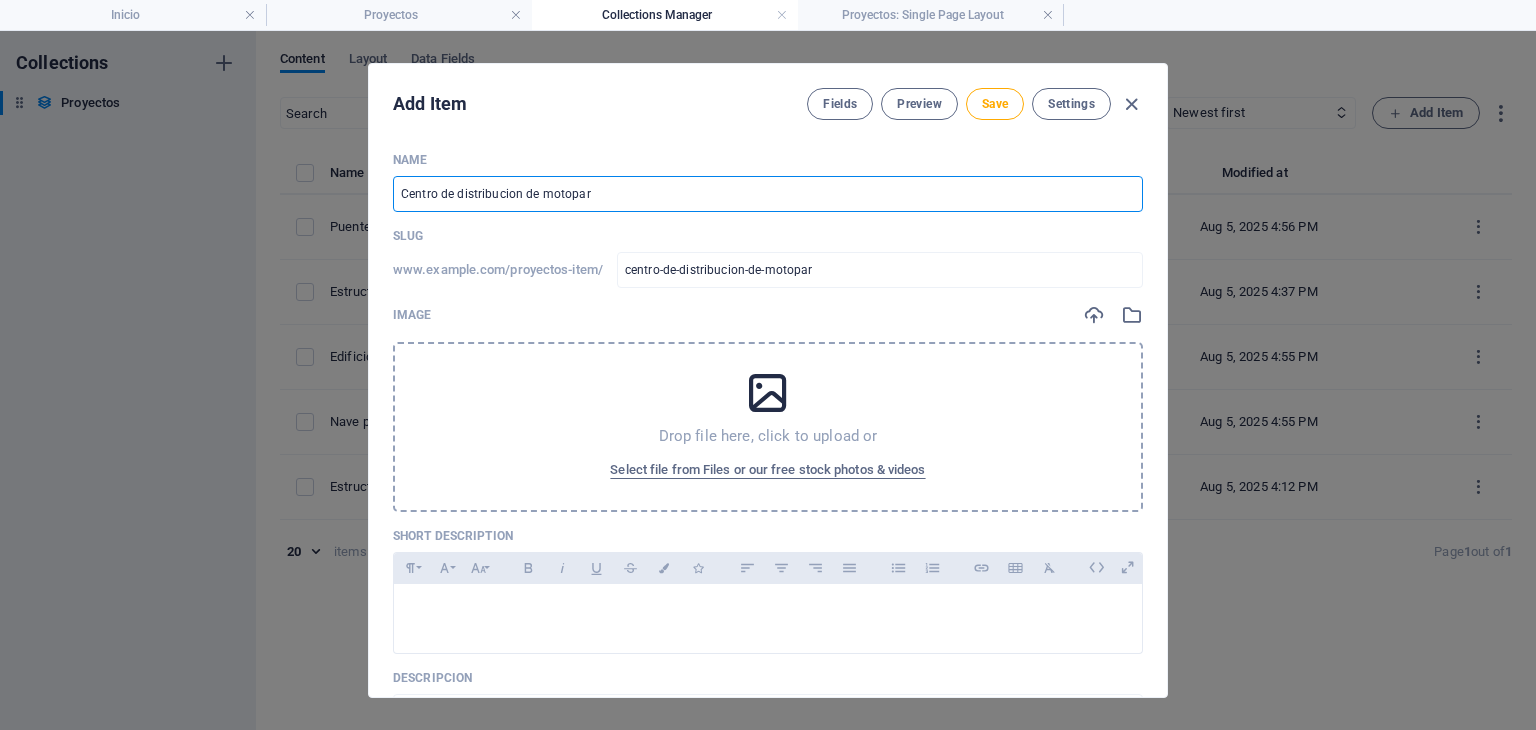 type on "Centro de distribucion de motopart" 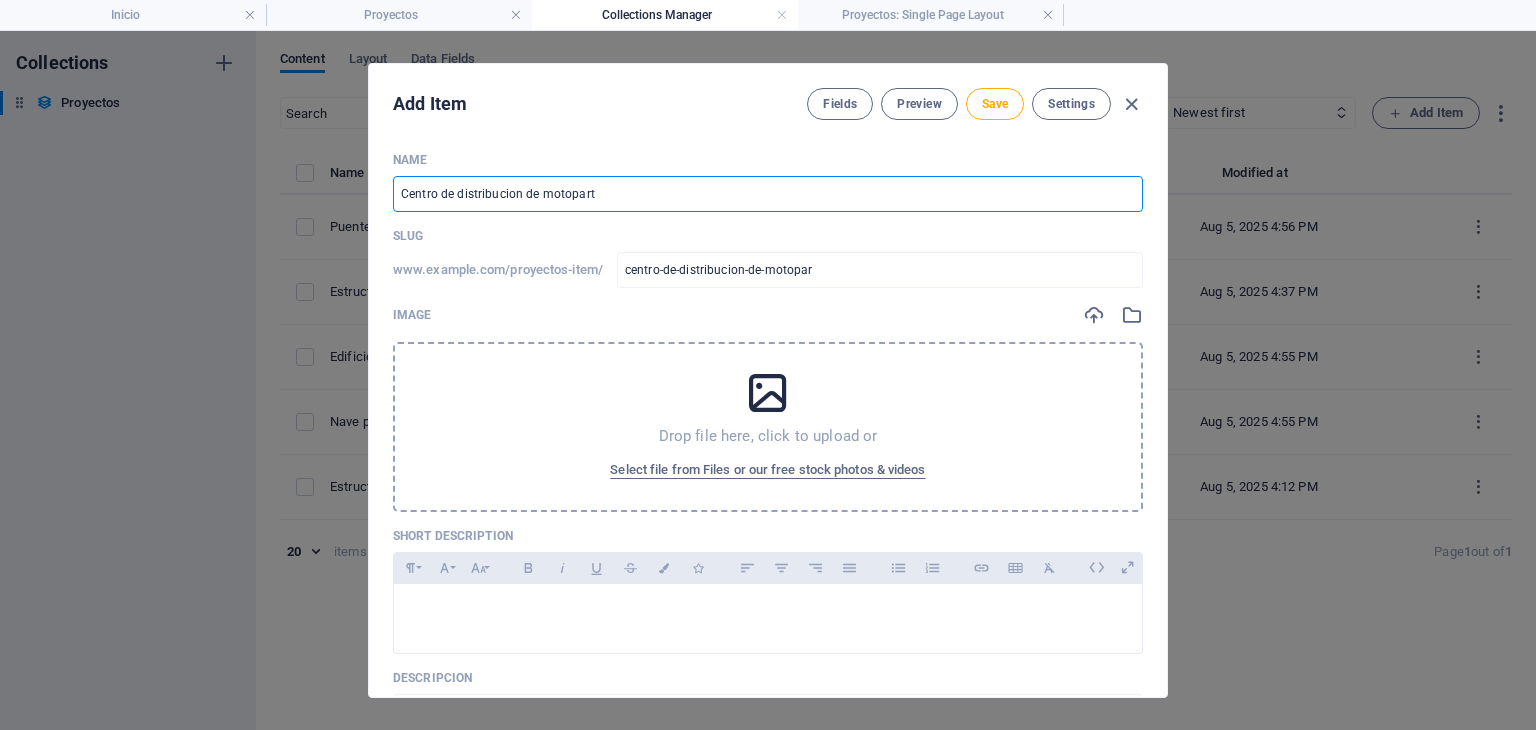 type on "centro-de-distribucion-de-motopart" 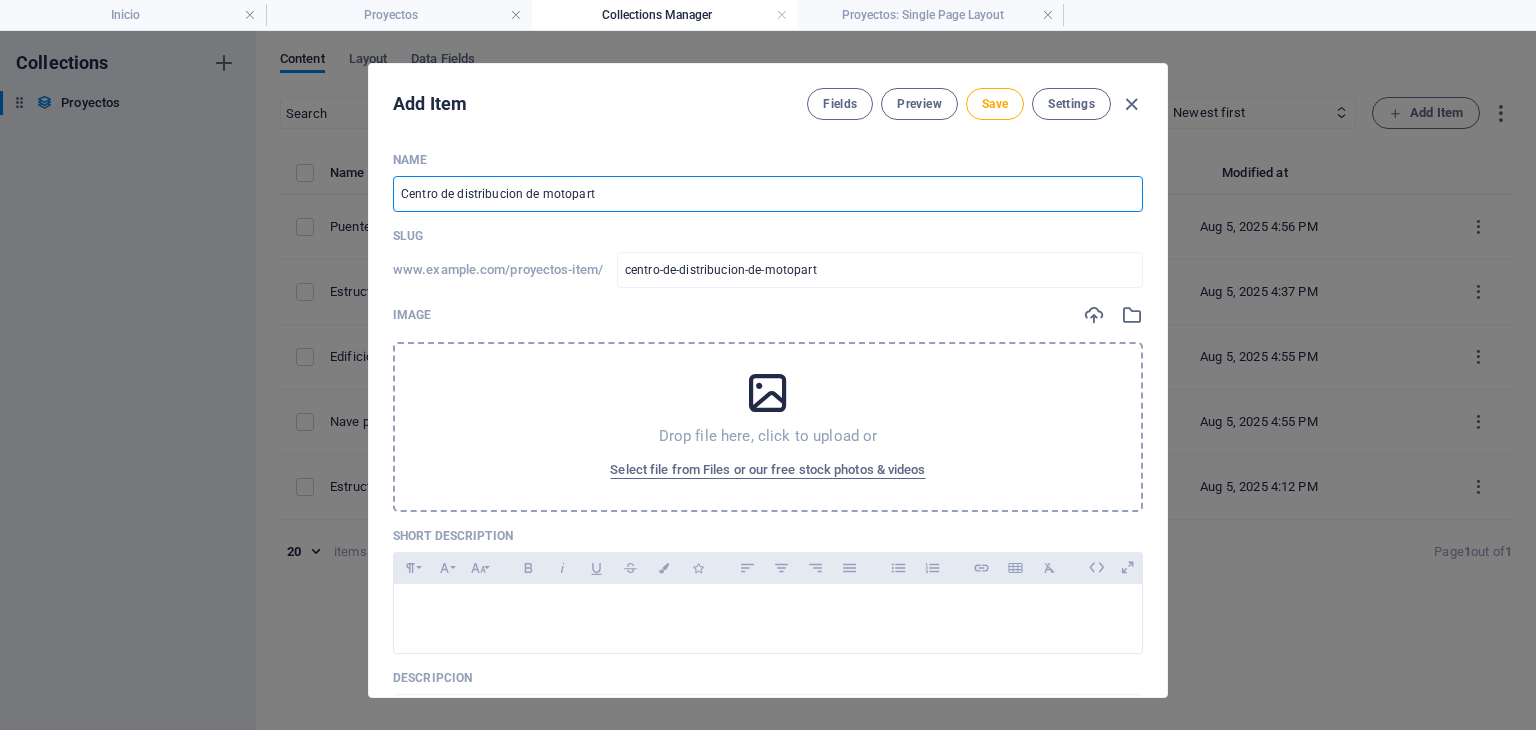 type on "Centro de distribucion de motoparte" 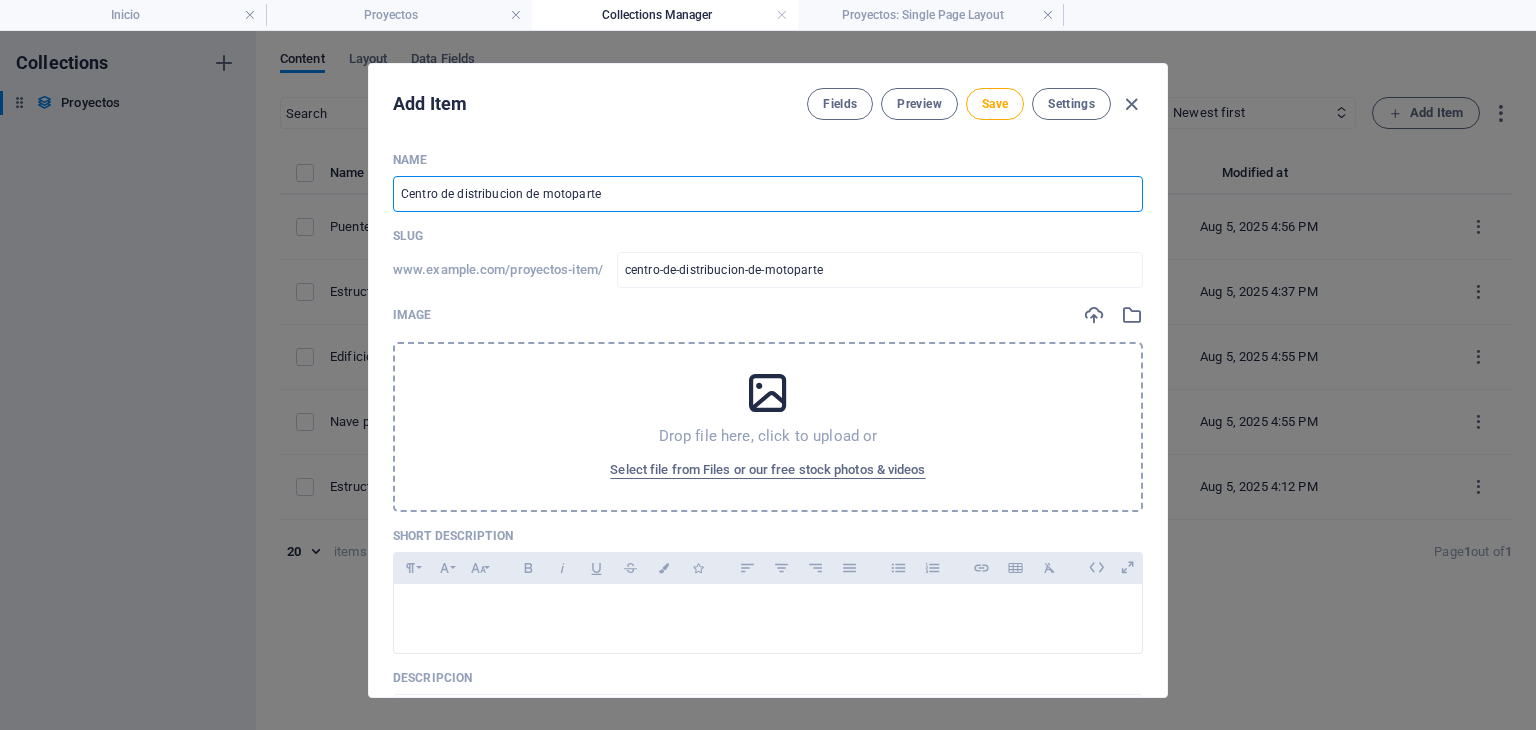 type on "Centro de distribucion de motopartes" 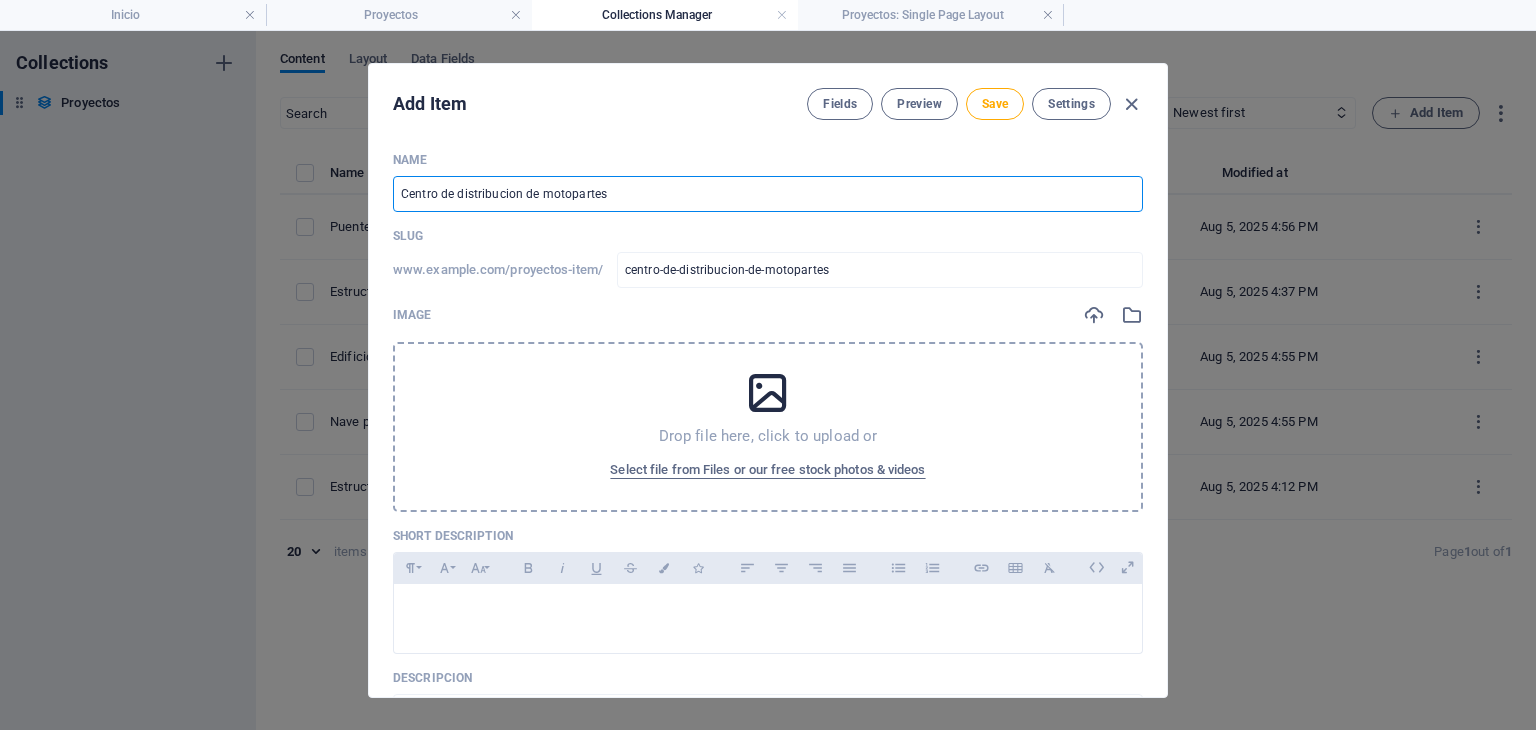 type on "Centro de distribucion de motopartes" 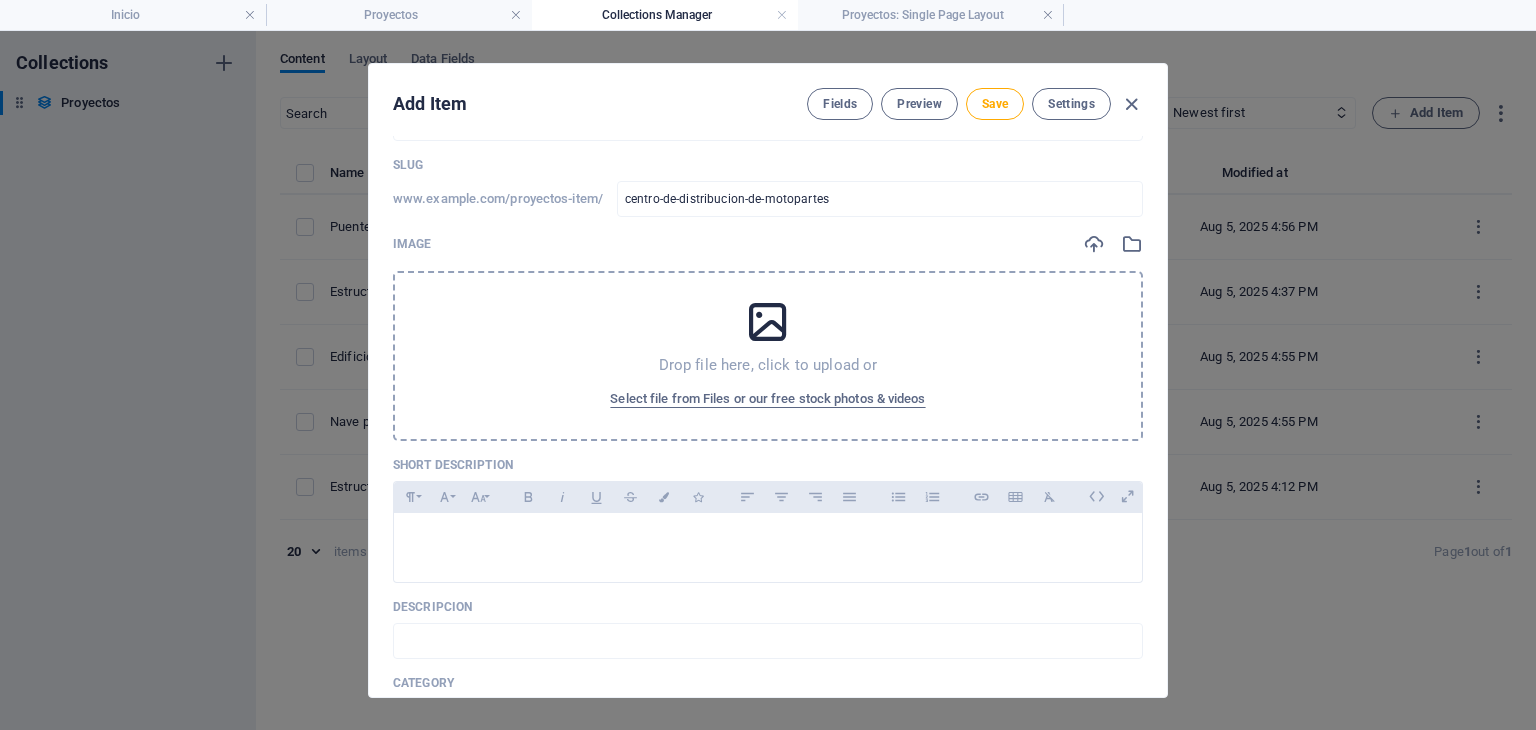 scroll, scrollTop: 166, scrollLeft: 0, axis: vertical 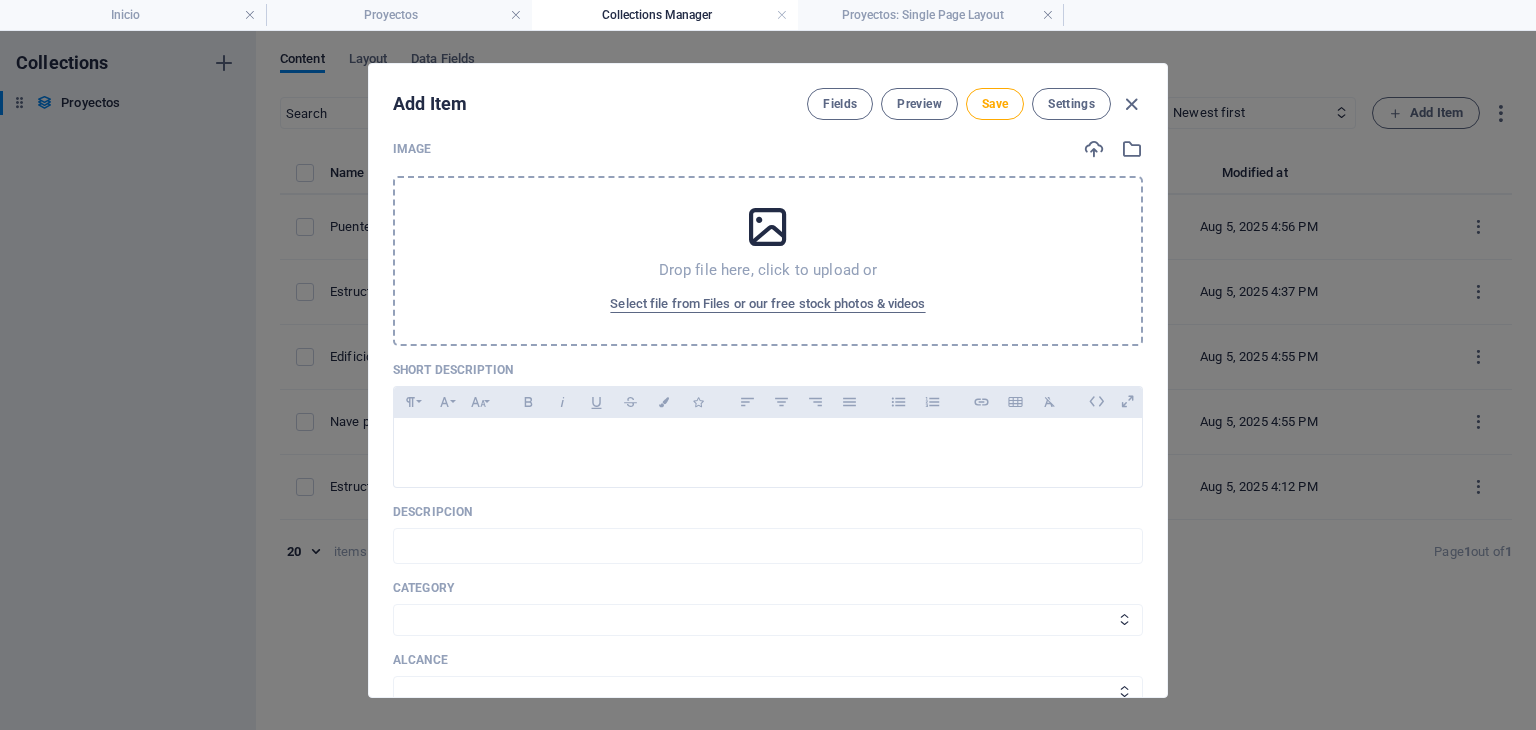 click at bounding box center [768, 227] 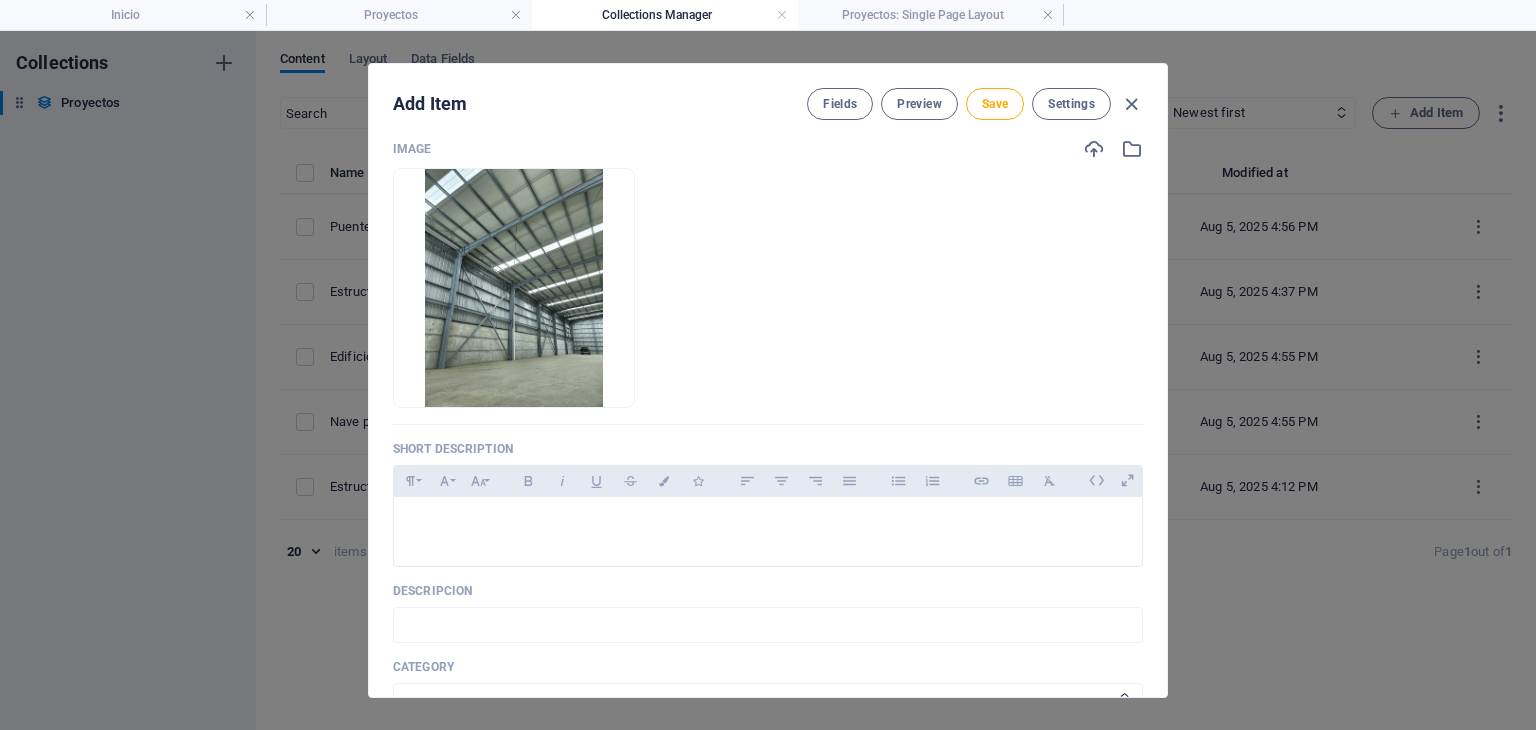 click on "Proyectos" at bounding box center (399, 15) 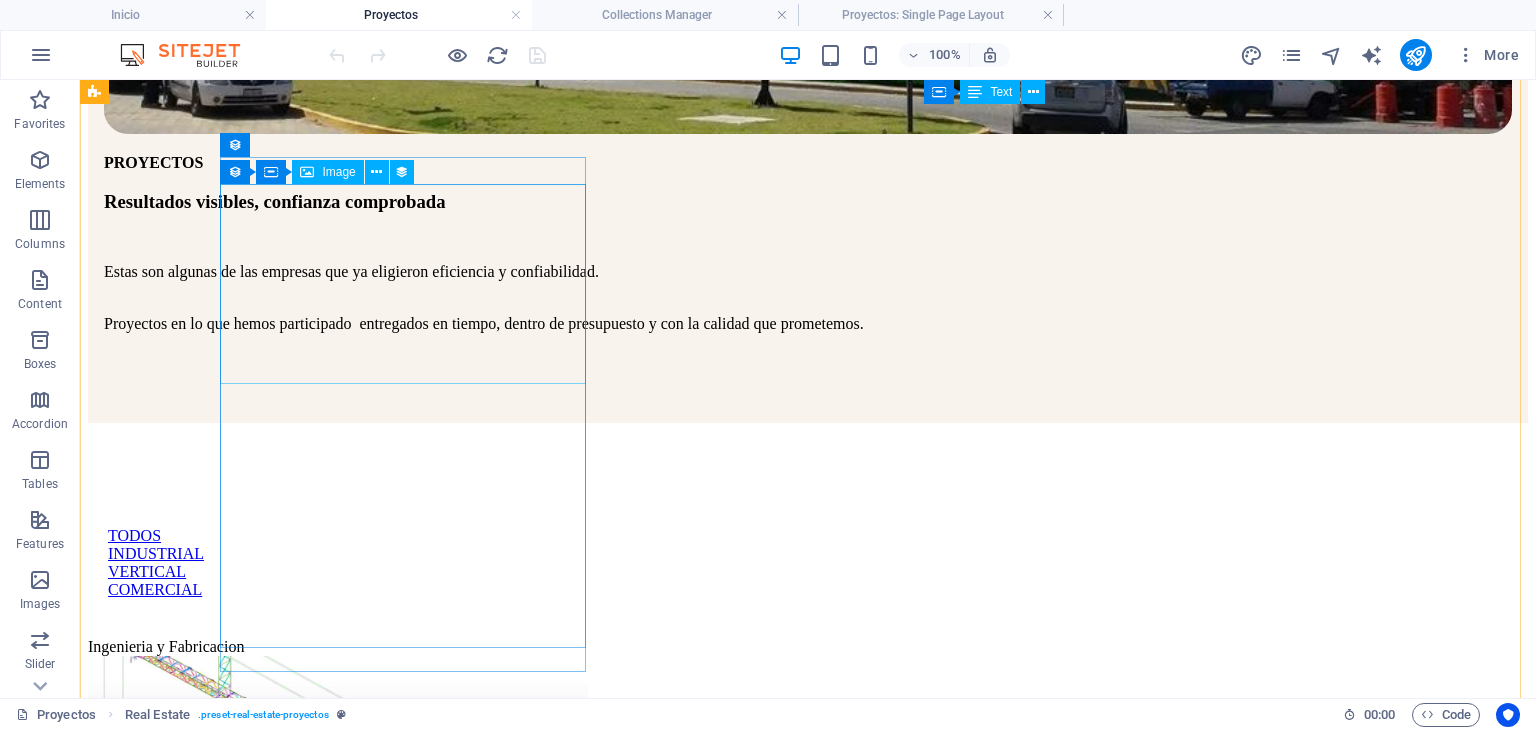 scroll, scrollTop: 666, scrollLeft: 0, axis: vertical 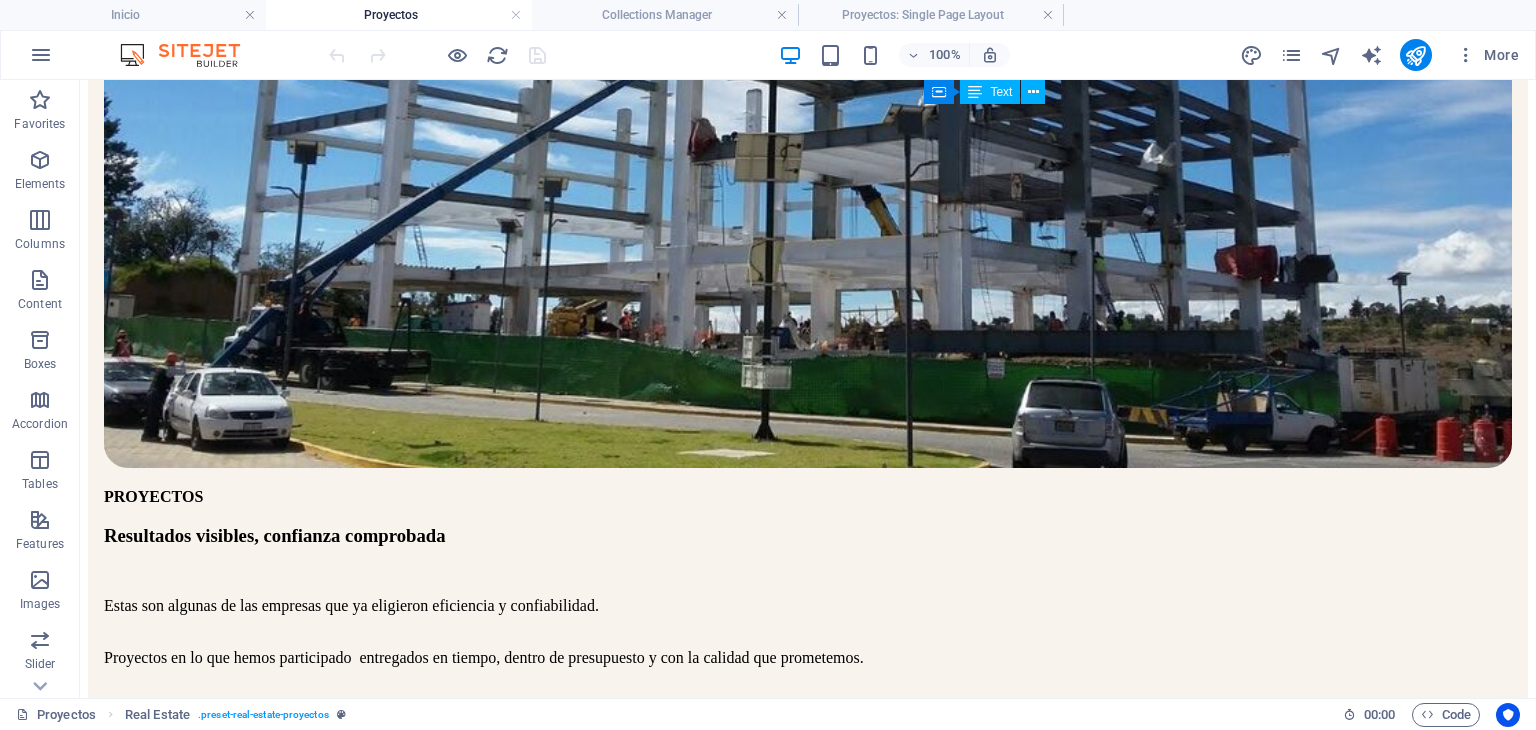 click on "Inicio" at bounding box center (133, 15) 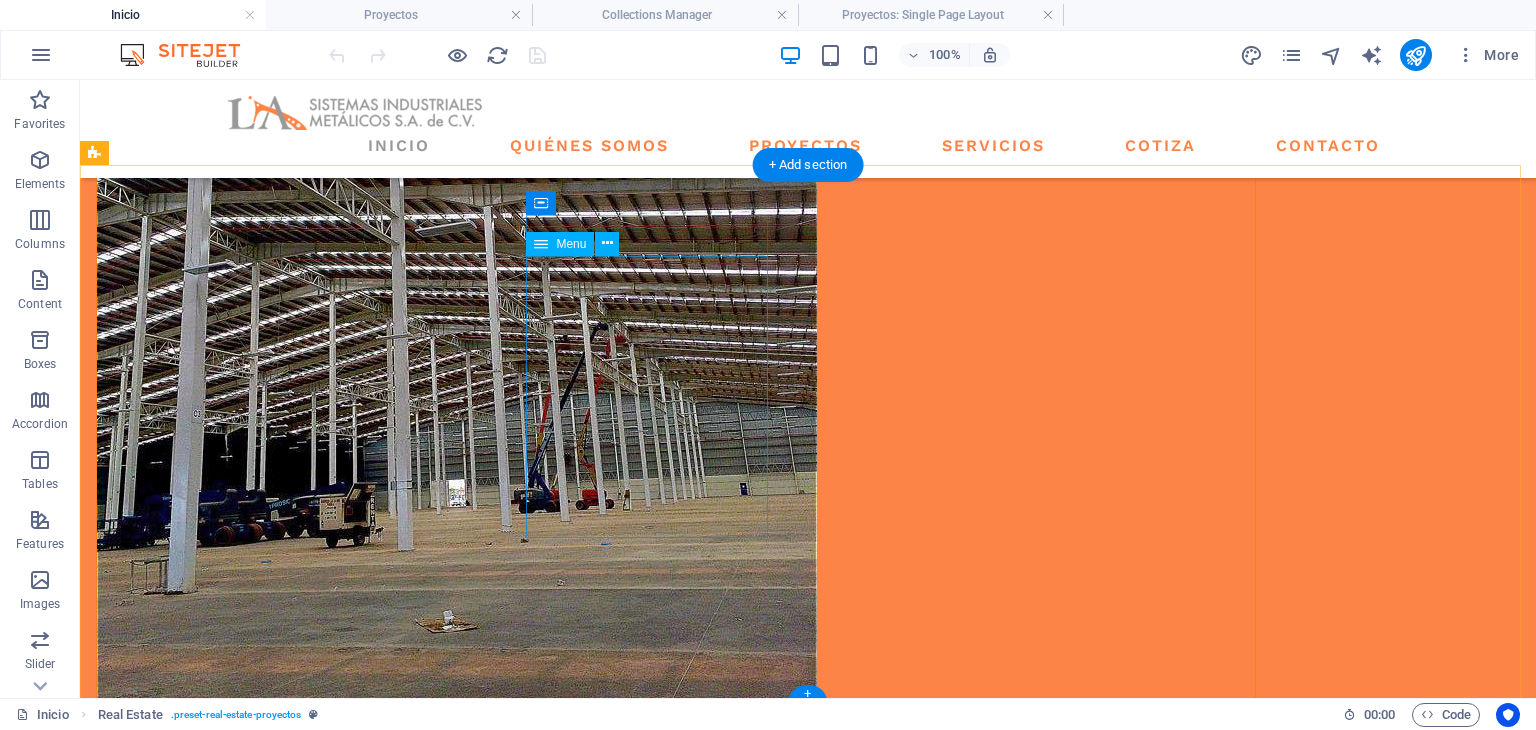 scroll, scrollTop: 2549, scrollLeft: 0, axis: vertical 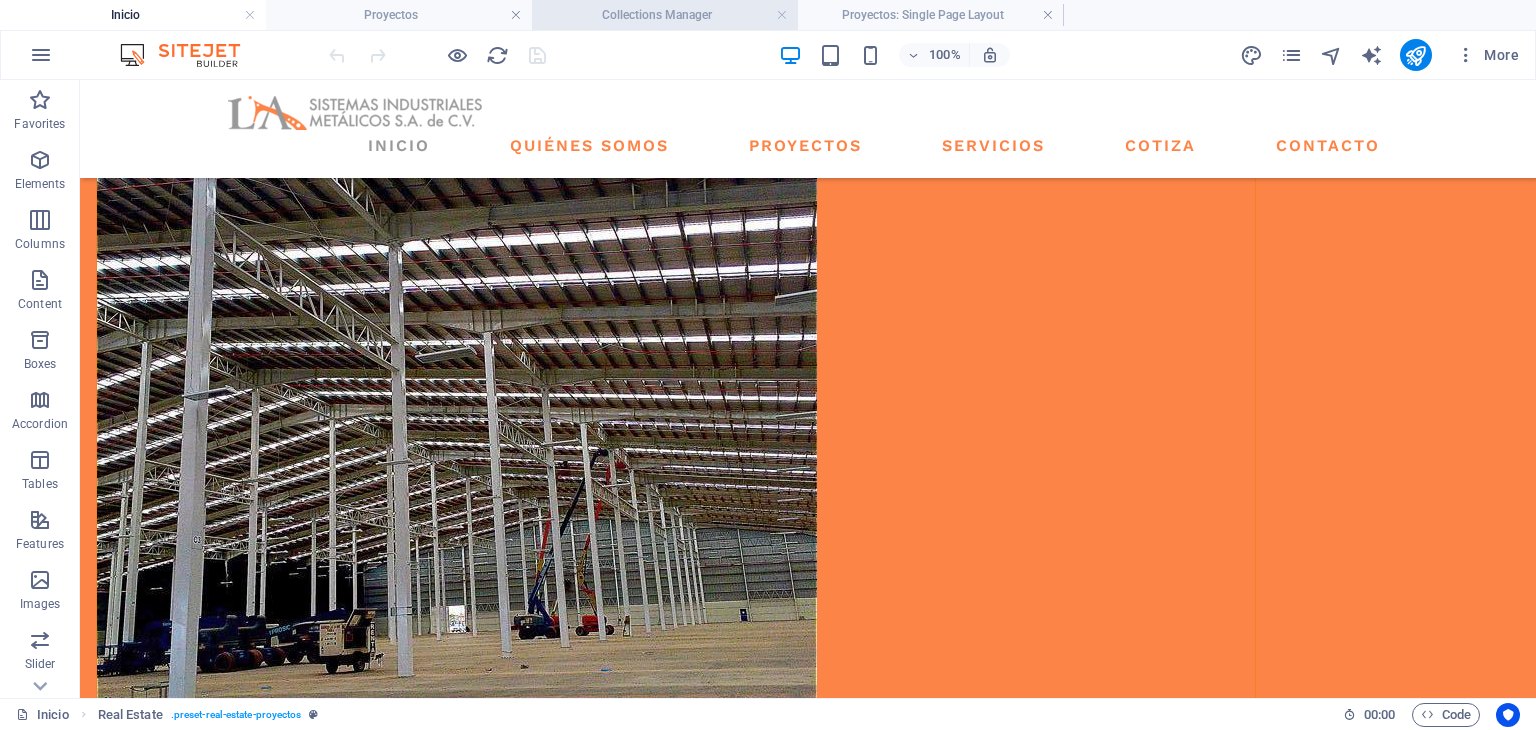 click on "Collections Manager" at bounding box center [665, 15] 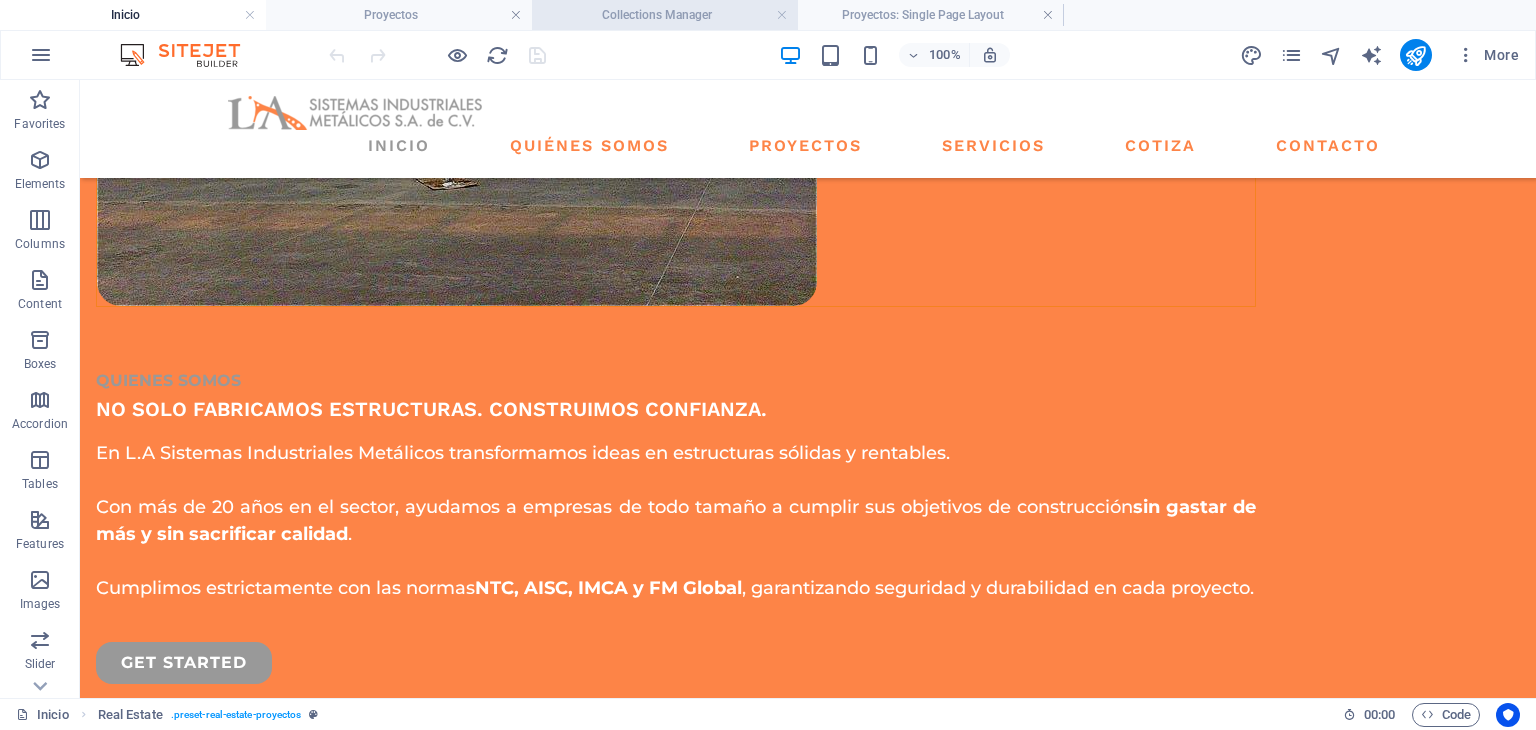 scroll, scrollTop: 0, scrollLeft: 0, axis: both 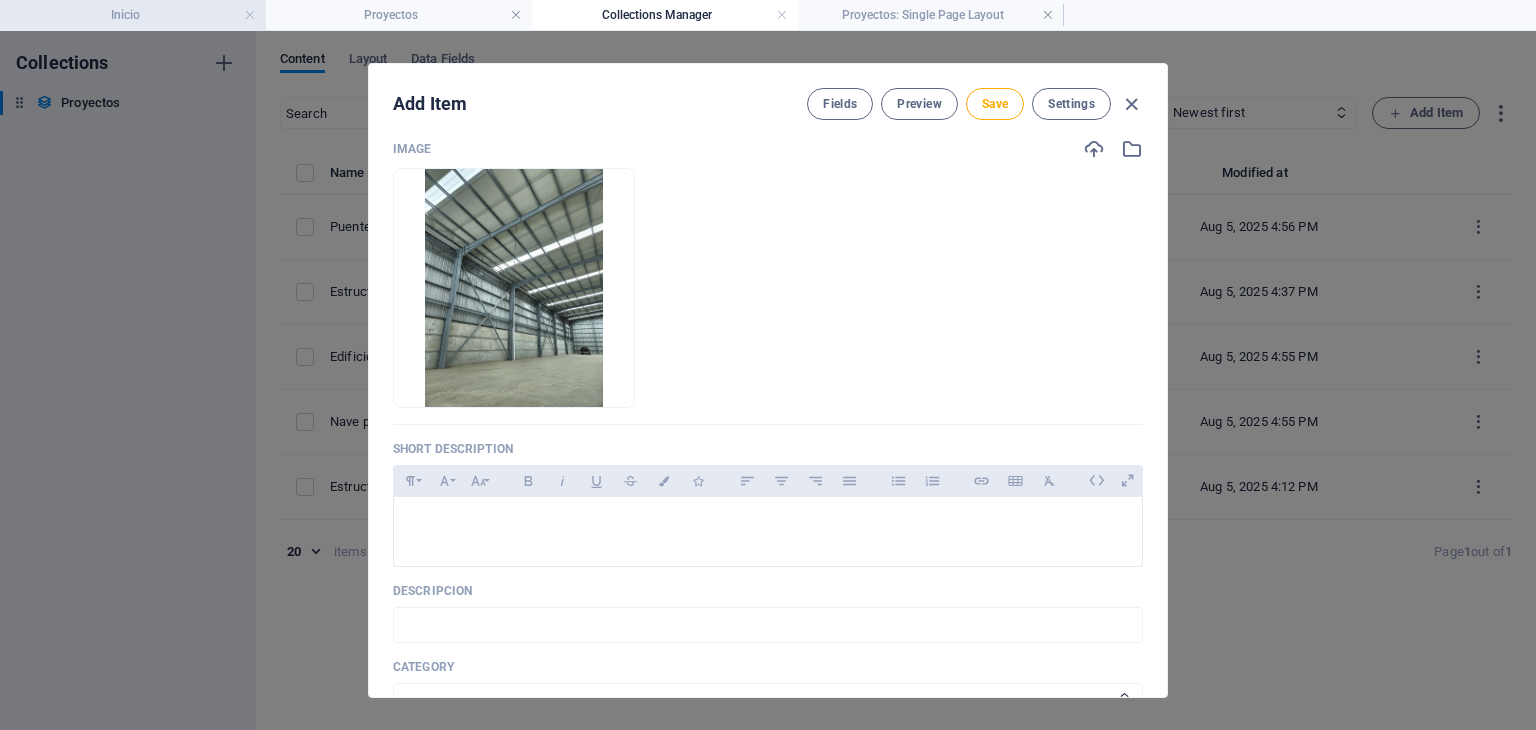 click on "Inicio" at bounding box center [133, 15] 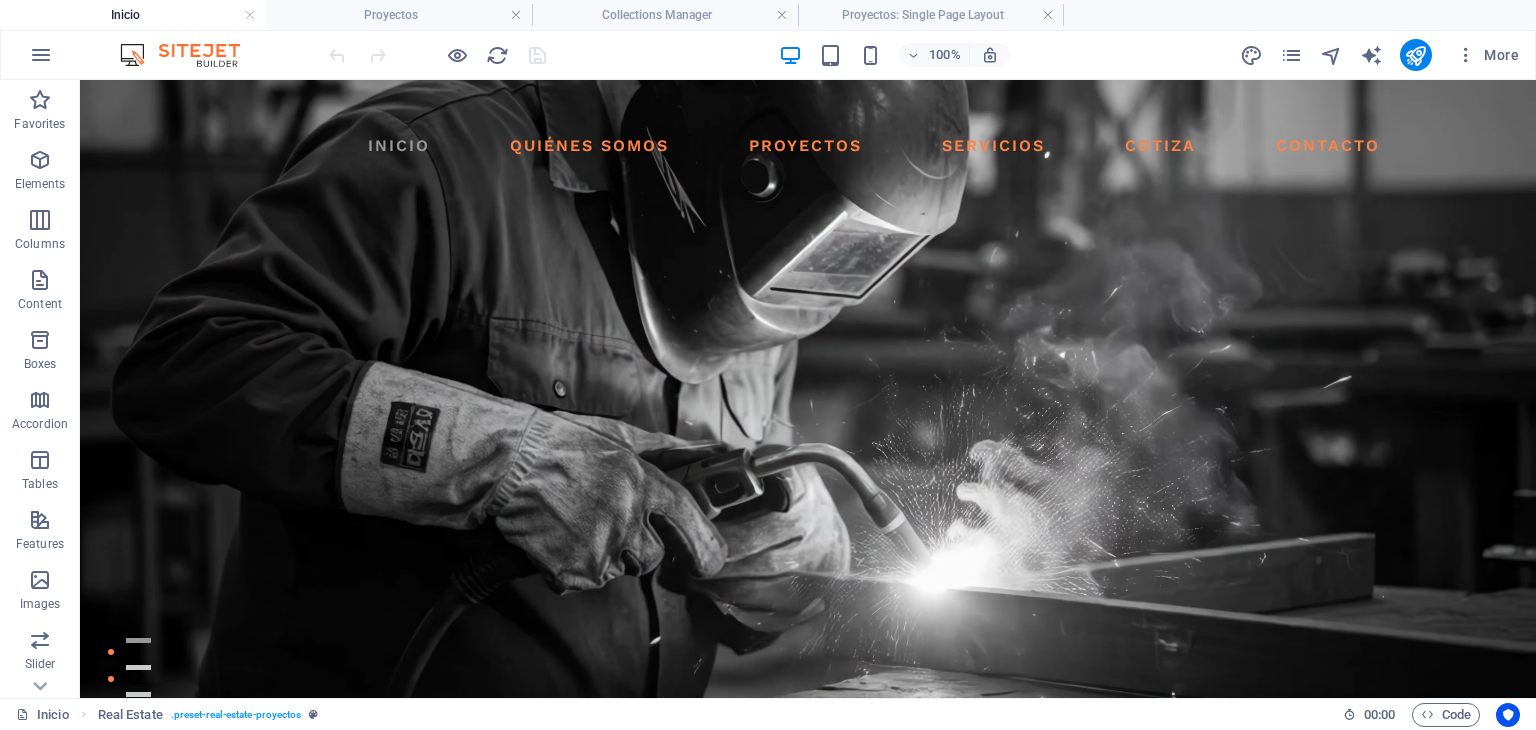 scroll, scrollTop: 2549, scrollLeft: 0, axis: vertical 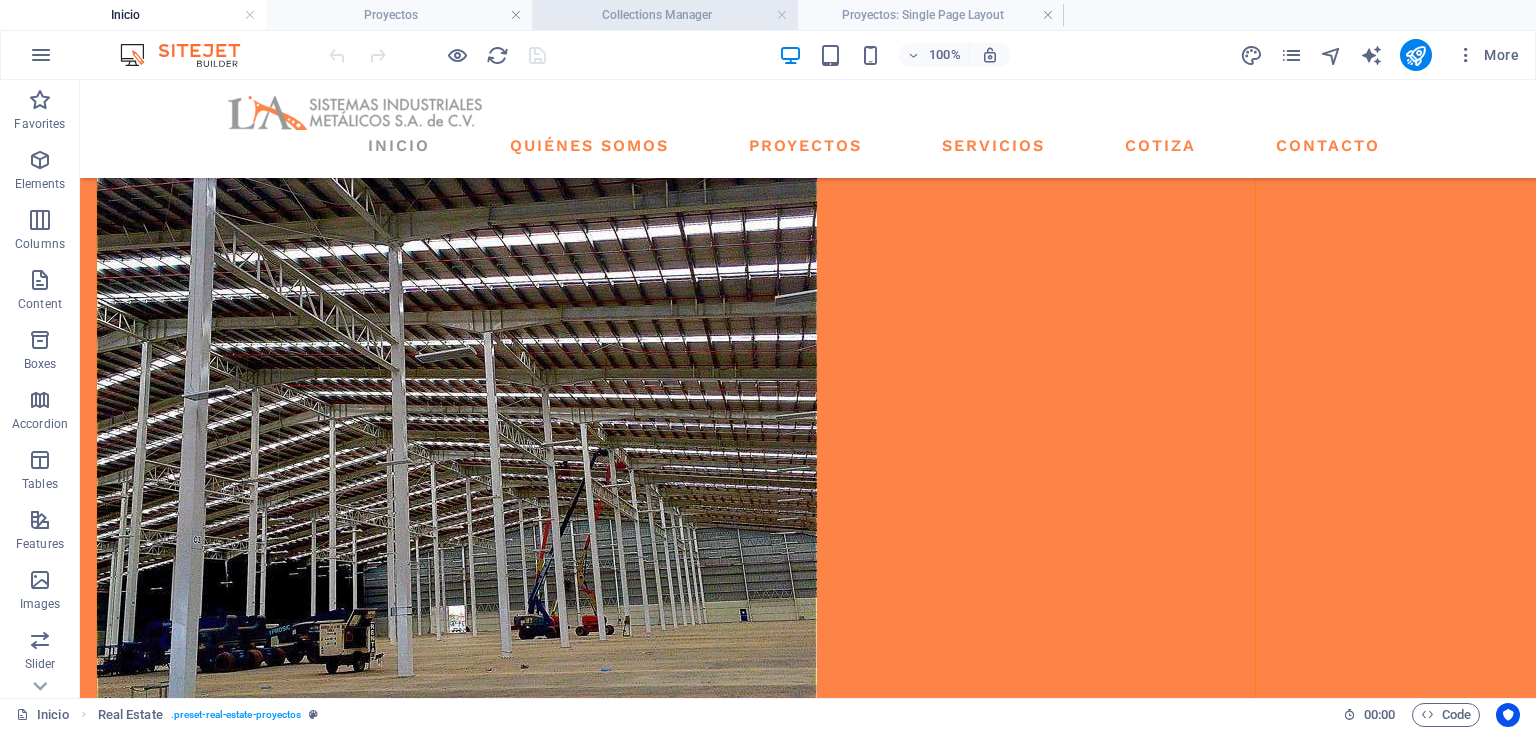 click on "Collections Manager" at bounding box center (665, 15) 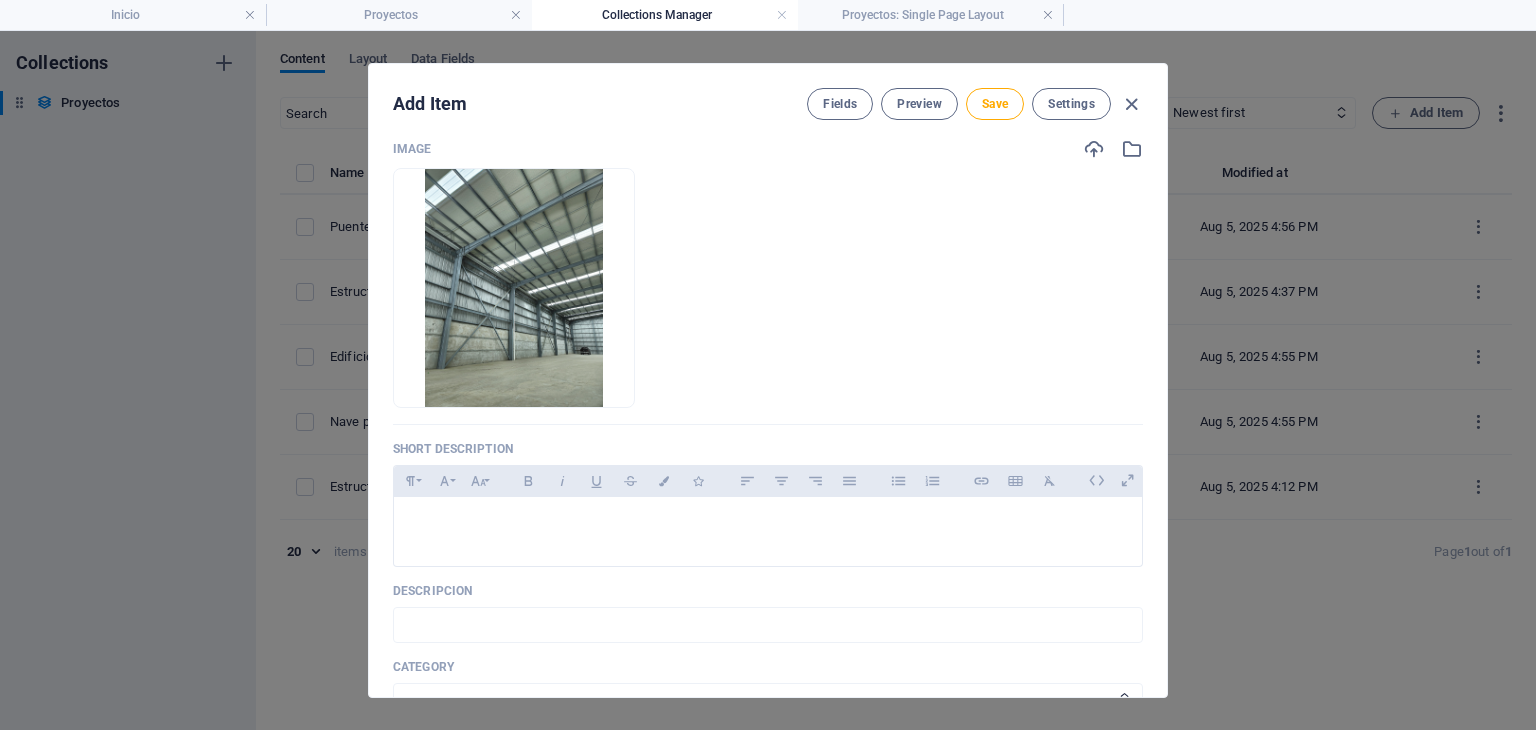 scroll, scrollTop: 0, scrollLeft: 0, axis: both 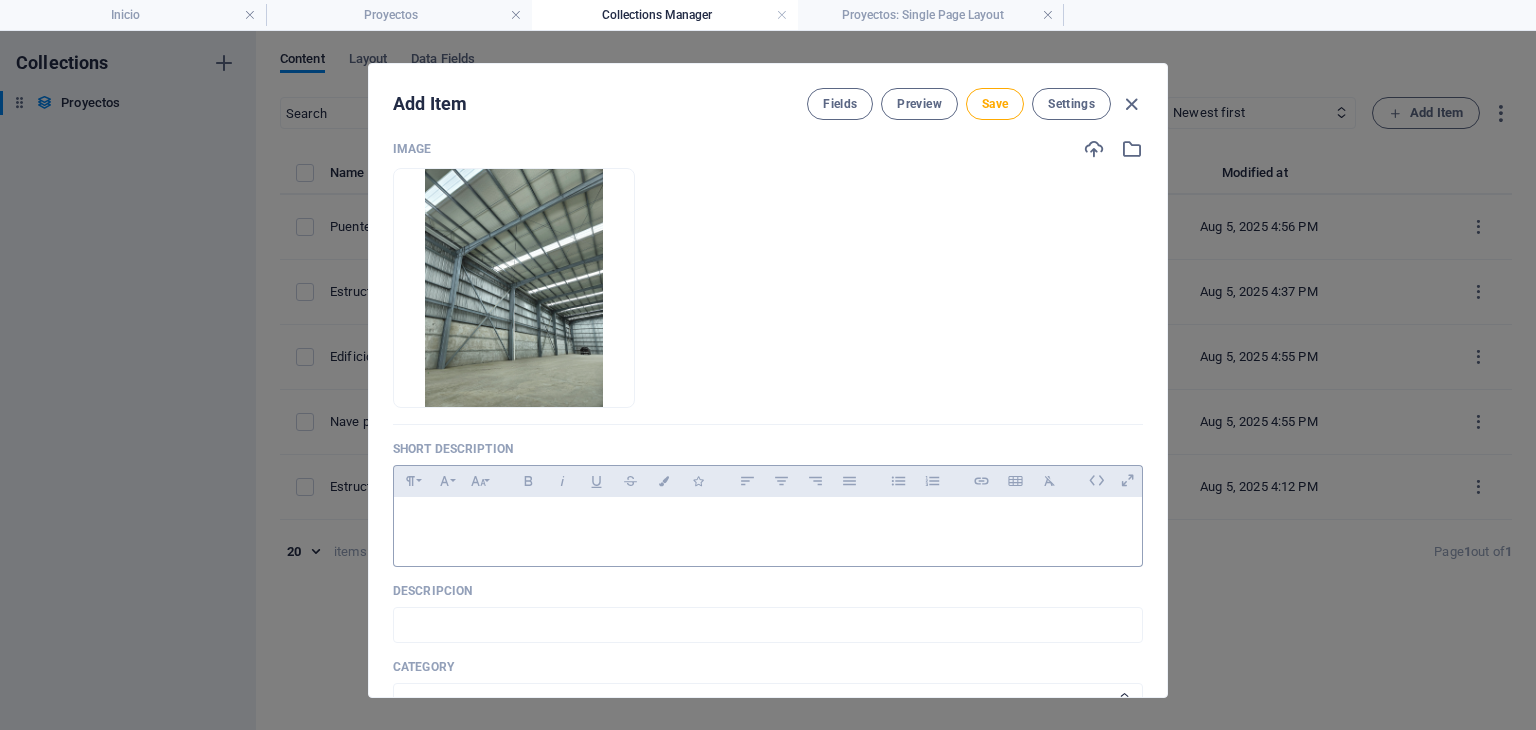 click at bounding box center (768, 527) 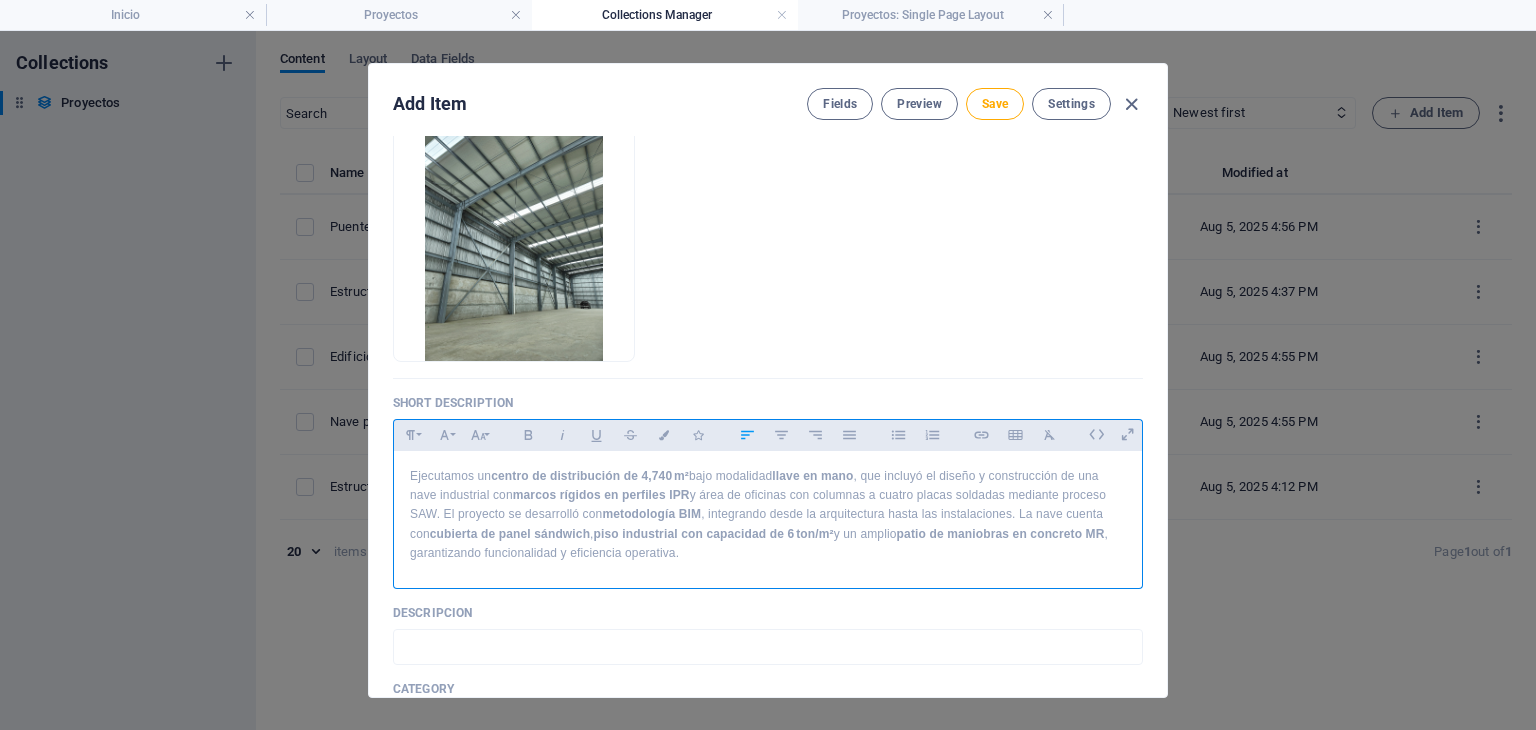 scroll, scrollTop: 332, scrollLeft: 0, axis: vertical 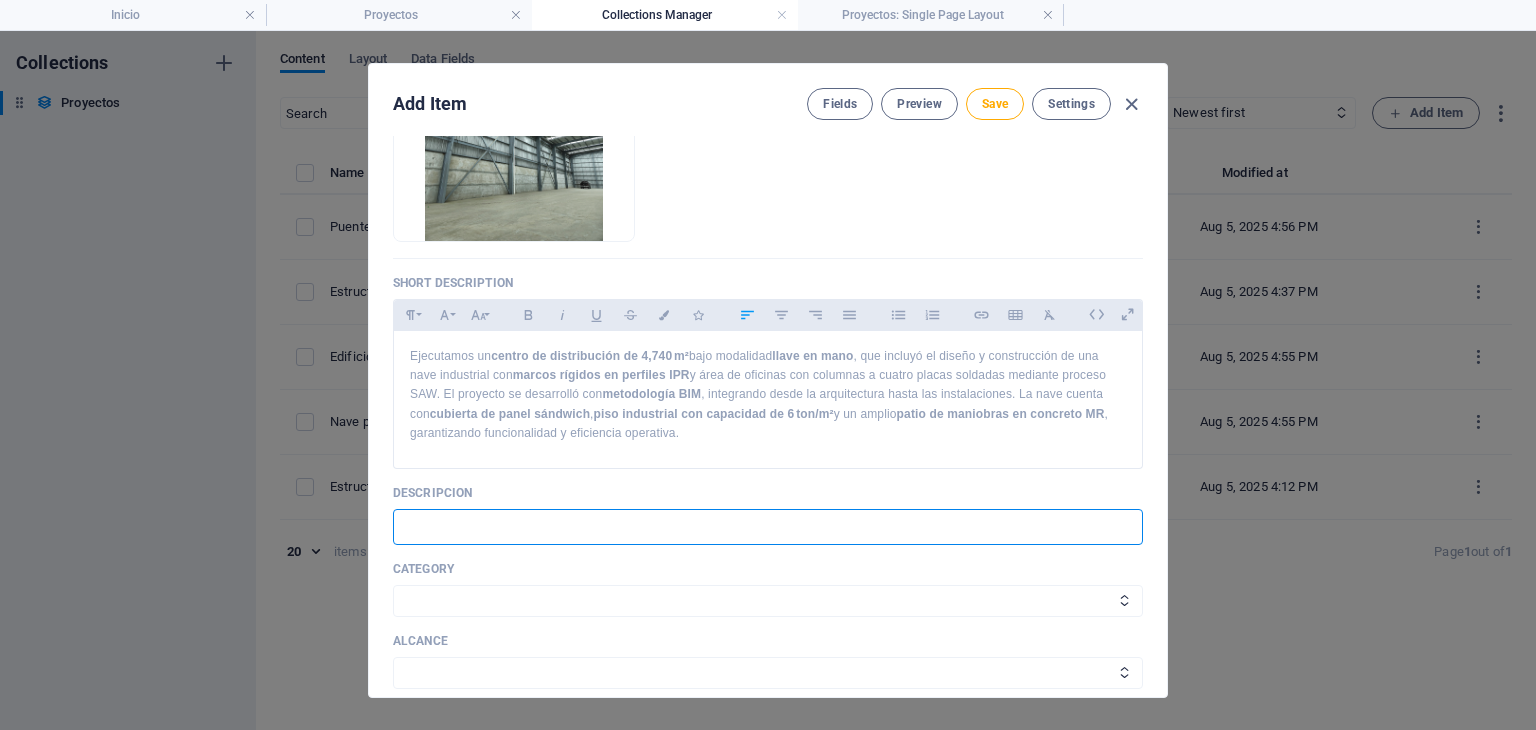 click at bounding box center (768, 527) 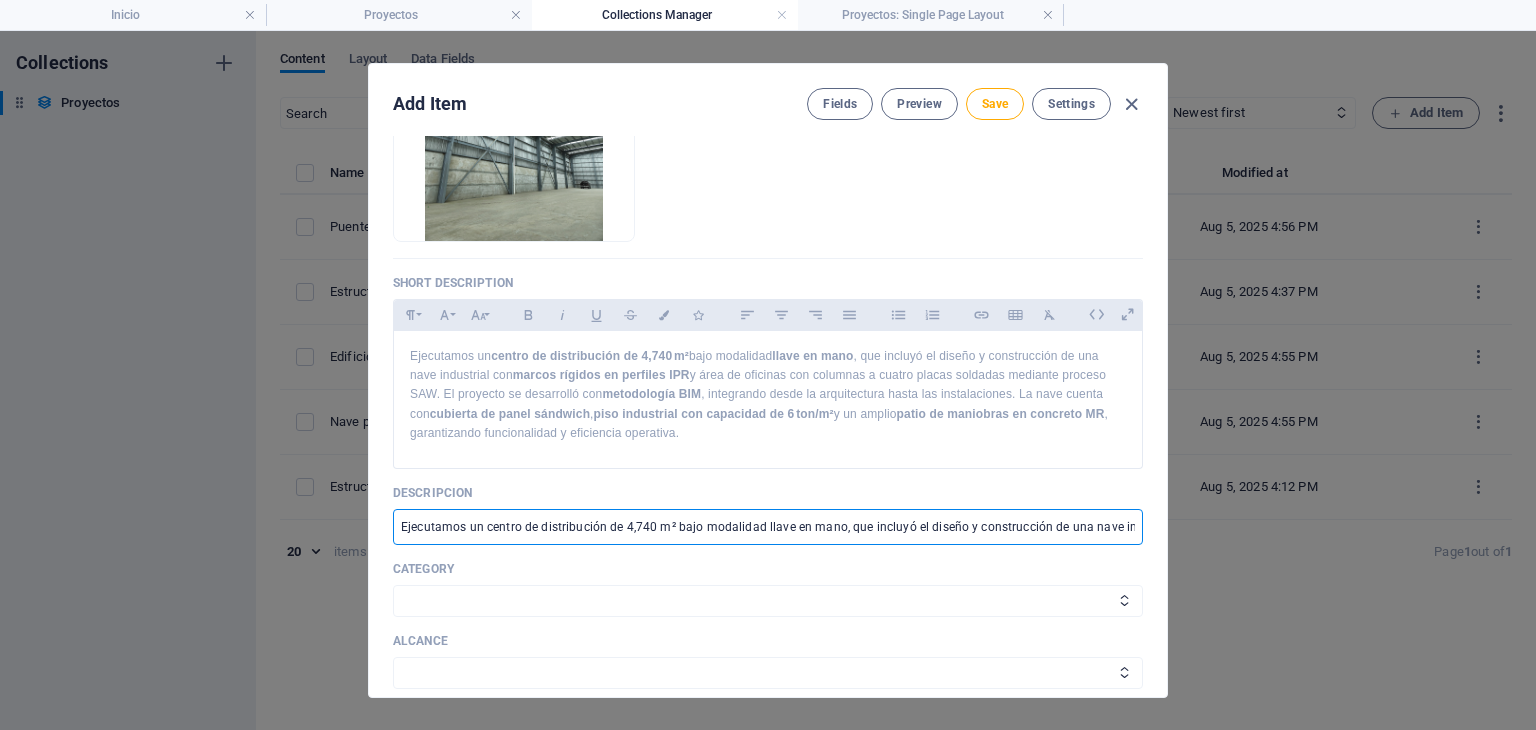 scroll, scrollTop: 0, scrollLeft: 2279, axis: horizontal 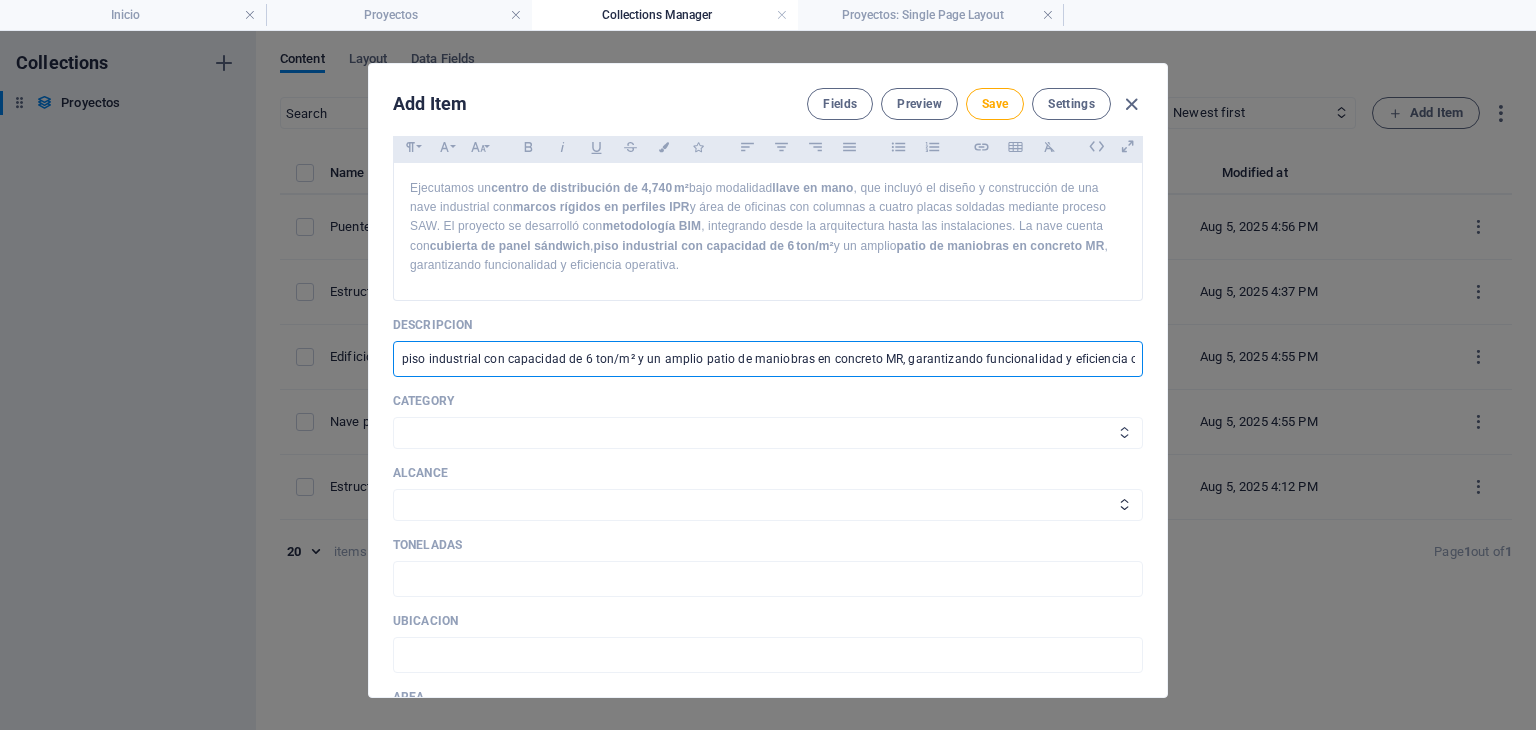 type on "Ejecutamos un centro de distribución de 4,740 m² bajo modalidad llave en mano, que incluyó el diseño y construcción de una nave industrial con marcos rígidos en perfiles IPR y área de oficinas con columnas a cuatro placas soldadas mediante proceso SAW. El proyecto se desarrolló con metodología BIM, integrando desde la arquitectura hasta las instalaciones. La nave cuenta con cubierta de panel sándwich, piso industrial con capacidad de 6 ton/m² y un amplio patio de maniobras en concreto MR, garantizando funcionalidad y eficiencia operativa." 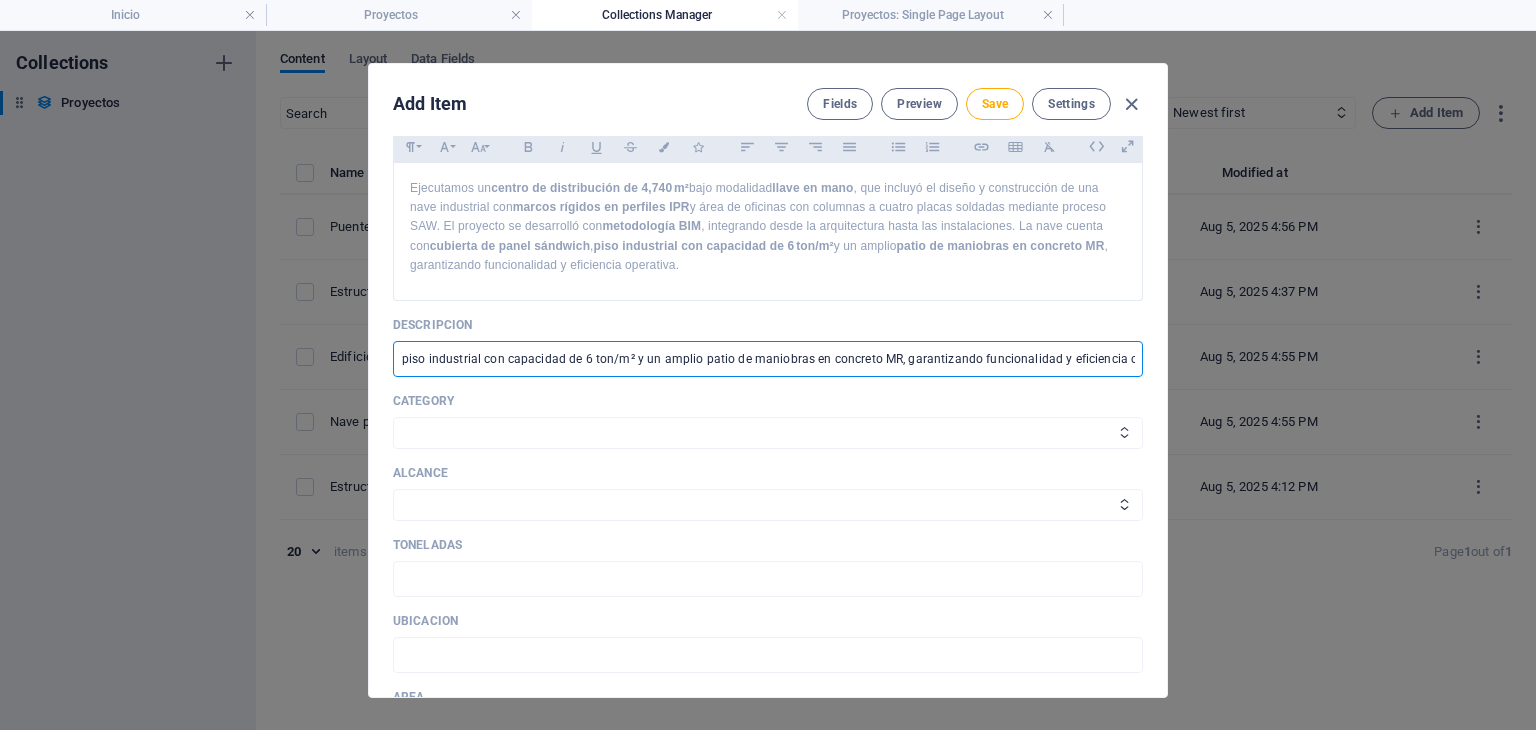 click on "Industrial Vertical Comercial" at bounding box center (768, 433) 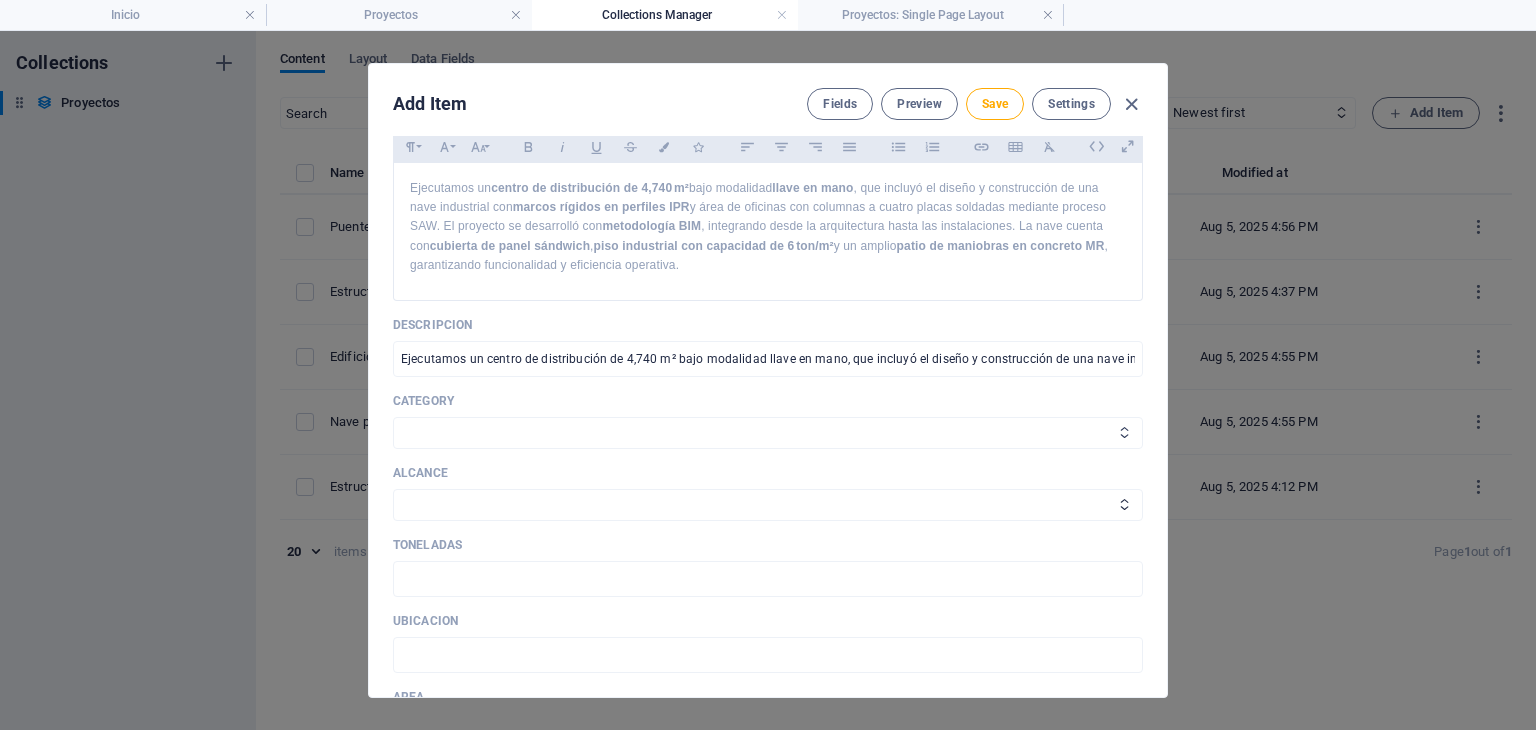 select on "Industrial" 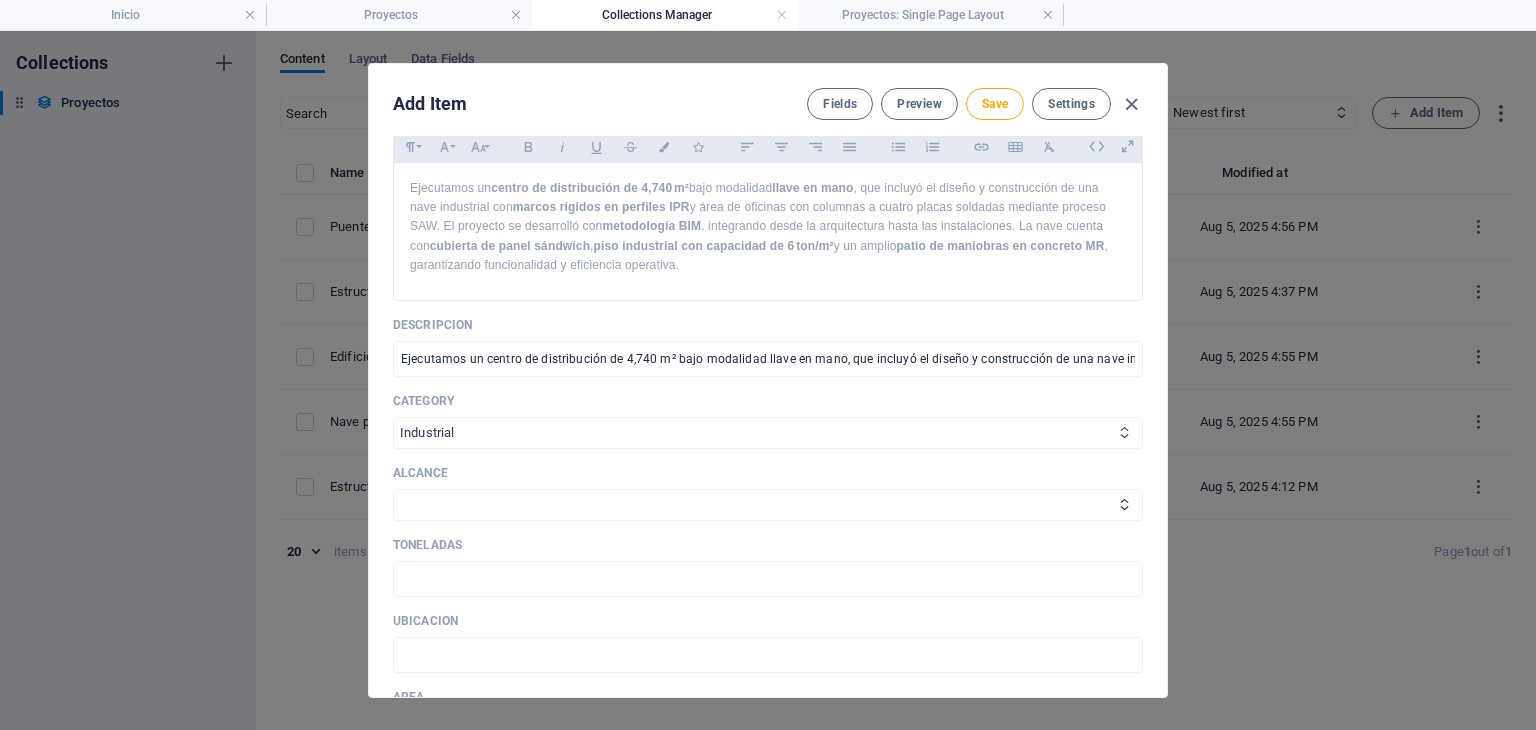 click on "Industrial Vertical Comercial" at bounding box center [768, 433] 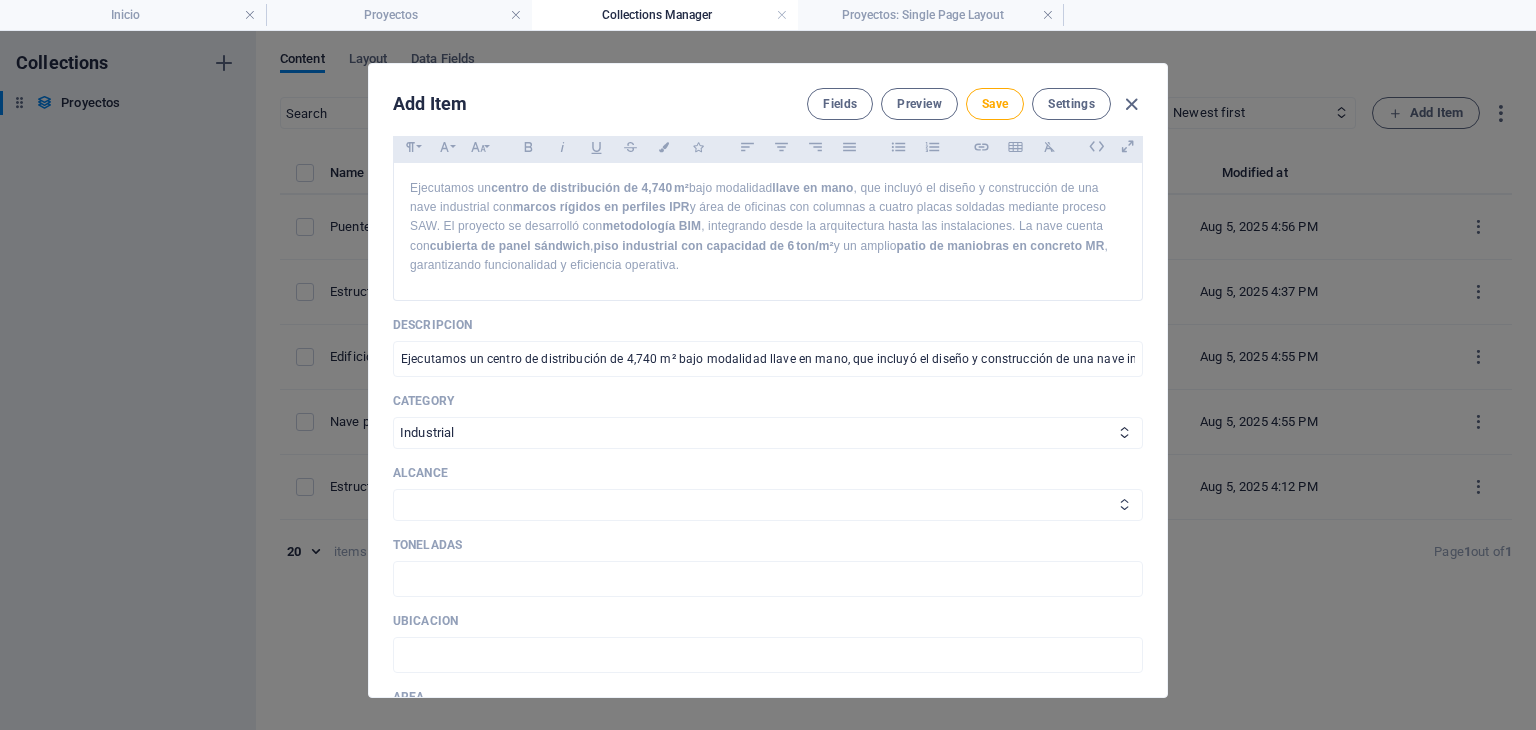 click on "Fabricacion y Montaje Llave en mano Ingenieria Fabricacion Ingenieria y Fabricacion" at bounding box center (768, 505) 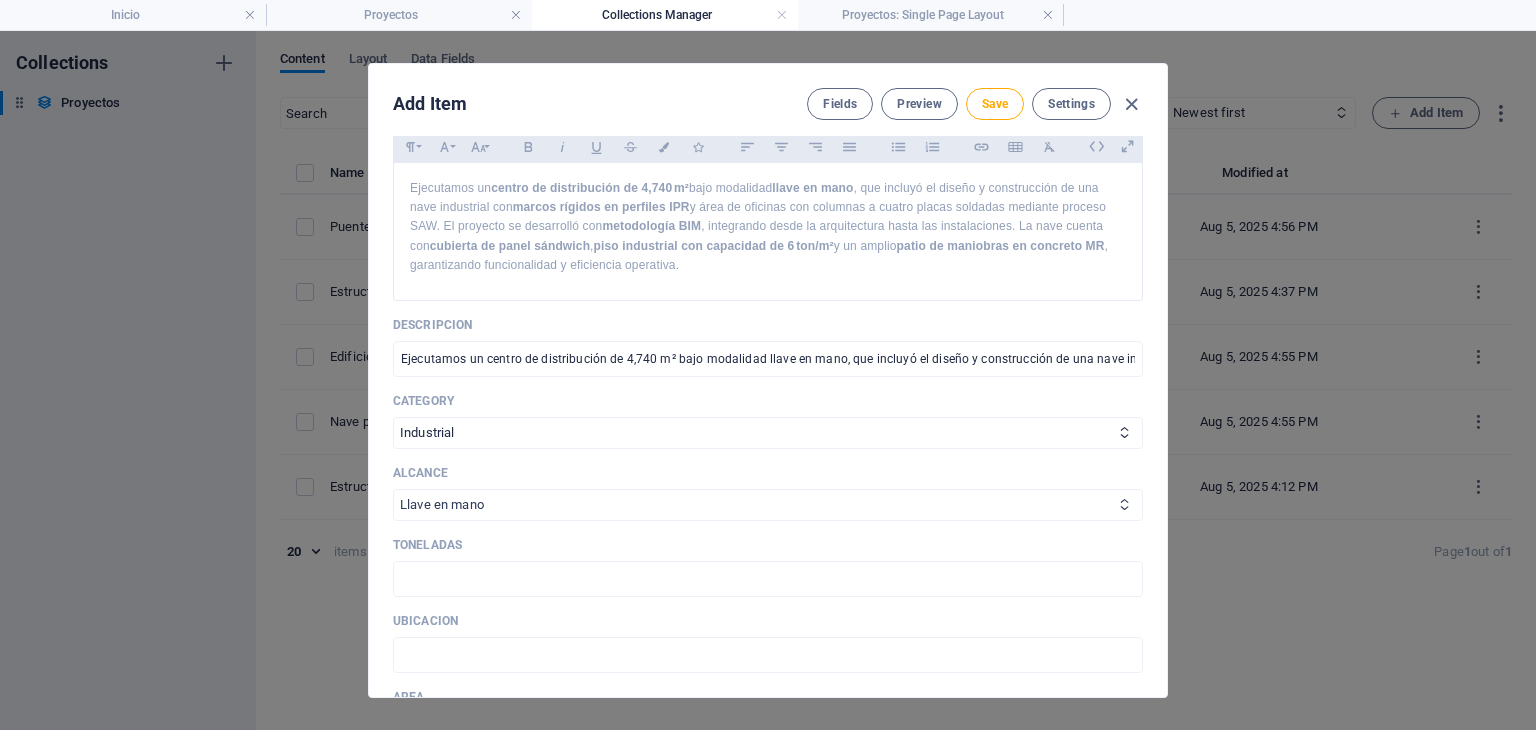 click on "Fabricacion y Montaje Llave en mano Ingenieria Fabricacion Ingenieria y Fabricacion" at bounding box center (768, 505) 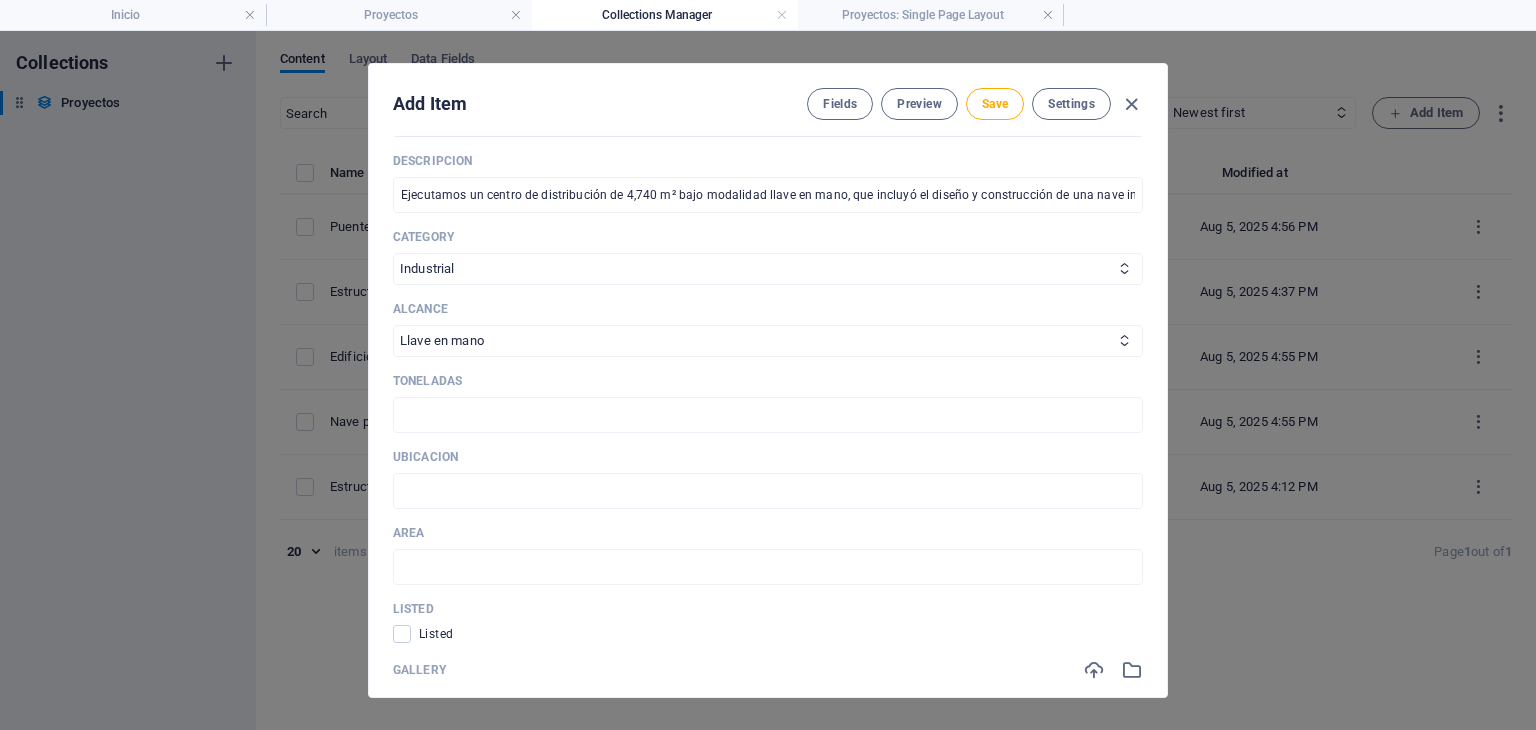 scroll, scrollTop: 666, scrollLeft: 0, axis: vertical 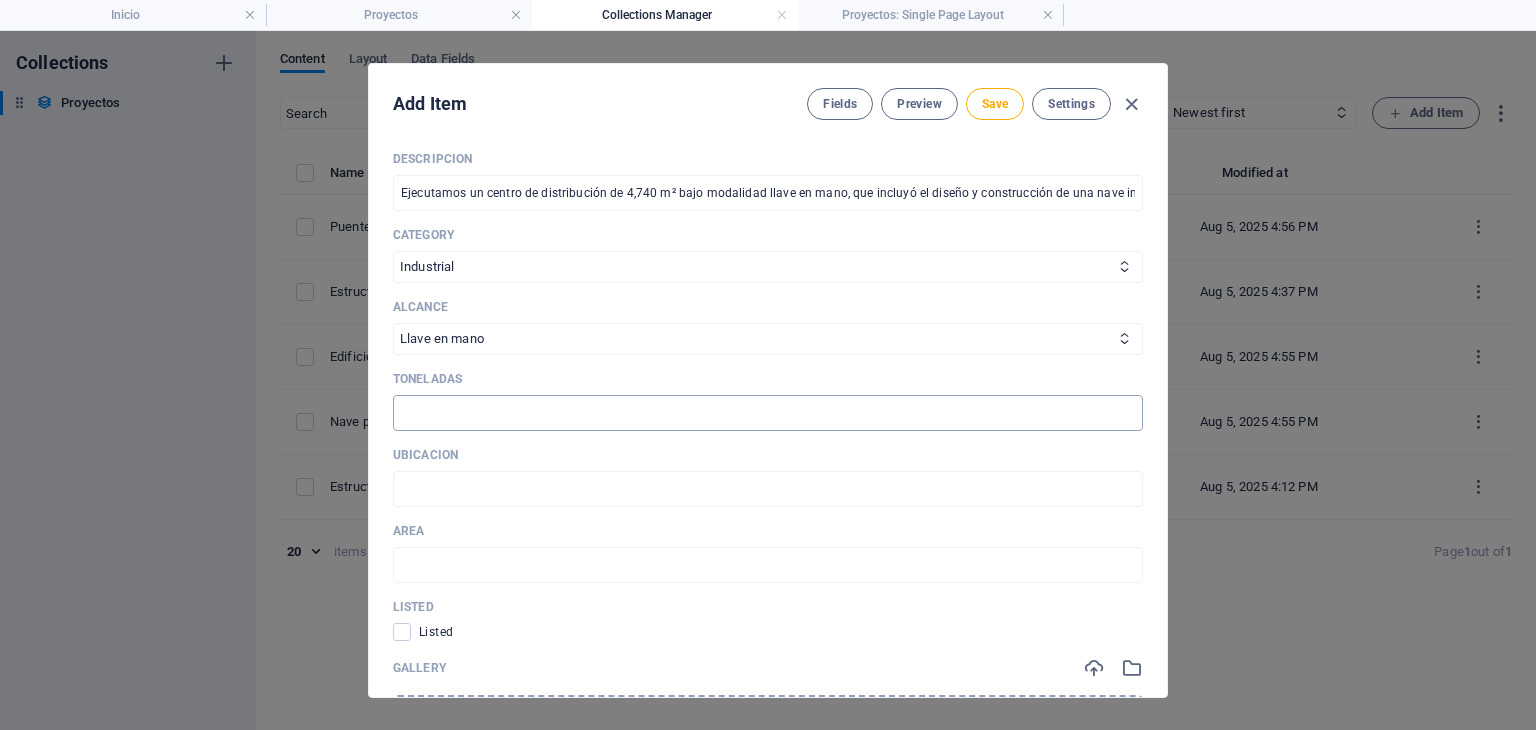 click at bounding box center (768, 413) 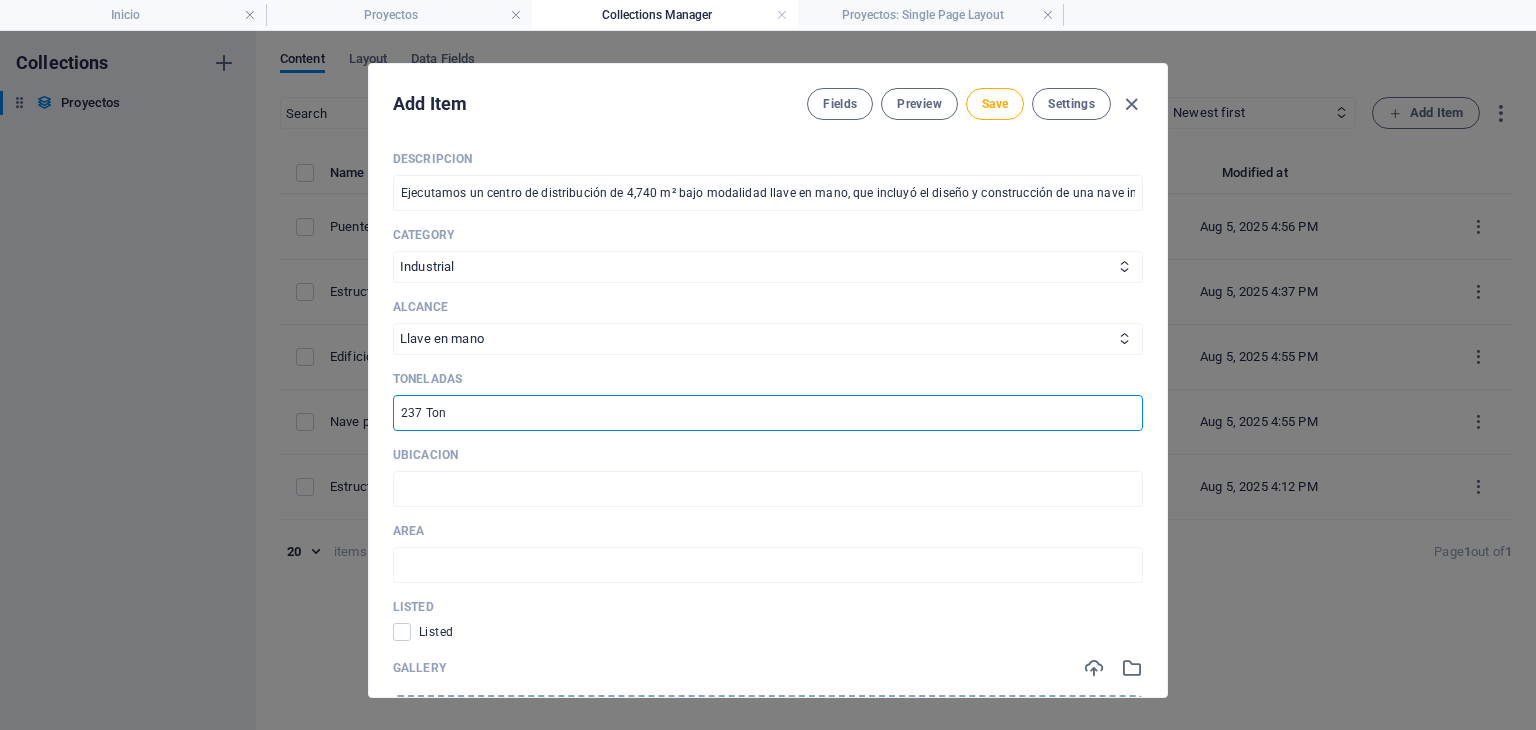 type on "237 Ton" 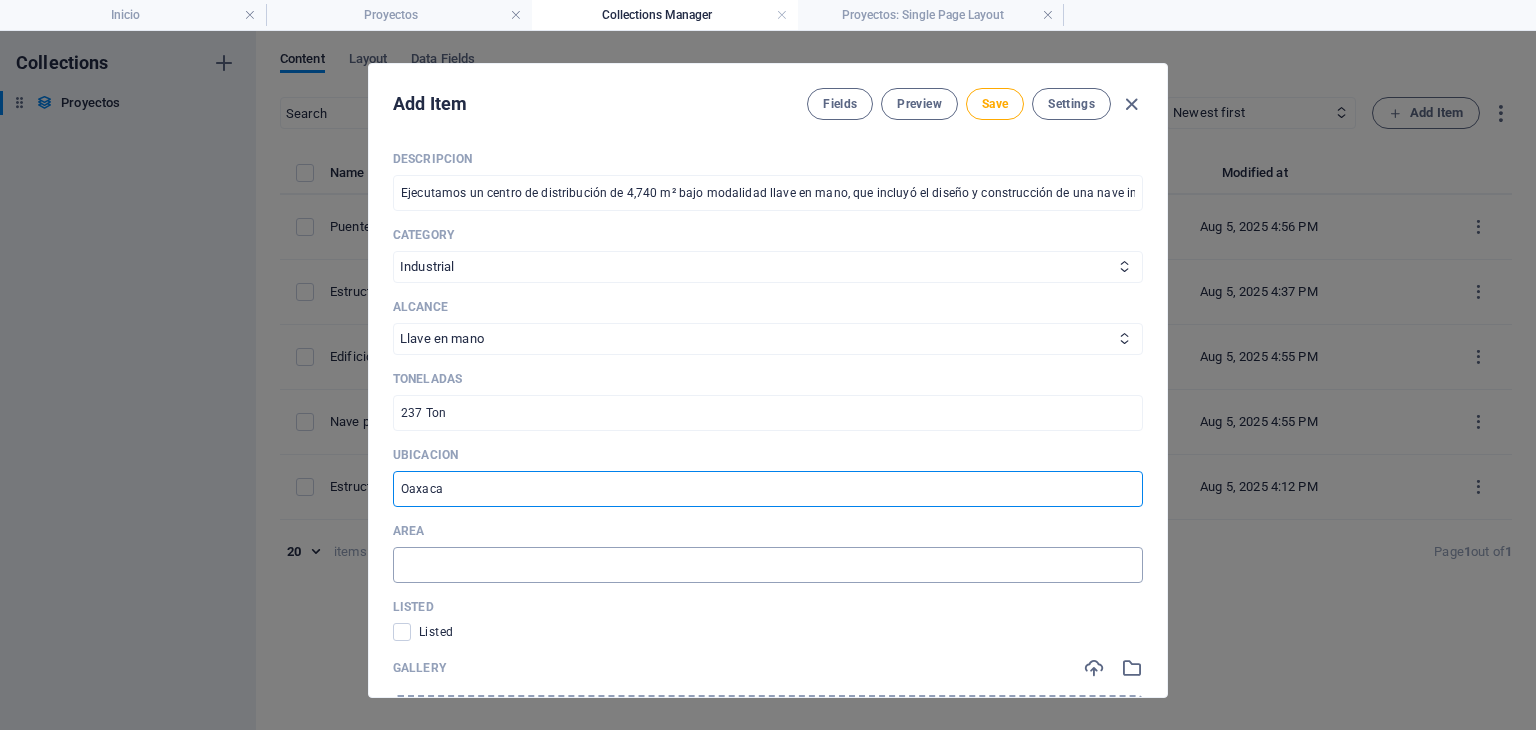 type on "Oaxaca" 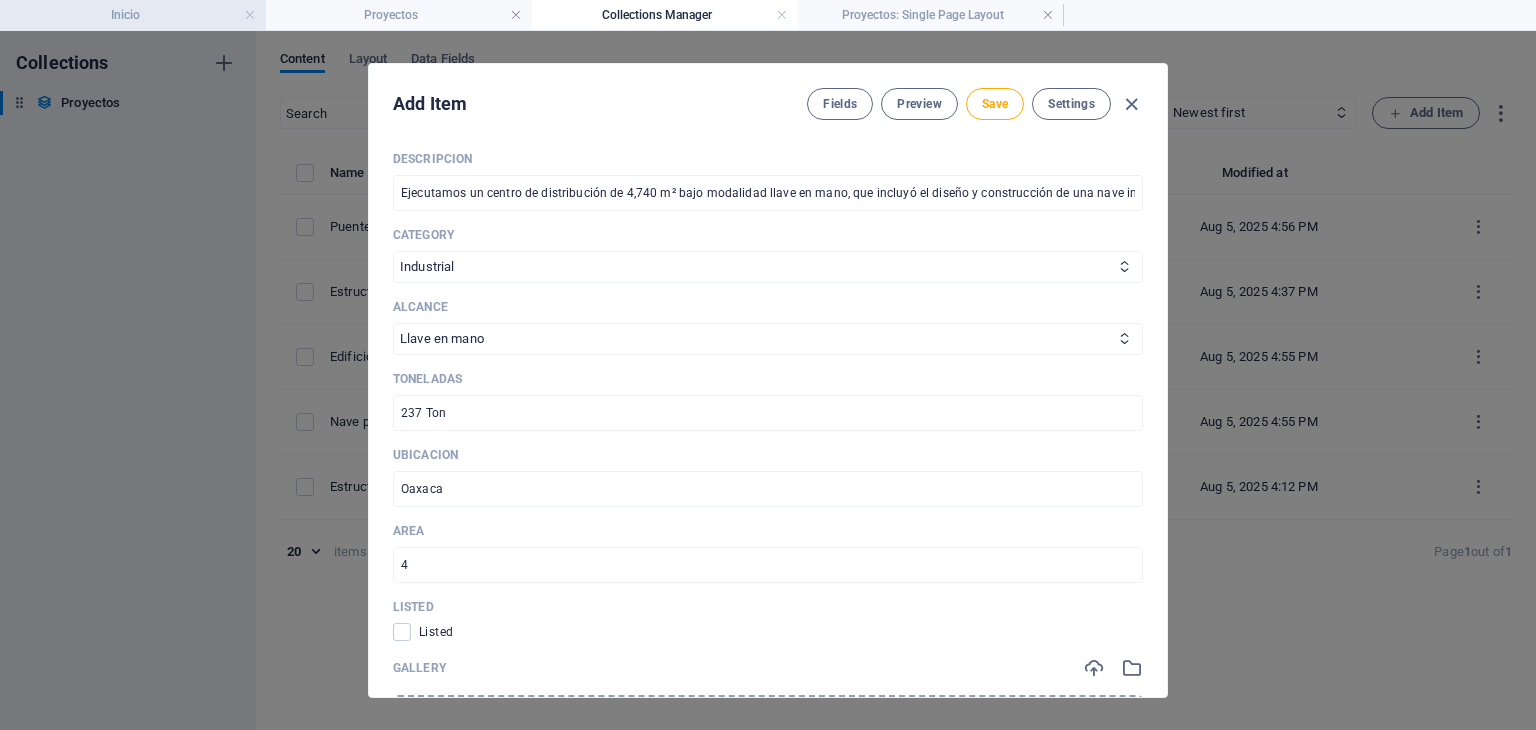 click on "Inicio" at bounding box center [133, 15] 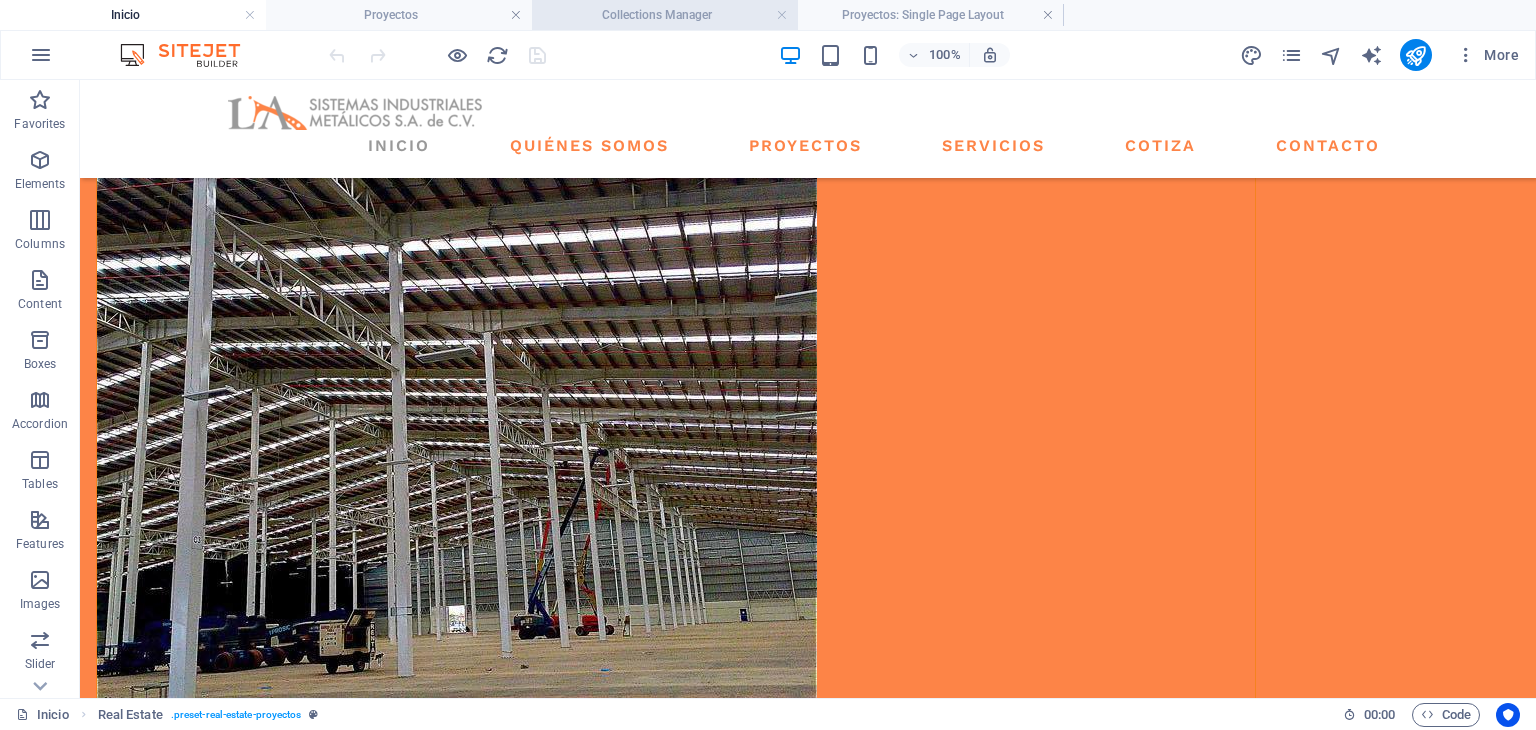click on "Collections Manager" at bounding box center (665, 15) 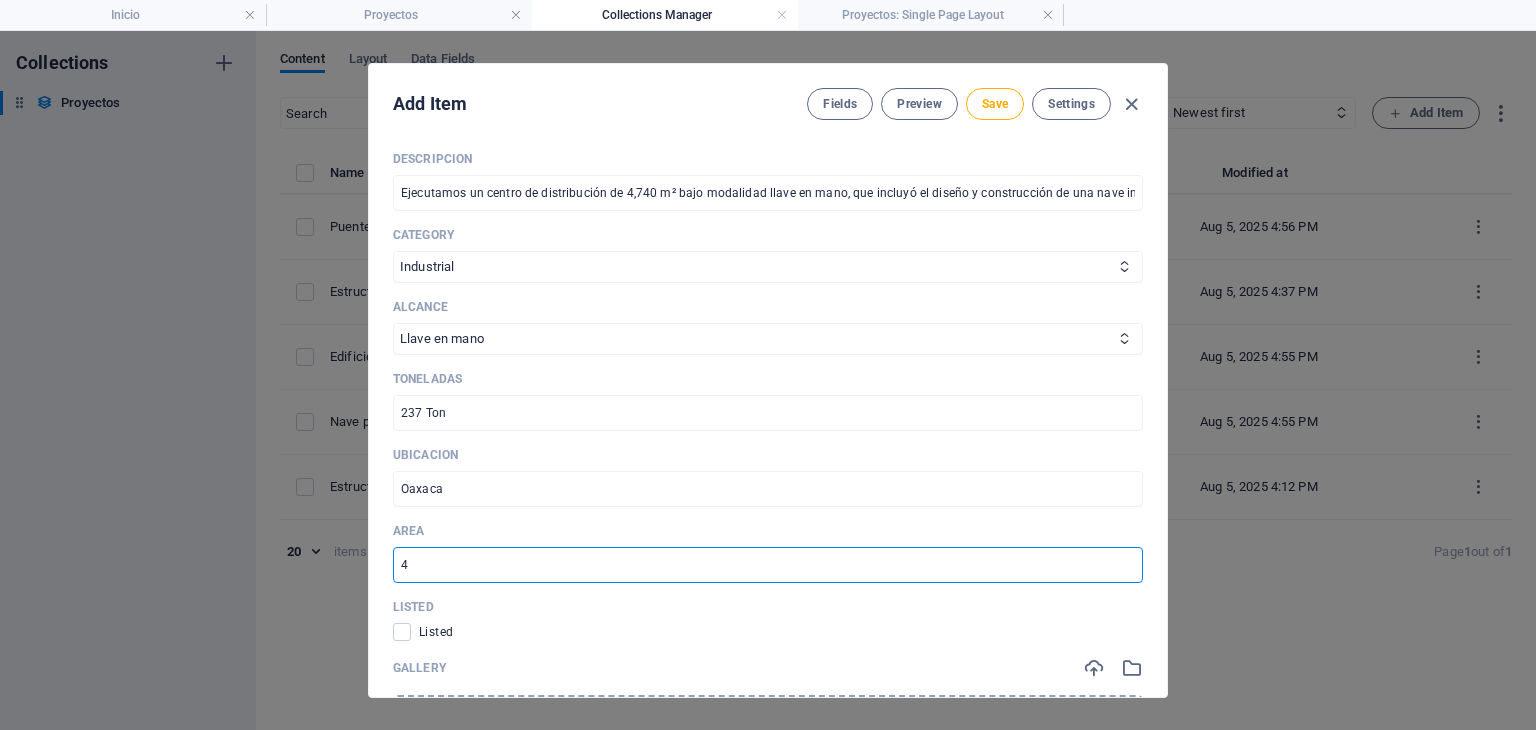 click on "4" at bounding box center [768, 565] 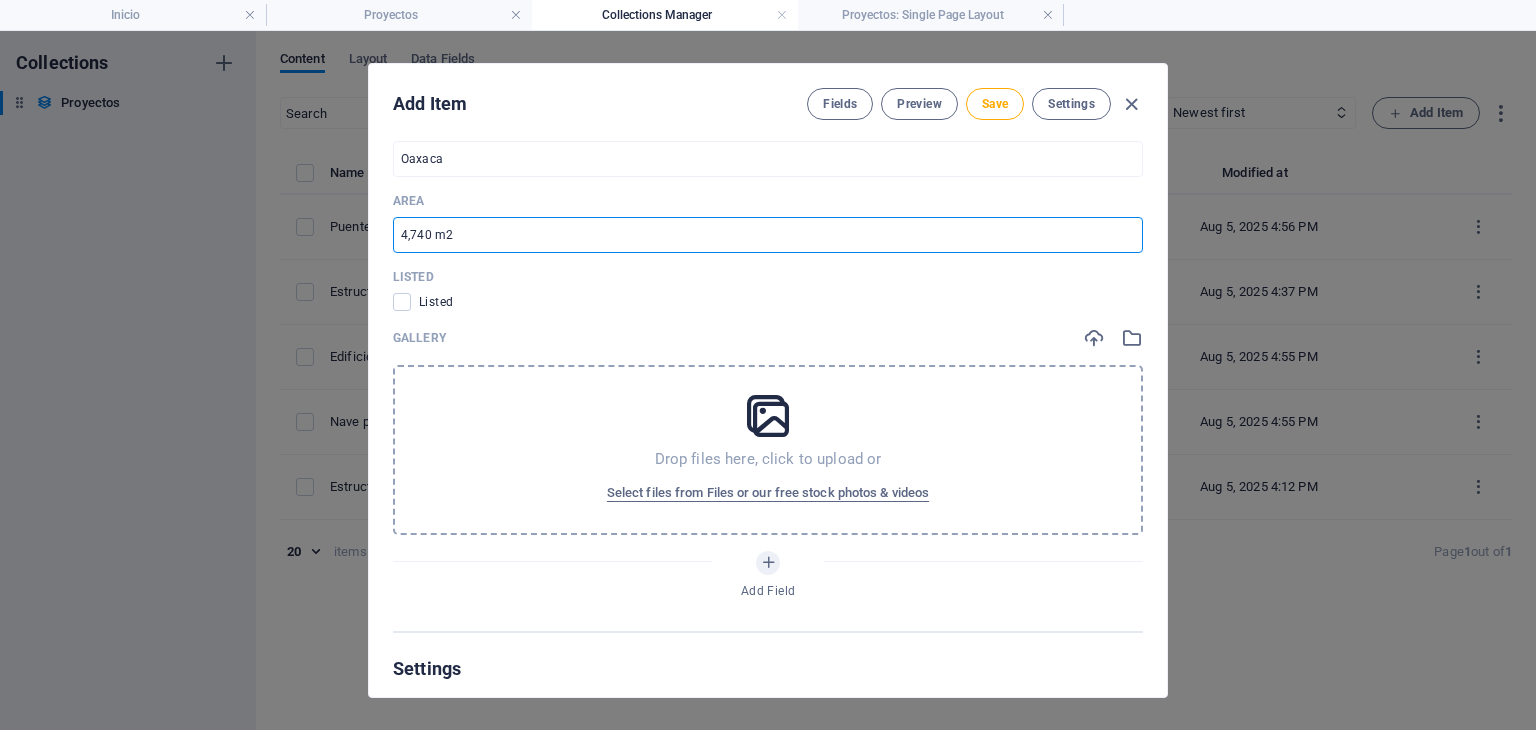 scroll, scrollTop: 1000, scrollLeft: 0, axis: vertical 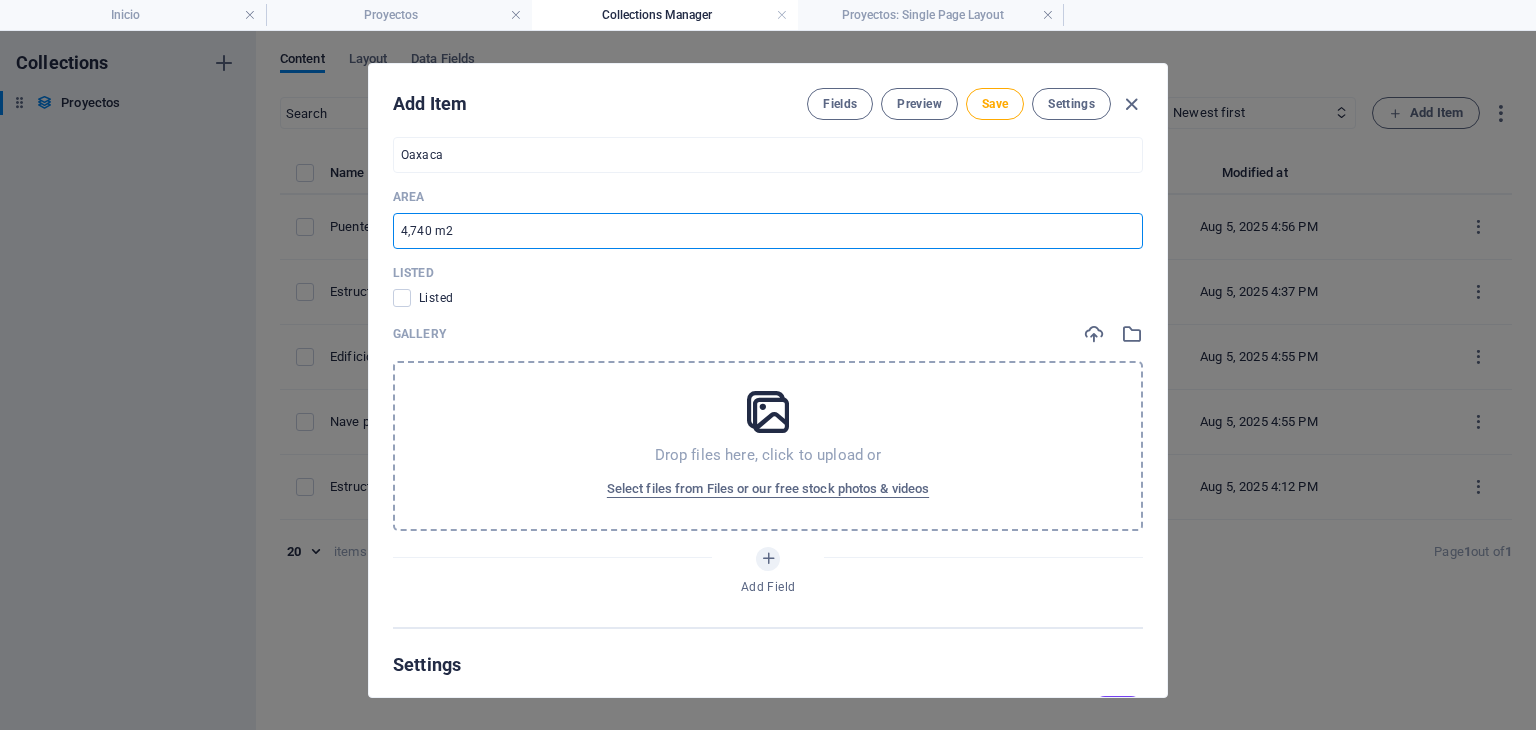 type on "4,740 m2" 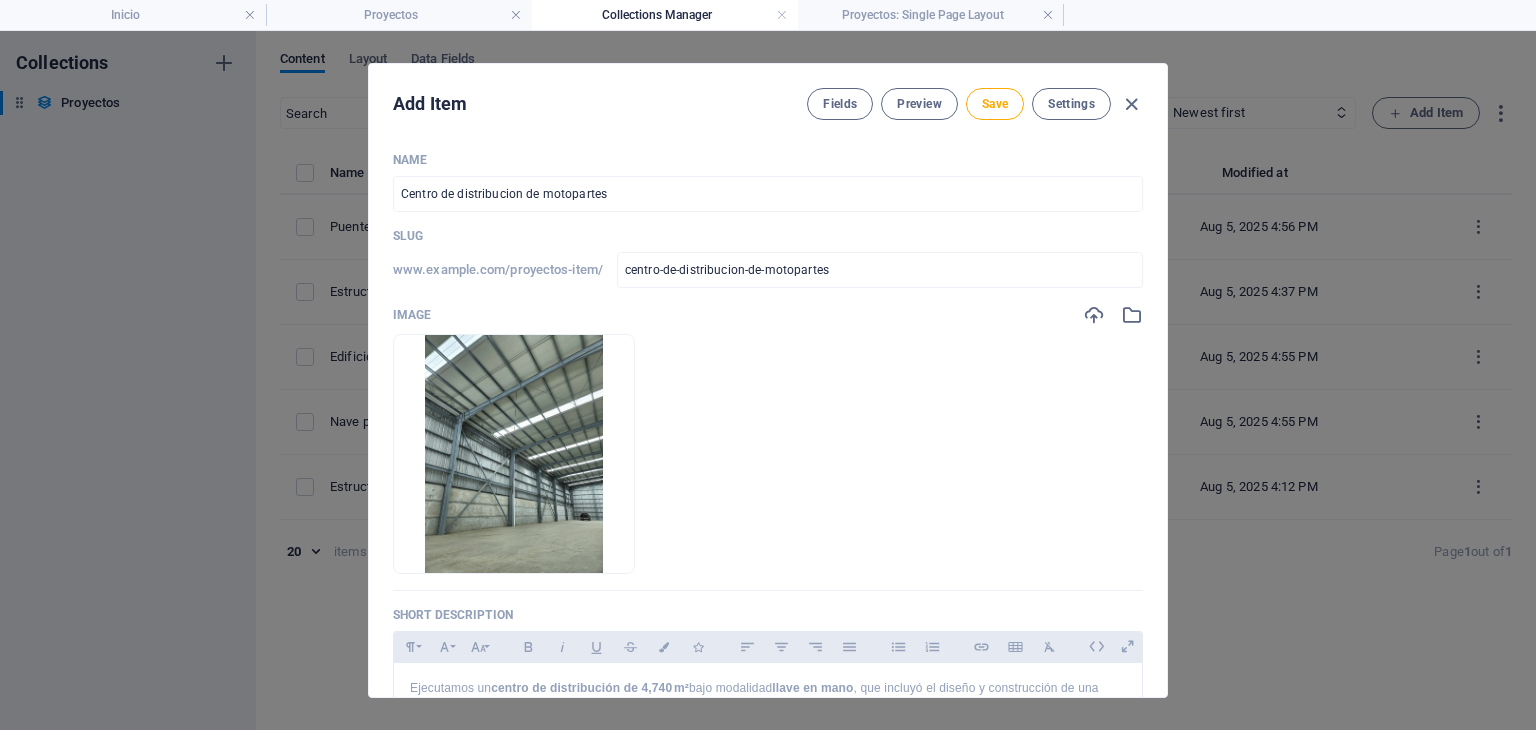 scroll, scrollTop: 166, scrollLeft: 0, axis: vertical 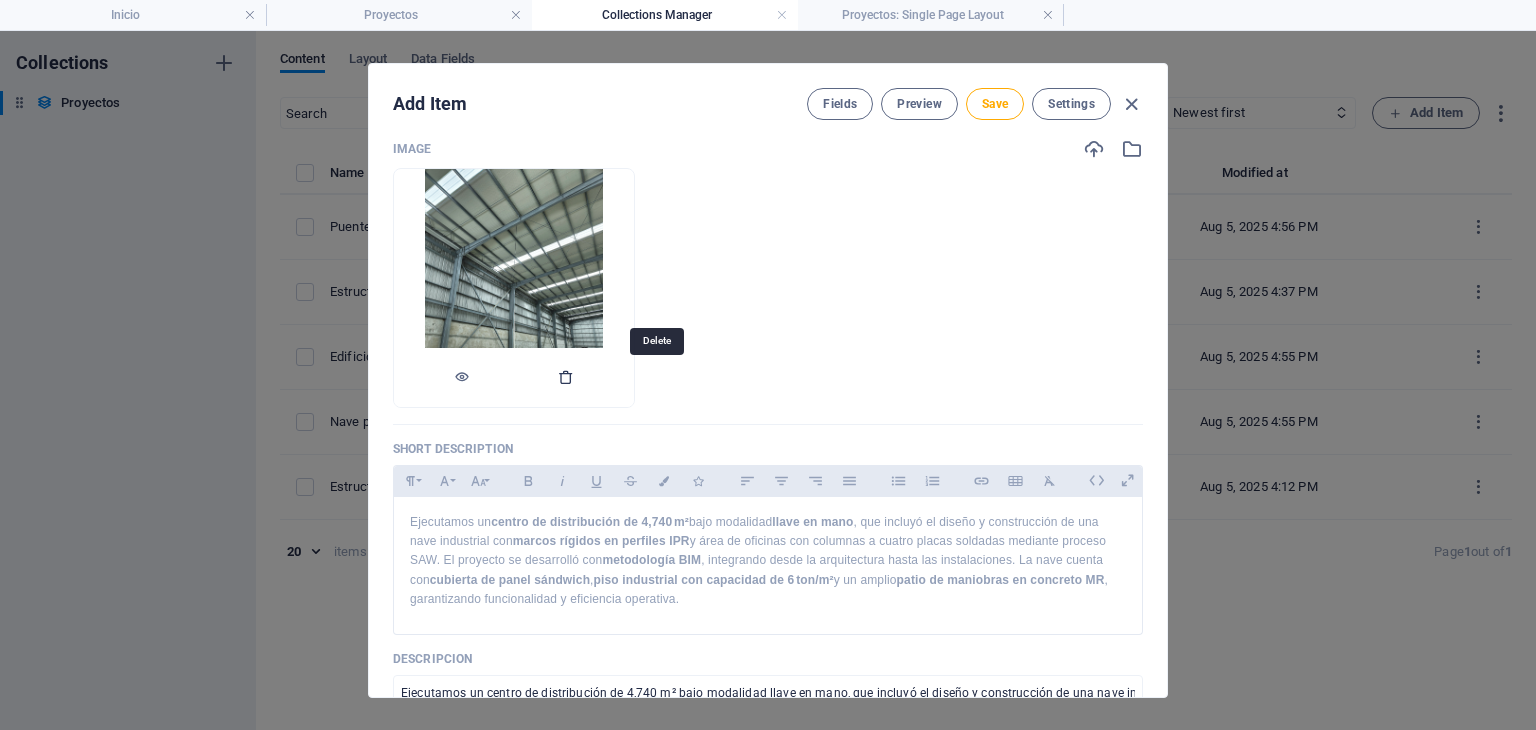click at bounding box center [566, 377] 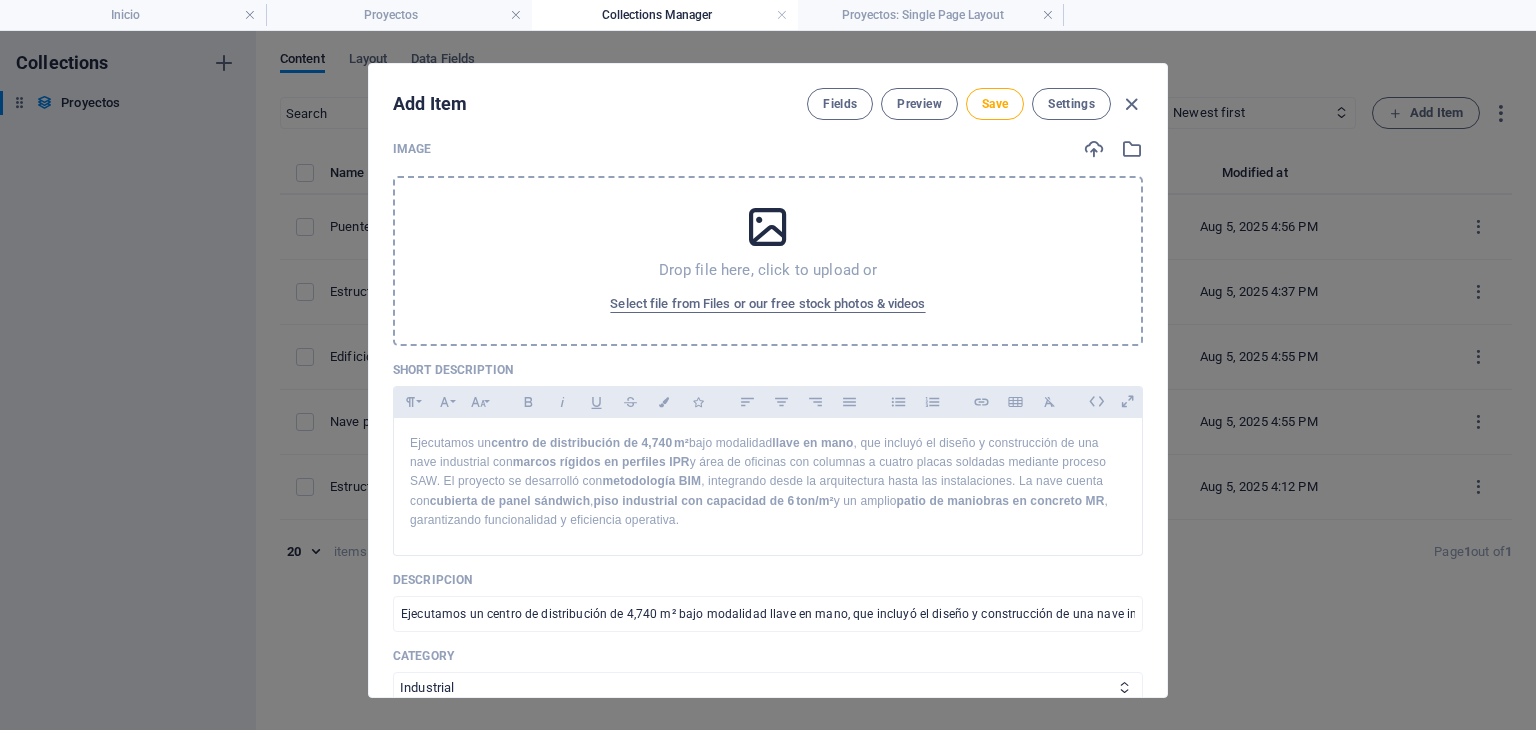 click on "Drop file here, click to upload or" at bounding box center (768, 270) 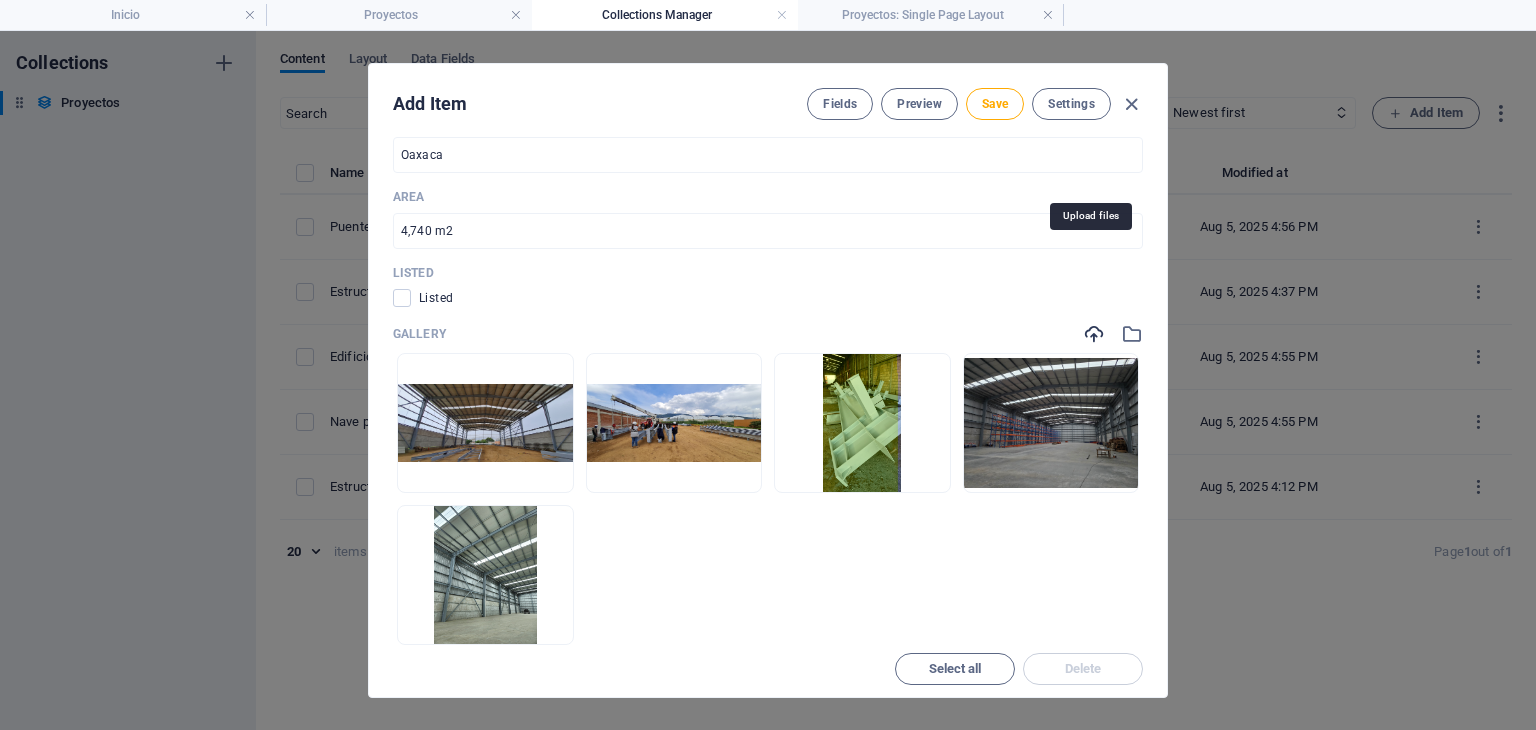 scroll, scrollTop: 1078, scrollLeft: 0, axis: vertical 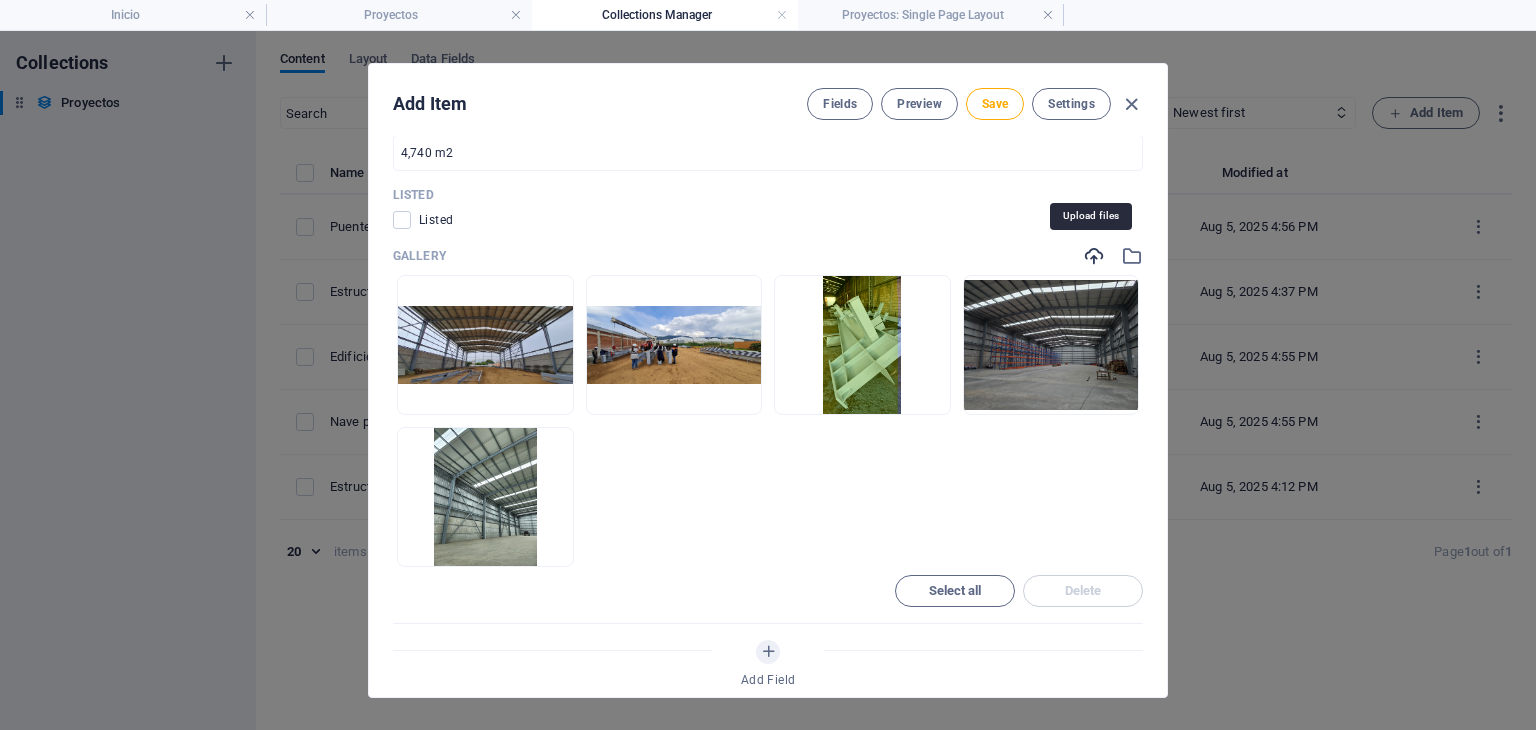 click at bounding box center (1094, 256) 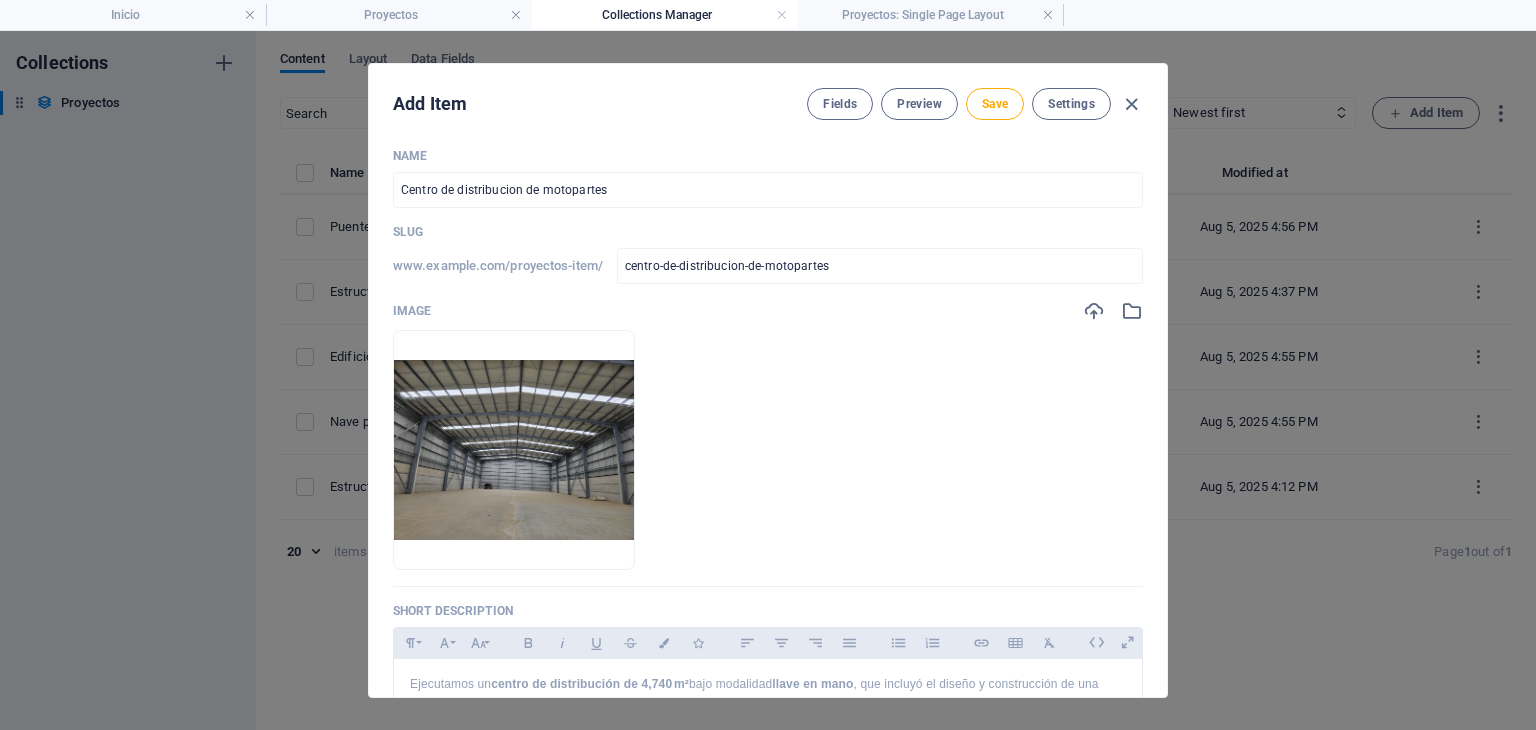 scroll, scrollTop: 0, scrollLeft: 0, axis: both 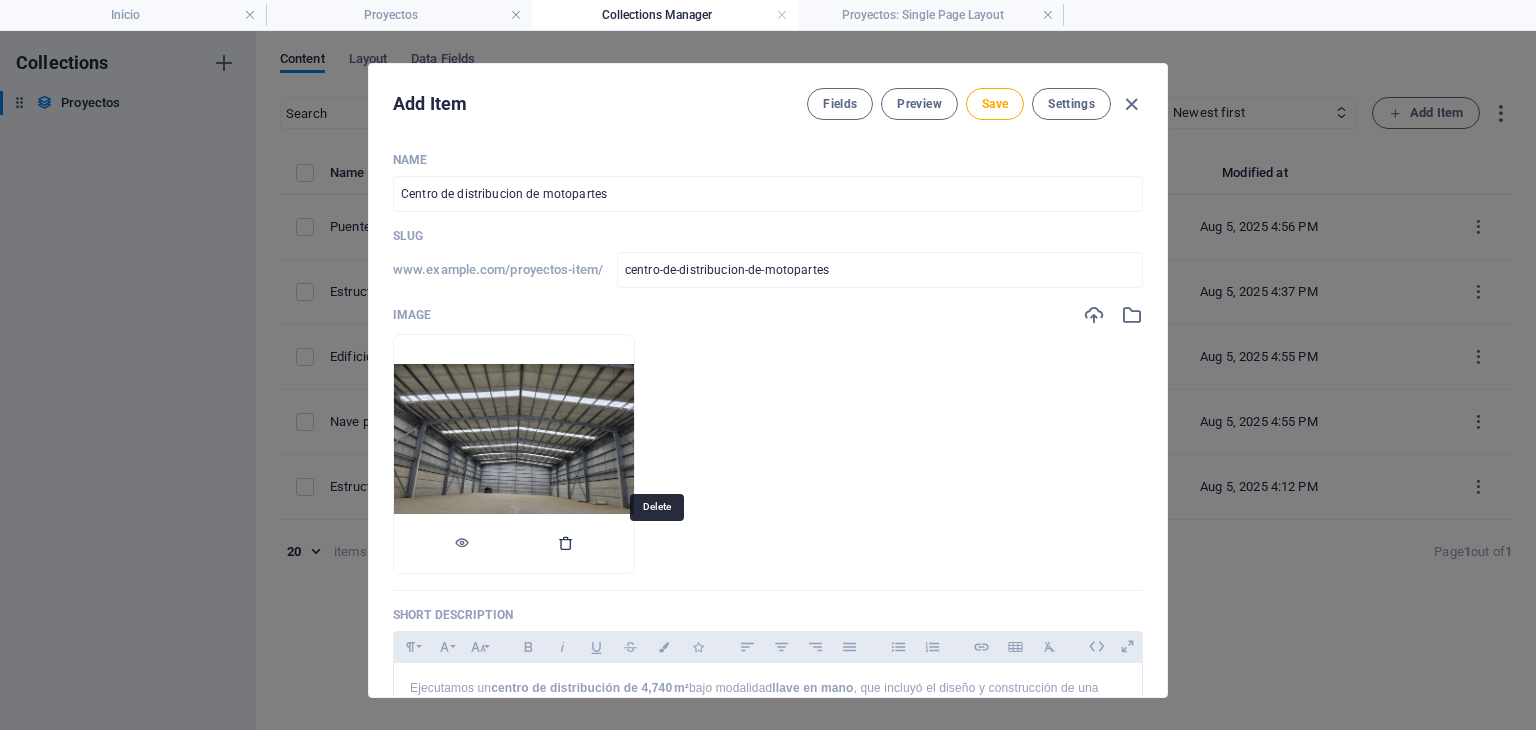 click at bounding box center [566, 543] 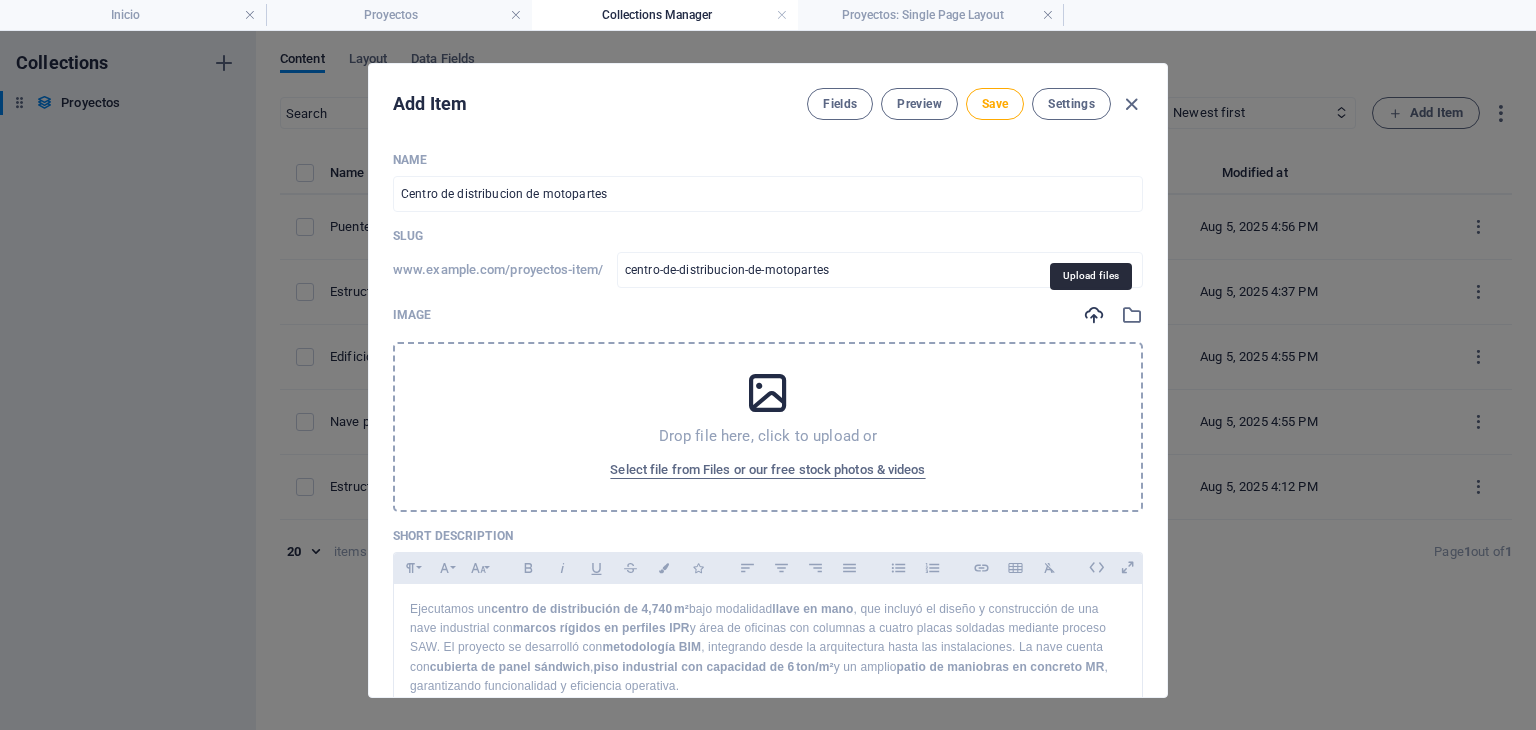 click at bounding box center (1094, 315) 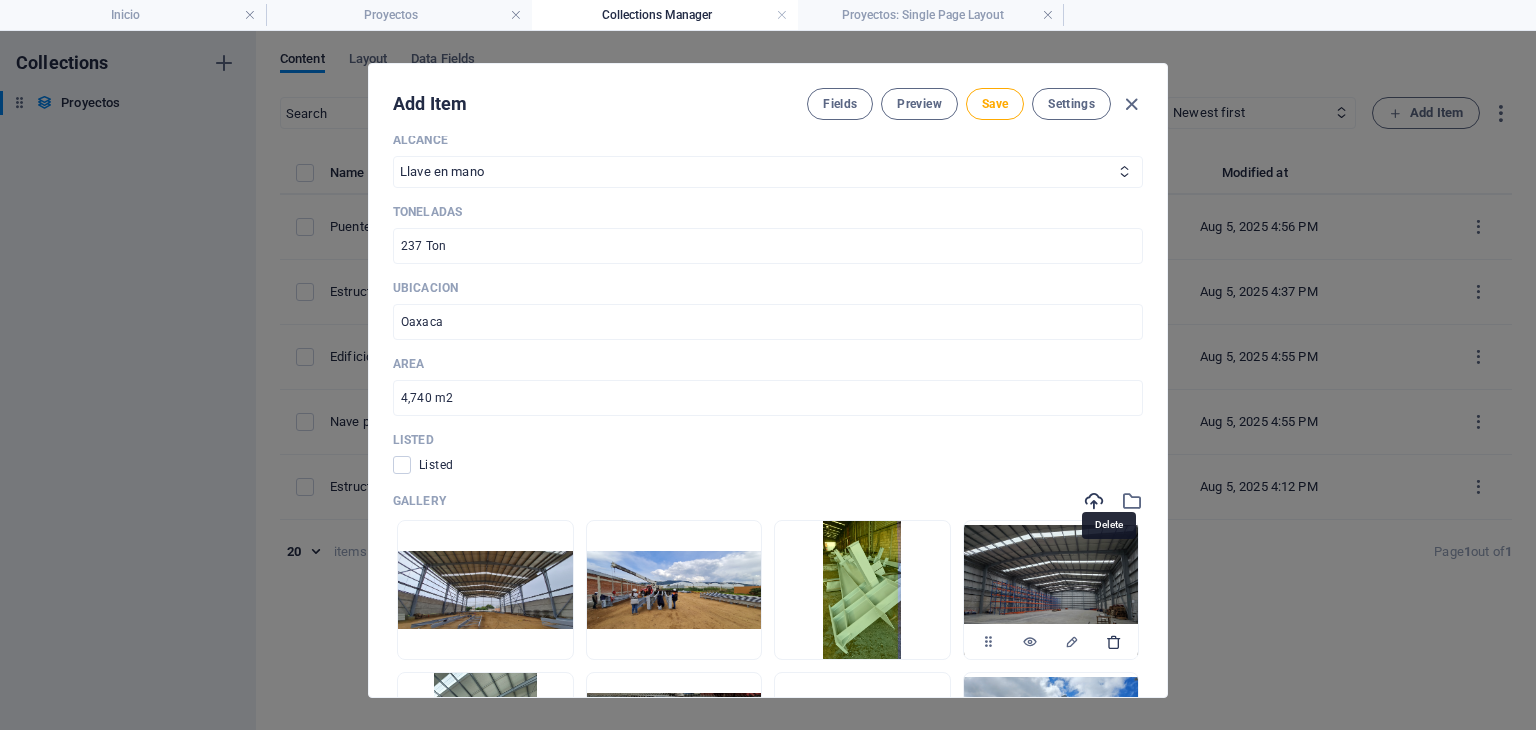scroll, scrollTop: 912, scrollLeft: 0, axis: vertical 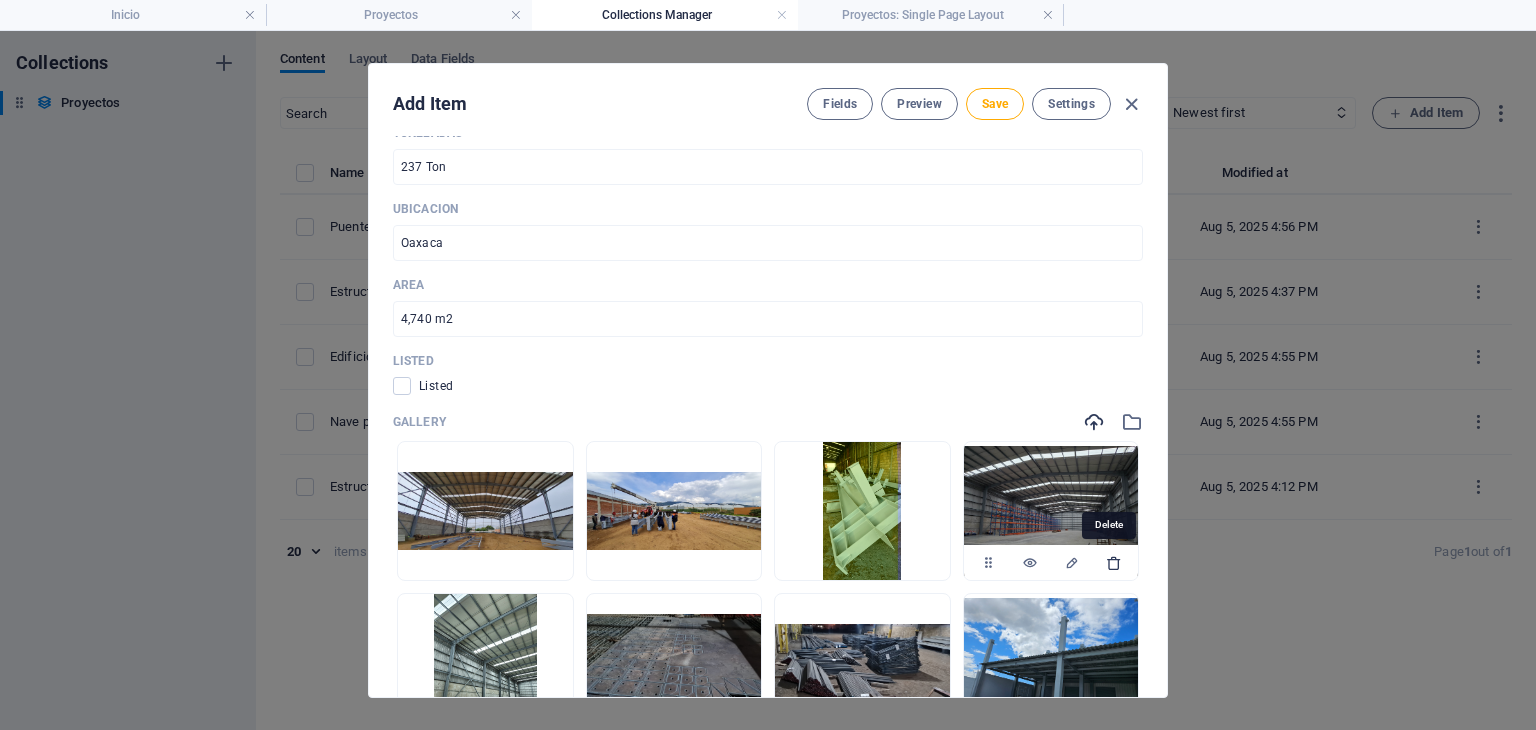 click at bounding box center (1114, 563) 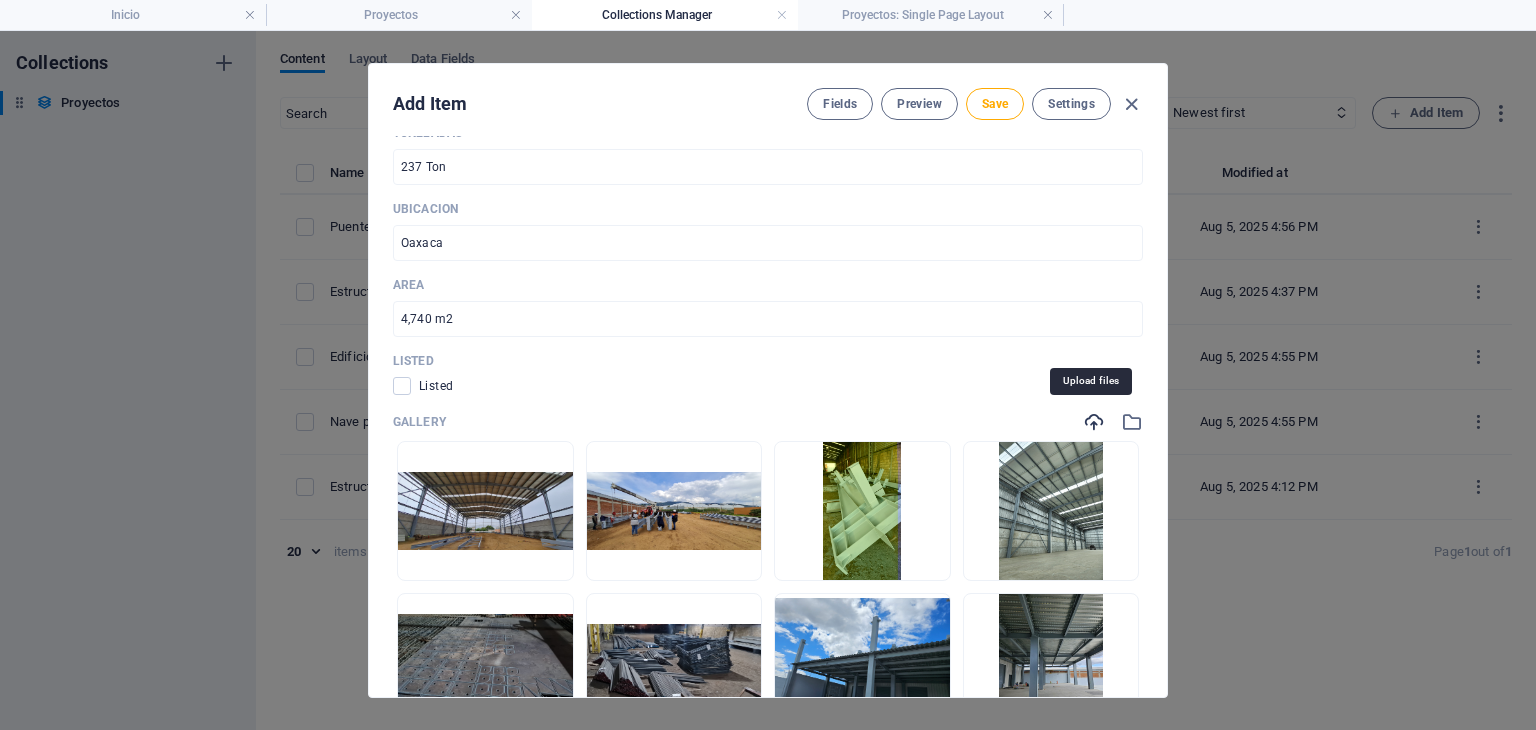 click at bounding box center [1094, 422] 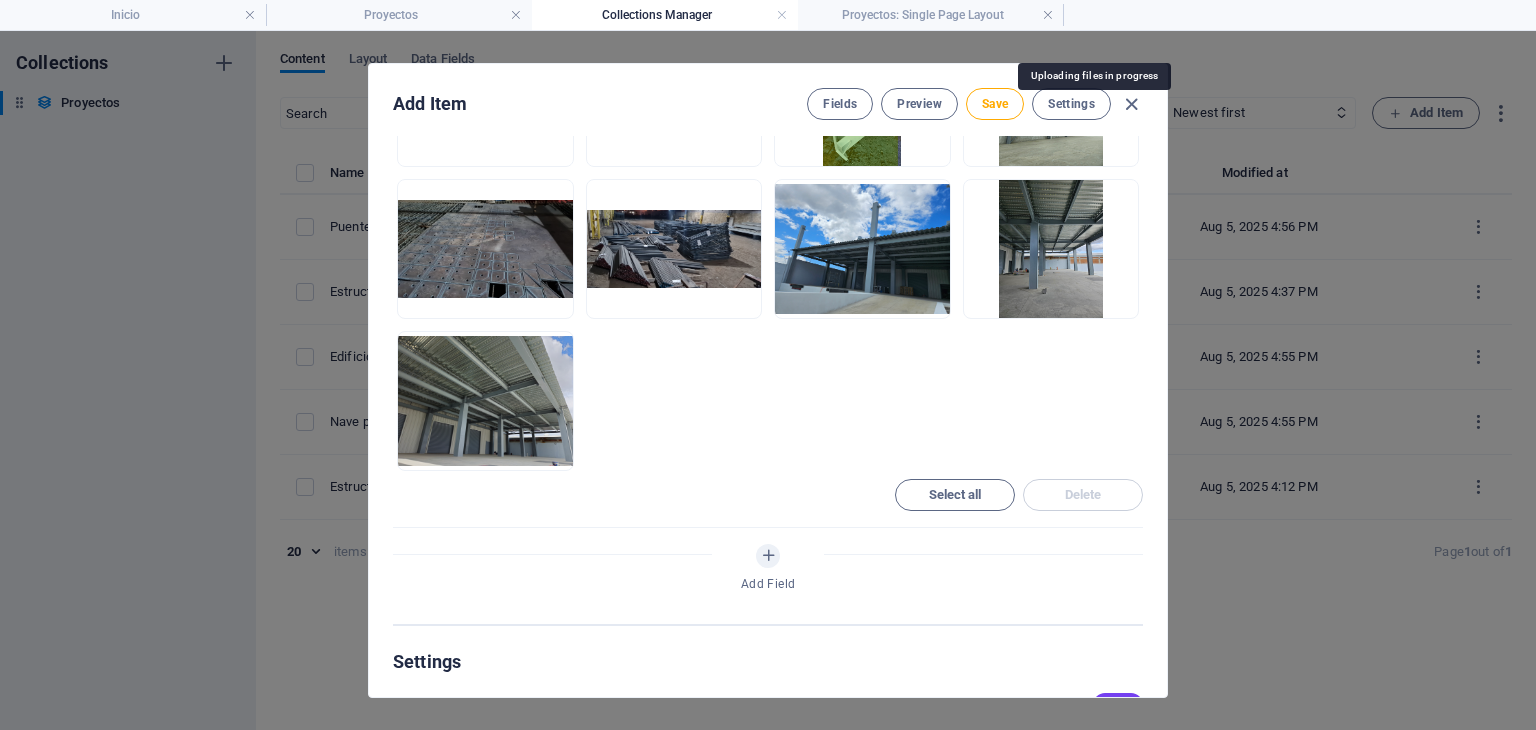 scroll, scrollTop: 1245, scrollLeft: 0, axis: vertical 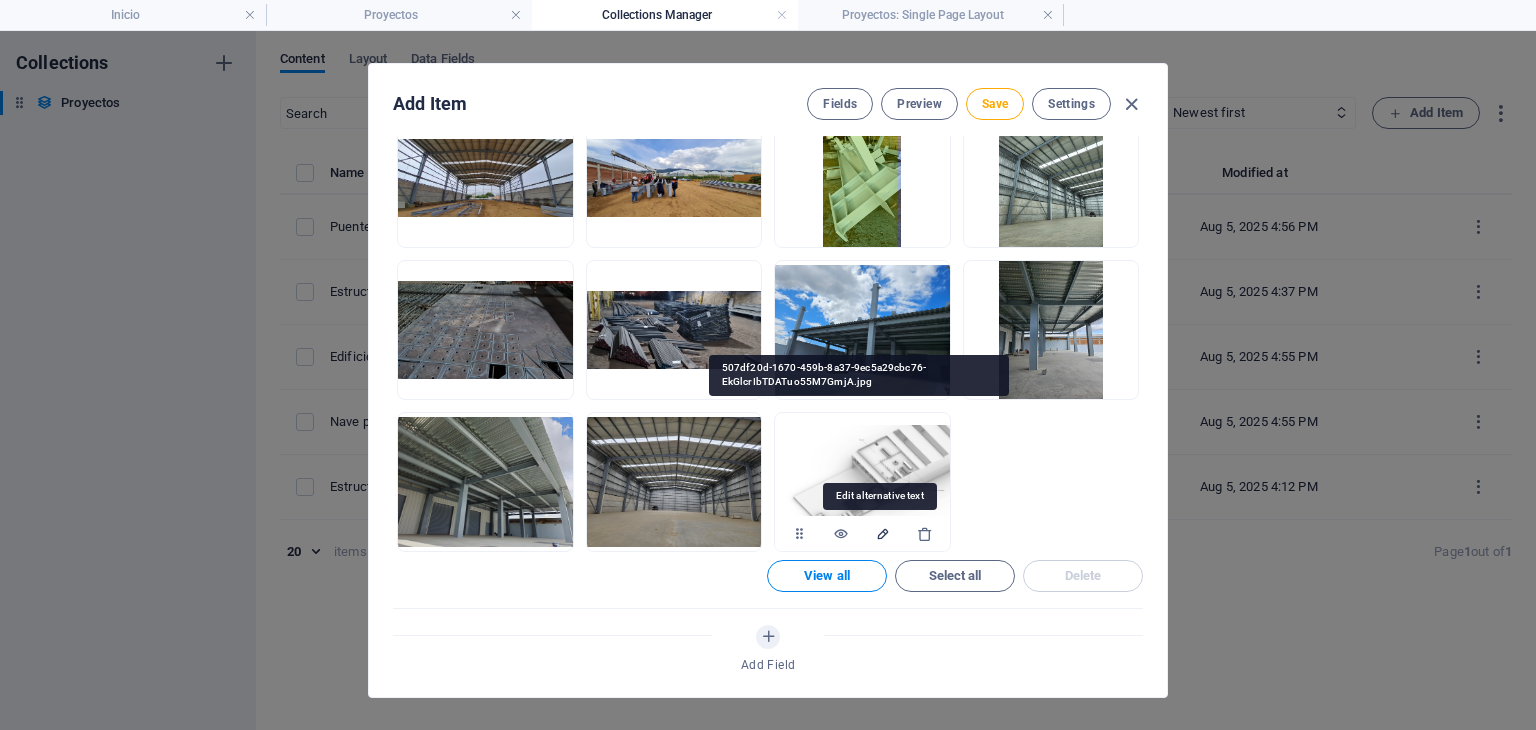 click at bounding box center [883, 534] 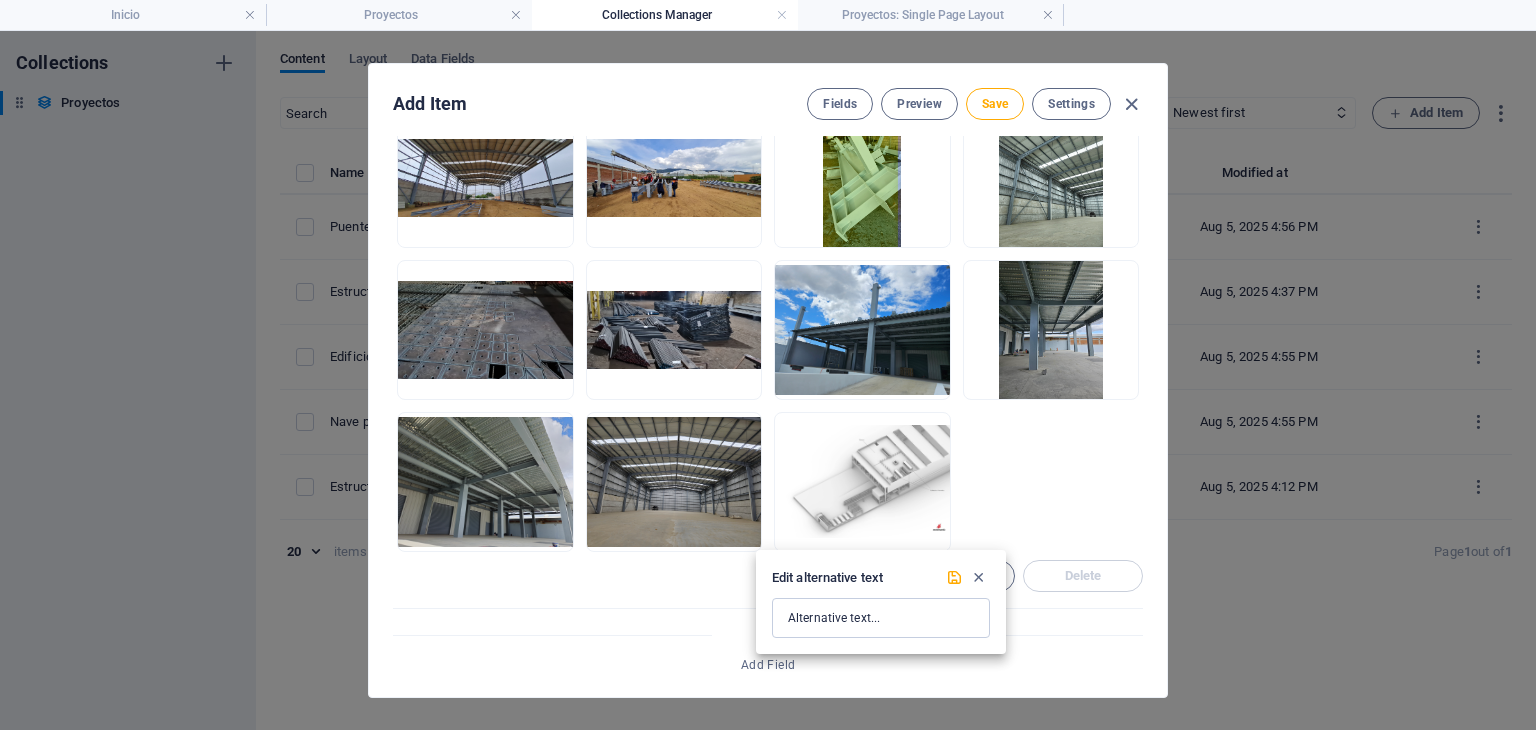 click at bounding box center (768, 365) 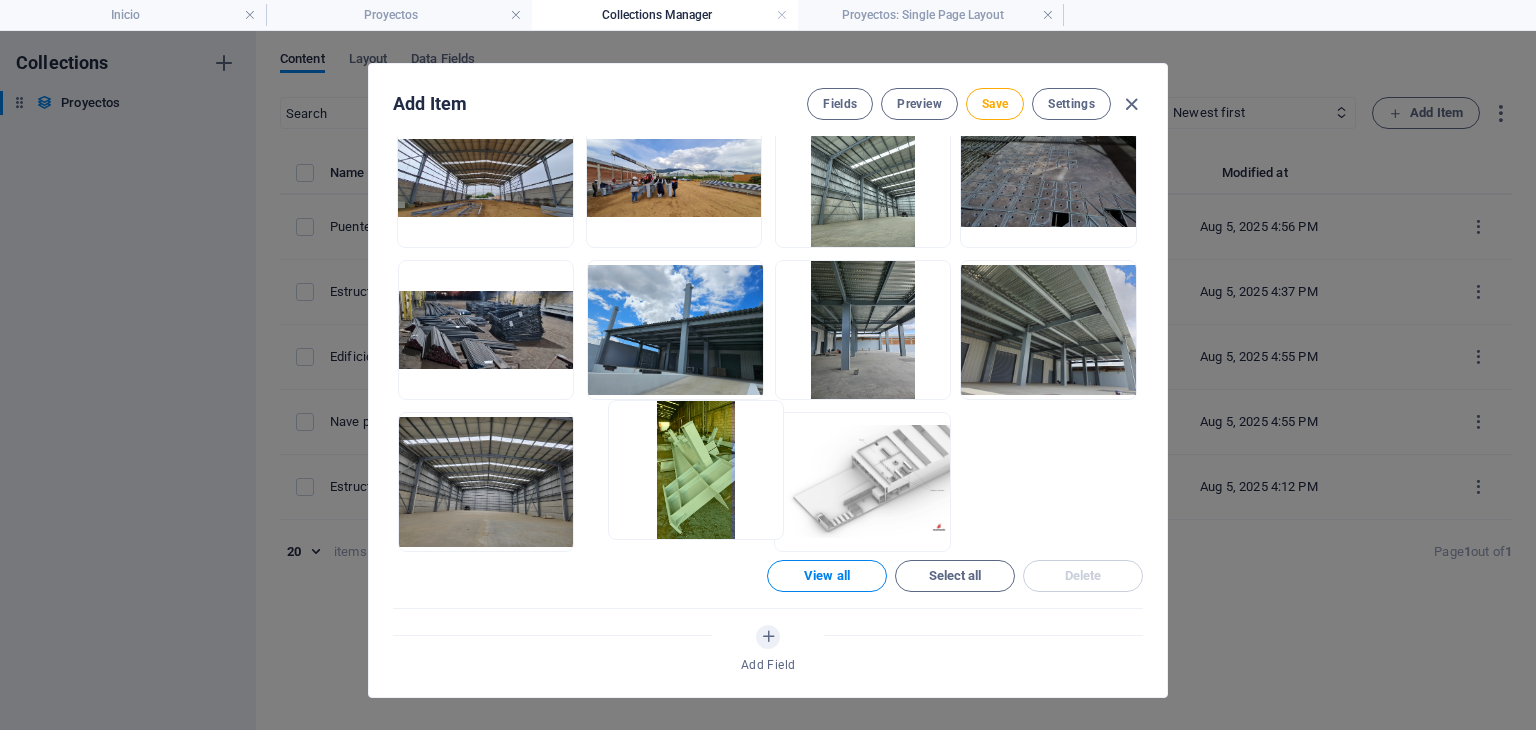 drag, startPoint x: 886, startPoint y: 229, endPoint x: 700, endPoint y: 488, distance: 318.86832 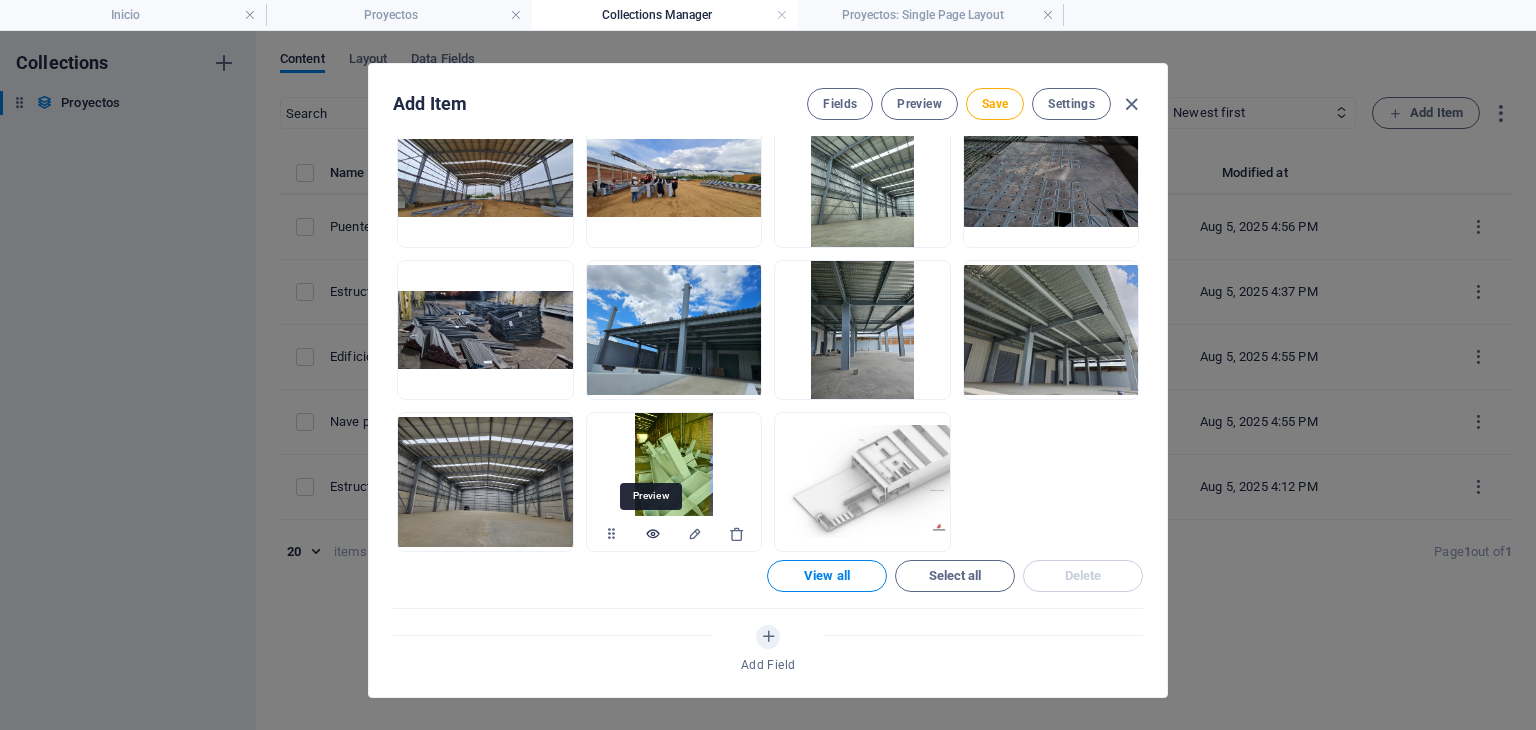 click at bounding box center (653, 534) 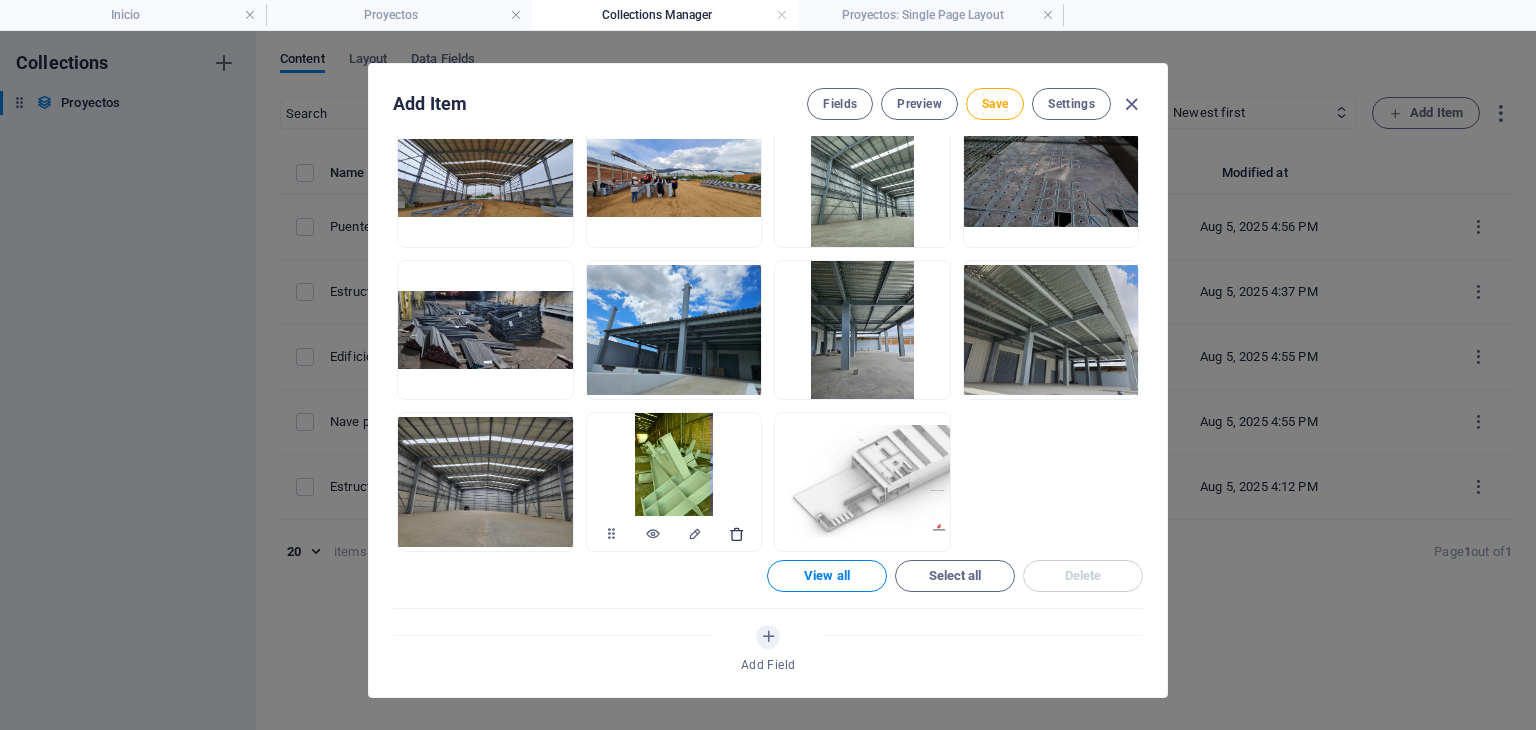 click at bounding box center [737, 534] 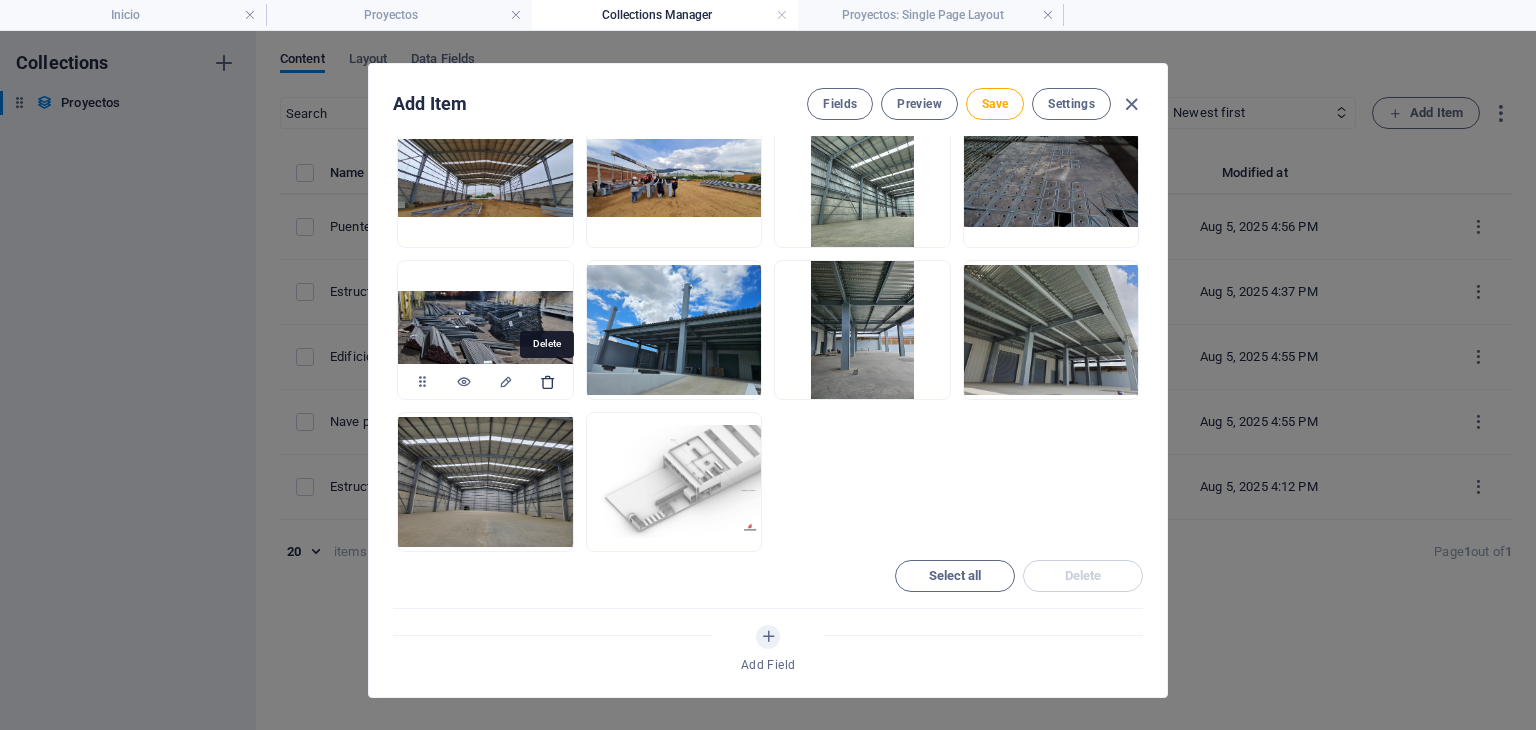 click at bounding box center [548, 382] 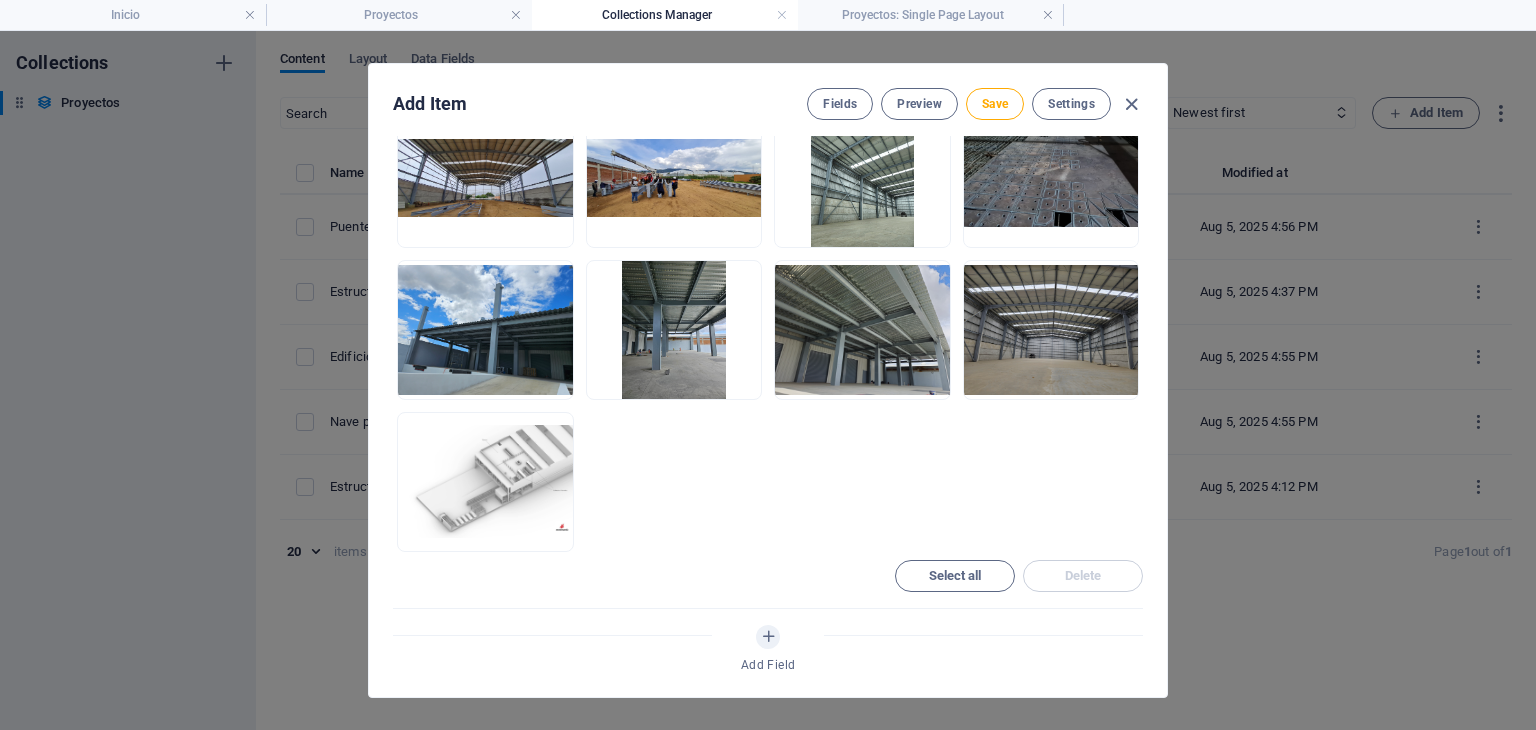 scroll, scrollTop: 1079, scrollLeft: 0, axis: vertical 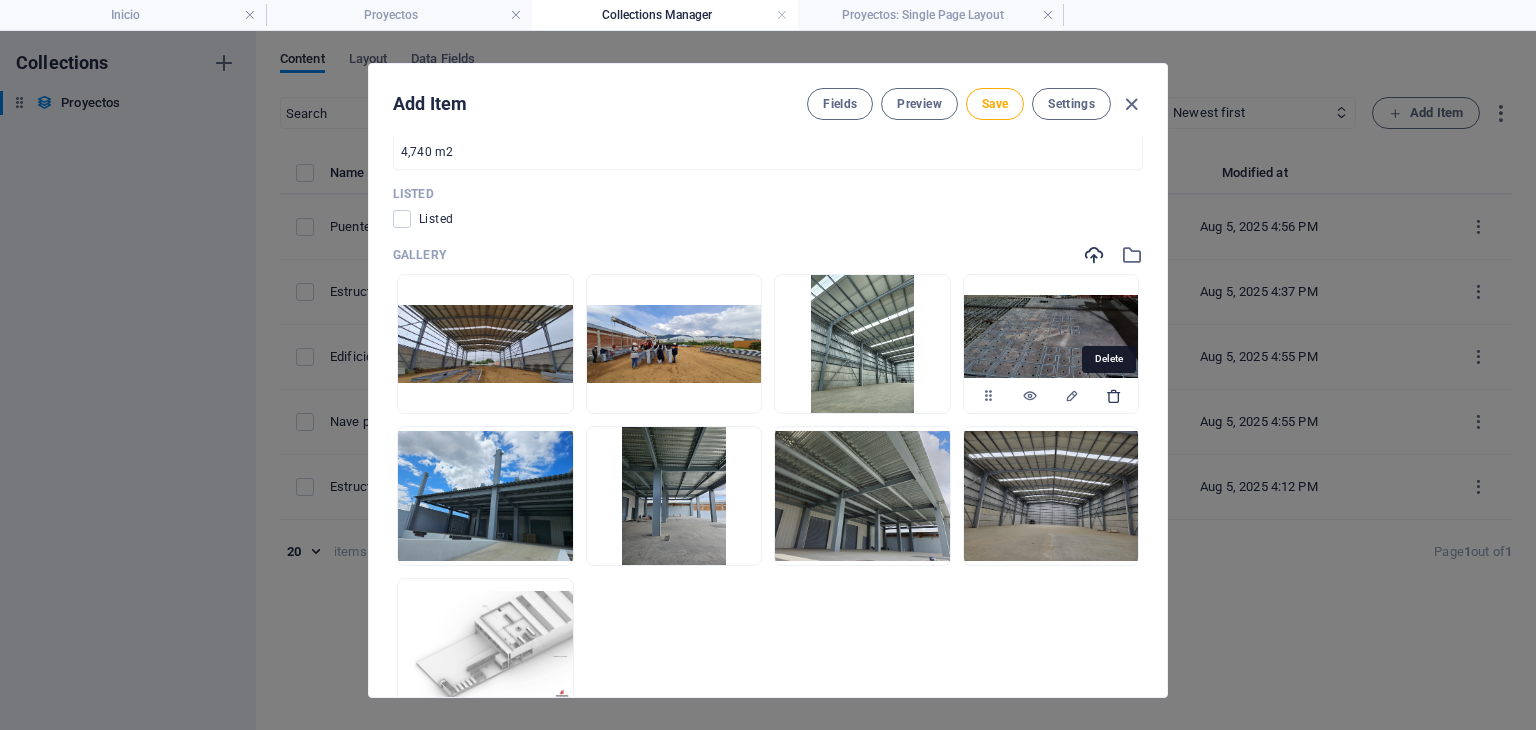 click at bounding box center (1114, 396) 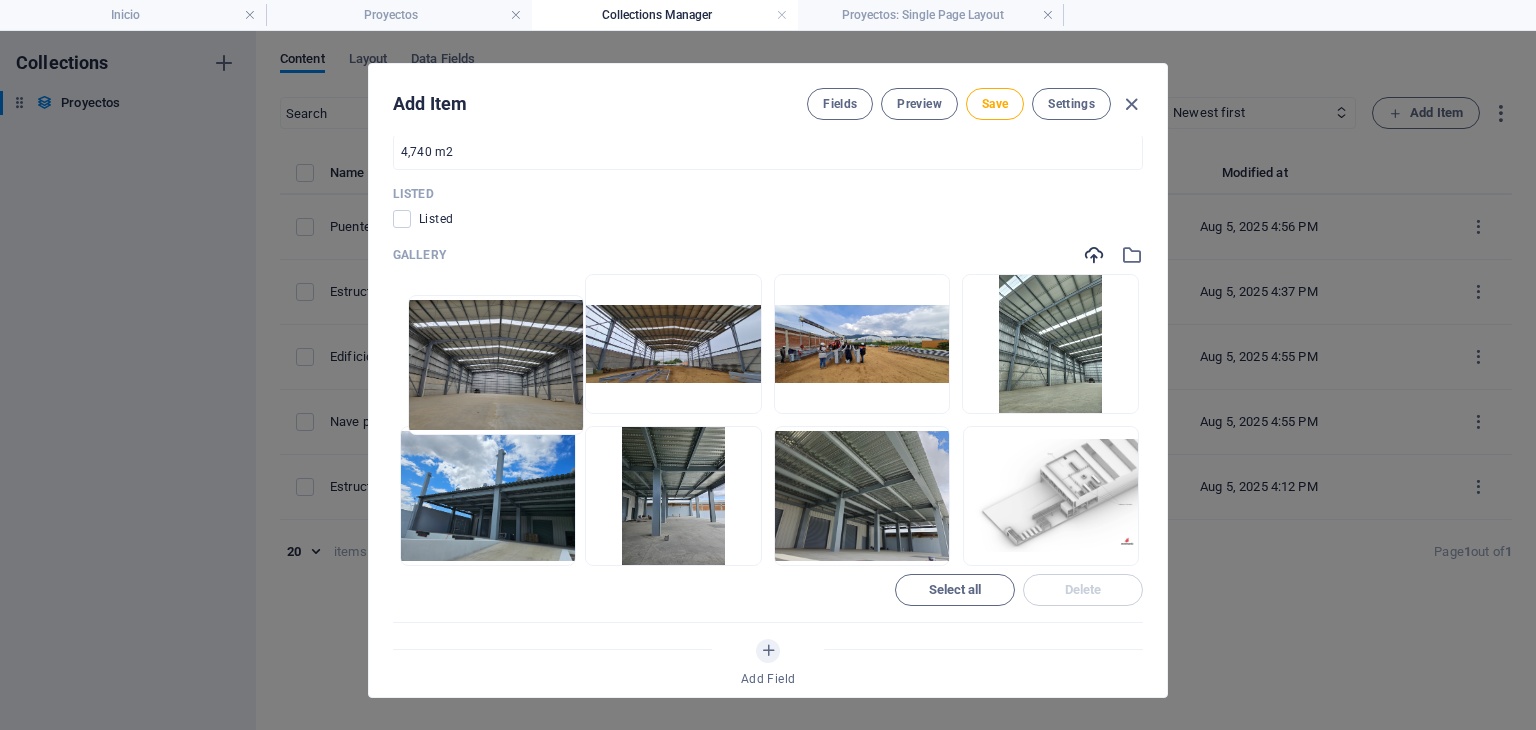 drag, startPoint x: 885, startPoint y: 507, endPoint x: 500, endPoint y: 371, distance: 408.31482 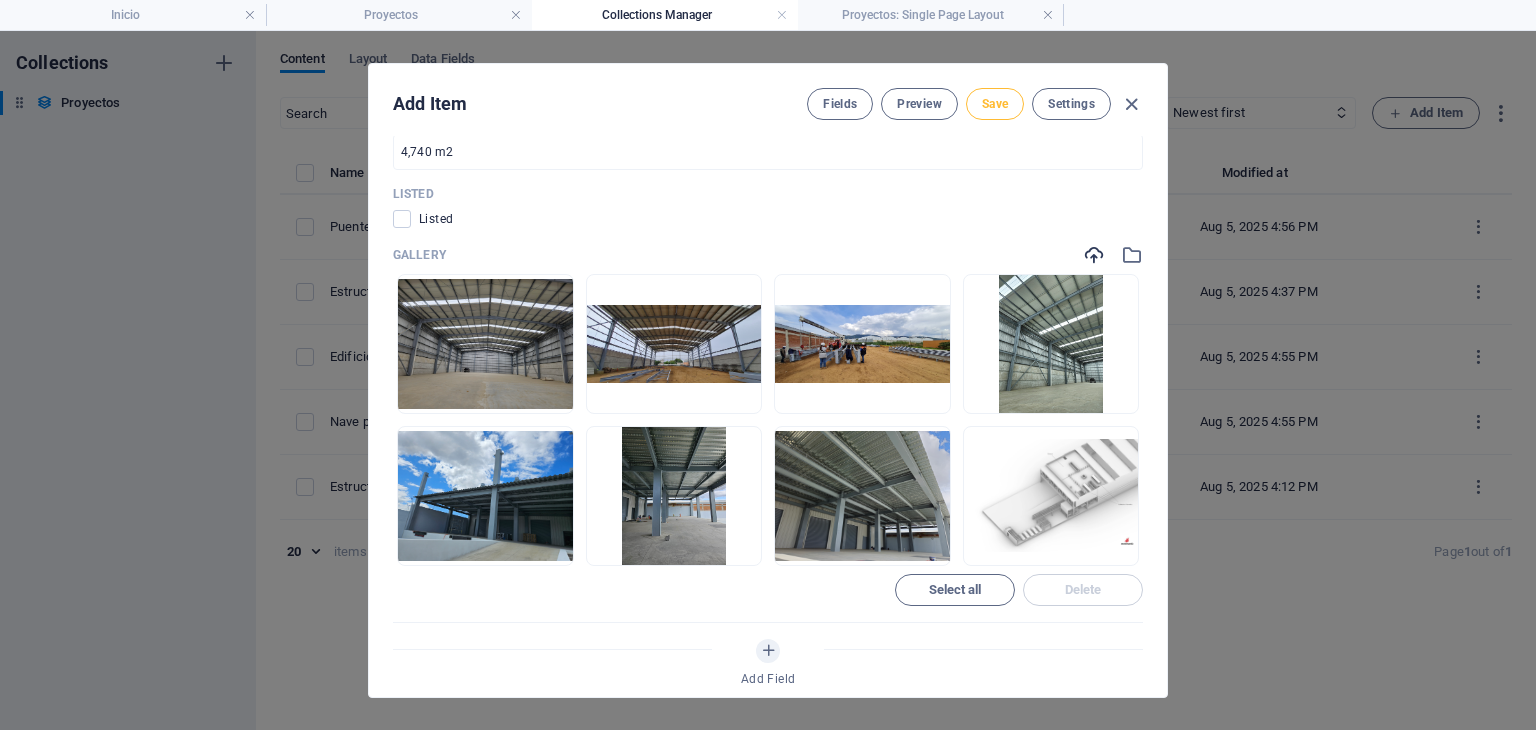 click on "Save" at bounding box center [995, 104] 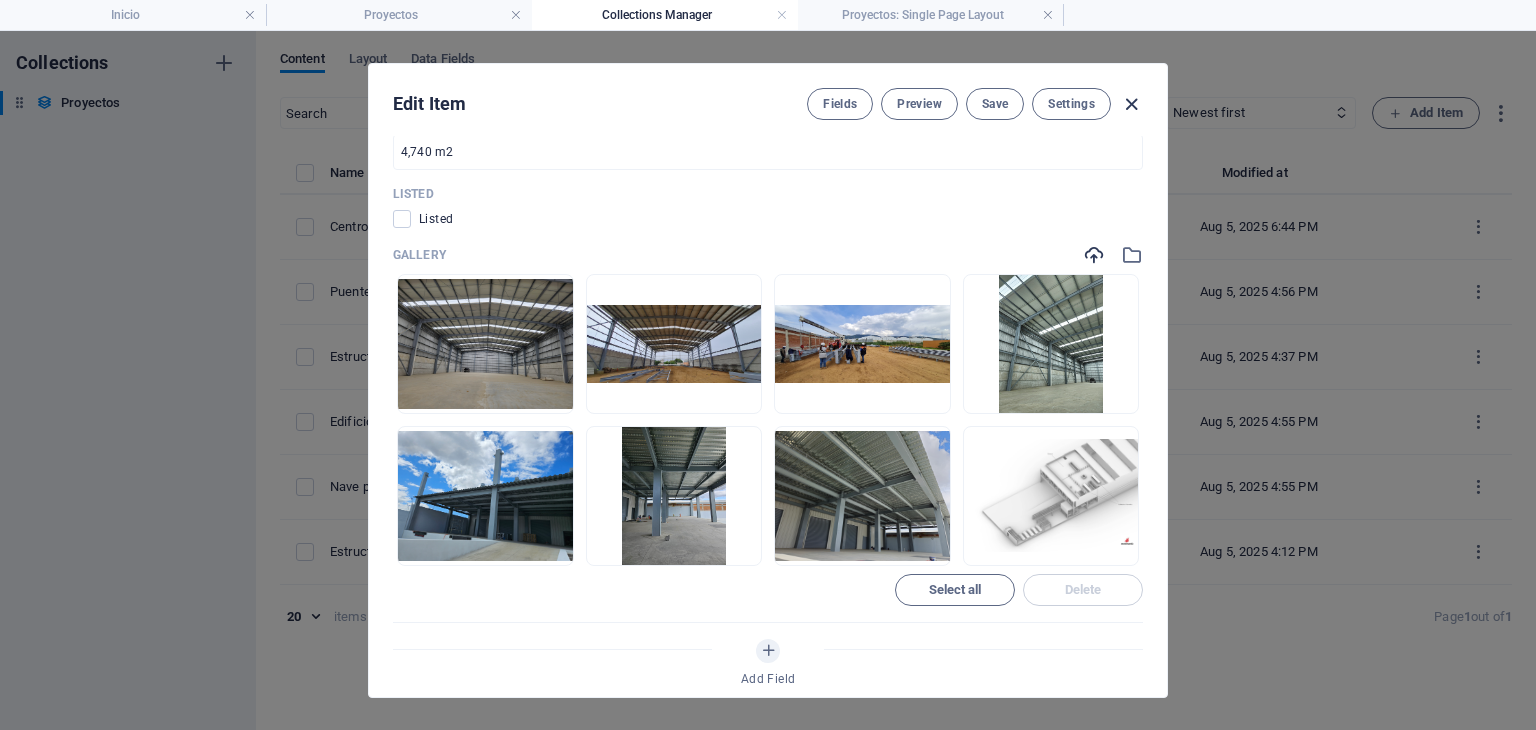 click at bounding box center [1131, 104] 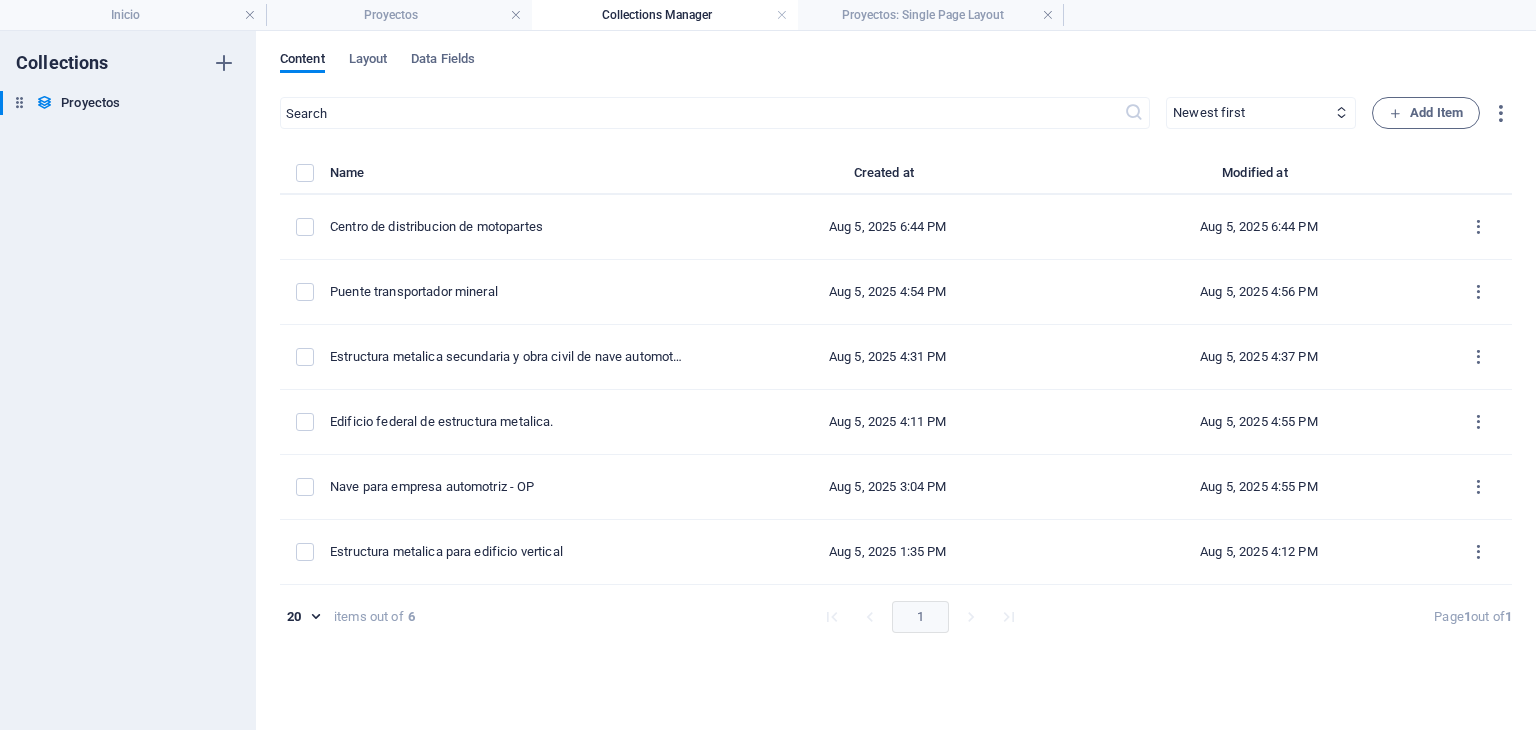 type on "centro-de-distribucion-de-motopartes" 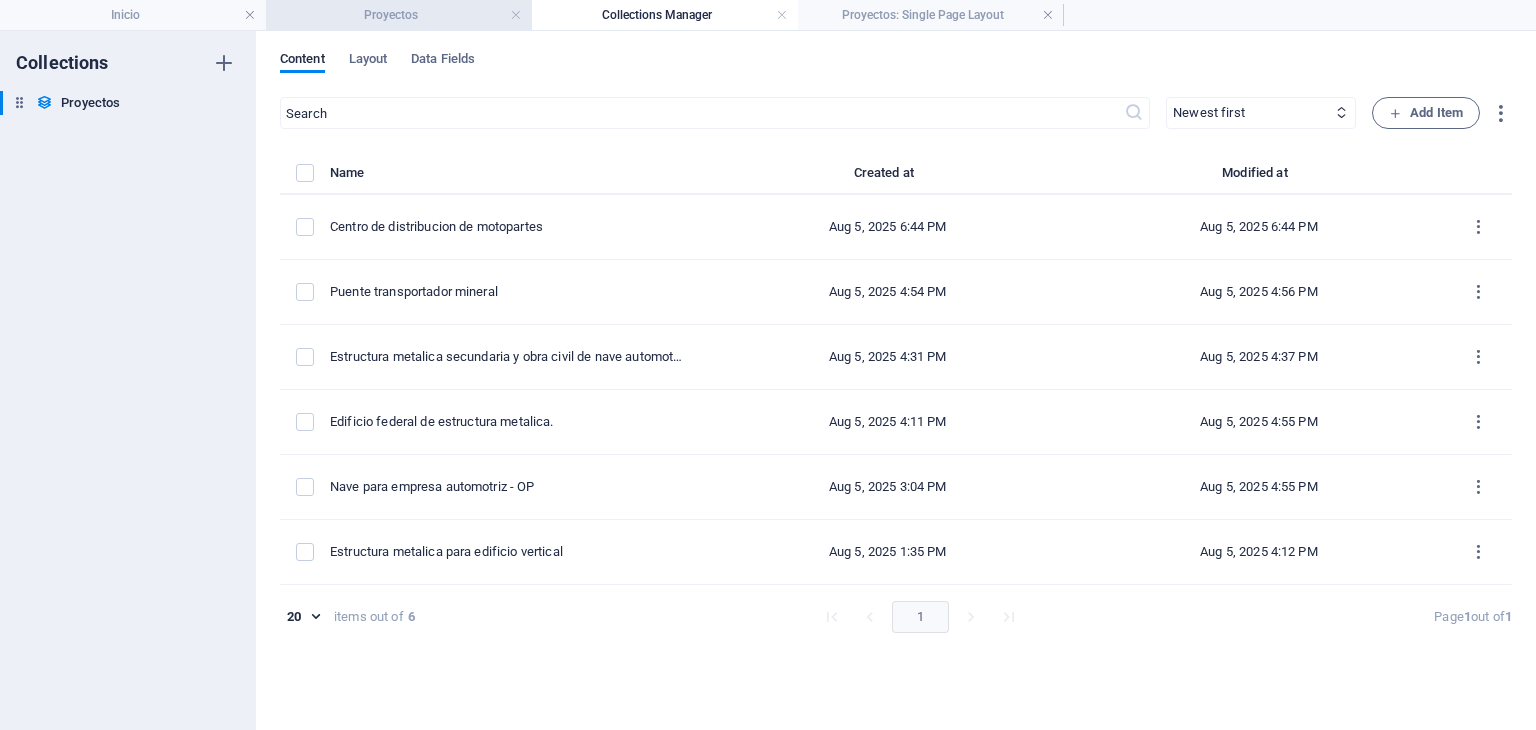 click on "Proyectos" at bounding box center (399, 15) 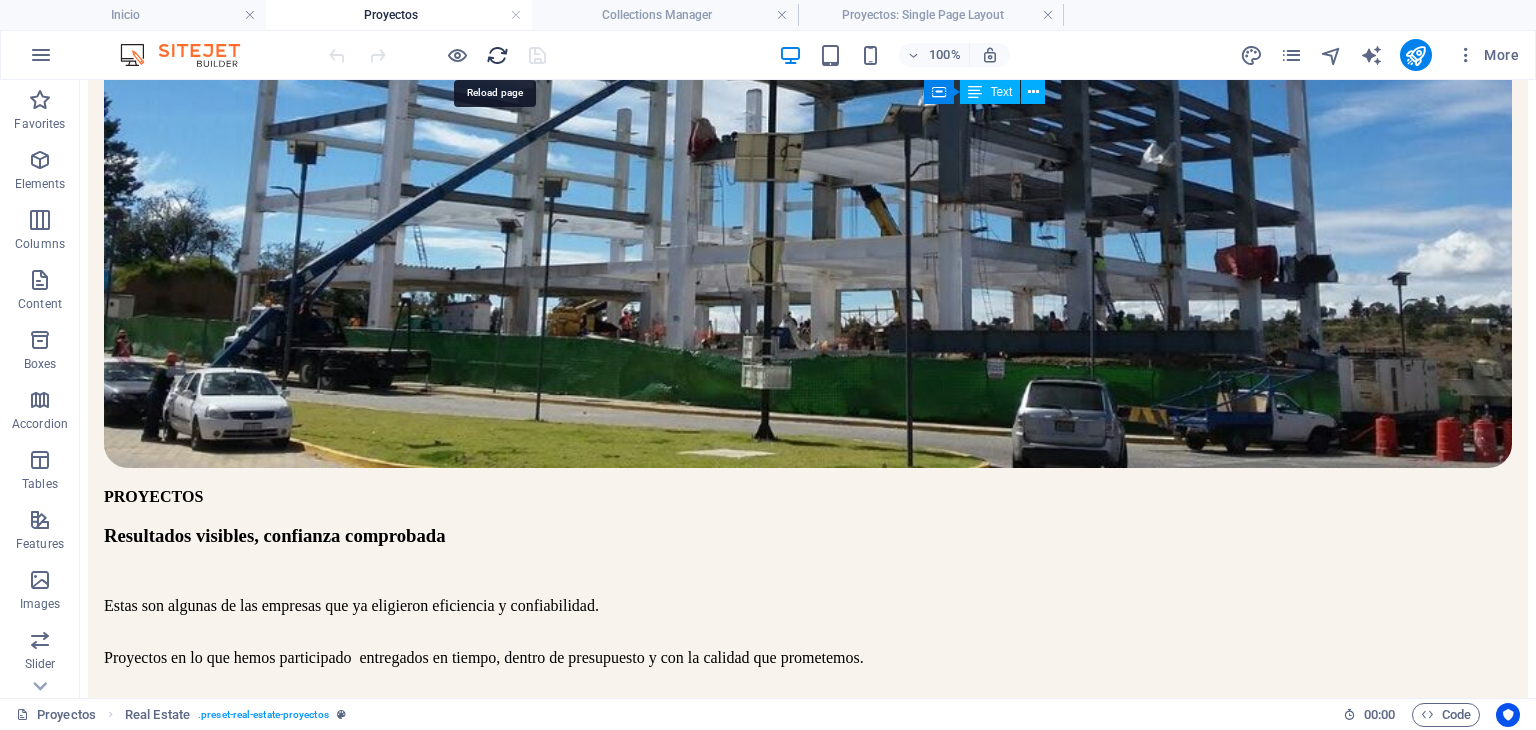 click at bounding box center [497, 55] 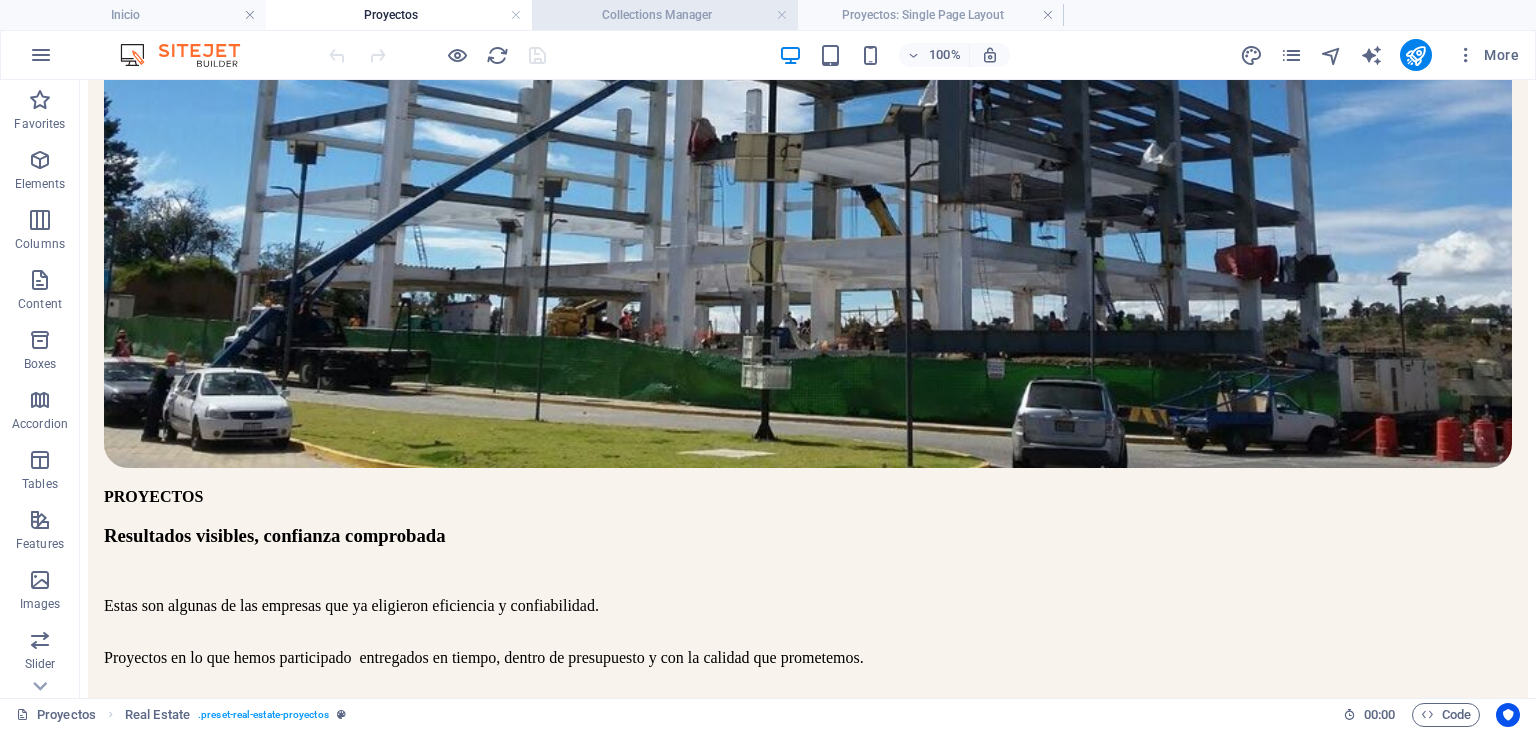click on "Collections Manager" at bounding box center [665, 15] 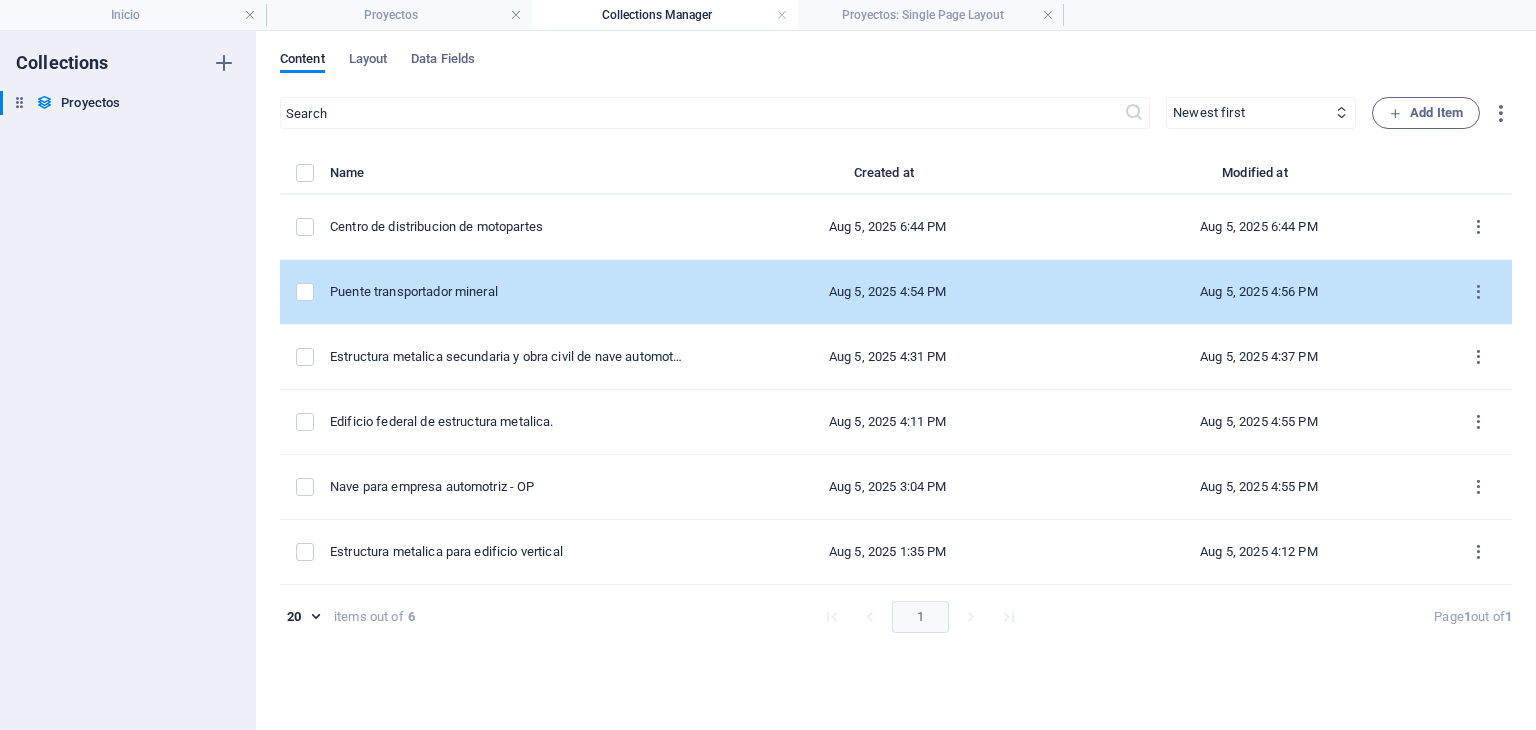 drag, startPoint x: 538, startPoint y: 227, endPoint x: 564, endPoint y: 277, distance: 56.35601 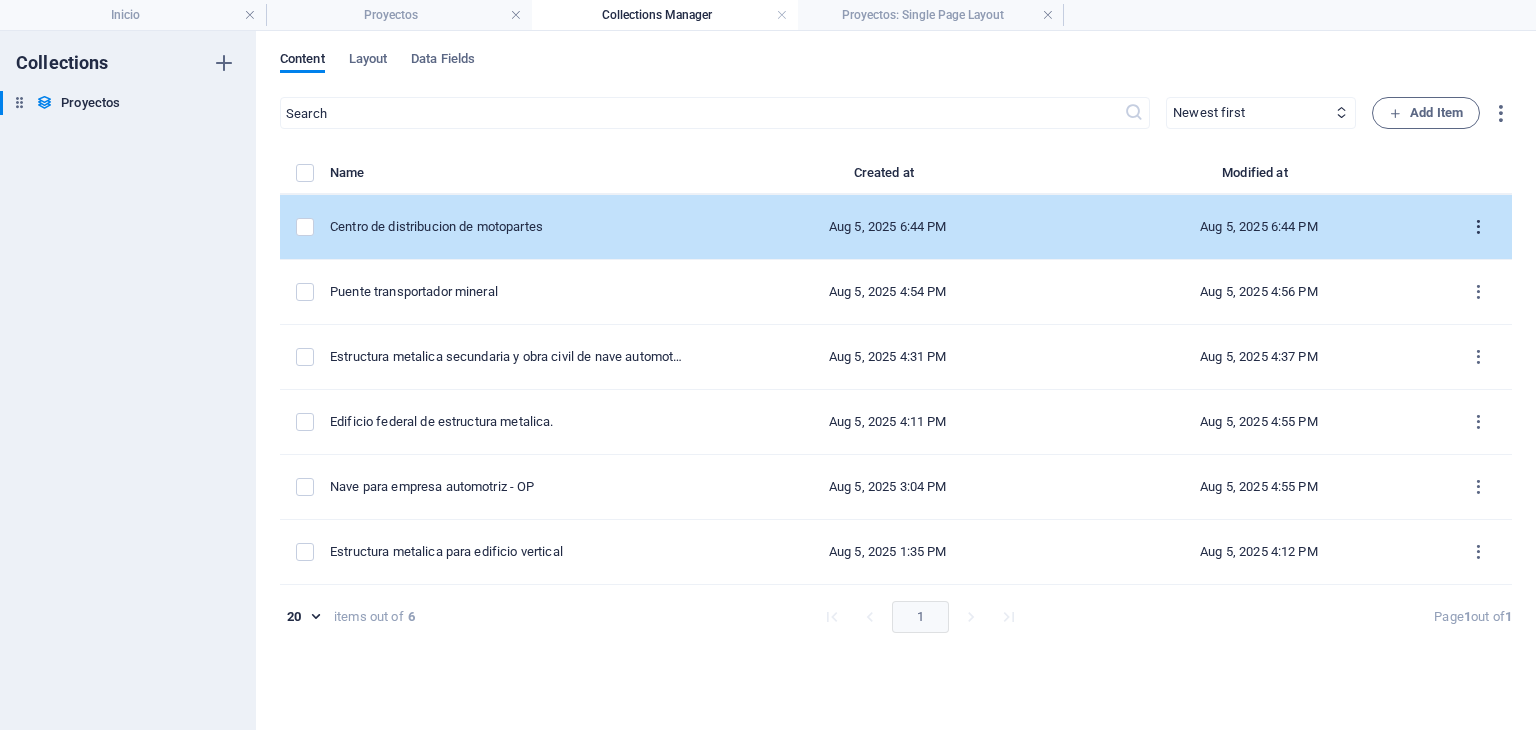 click at bounding box center (1478, 227) 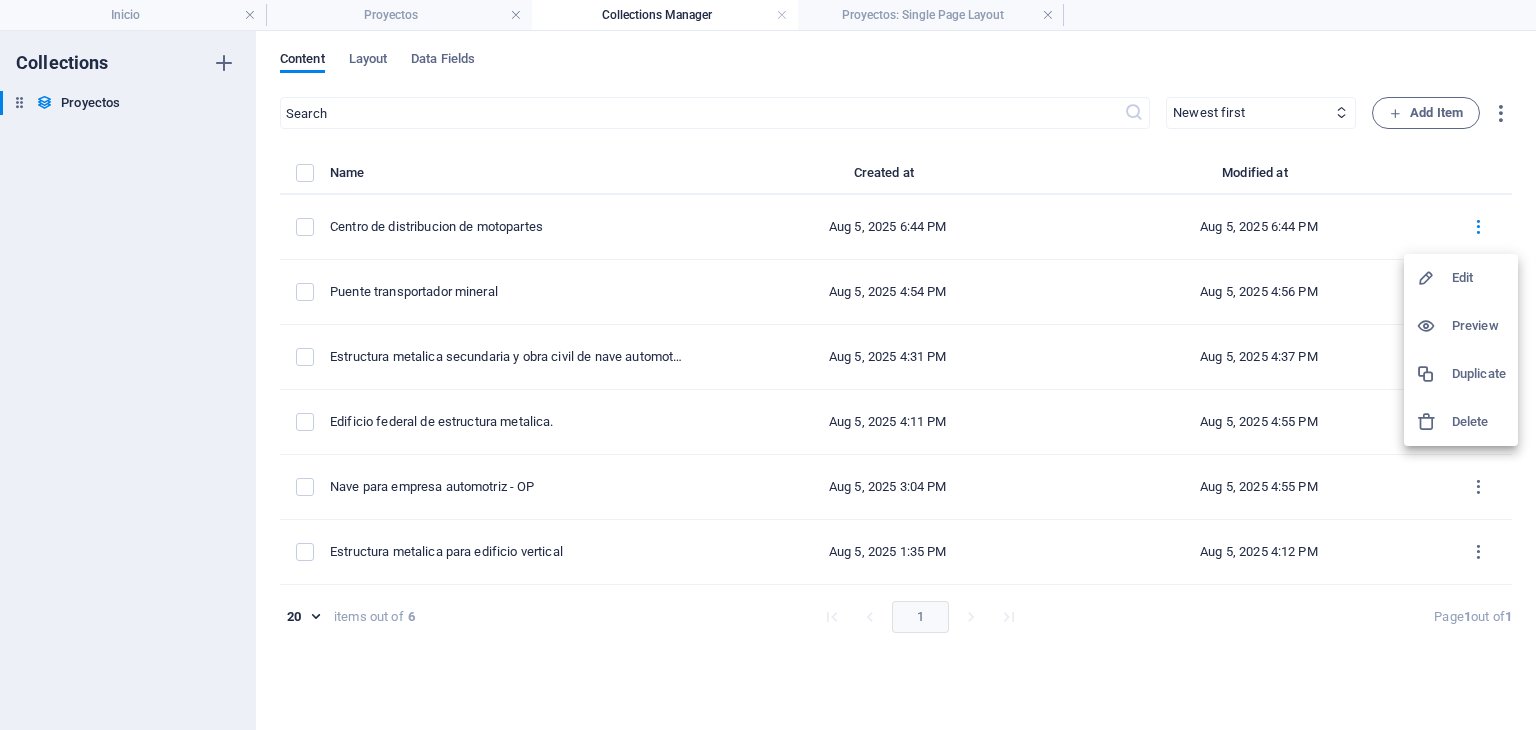 click at bounding box center (768, 365) 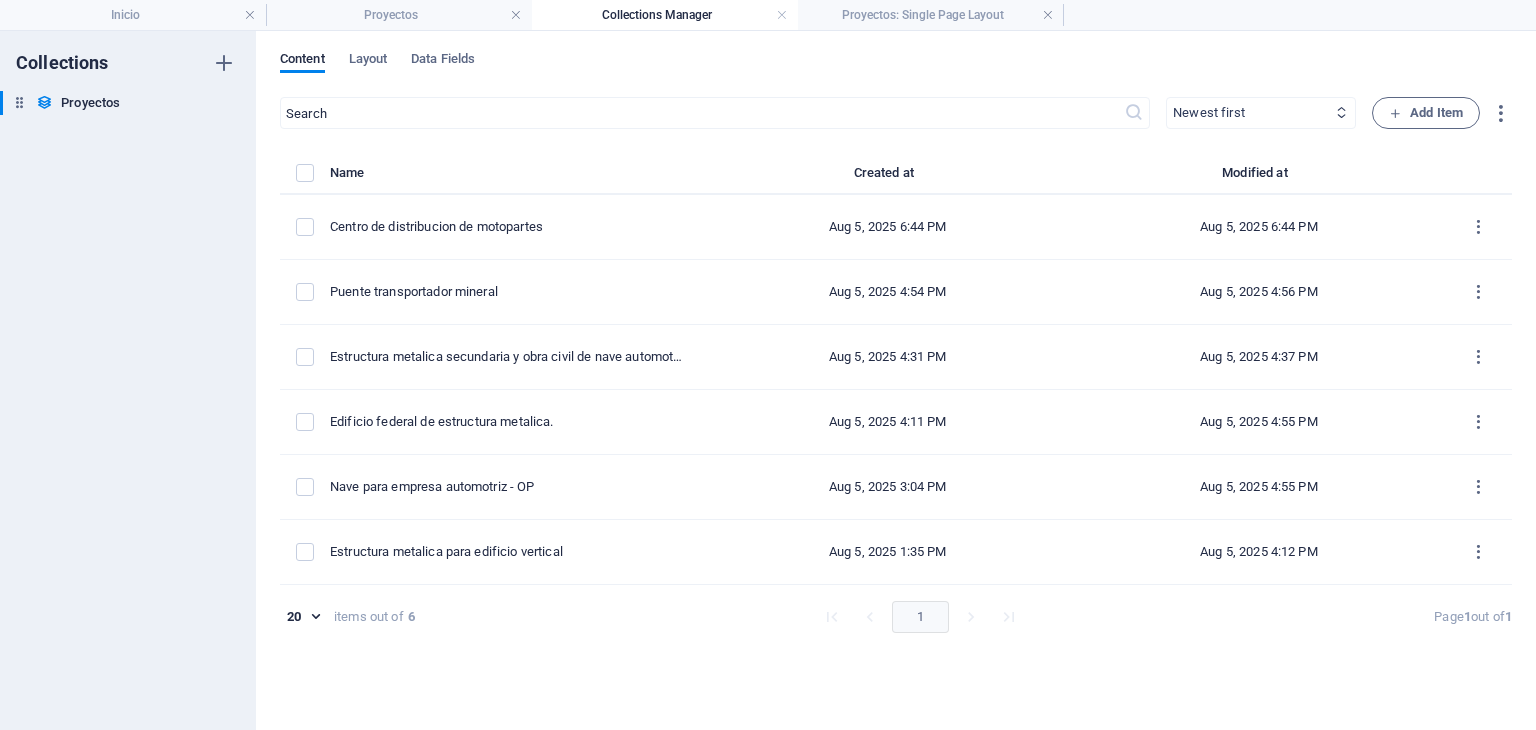 click on "Newest first Oldest first Last modified Name (ascending) Name (descending) Slug (ascending) Slug (descending) Descripcion (ascending) Descripcion (descending) category (ascending) category (descending) Alcance (ascending) Alcance (descending) Toneladas (ascending) Toneladas (descending) Ubicacion (ascending) Ubicacion (descending) Area (ascending) Area (descending) Listed (ascending) Listed (descending)" at bounding box center (1261, 113) 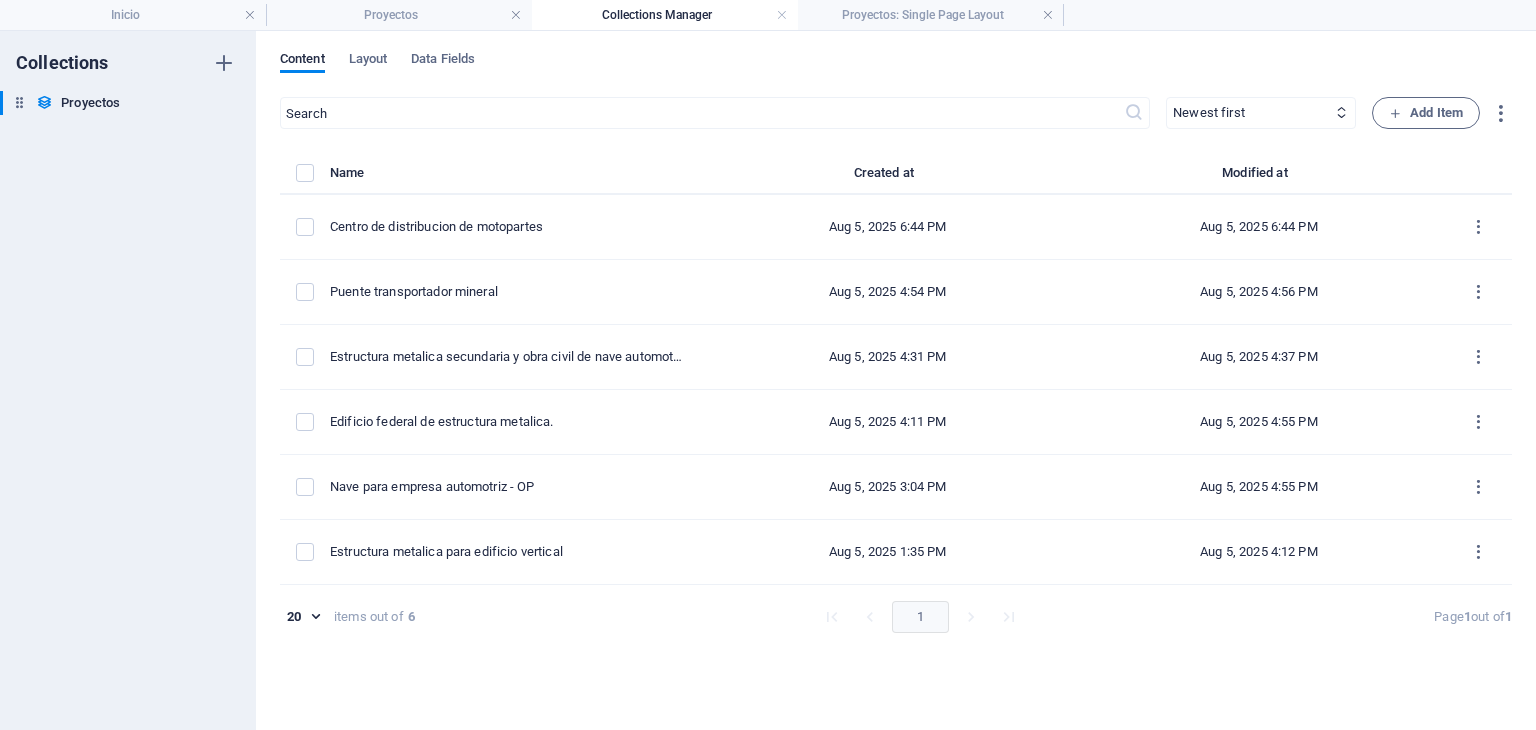 click on "Add Item Fields Preview Save Settings Name Created at Modified at Centro de distribucion de motopartes Aug 5, 2025 6:44 PM Aug 5, 2025 6:44 PM Puente transportador mineral Aug 5, 2025 4:54 PM Aug 5, 2025 4:56 PM Estructura metalica secundaria y obra civil de nave automotriz Aug 5, 2025 4:31 PM Aug 5, 2025 4:37 PM Edificio federal de estructura metalica. Aug 5, 2025 4:11 PM Aug 5, 2025 4:55 PM Nave para empresa automotriz - OP Aug 5, 2025 3:04 PM Aug 5, 2025 4:55 PM Estructura metalica para edificio vertical Aug 5, 2025 1:35 PM Aug 5, 2025 4:12 PM 20 20 items out of 6 1 Page 1 out of 1" at bounding box center (896, 403) 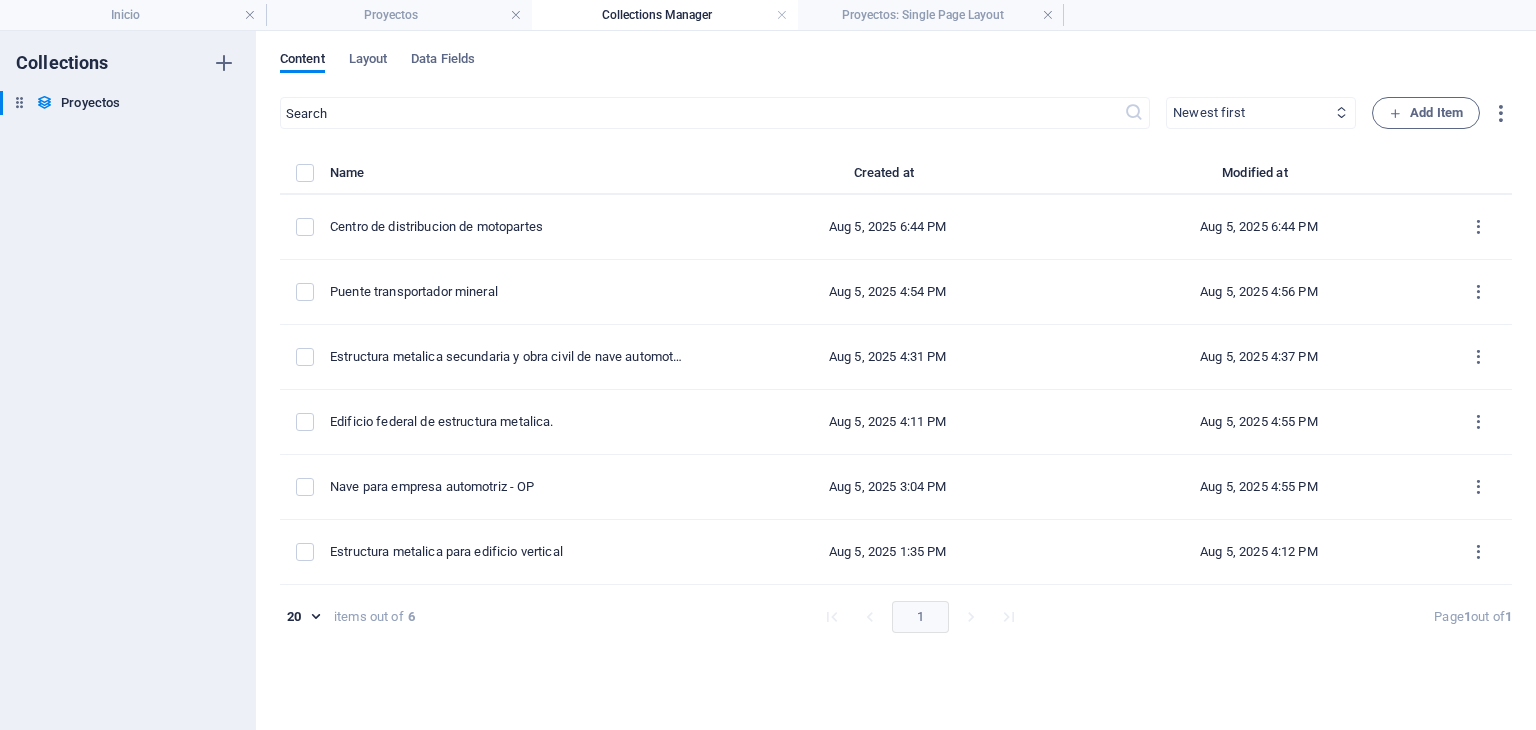 click on "Newest first Oldest first Last modified Name (ascending) Name (descending) Slug (ascending) Slug (descending) Descripcion (ascending) Descripcion (descending) category (ascending) category (descending) Alcance (ascending) Alcance (descending) Toneladas (ascending) Toneladas (descending) Ubicacion (ascending) Ubicacion (descending) Area (ascending) Area (descending) Listed (ascending) Listed (descending)" at bounding box center [1261, 113] 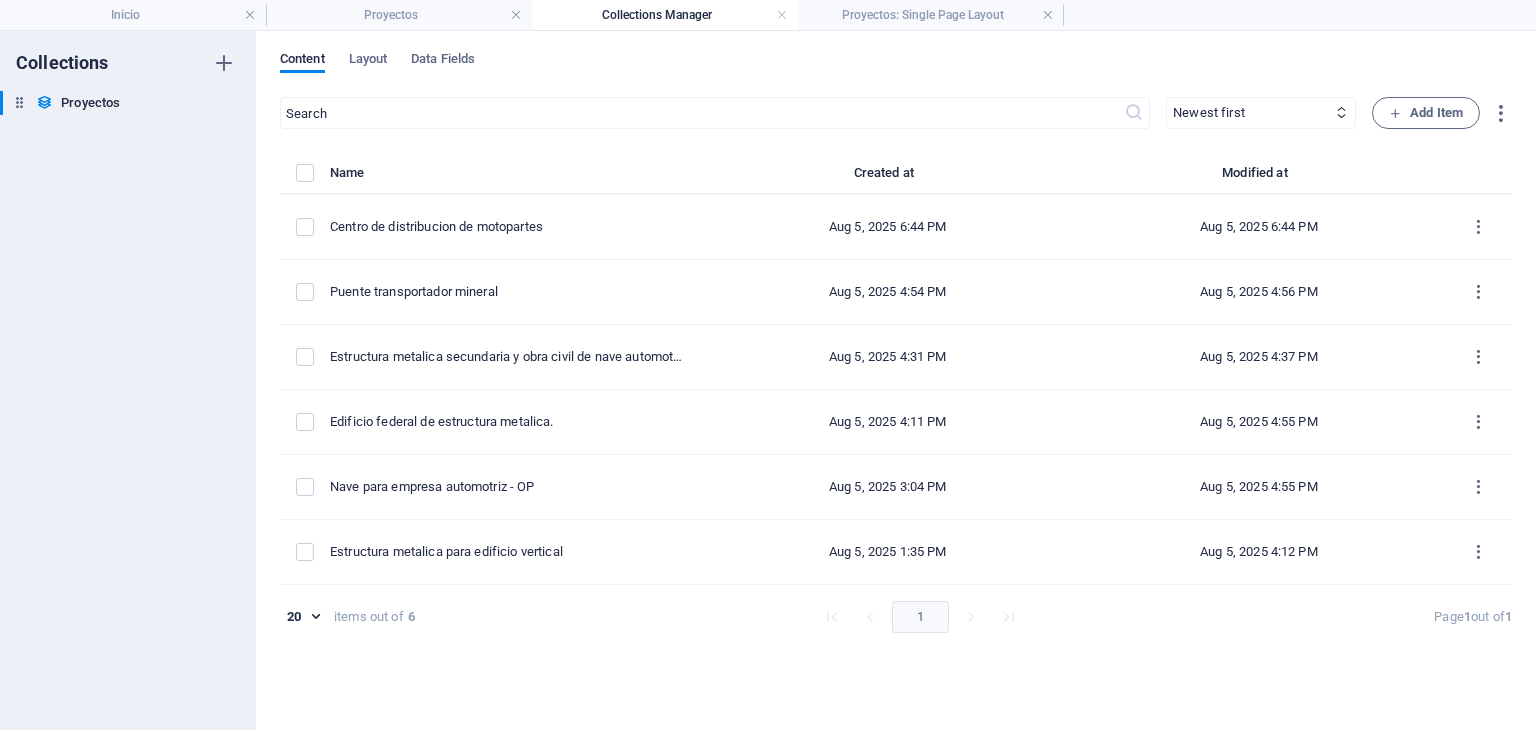 click on "Content Layout Data Fields" at bounding box center [896, 70] 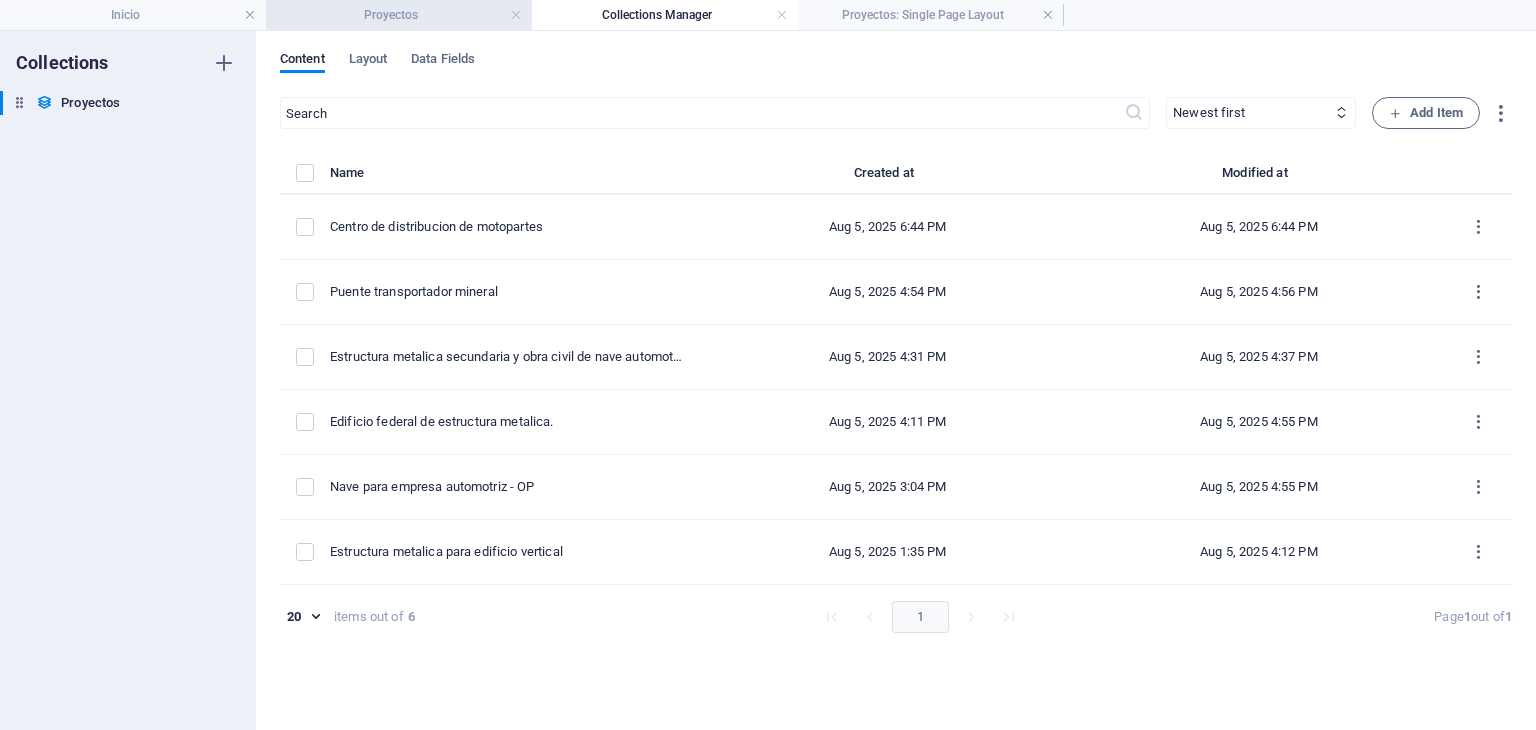 click on "Proyectos" at bounding box center [399, 15] 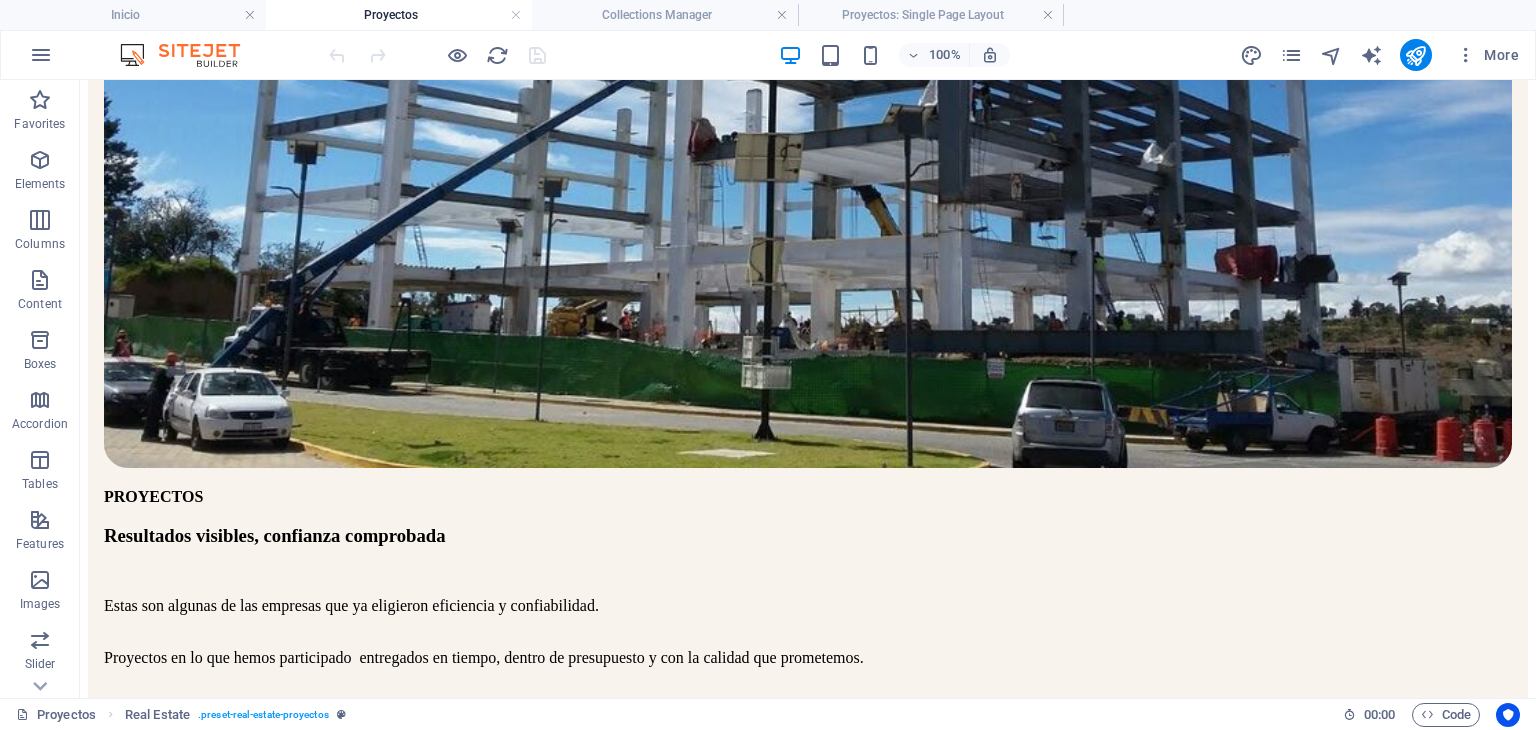 click on "Collections Manager" at bounding box center (665, 15) 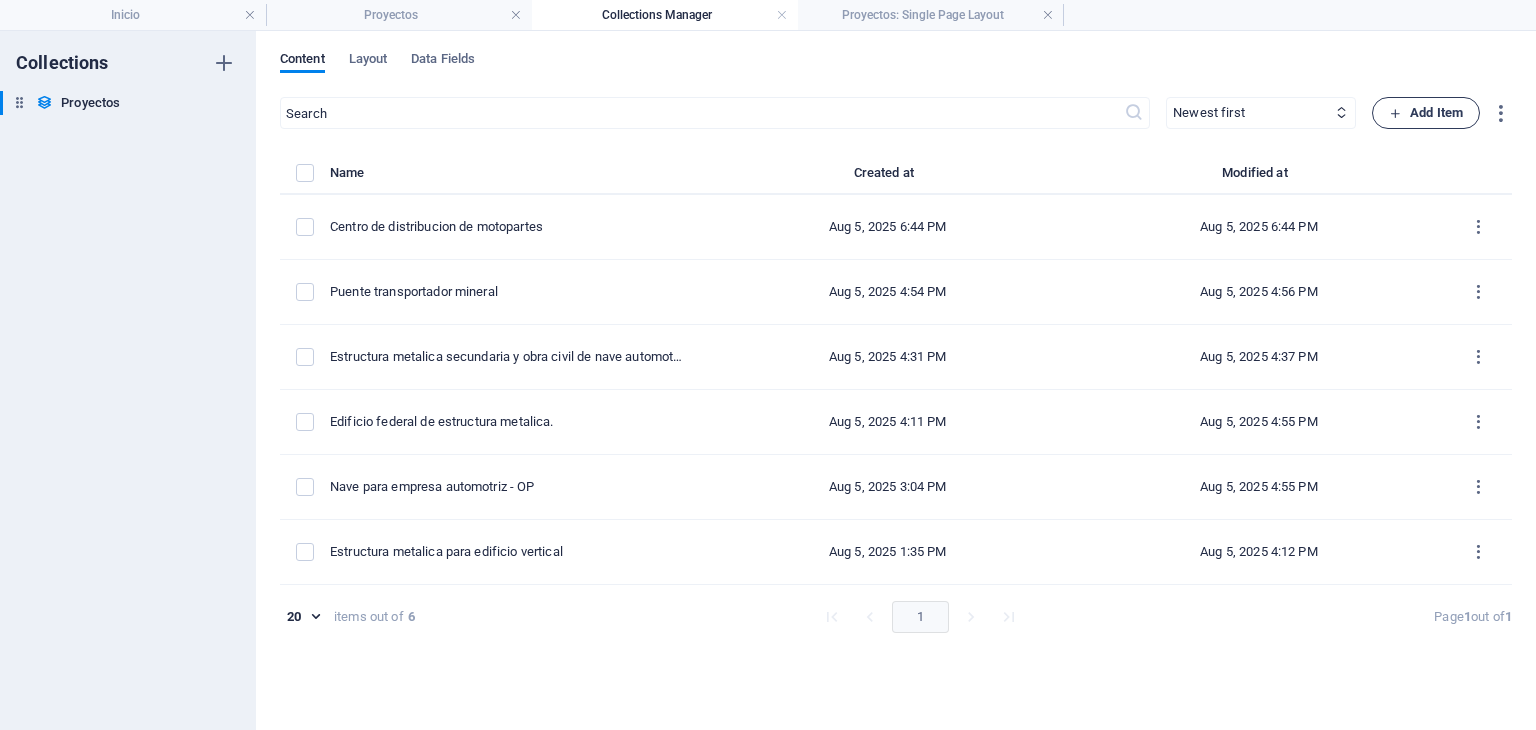 click on "Add Item" at bounding box center [1426, 113] 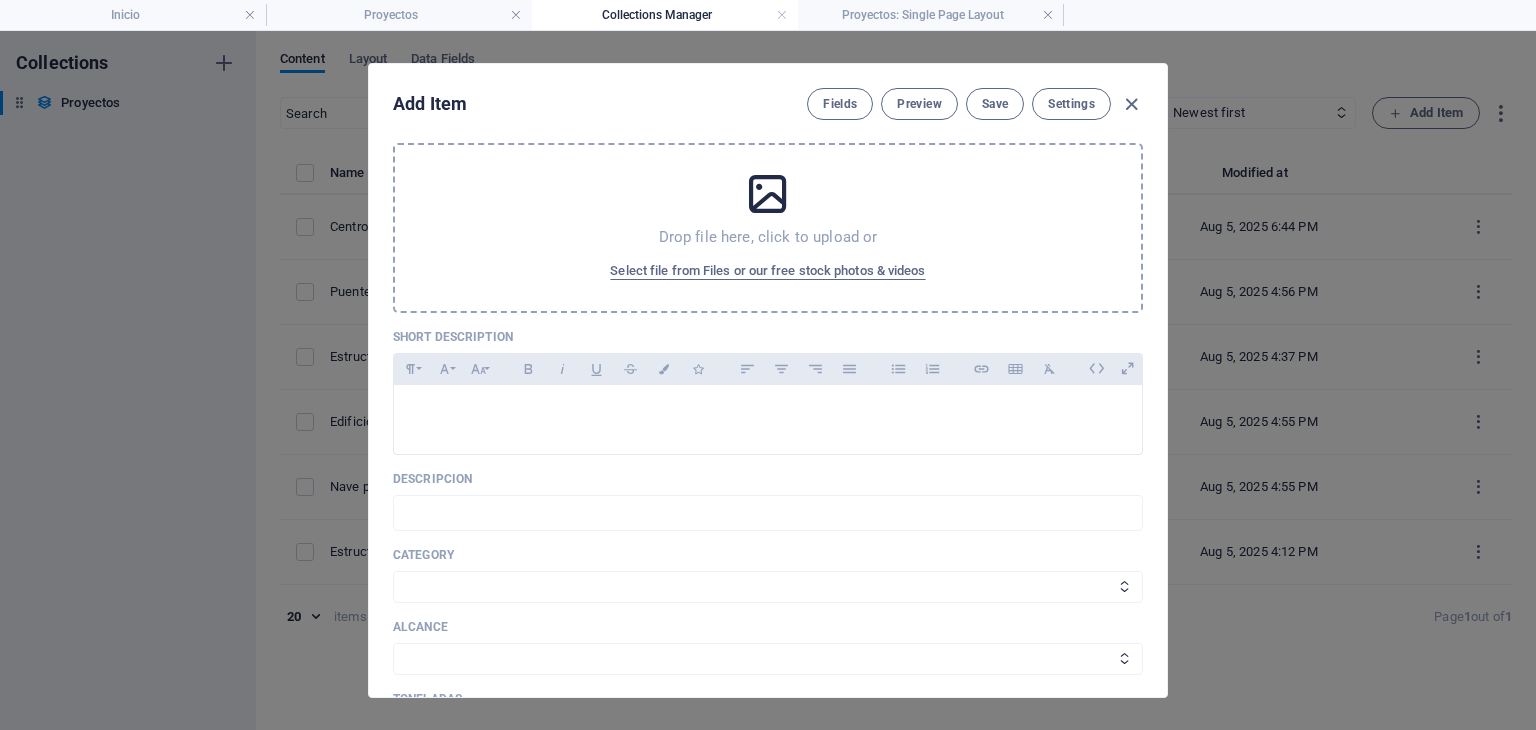 scroll, scrollTop: 500, scrollLeft: 0, axis: vertical 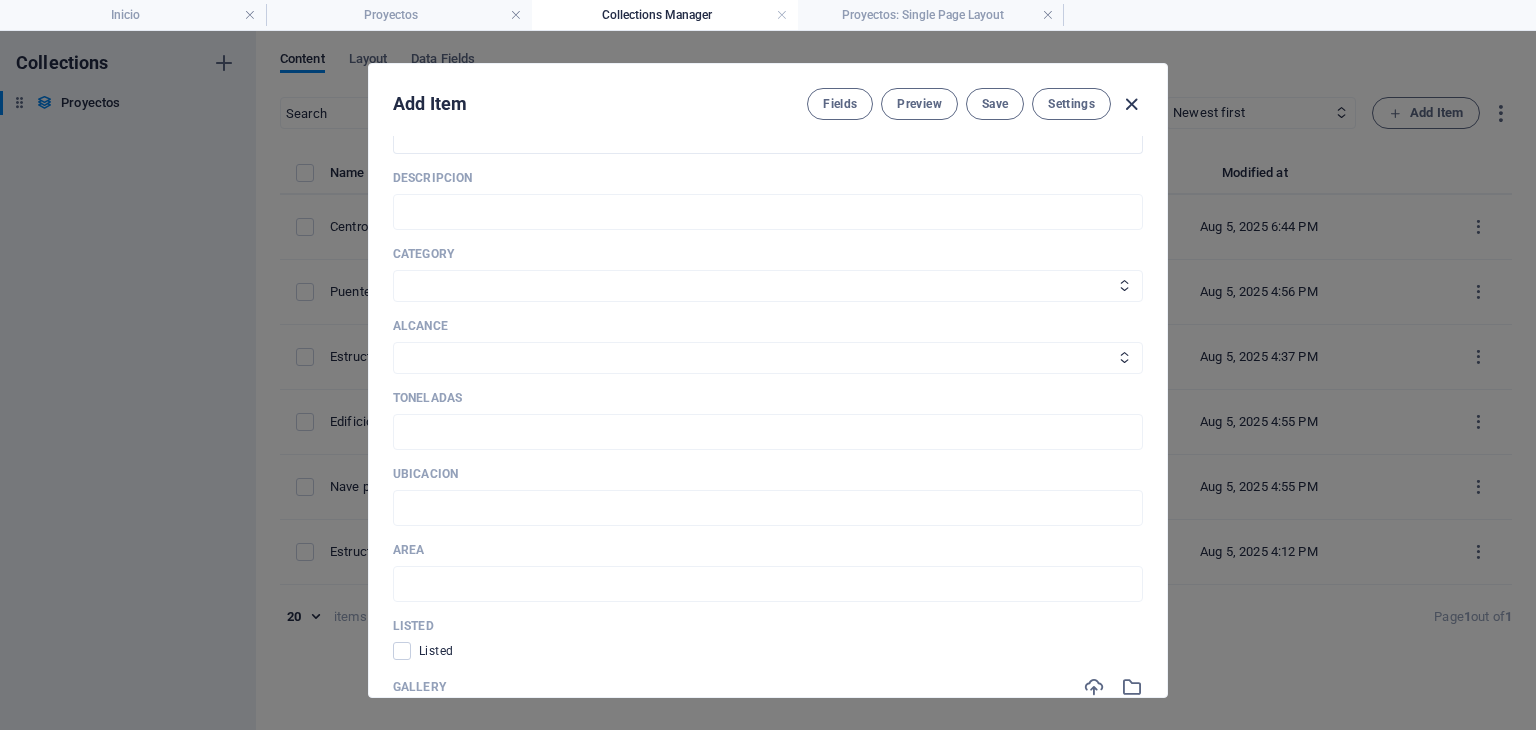 click at bounding box center [1131, 104] 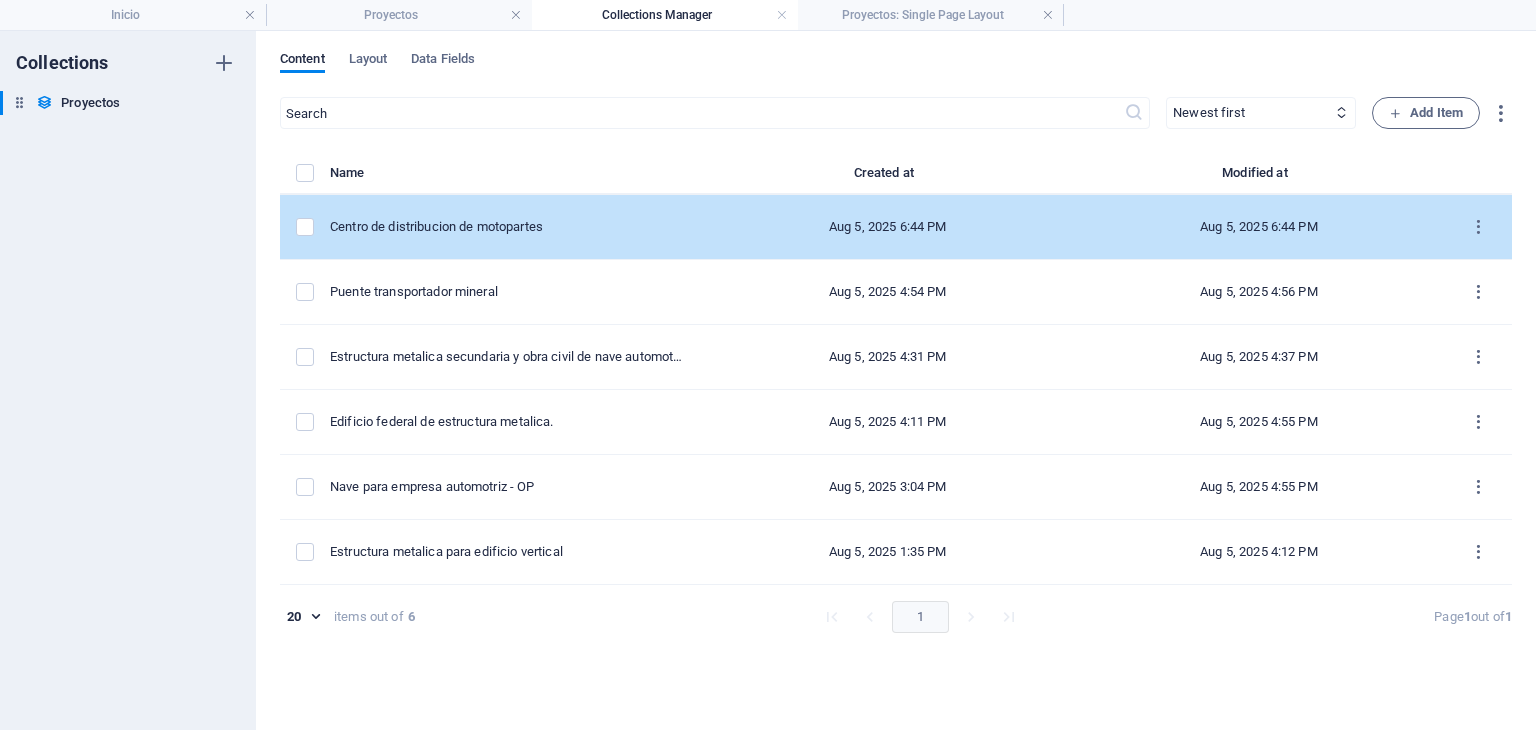 click on "Centro de distribucion de motopartes" at bounding box center (508, 227) 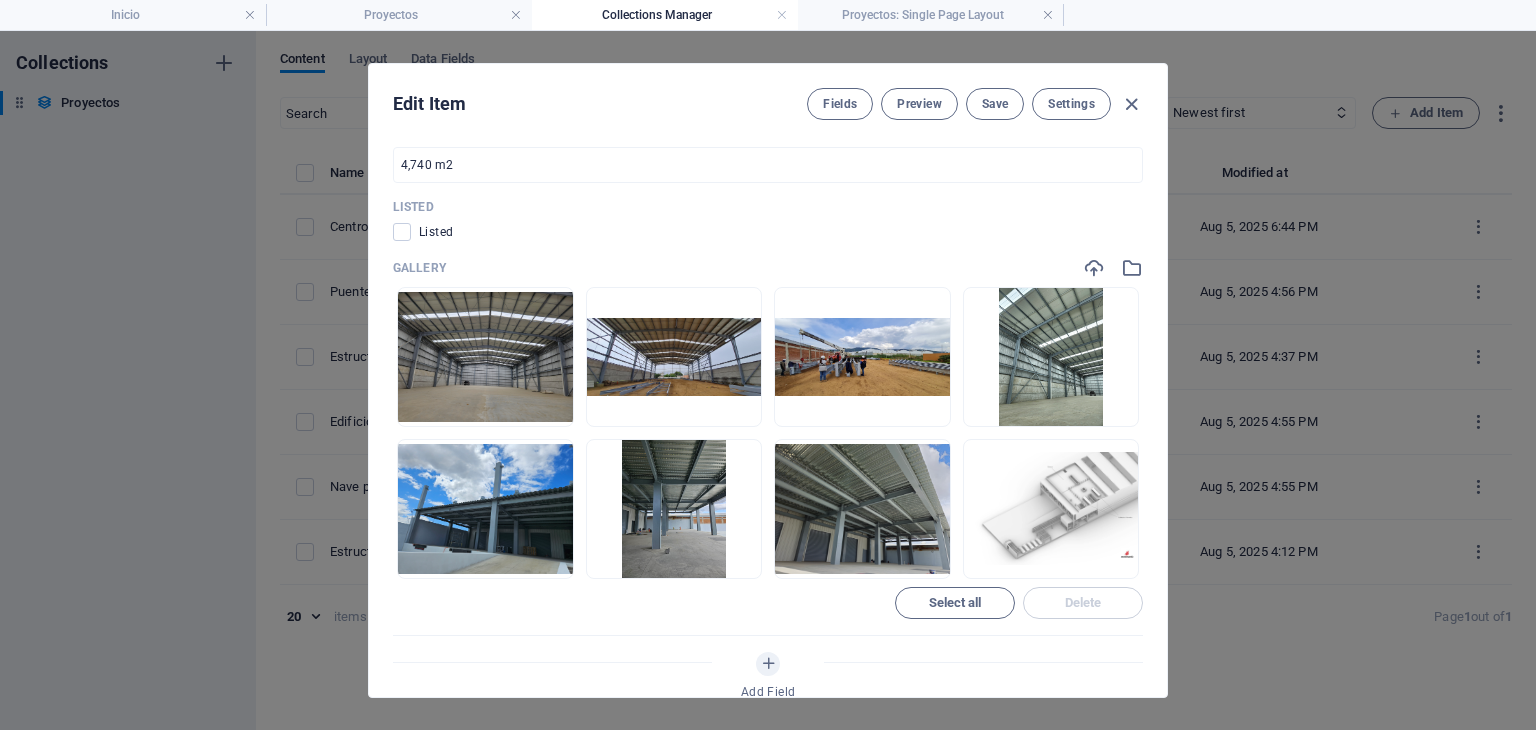 scroll, scrollTop: 1000, scrollLeft: 0, axis: vertical 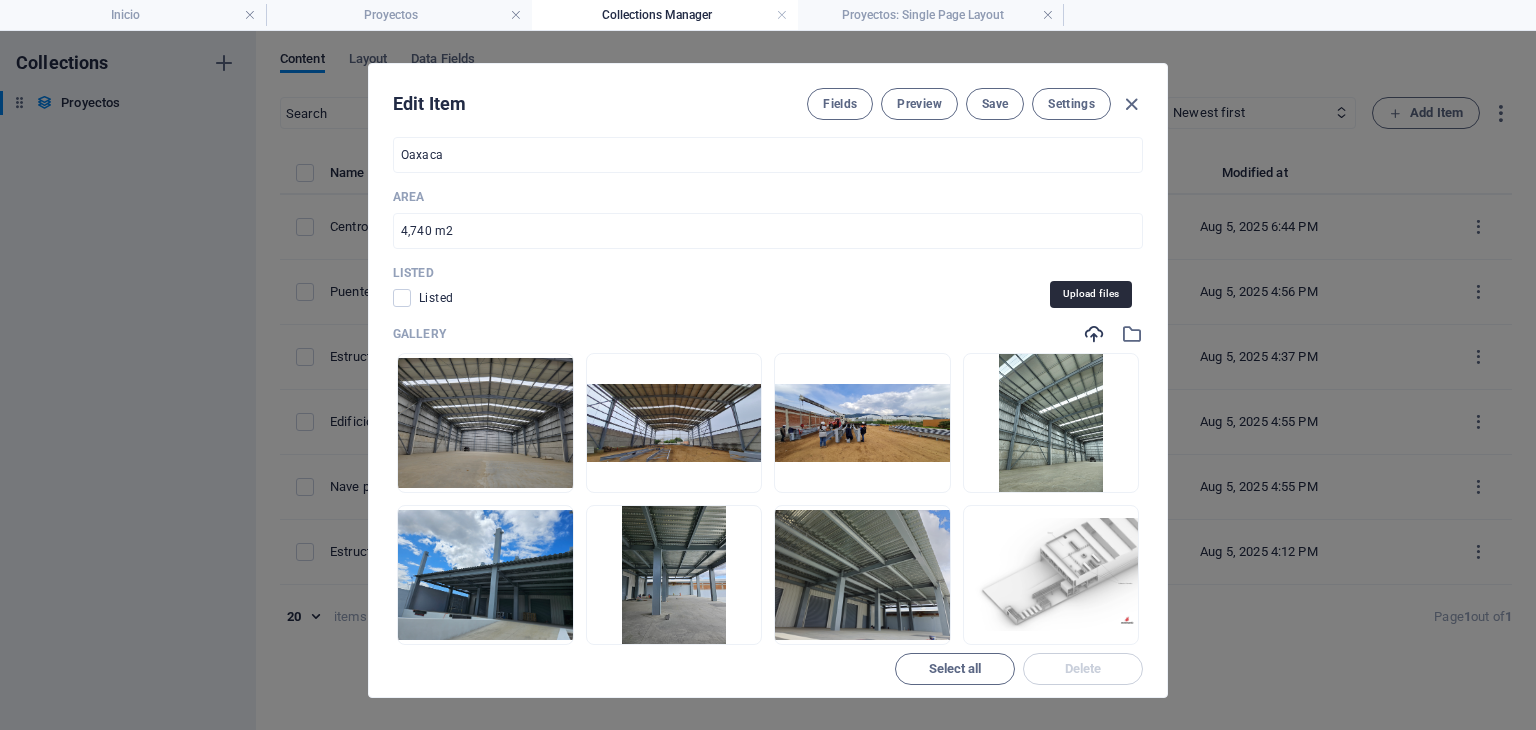 click at bounding box center [1094, 334] 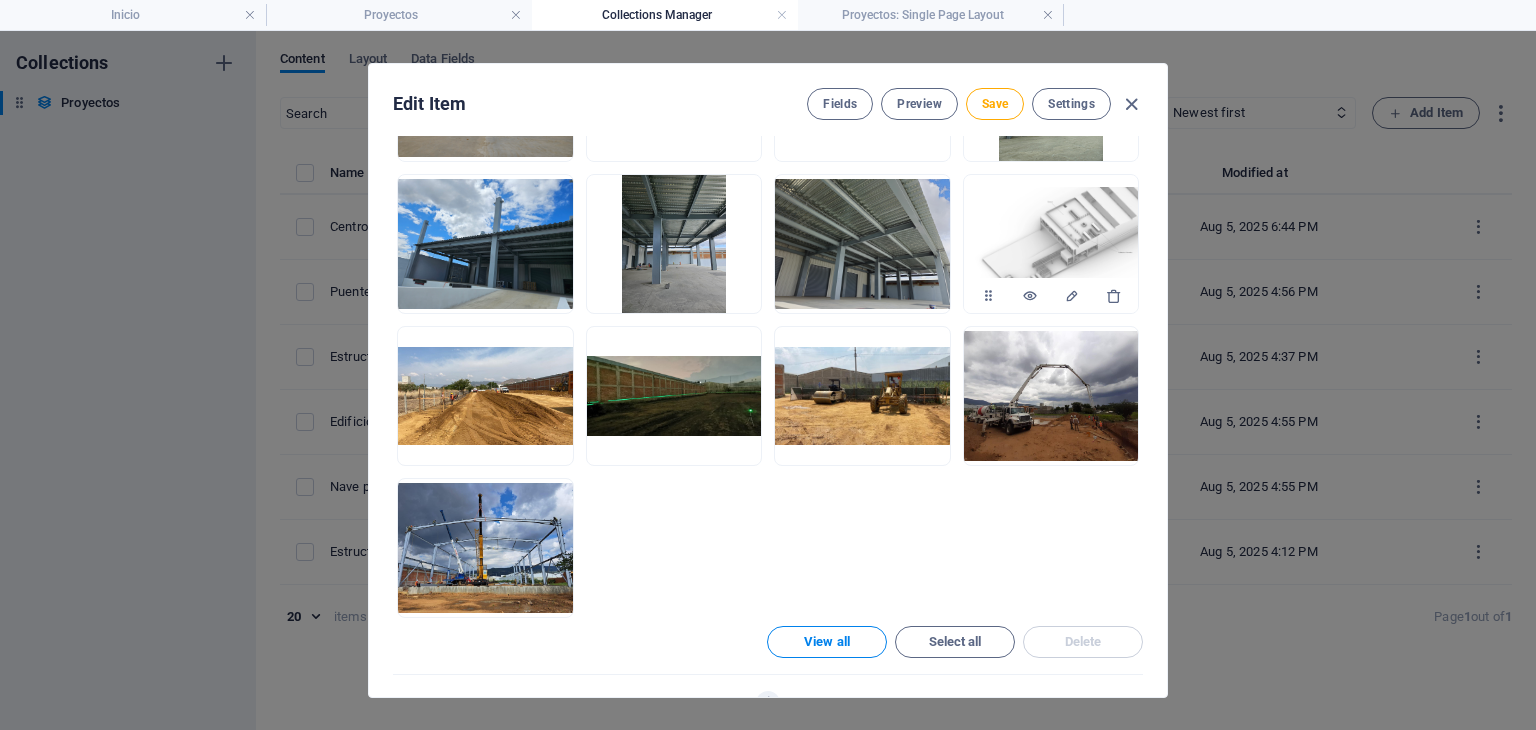 scroll, scrollTop: 1333, scrollLeft: 0, axis: vertical 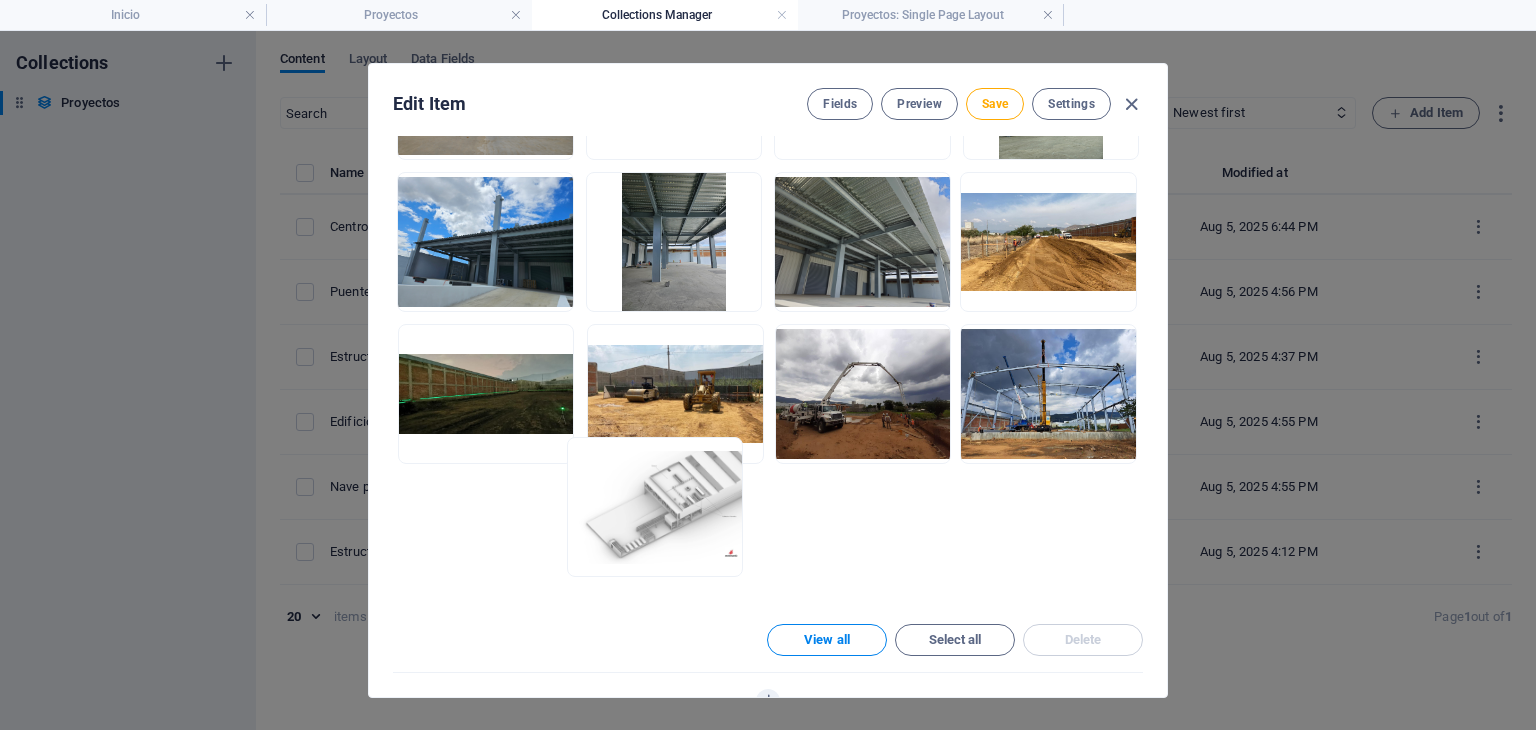 drag, startPoint x: 1076, startPoint y: 232, endPoint x: 717, endPoint y: 535, distance: 469.77655 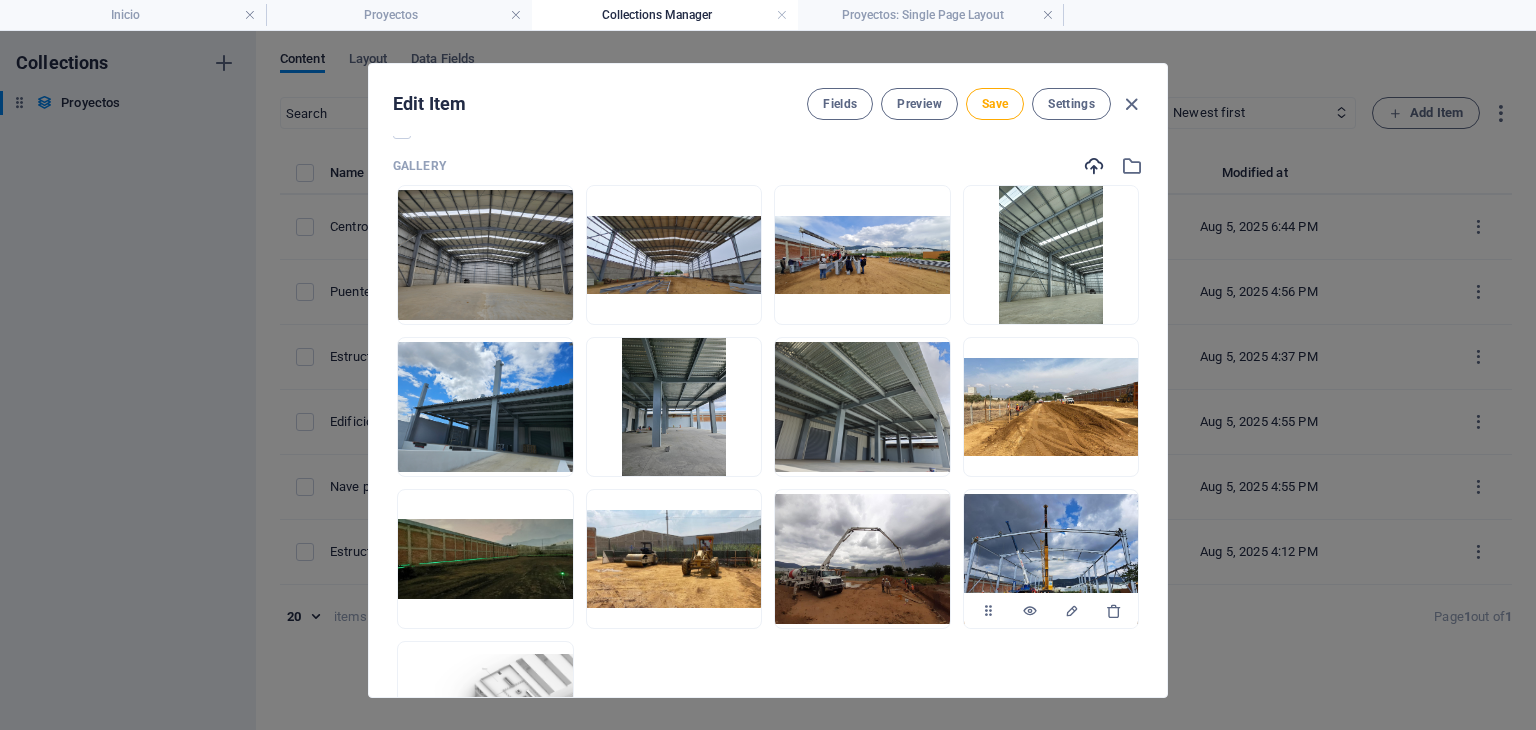 scroll, scrollTop: 1166, scrollLeft: 0, axis: vertical 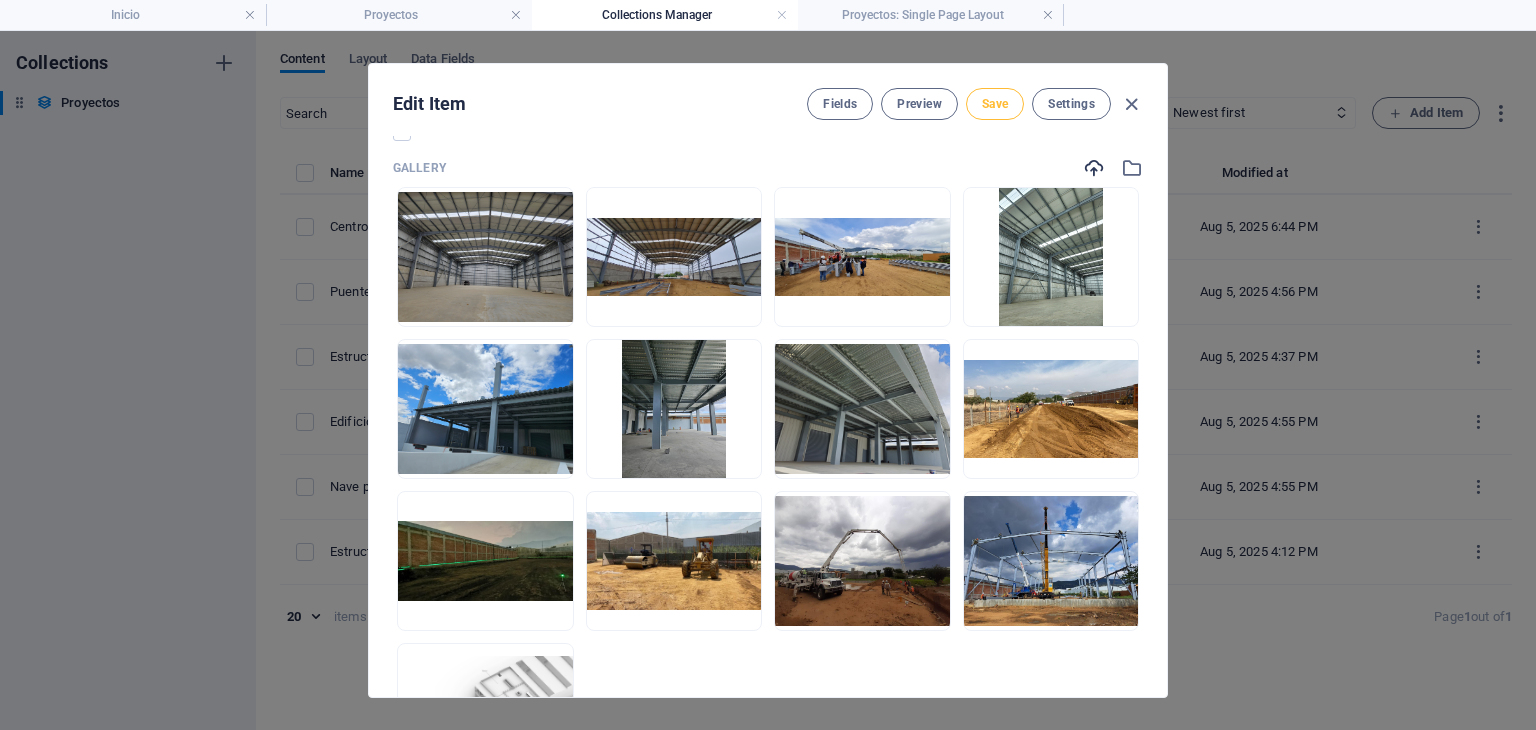click on "Save" at bounding box center [995, 104] 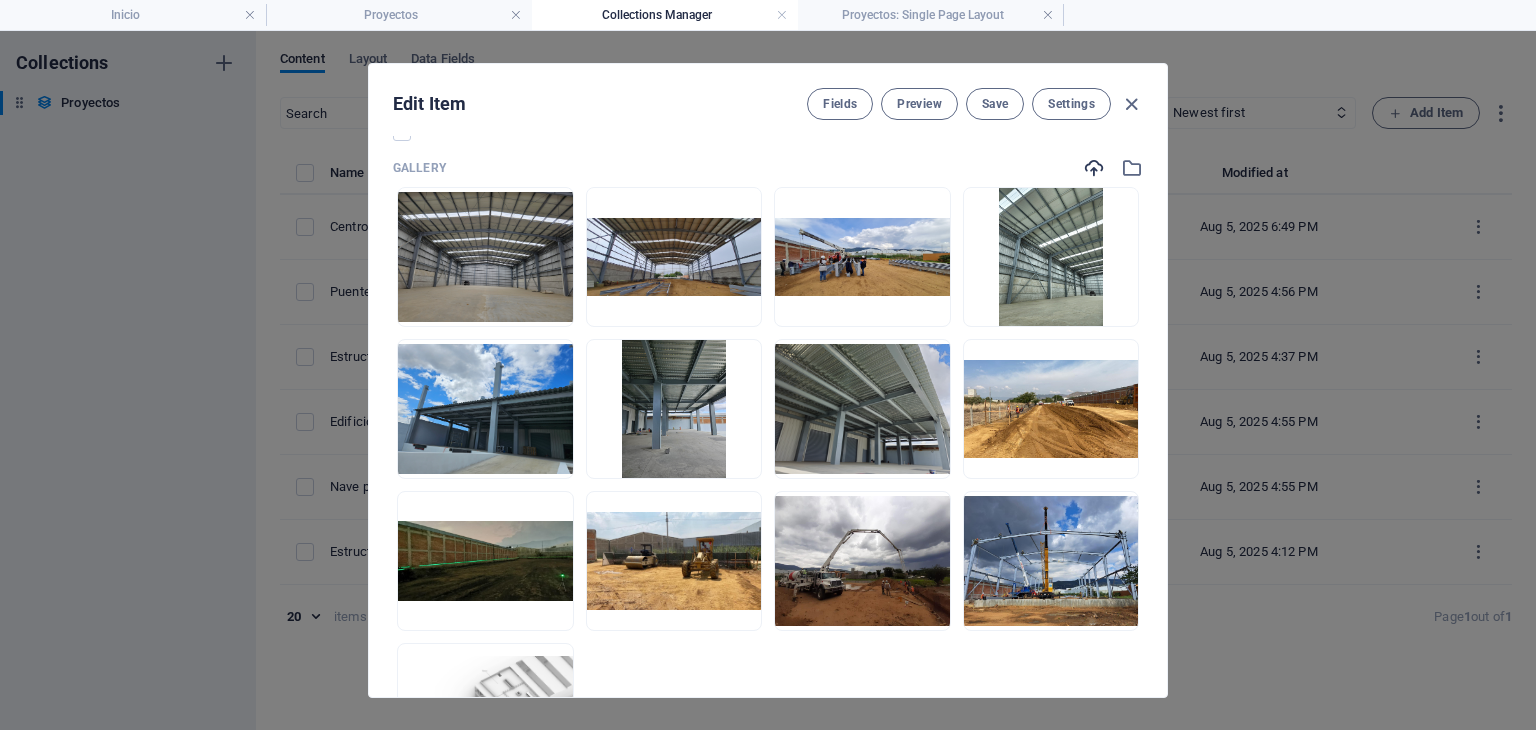 click at bounding box center [1131, 104] 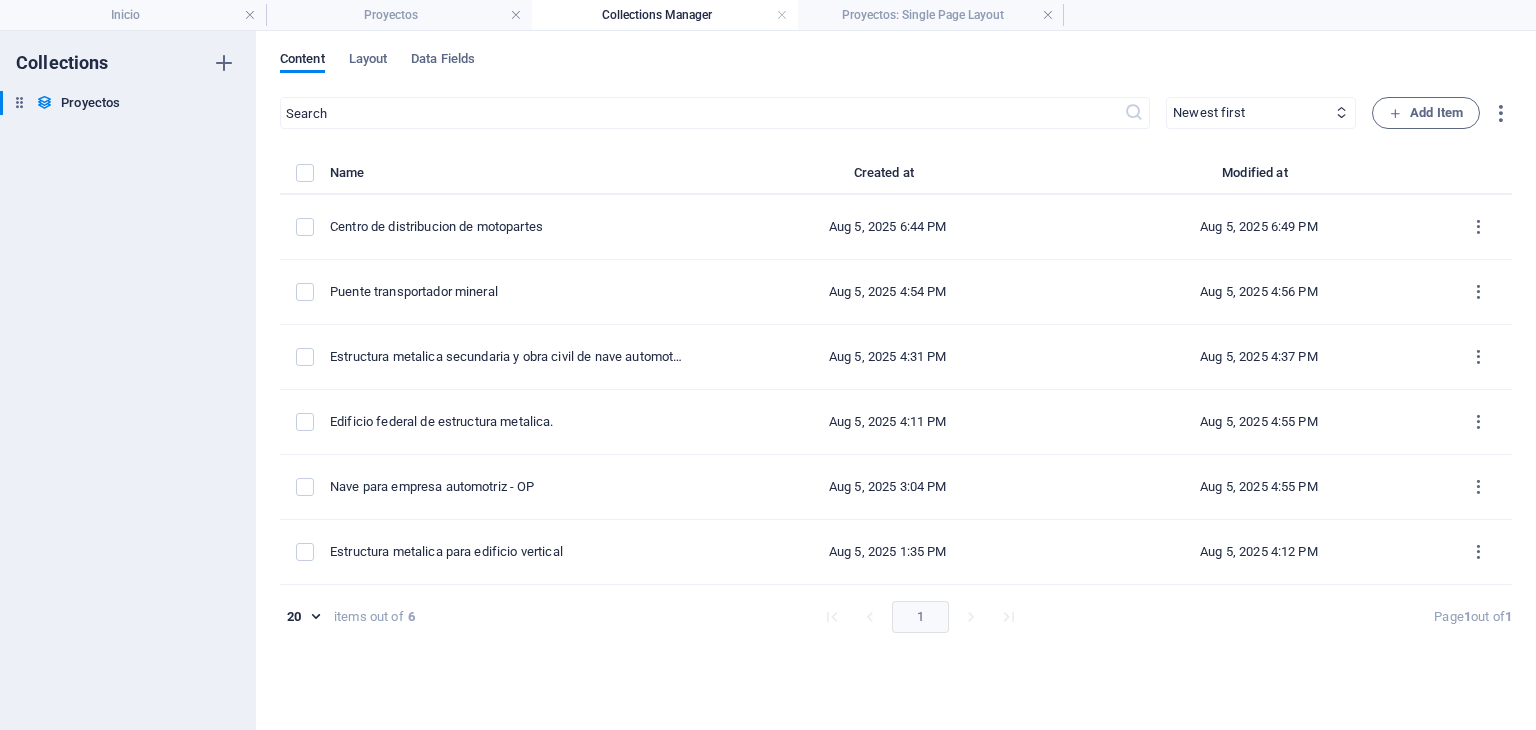 scroll, scrollTop: 0, scrollLeft: 0, axis: both 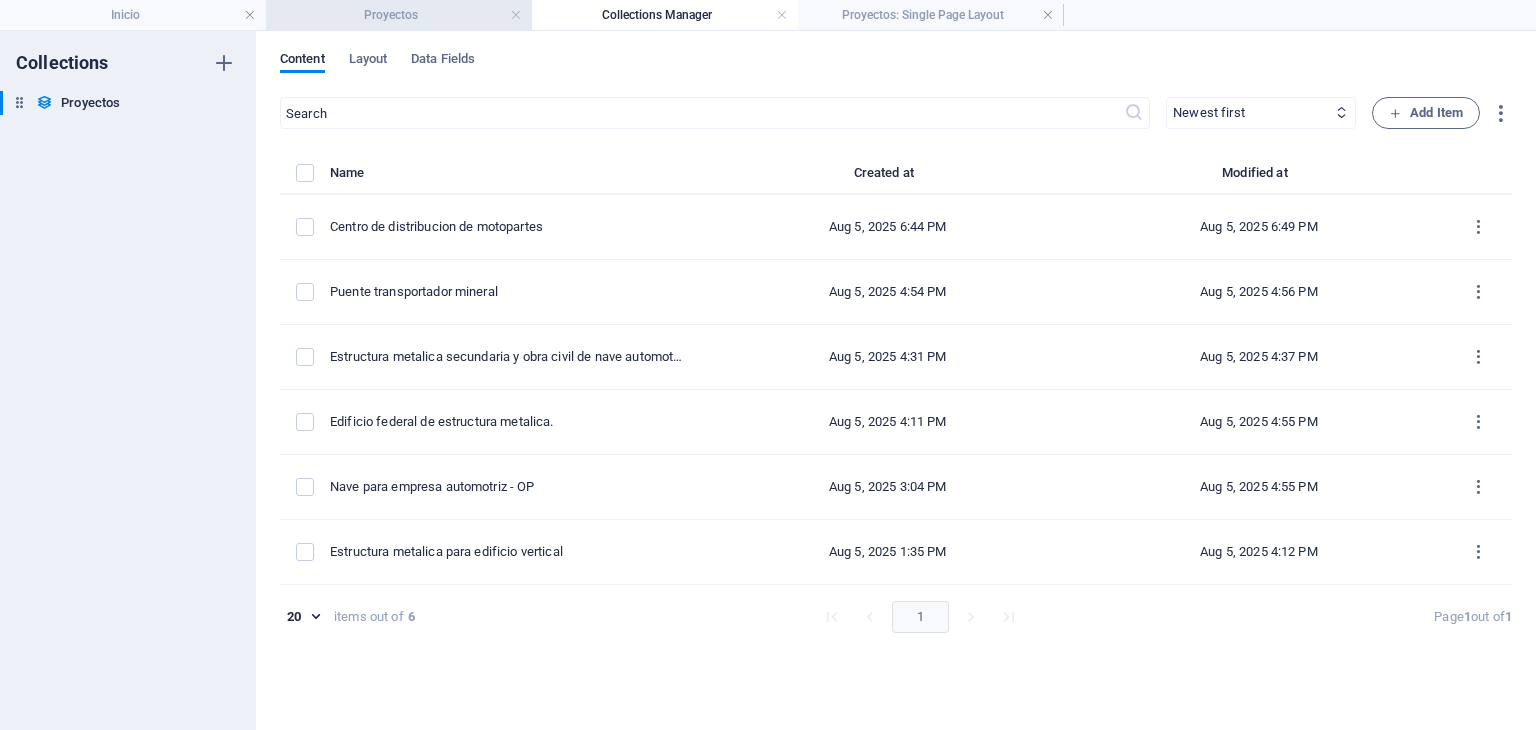 click on "Proyectos" at bounding box center [399, 15] 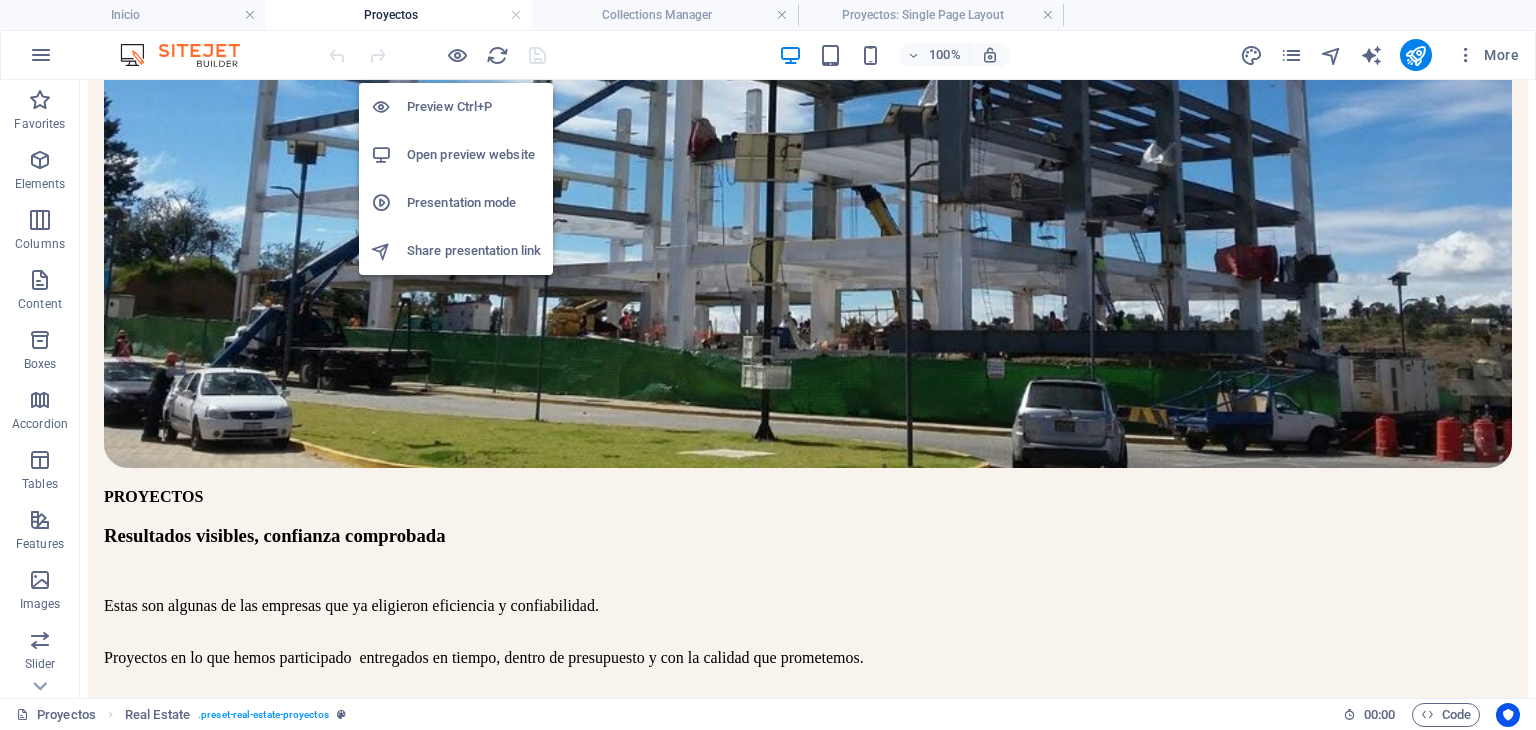 click on "Open preview website" at bounding box center (474, 155) 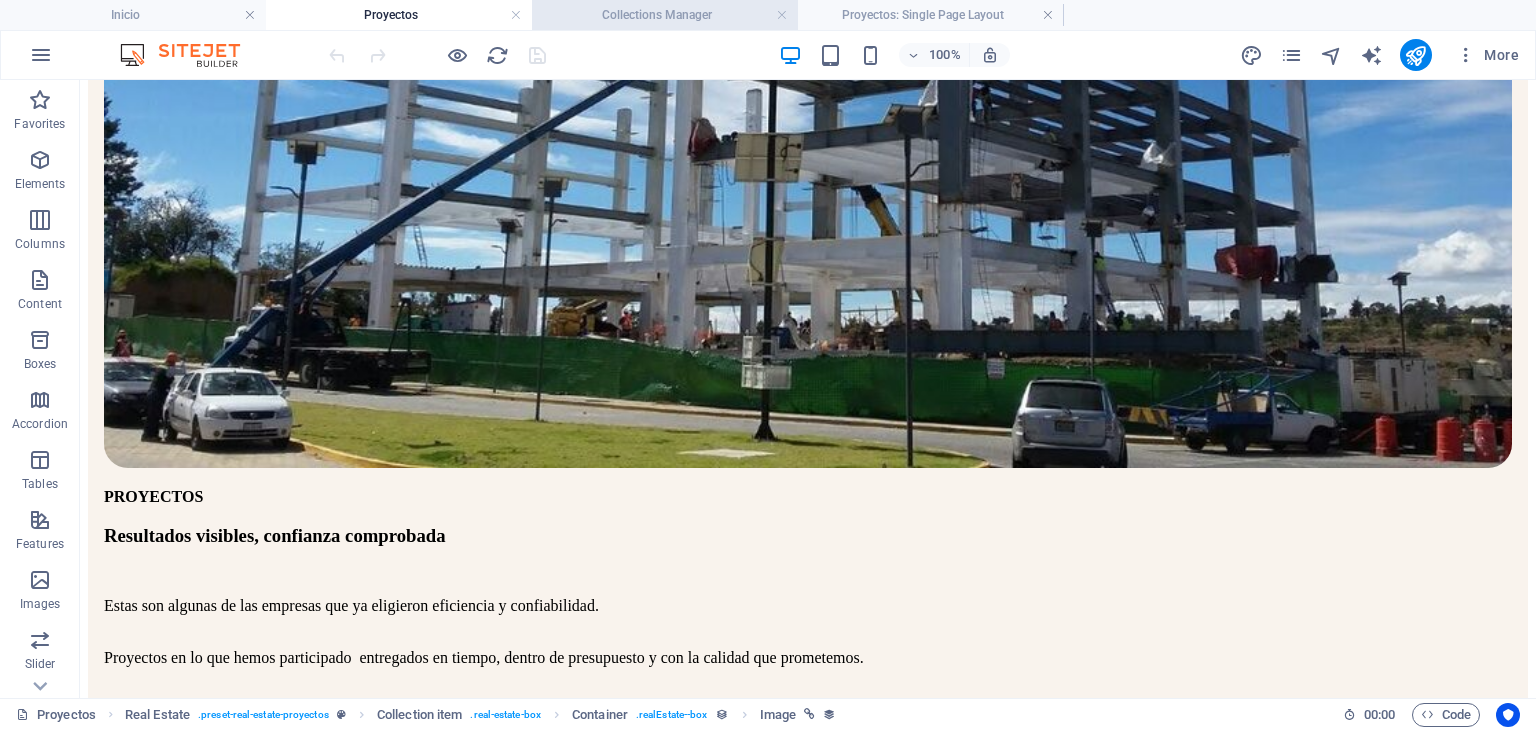 click on "Collections Manager" at bounding box center (665, 15) 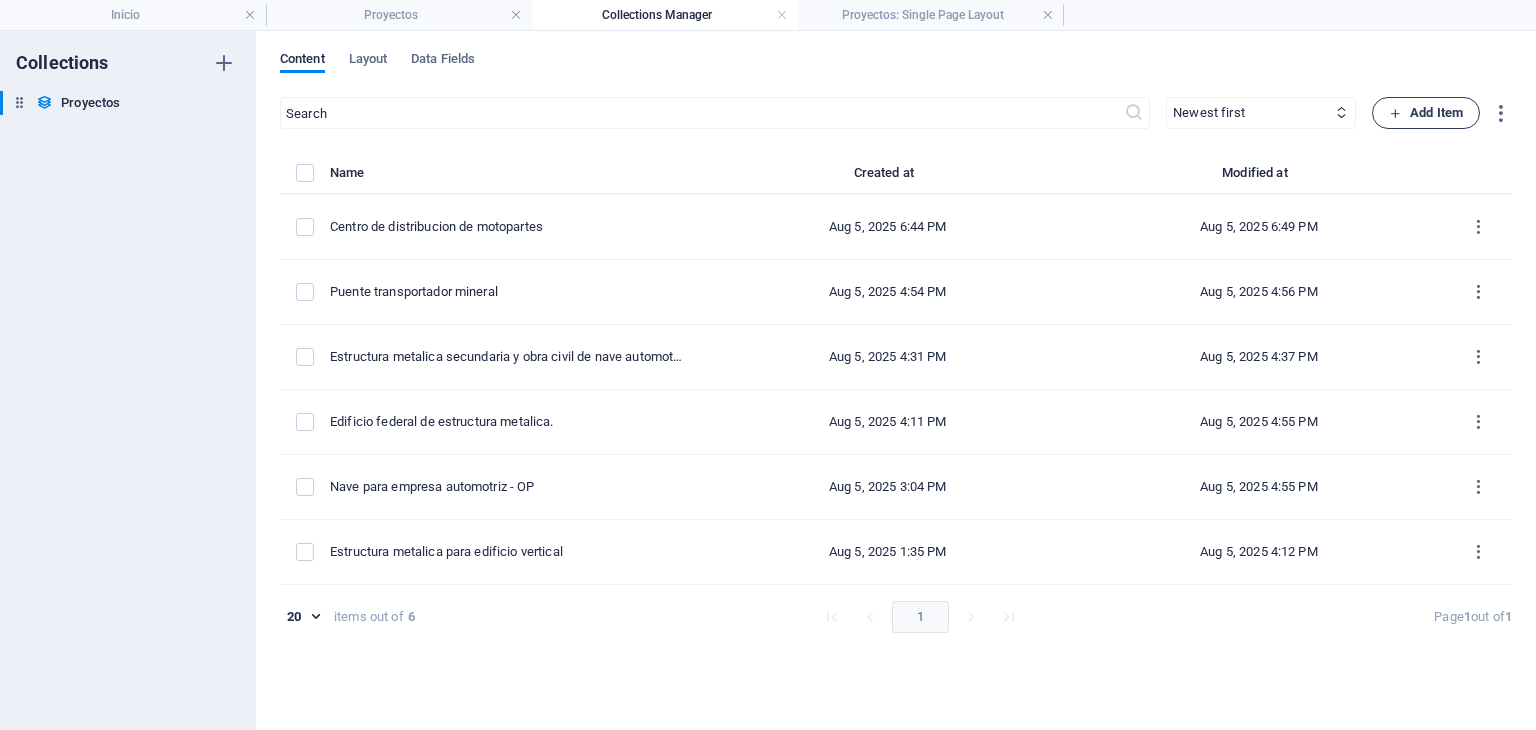 click on "Add Item" at bounding box center (1426, 113) 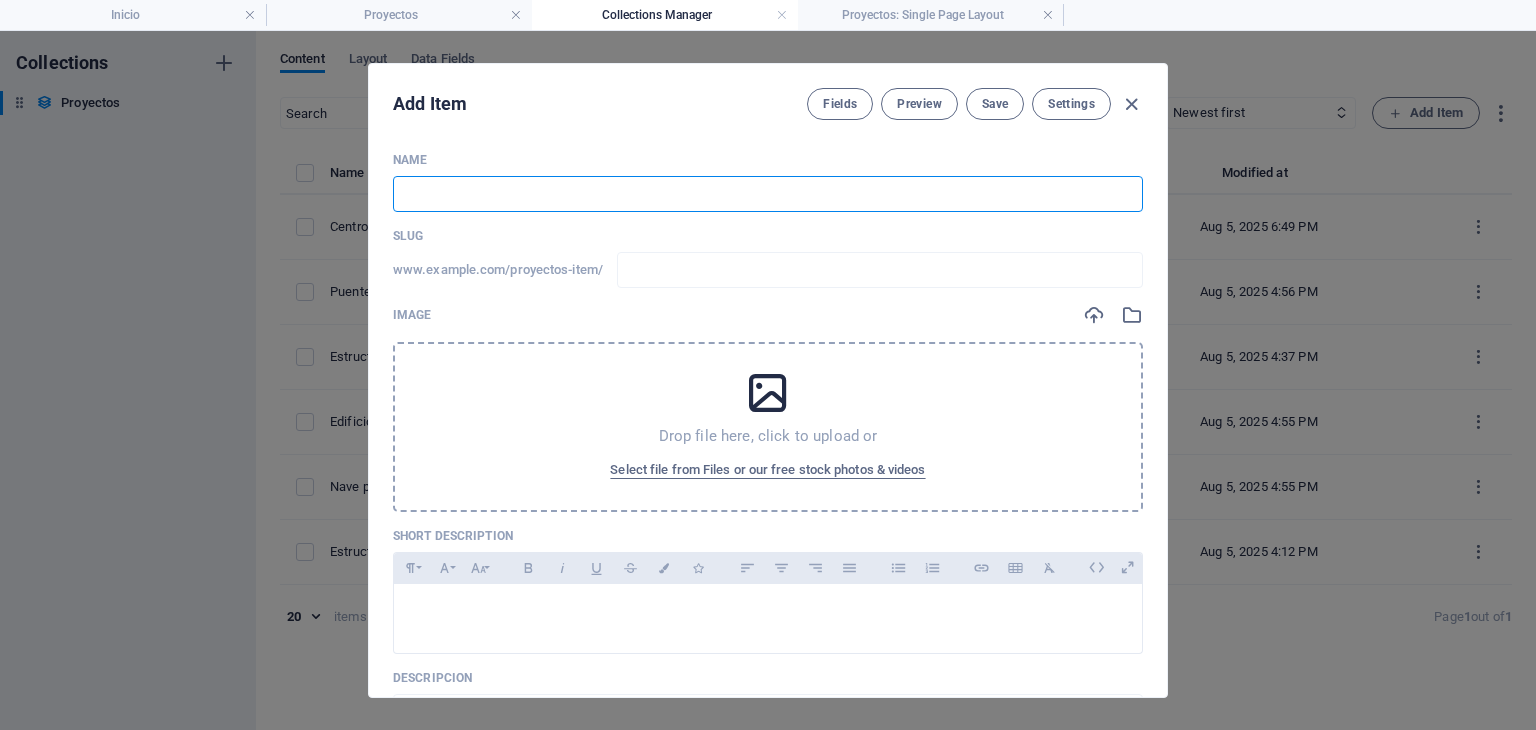 click at bounding box center [768, 194] 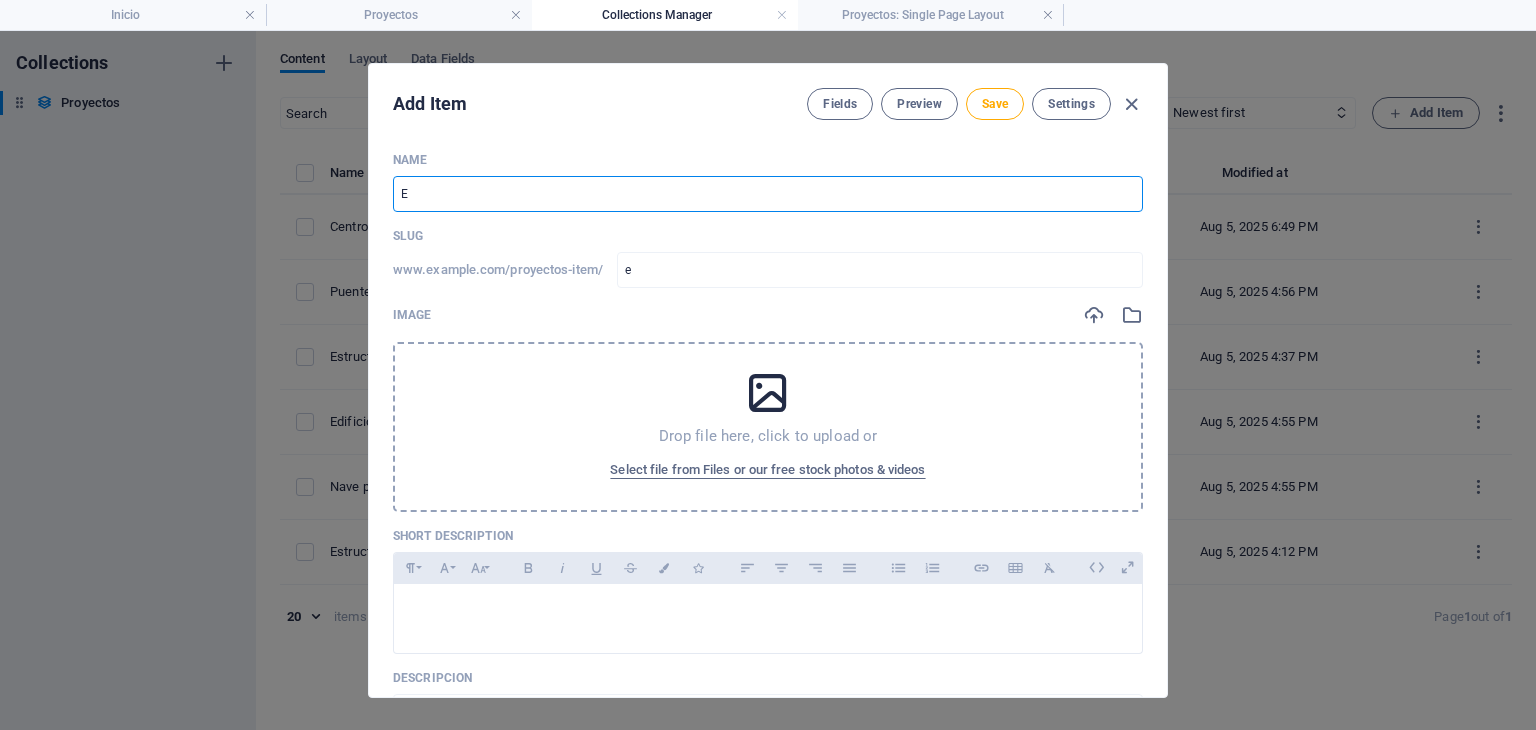 type on "ED" 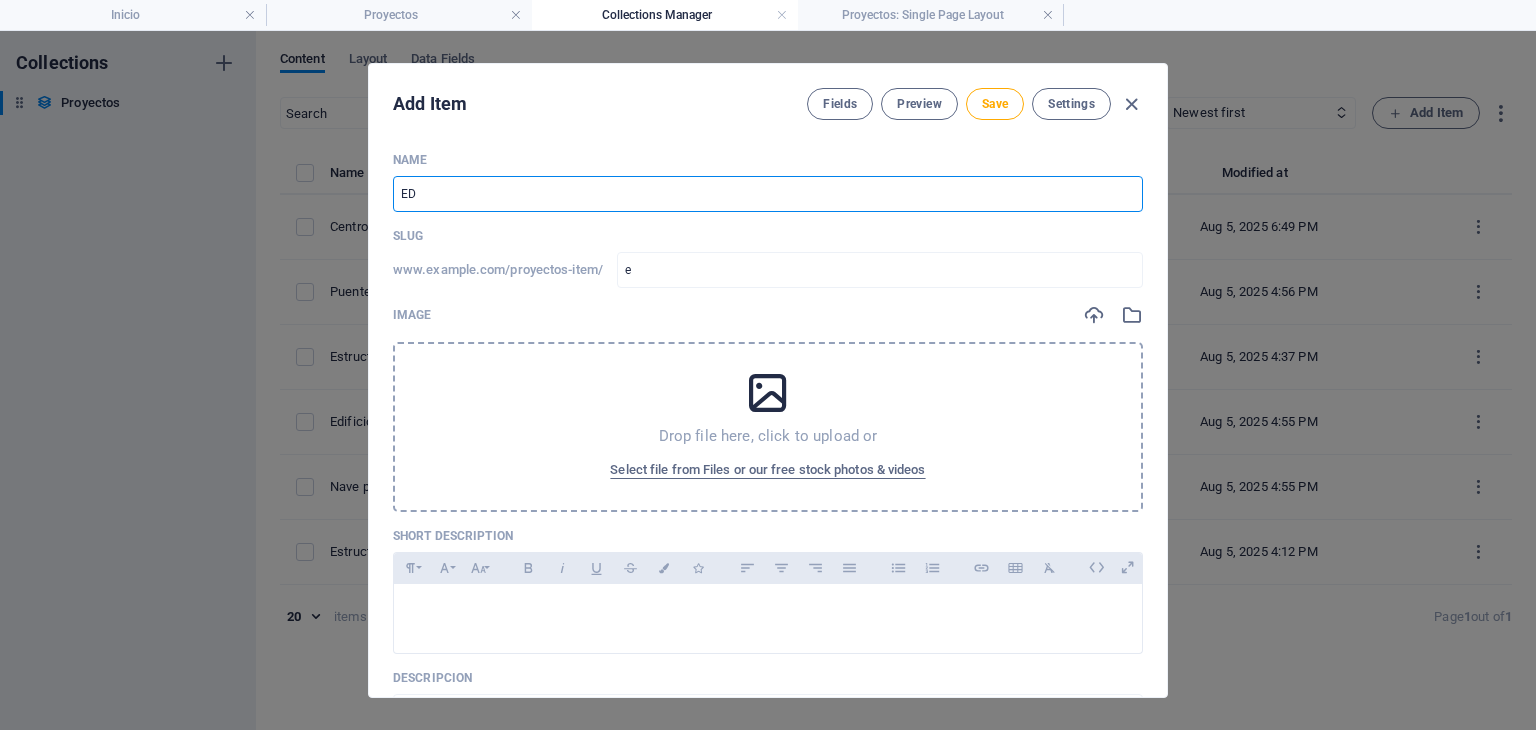 type on "ed" 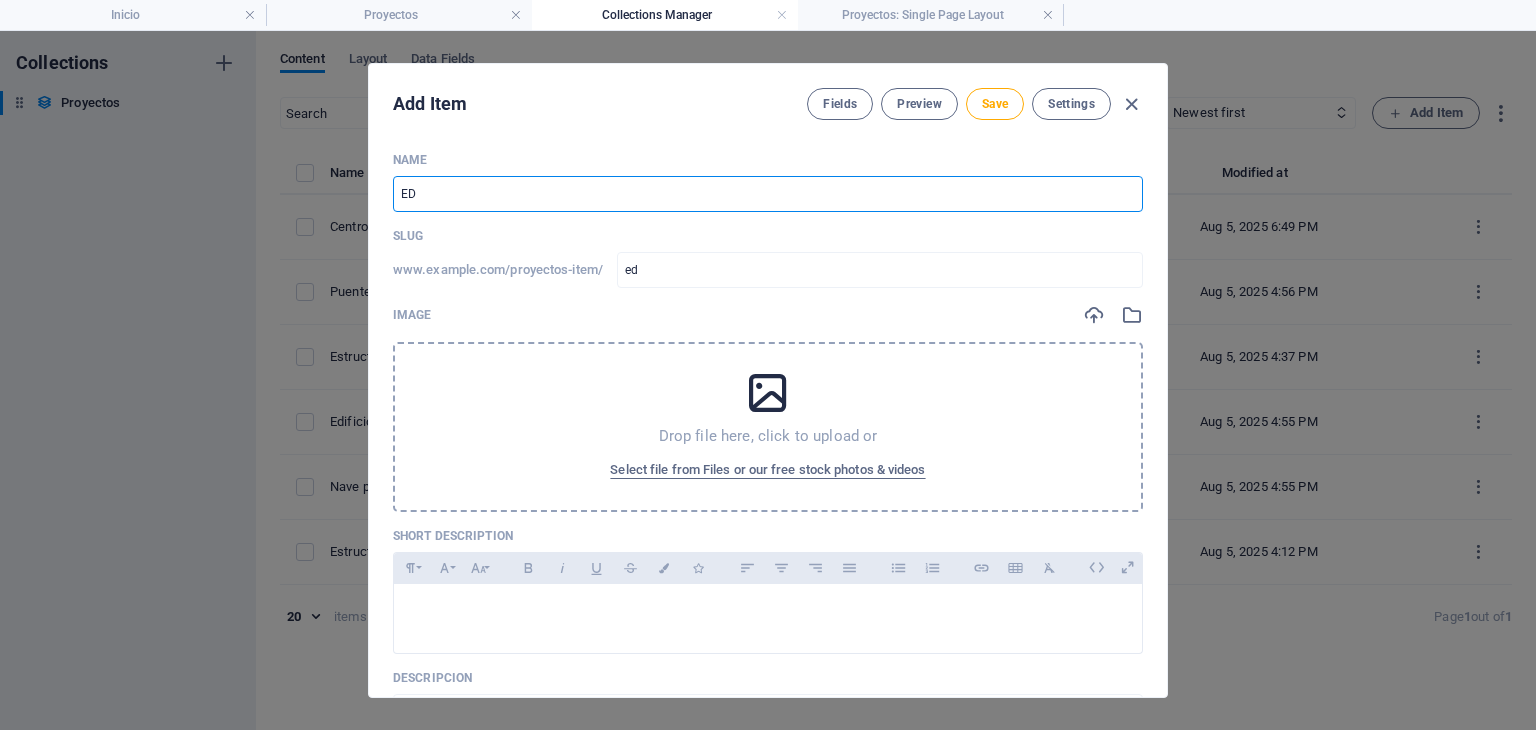 type on "E" 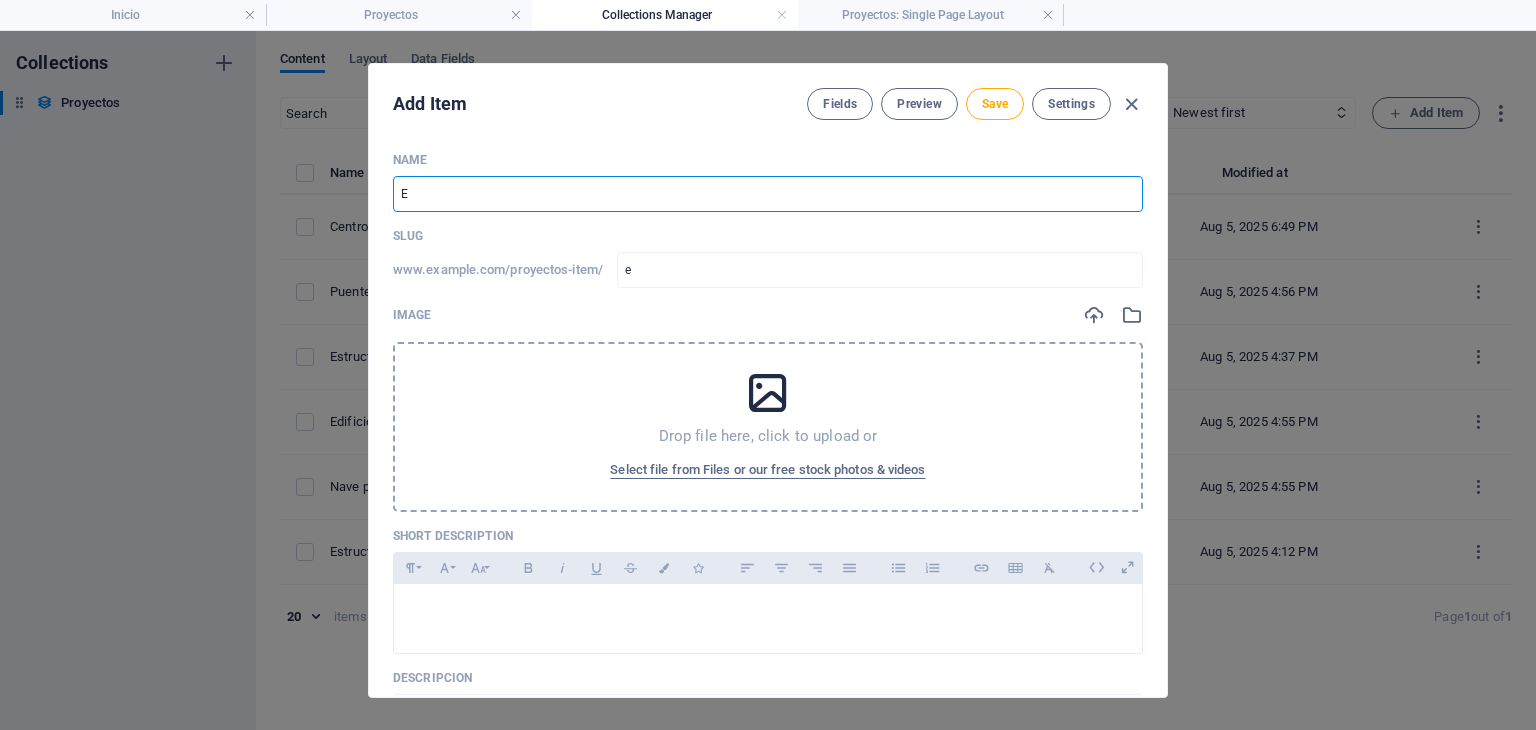 type on "Ed" 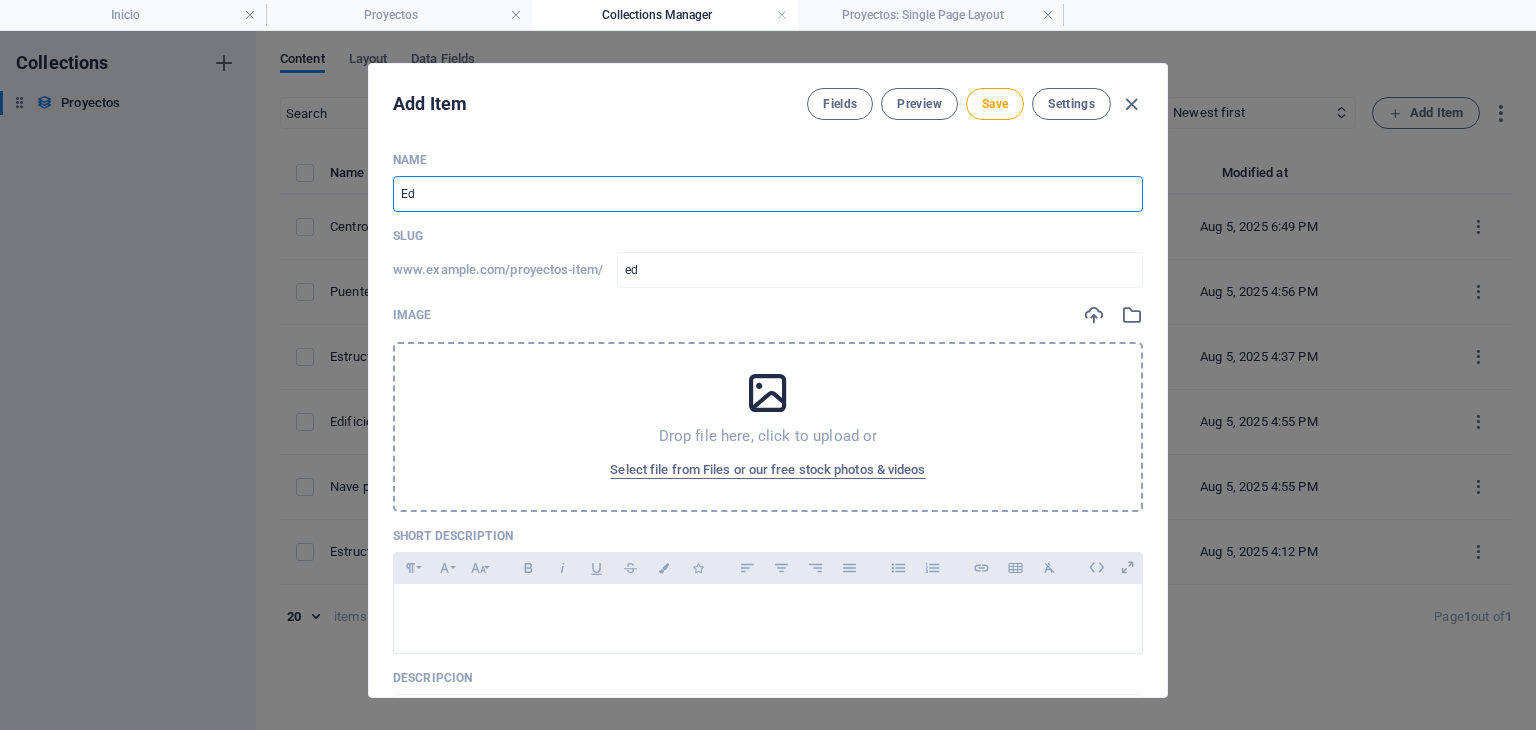 type on "Edi" 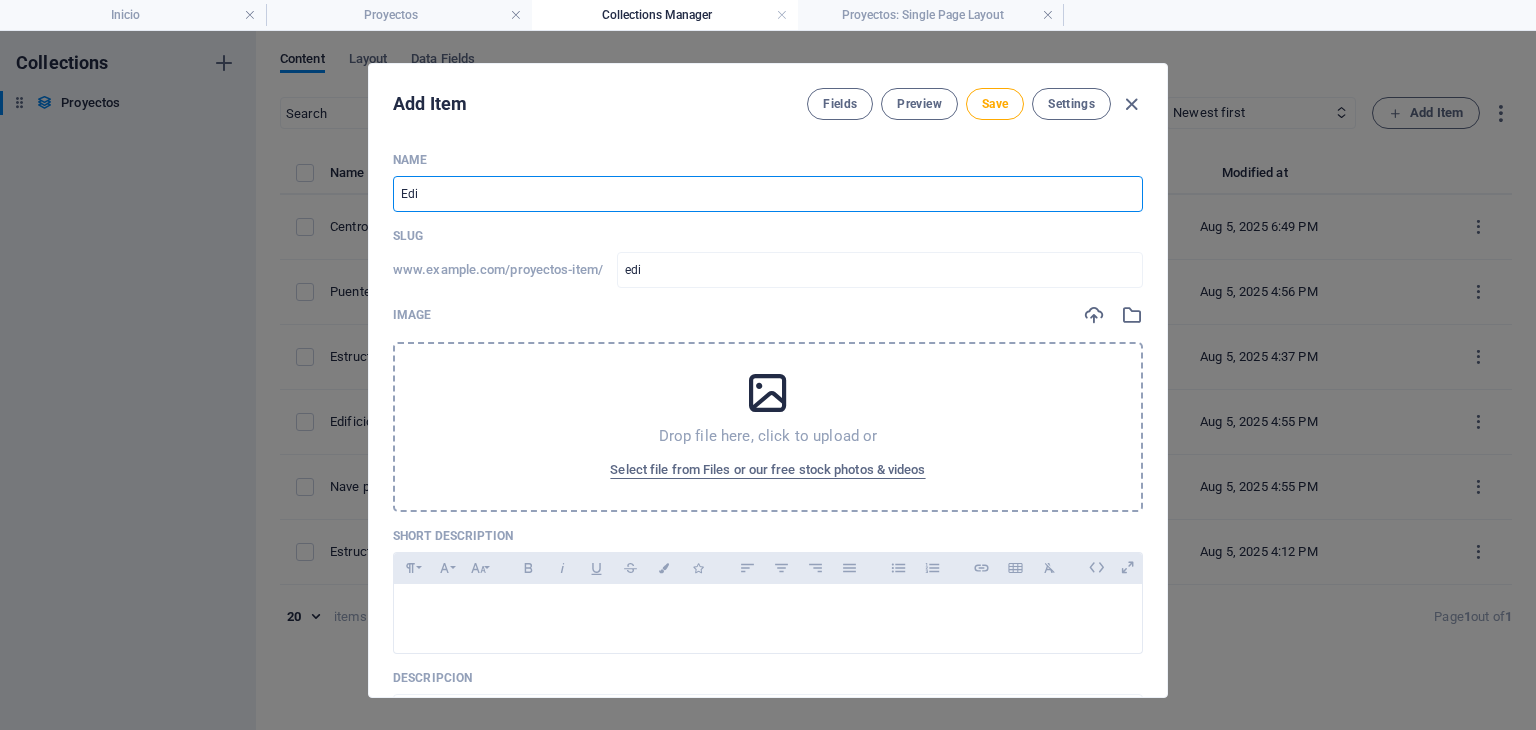 type on "Edif" 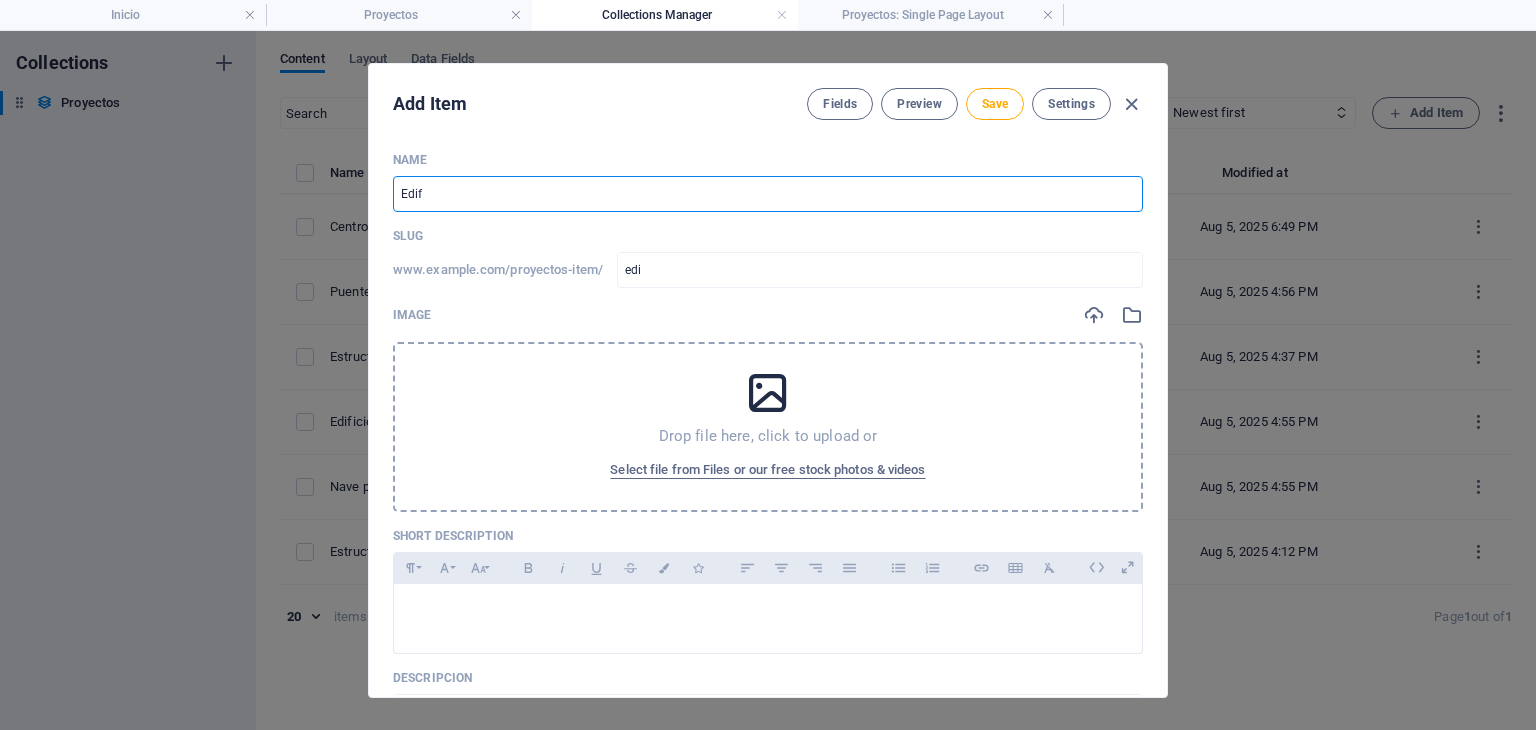 type on "edif" 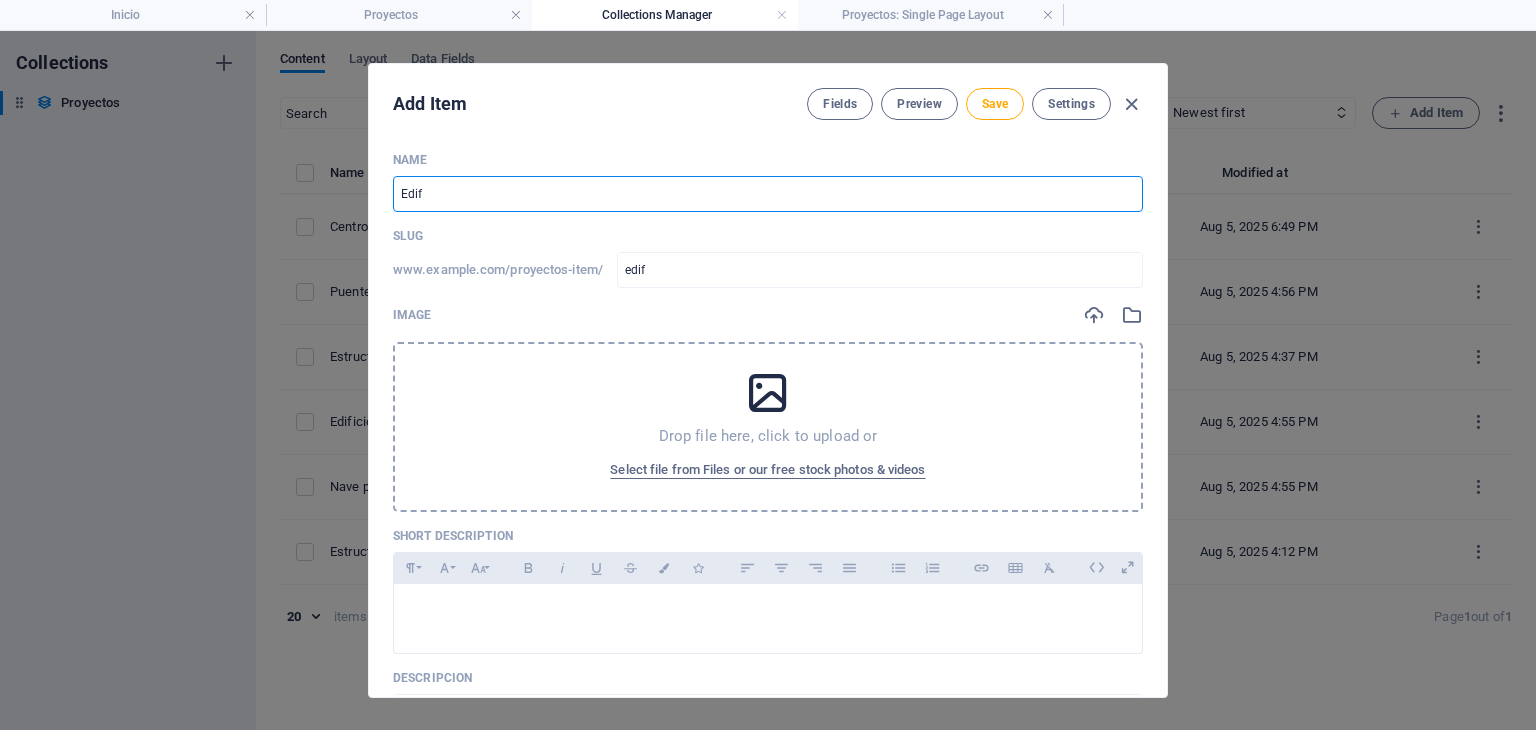 type on "Edifi" 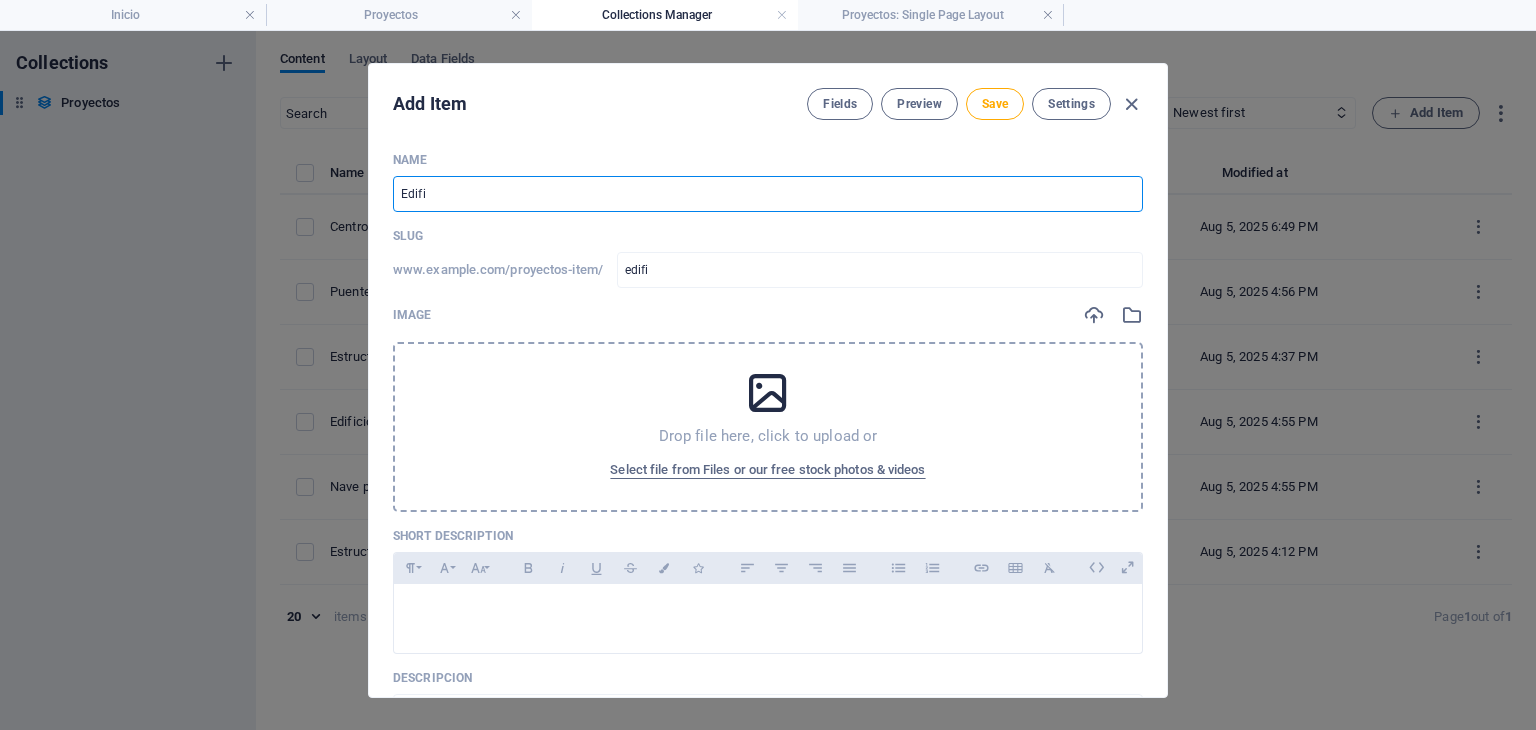 type on "Edific" 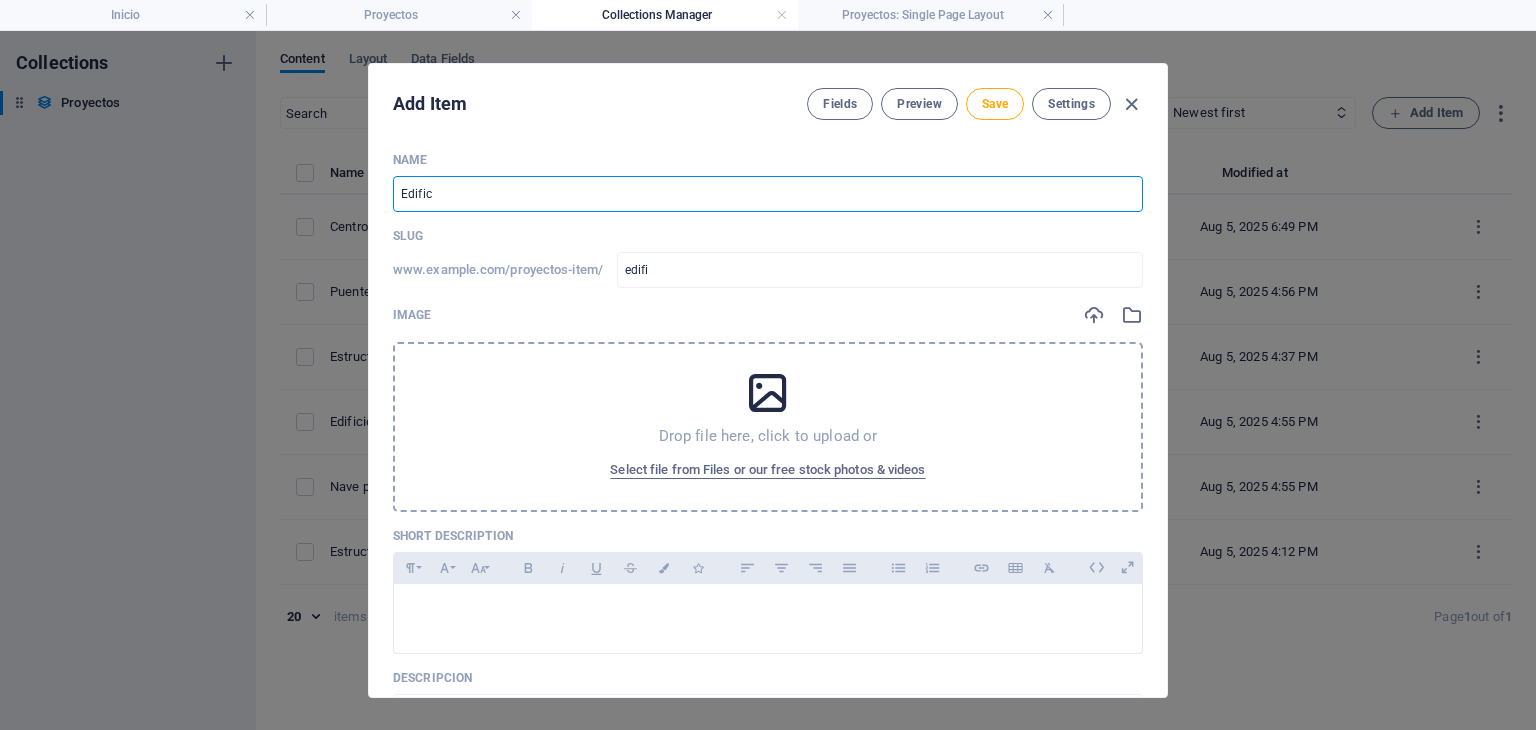 type on "edific" 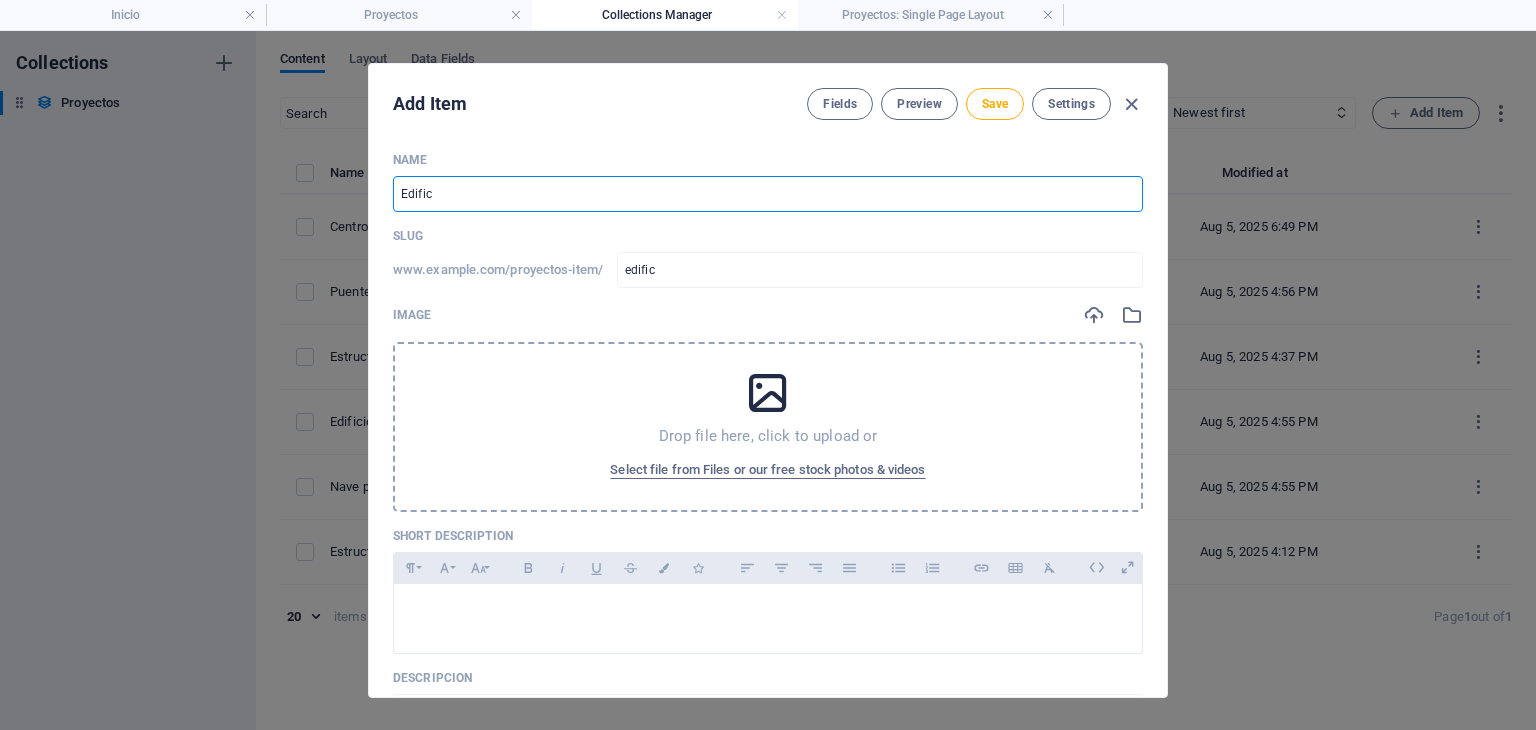 type on "Edifici" 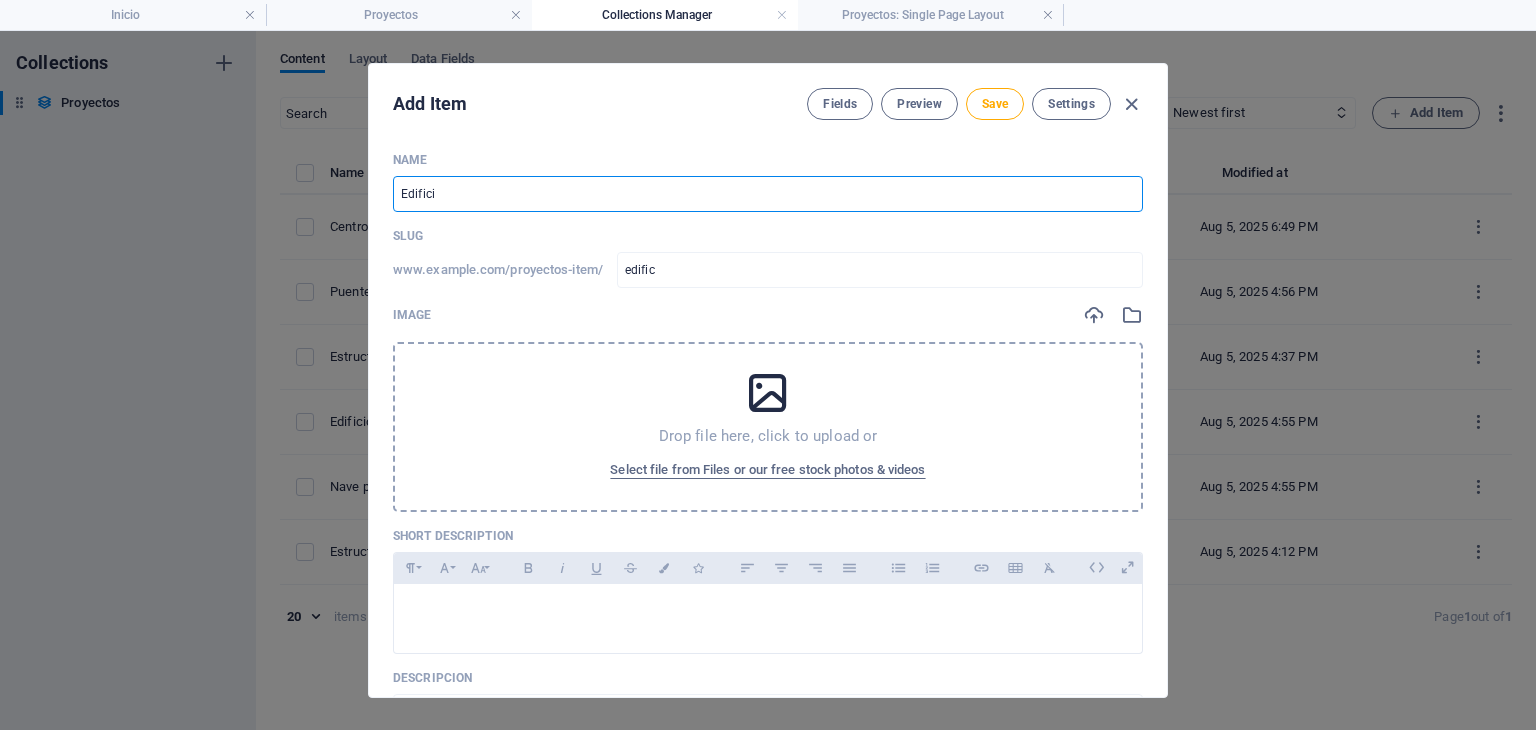 type on "edifici" 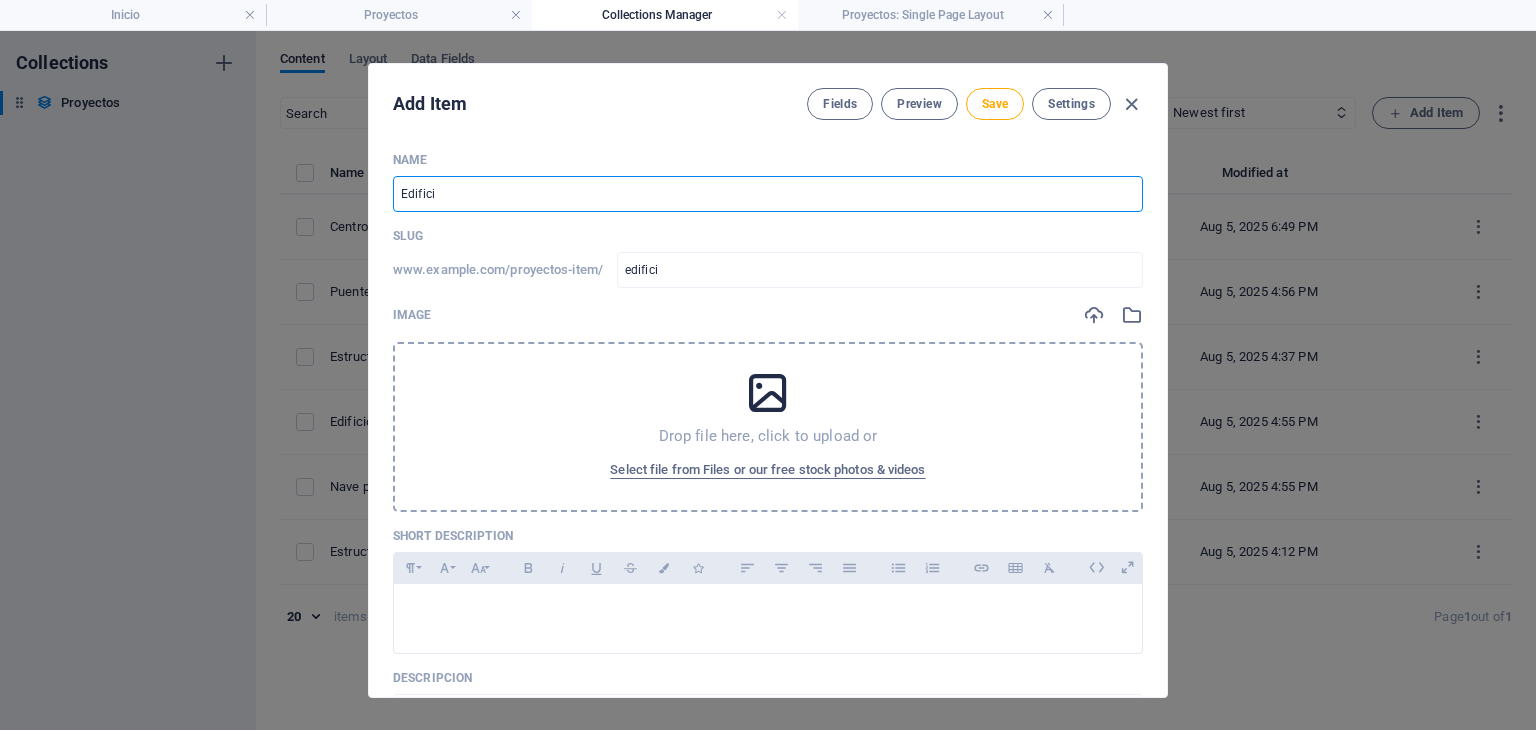 type on "Edificio" 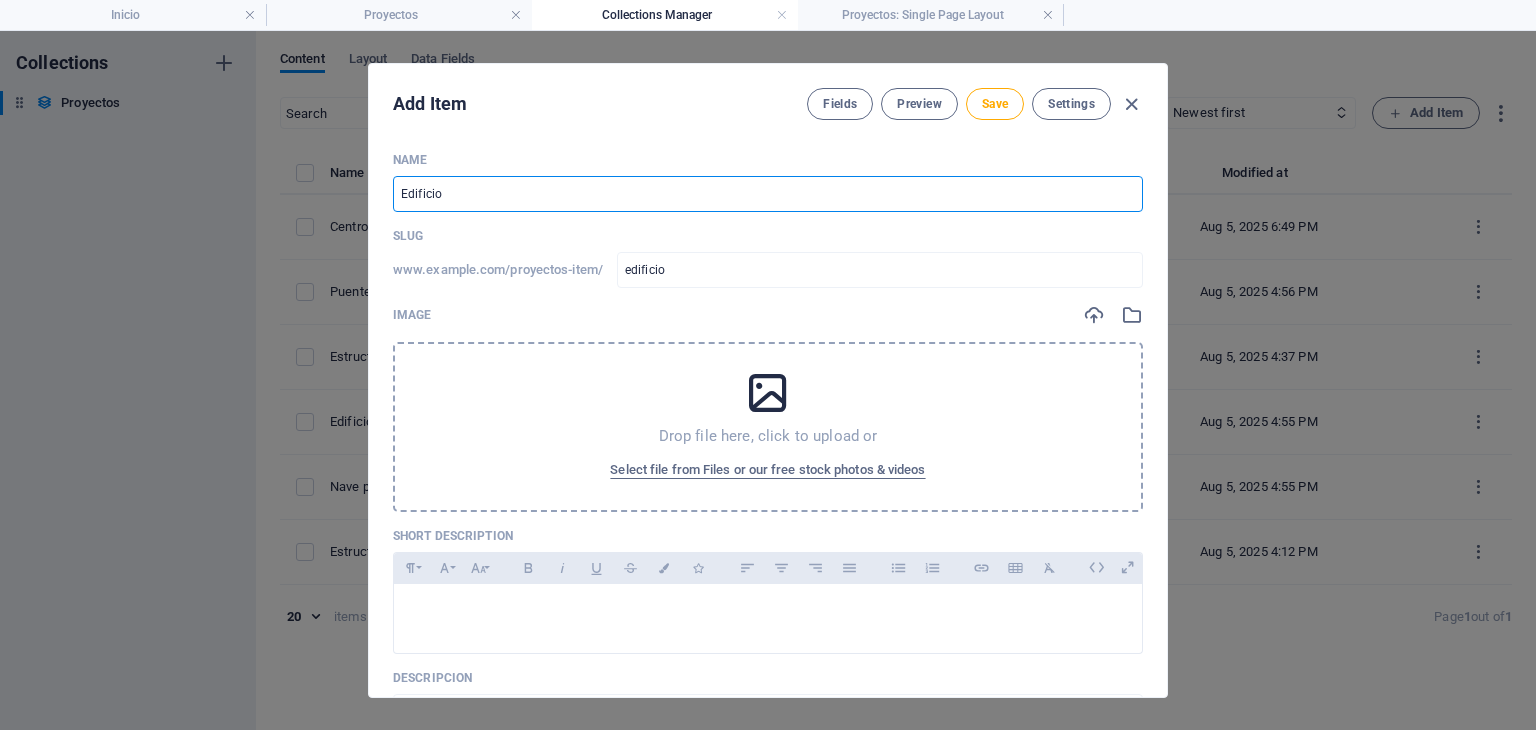 type on "Edificio m" 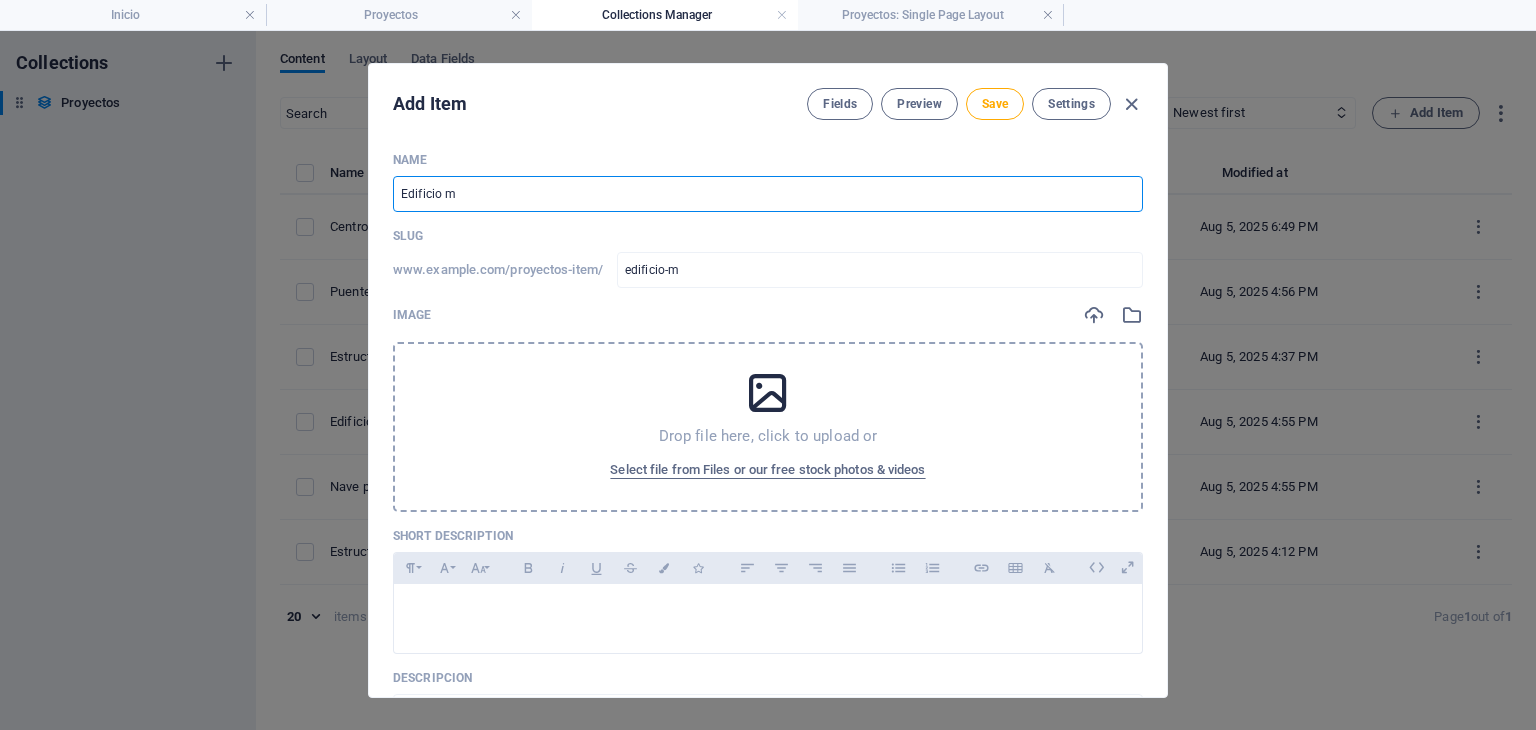 type on "Edificio me" 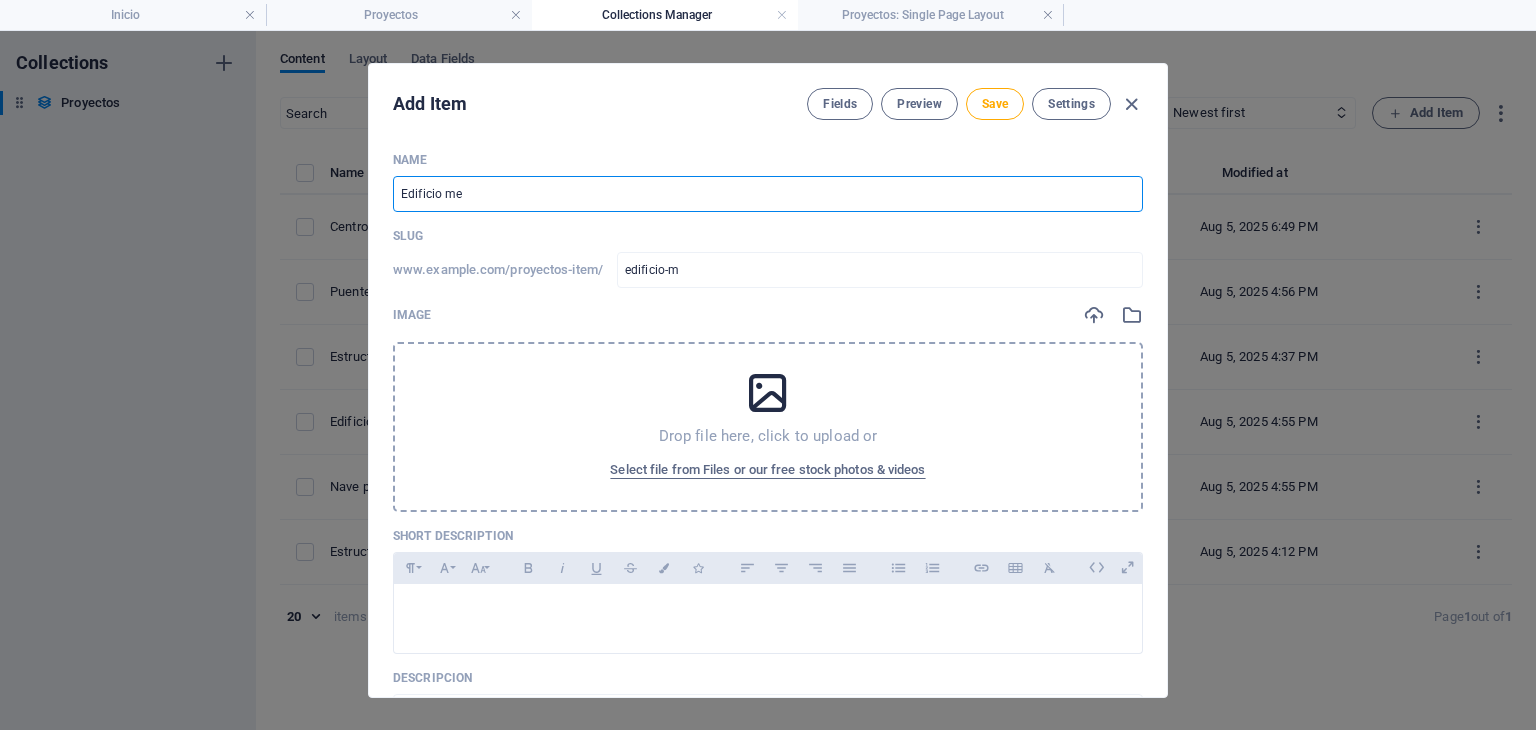 type on "edificio-me" 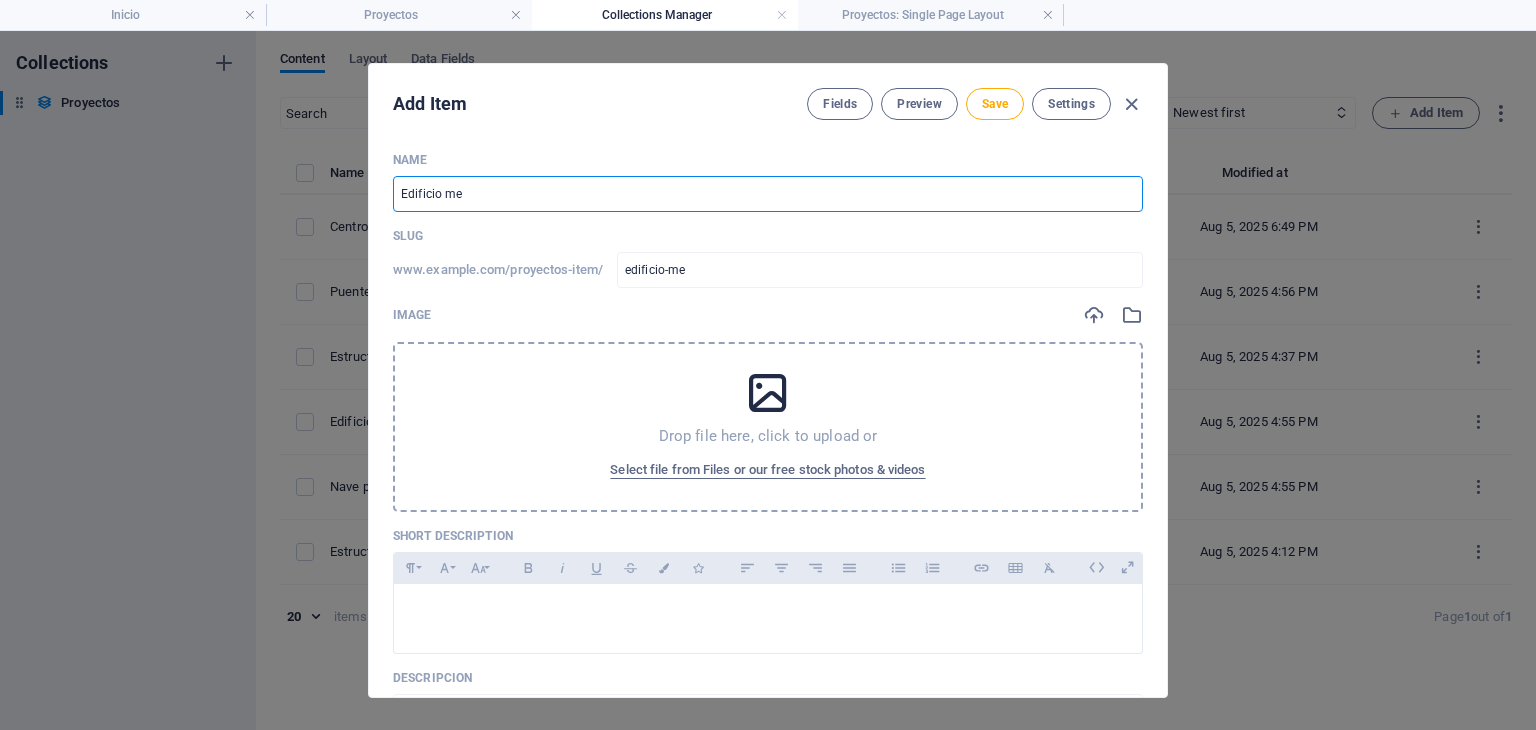 type on "Edificio met" 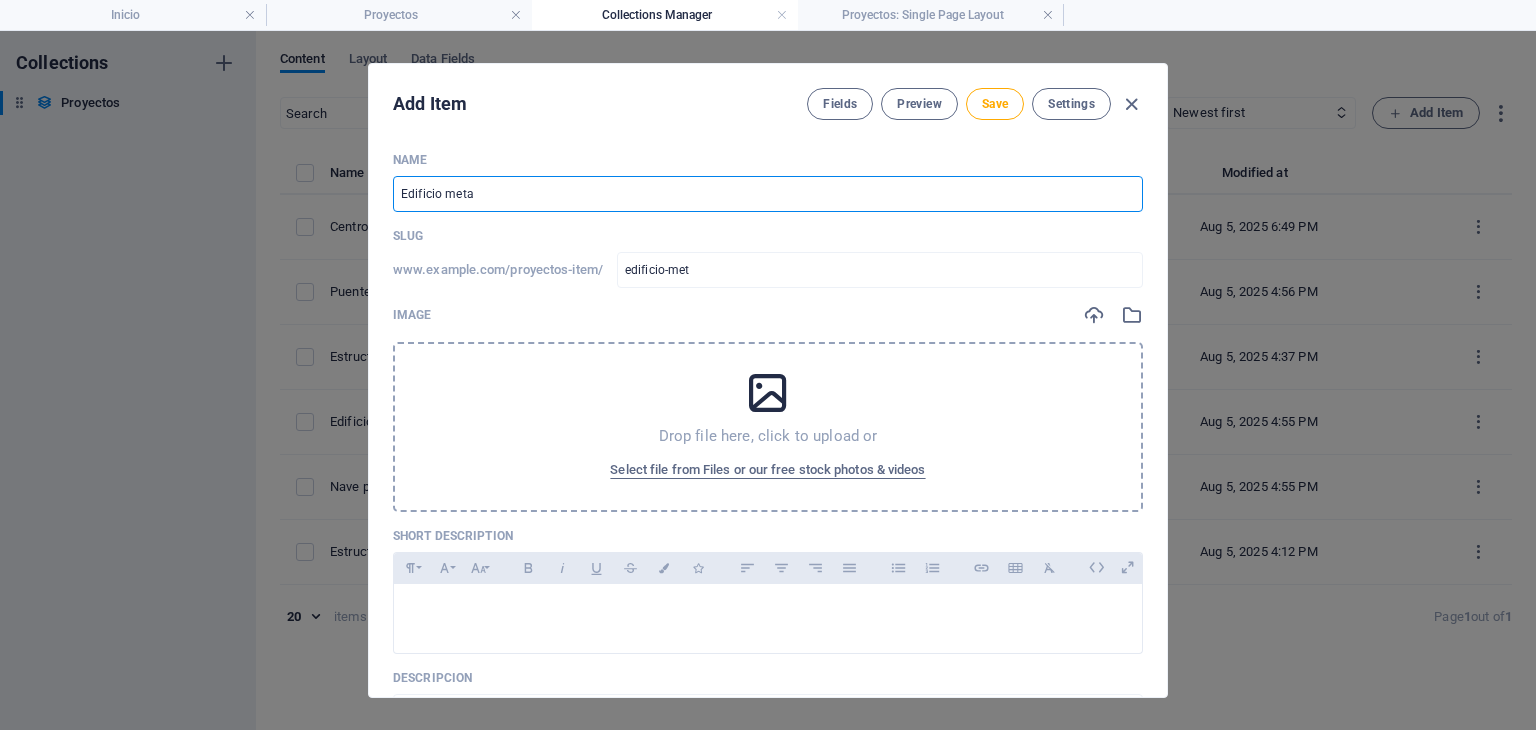 type on "Edificio metal" 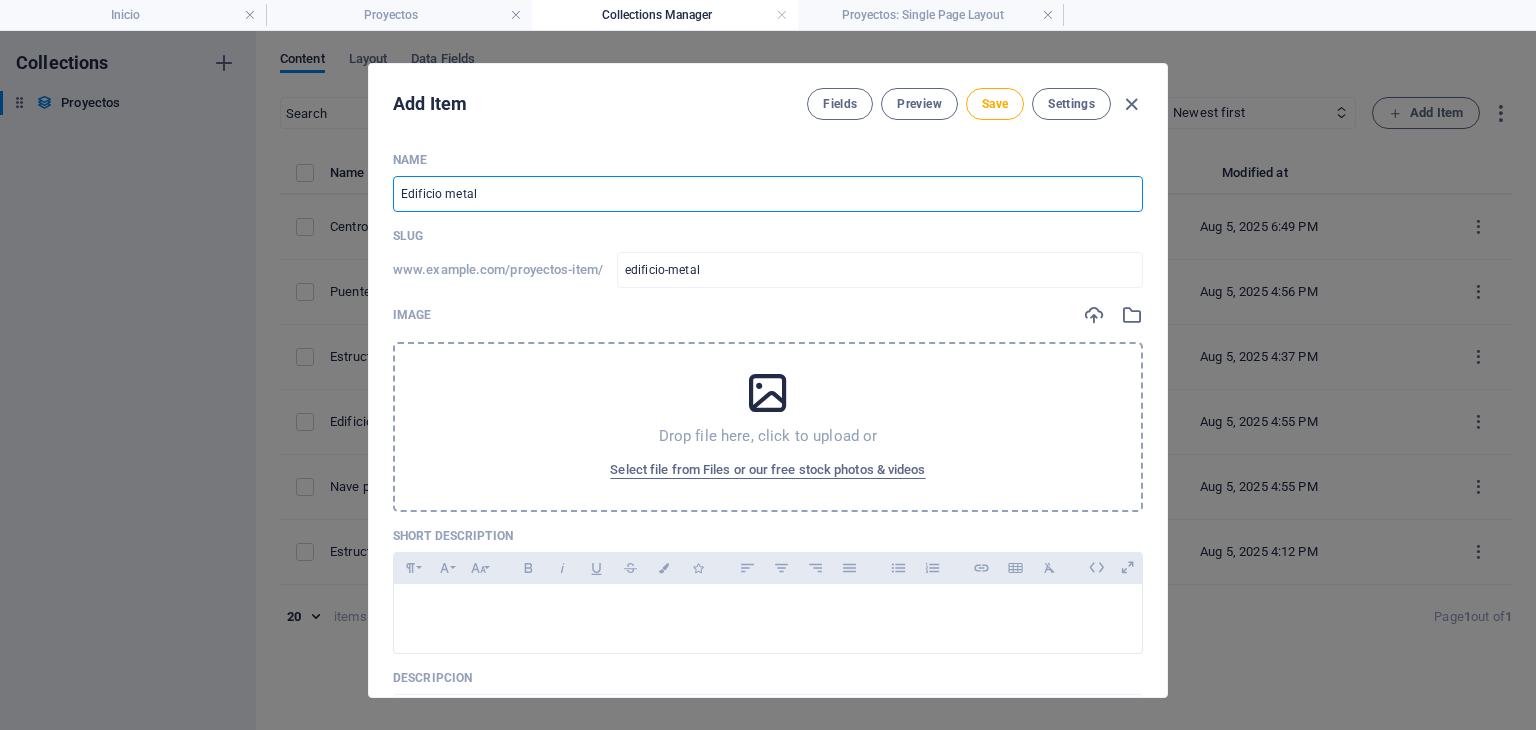 type on "Edificio metali" 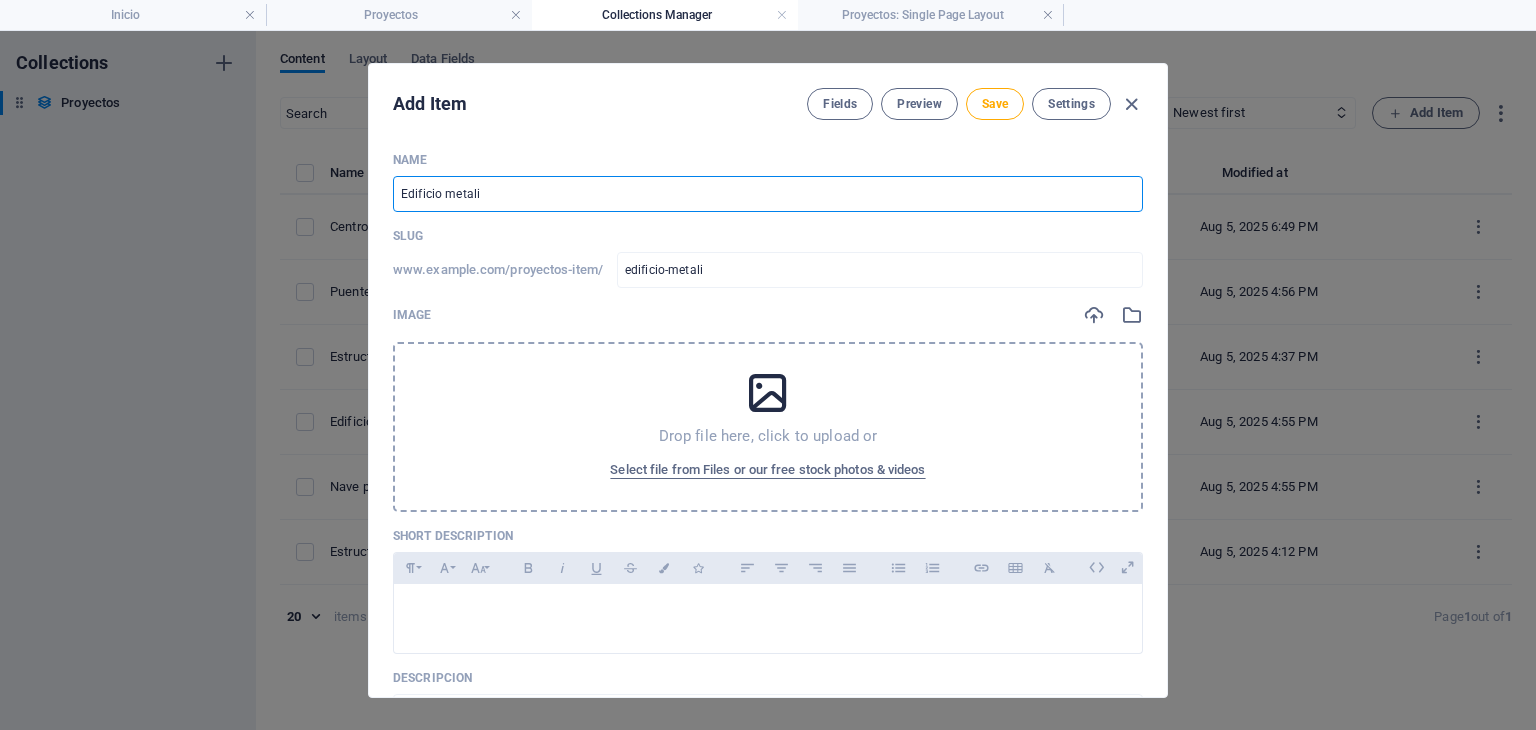 type on "Edificio metalic" 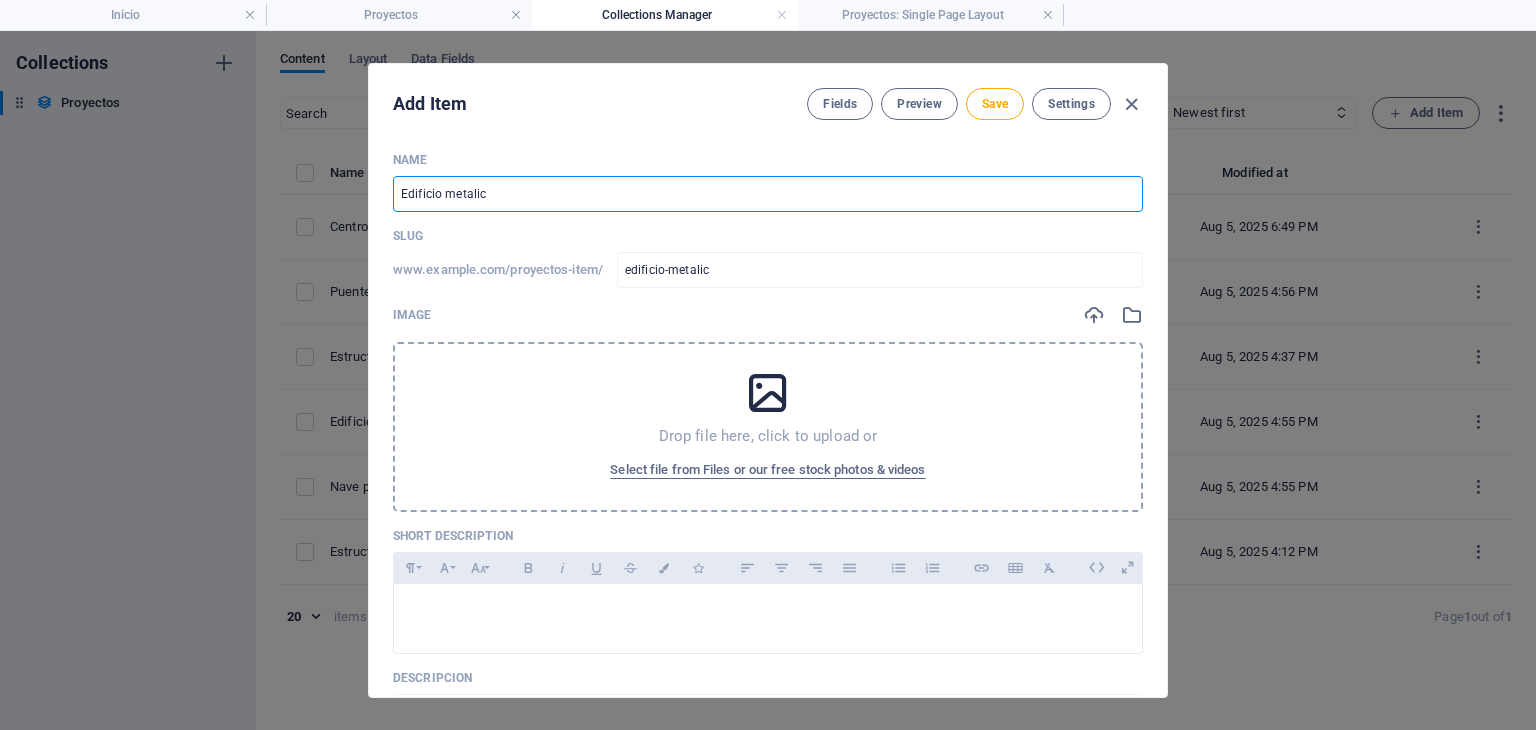 type on "Edificio metalico" 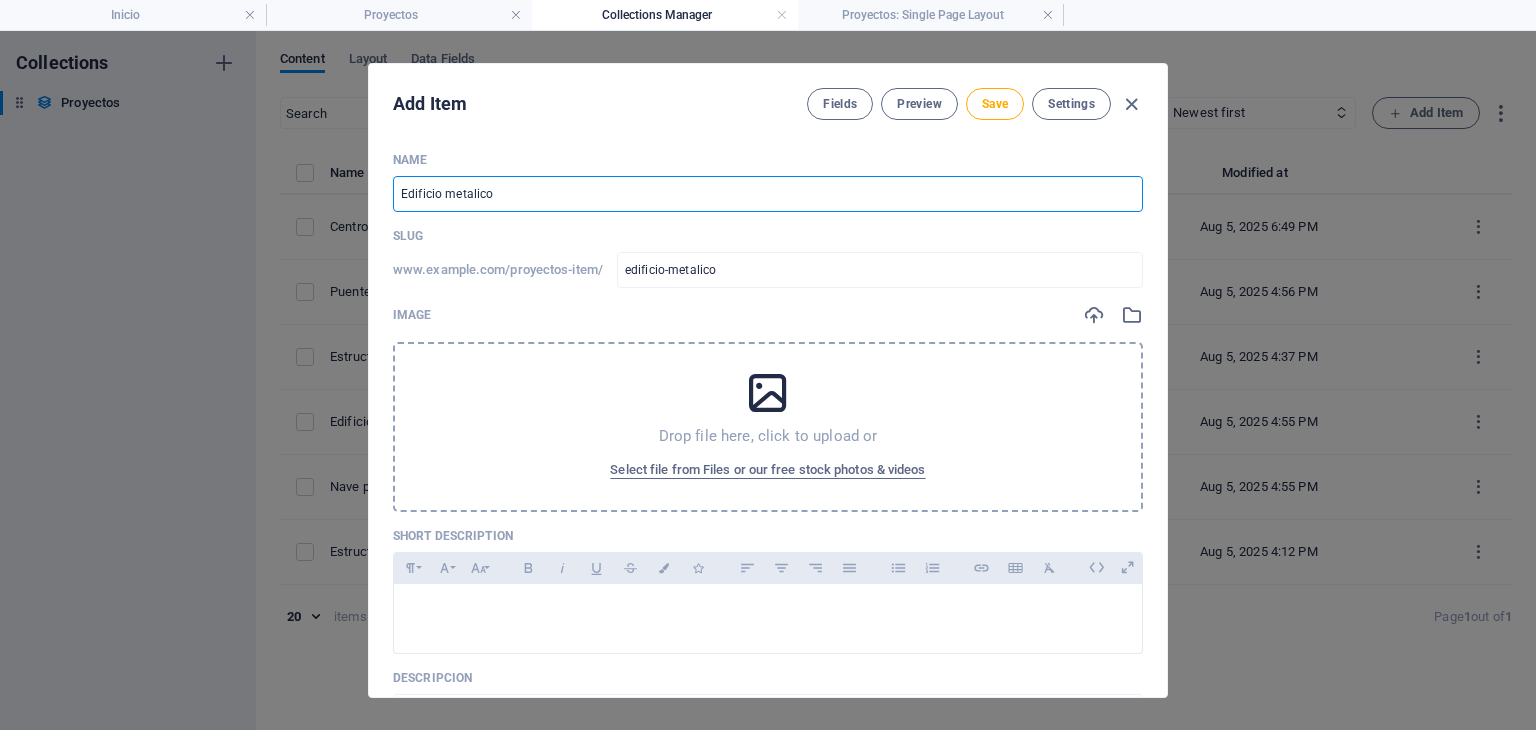 type on "Edificio metalico p" 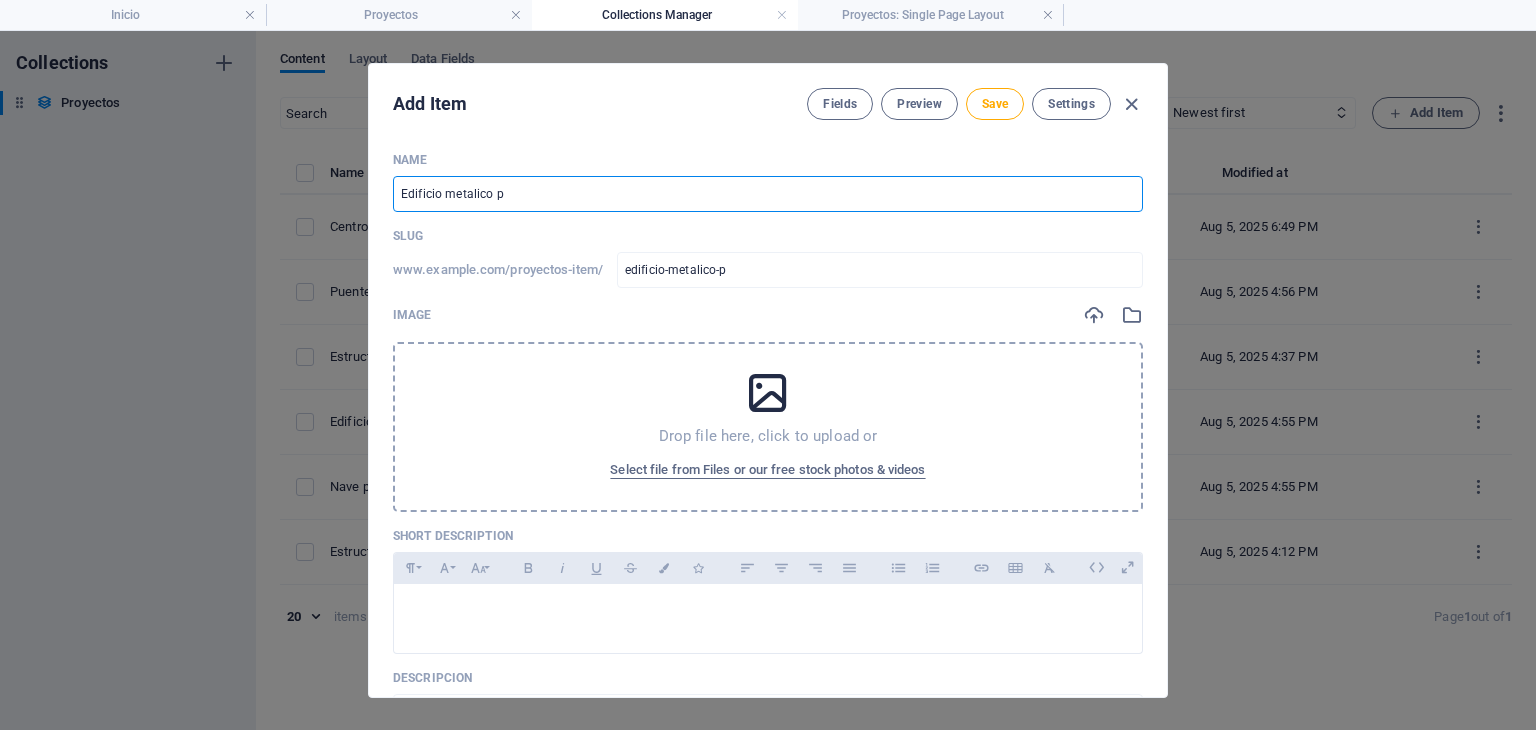 type on "Edificio metalico pa" 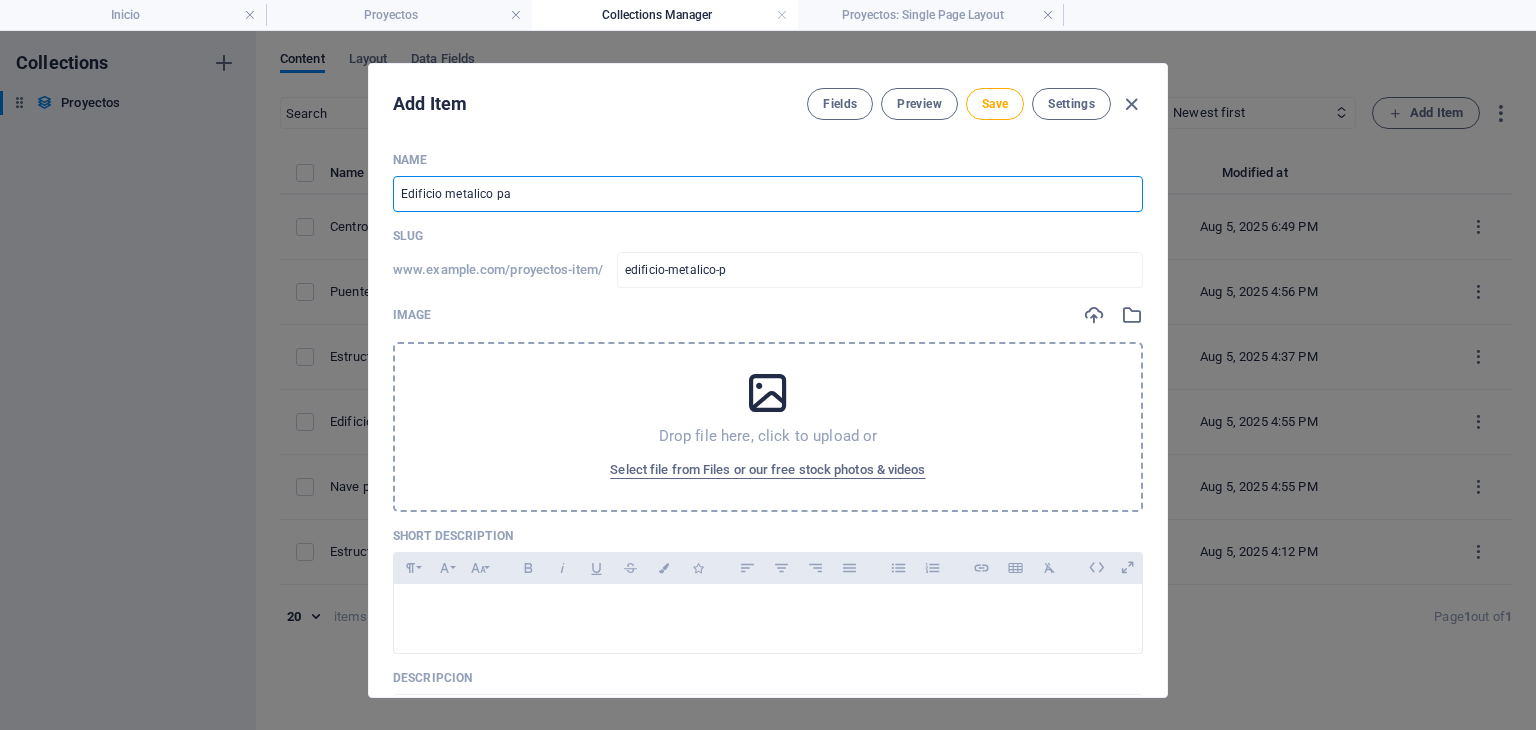 type on "edificio-metalico-pa" 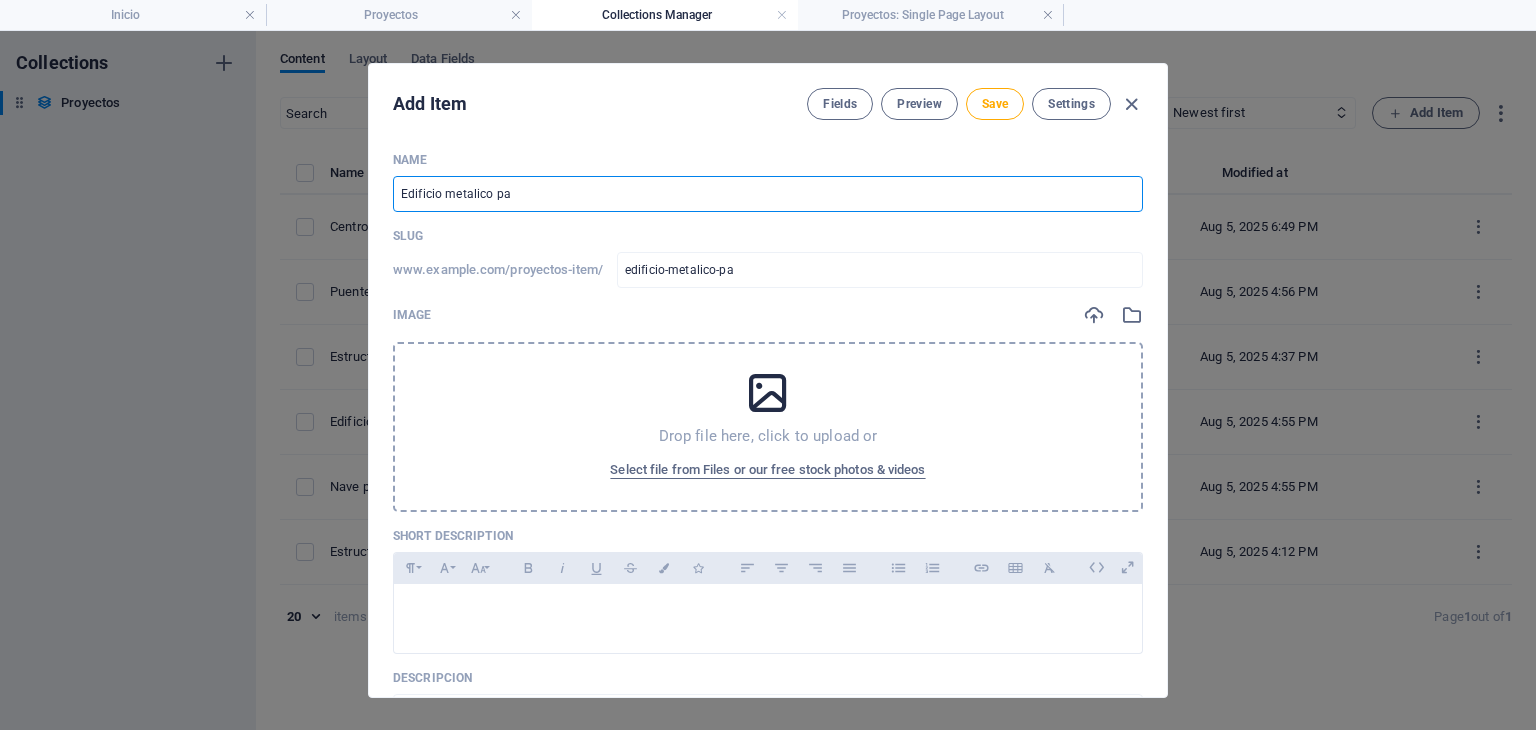 type on "Edificio metalico par" 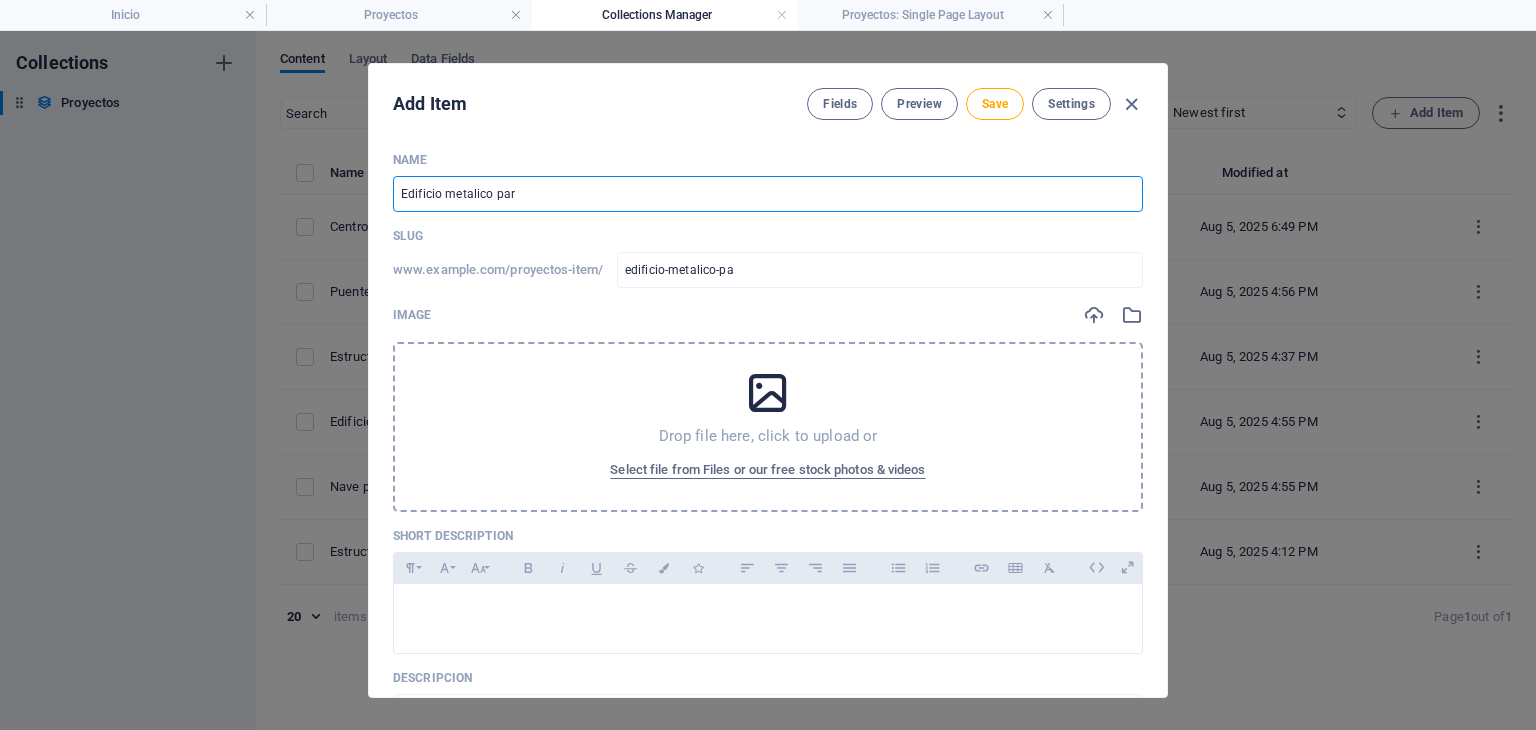 type on "edificio-metalico-par" 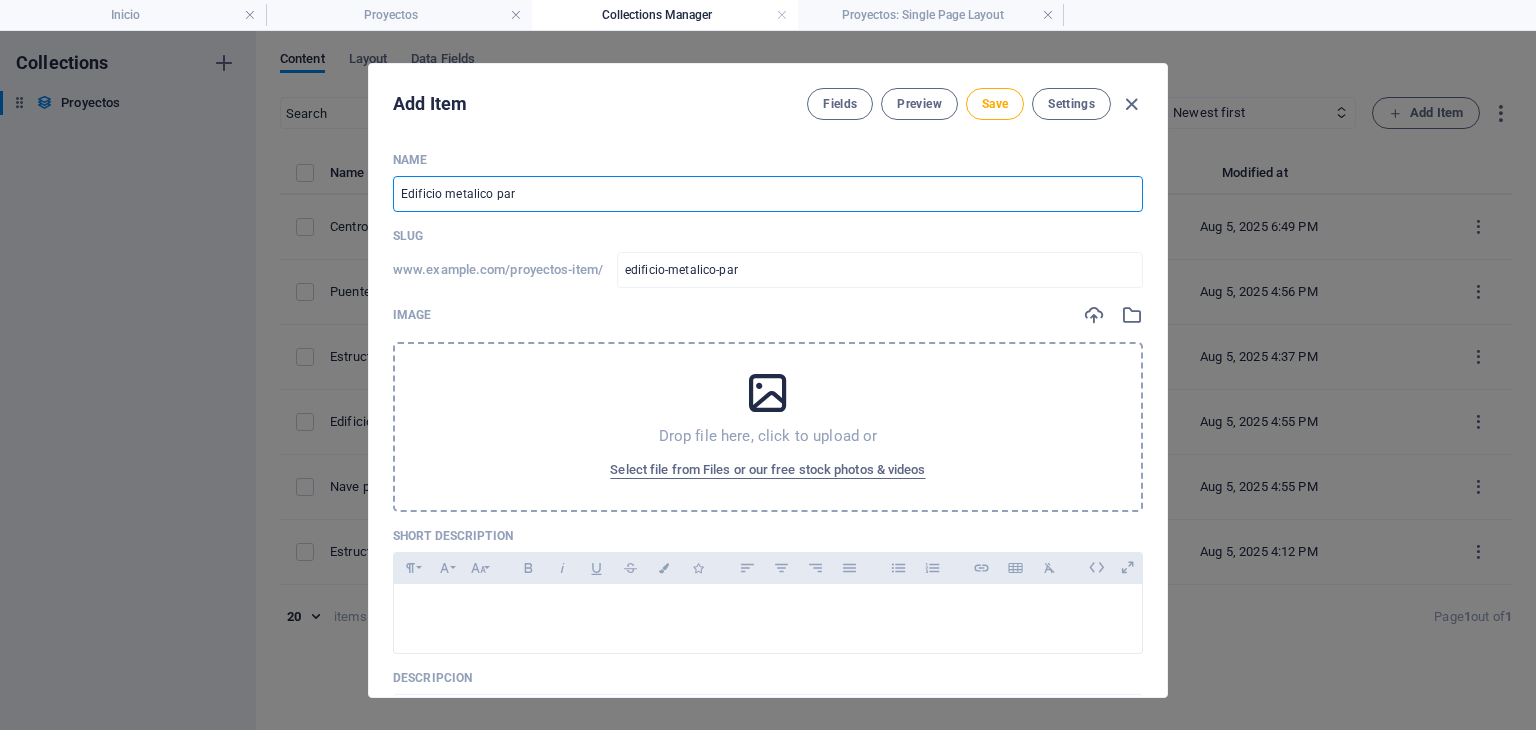 type on "Edificio metalico para" 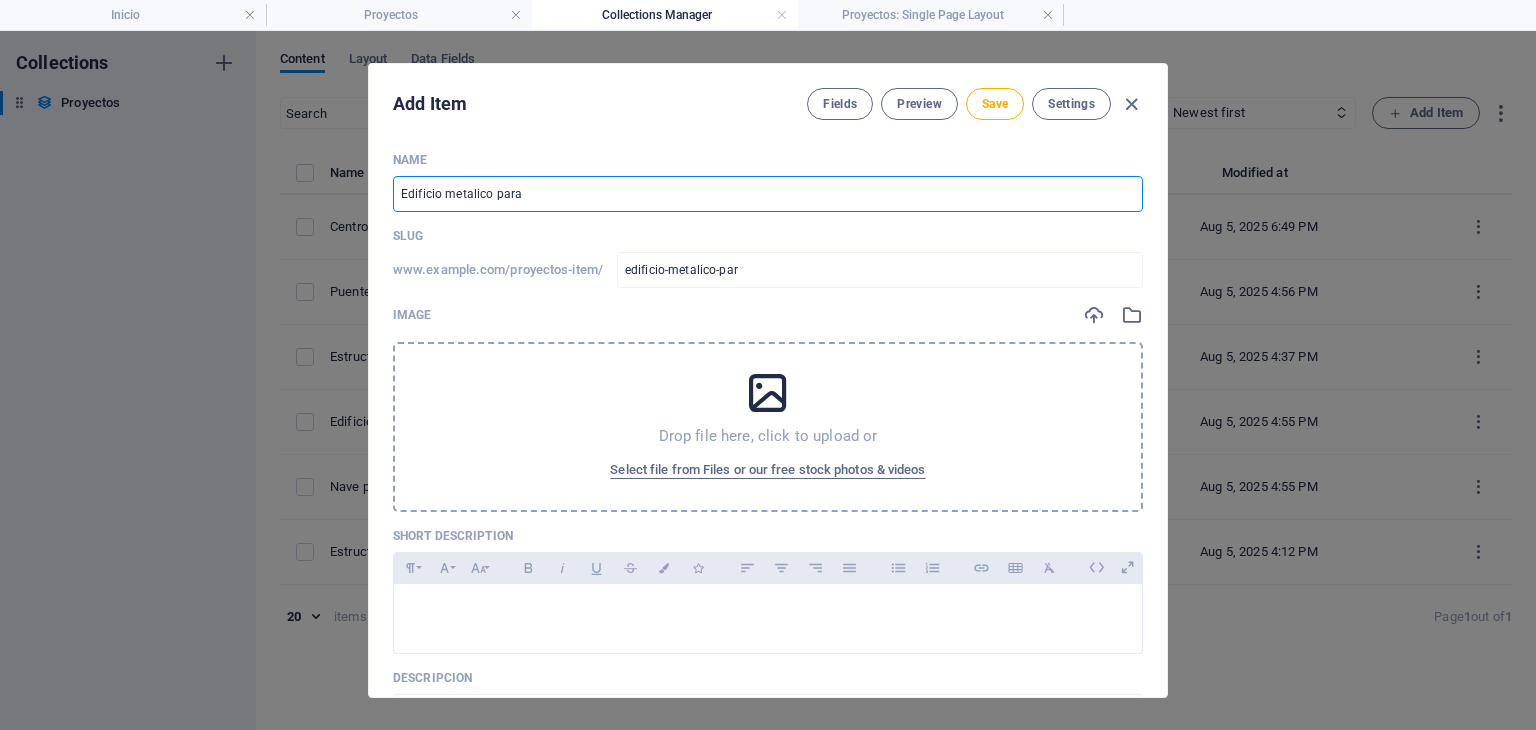 type on "edificio-metalico-para" 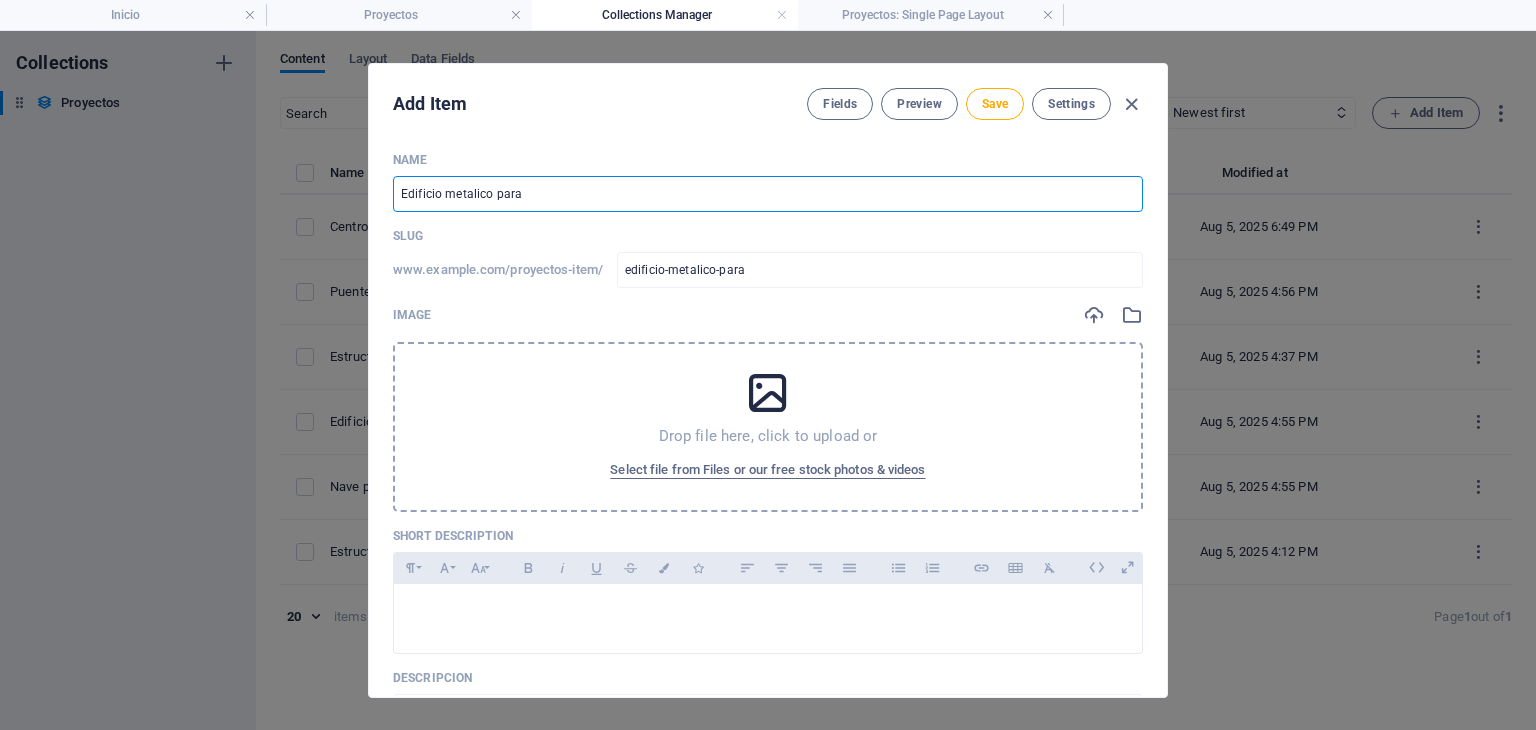 type on "Edificio metalico para t" 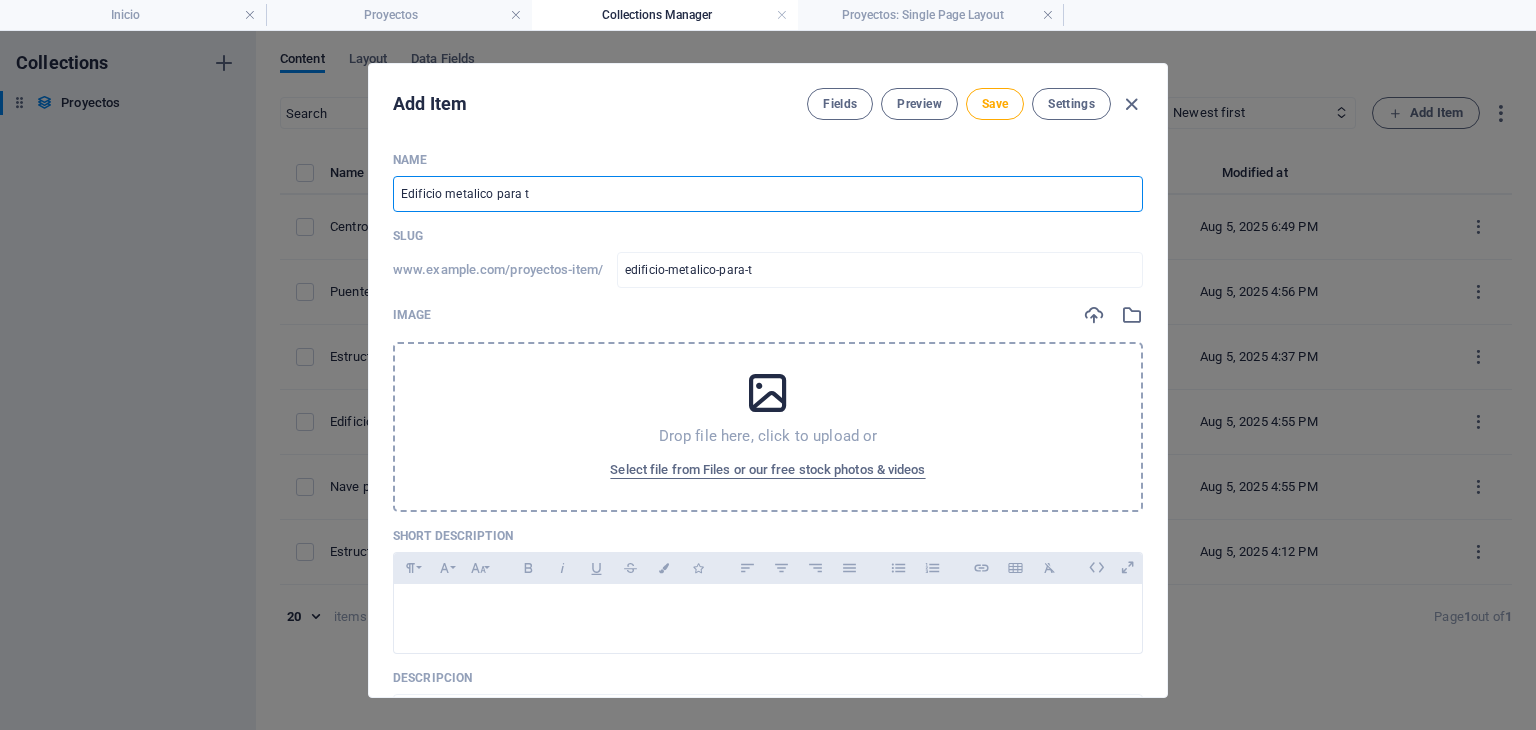 type on "Edificio metalico para ti" 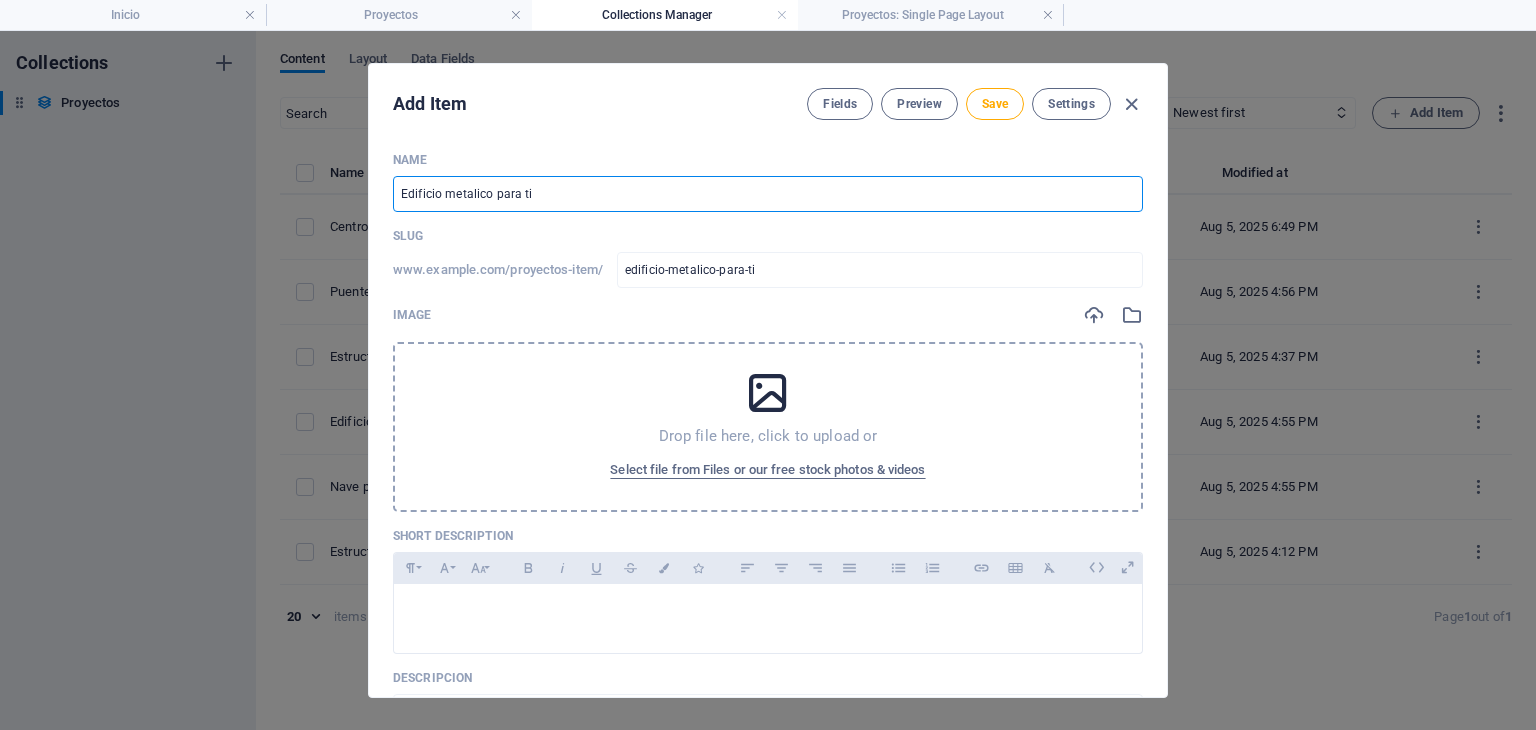 type on "Edificio metalico para tie" 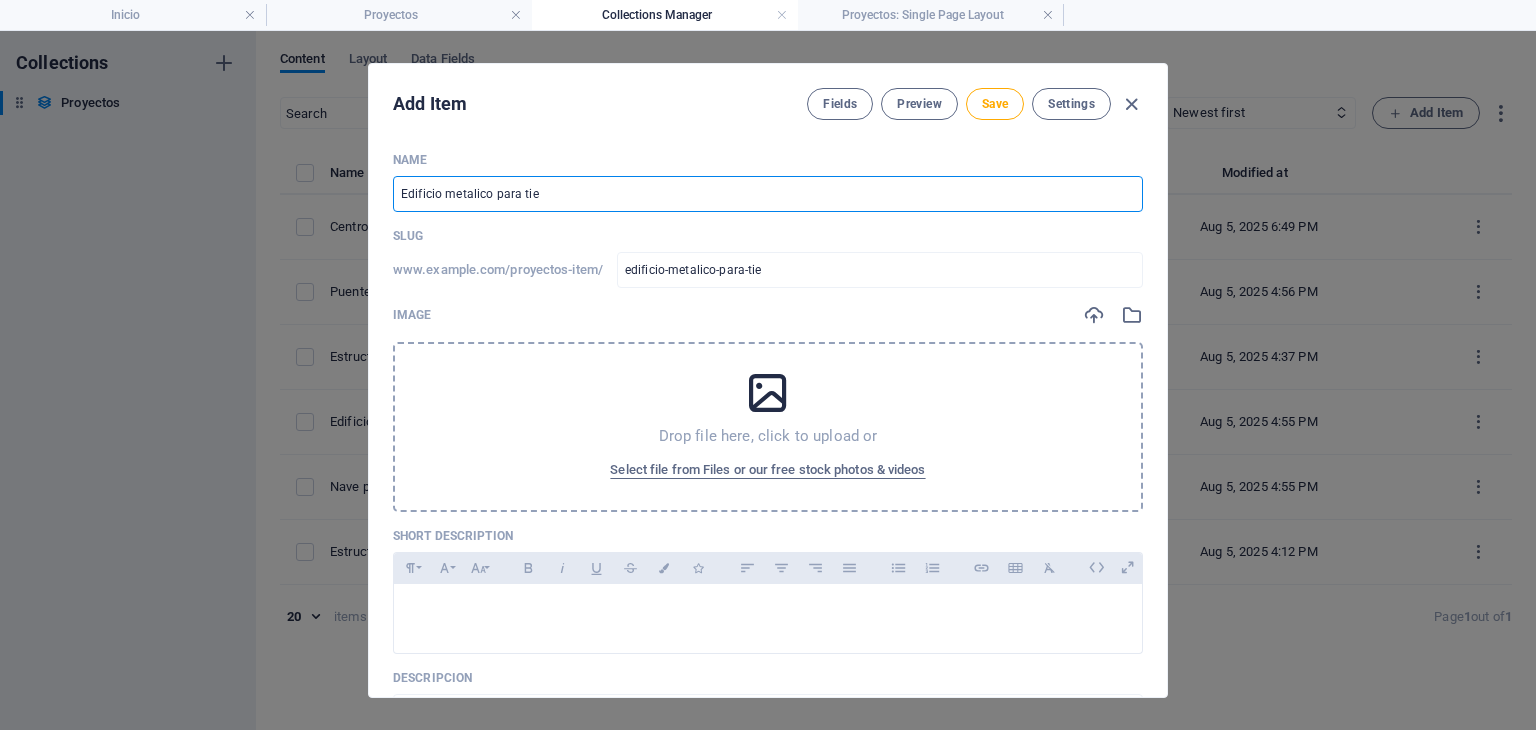 type on "Edificio metalico para tien" 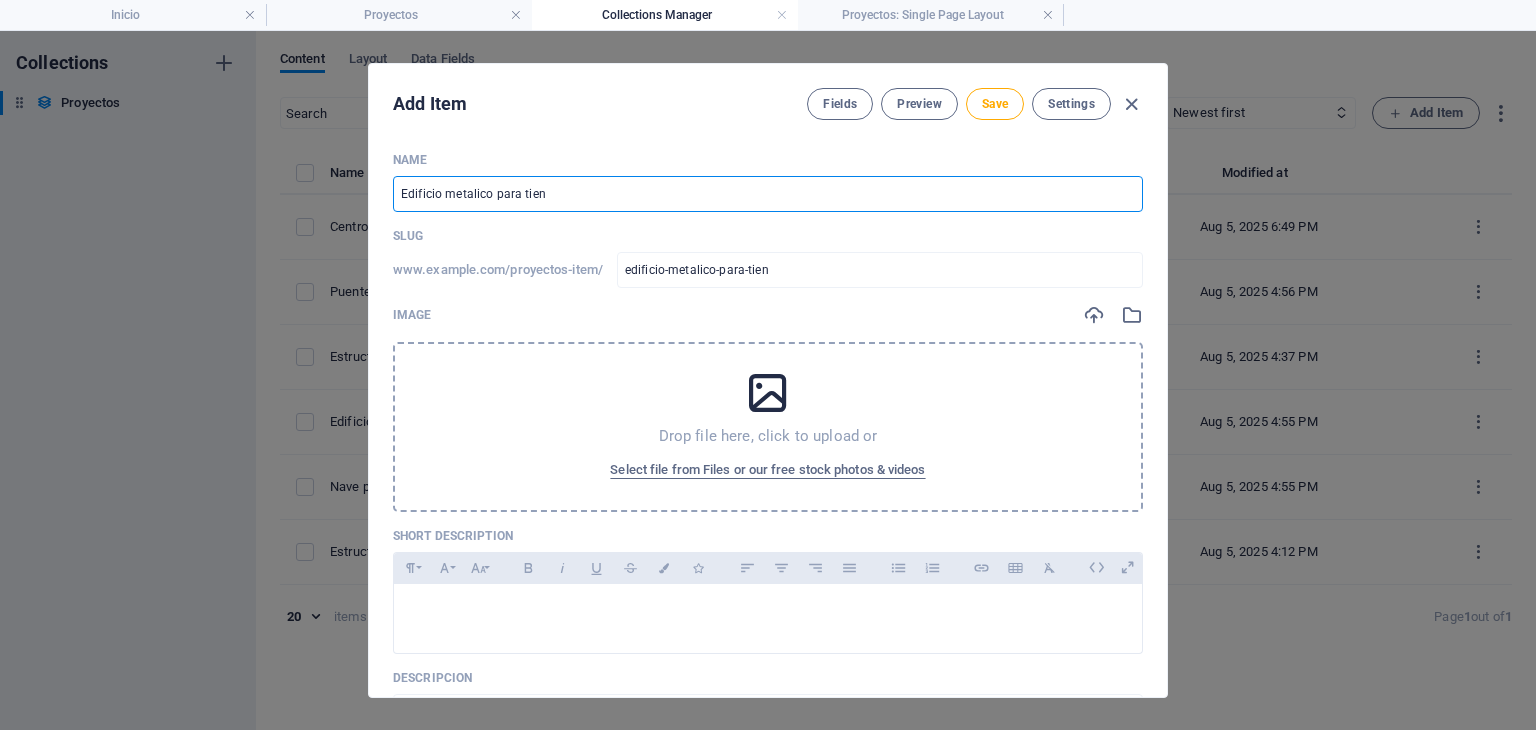 type 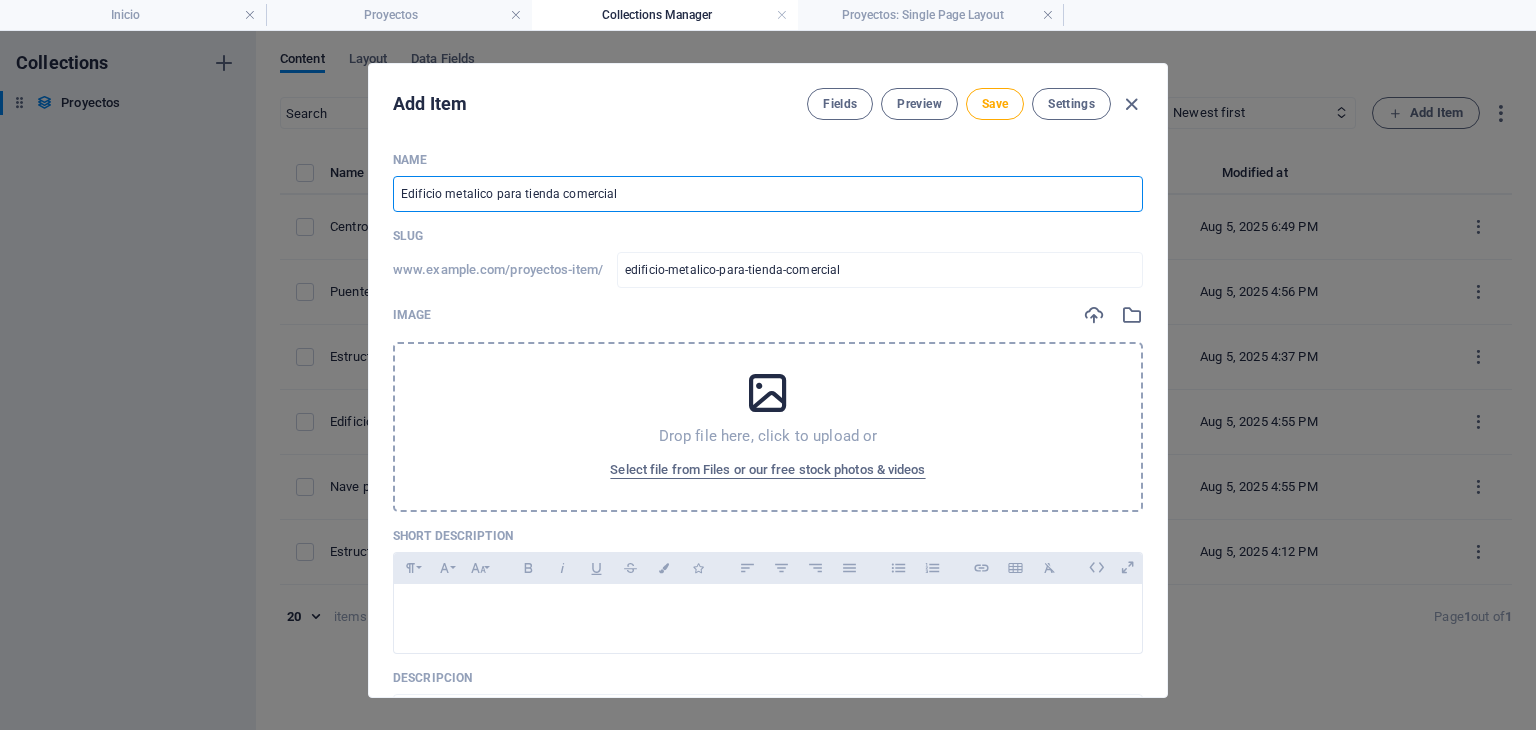 click on "Drop file here, click to upload or Select file from Files or our free stock photos & videos" at bounding box center (768, 427) 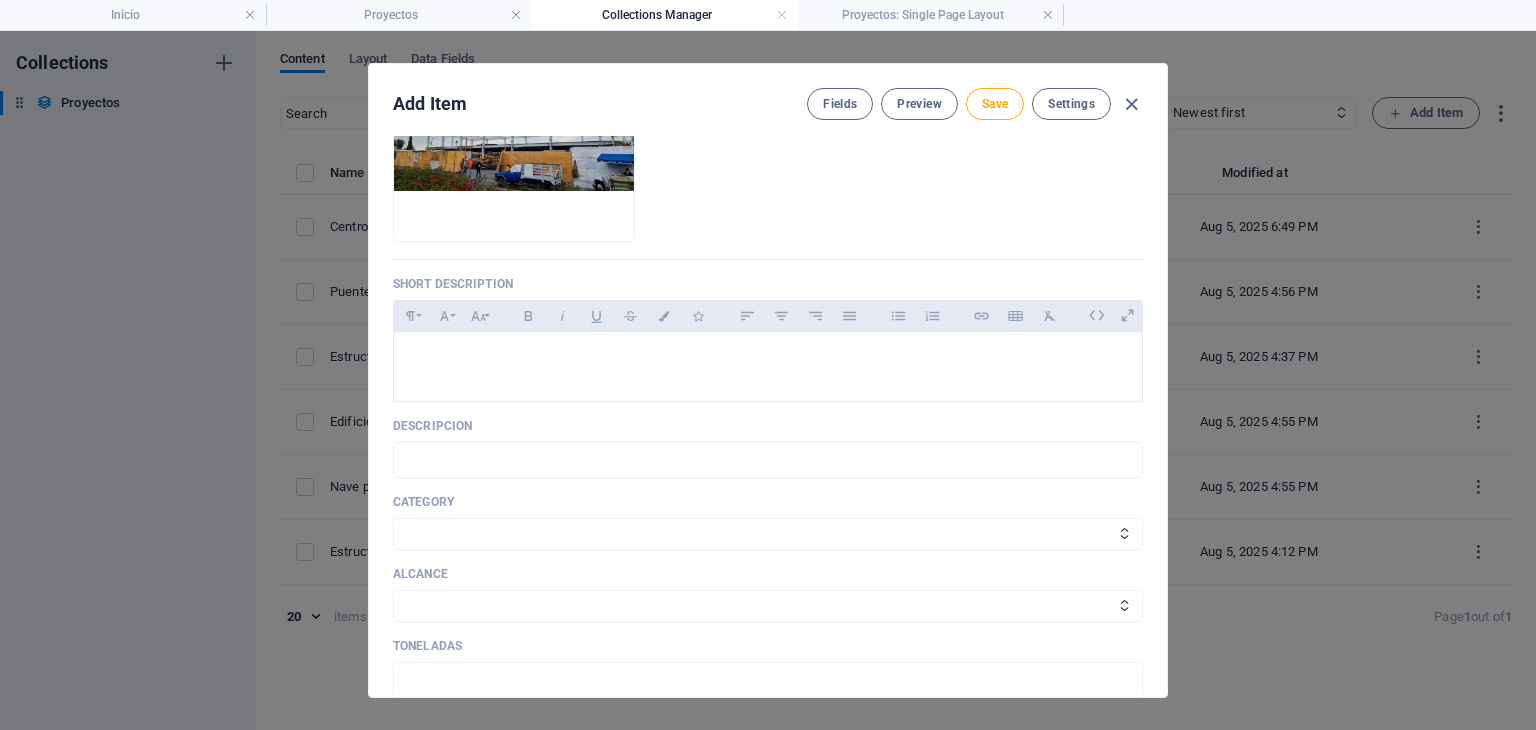 scroll, scrollTop: 333, scrollLeft: 0, axis: vertical 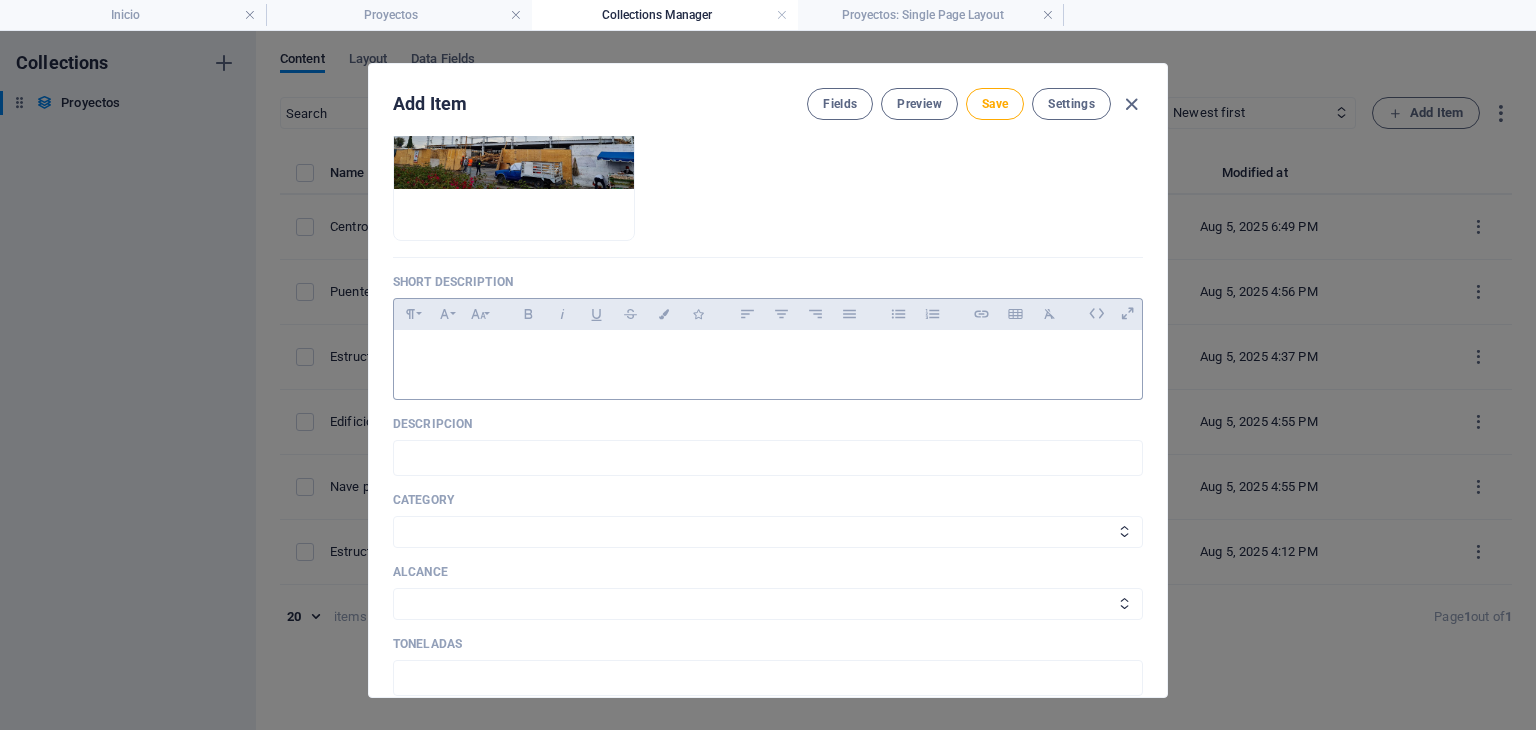 click at bounding box center [768, 360] 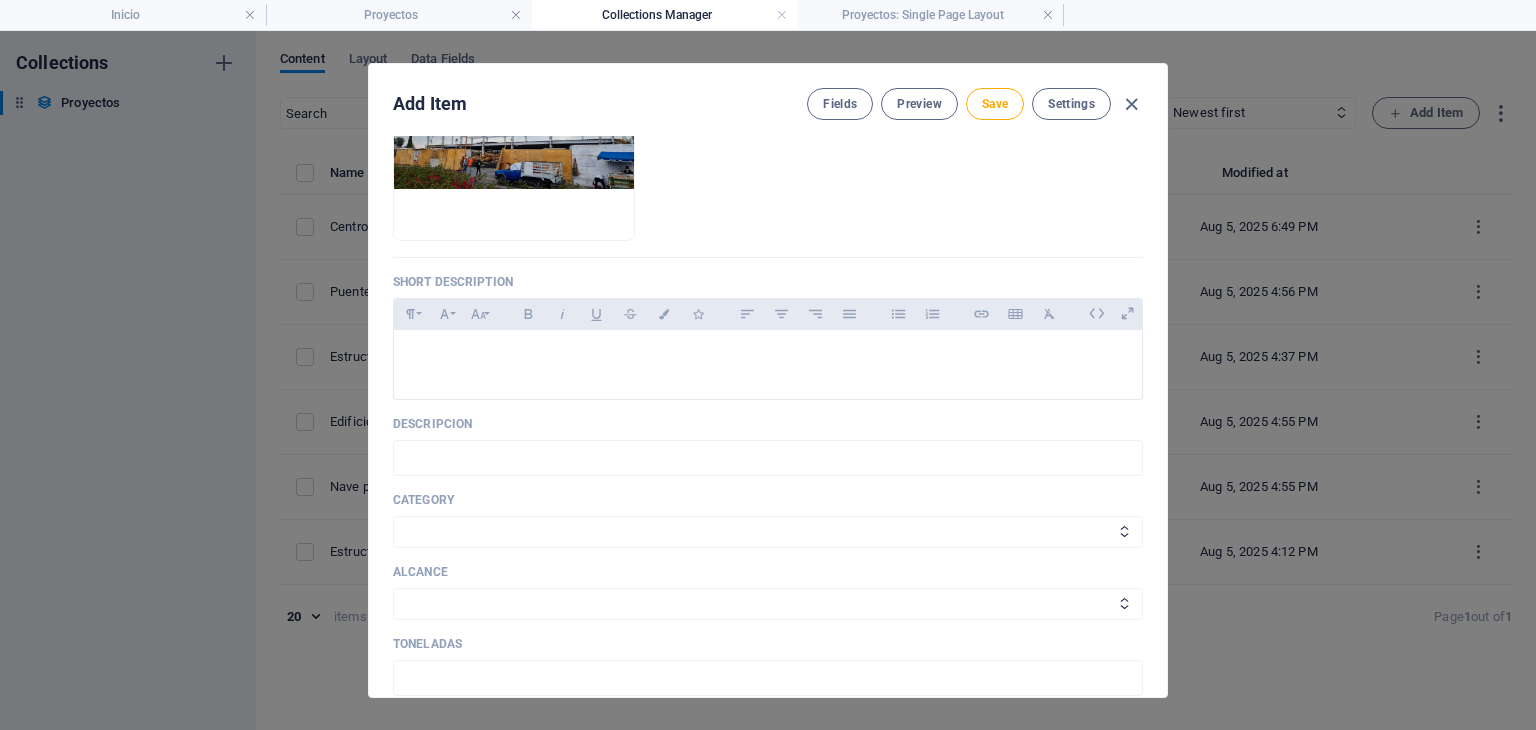 drag, startPoint x: 1056, startPoint y: 641, endPoint x: 1002, endPoint y: 622, distance: 57.245087 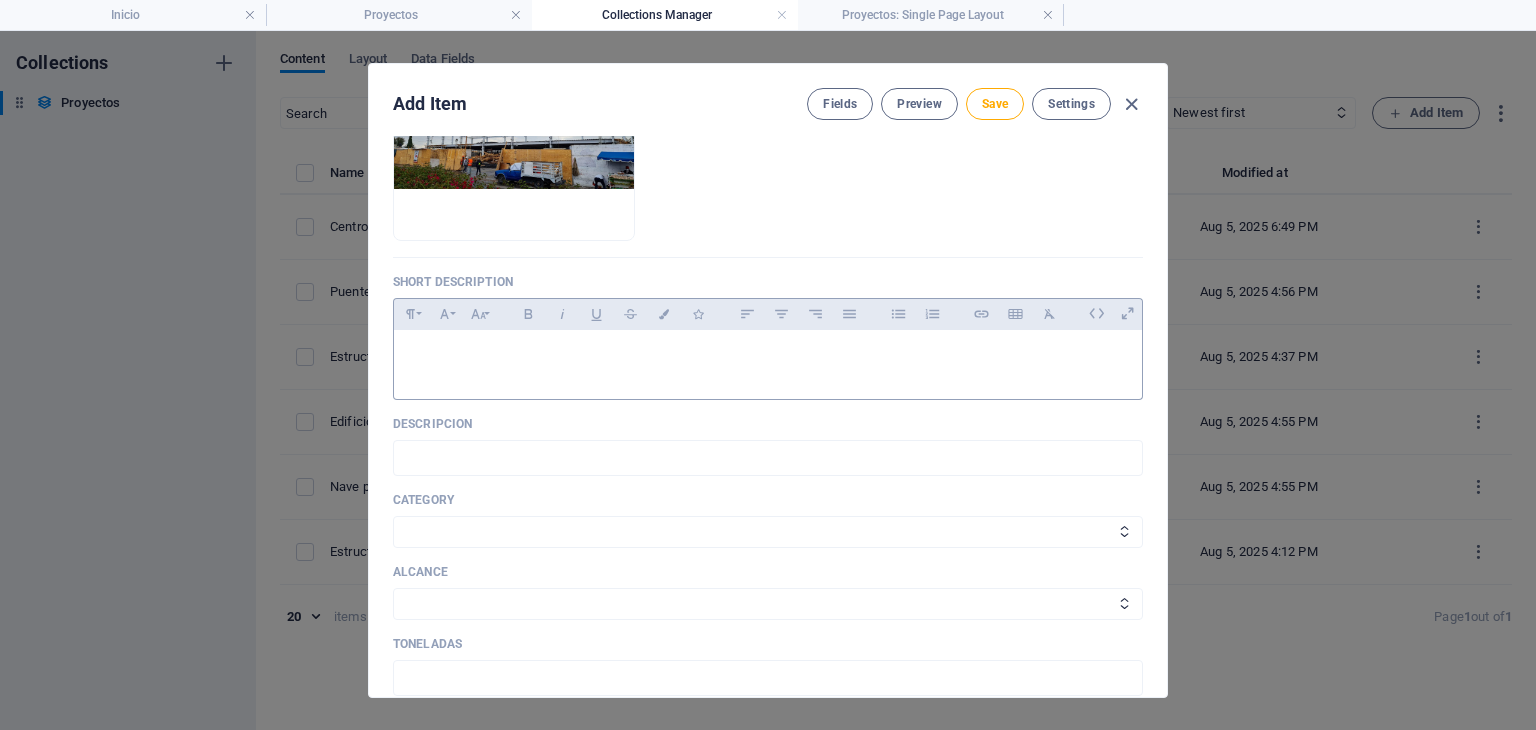 click at bounding box center (768, 360) 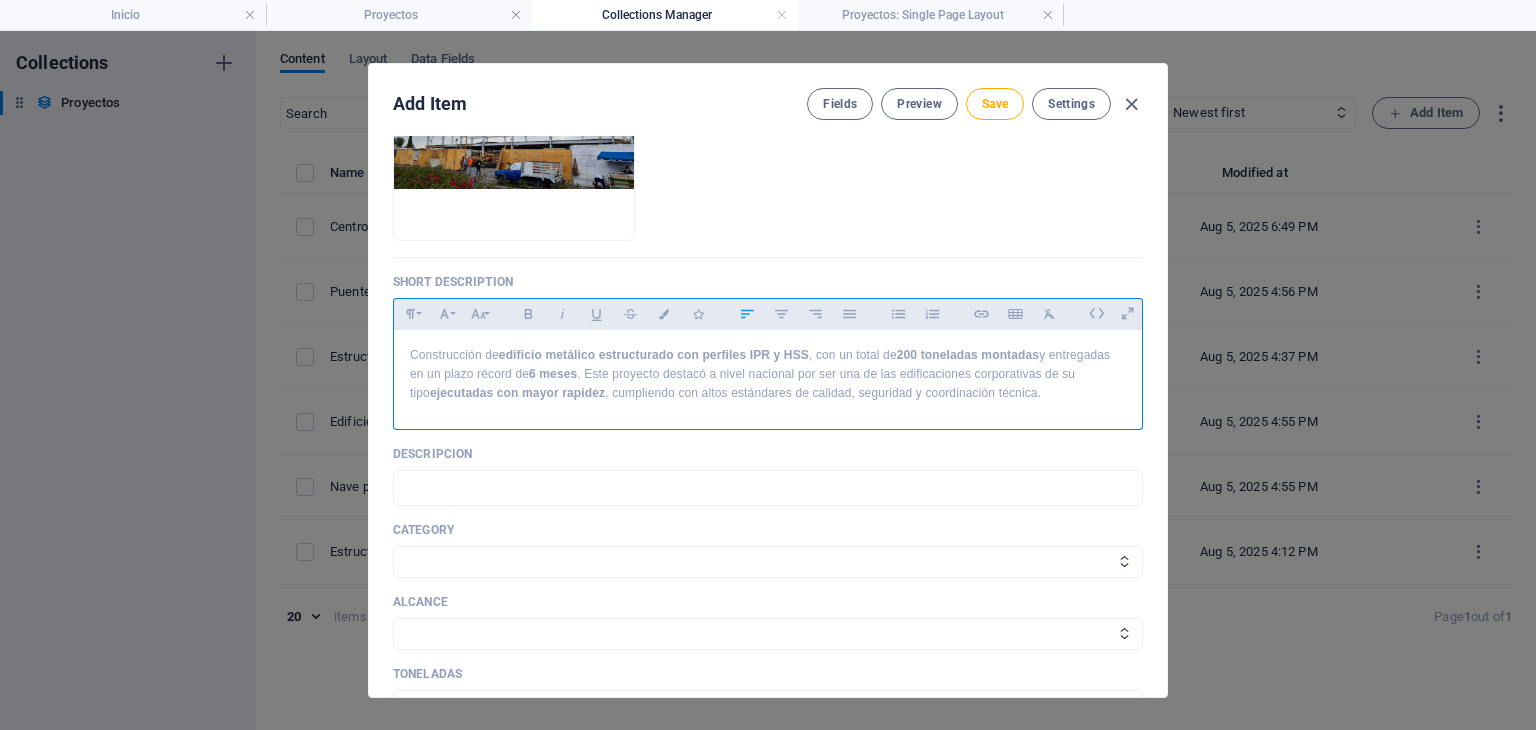 click on "Construcción de edificio metálico estructurado con perfiles IPR y HSS , con un total de 200 toneladas montadas y entregadas en un plazo récord de 6 meses . Este proyecto destacó a nivel nacional por ser una de las edificaciones corporativas de su tipo ejecutadas con mayor rapidez , cumpliendo con altos estándares de calidad, seguridad y coordinación técnica." at bounding box center [768, 375] 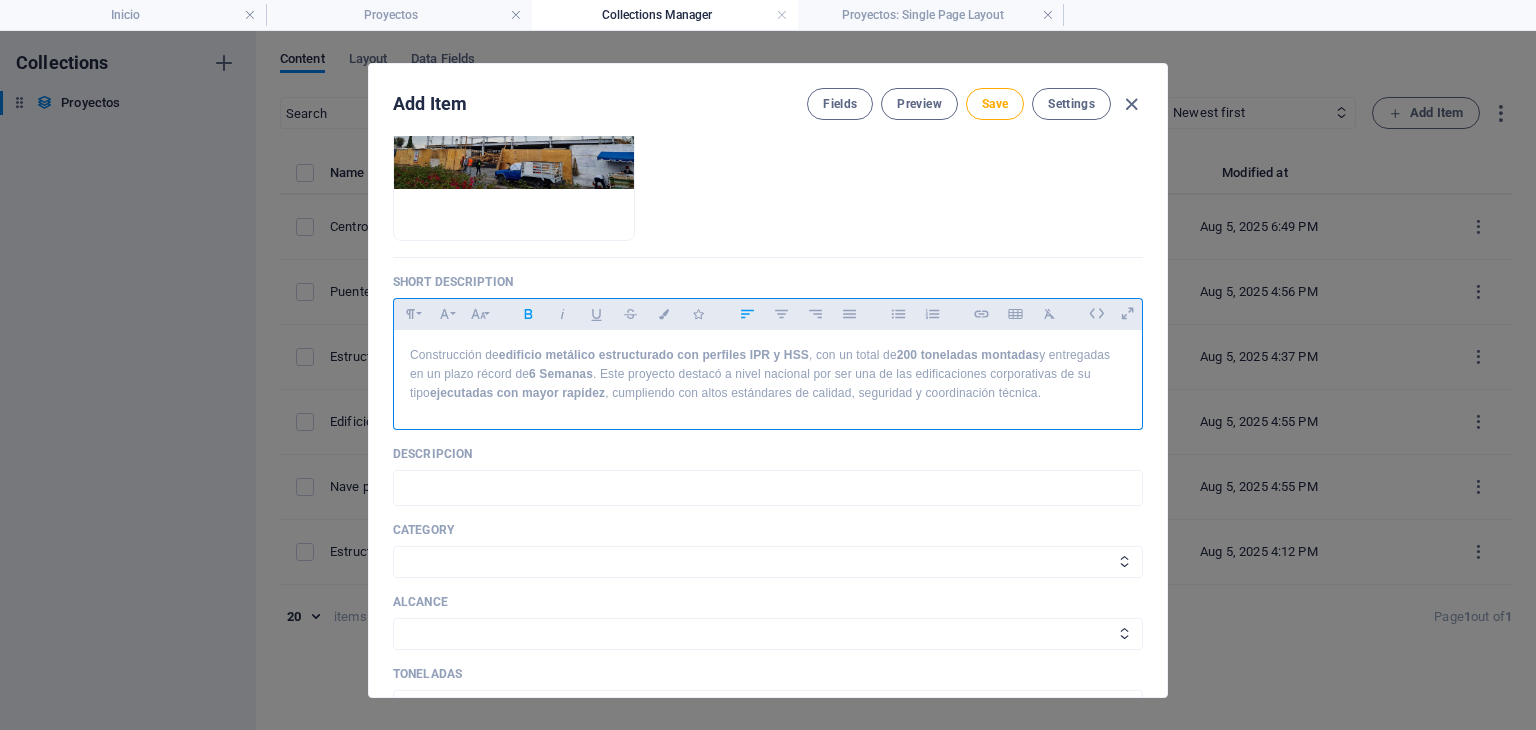 click on "Construcción de edificio metálico estructurado con perfiles IPR y HSS , con un total de 200 toneladas montadas y entregadas en un plazo récord de 6 Semanas . Este proyecto destacó a nivel nacional por ser una de las edificaciones corporativas de su tipo  ejecutadas con mayor rapidez , cumpliendo con altos estándares de calidad, seguridad y coordinación técnica." at bounding box center [768, 375] 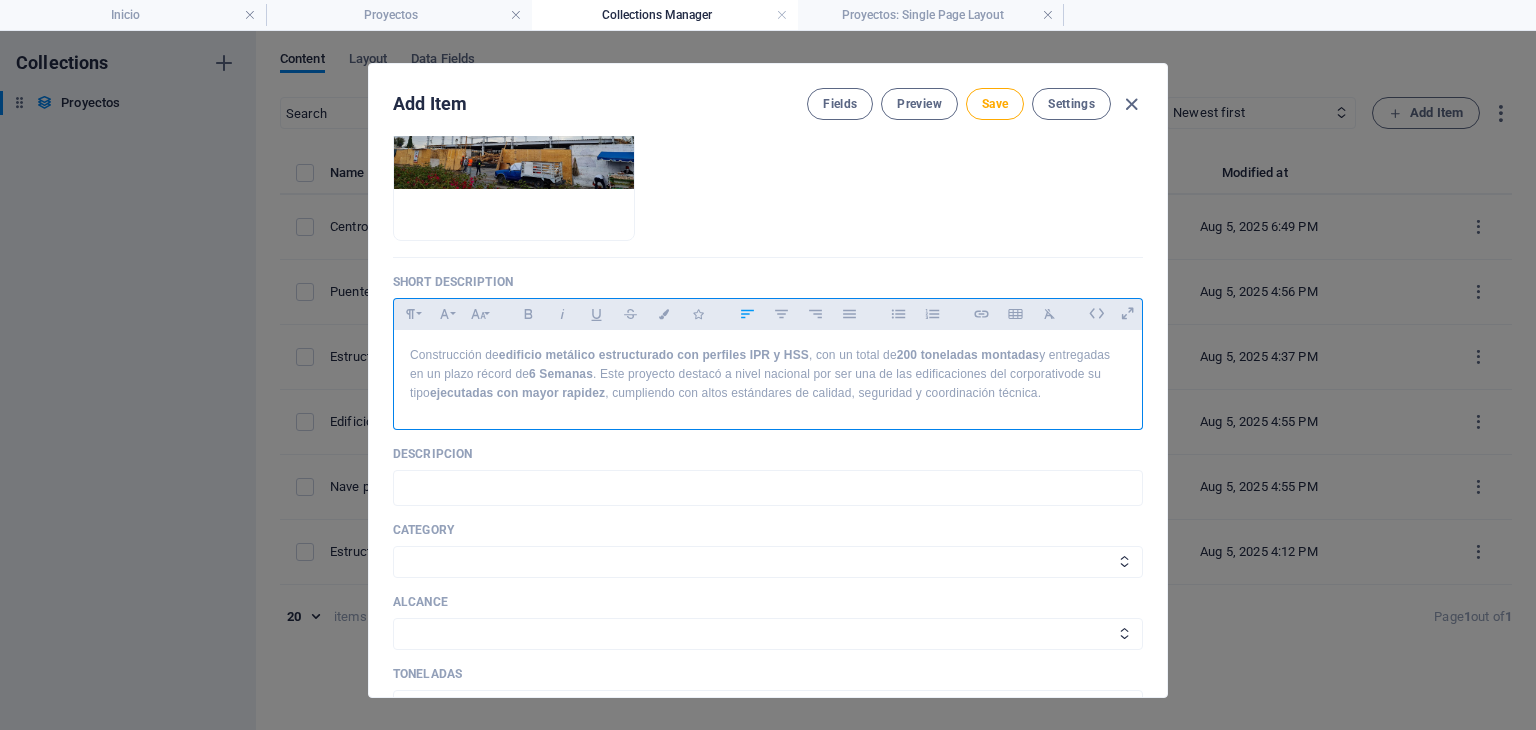 click on "Construcción de  edificio metálico estructurado con perfiles IPR y HSS , con un total de  200 toneladas montadas  y entregadas en un plazo récord de  6 Semanas . Este proyecto destacó a nivel nacional por ser una de las edificaciones del corporativo  de su tipo  ejecutadas con mayor rapidez , cumpliendo con altos estándares de calidad, seguridad y coordinación técnica." at bounding box center (768, 375) 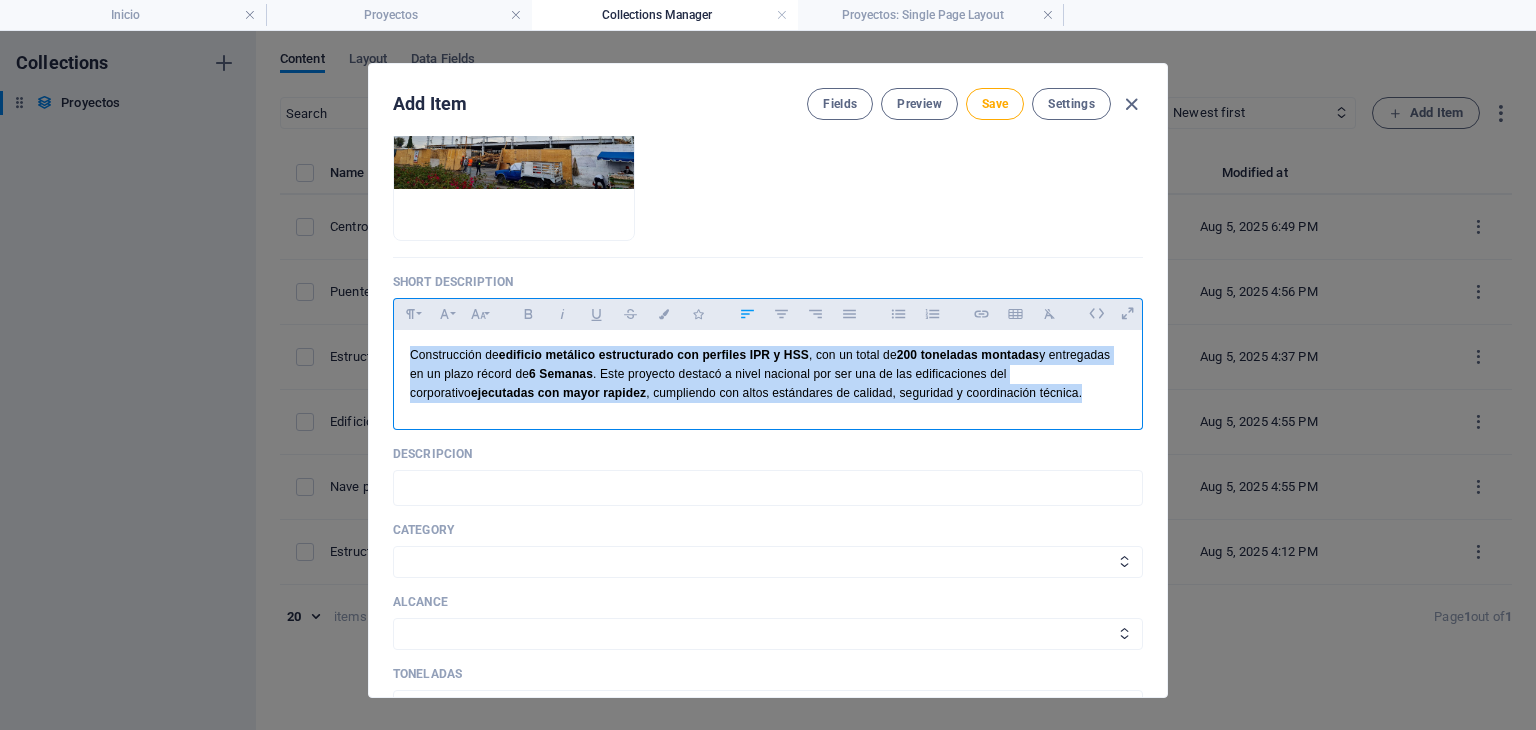 drag, startPoint x: 1092, startPoint y: 394, endPoint x: 398, endPoint y: 337, distance: 696.33685 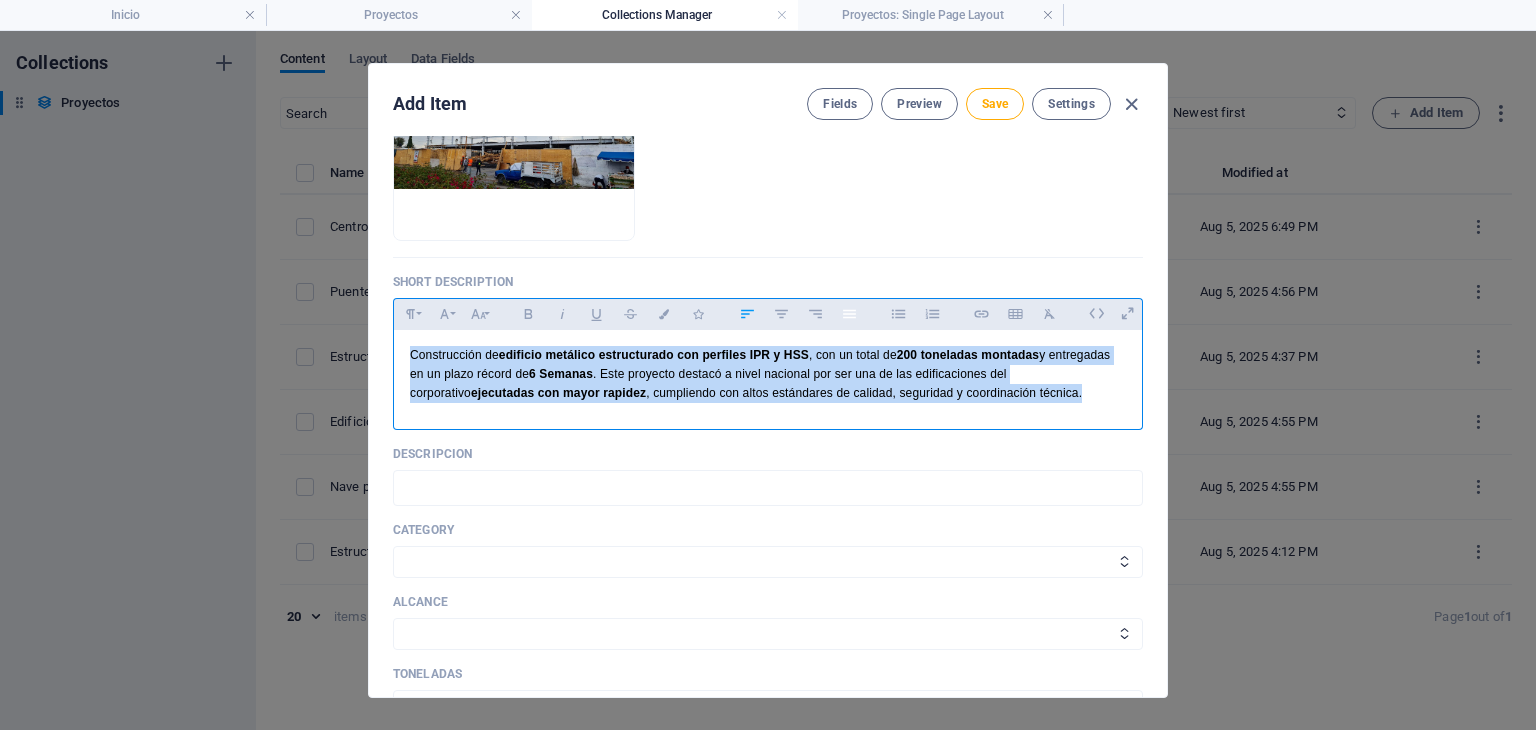 click 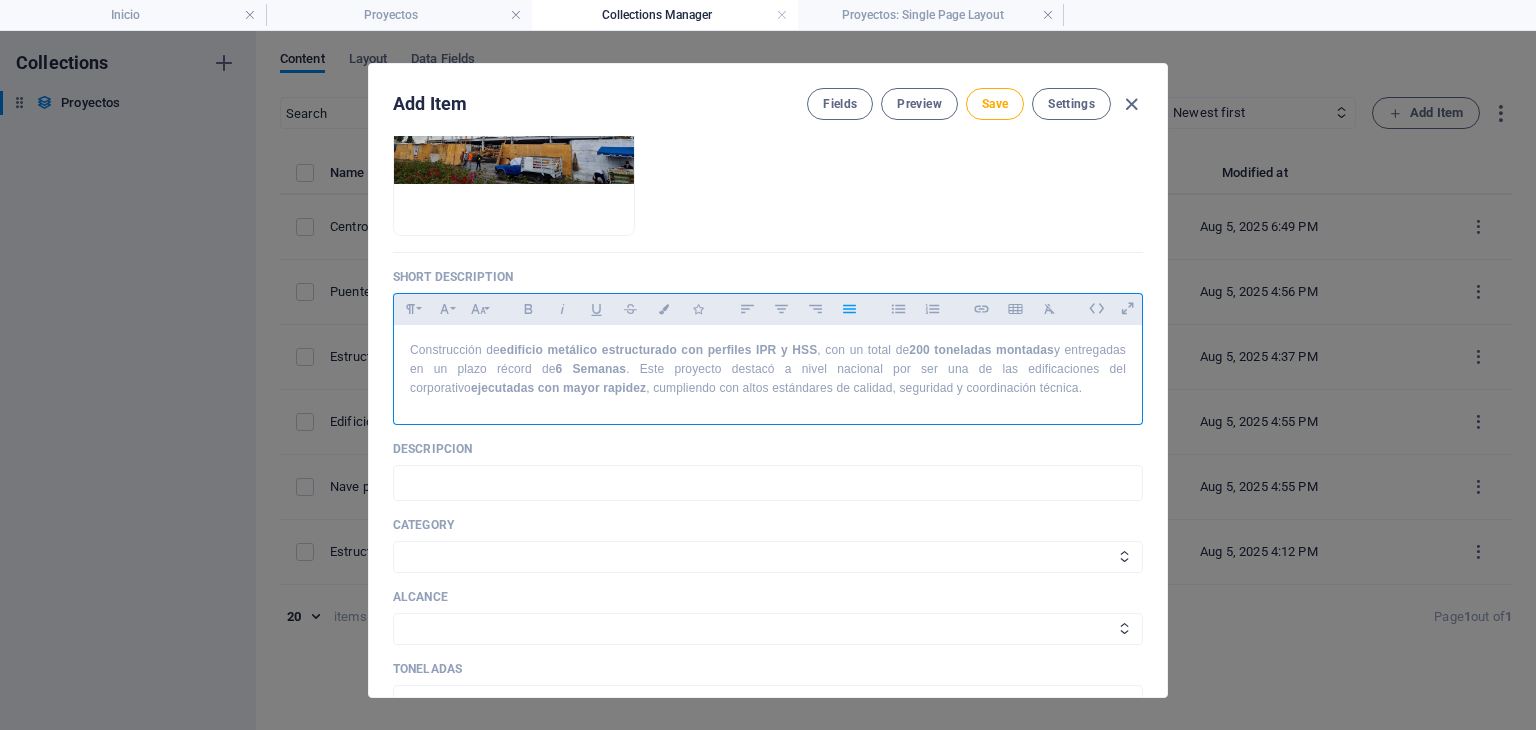 scroll, scrollTop: 333, scrollLeft: 0, axis: vertical 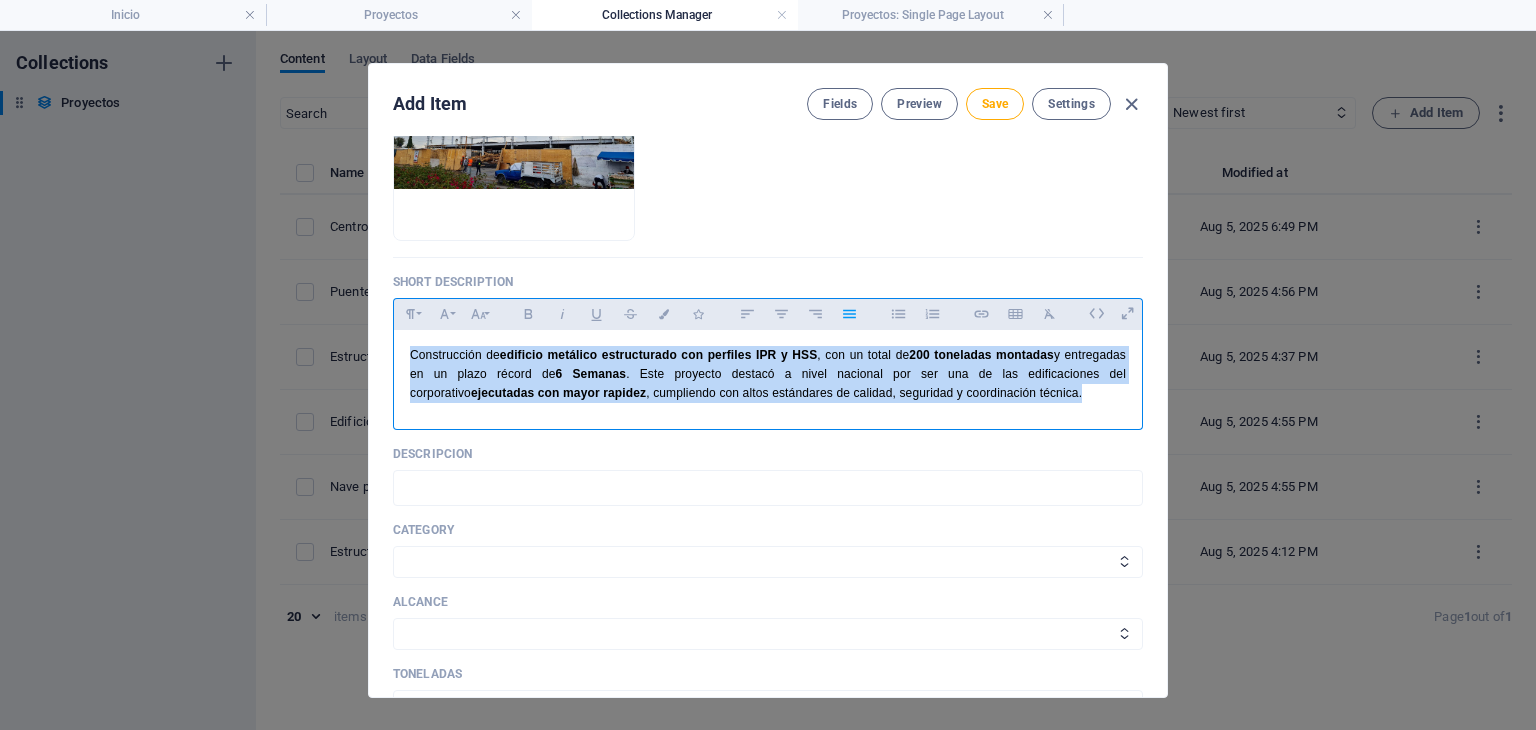 drag, startPoint x: 1040, startPoint y: 401, endPoint x: 0, endPoint y: 257, distance: 1049.9219 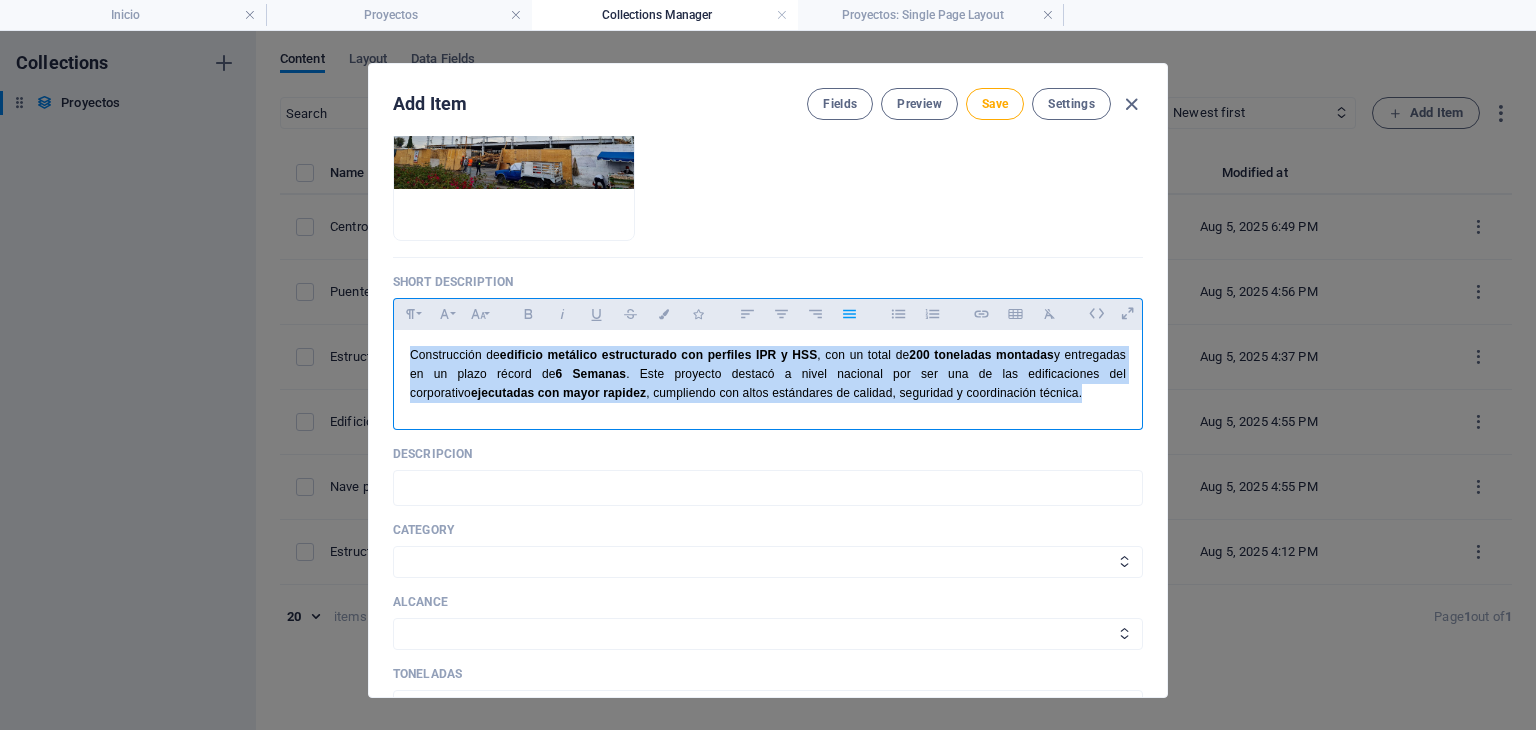 copy on "​ Construcción de  edificio metálico estructurado con perfiles IPR y HSS , con un total de  200 toneladas montadas  y entregadas en un plazo récord de  6 Semanas . Este proyecto destacó a nivel nacional por ser una de las edificaciones del corporativo   ejecutadas con mayor rapidez , cumpliendo con altos estándares de calidad, seguridad y coordinación técnica." 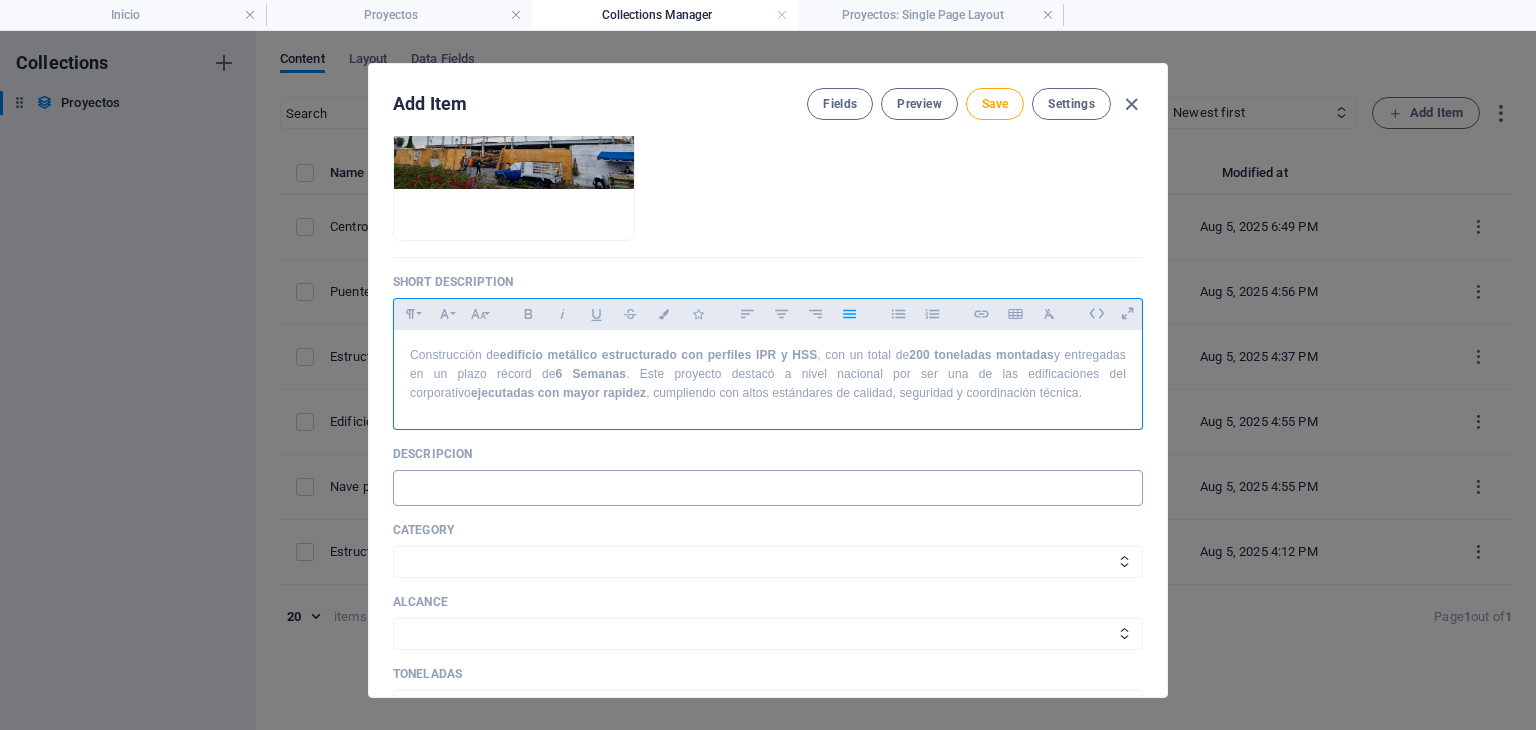 click at bounding box center [768, 488] 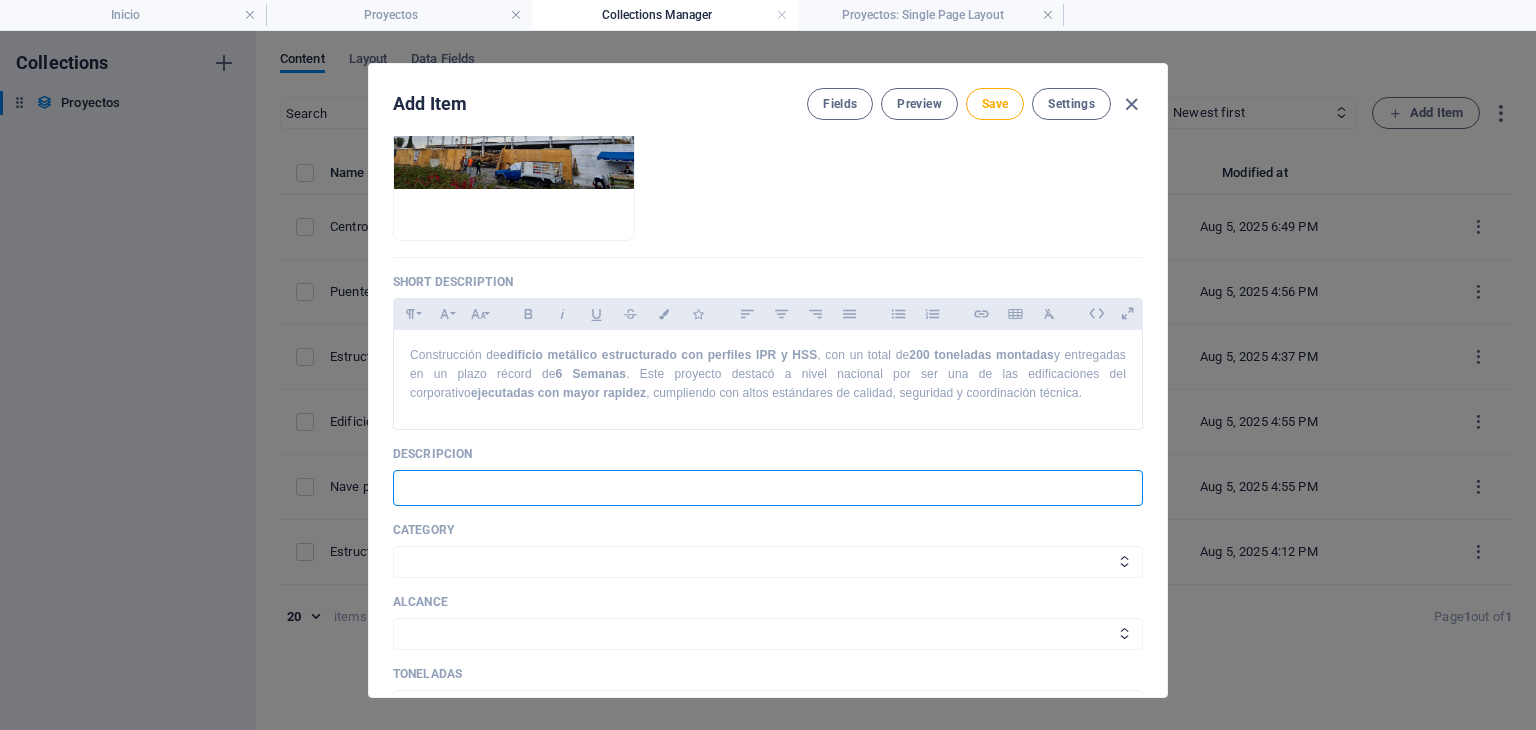paste on "​Construcción de edificio metálico estructurado con perfiles IPR y HSS, con un total de 200 toneladas montadas y entregadas en un plazo récord de 6 Semanas. Este proyecto destacó a nivel nacional por ser una de las edificaciones del corporativo  ejecutadas con mayor rapidez, cumpliendo con altos estándares de calidad, seguridad y coordinación técnica." 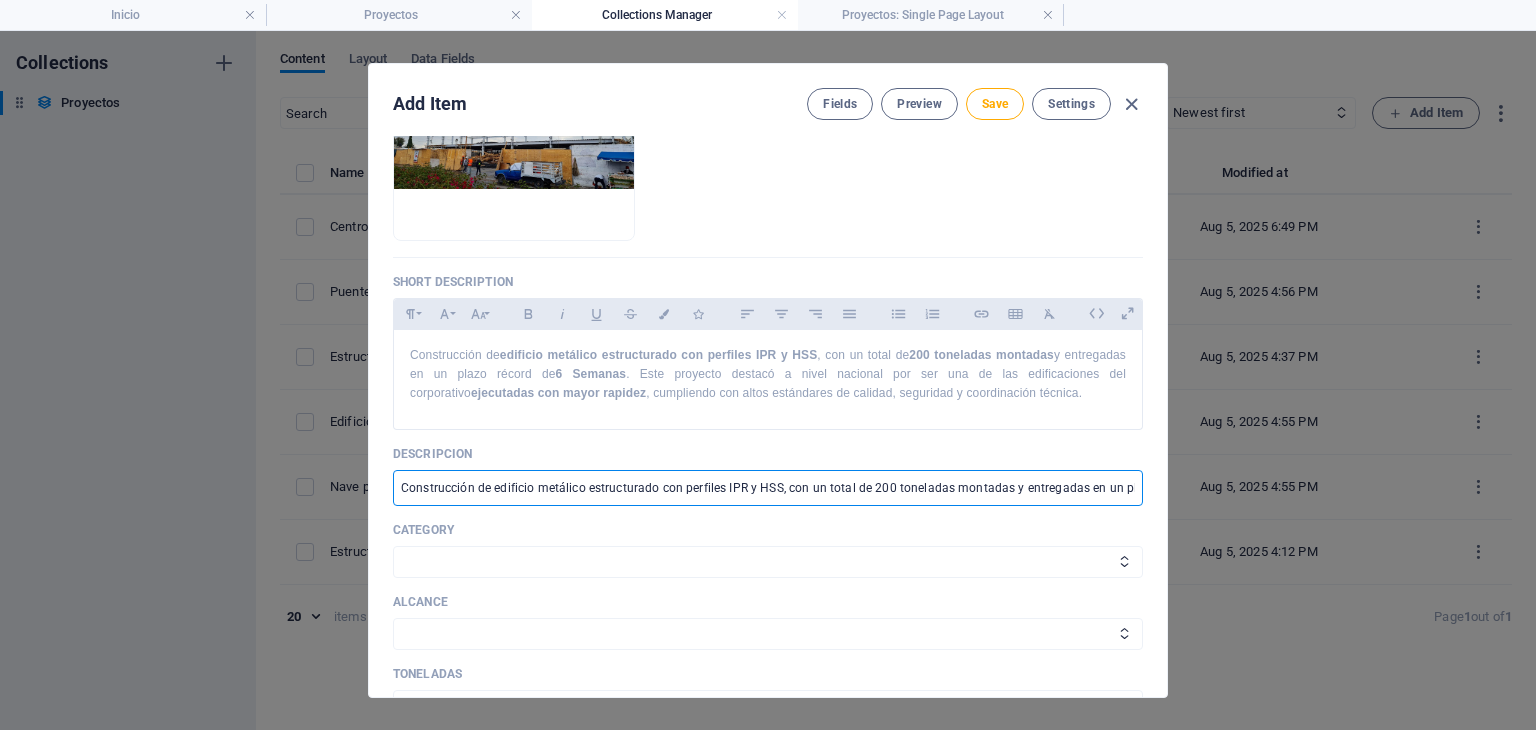 scroll, scrollTop: 0, scrollLeft: 1216, axis: horizontal 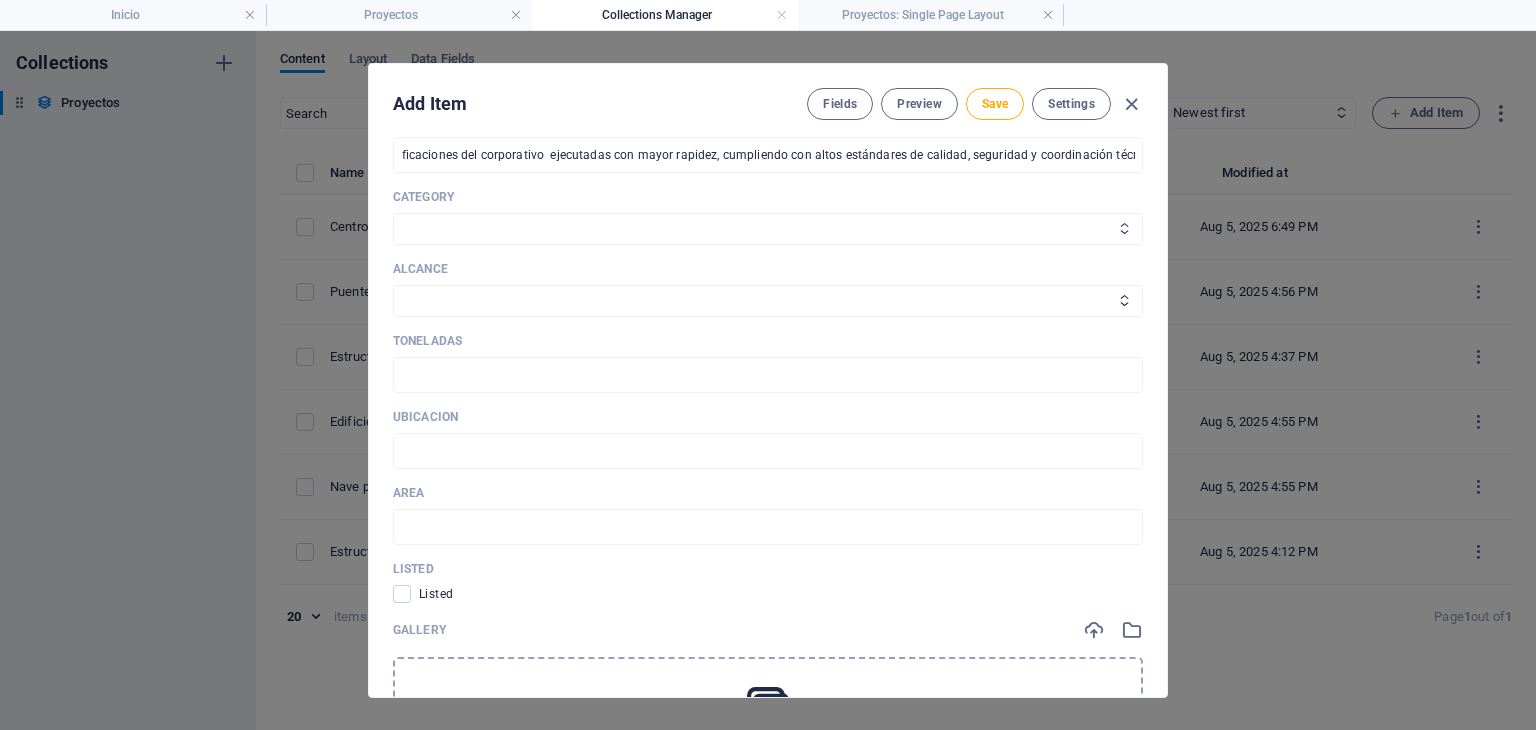 drag, startPoint x: 605, startPoint y: 210, endPoint x: 603, endPoint y: 220, distance: 10.198039 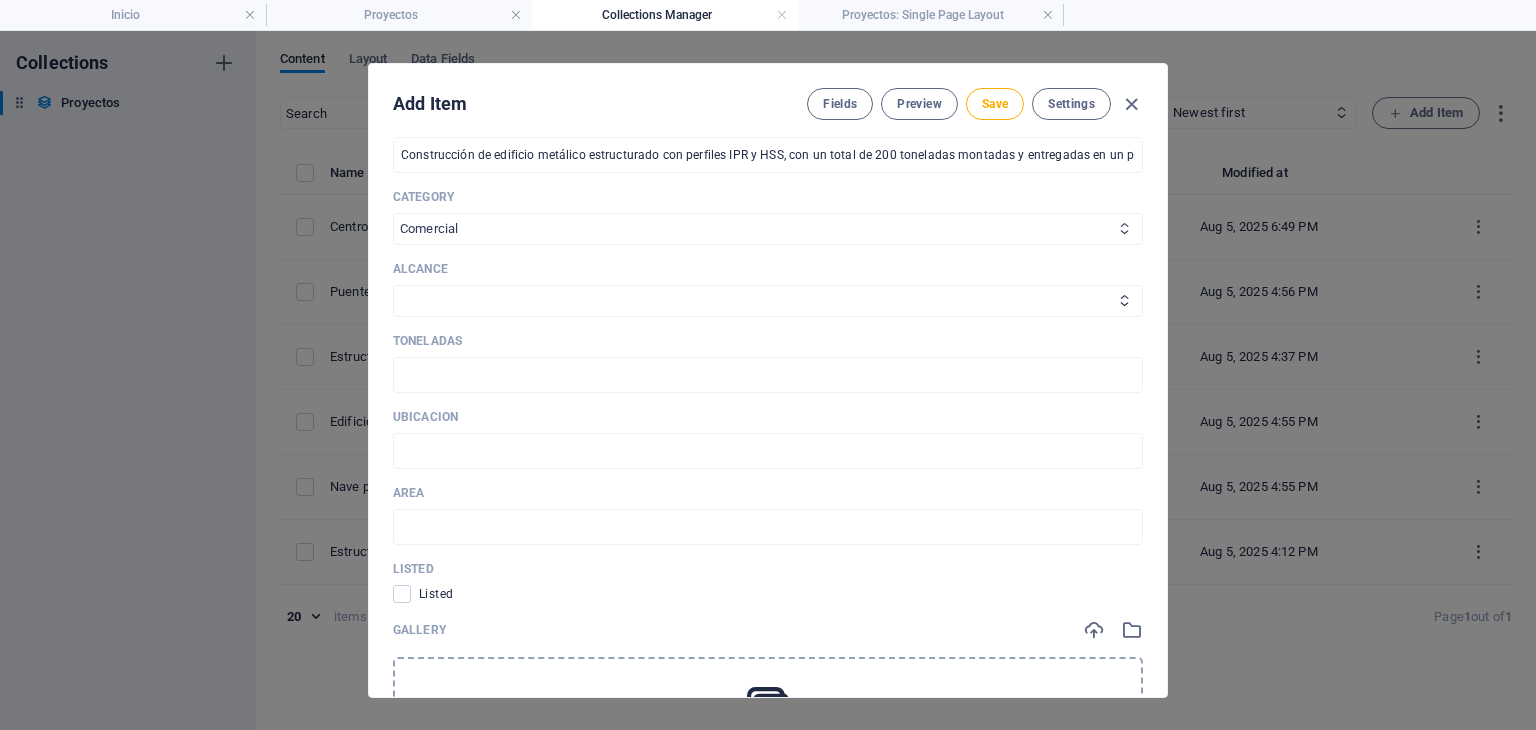 click on "Industrial Vertical Comercial" at bounding box center (768, 229) 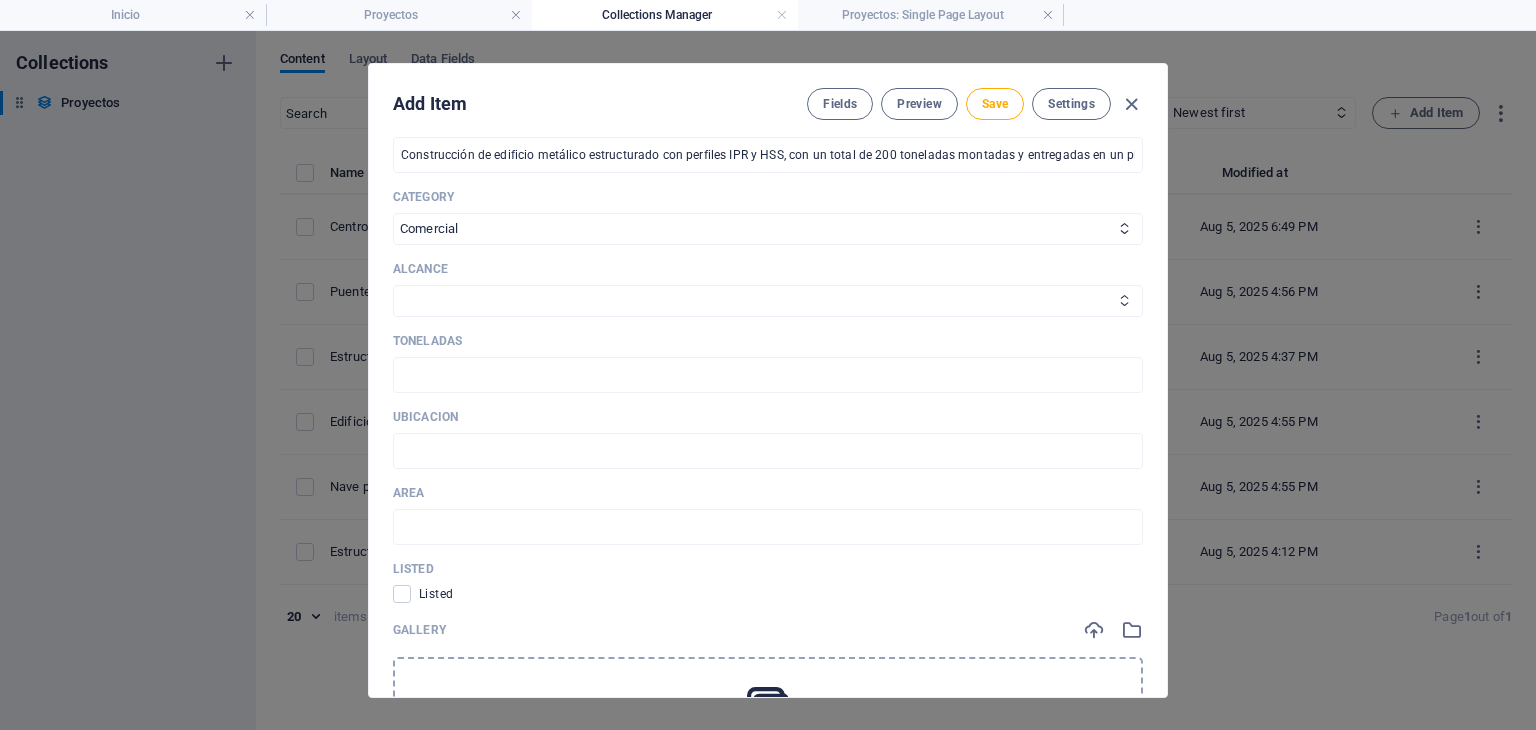 click on "Fabricacion y Montaje Llave en mano Ingenieria Fabricacion Ingenieria y Fabricacion" at bounding box center [768, 301] 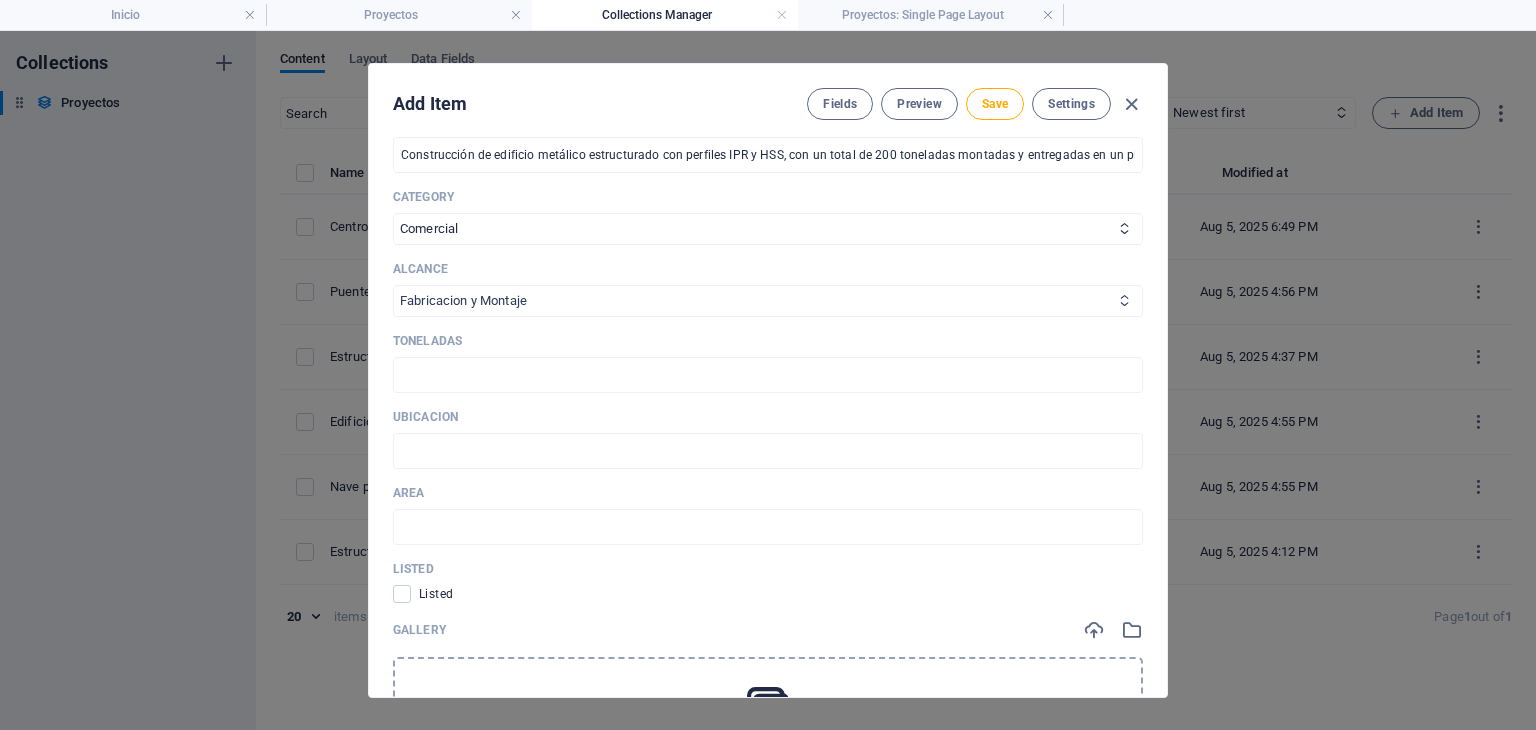 click on "Fabricacion y Montaje Llave en mano Ingenieria Fabricacion Ingenieria y Fabricacion" at bounding box center (768, 301) 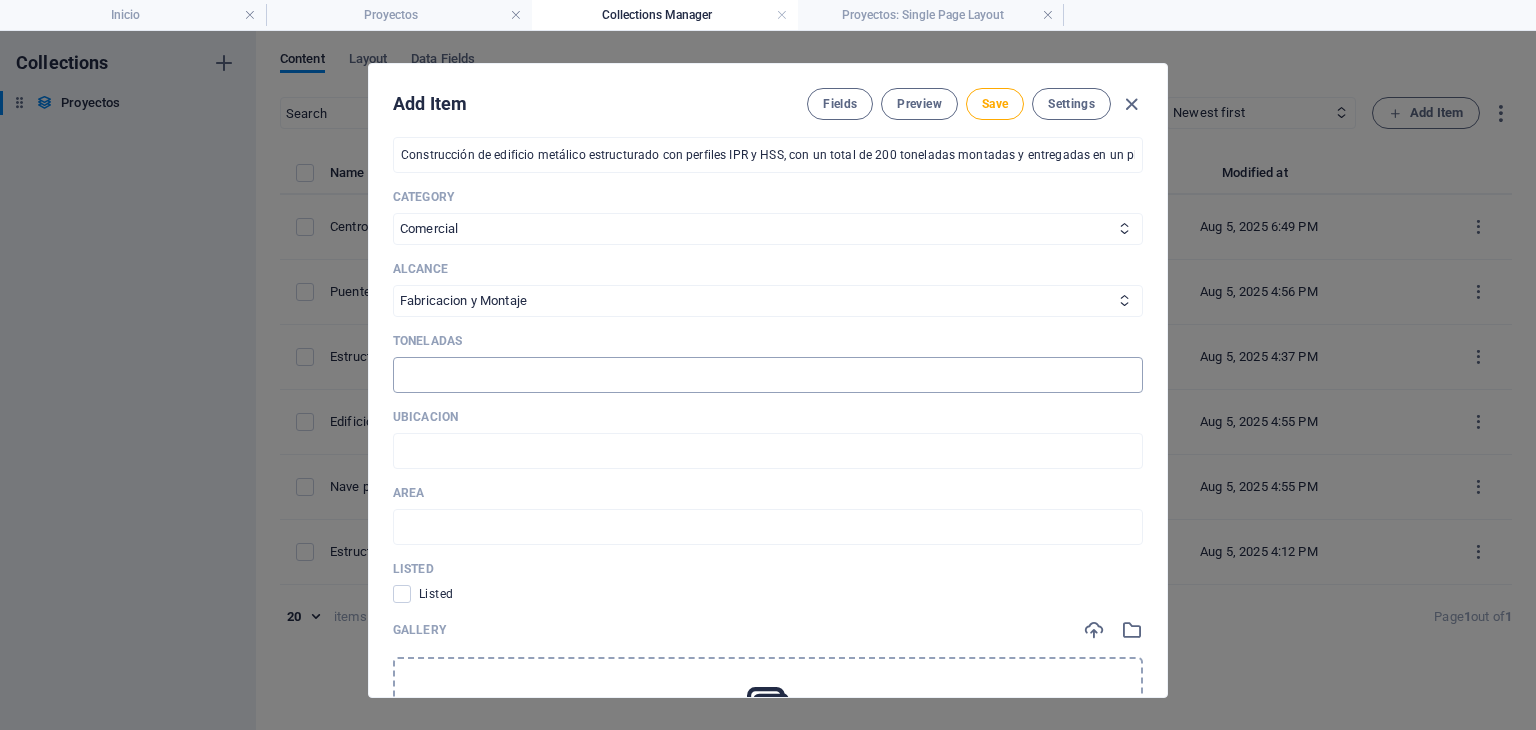 click at bounding box center (768, 375) 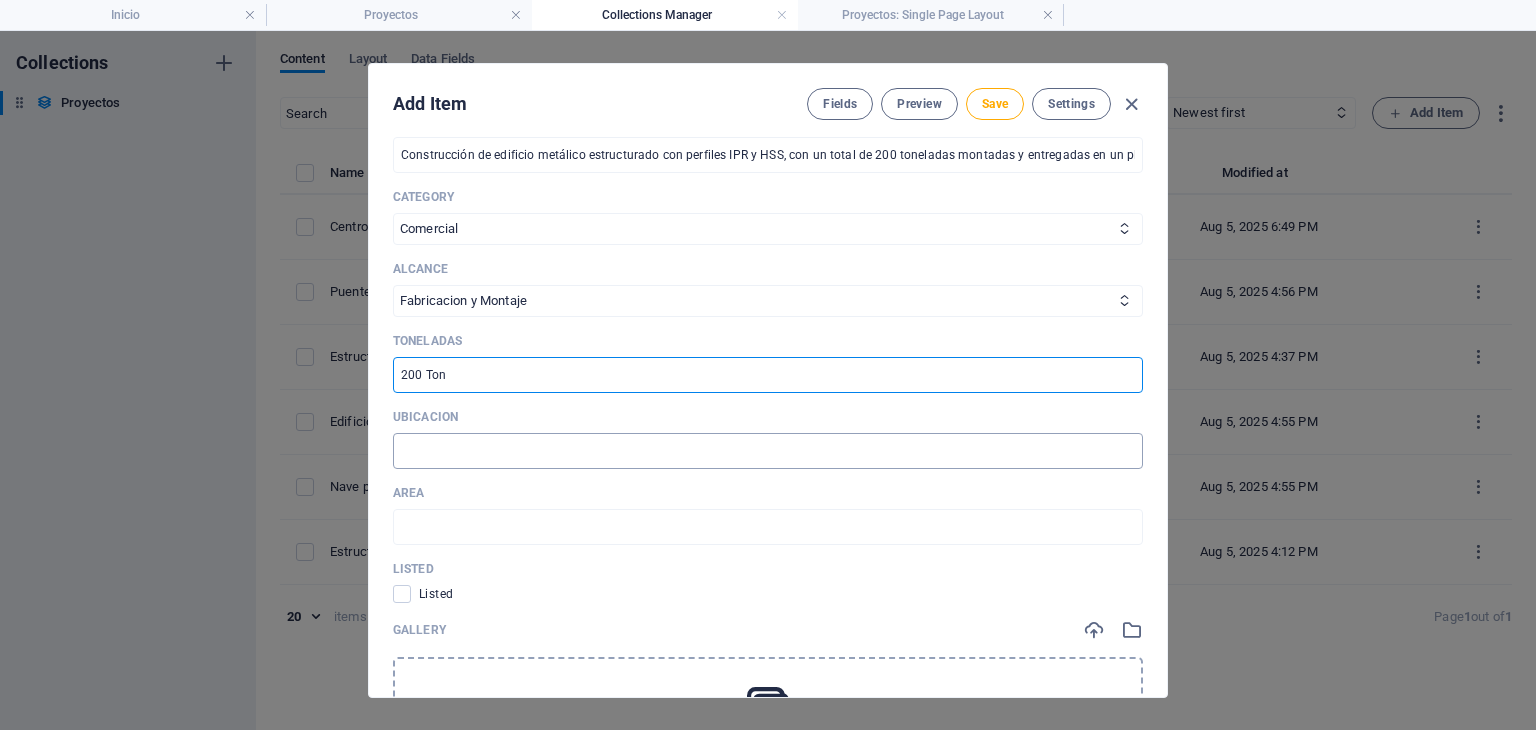 click at bounding box center (768, 451) 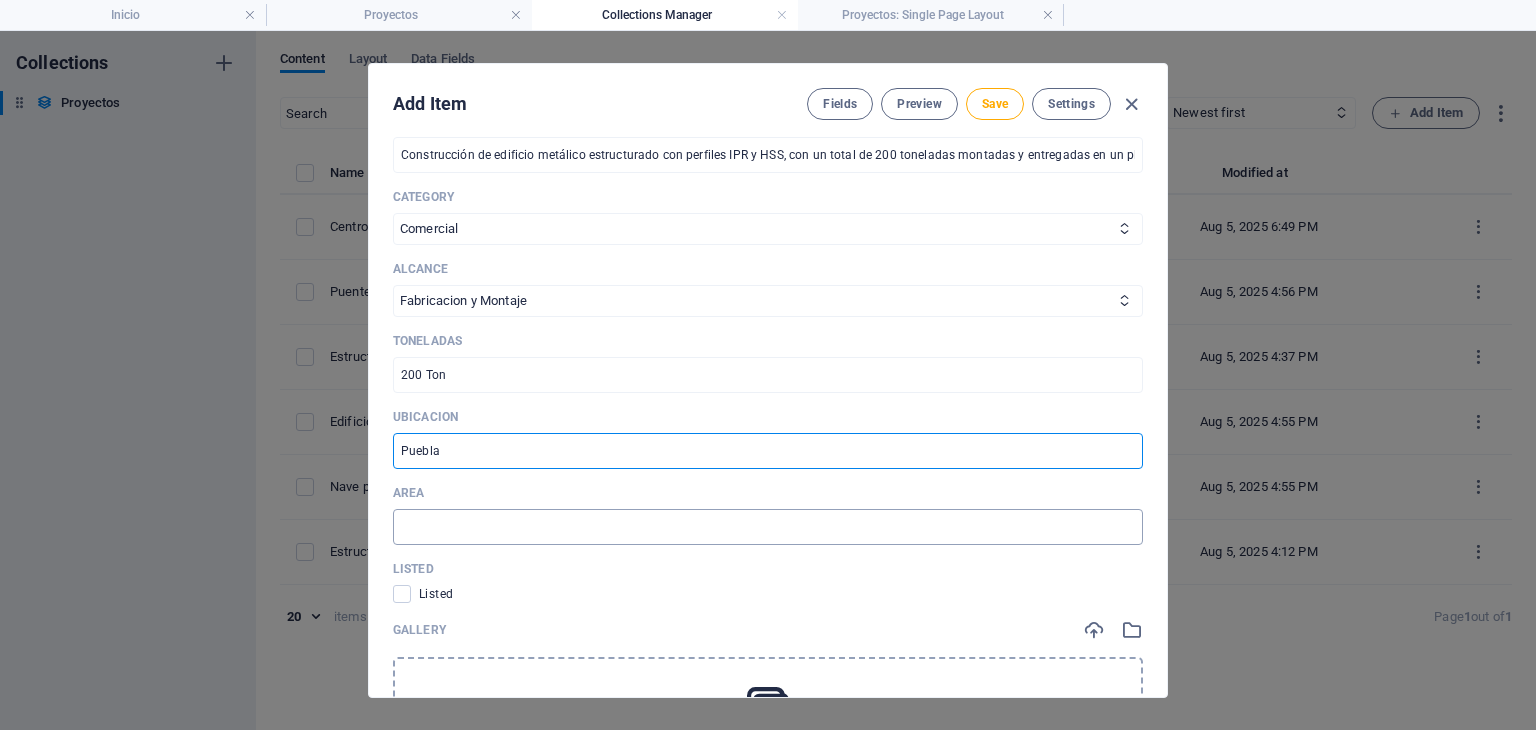 click at bounding box center [768, 527] 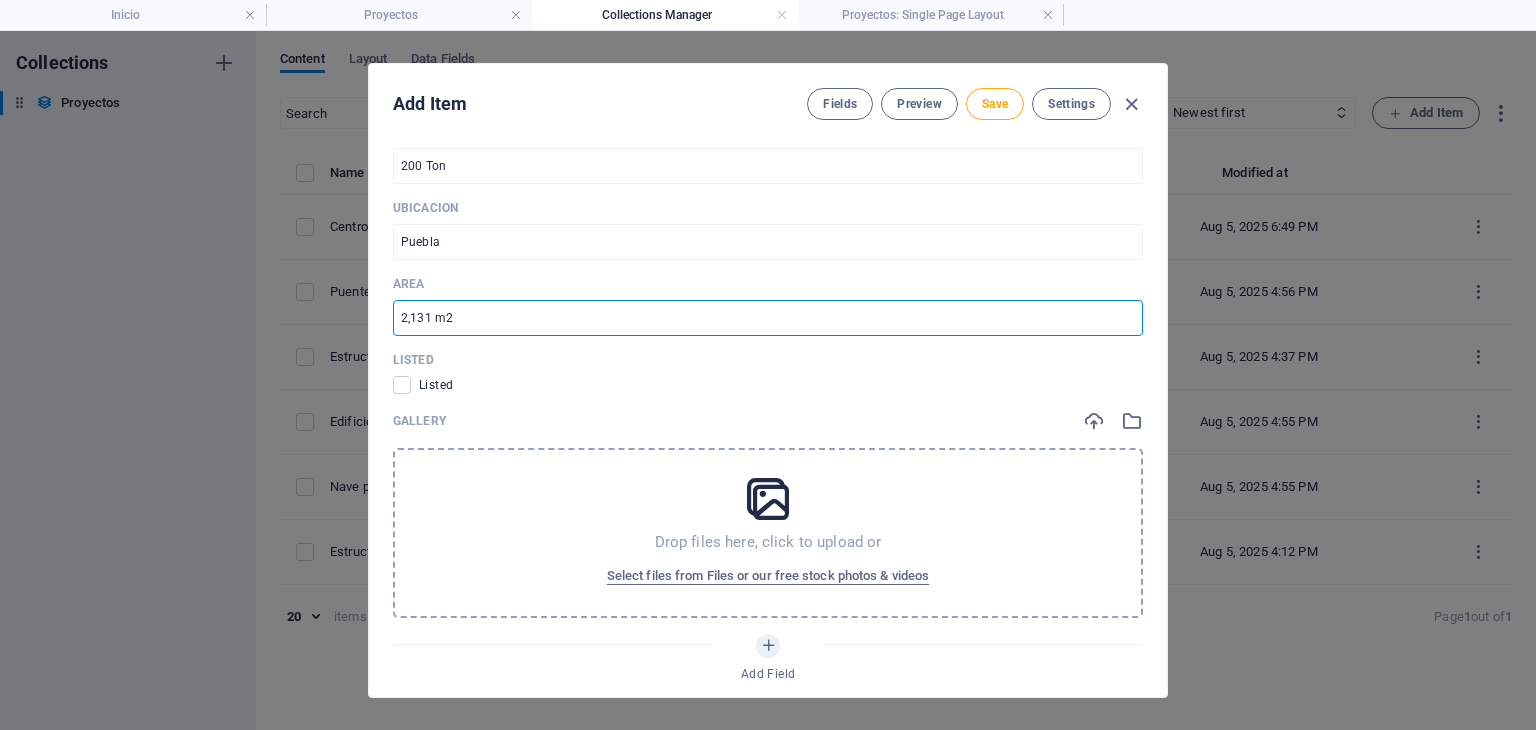 scroll, scrollTop: 1000, scrollLeft: 0, axis: vertical 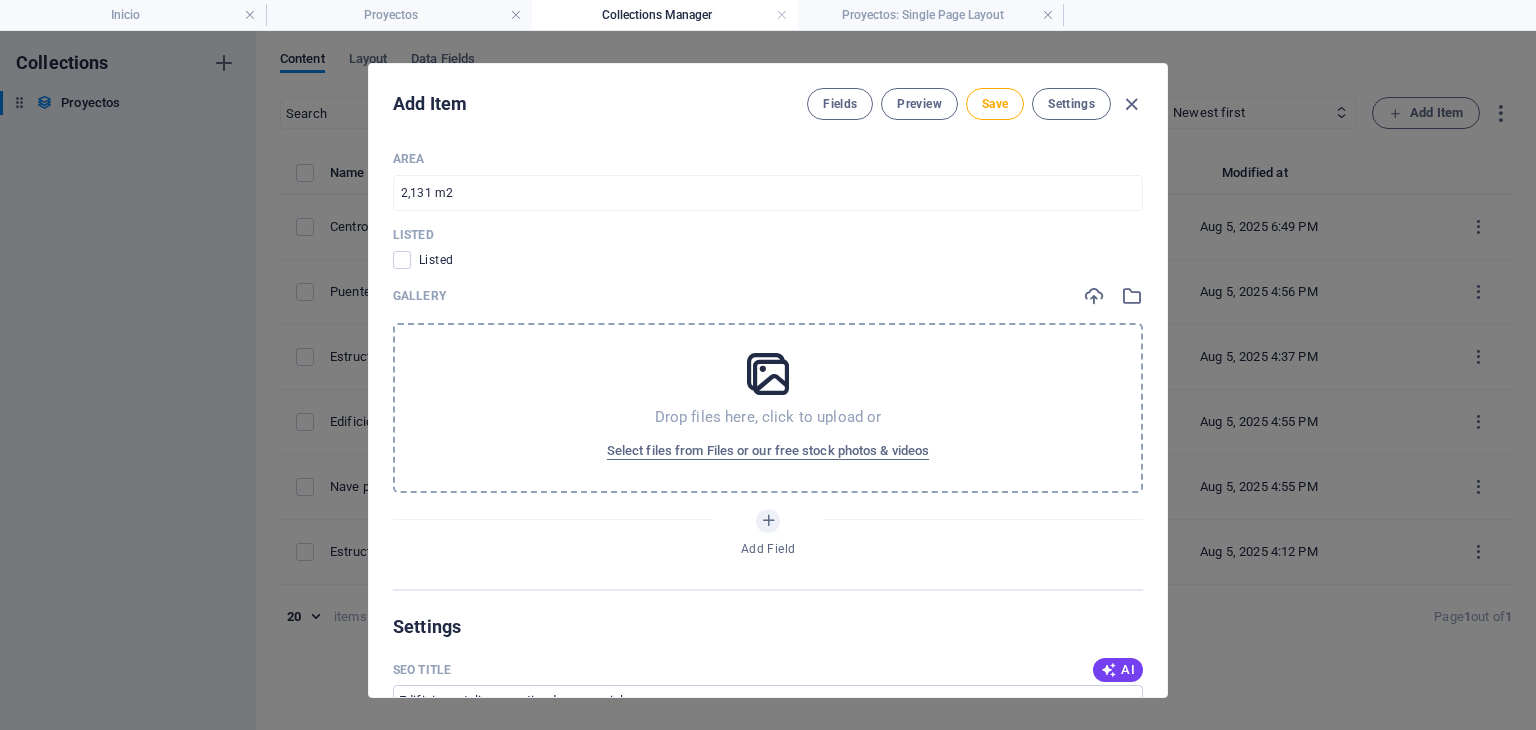 click at bounding box center [768, 374] 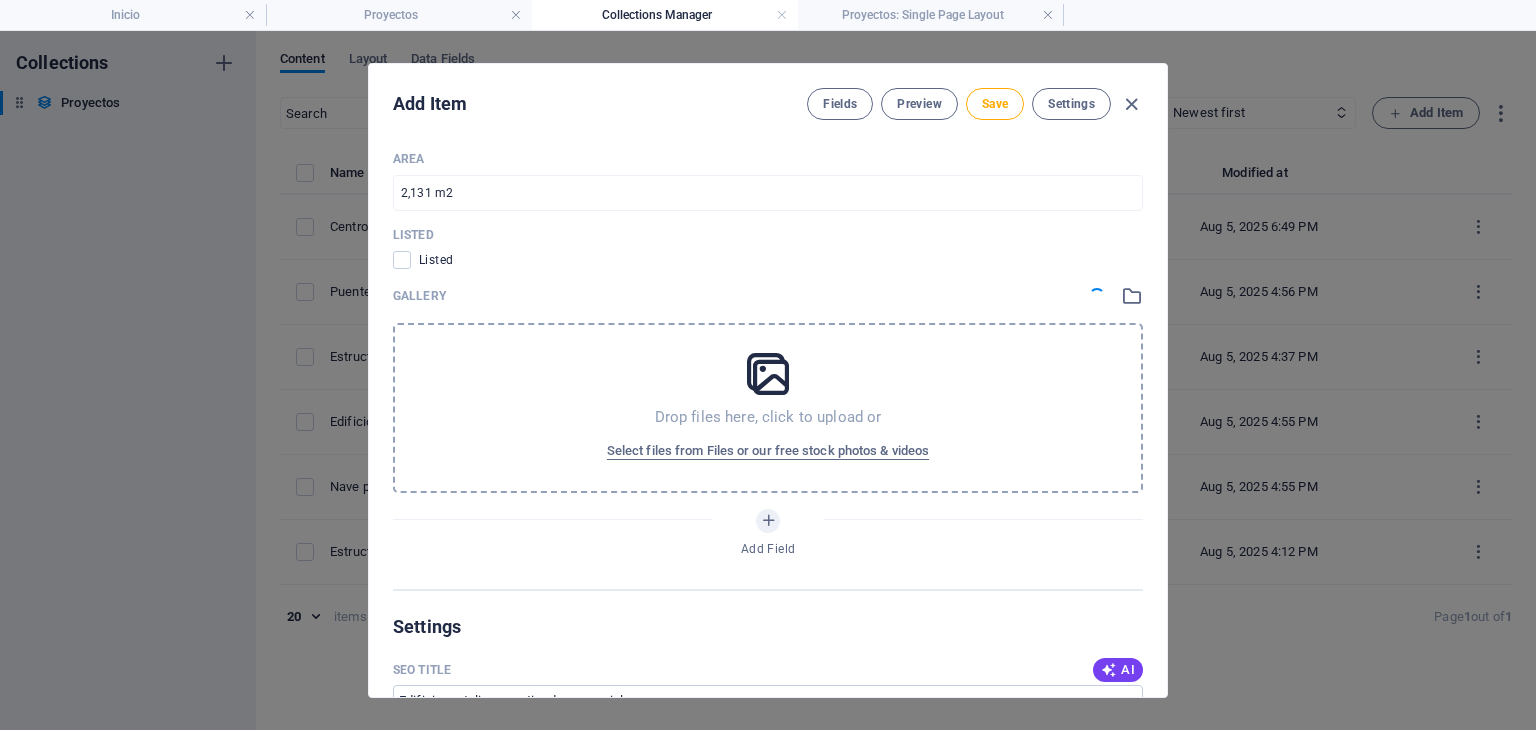 click at bounding box center [768, 374] 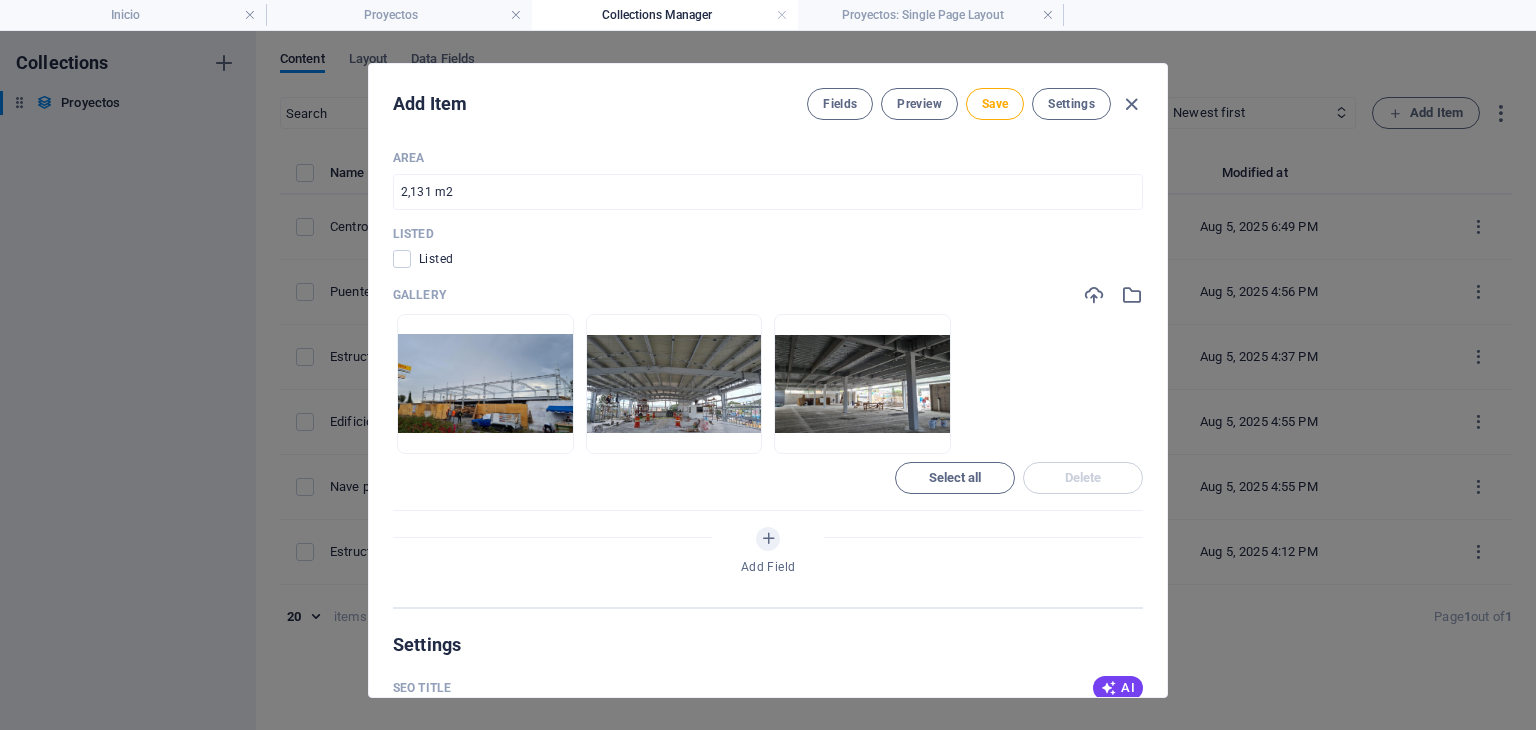 scroll, scrollTop: 1000, scrollLeft: 0, axis: vertical 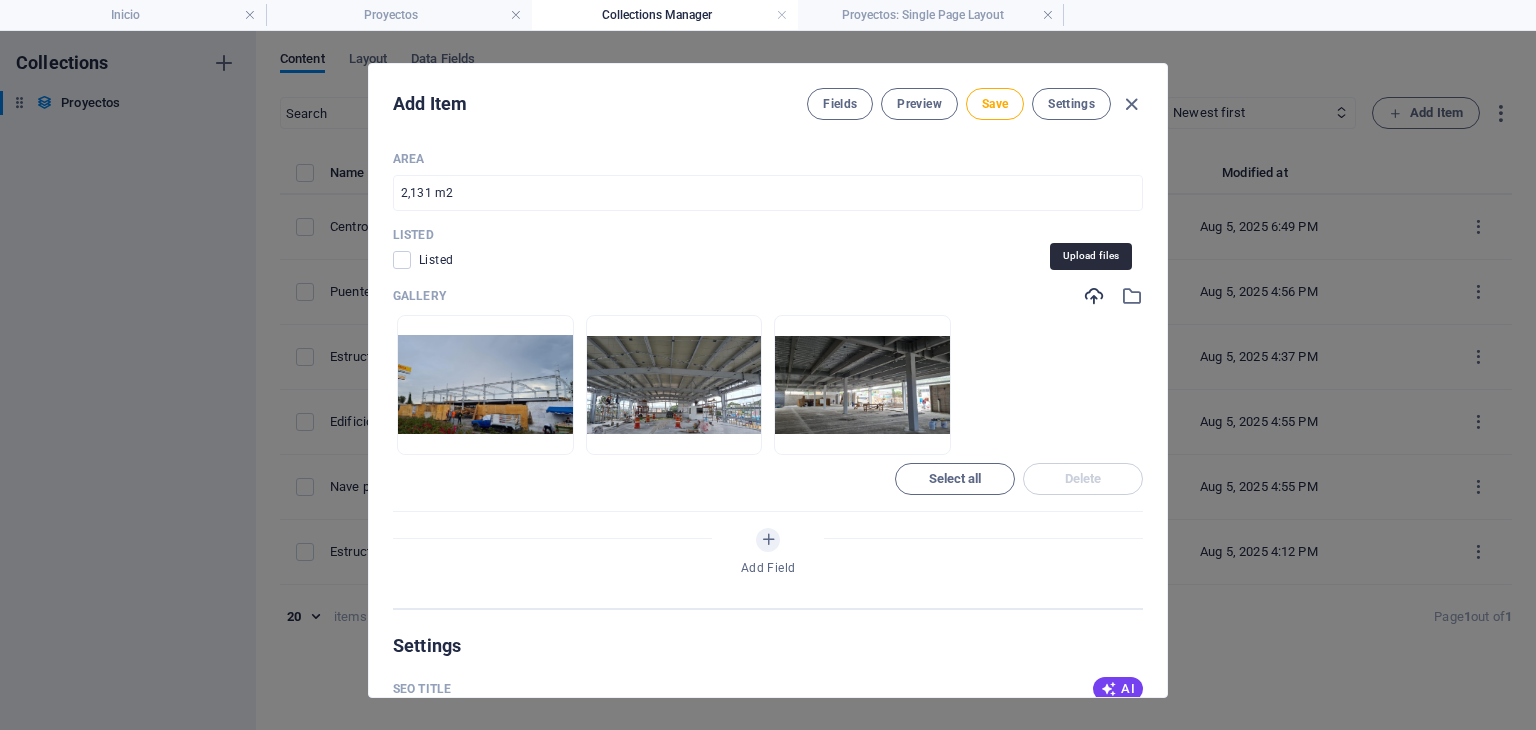 click at bounding box center (1094, 296) 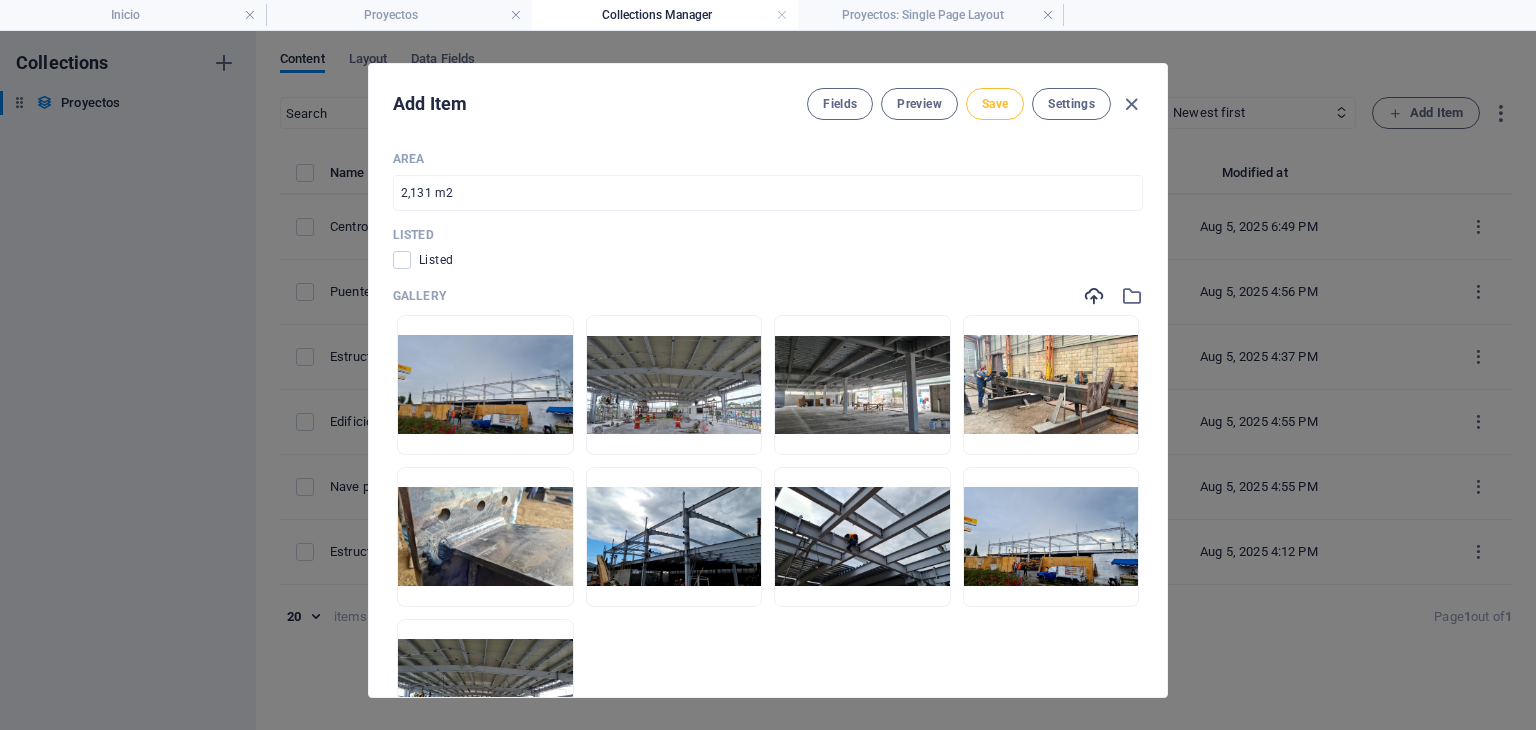 click on "Save" at bounding box center [995, 104] 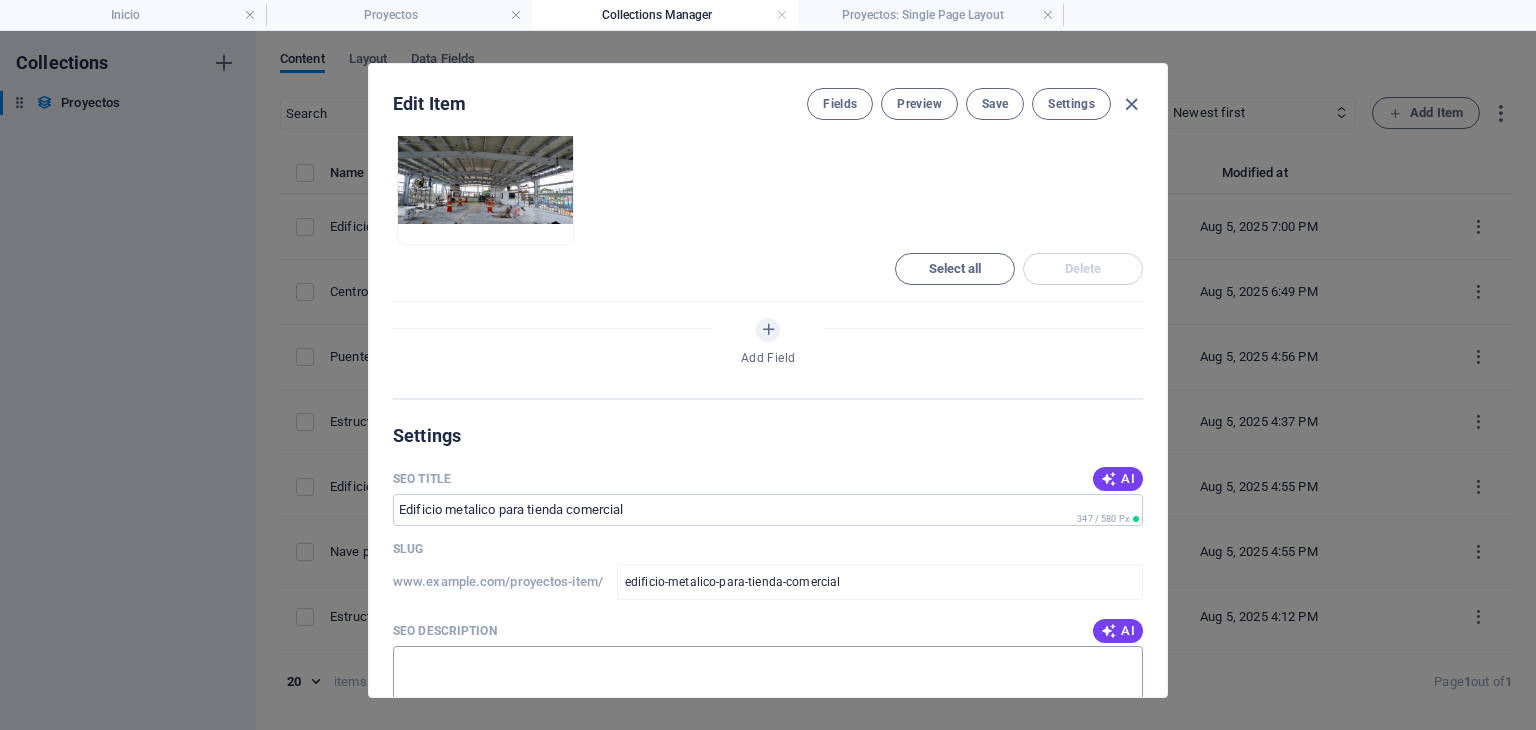 scroll, scrollTop: 1666, scrollLeft: 0, axis: vertical 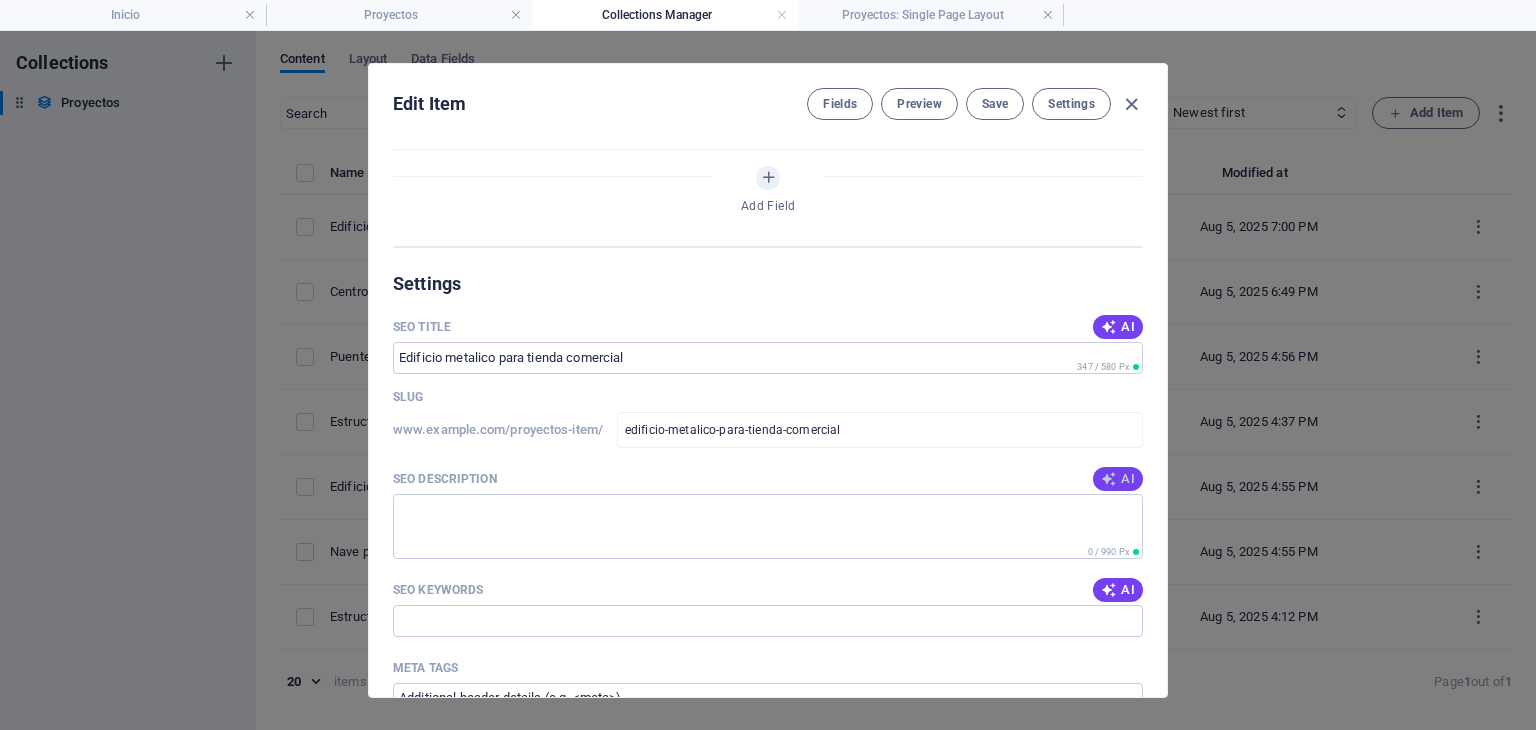 click on "AI" at bounding box center (1118, 479) 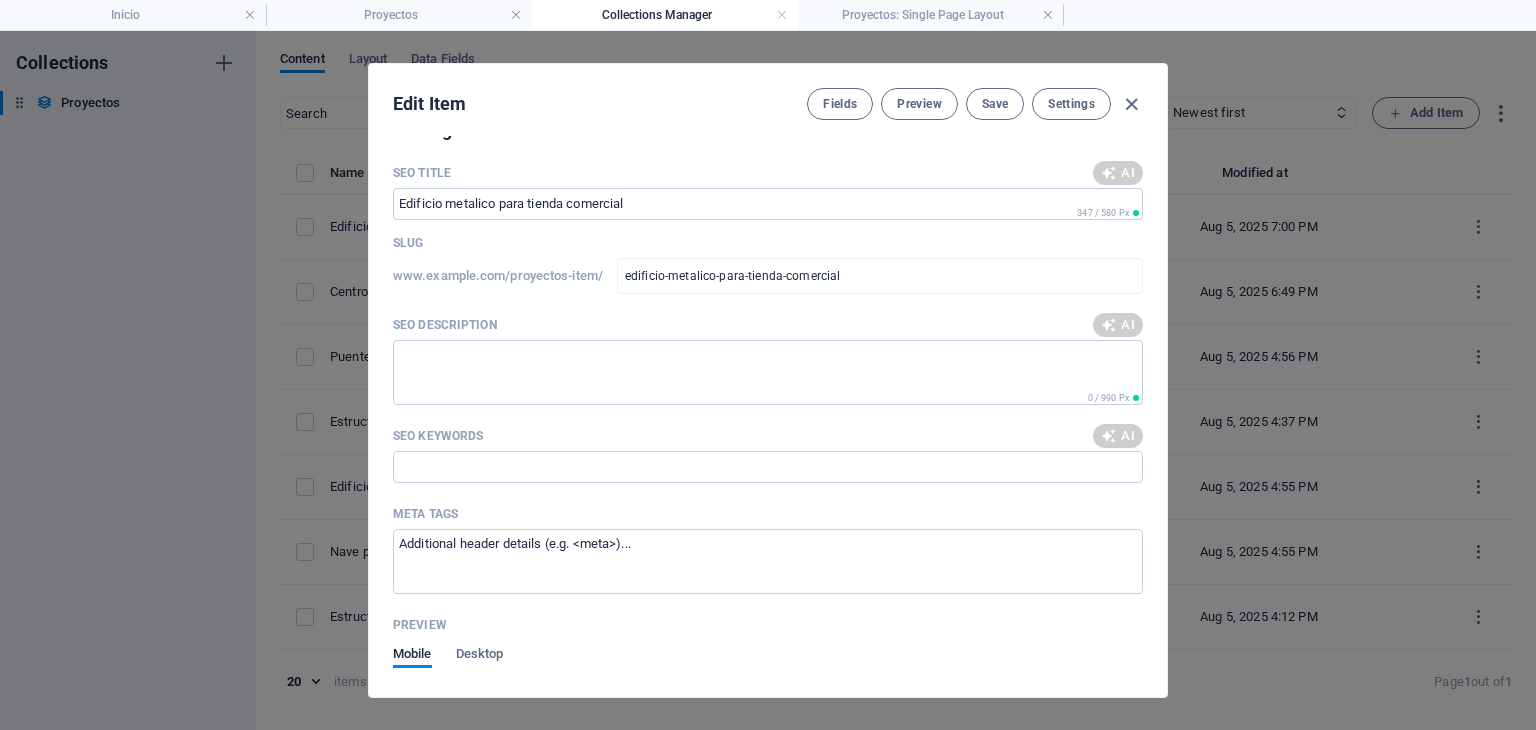 scroll, scrollTop: 1833, scrollLeft: 0, axis: vertical 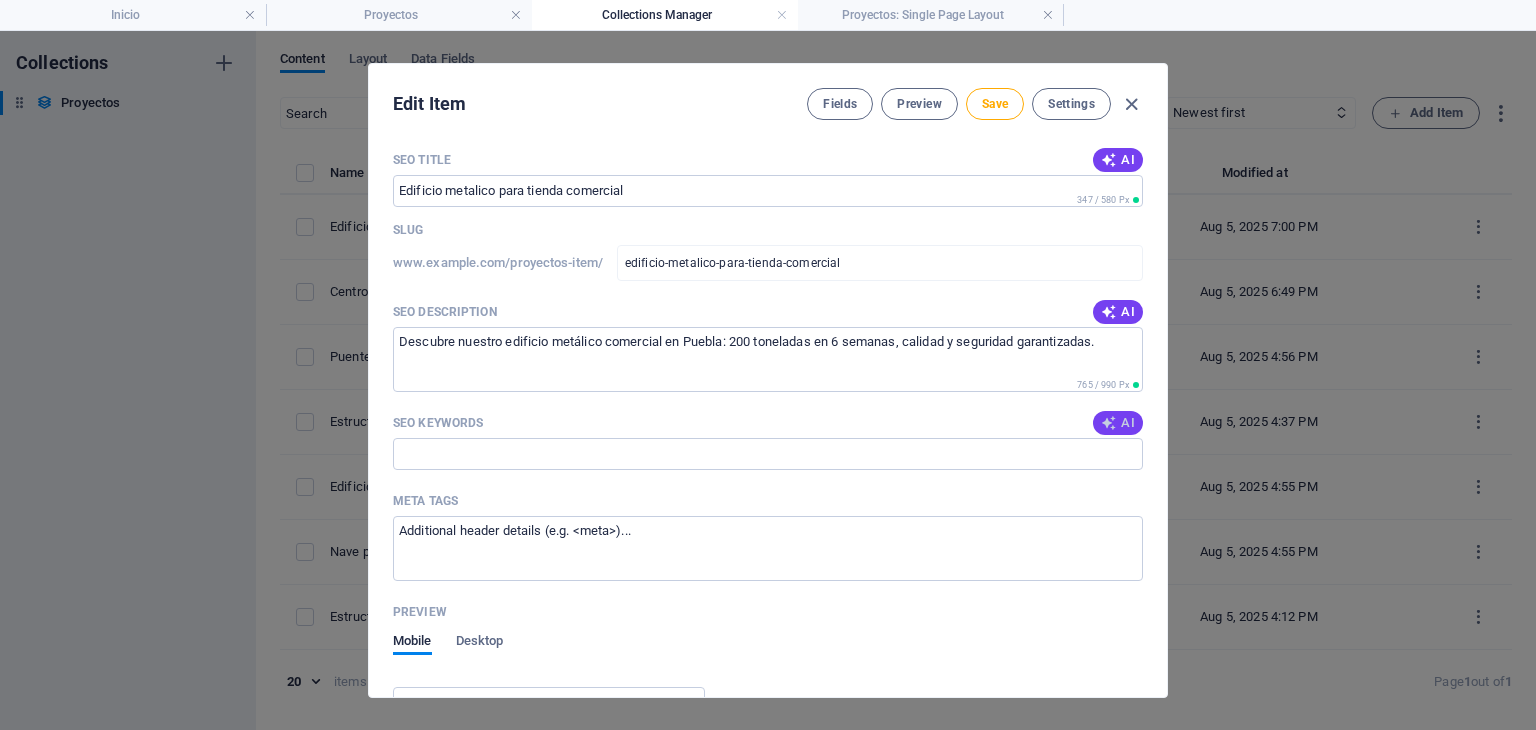 click on "AI" at bounding box center [1118, 423] 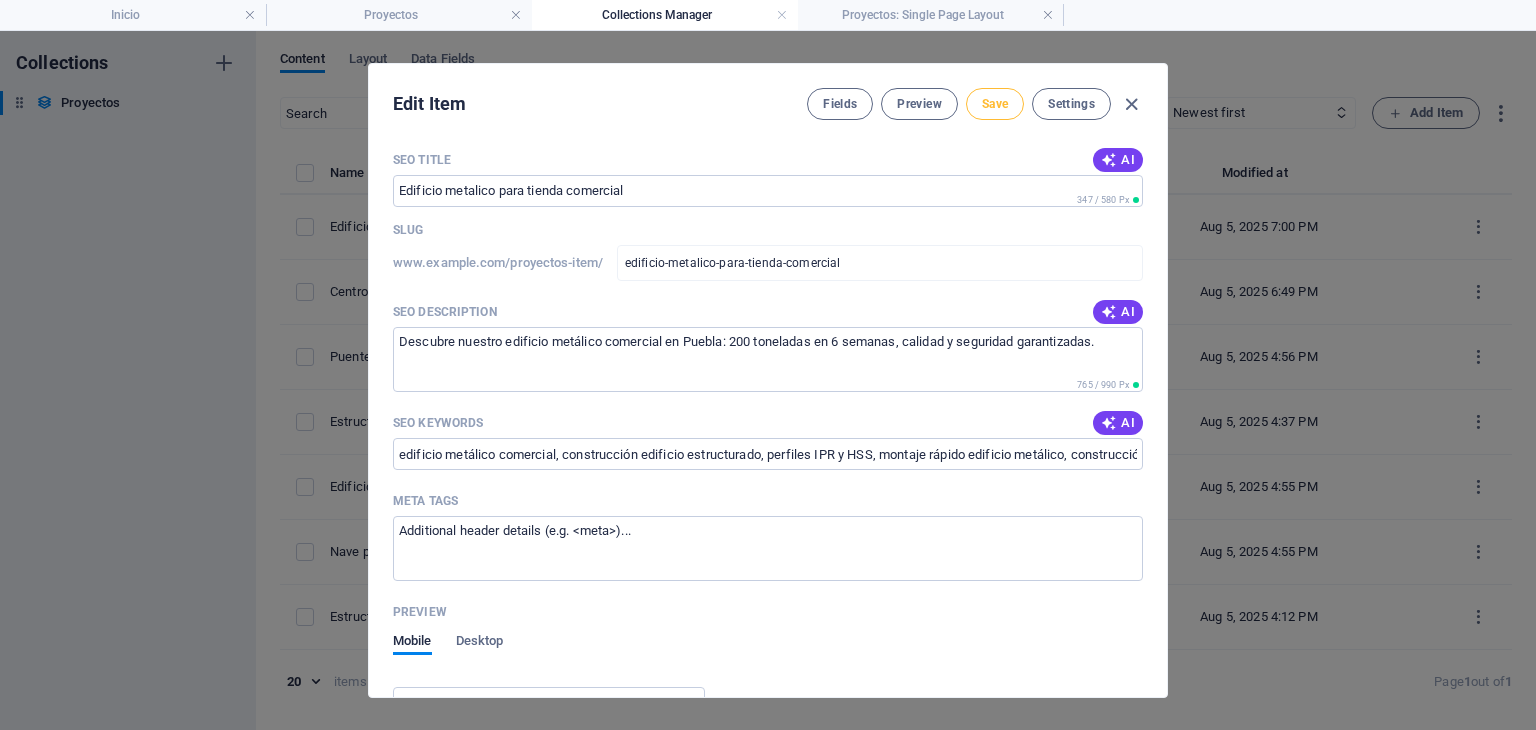 click on "Save" at bounding box center [995, 104] 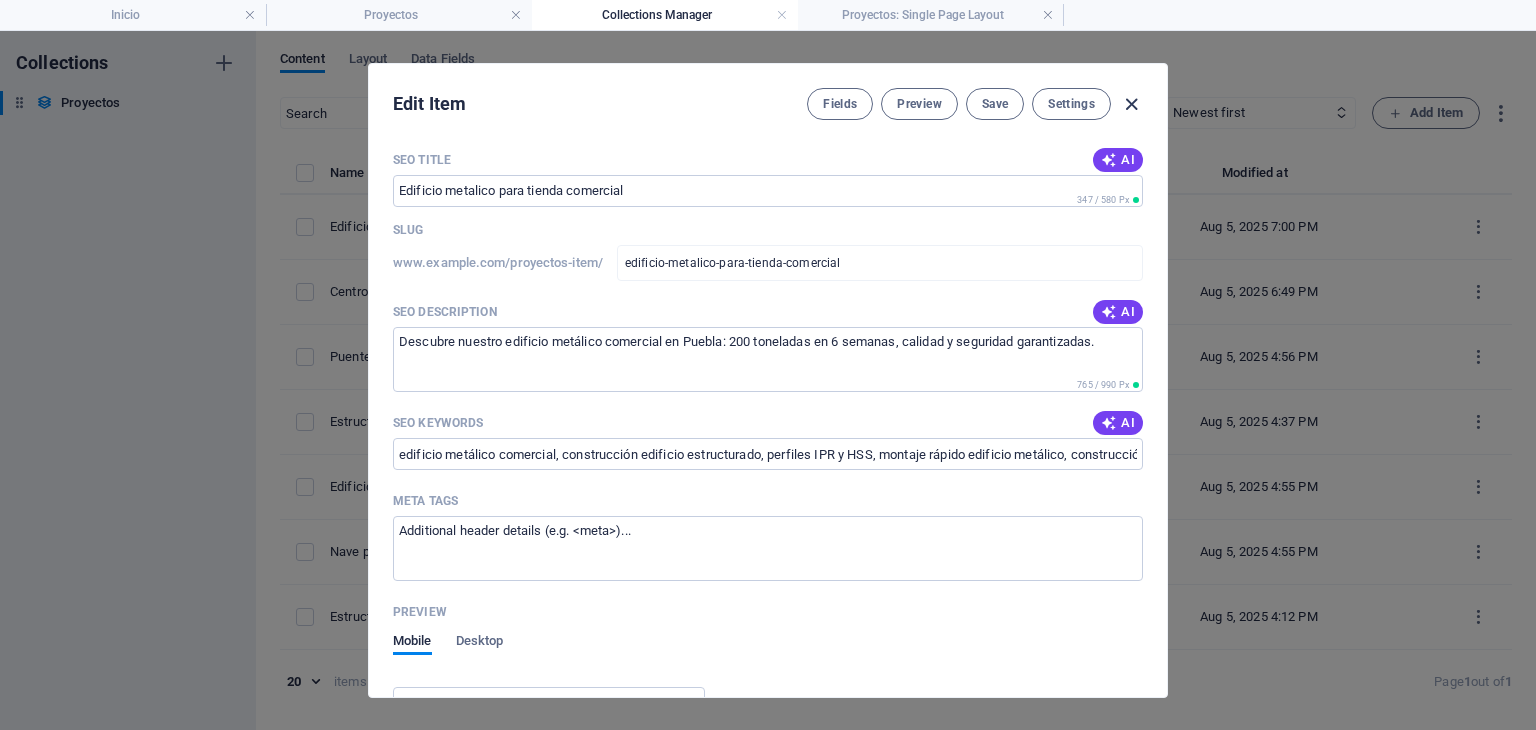 click at bounding box center [1131, 104] 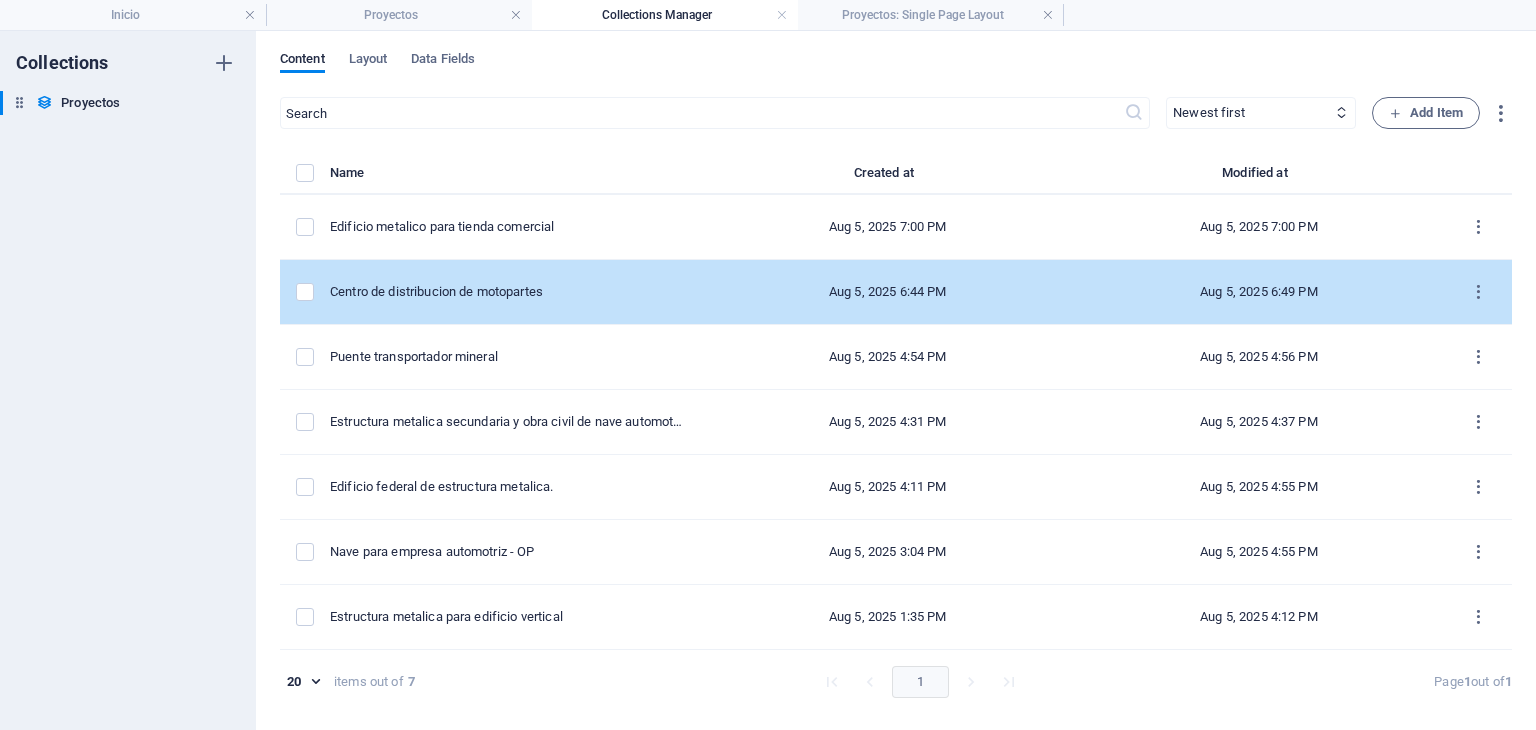 click on "Centro de distribucion de motopartes" at bounding box center (508, 292) 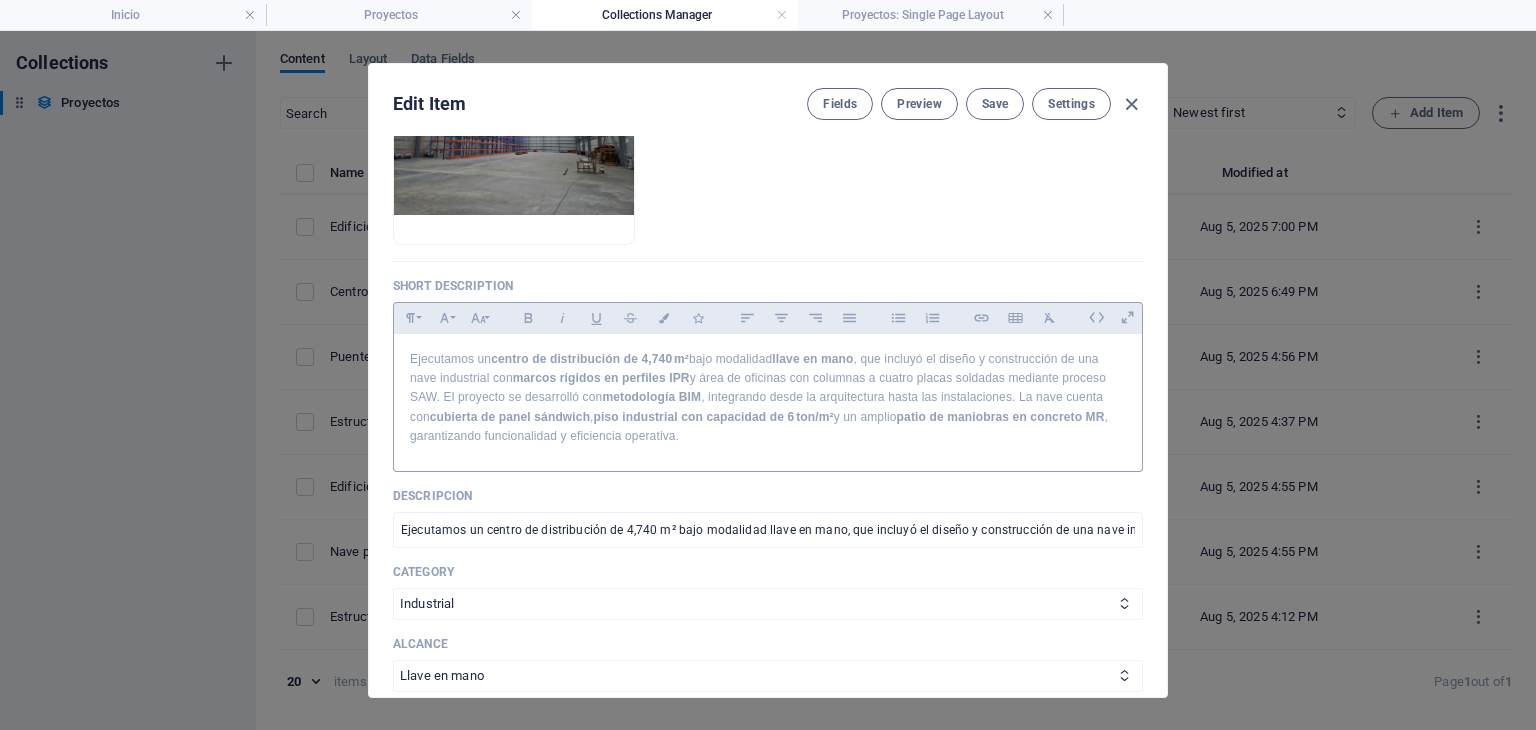 scroll, scrollTop: 333, scrollLeft: 0, axis: vertical 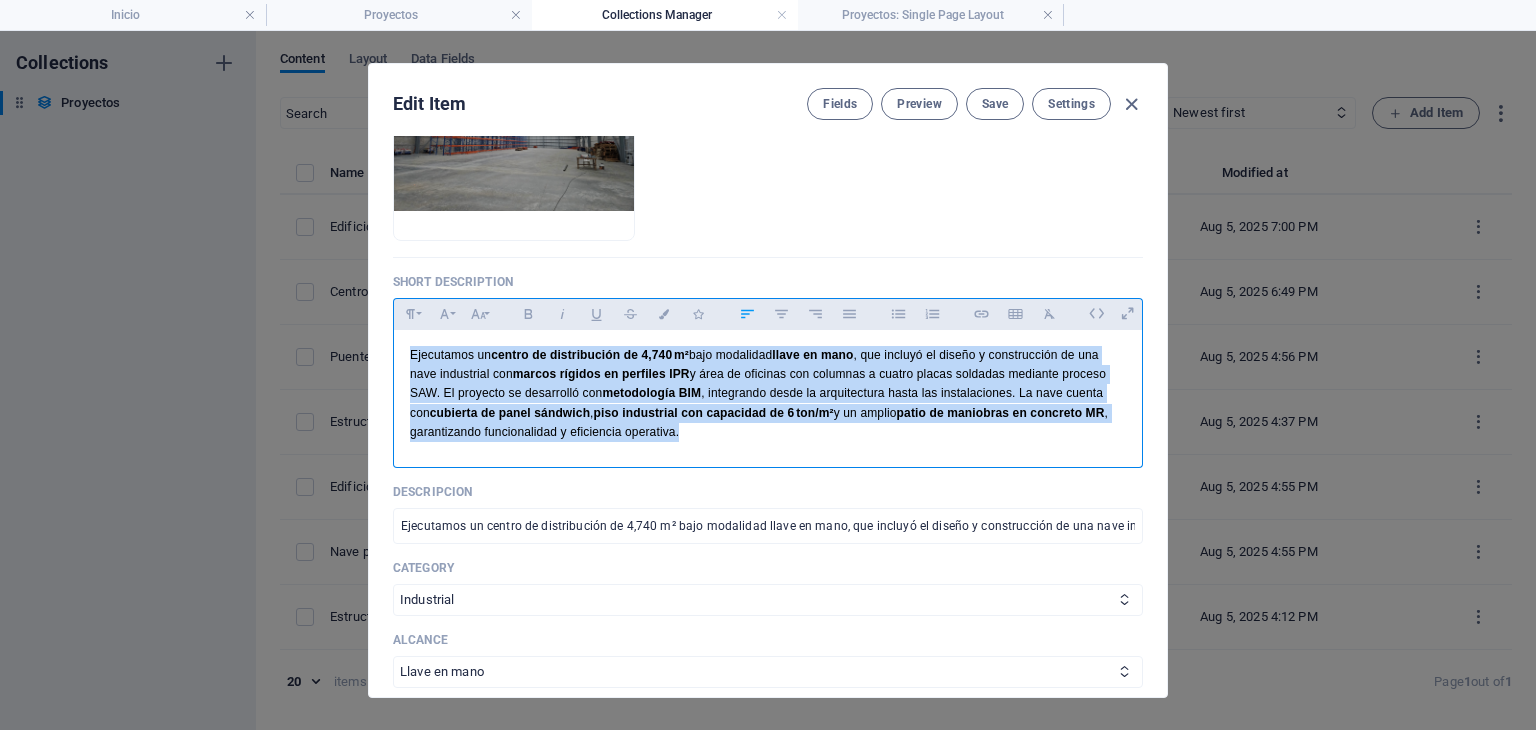 drag, startPoint x: 708, startPoint y: 446, endPoint x: 307, endPoint y: 332, distance: 416.88968 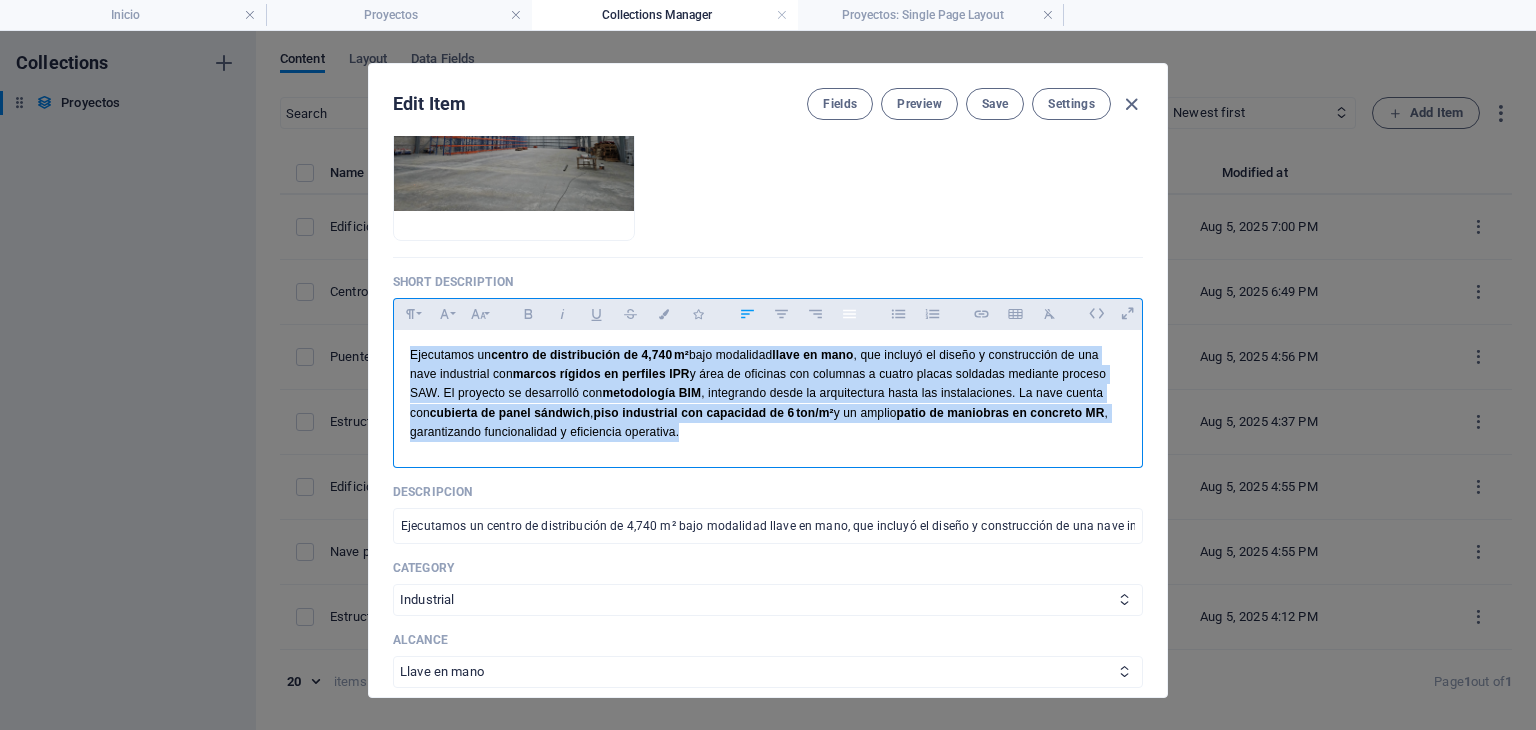 click 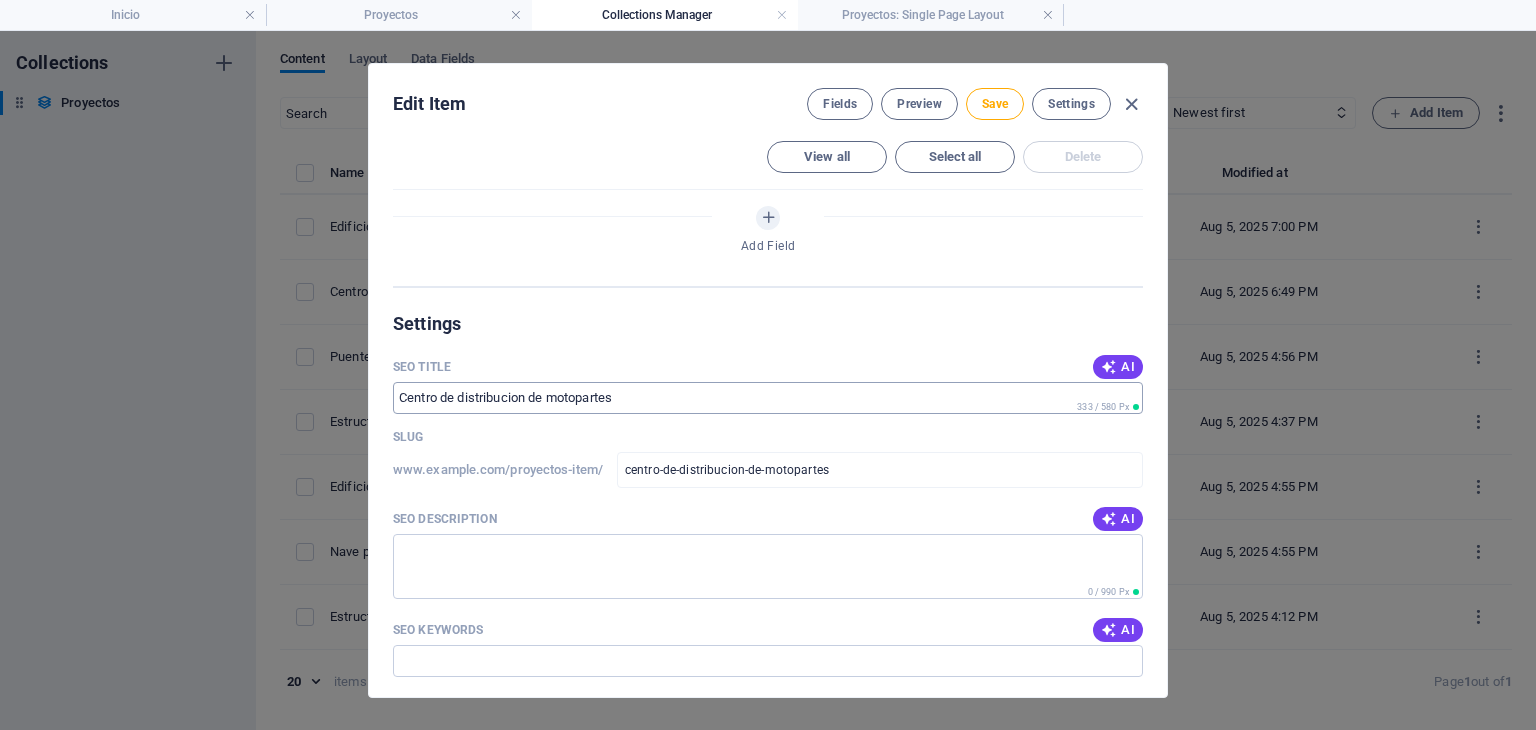 scroll, scrollTop: 1666, scrollLeft: 0, axis: vertical 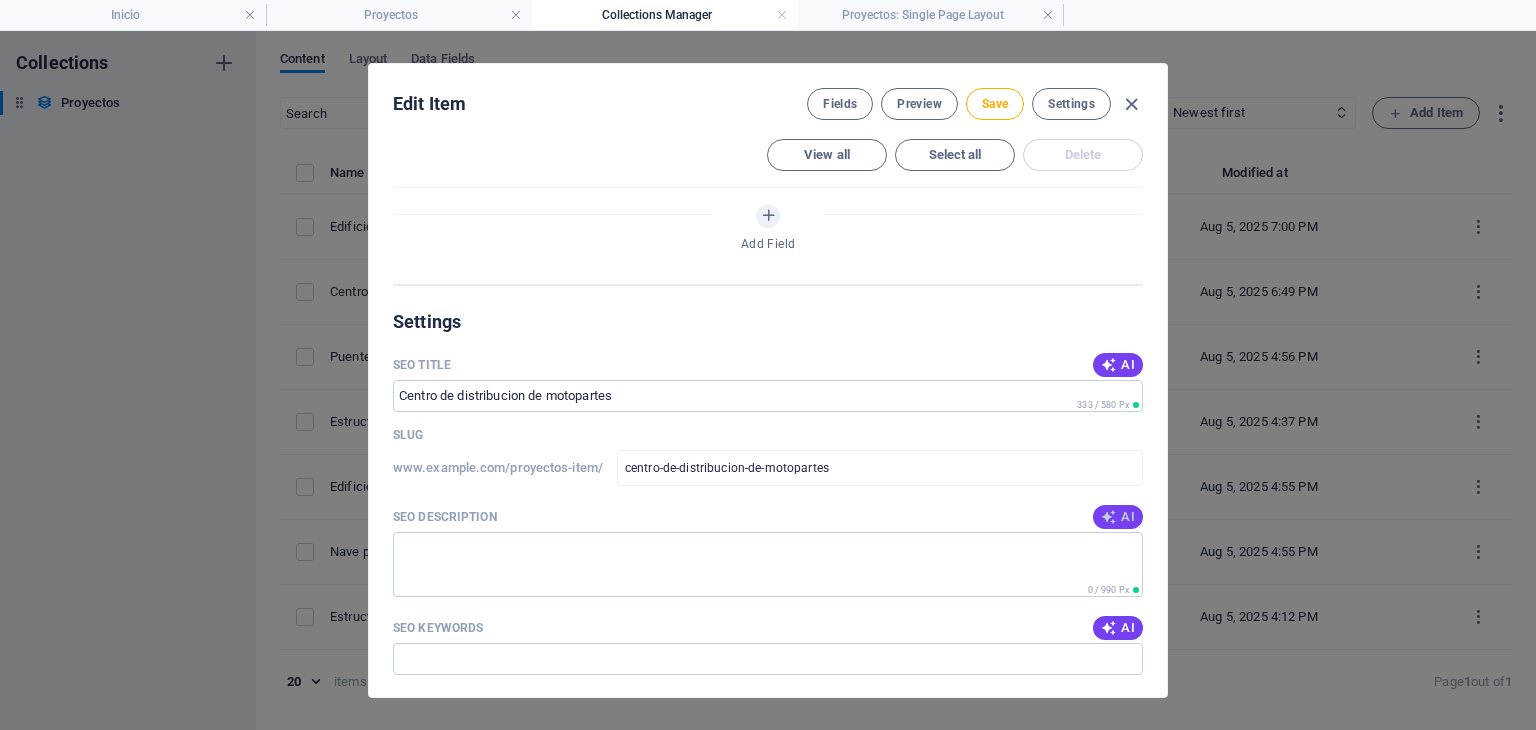 click on "AI" at bounding box center (1118, 517) 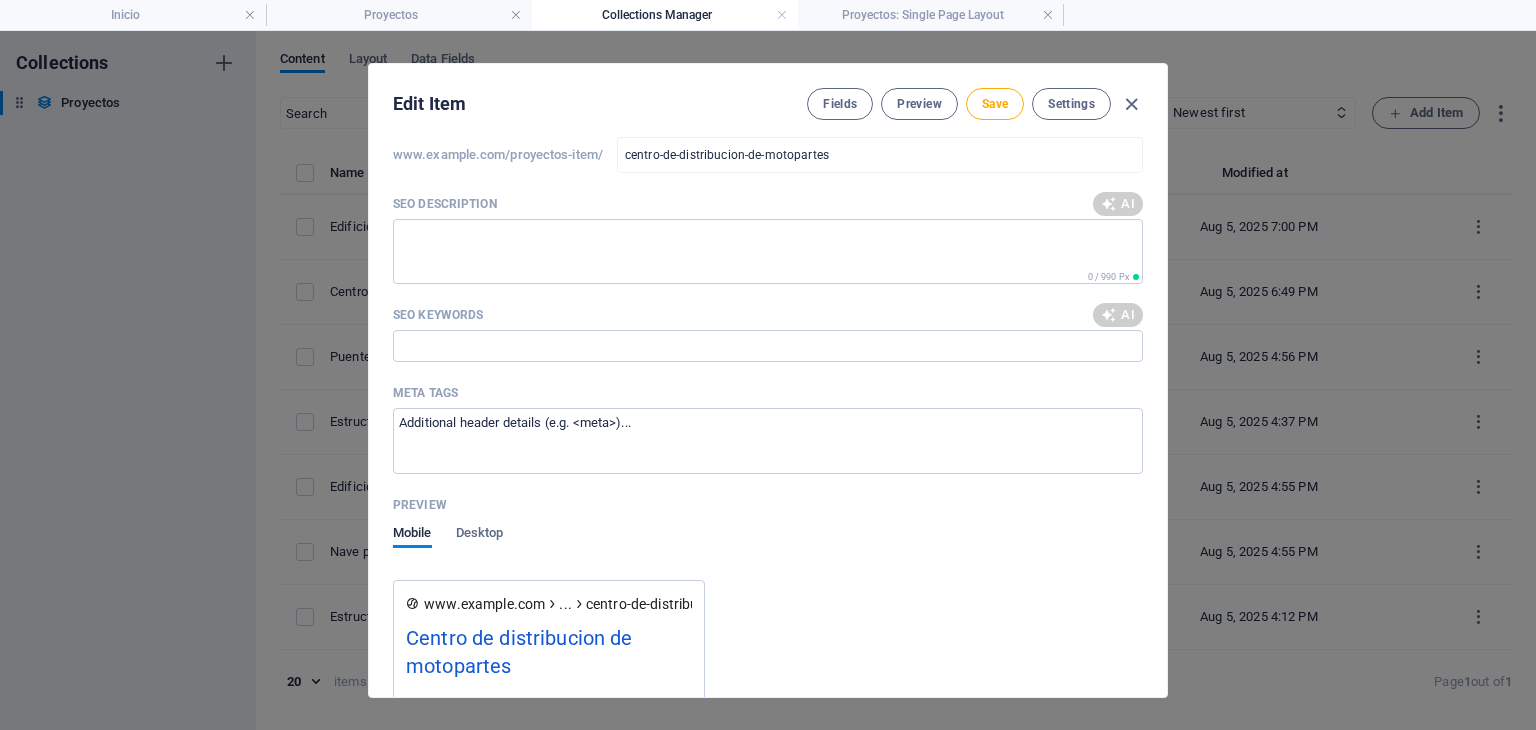 scroll, scrollTop: 2000, scrollLeft: 0, axis: vertical 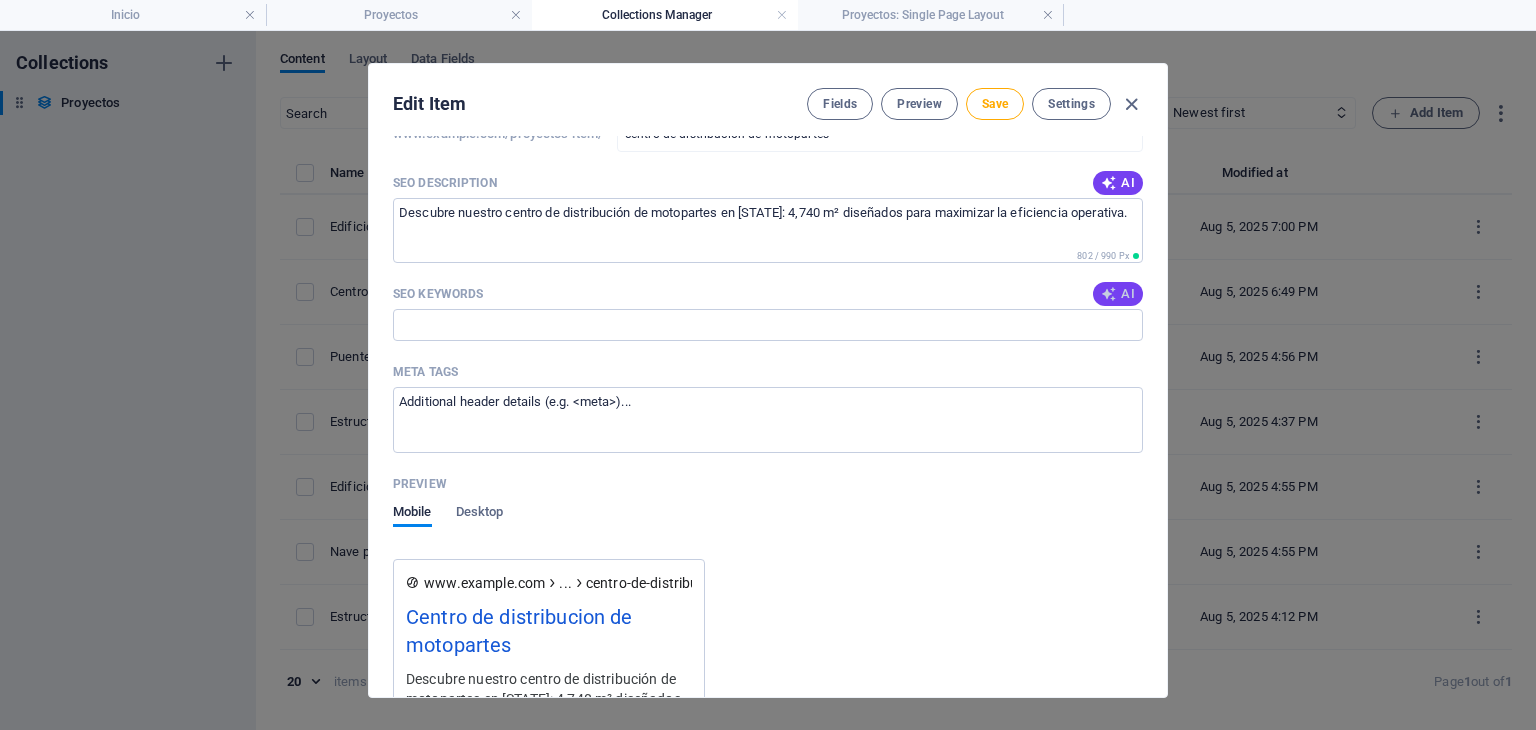 click on "AI" at bounding box center (1118, 294) 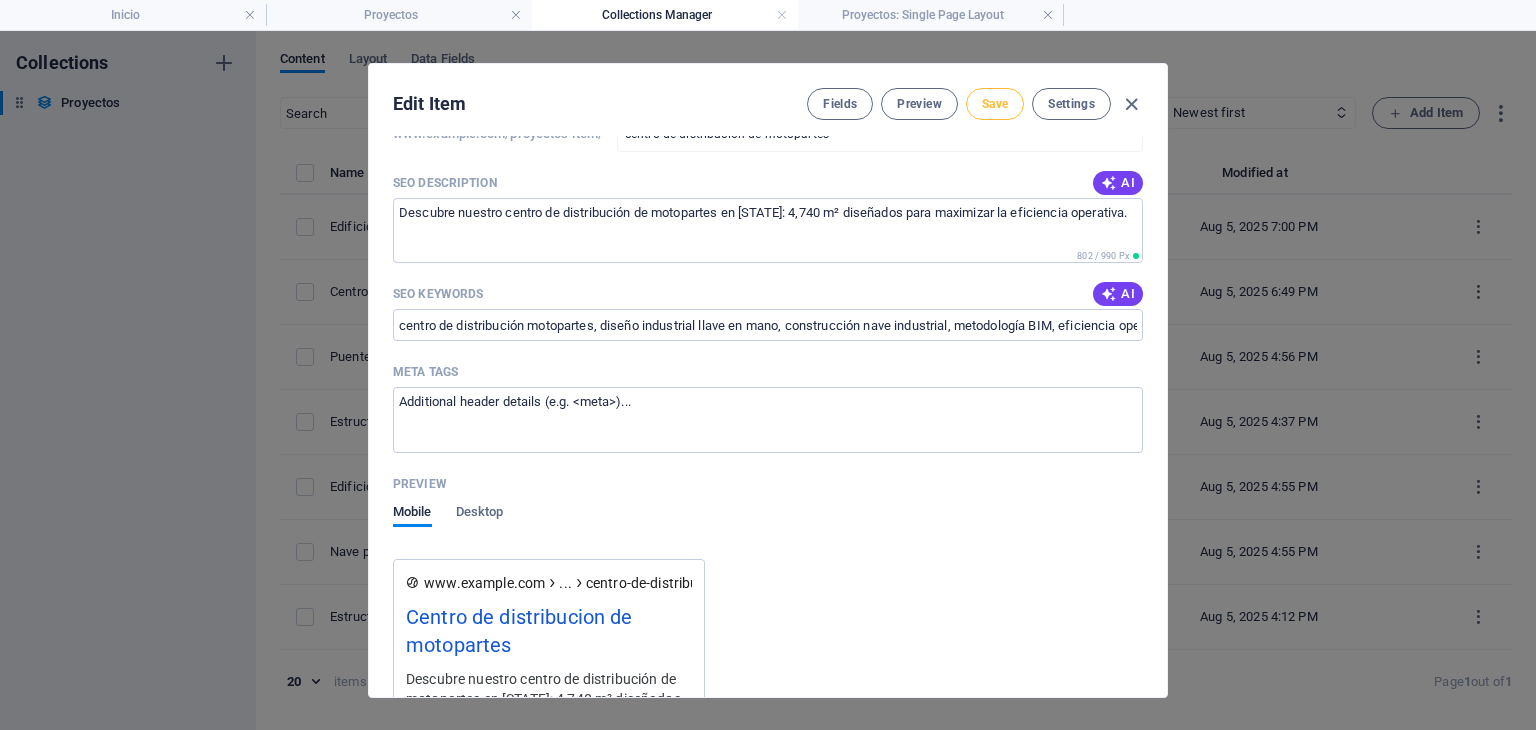 click on "Save" at bounding box center [995, 104] 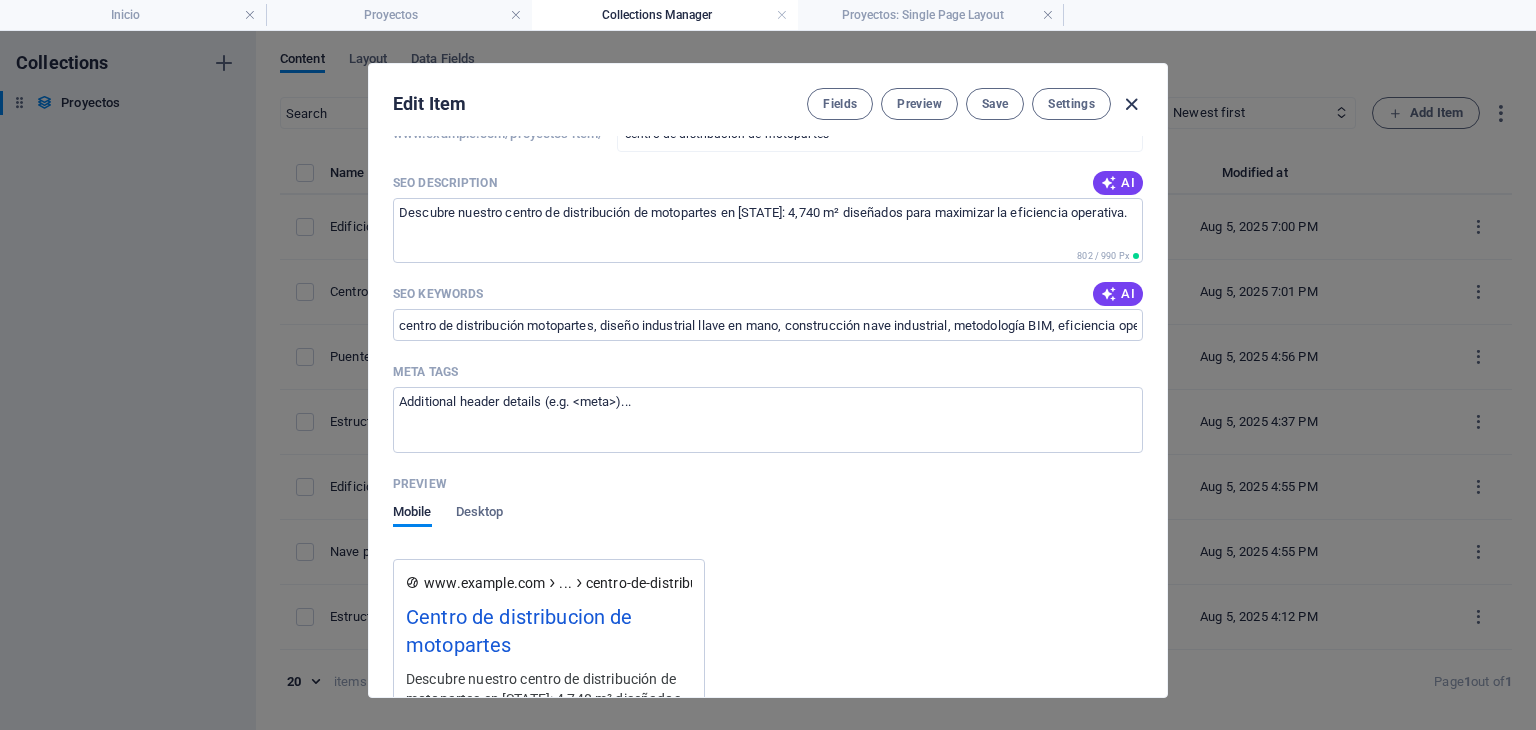click at bounding box center [1131, 104] 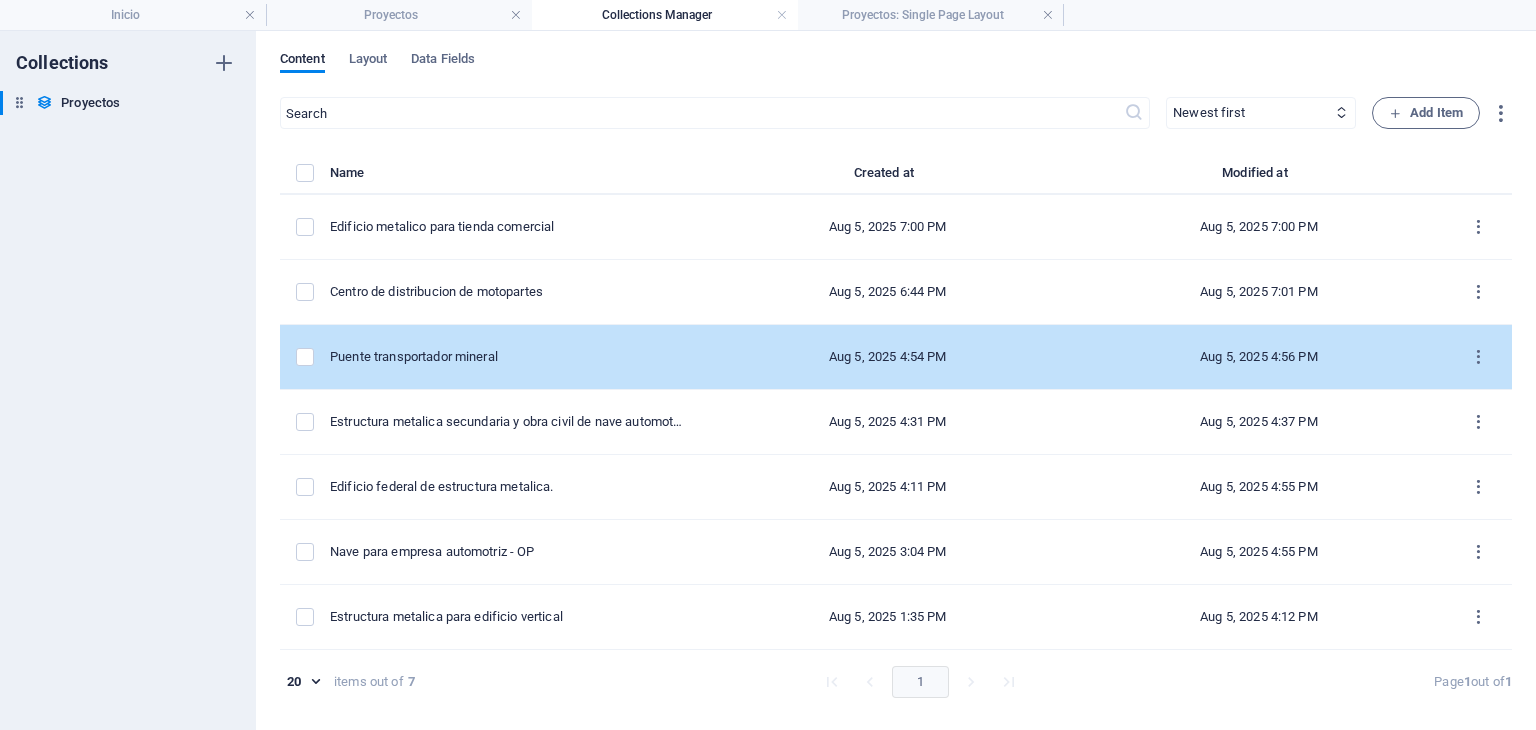click on "Puente transportador mineral" at bounding box center (516, 357) 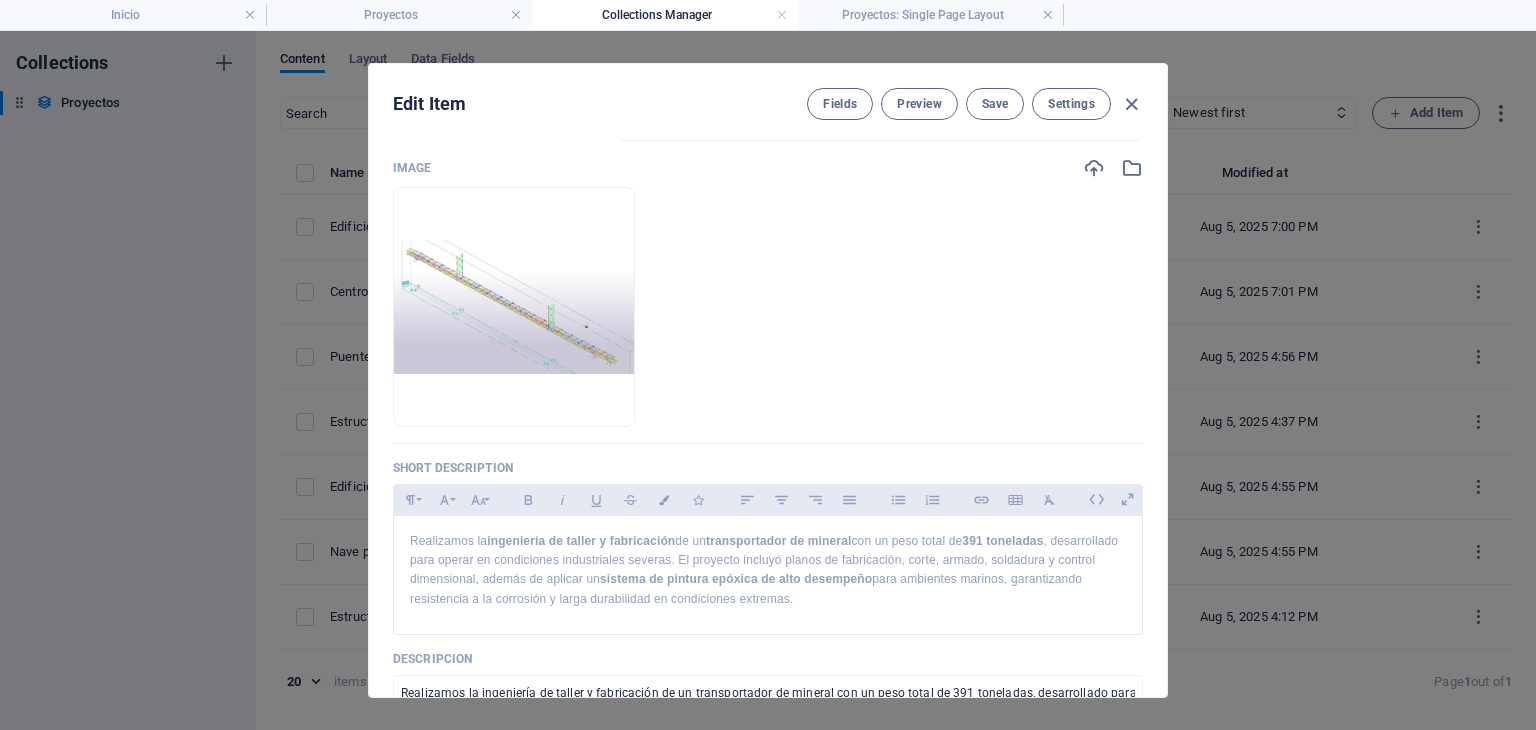 scroll, scrollTop: 333, scrollLeft: 0, axis: vertical 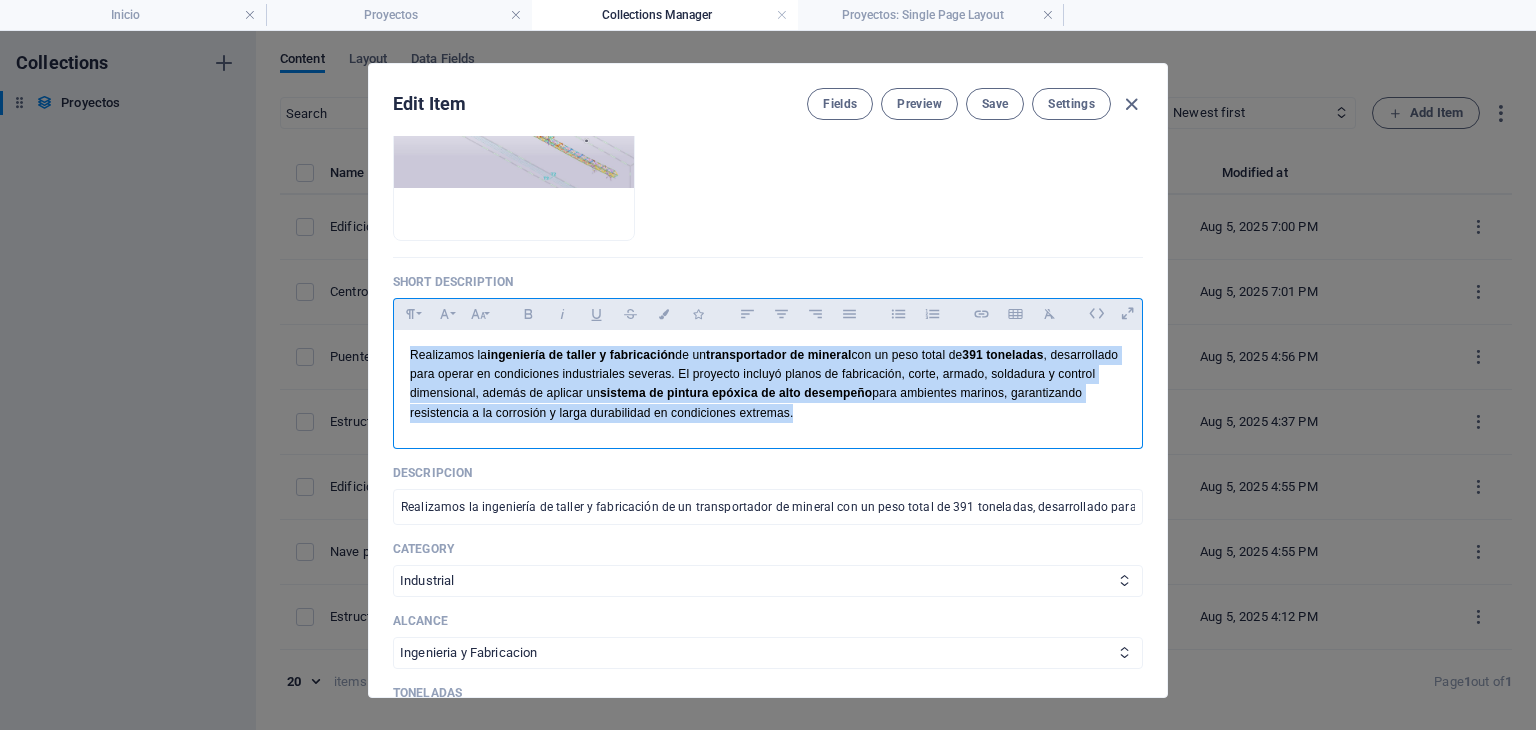 drag, startPoint x: 880, startPoint y: 439, endPoint x: 716, endPoint y: 444, distance: 164.0762 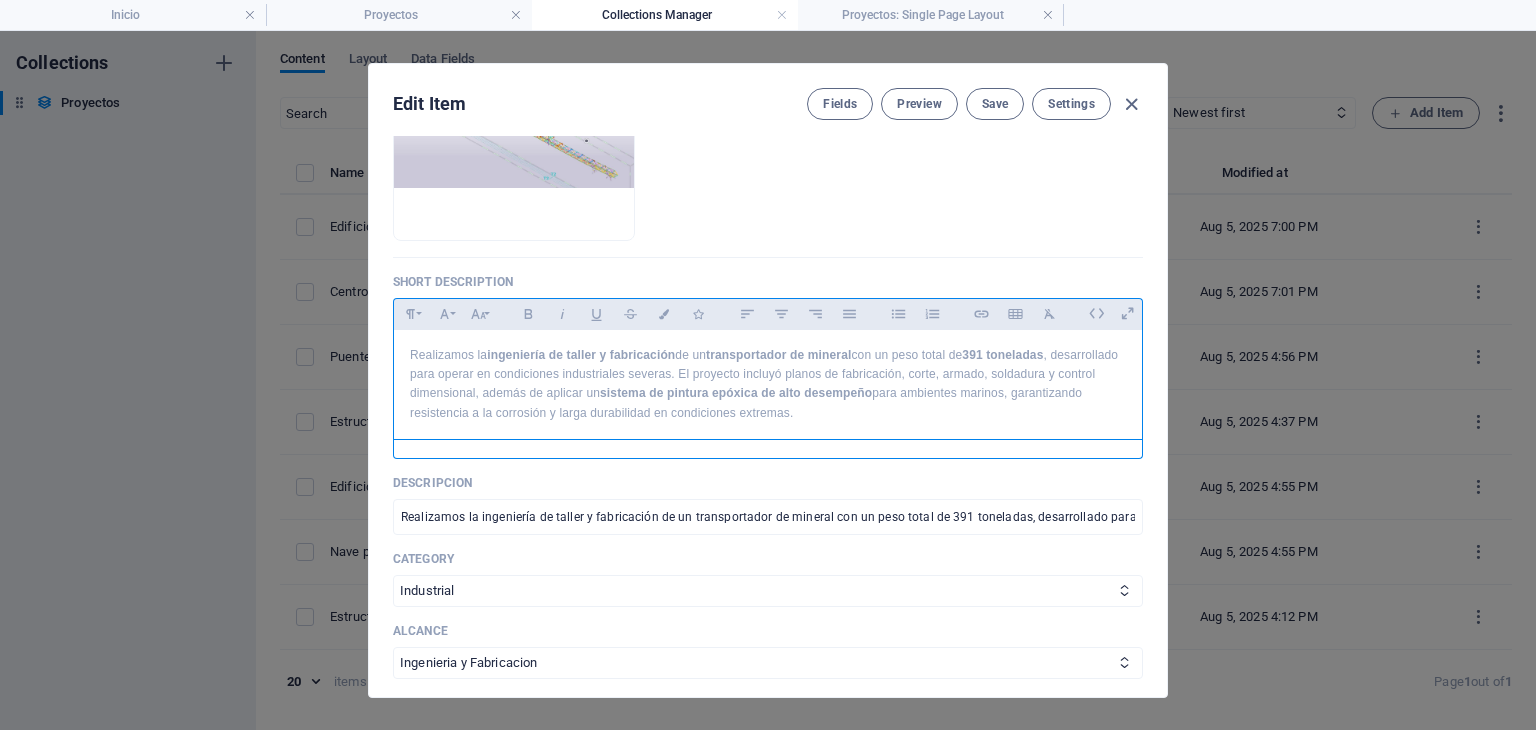 click on "Realizamos la ingeniería de taller y fabricación de un transportador de mineral con un peso total de 391 toneladas , desarrollado para operar en condiciones industriales severas. El proyecto incluyó planos de fabricación, corte, armado, soldadura y control dimensional, además de aplicar un sistema de pintura epóxica de alto desempeño para ambientes marinos, garantizando resistencia a la corrosión y larga durabilidad en condiciones extremas." at bounding box center [768, 384] 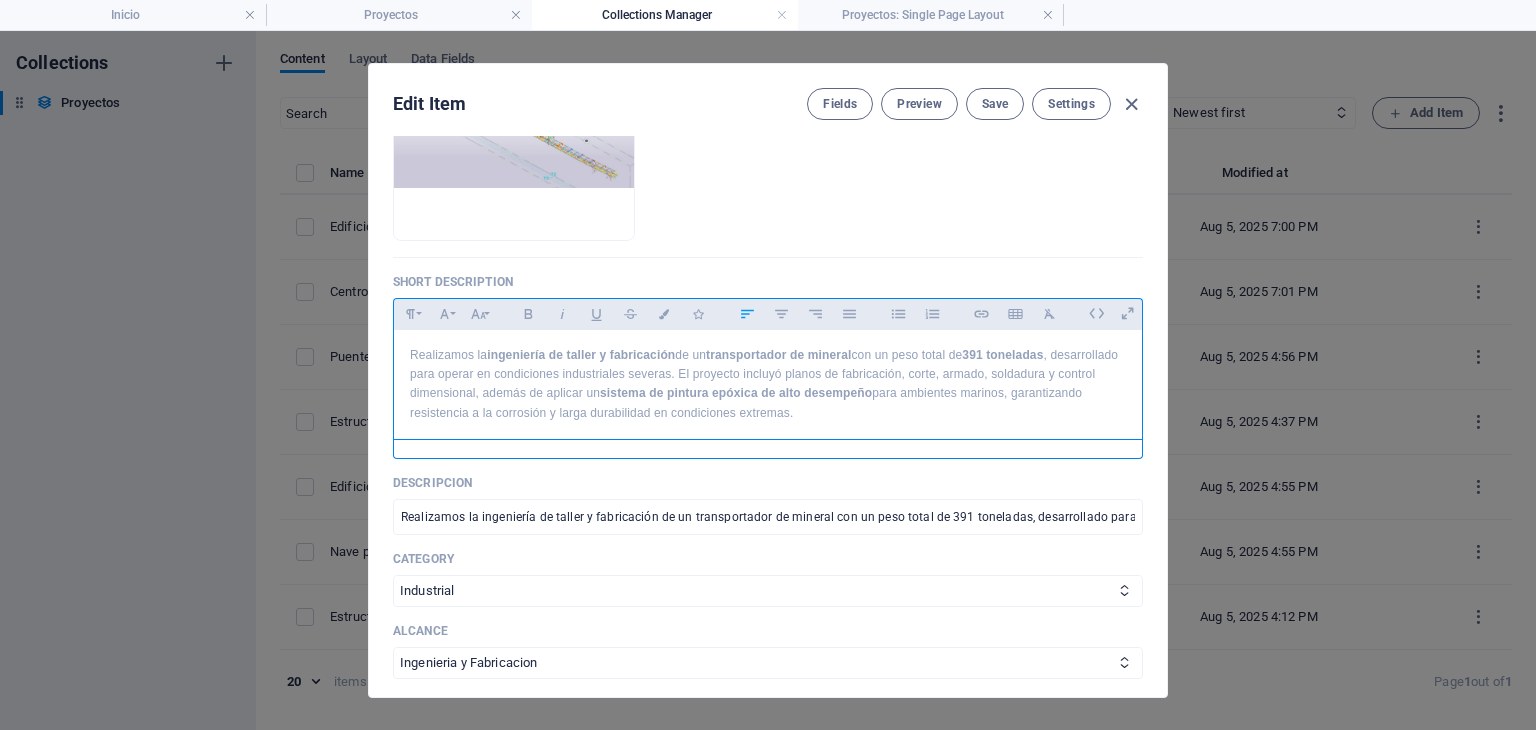 drag, startPoint x: 888, startPoint y: 409, endPoint x: 332, endPoint y: 332, distance: 561.3065 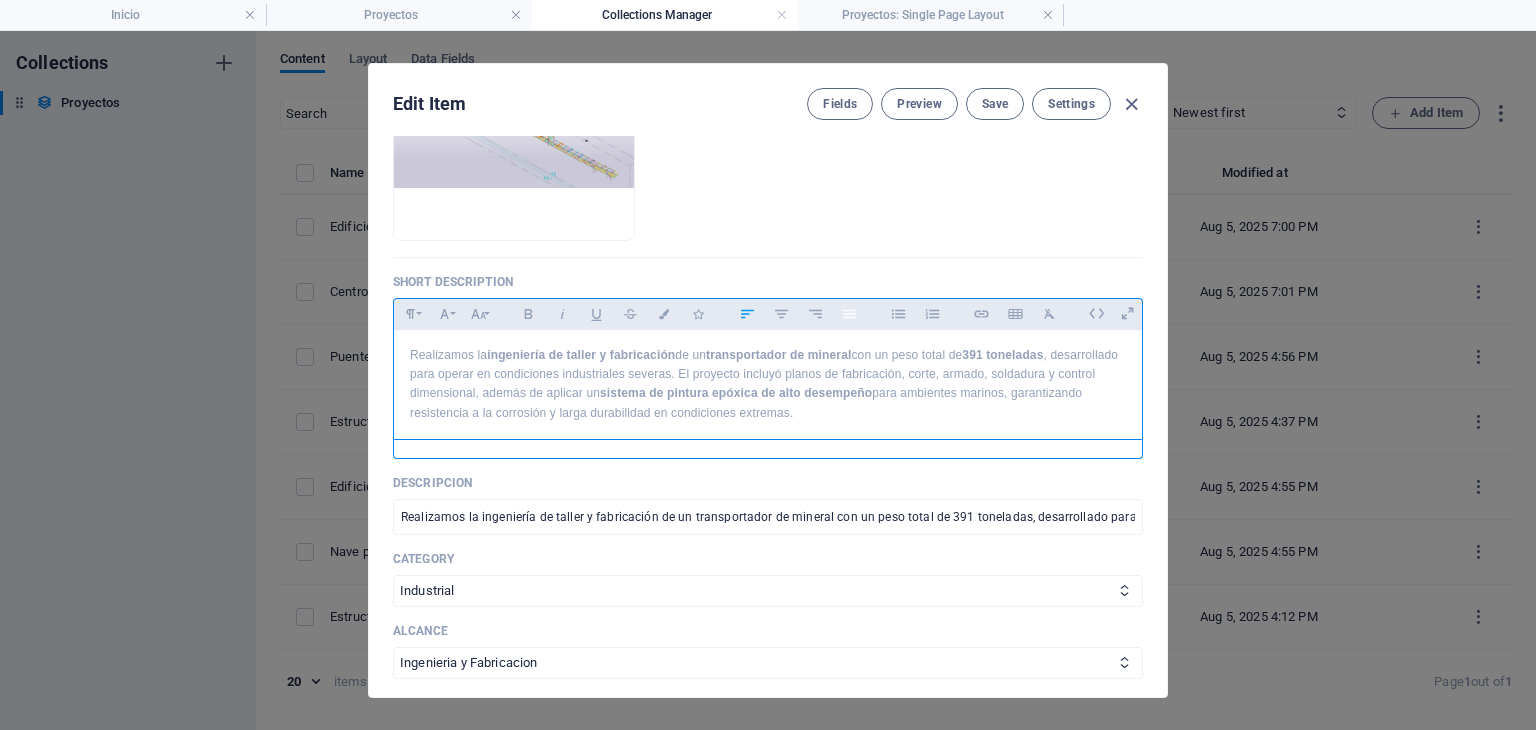 click 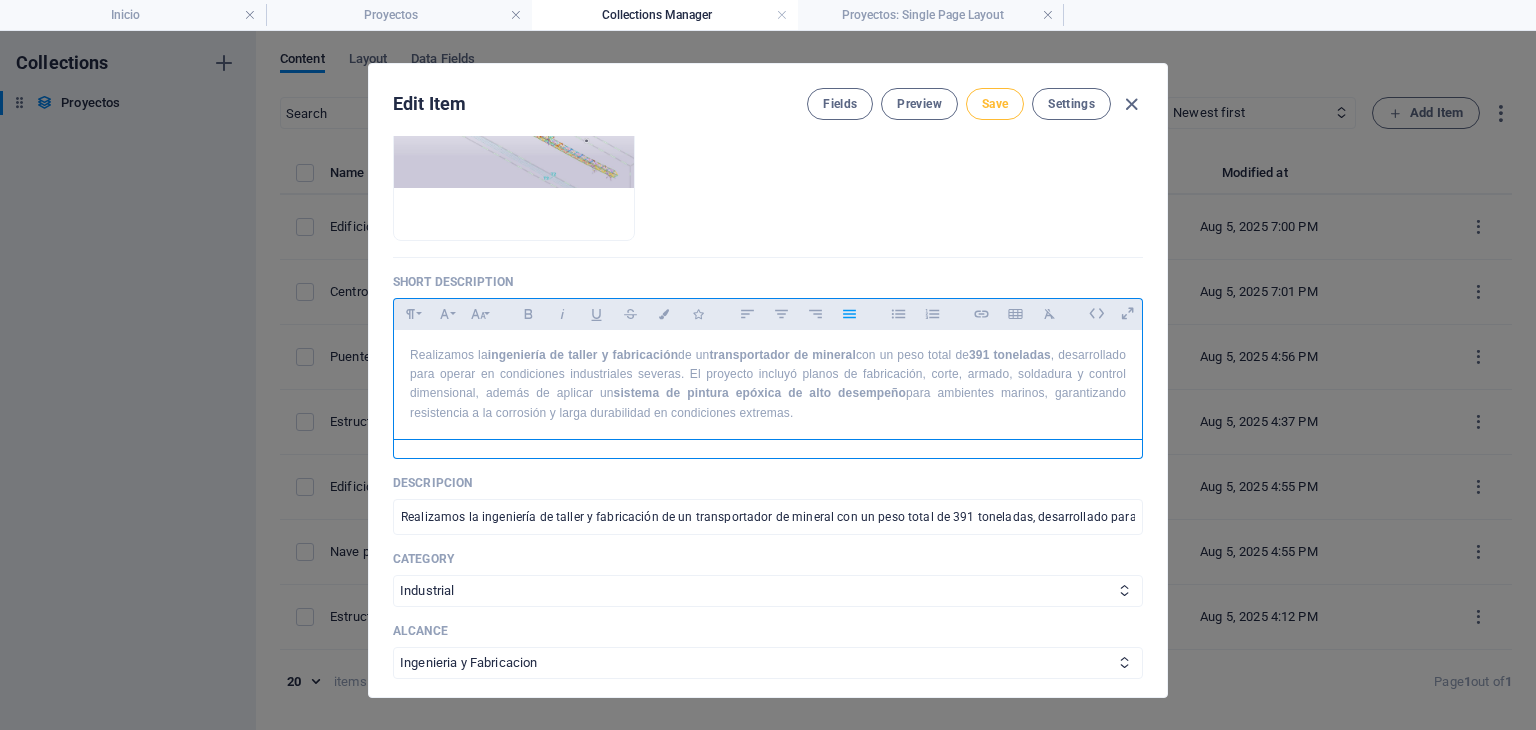 click on "Save" at bounding box center [995, 104] 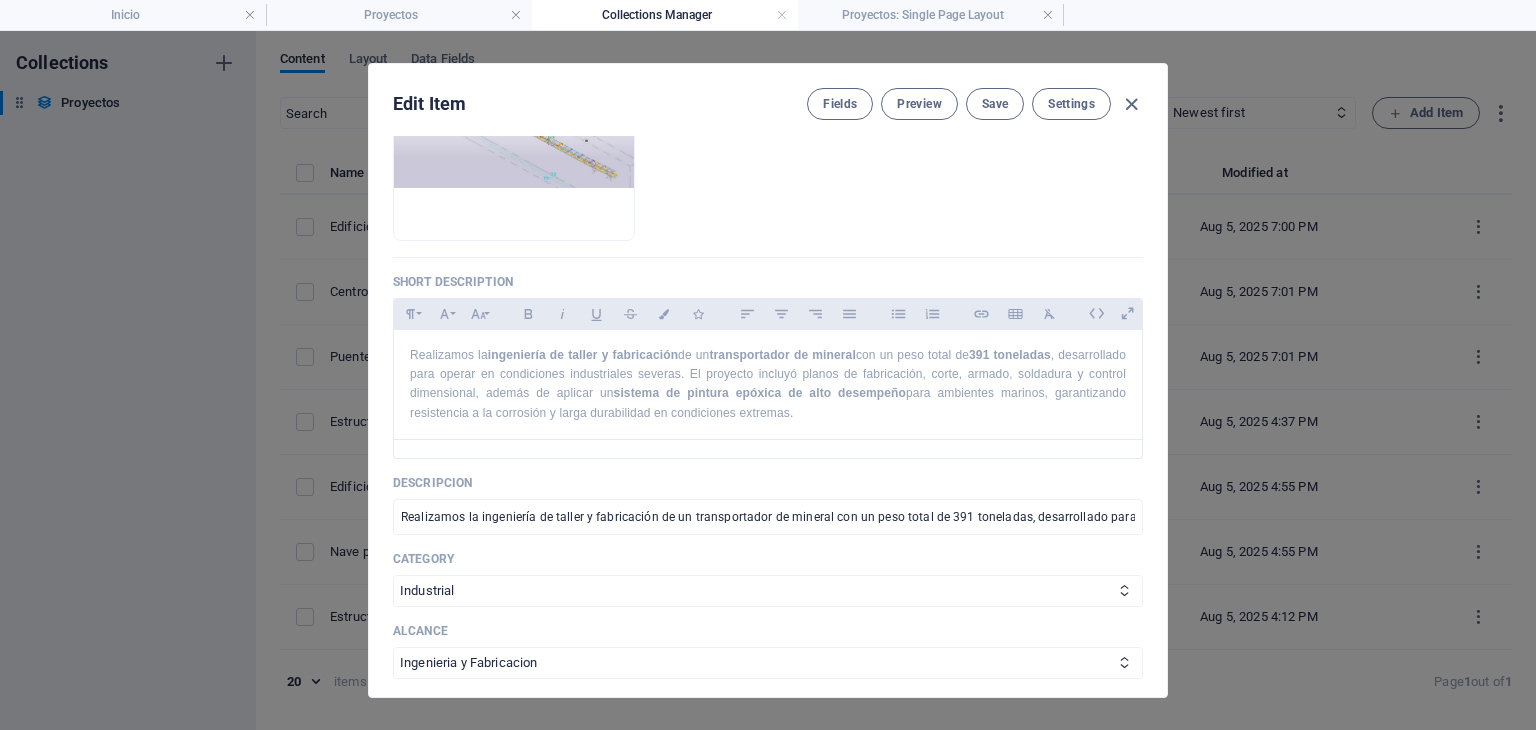 click at bounding box center (1131, 104) 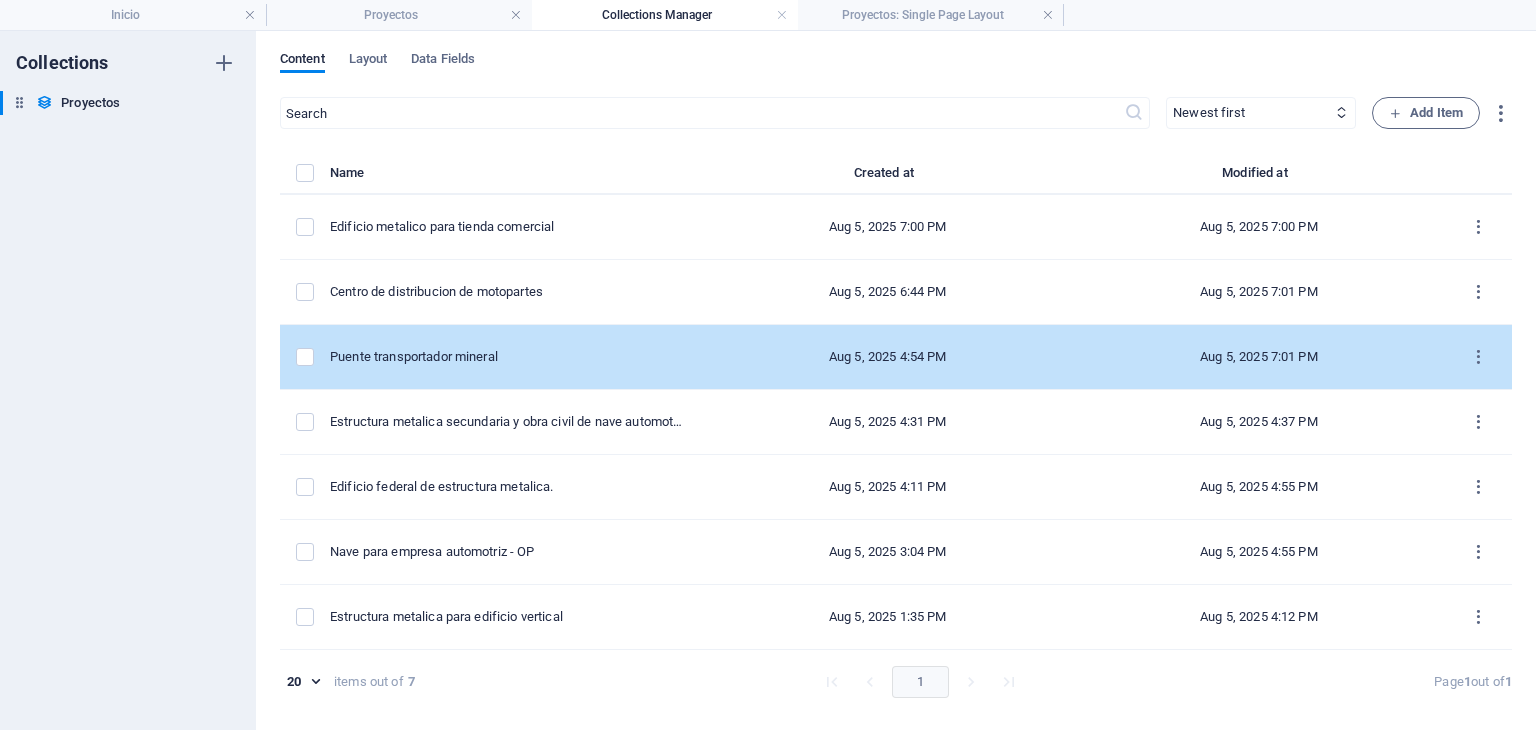 click on "Puente transportador mineral" at bounding box center [508, 357] 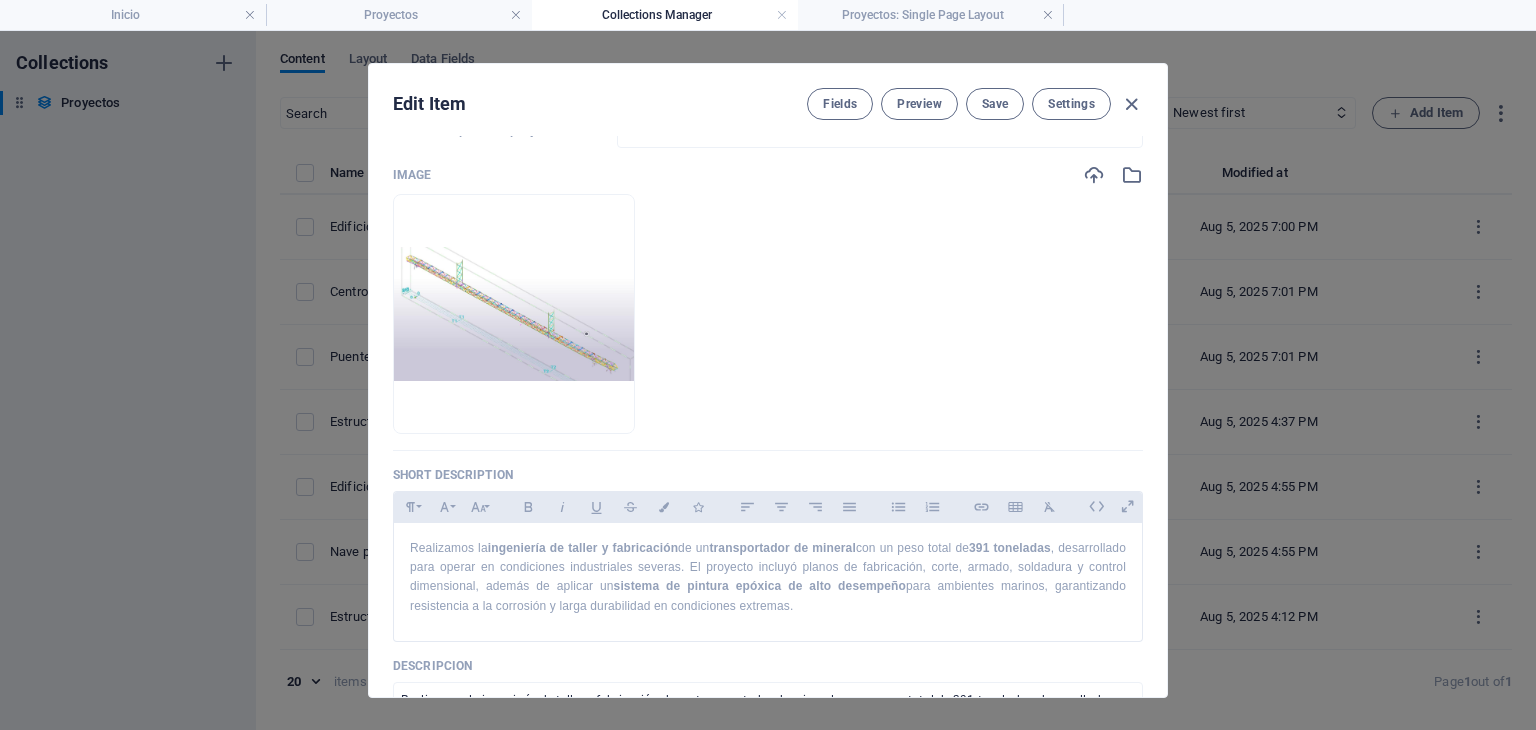 scroll, scrollTop: 500, scrollLeft: 0, axis: vertical 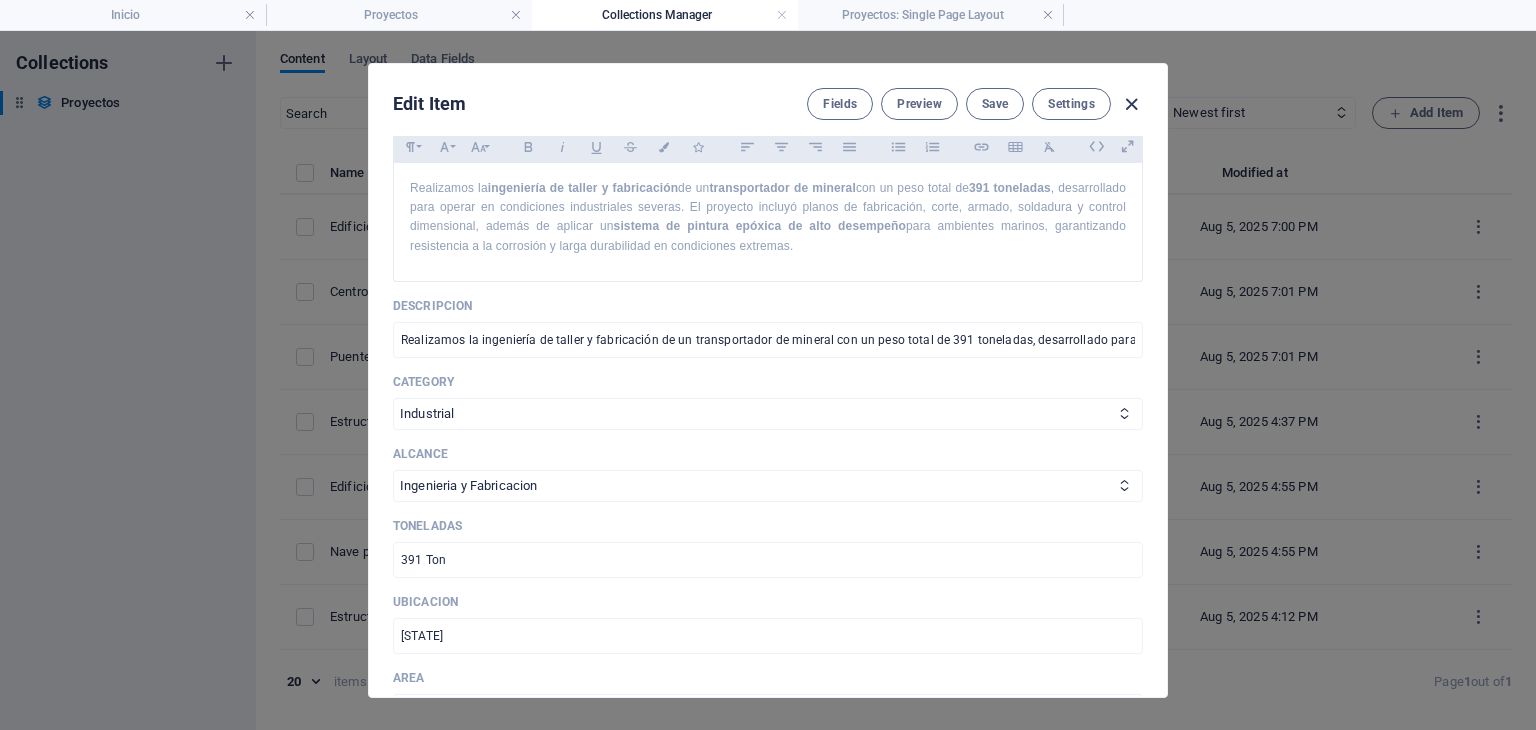 click at bounding box center (1131, 104) 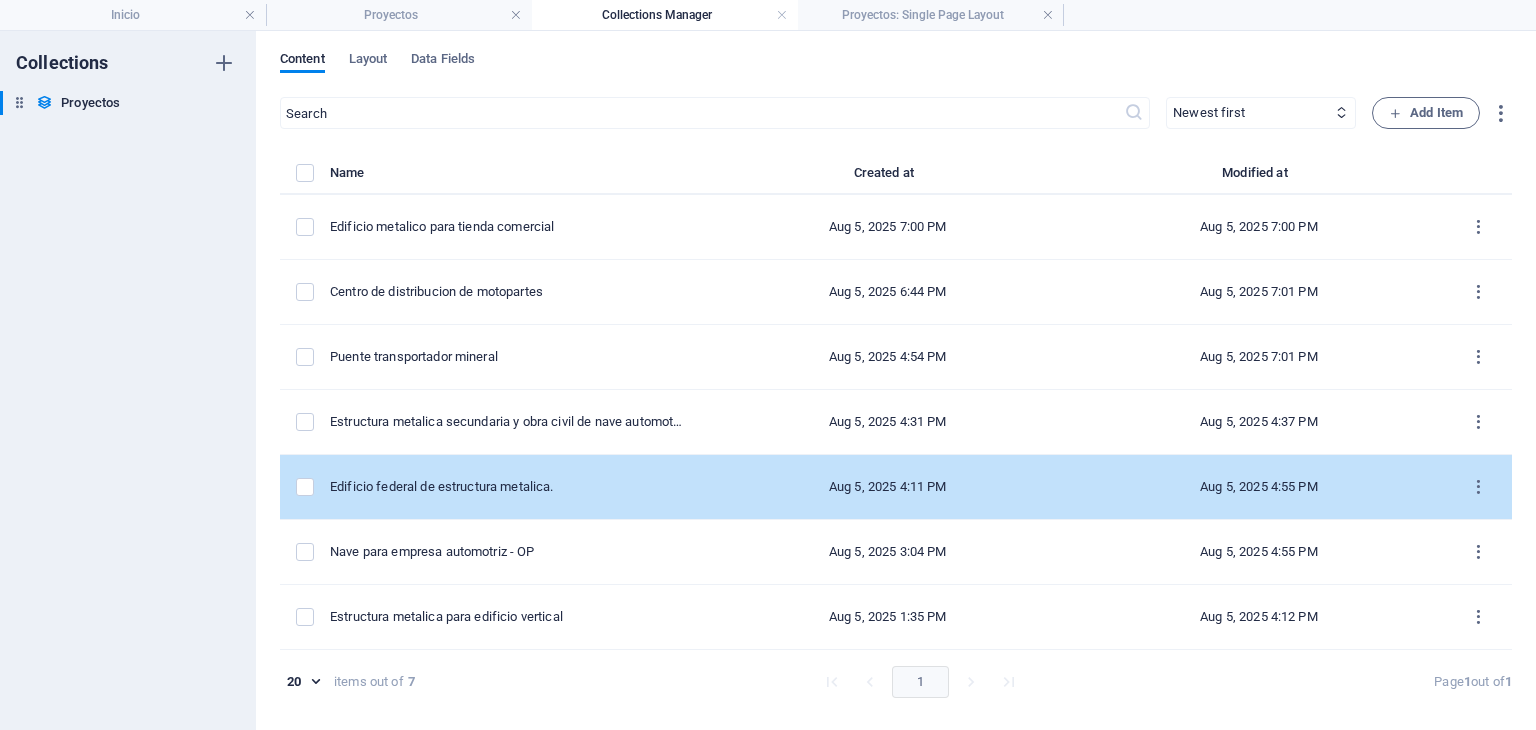 click on "Edificio federal de estructura metalica." at bounding box center (508, 487) 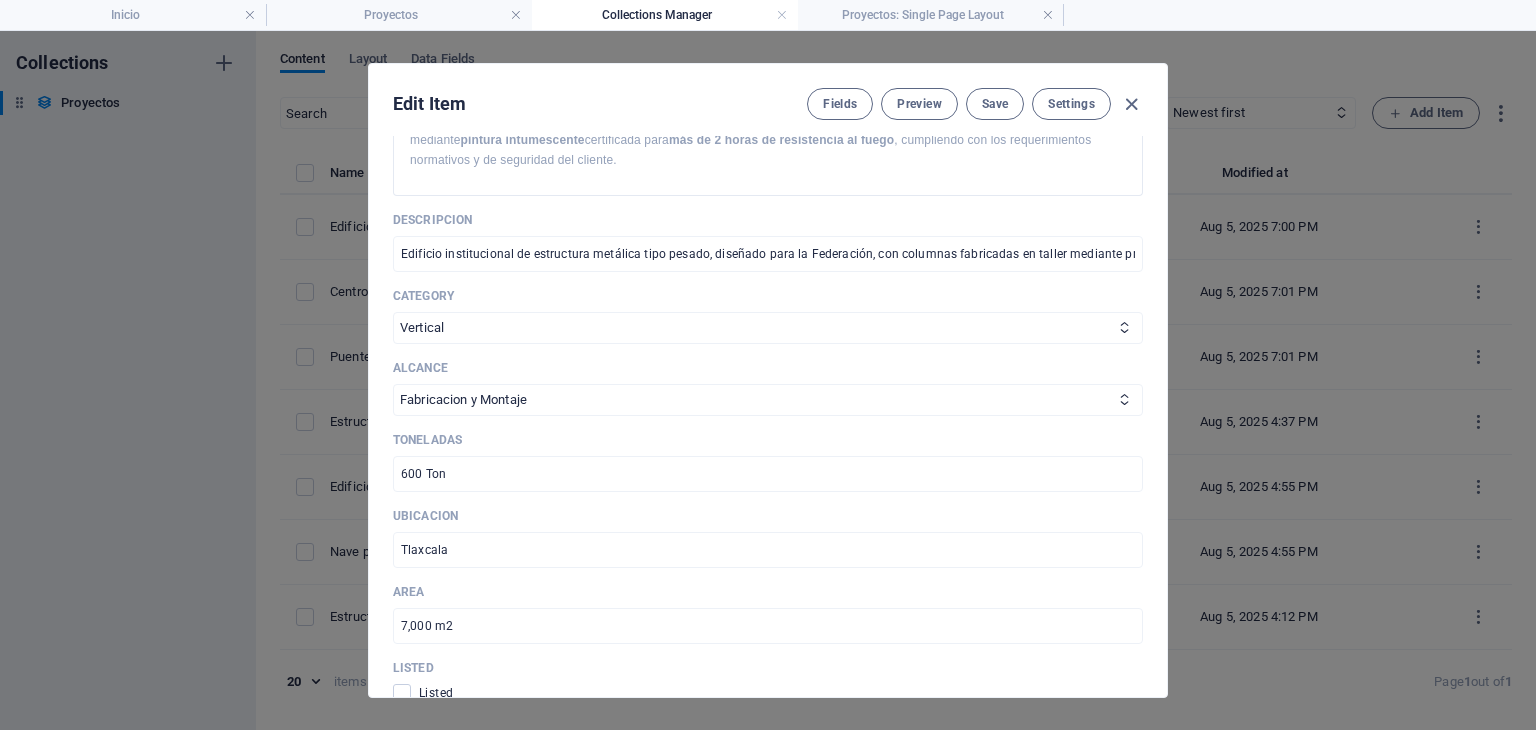 scroll, scrollTop: 500, scrollLeft: 0, axis: vertical 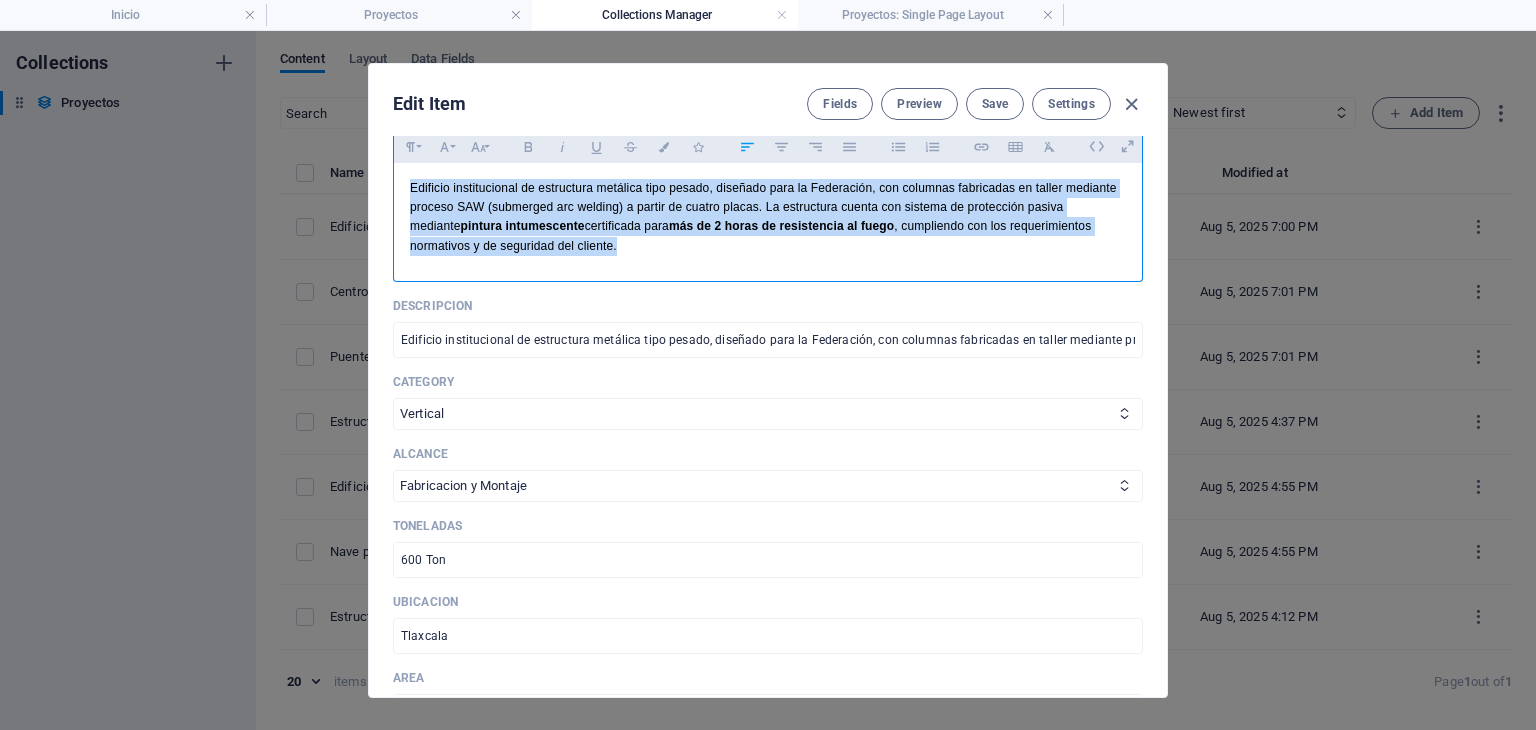 drag, startPoint x: 550, startPoint y: 245, endPoint x: 366, endPoint y: 153, distance: 205.71825 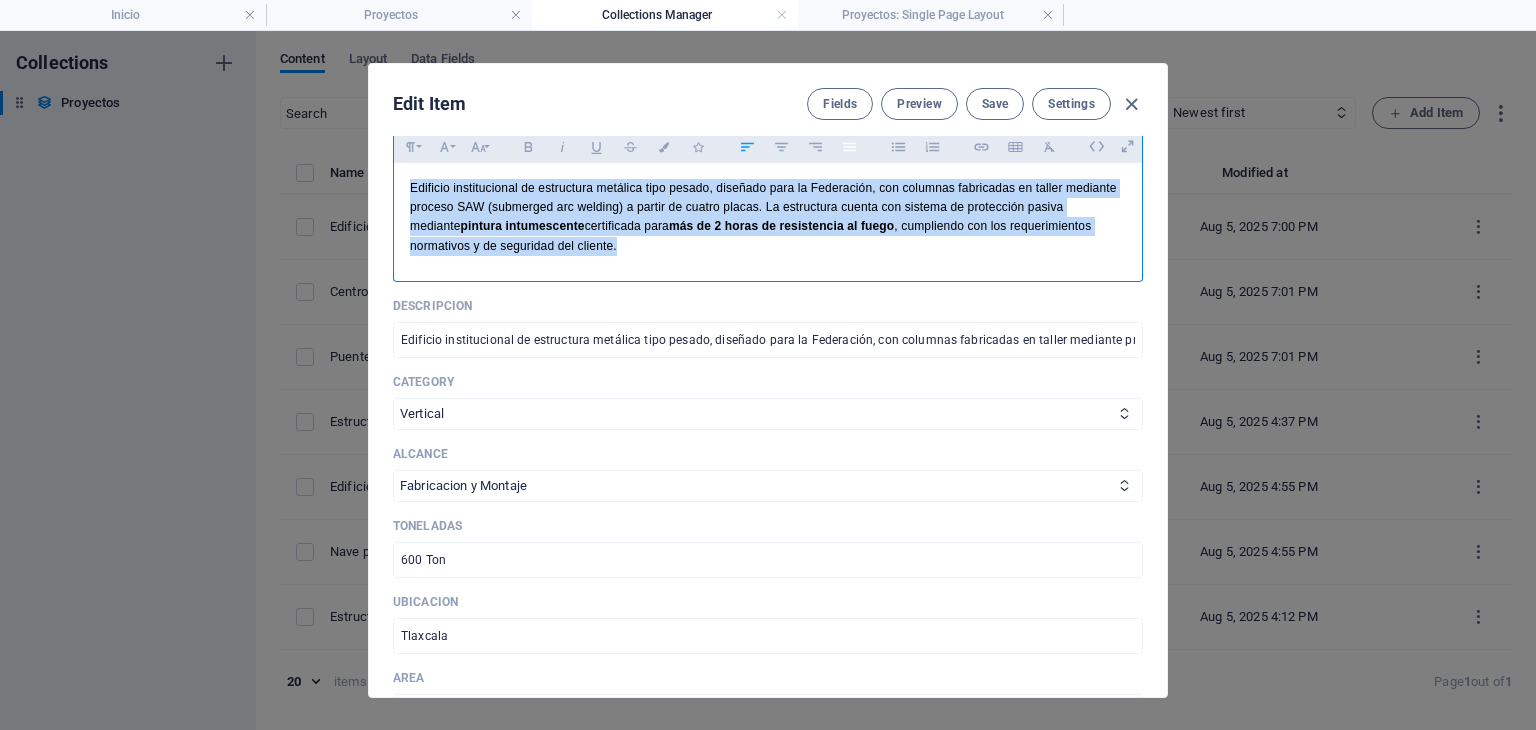 click 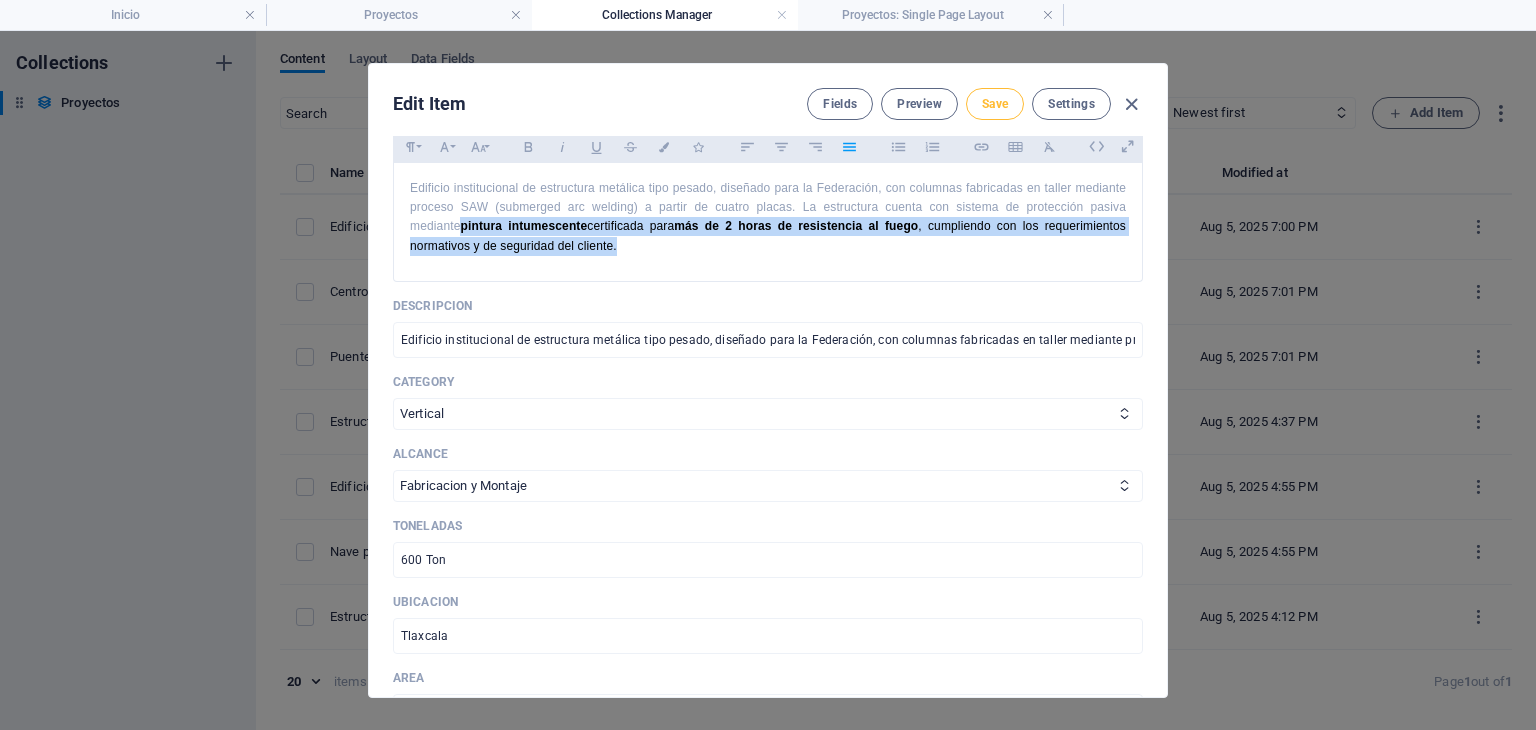 click on "Save" at bounding box center (995, 104) 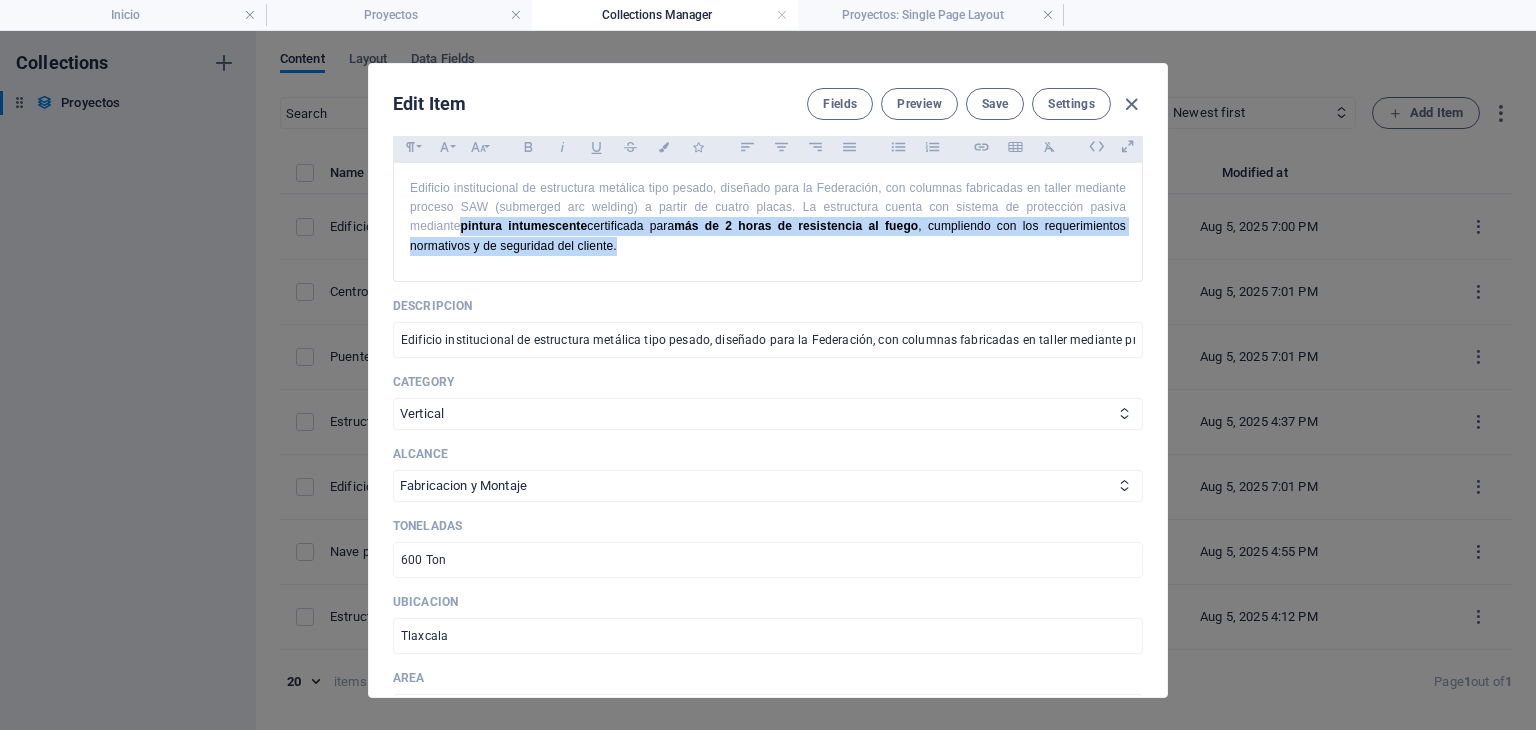 click at bounding box center [1131, 104] 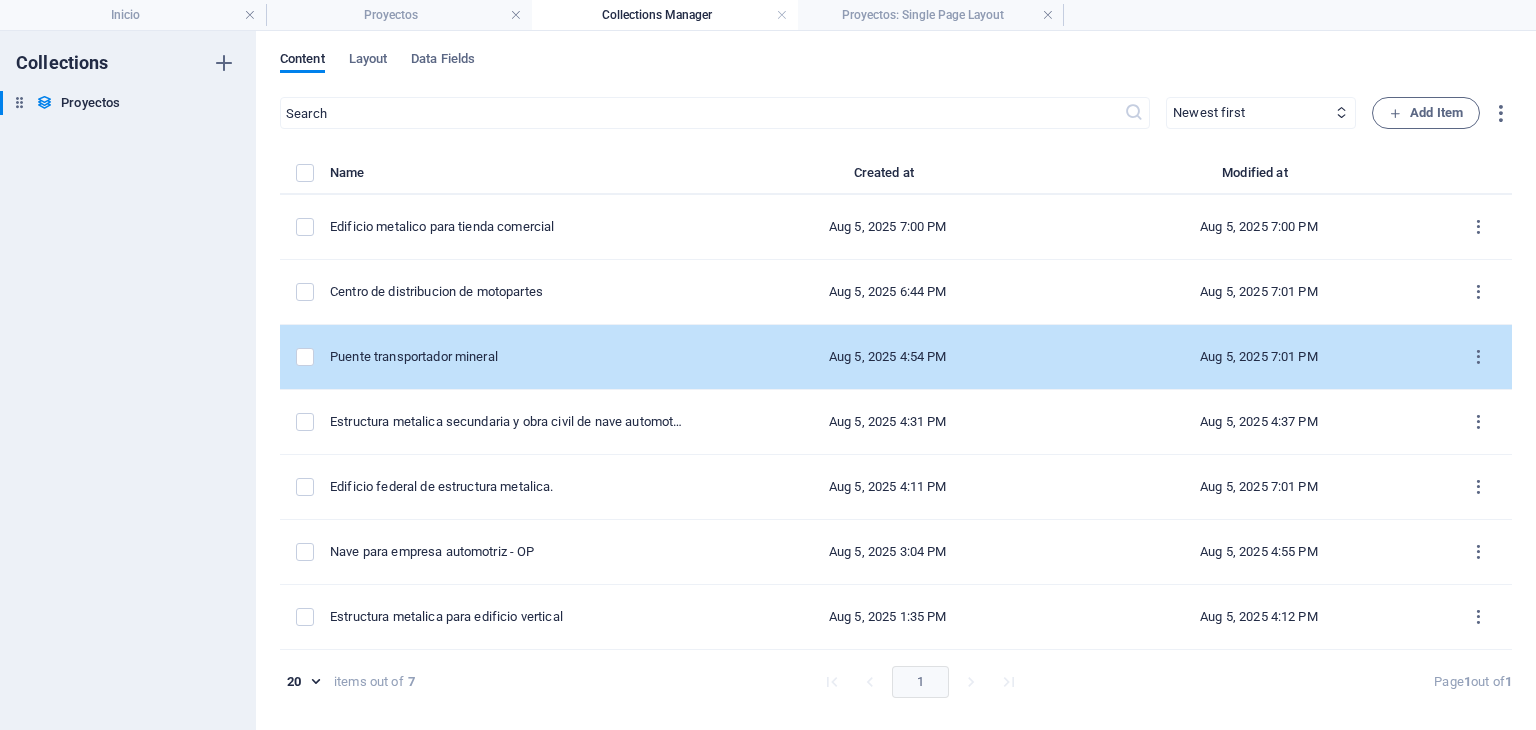 scroll, scrollTop: 0, scrollLeft: 0, axis: both 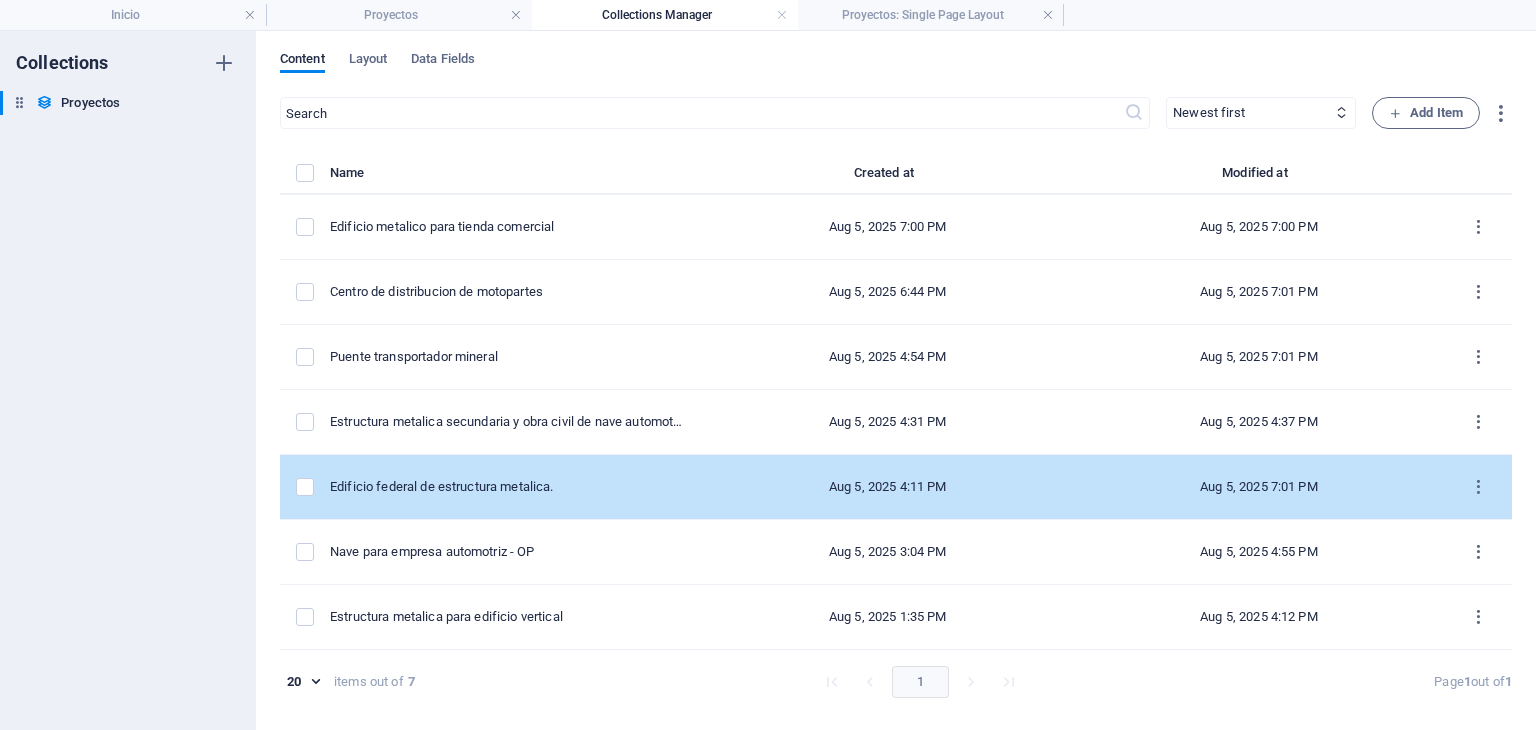 click on "Edificio federal de estructura metalica." at bounding box center (508, 487) 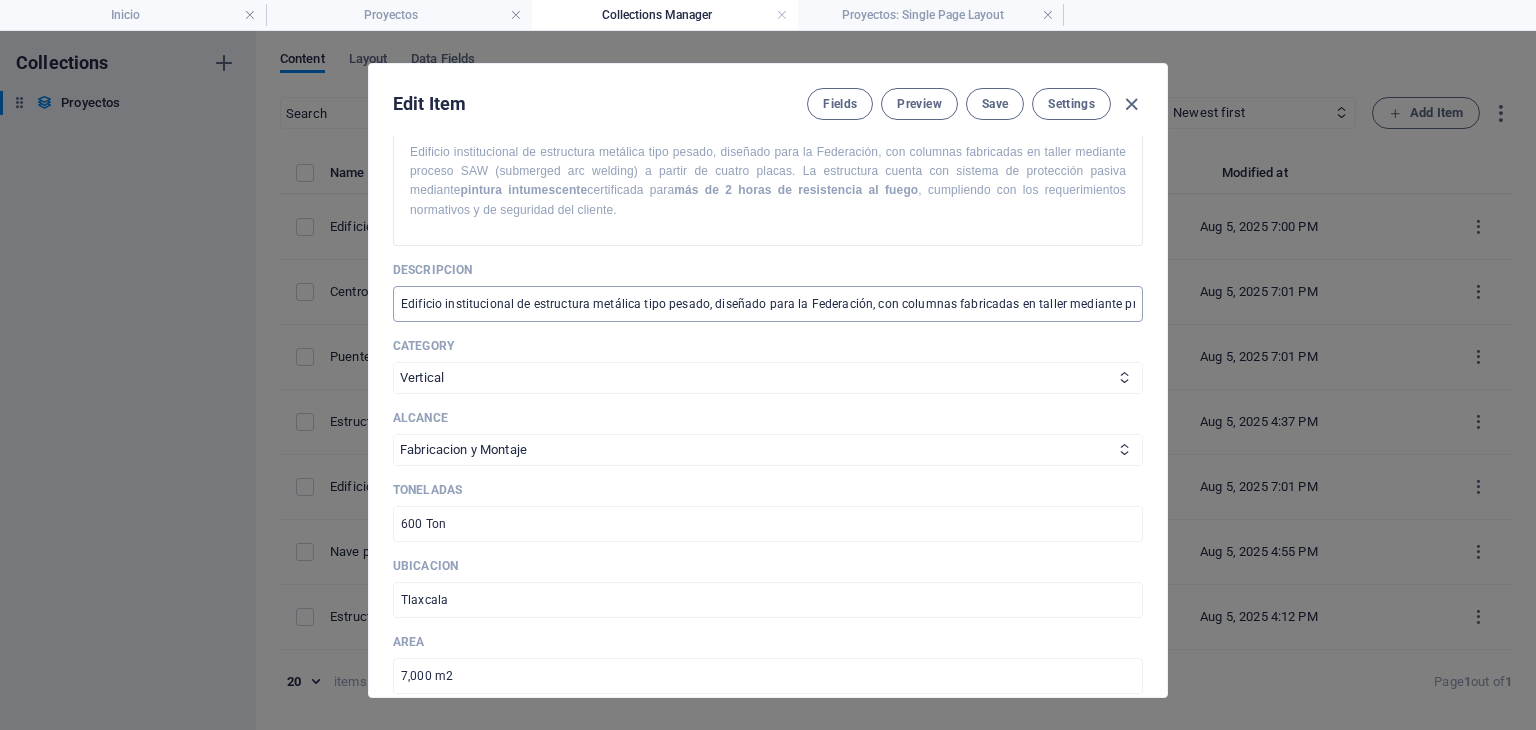 scroll, scrollTop: 500, scrollLeft: 0, axis: vertical 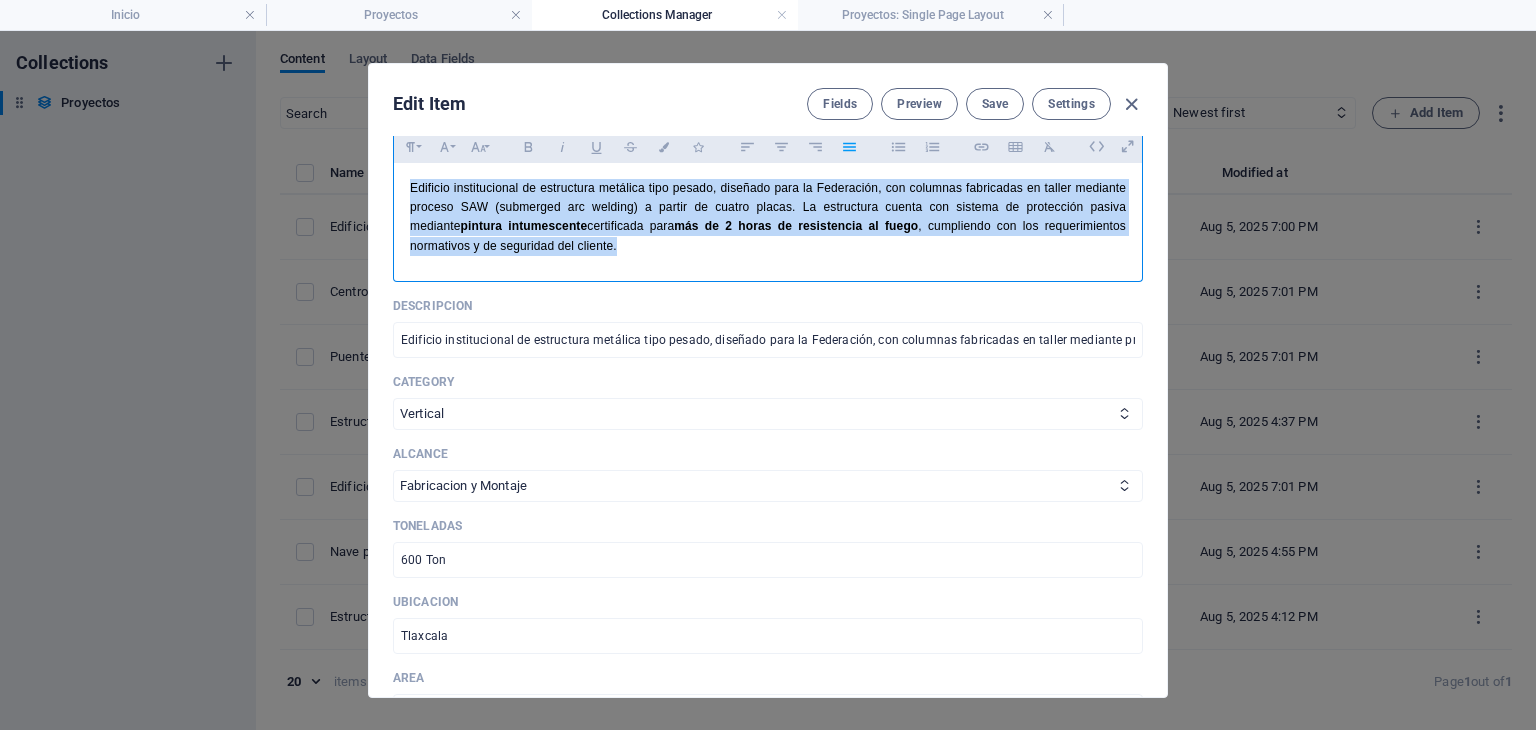 drag, startPoint x: 561, startPoint y: 245, endPoint x: 372, endPoint y: 177, distance: 200.86064 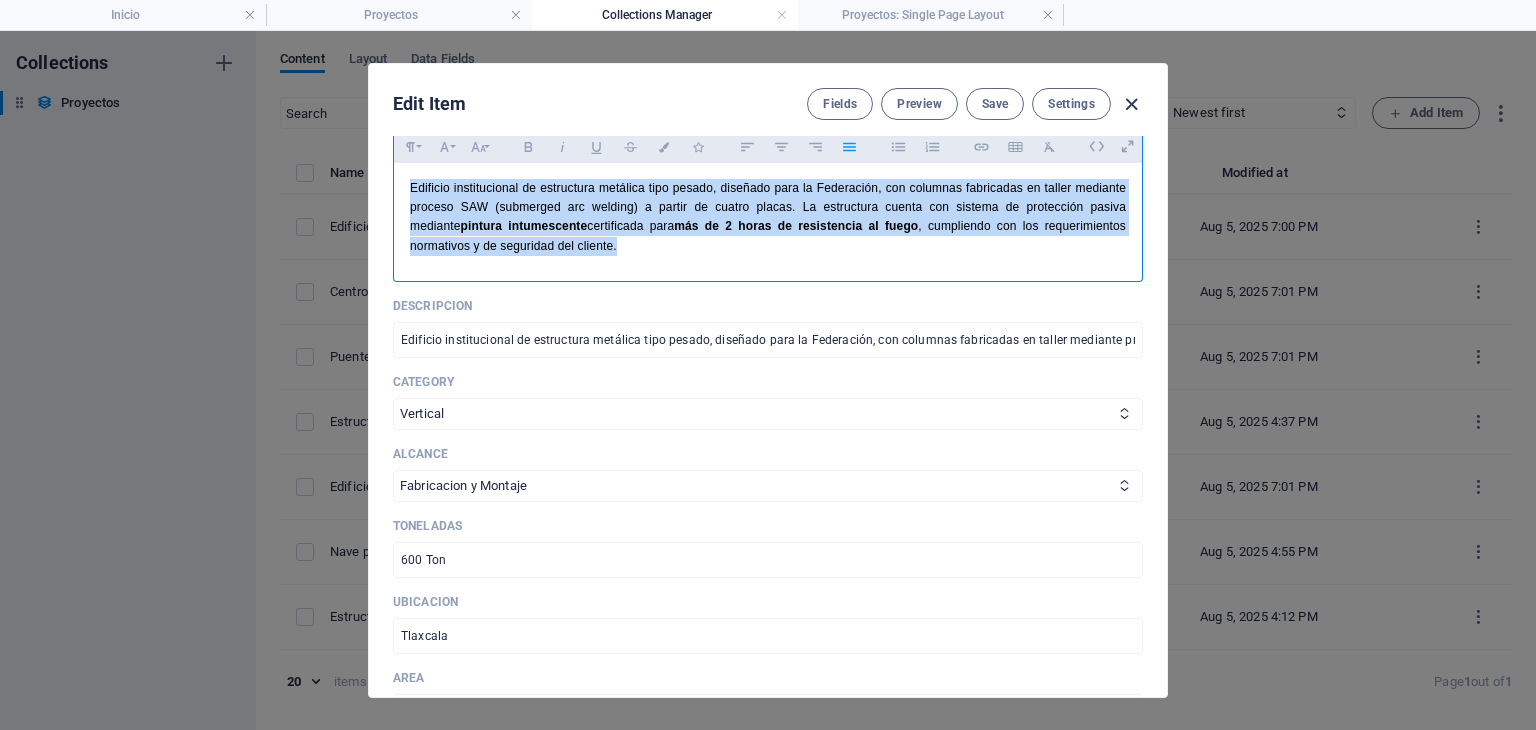click at bounding box center (1131, 104) 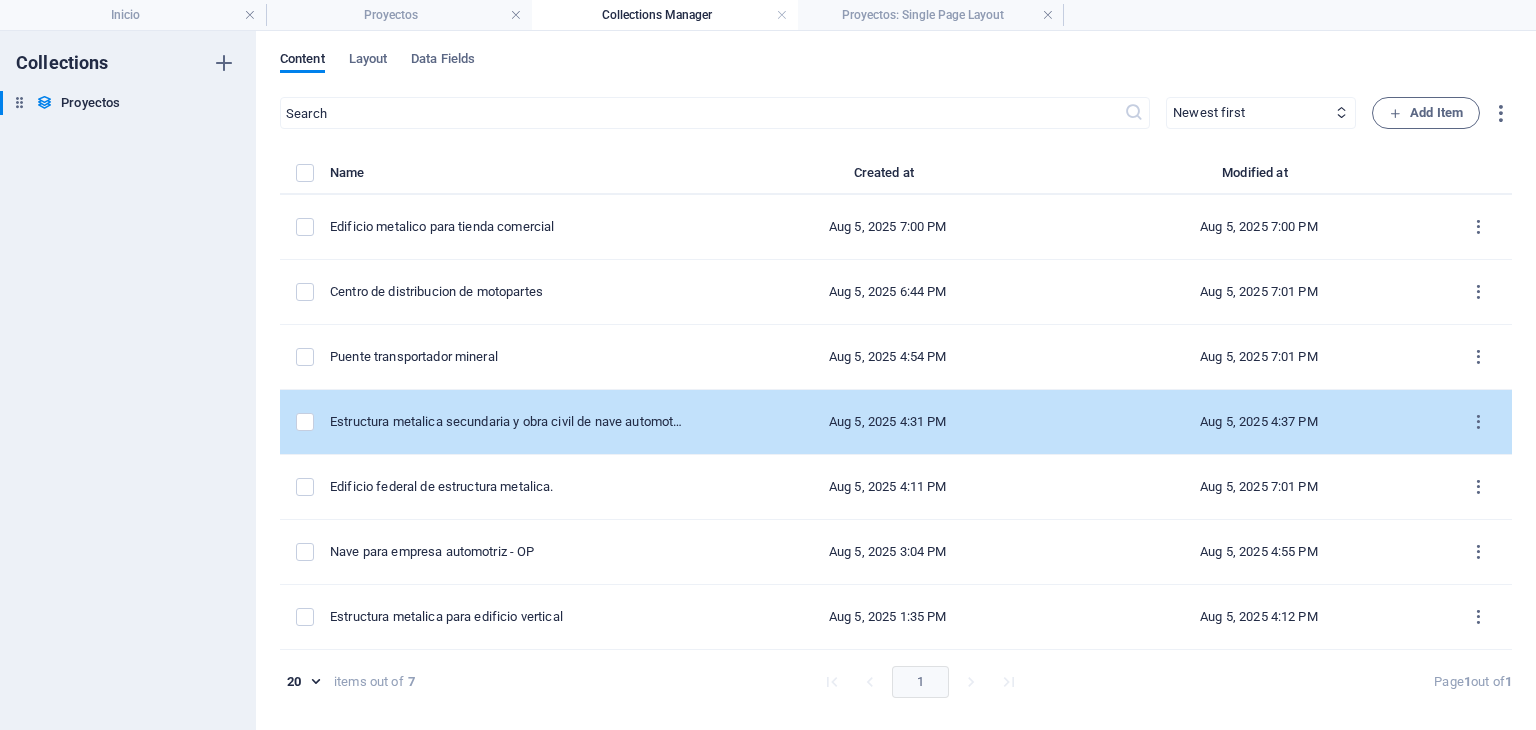 scroll, scrollTop: 0, scrollLeft: 0, axis: both 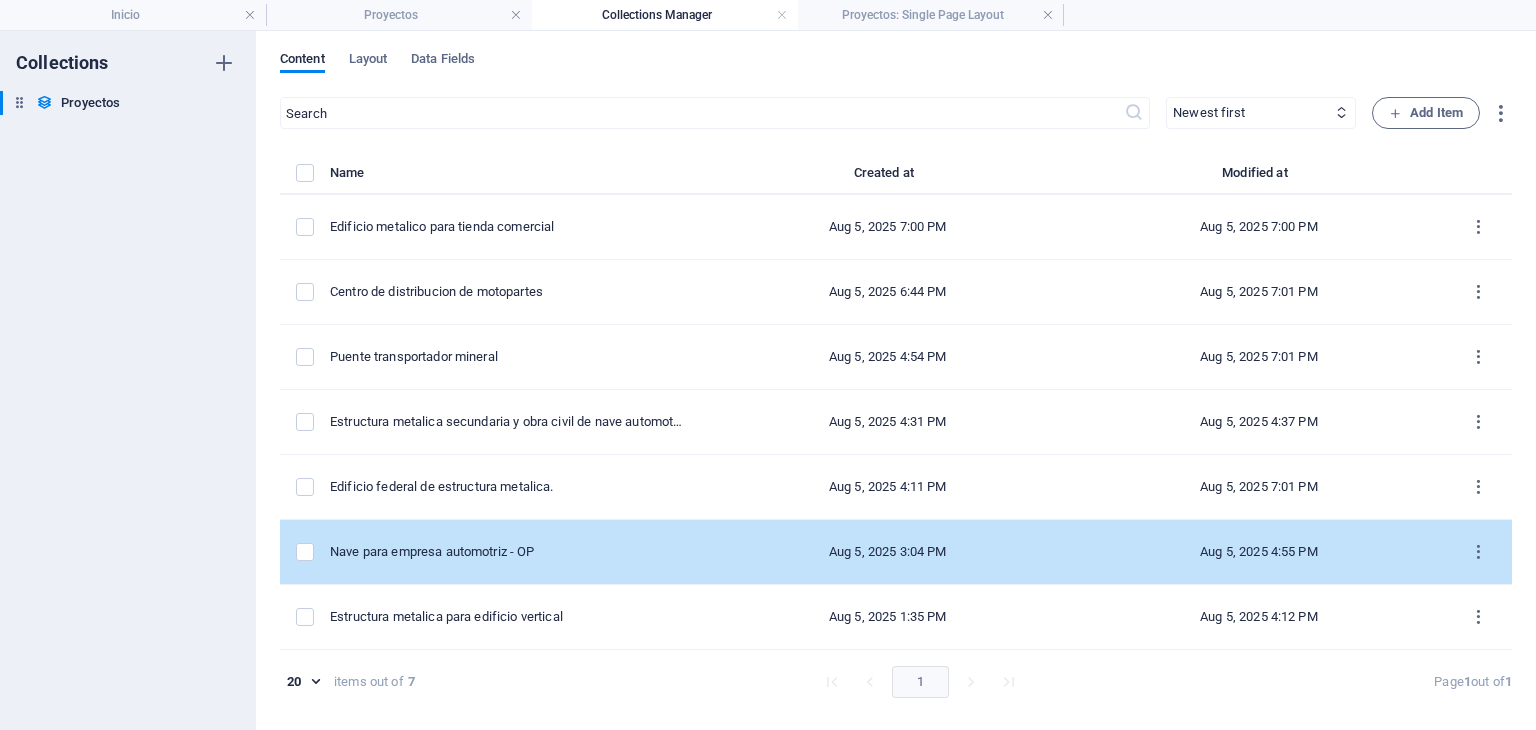 click on "Nave para empresa automotriz  - OP" at bounding box center (508, 552) 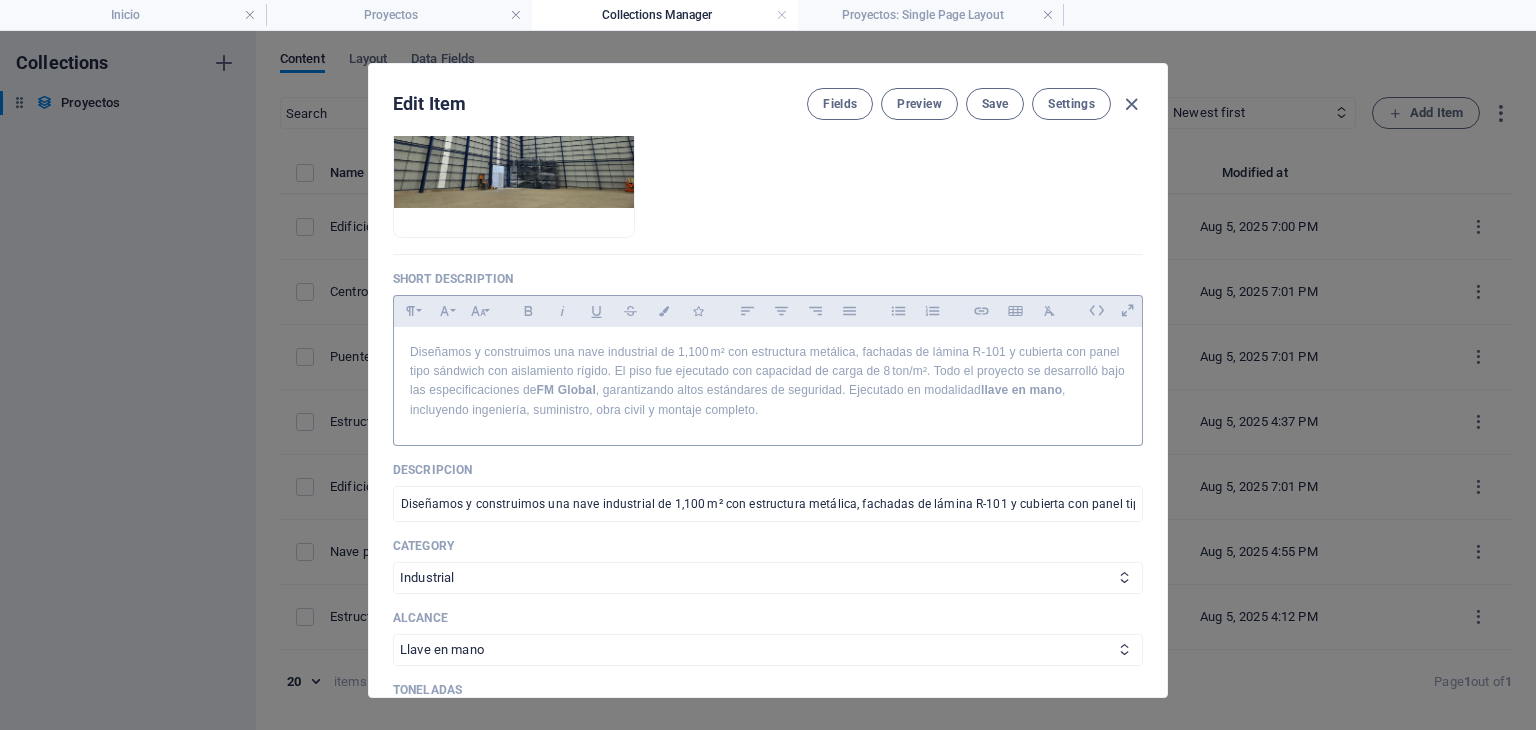 scroll, scrollTop: 333, scrollLeft: 0, axis: vertical 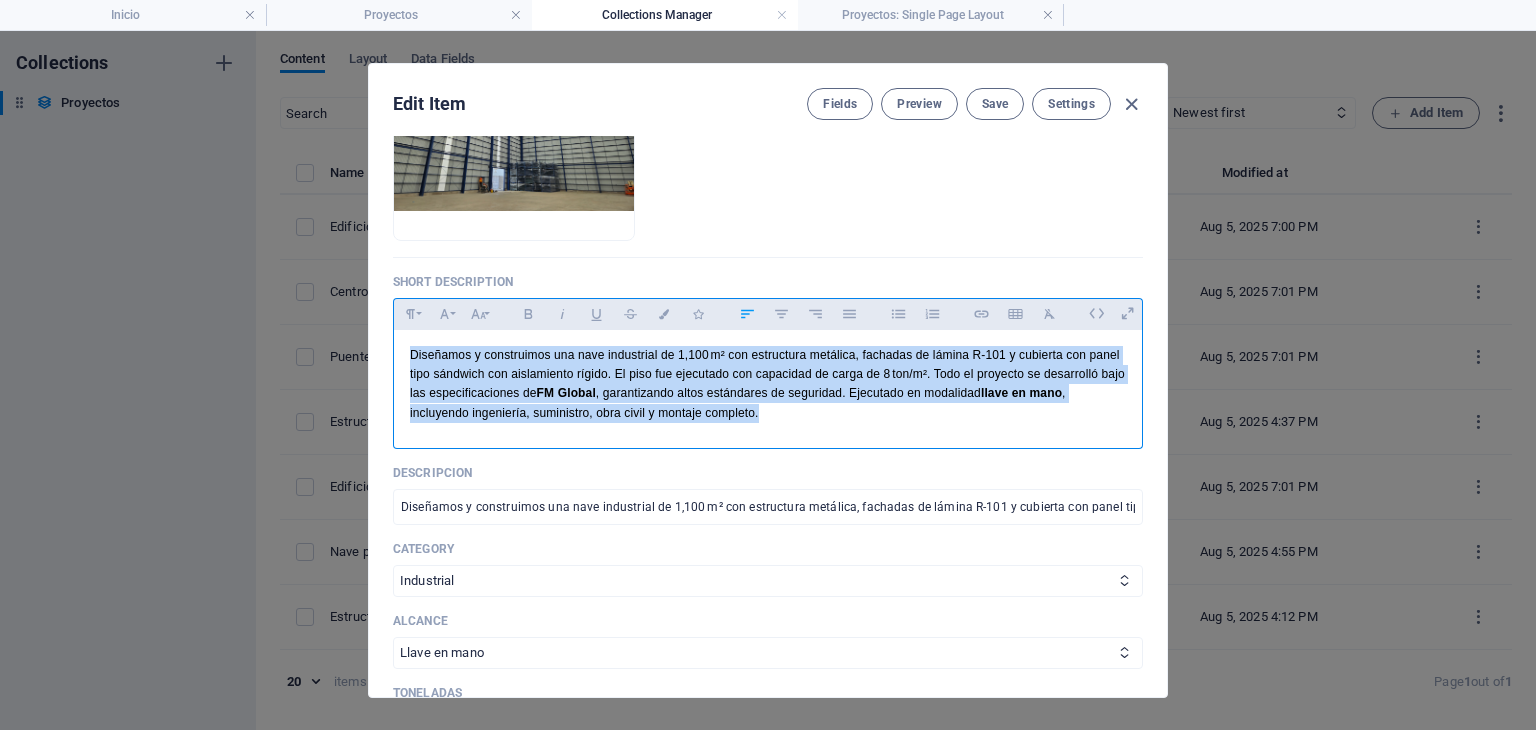drag, startPoint x: 795, startPoint y: 423, endPoint x: 354, endPoint y: 342, distance: 448.37708 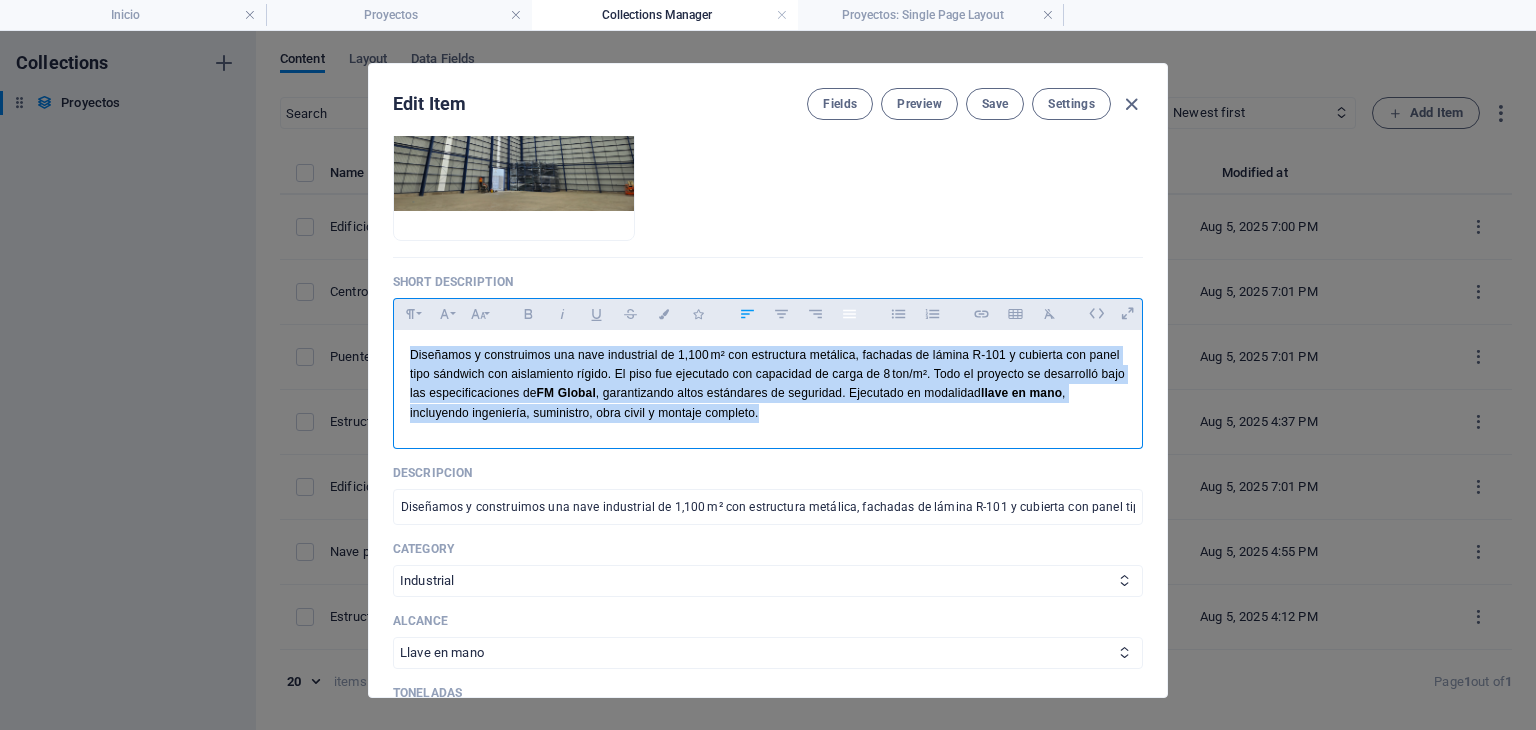 click 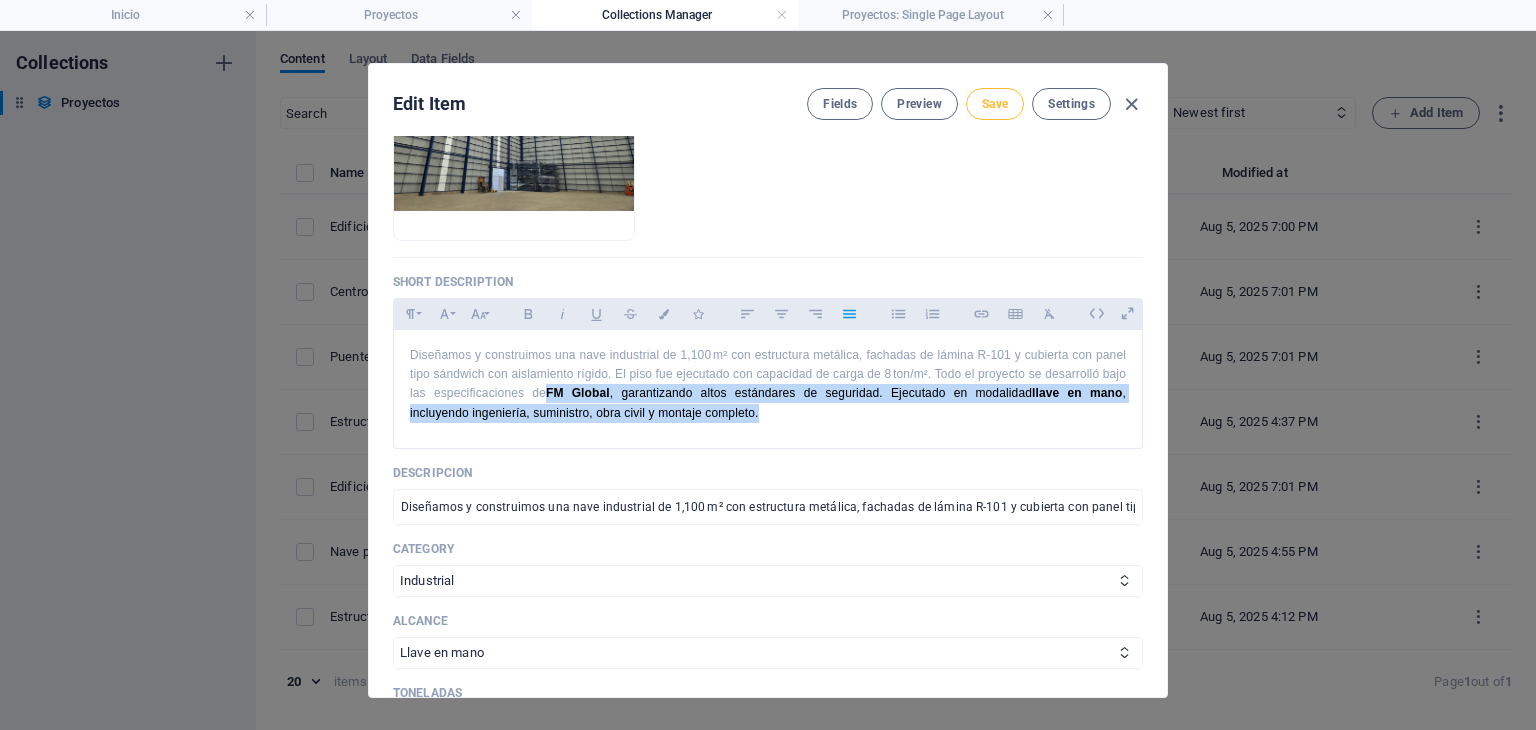 click on "Save" at bounding box center (995, 104) 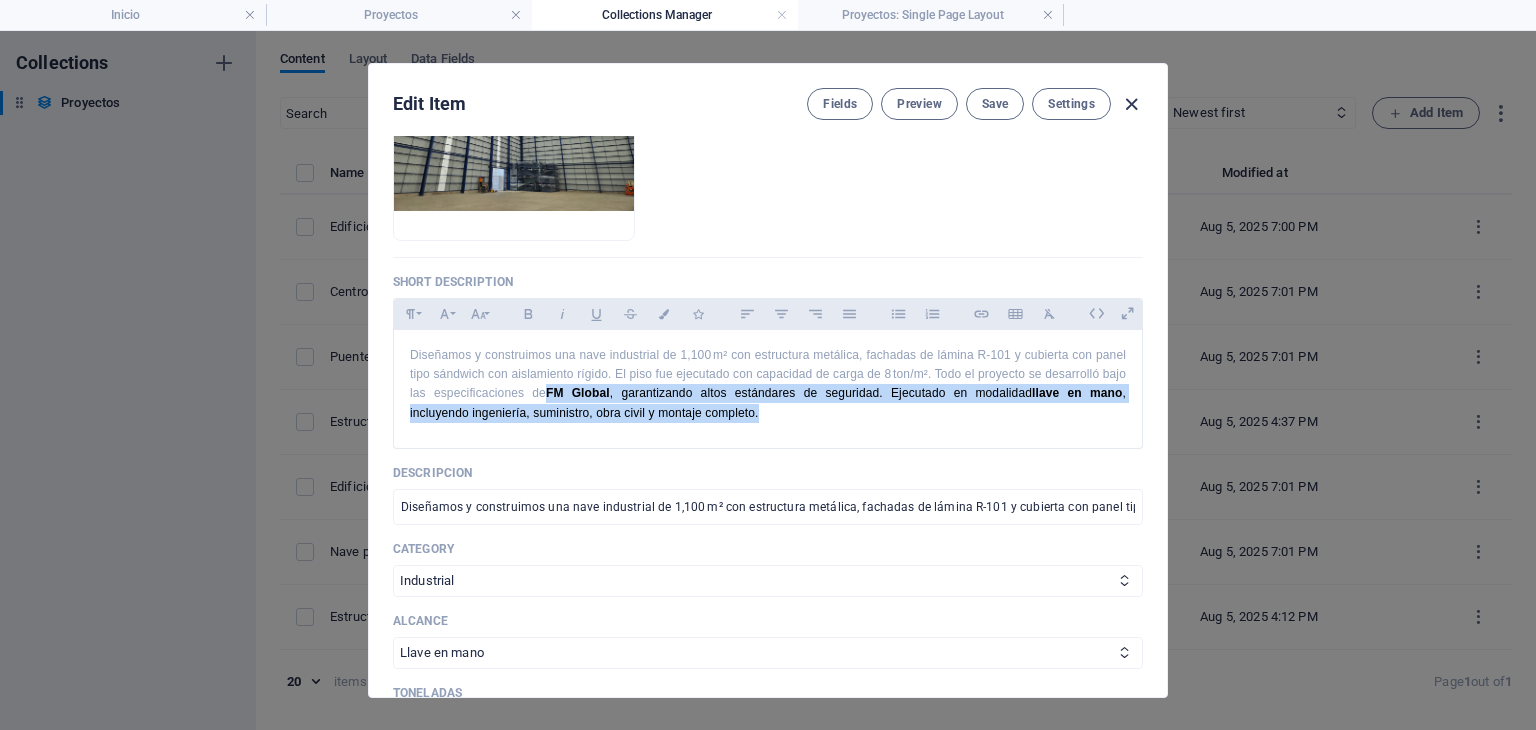 click at bounding box center (1131, 104) 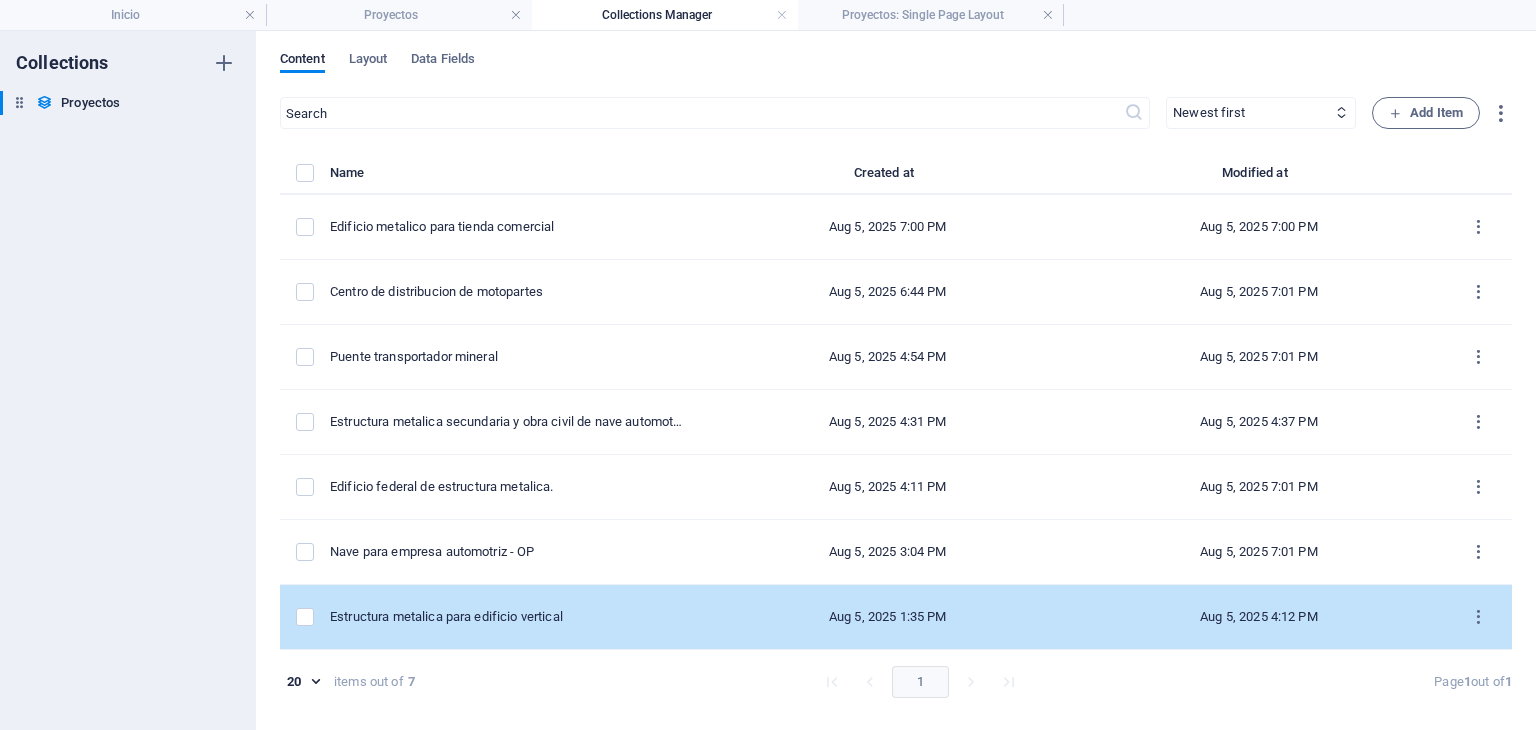 click on "Estructura metalica para edificio vertical" at bounding box center (516, 617) 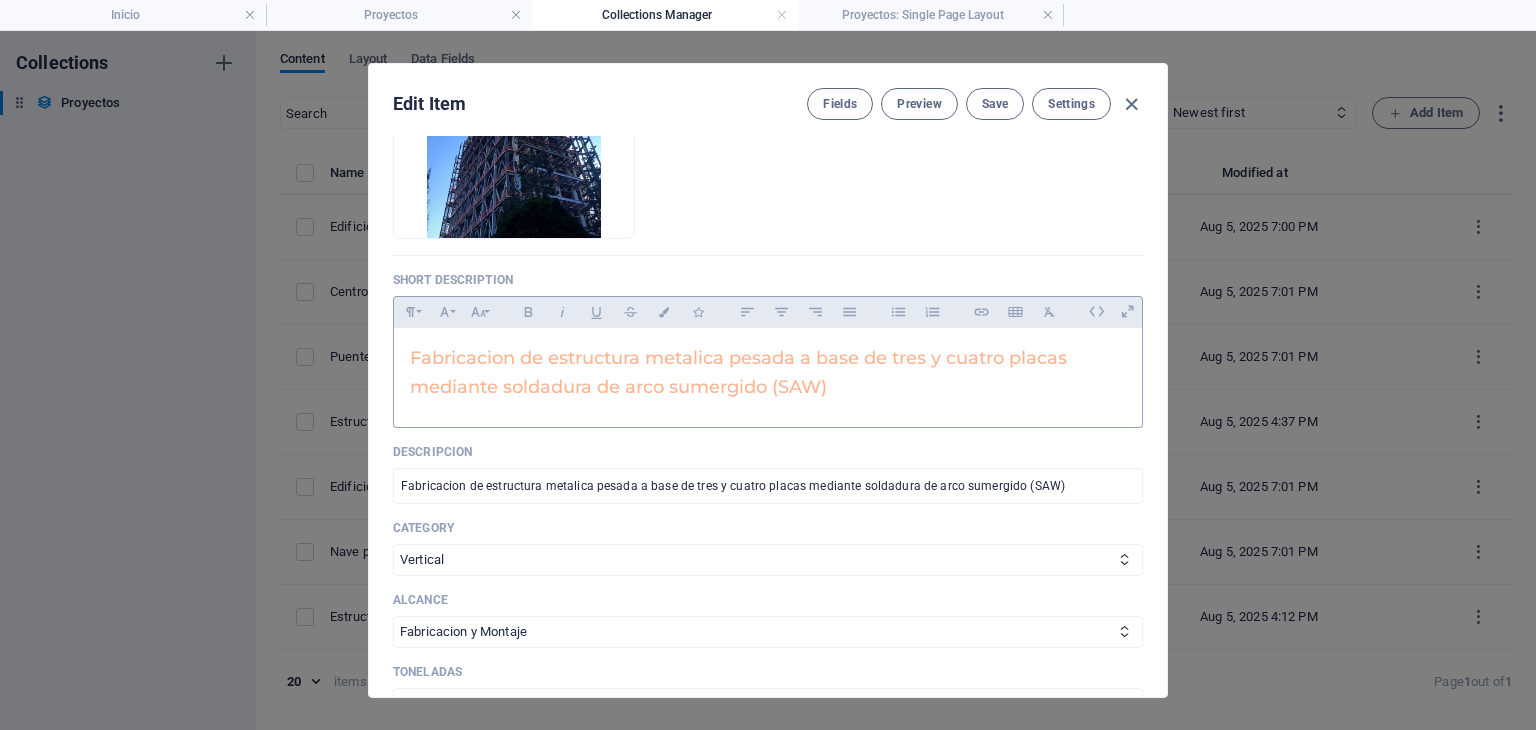 scroll, scrollTop: 333, scrollLeft: 0, axis: vertical 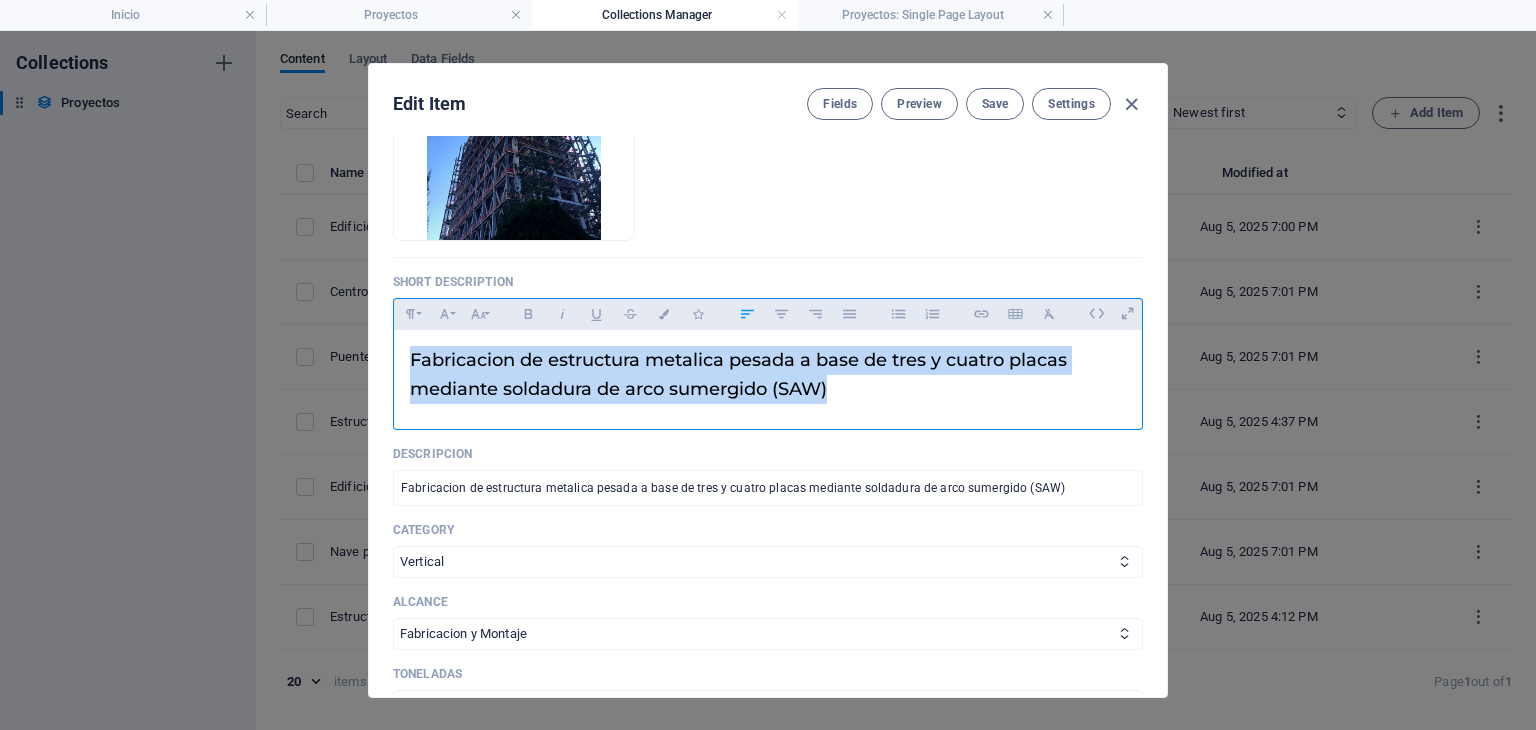 drag, startPoint x: 856, startPoint y: 405, endPoint x: 316, endPoint y: 329, distance: 545.3219 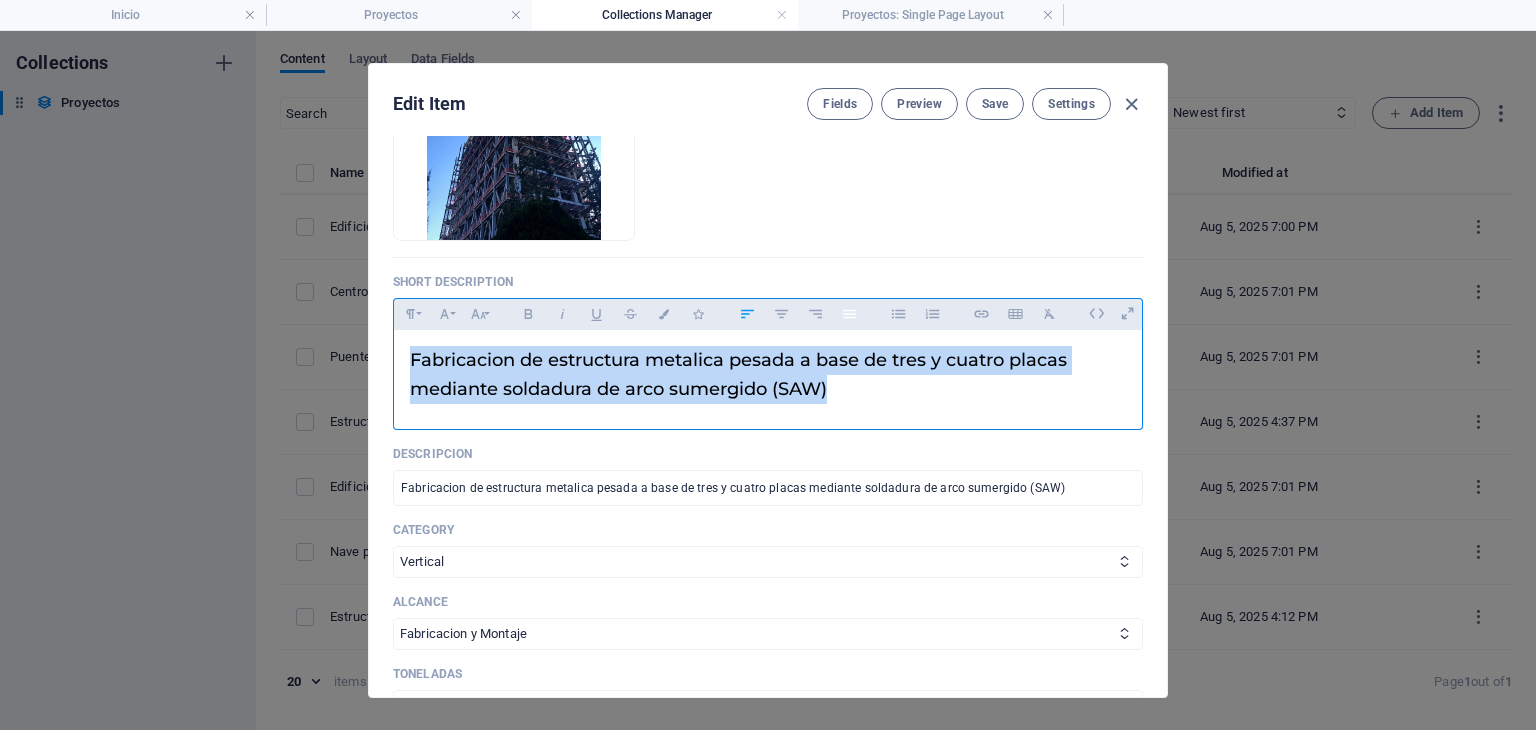 click 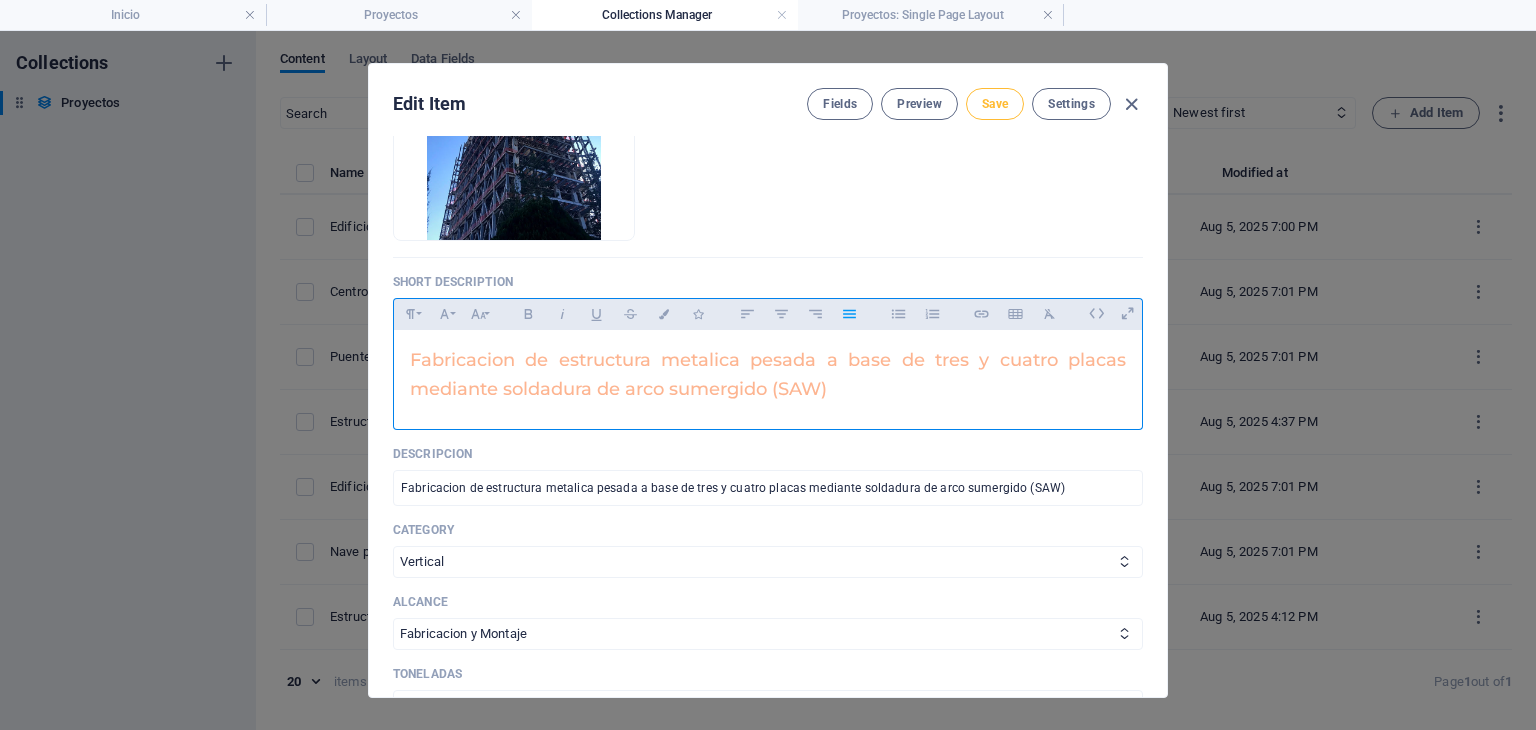 click on "Save" at bounding box center [995, 104] 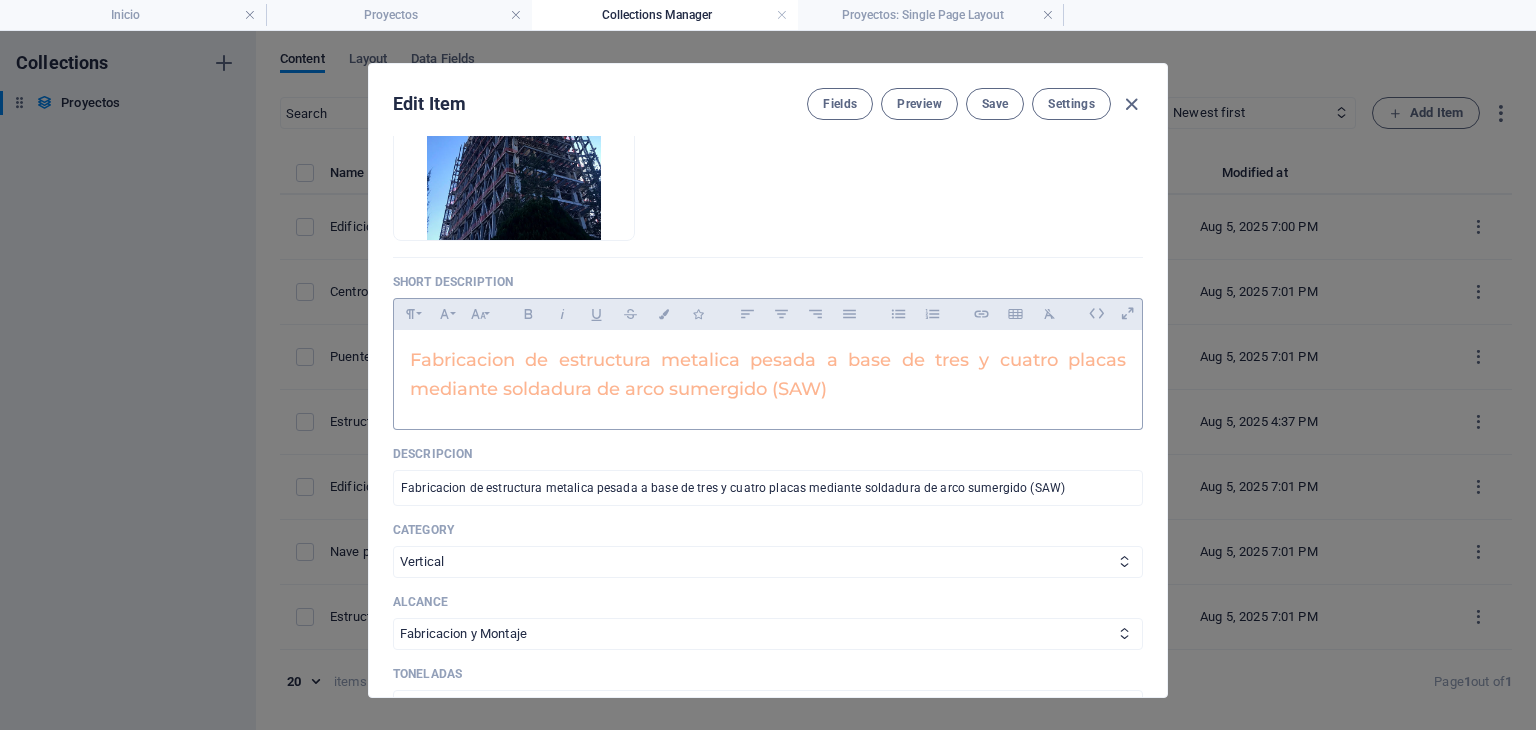 click on "Fabricacion de estructura metalica pesada a base de tres y cuatro placas mediante soldadura de arco sumergido (SAW)" at bounding box center (768, 375) 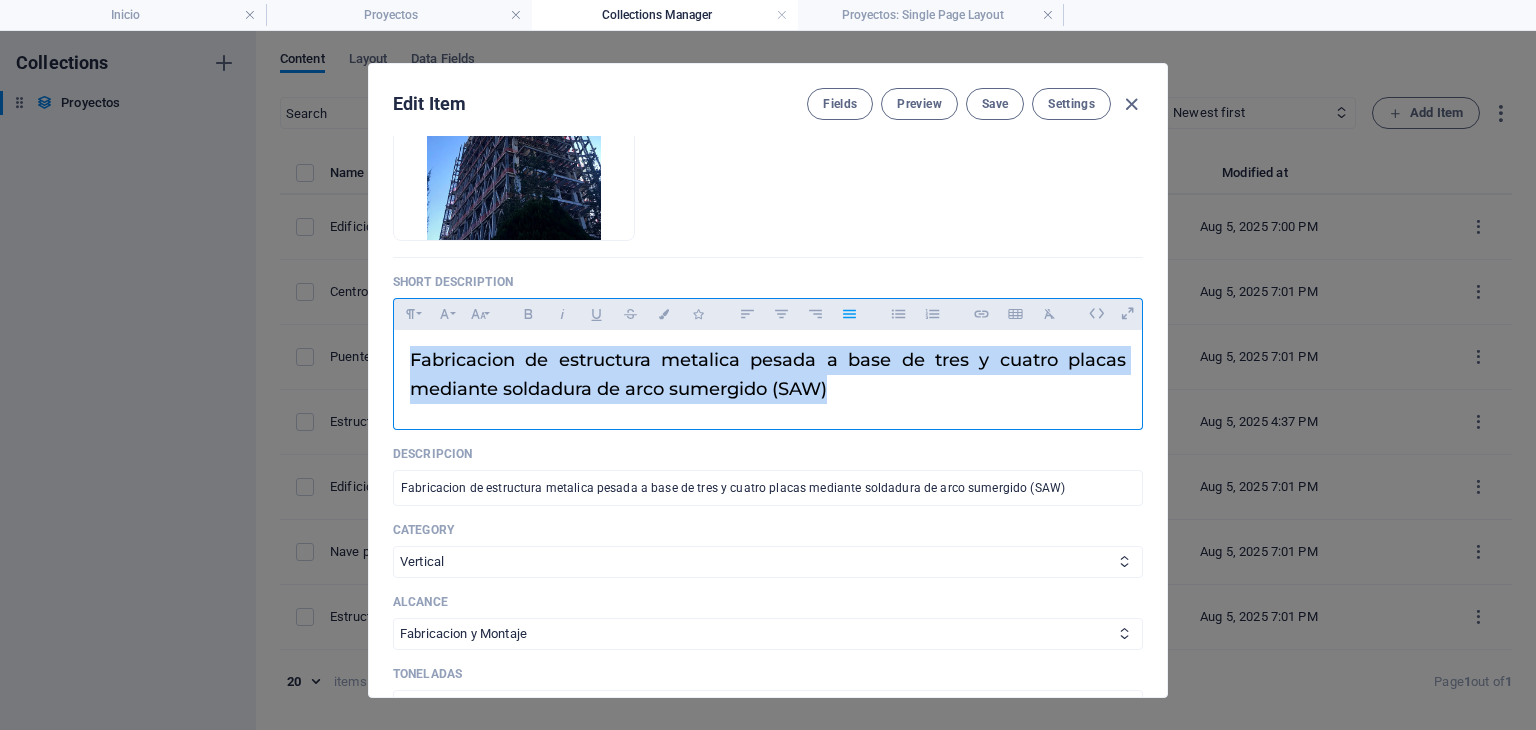 drag, startPoint x: 897, startPoint y: 397, endPoint x: 240, endPoint y: 371, distance: 657.5143 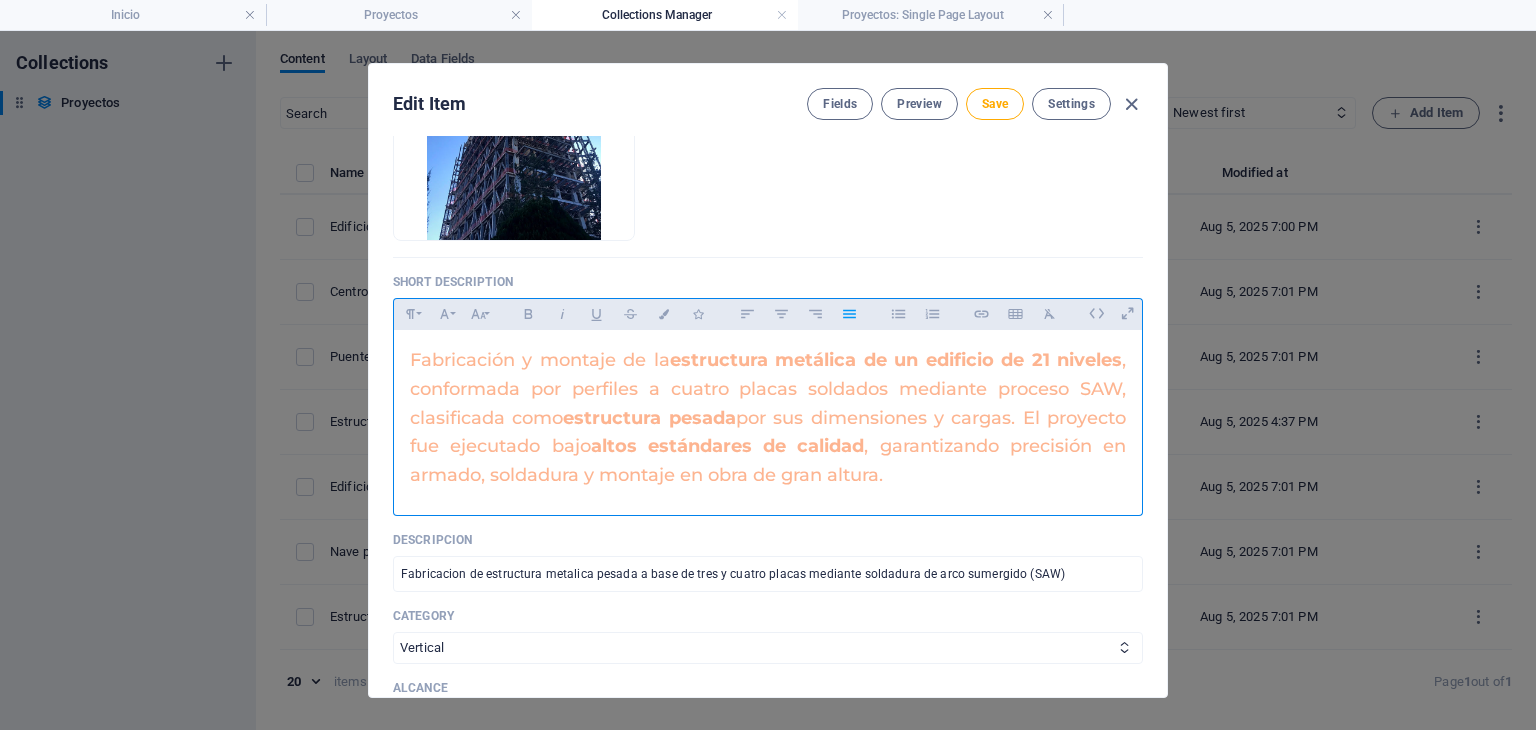 click 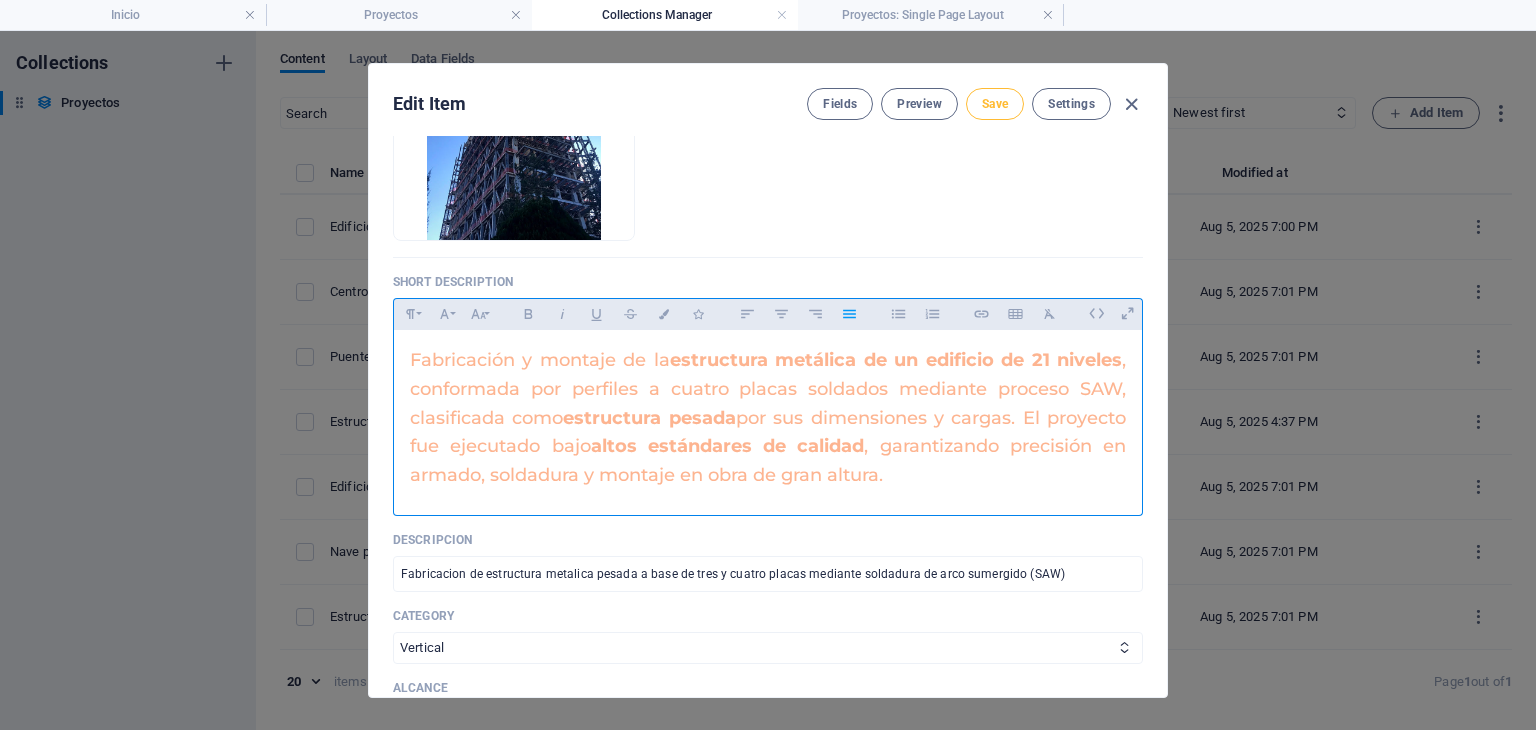 click on "Save" at bounding box center [995, 104] 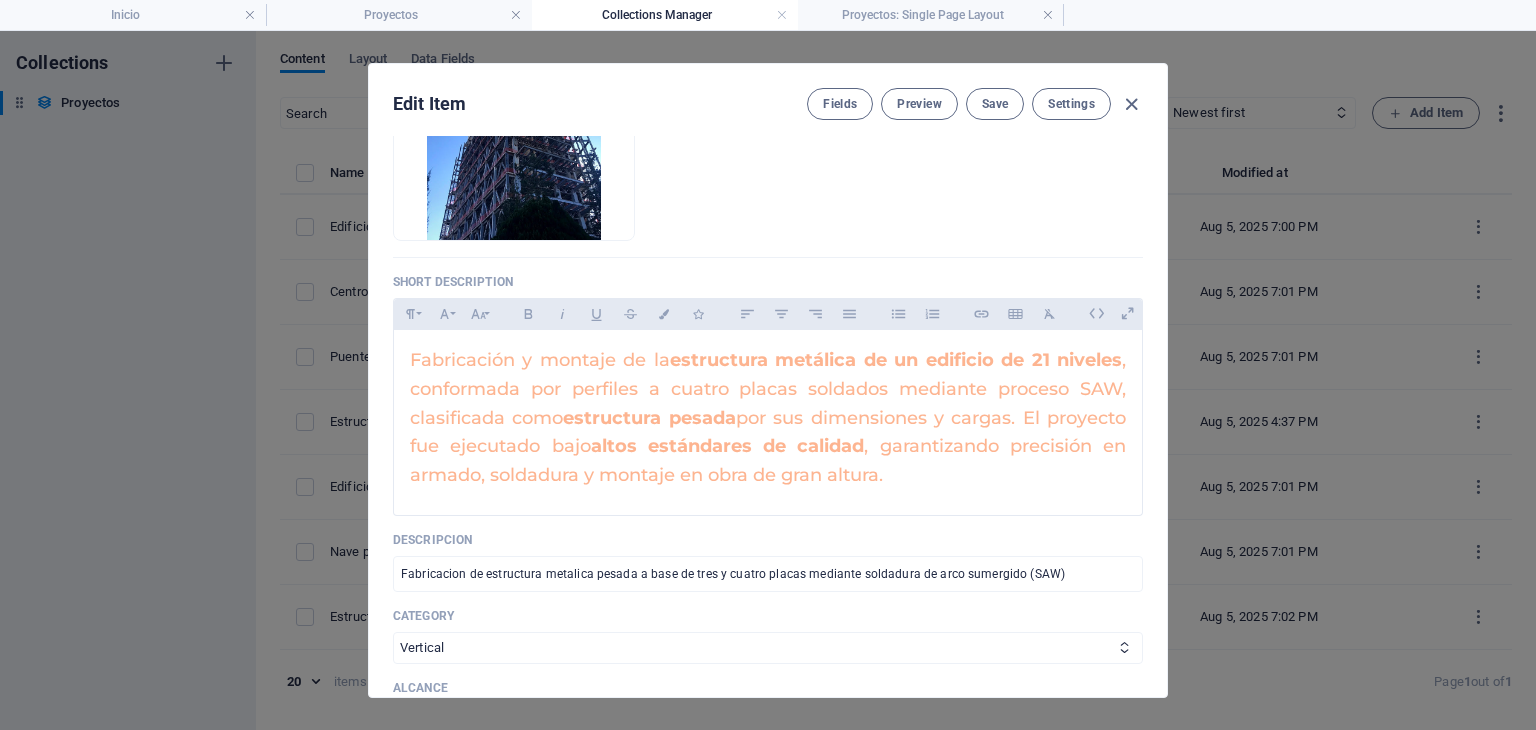 click at bounding box center (1131, 104) 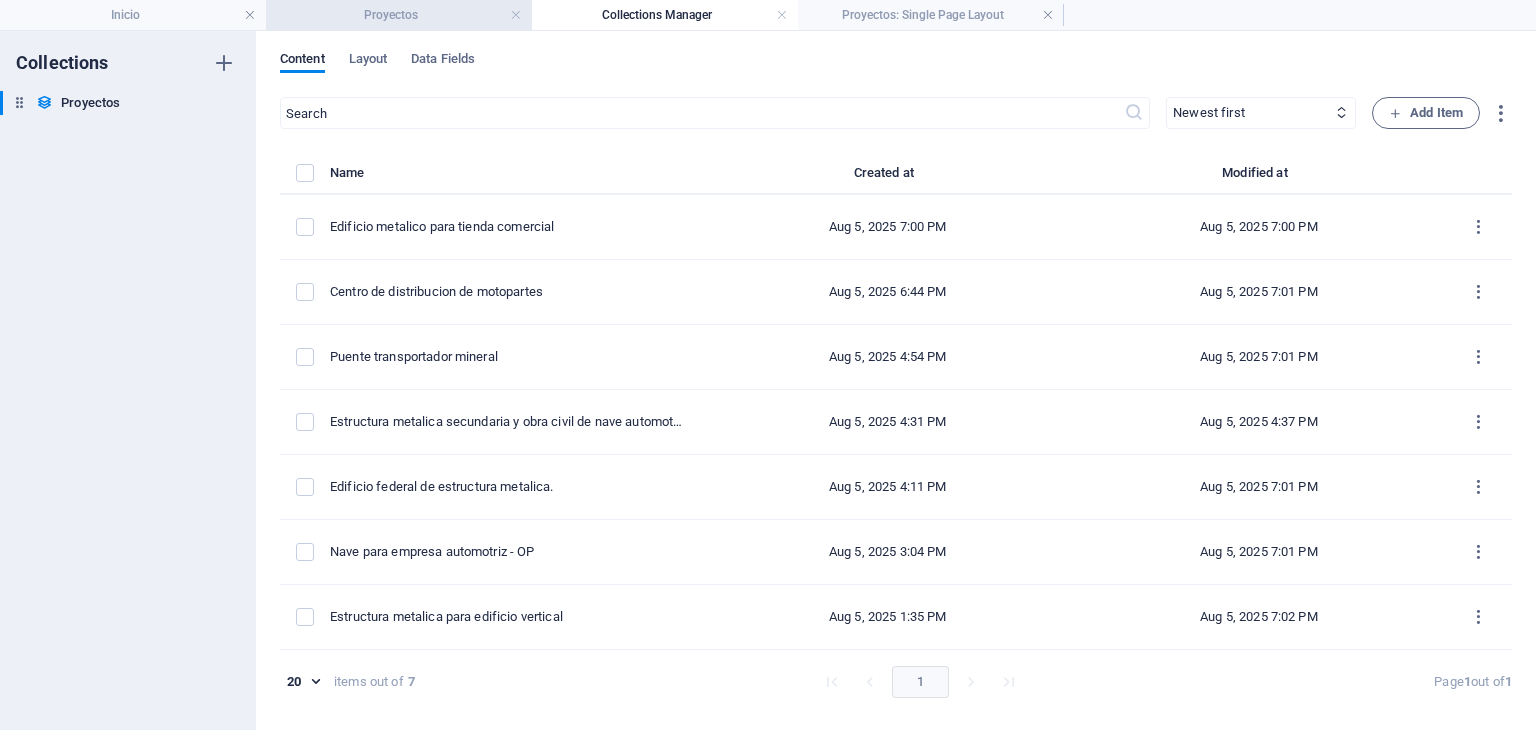 click on "Proyectos" at bounding box center (399, 15) 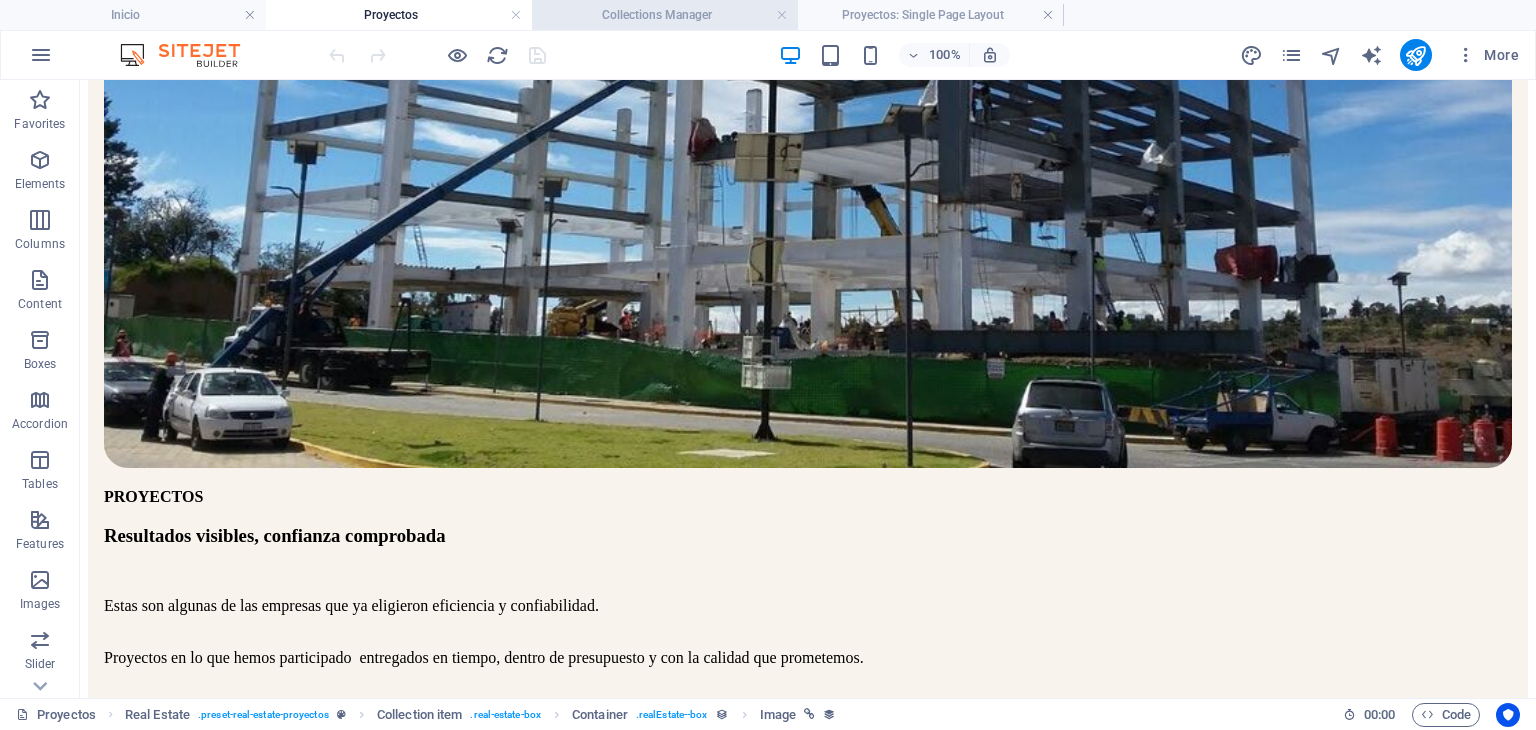 click on "Collections Manager" at bounding box center [665, 15] 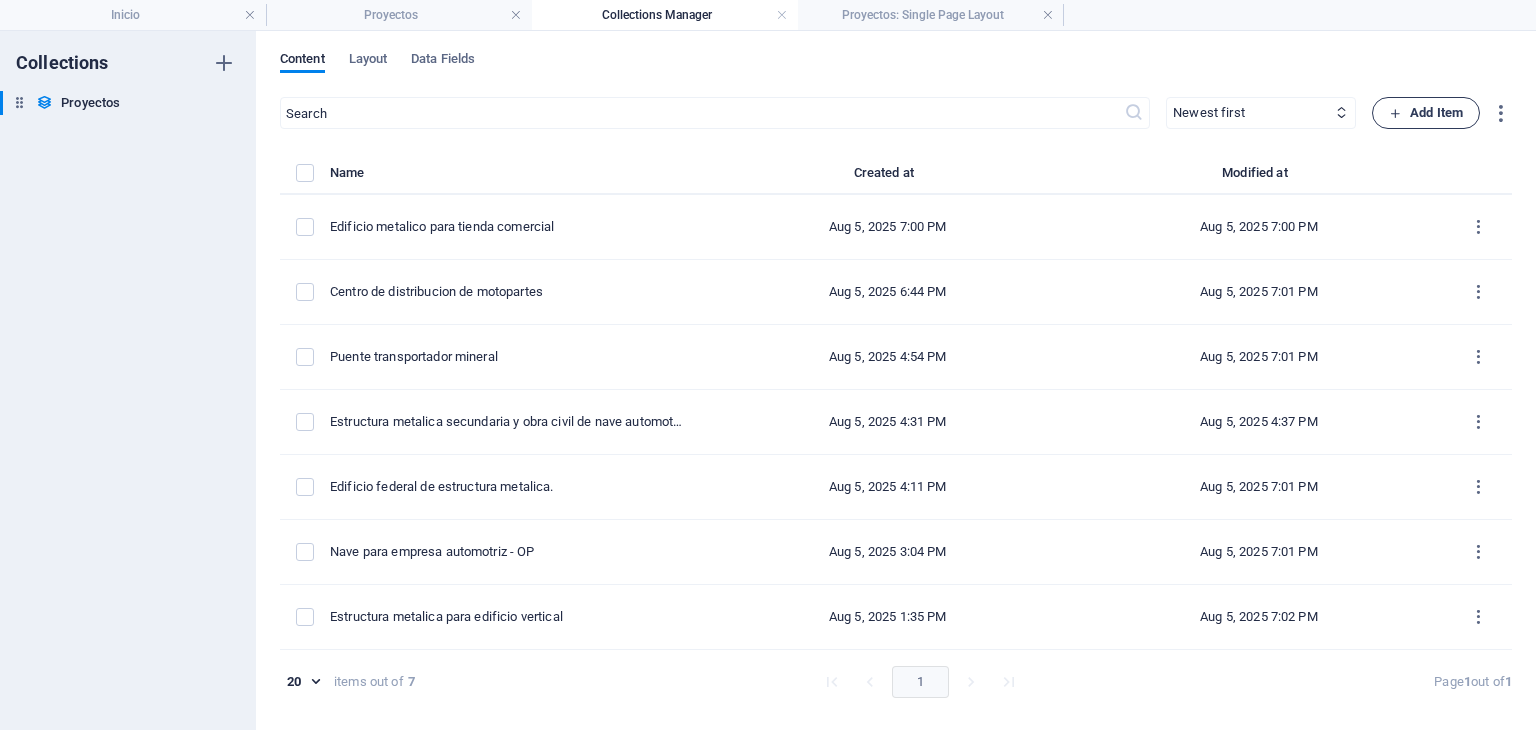 click on "Add Item" at bounding box center [1426, 113] 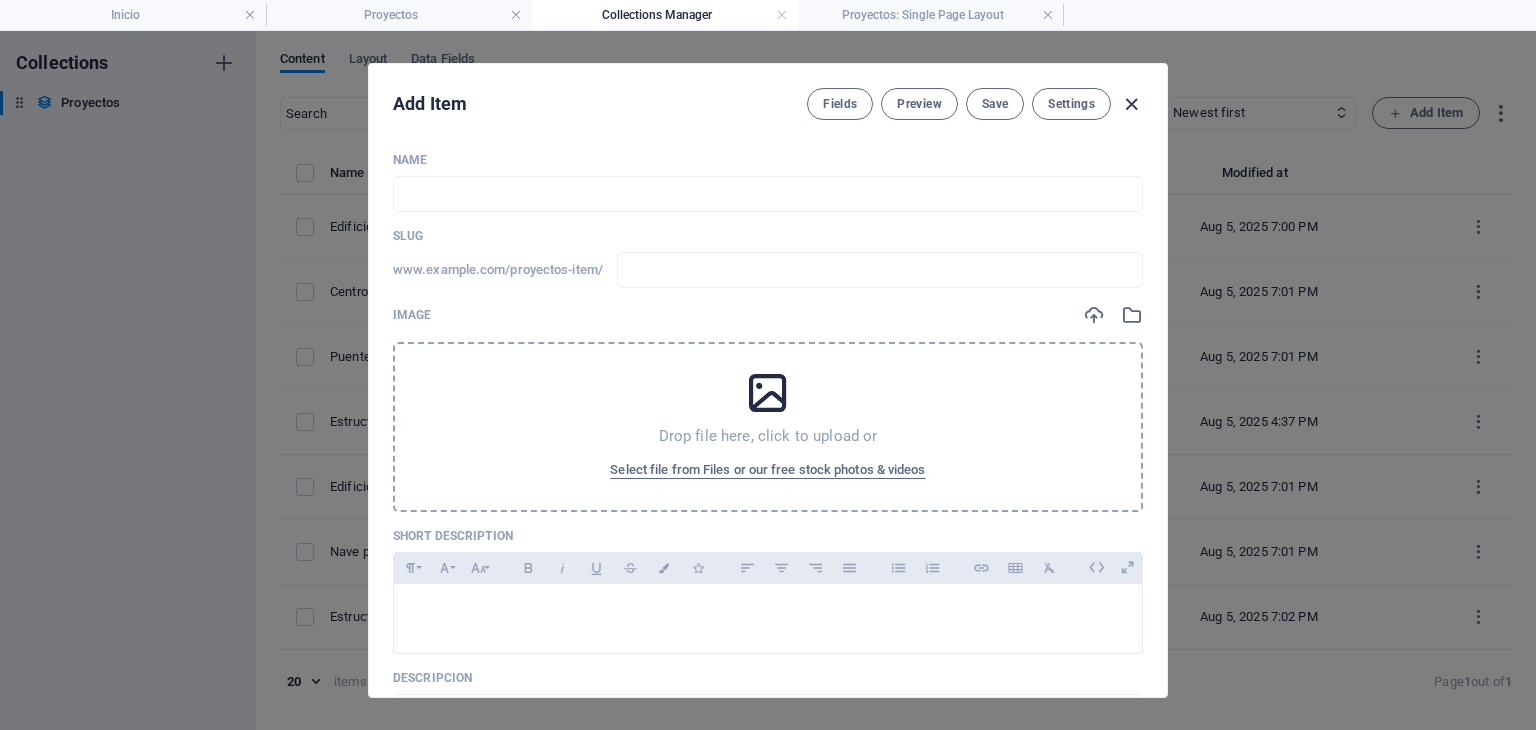 click at bounding box center [1131, 104] 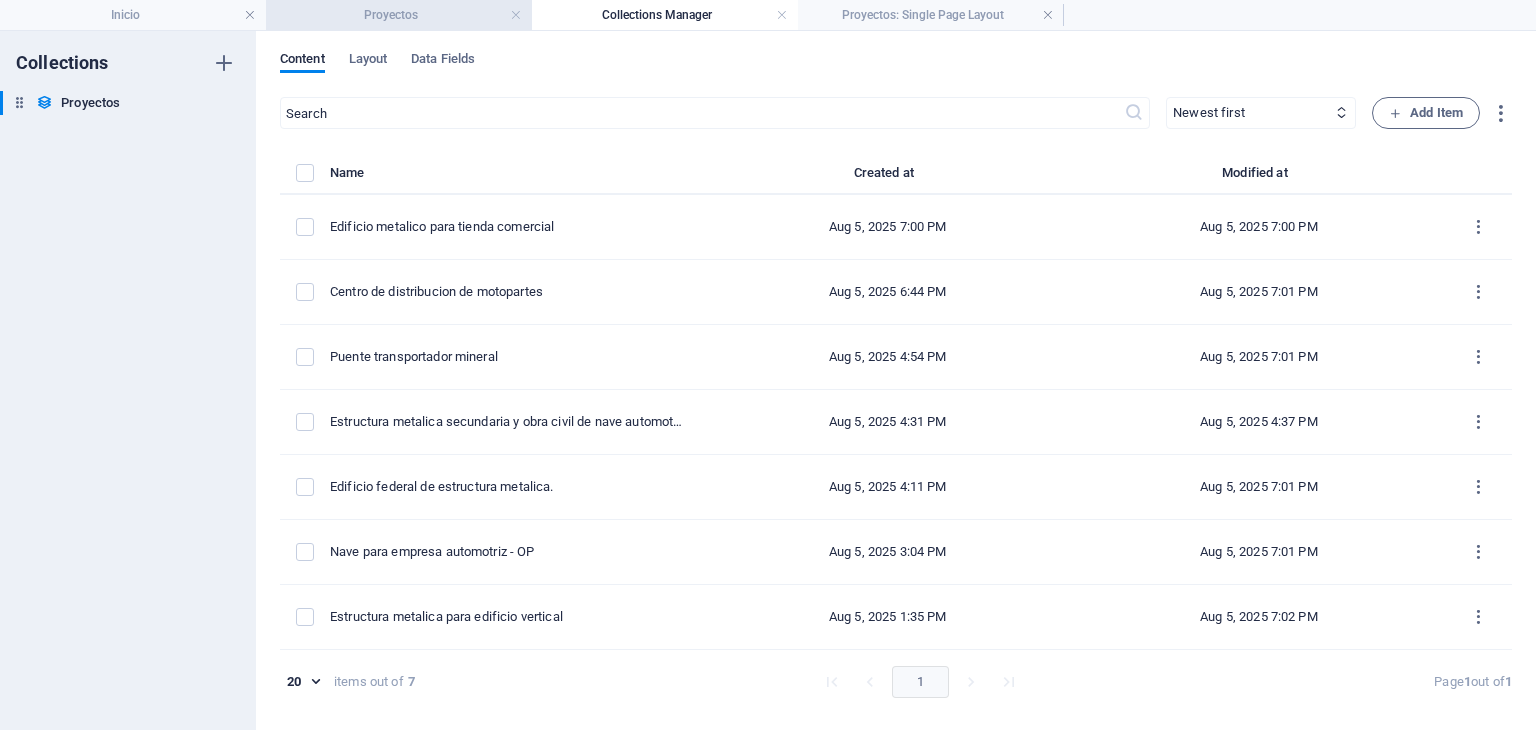 click on "Proyectos" at bounding box center (399, 15) 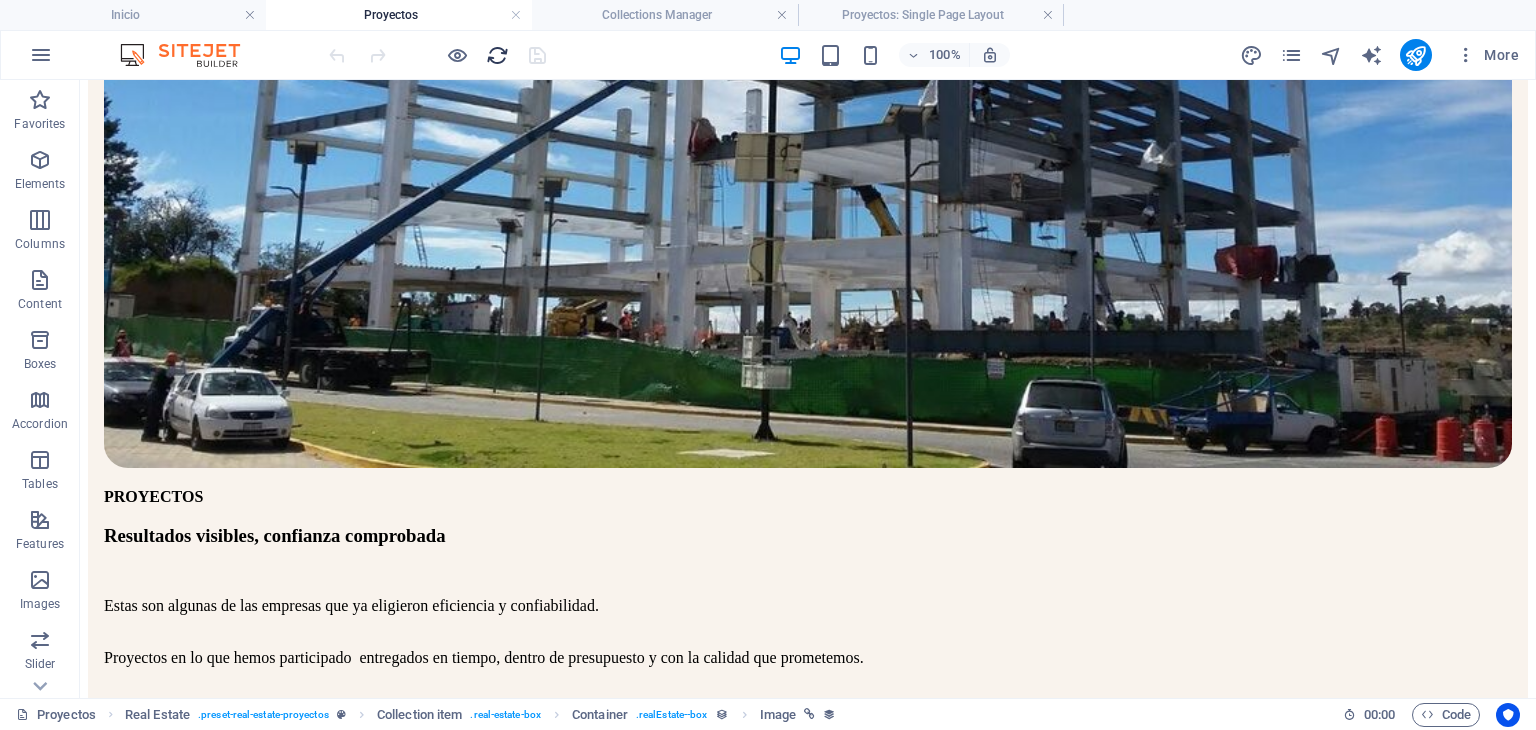 click at bounding box center (497, 55) 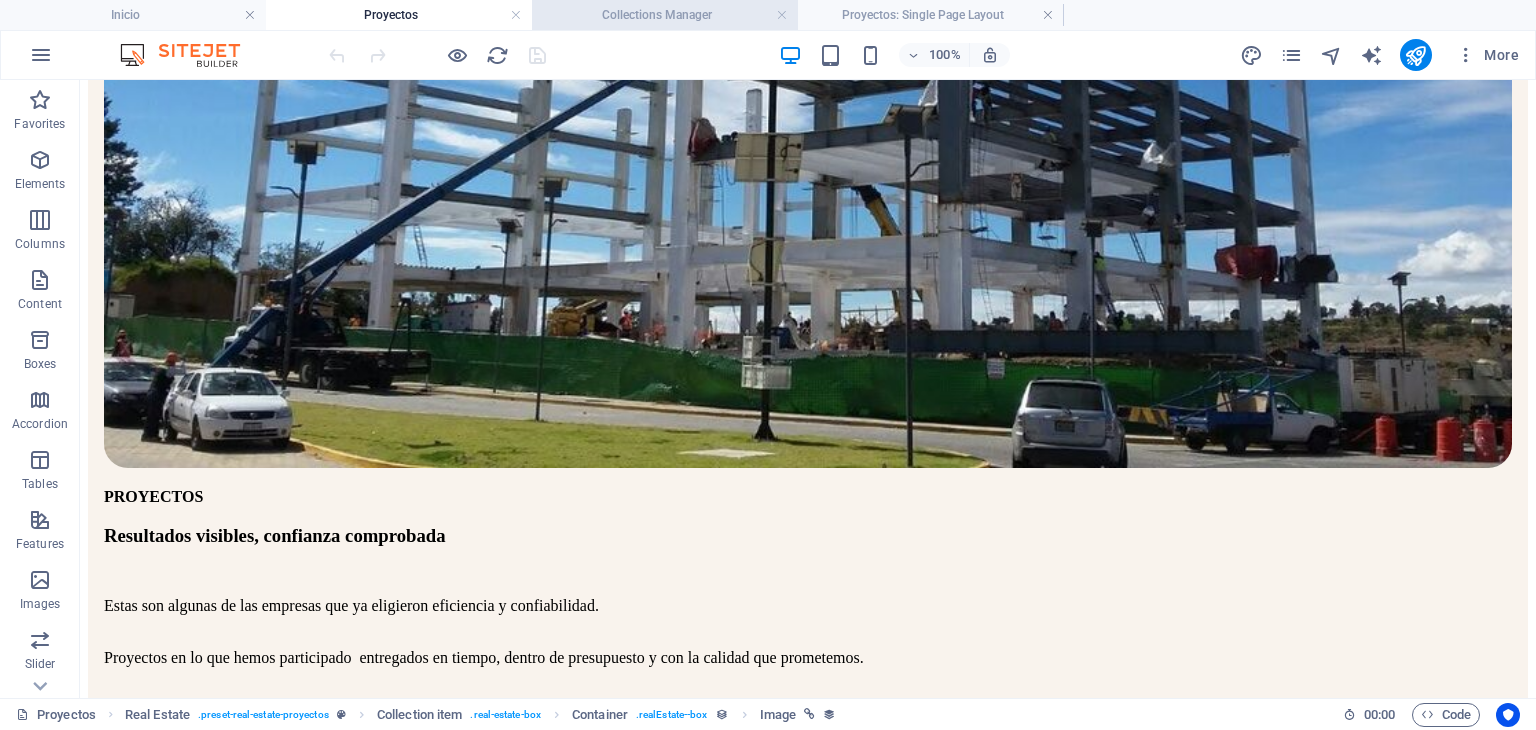 click on "Collections Manager" at bounding box center (665, 15) 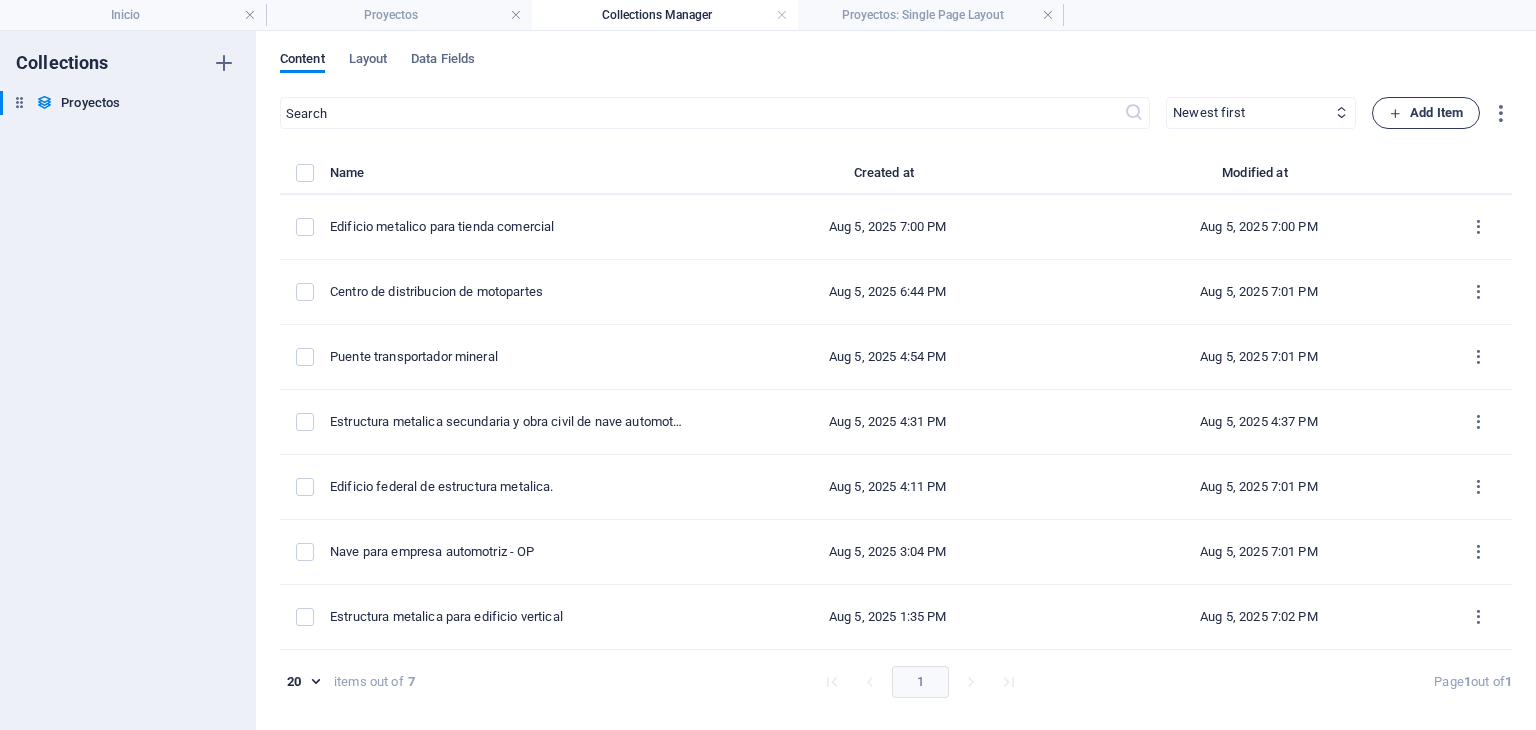 click on "Add Item" at bounding box center (1426, 113) 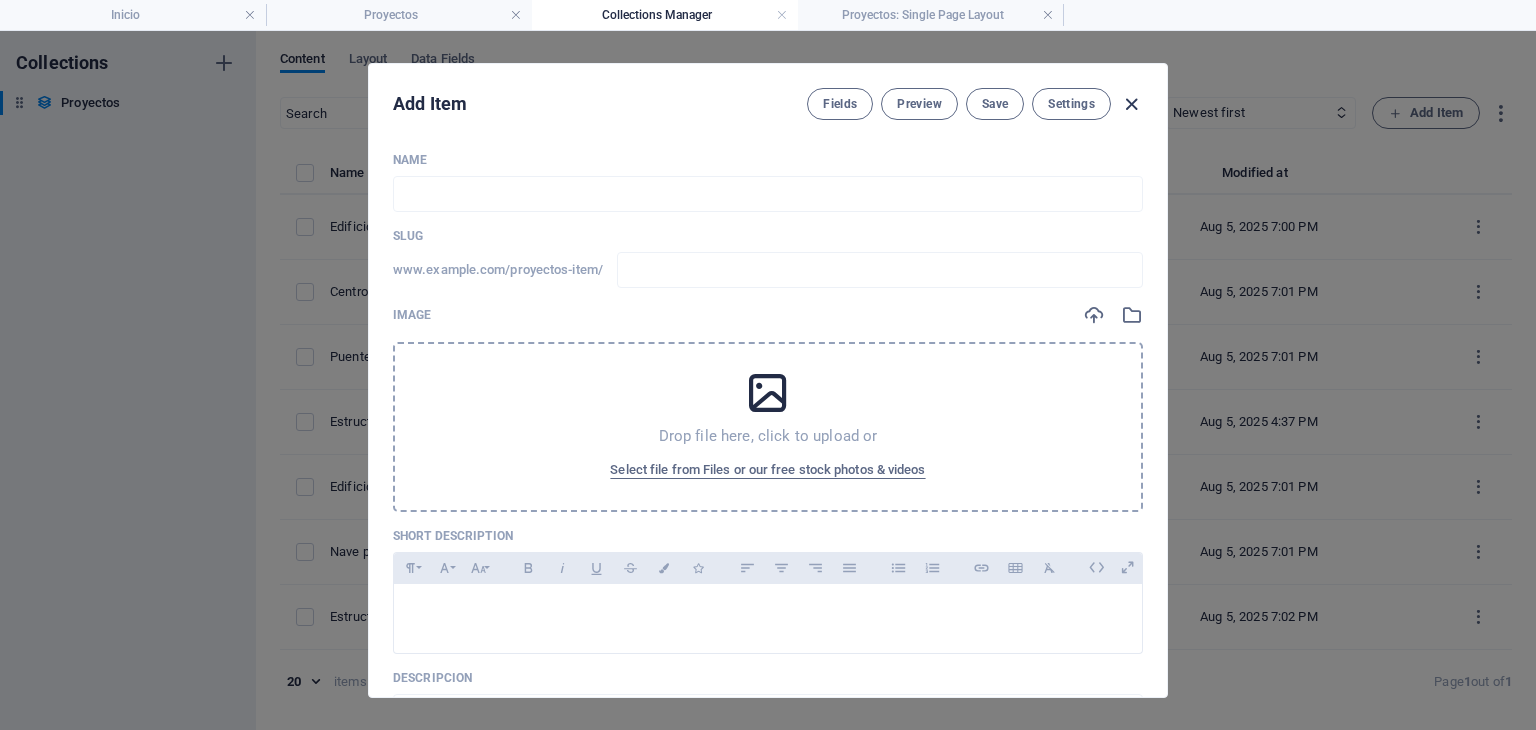 click at bounding box center [1131, 104] 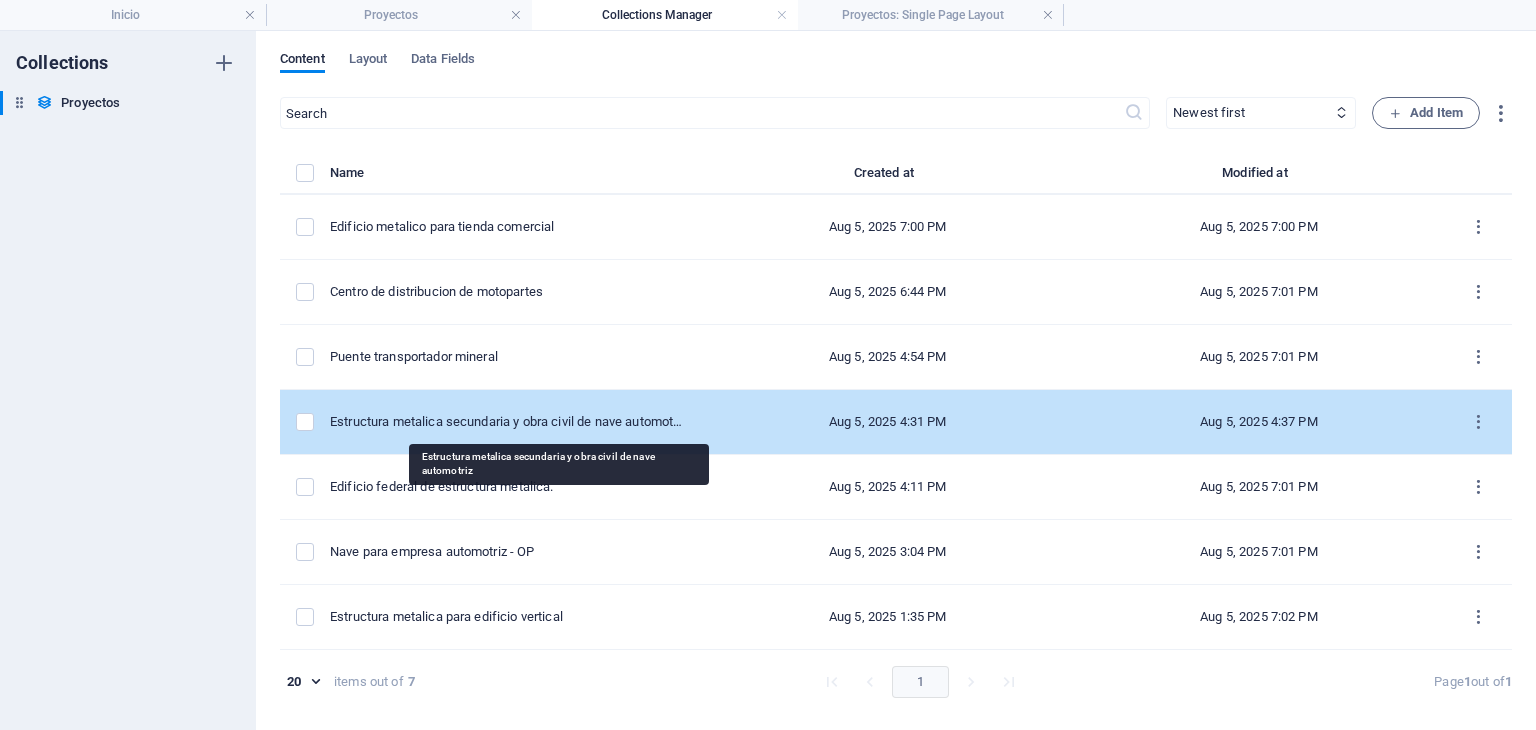 click on "Estructura metalica secundaria y obra civil de nave automotriz" at bounding box center (508, 422) 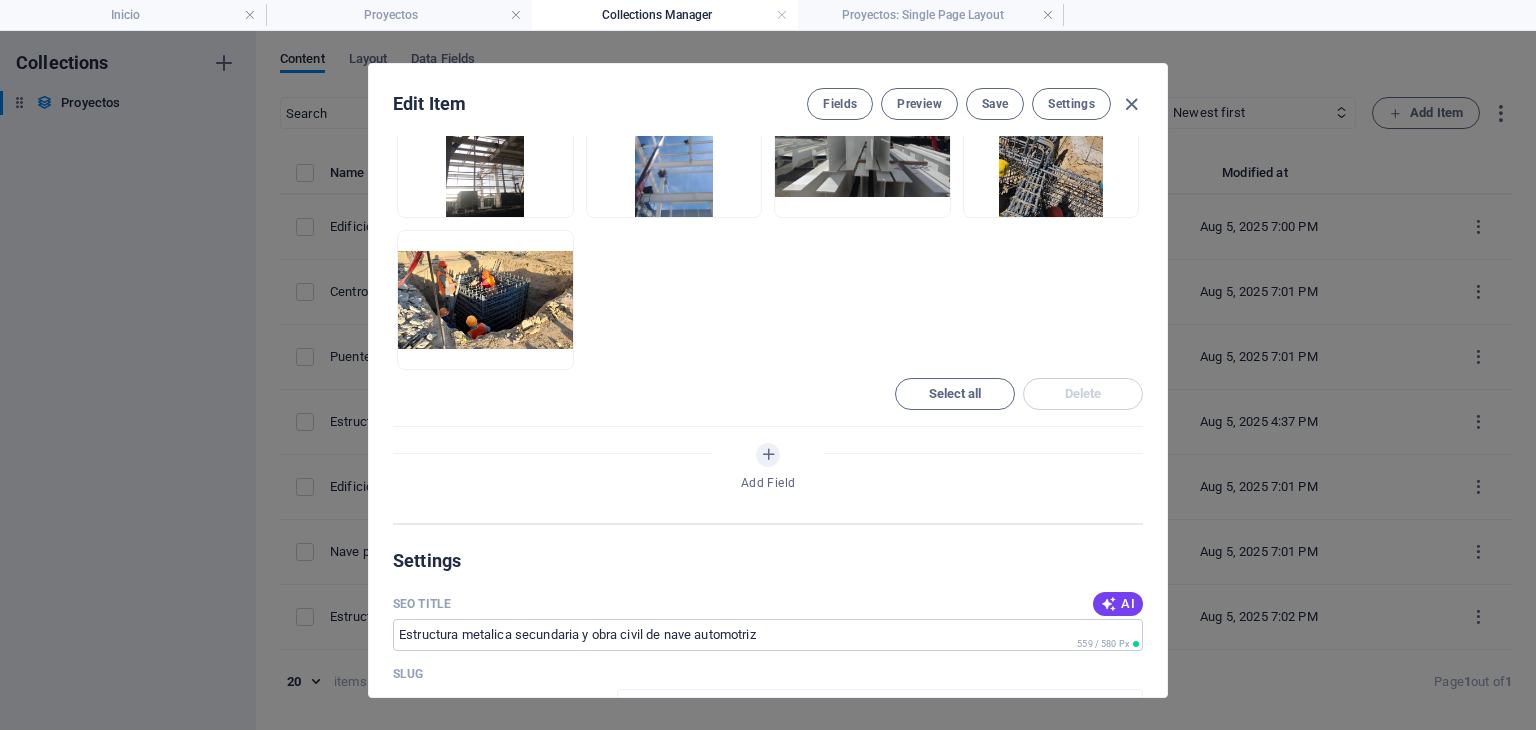 scroll, scrollTop: 1000, scrollLeft: 0, axis: vertical 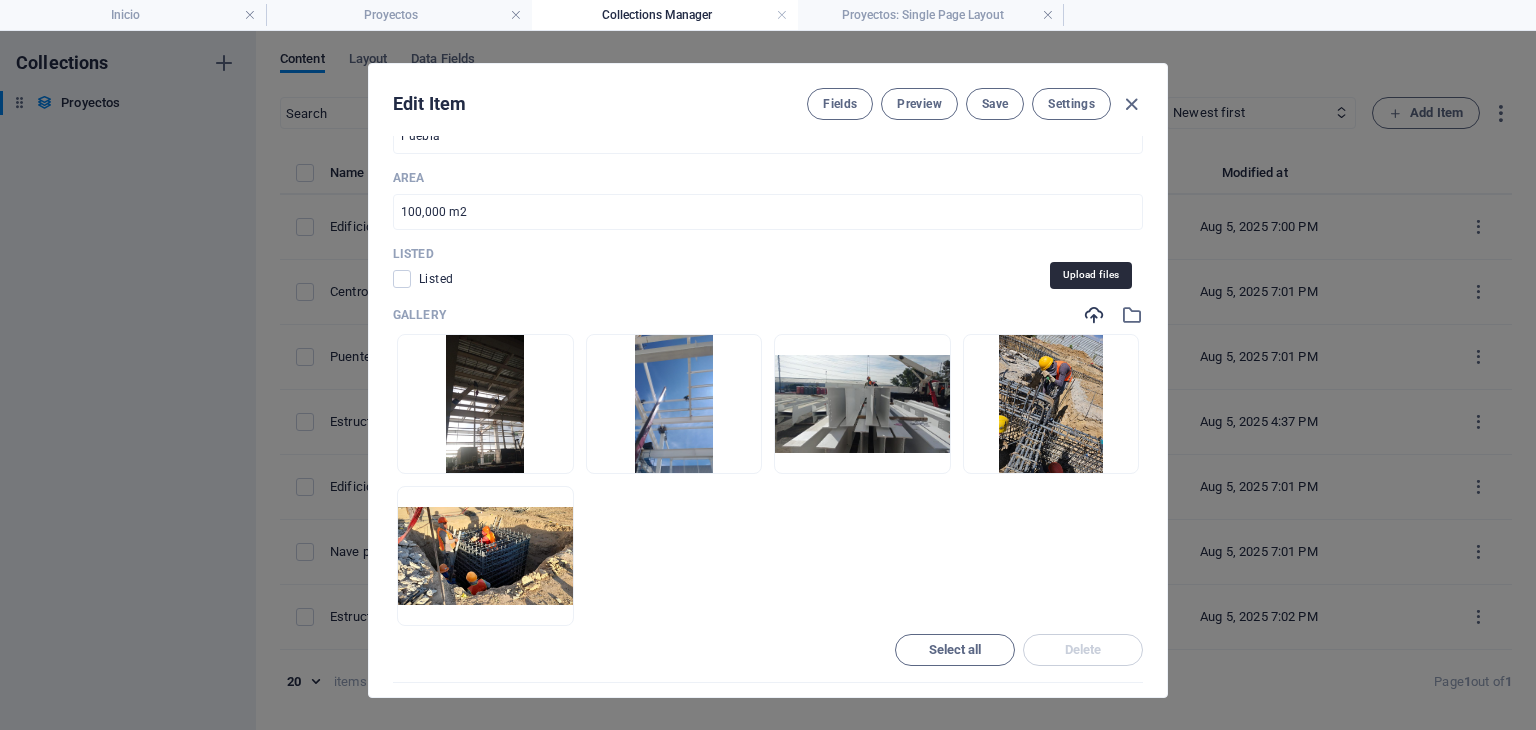 click at bounding box center [1094, 315] 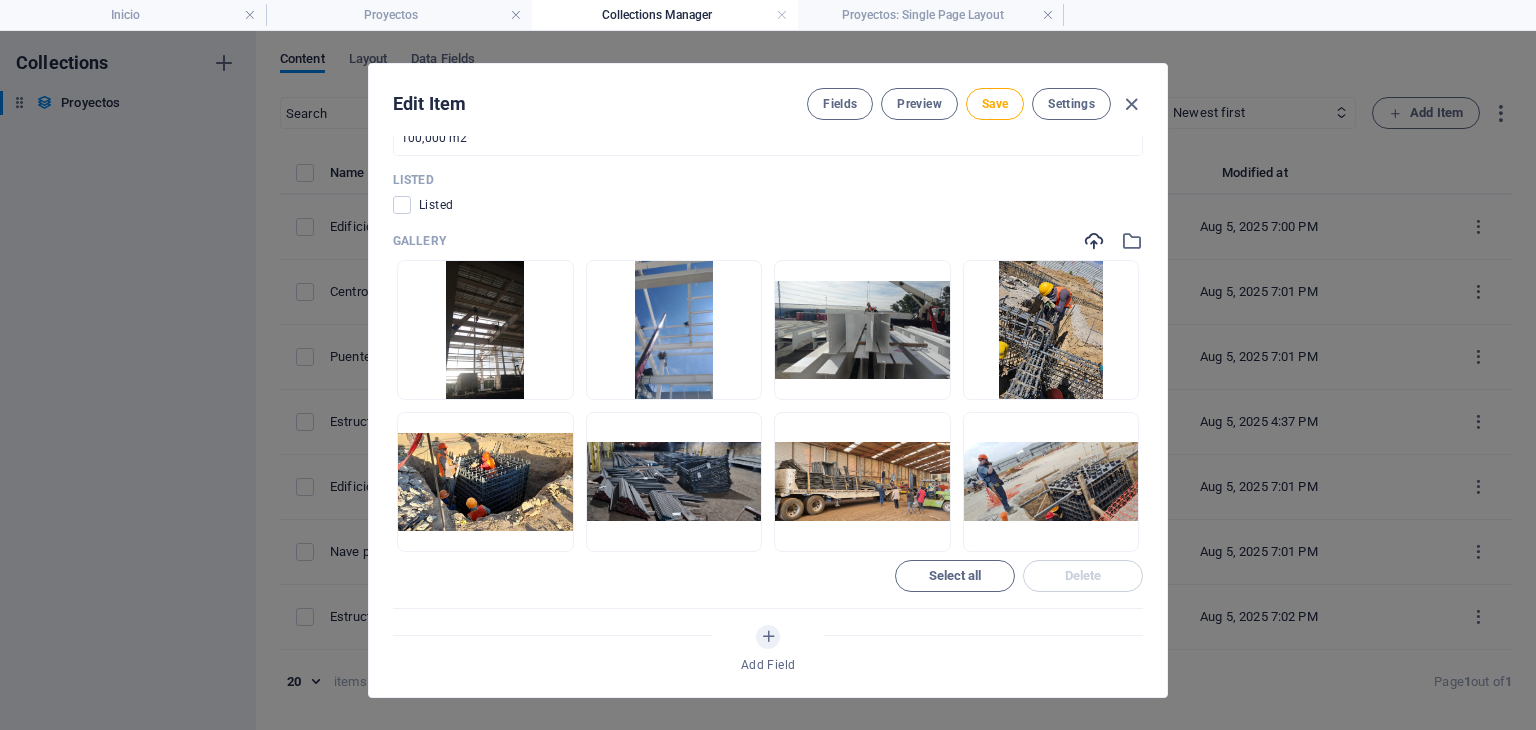 scroll, scrollTop: 1000, scrollLeft: 0, axis: vertical 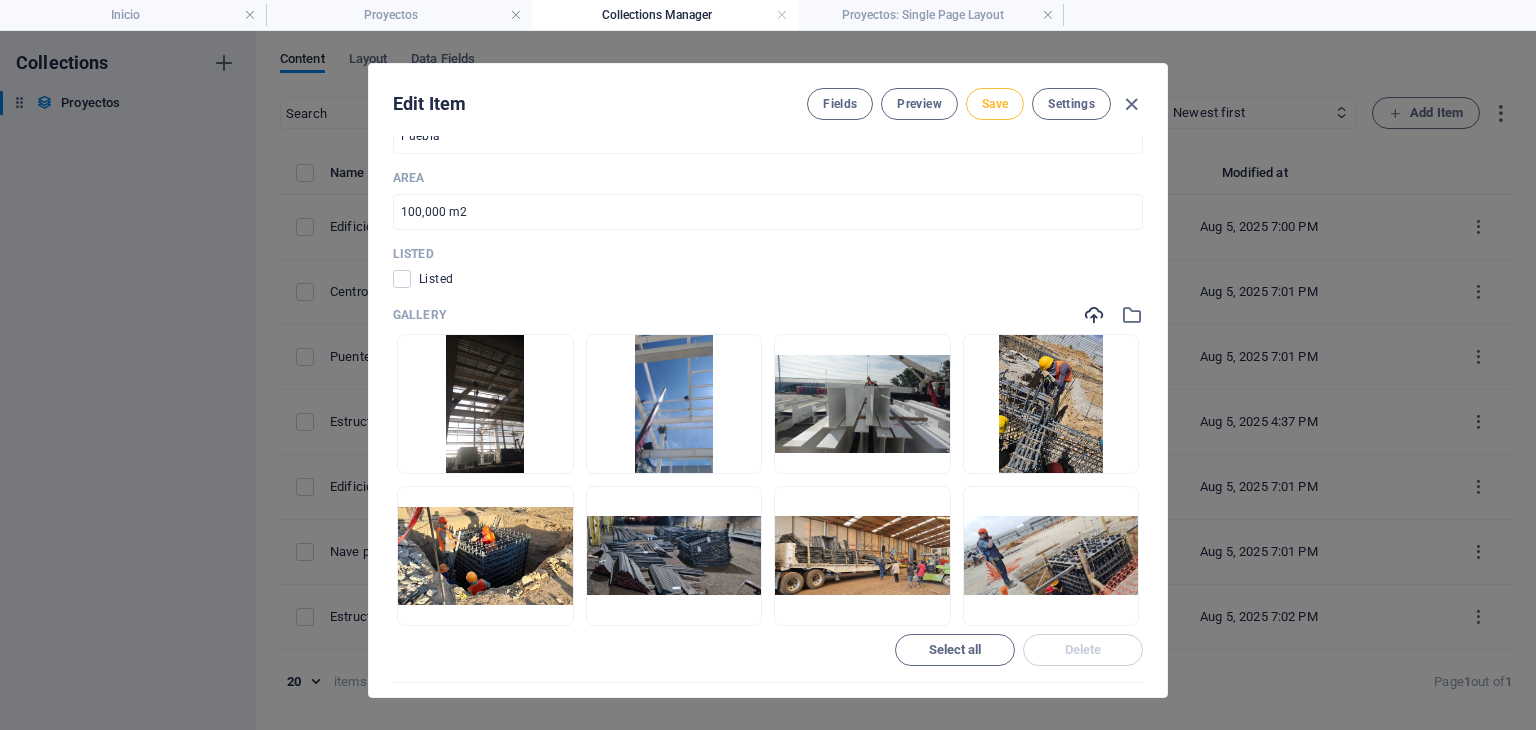 click on "Save" at bounding box center [995, 104] 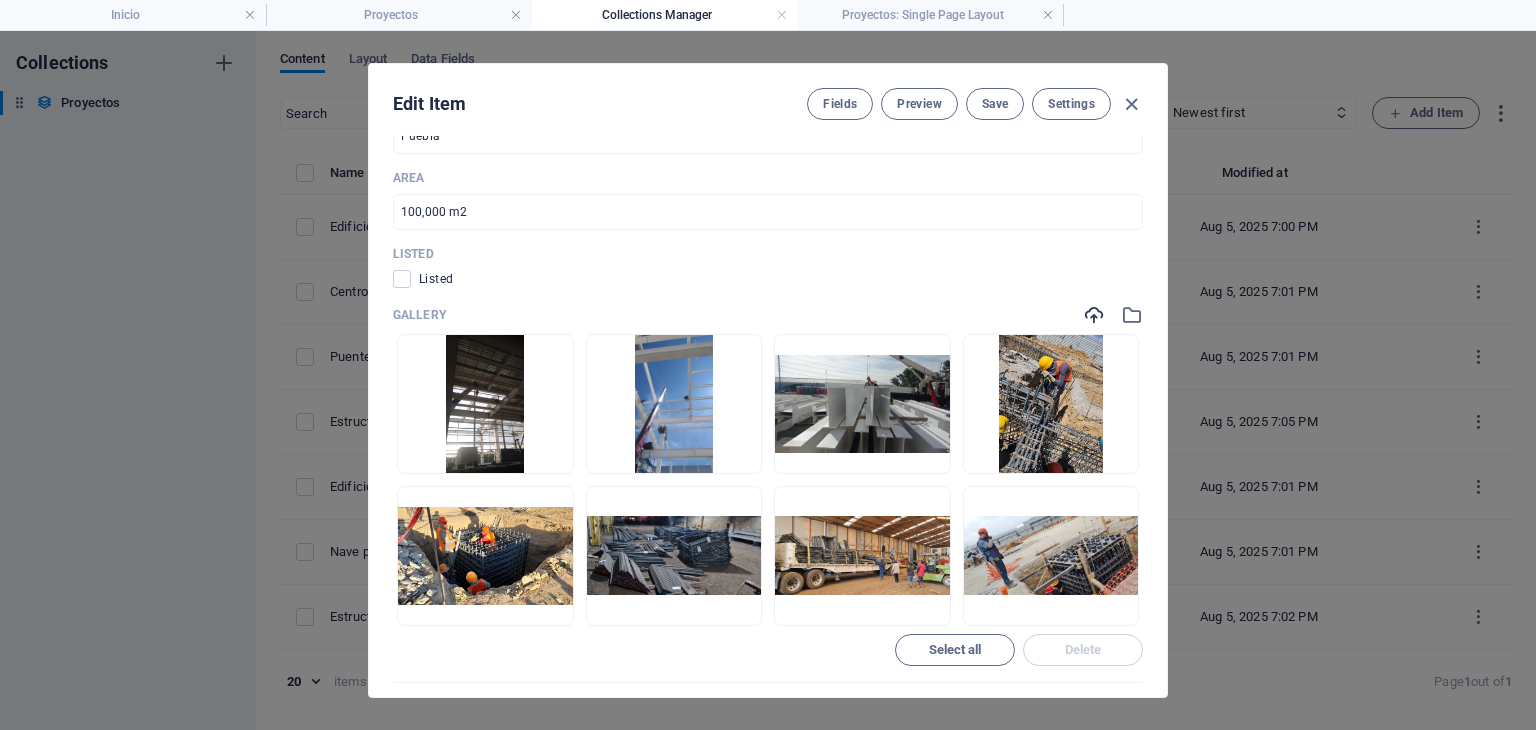 click on "Edit Item Fields Preview Save Settings" at bounding box center (768, 100) 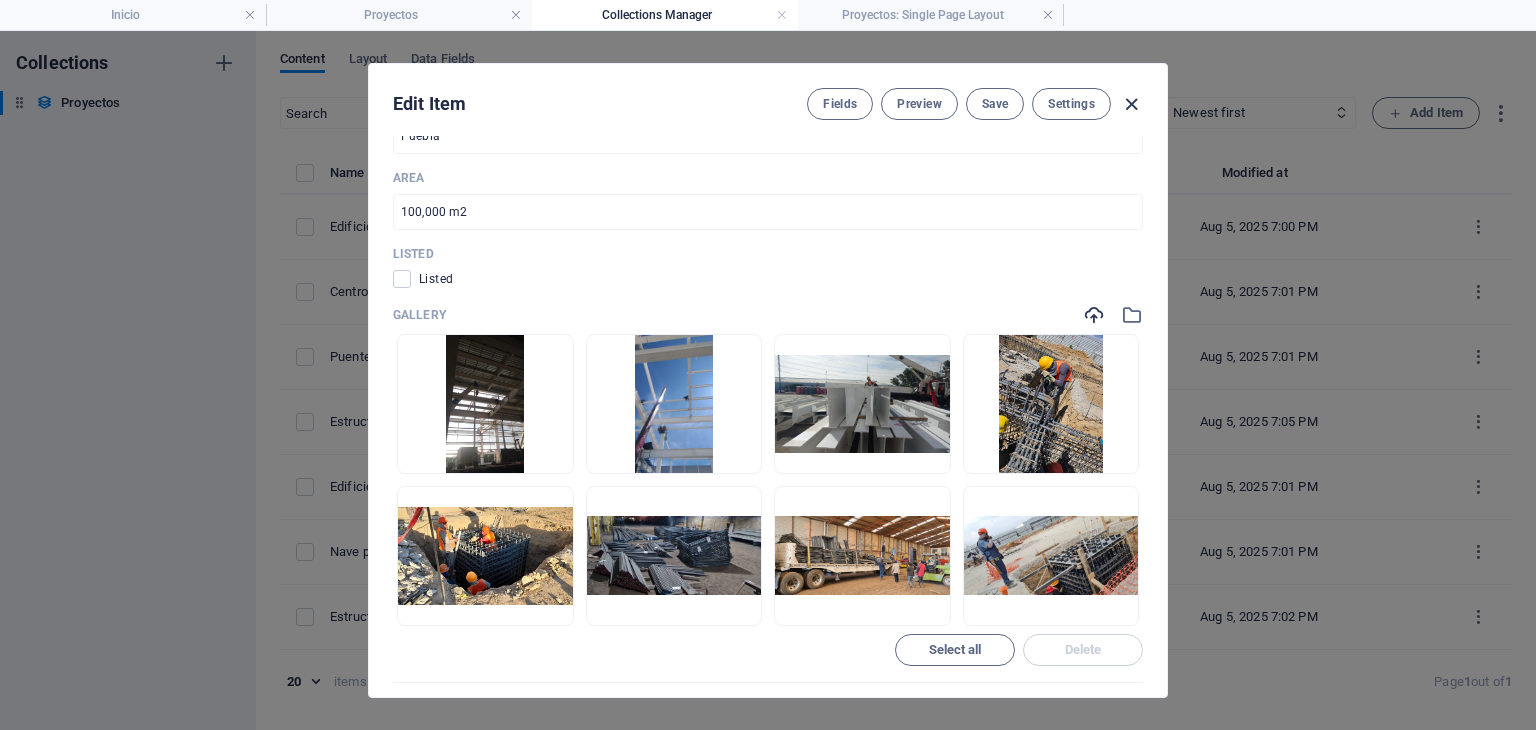 click at bounding box center (1131, 104) 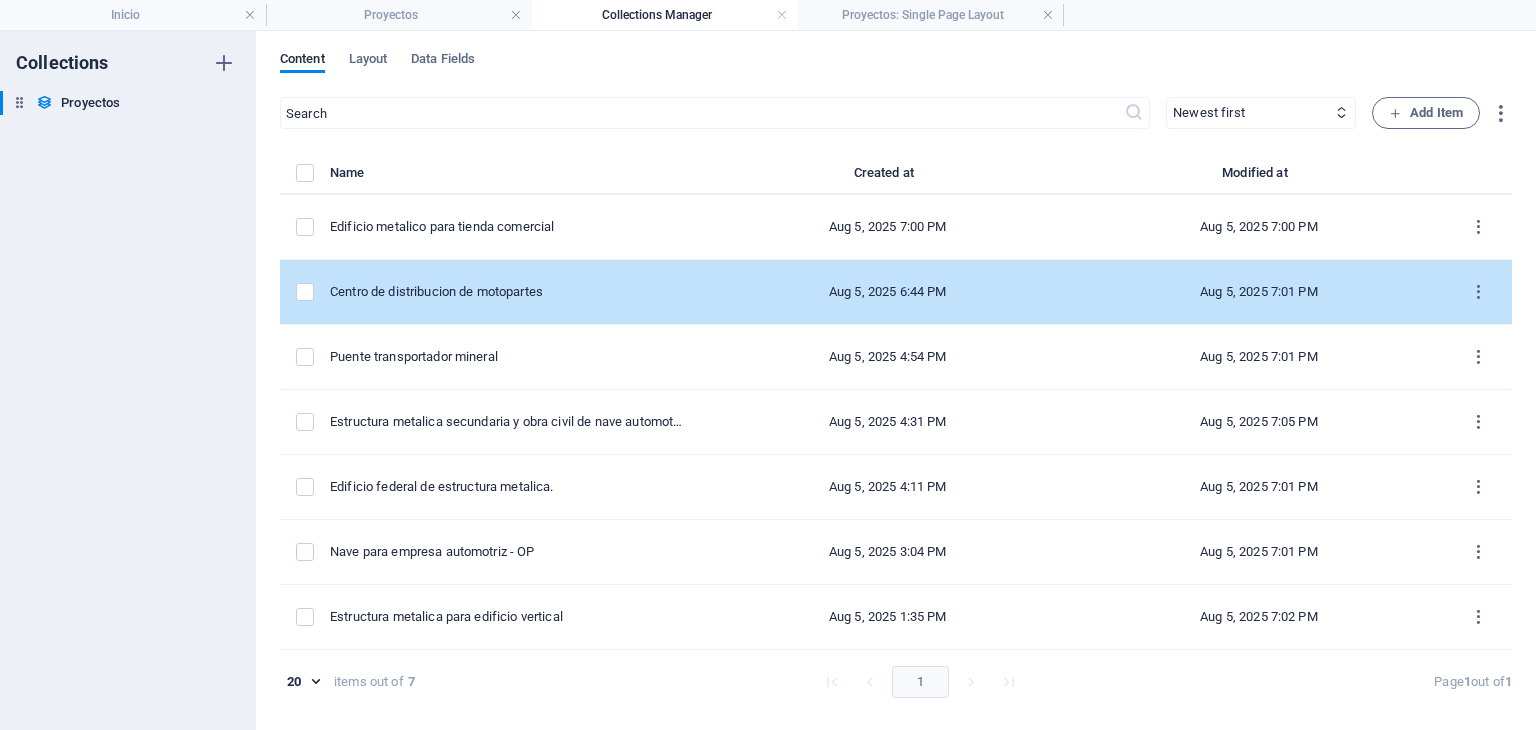 scroll, scrollTop: 921, scrollLeft: 0, axis: vertical 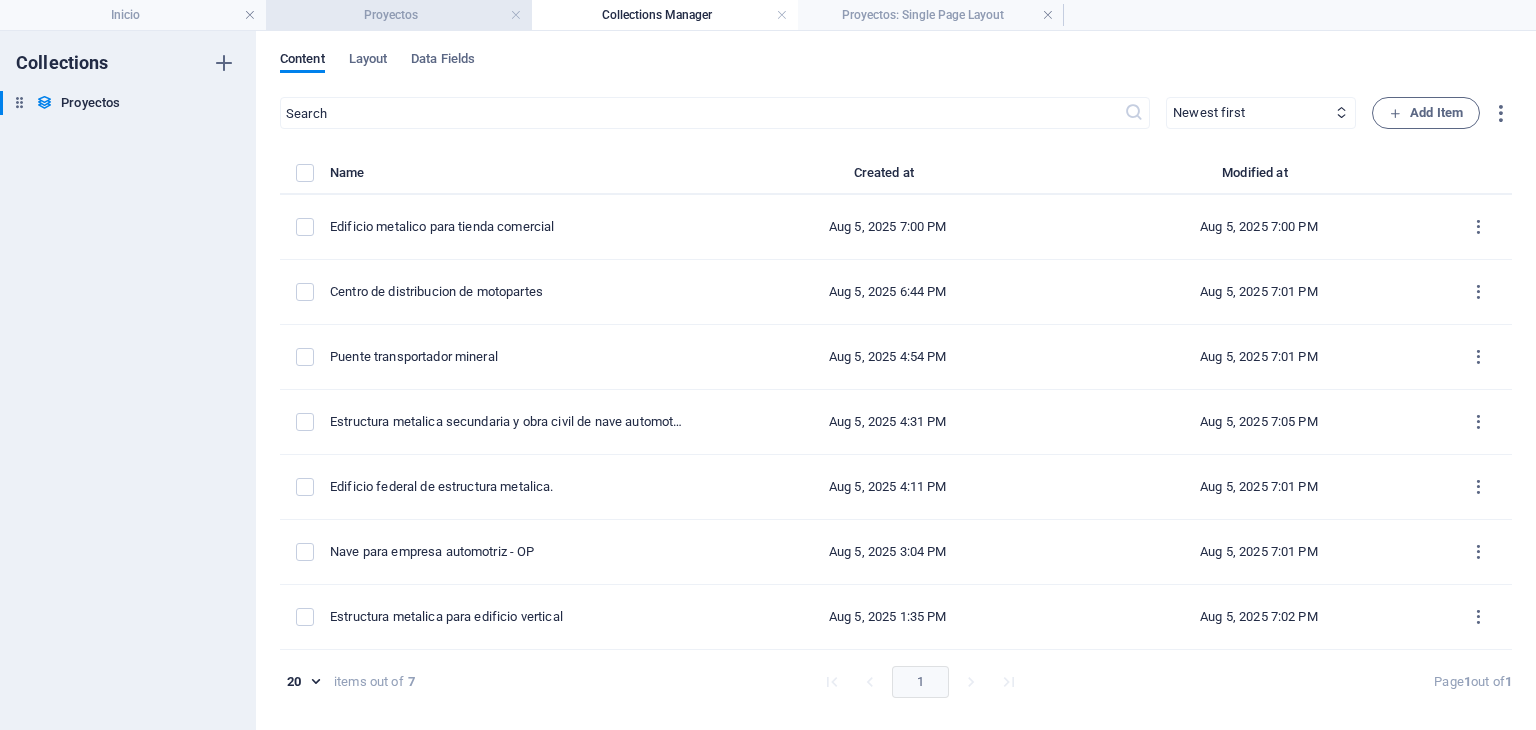 click on "Proyectos" at bounding box center (399, 15) 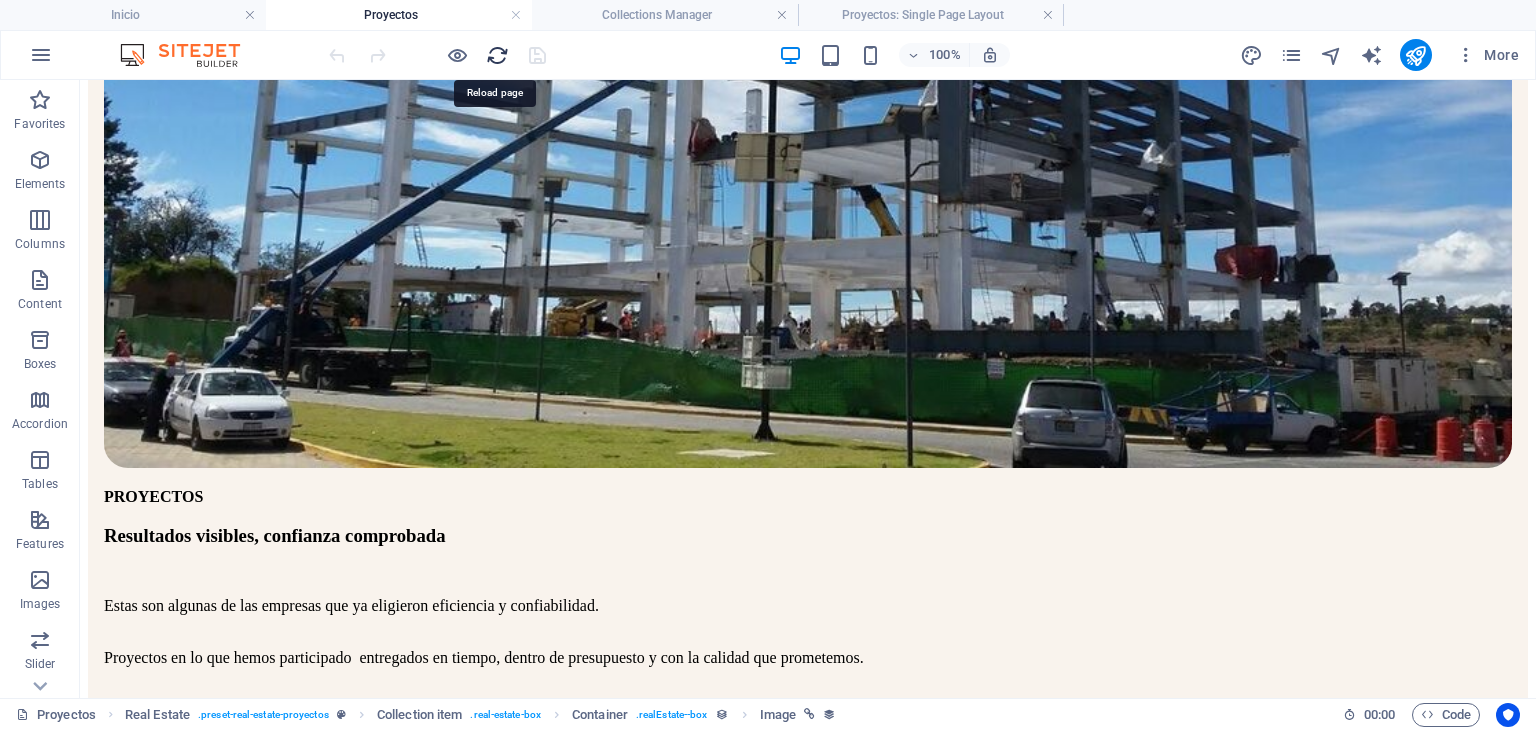 click at bounding box center (497, 55) 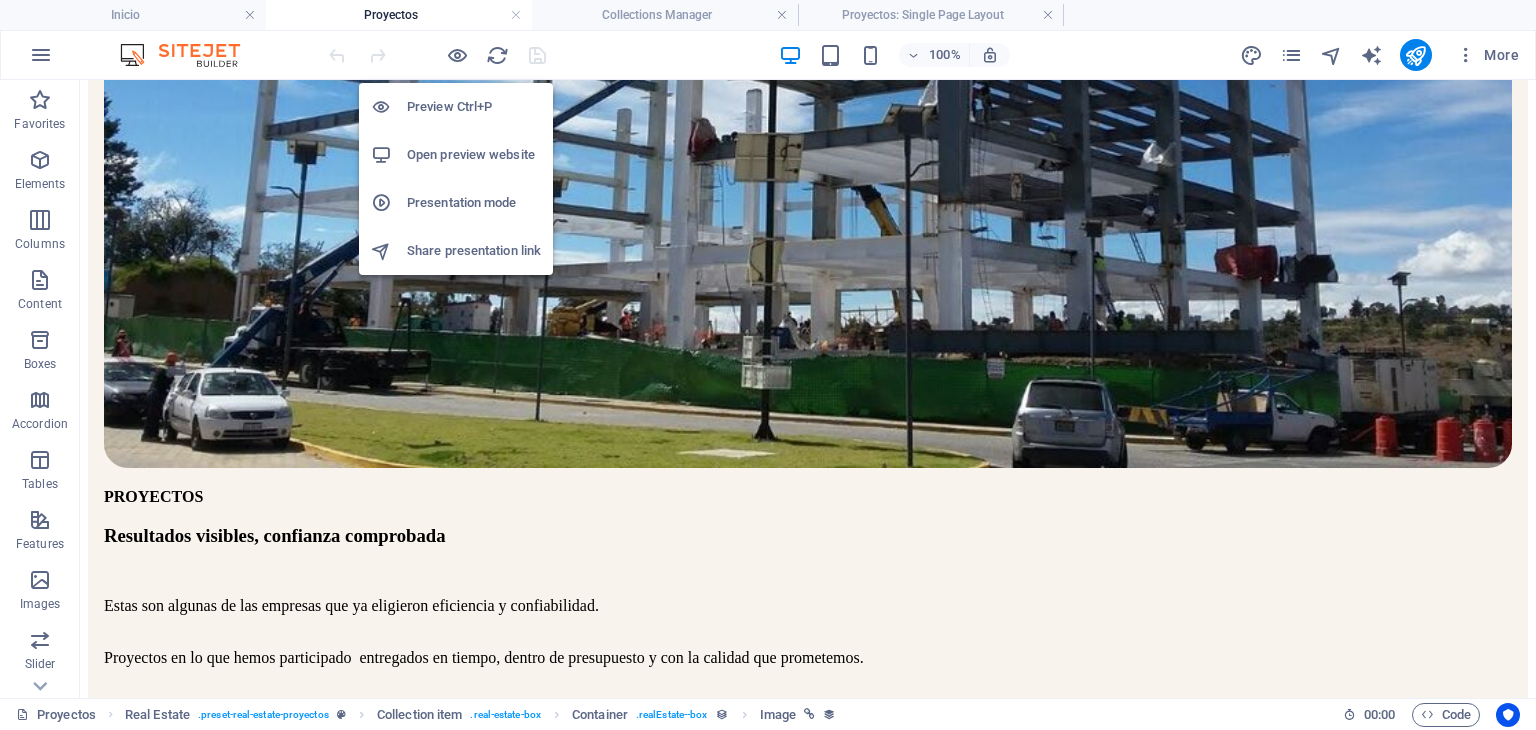 click on "Open preview website" at bounding box center [474, 155] 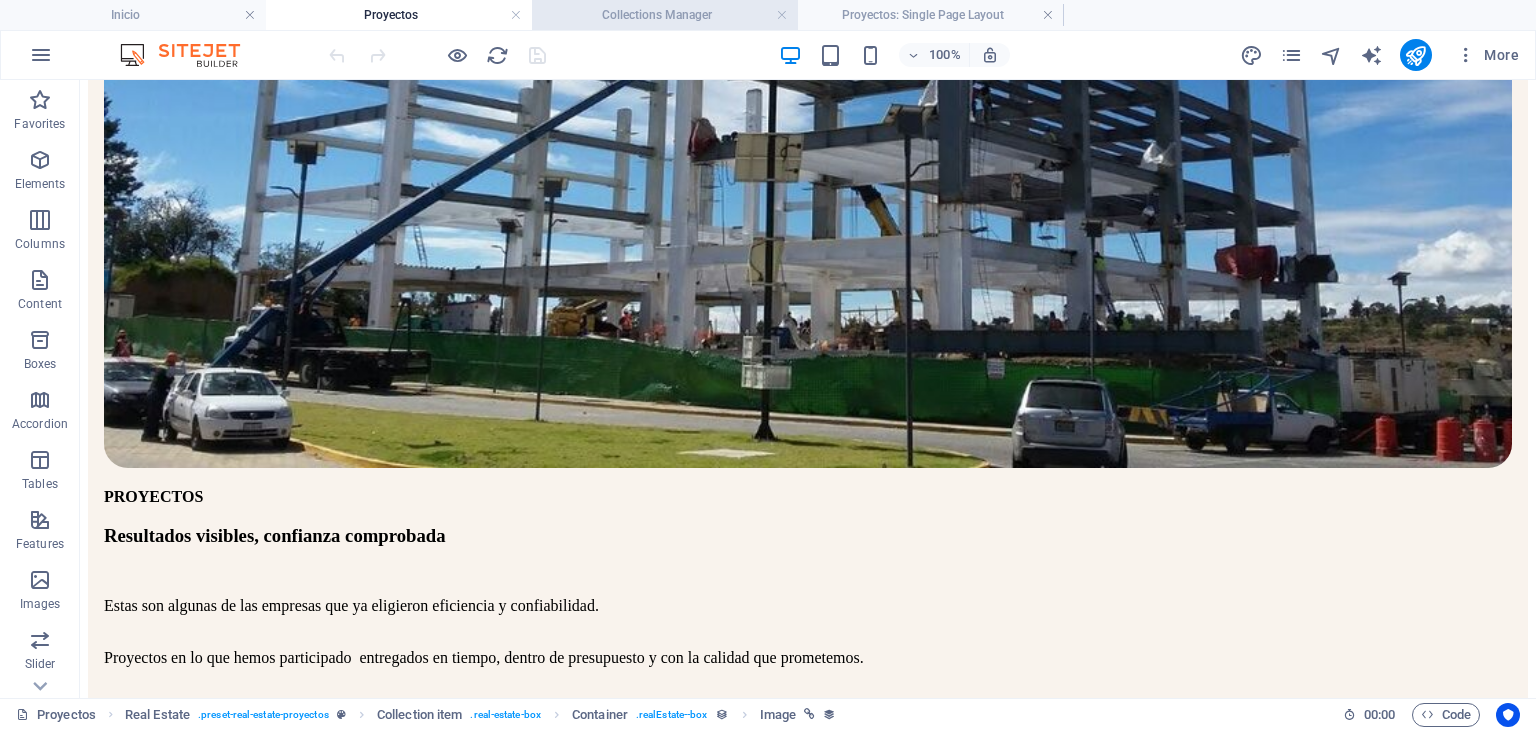 click on "Collections Manager" at bounding box center (665, 15) 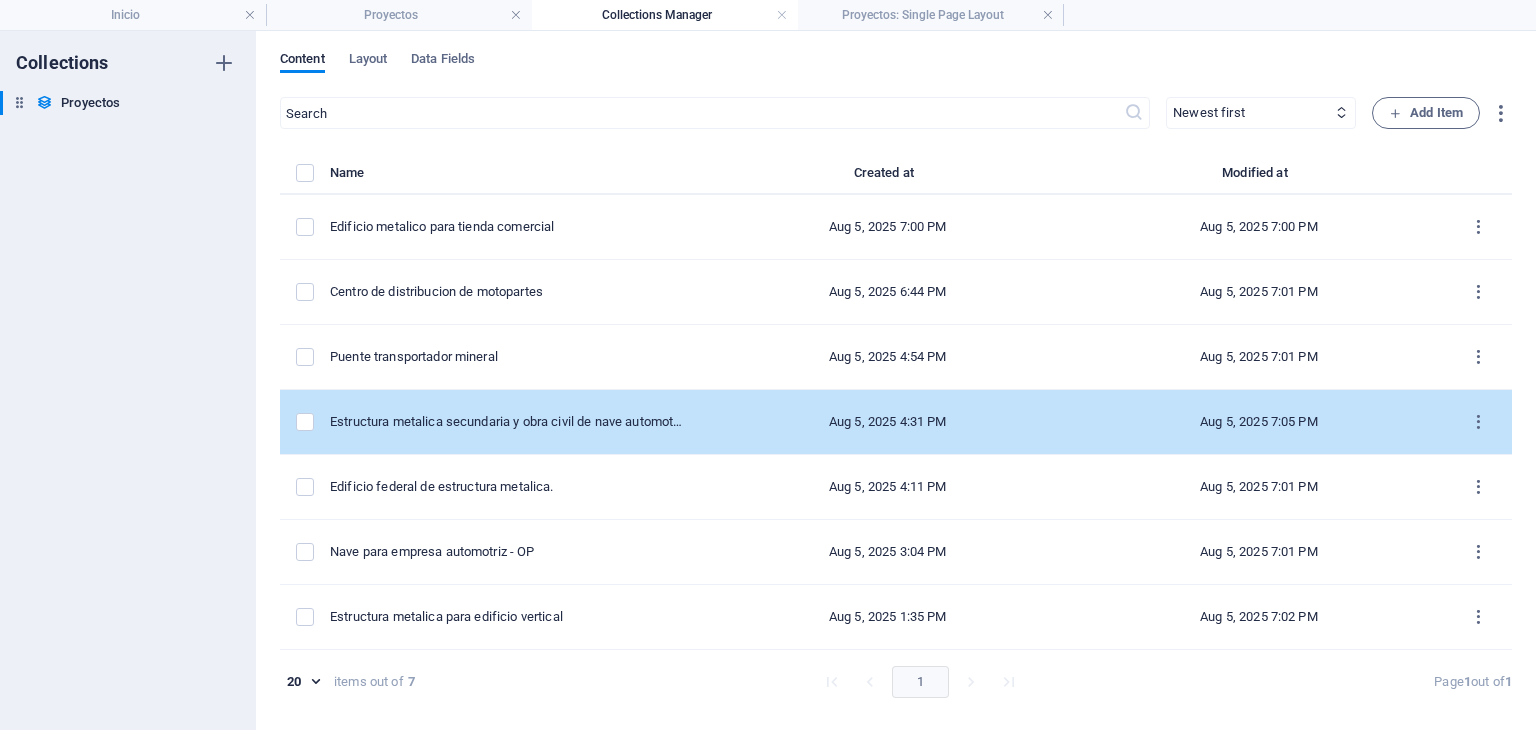 click on "Estructura metalica secundaria y obra civil de nave automotriz" at bounding box center (508, 422) 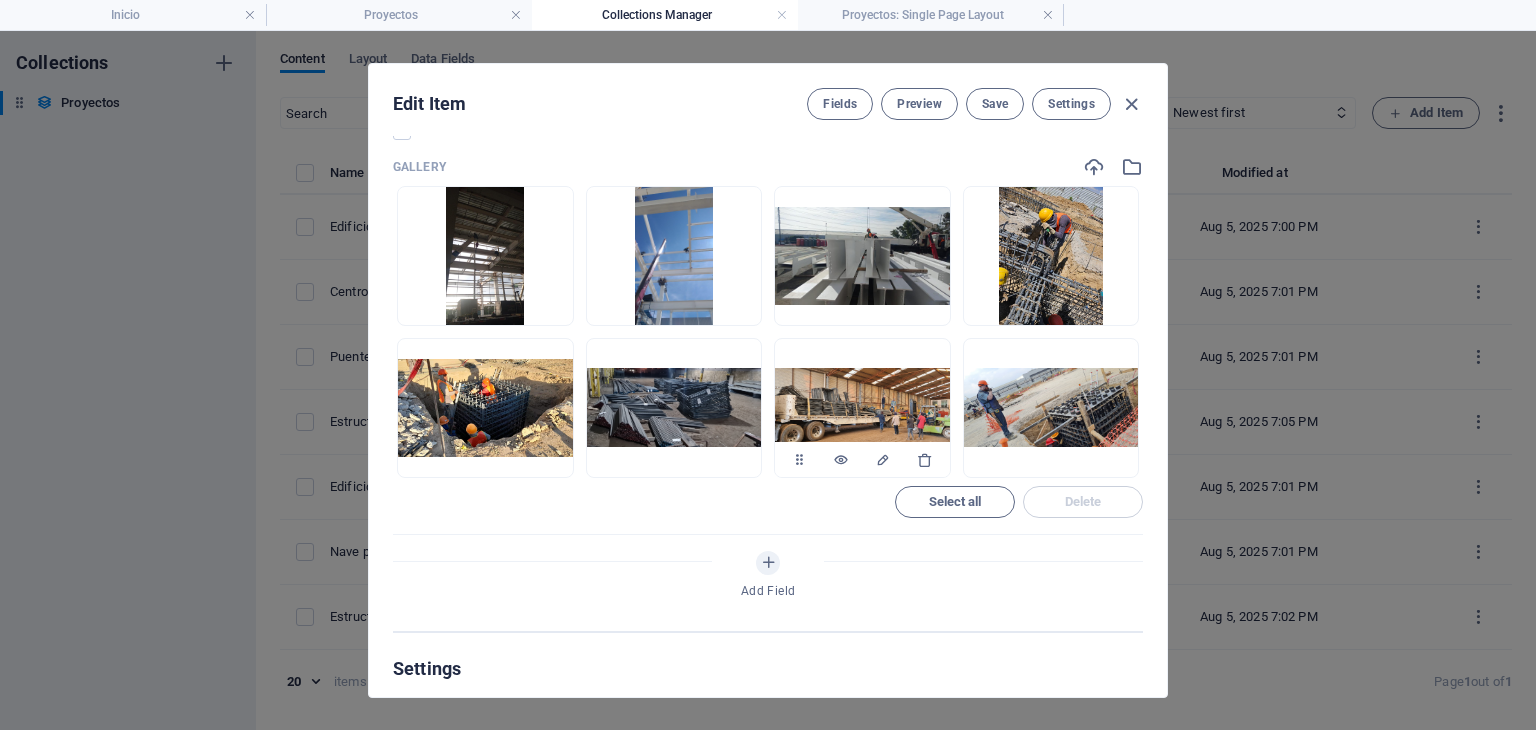 scroll, scrollTop: 1166, scrollLeft: 0, axis: vertical 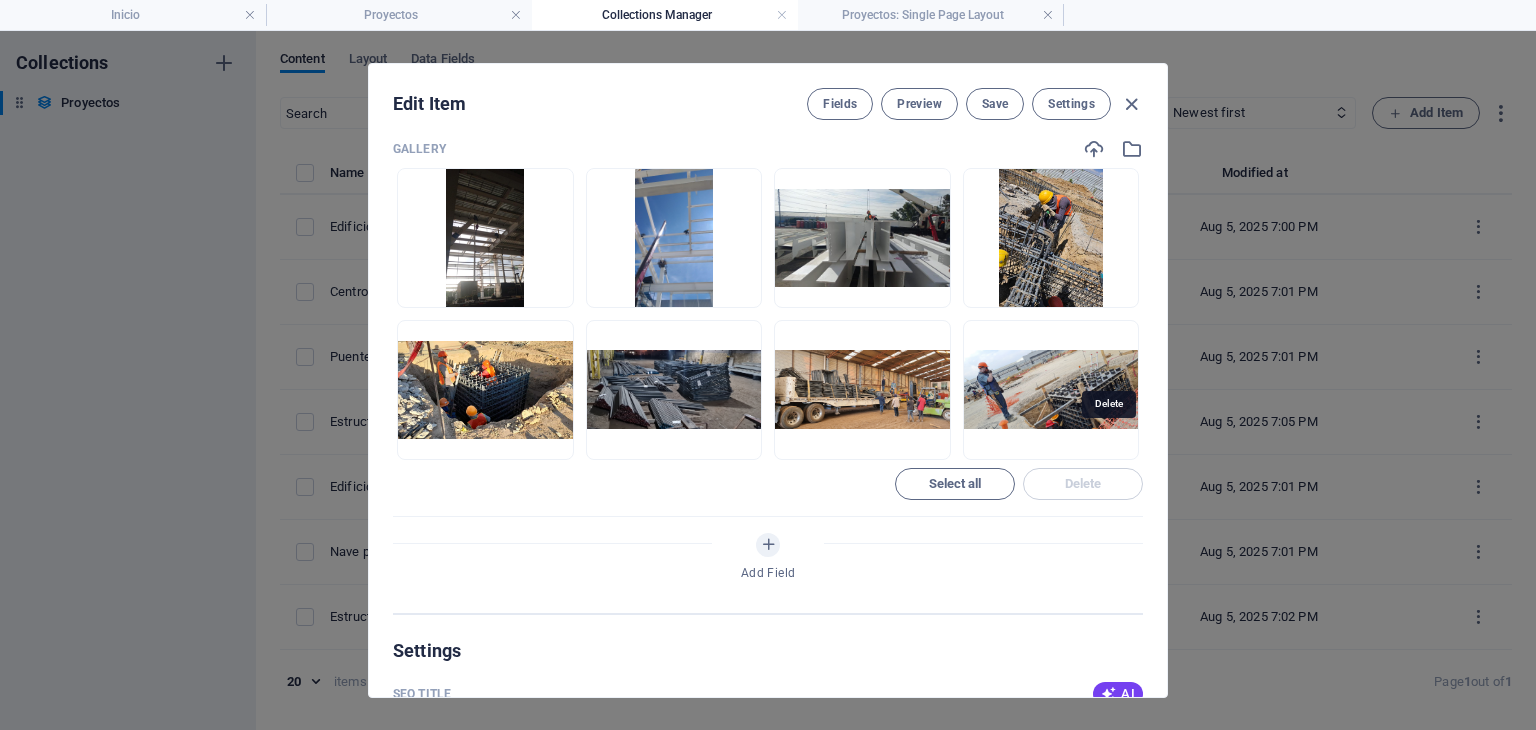 click at bounding box center (1114, 442) 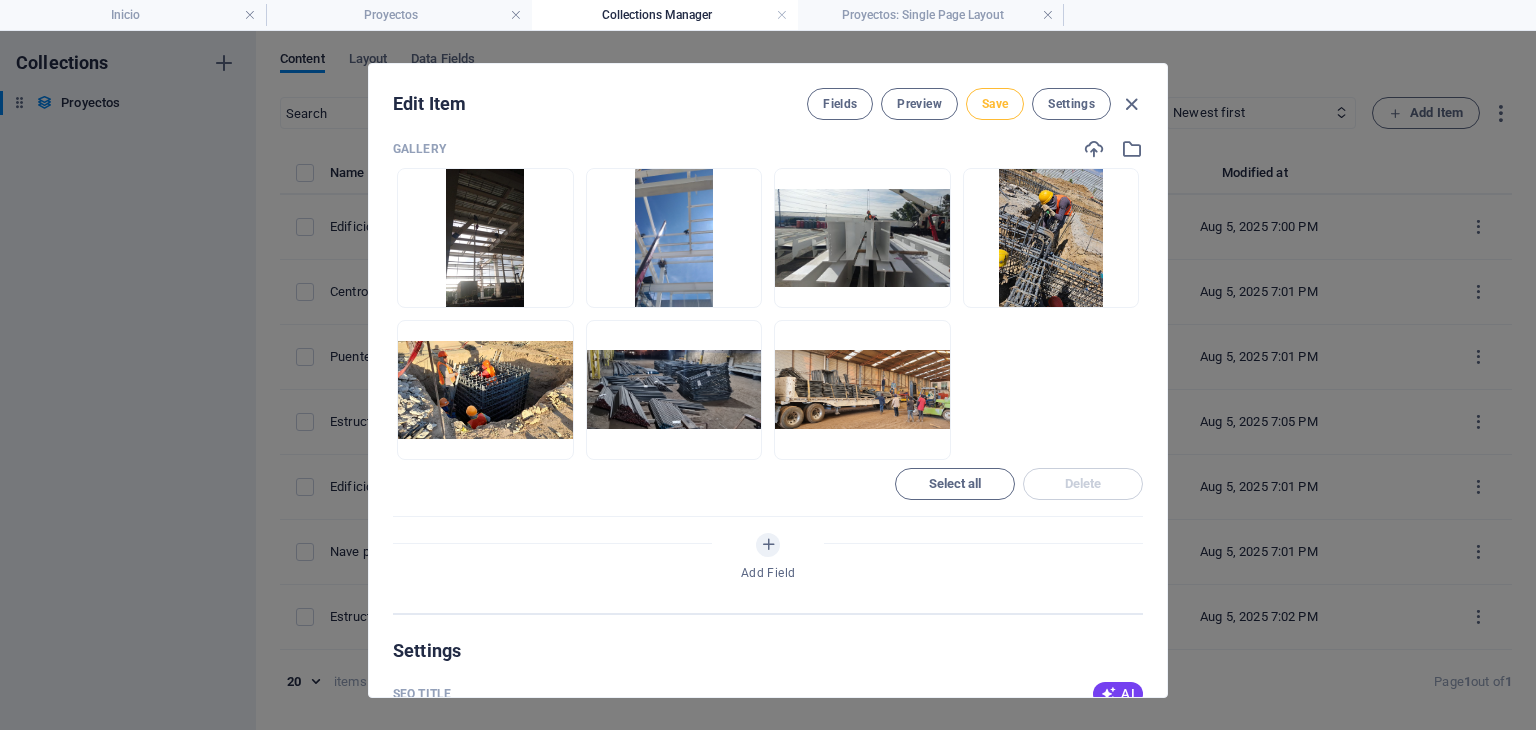 click on "Save" at bounding box center (995, 104) 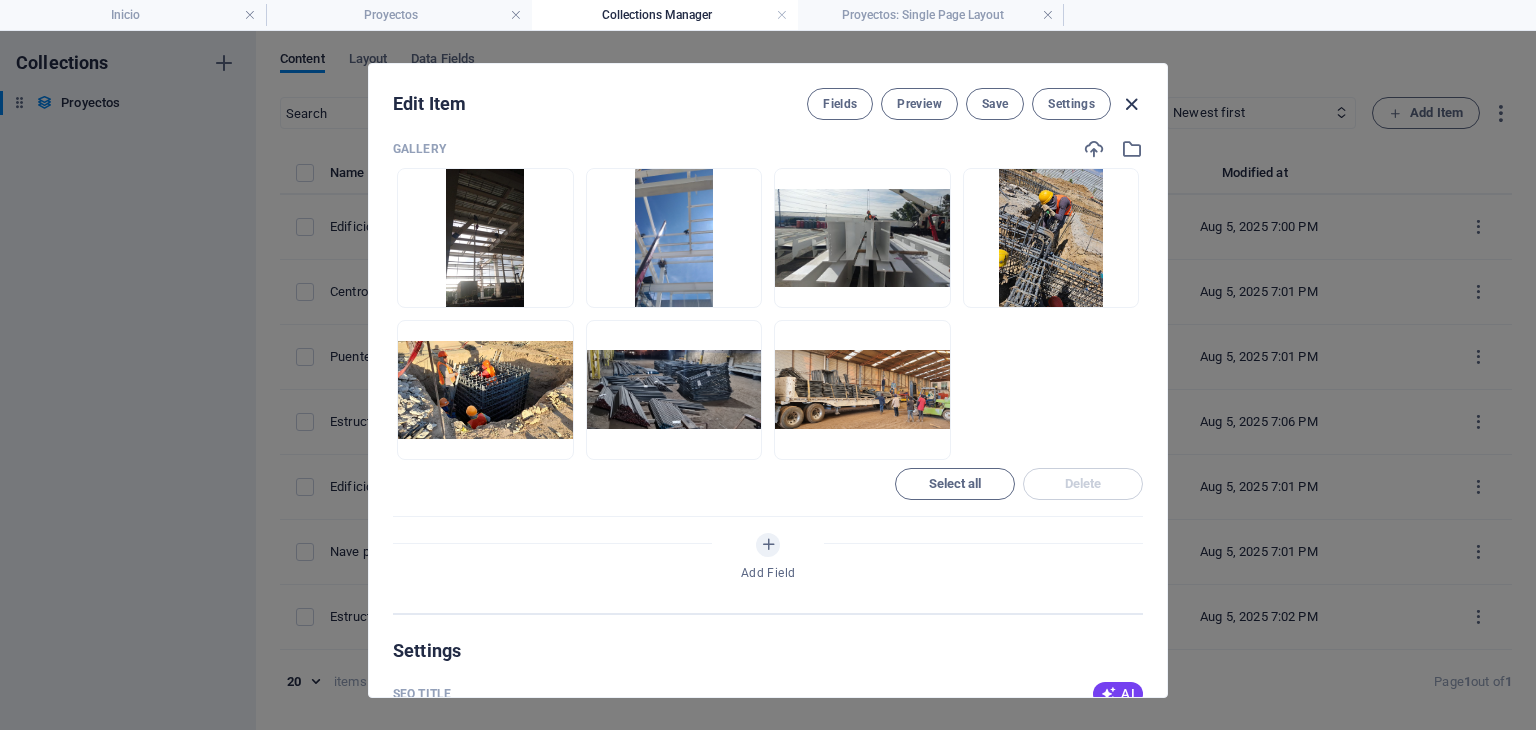 click at bounding box center (1131, 104) 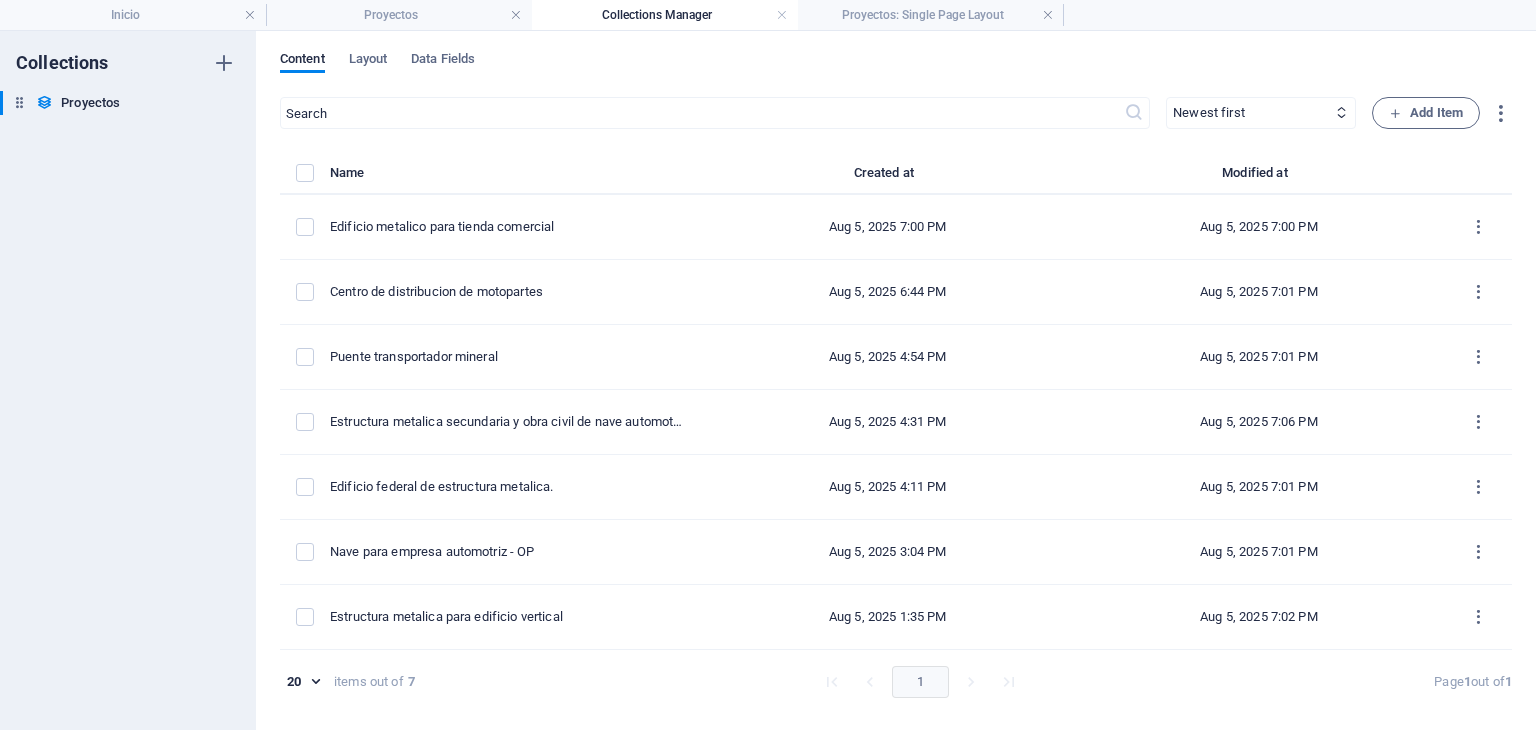 scroll, scrollTop: 0, scrollLeft: 0, axis: both 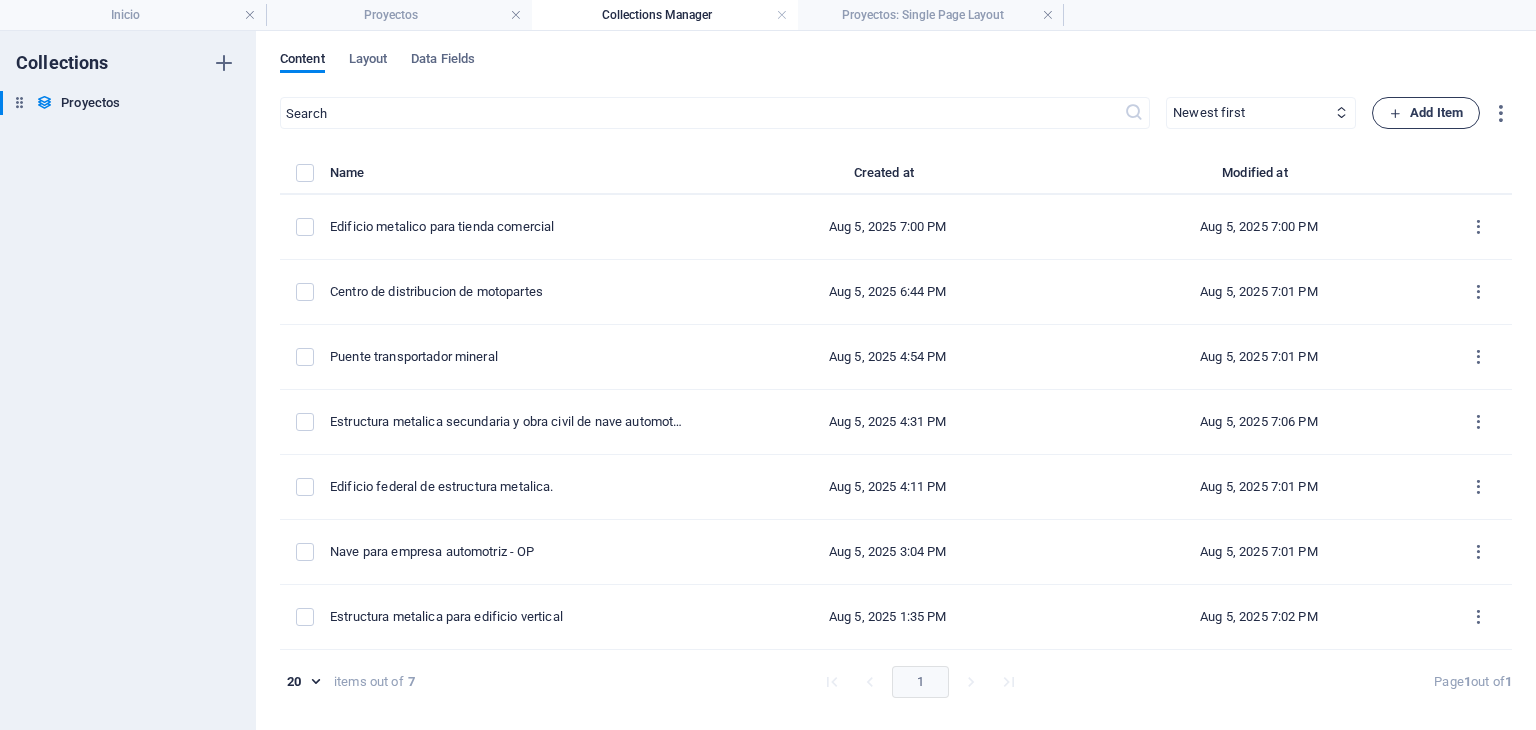 click on "Add Item" at bounding box center [1426, 113] 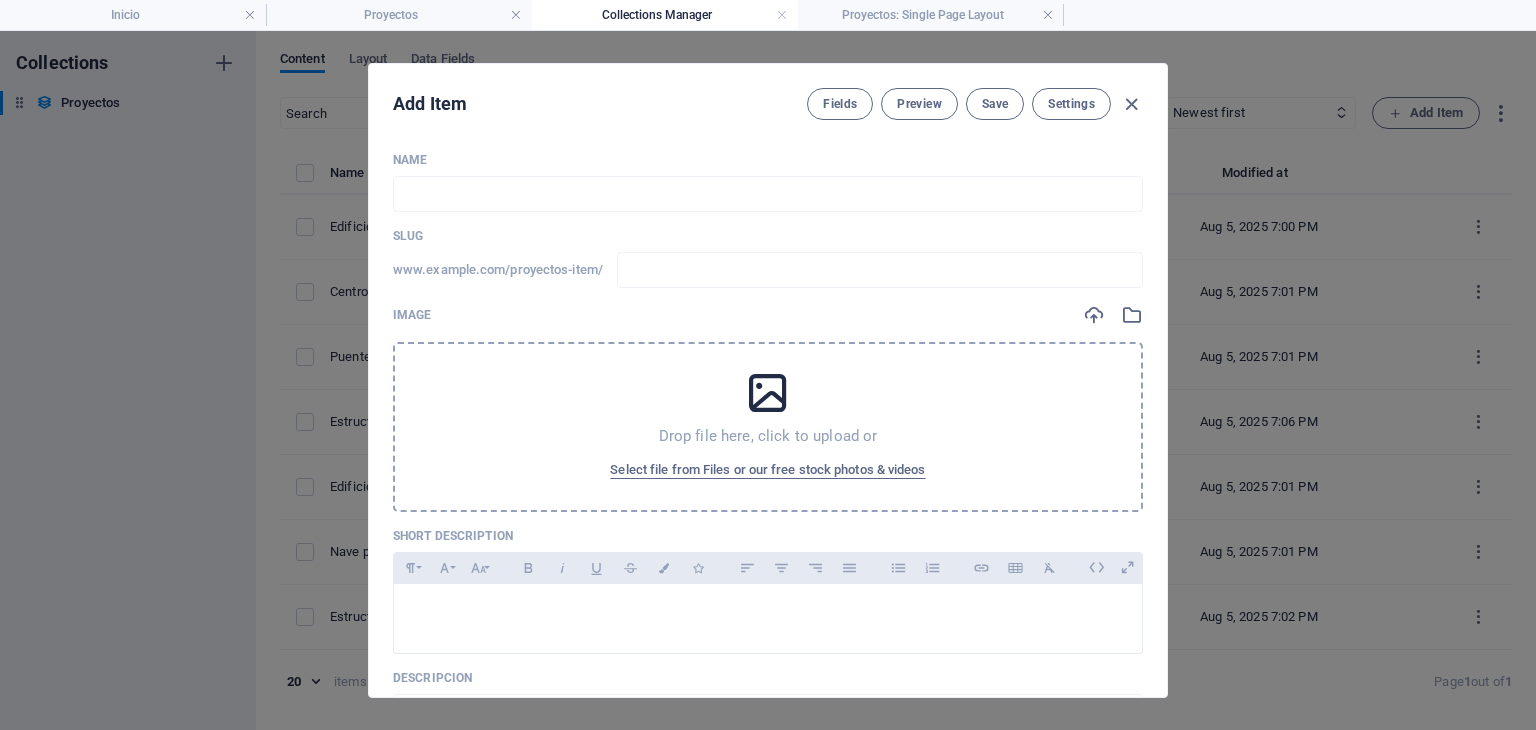 click on "Name ​ Slug www.example.com/proyectos-item/ ​ Image Drop file here, click to upload or Select file from Files or our free stock photos & videos Short description Paragraph Format Normal Heading 1 Heading 2 Heading 3 Heading 4 Heading 5 Heading 6 Code Font Family Arial Georgia Impact Tahoma Times New Roman Verdana Montserrat Work Sans Font Size 8 9 10 11 12 14 18 24 30 36 48 60 72 96 Bold Italic Underline Strikethrough Colors Icons Align Left Align Center Align Right Align Justify Unordered List Ordered List Insert Link Insert Table Clear Formatting Descripcion ​ category Industrial Vertical Comercial Alcance Fabricacion y Montaje Llave en mano Ingenieria Fabricacion Ingenieria y Fabricacion Toneladas ​ Ubicacion ​ Area ​ Listed Listed Gallery Drop files here, click to upload or Select files from Files or our free stock photos & videos Add Field" at bounding box center [768, 816] 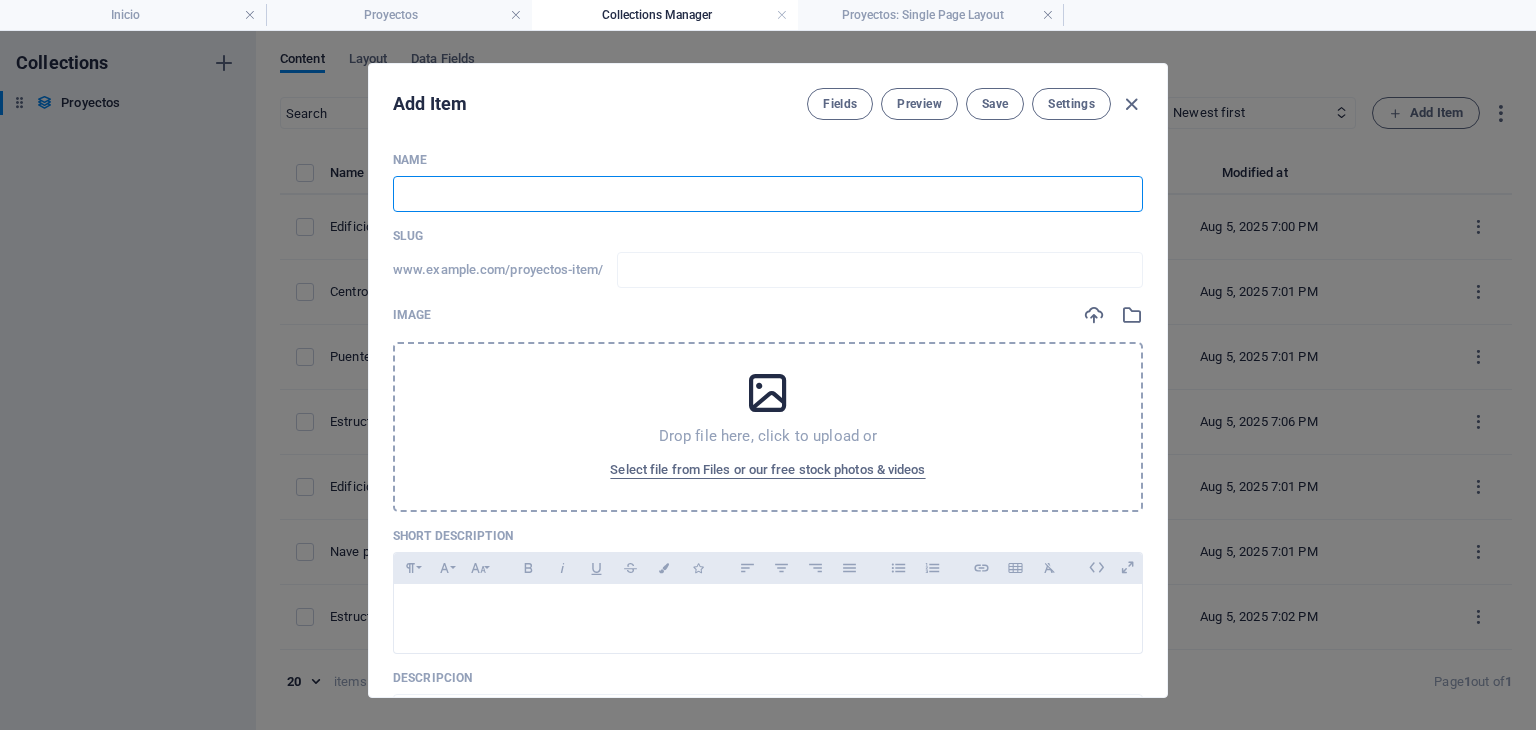 click at bounding box center (768, 194) 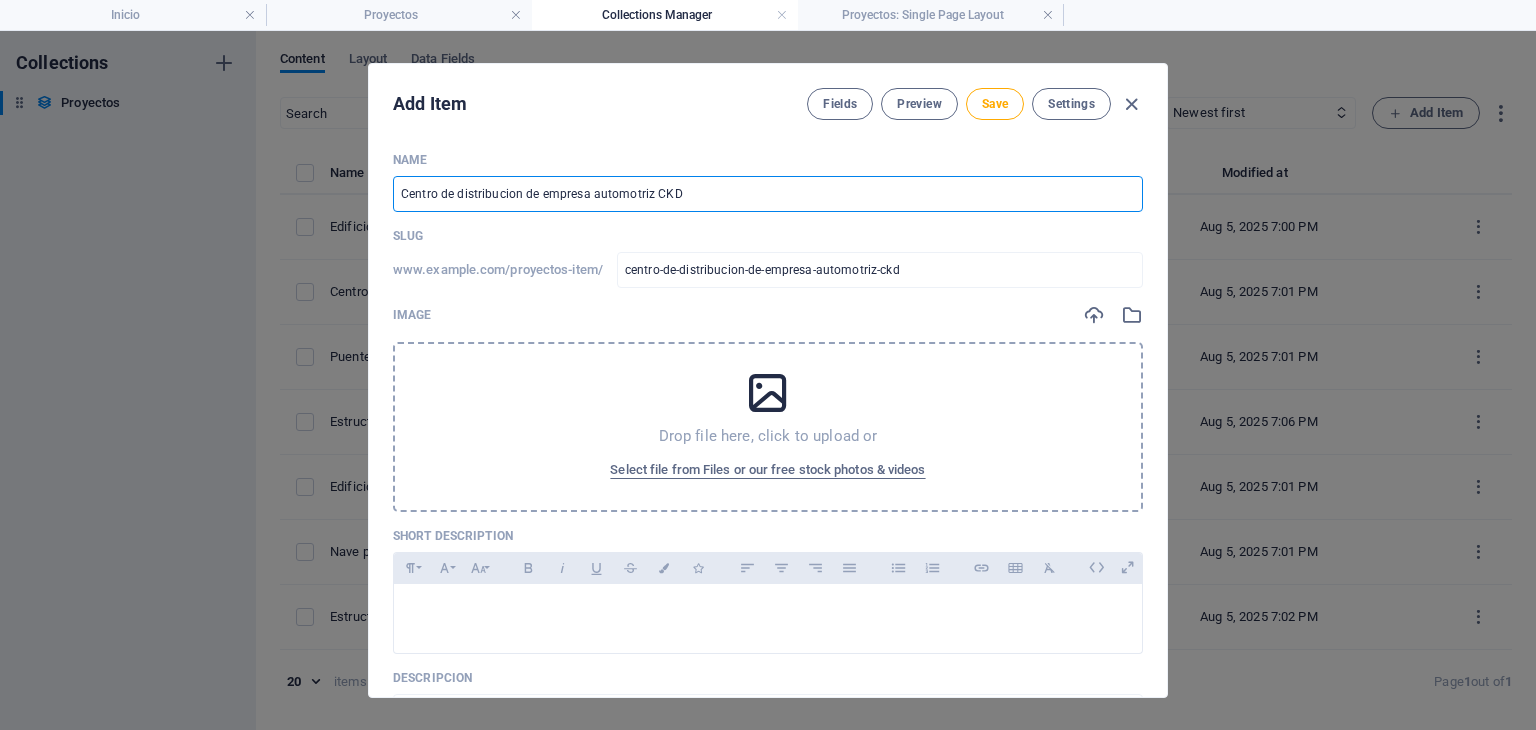 click on "Centro de distribucion de empresa automotriz CKD" at bounding box center [768, 194] 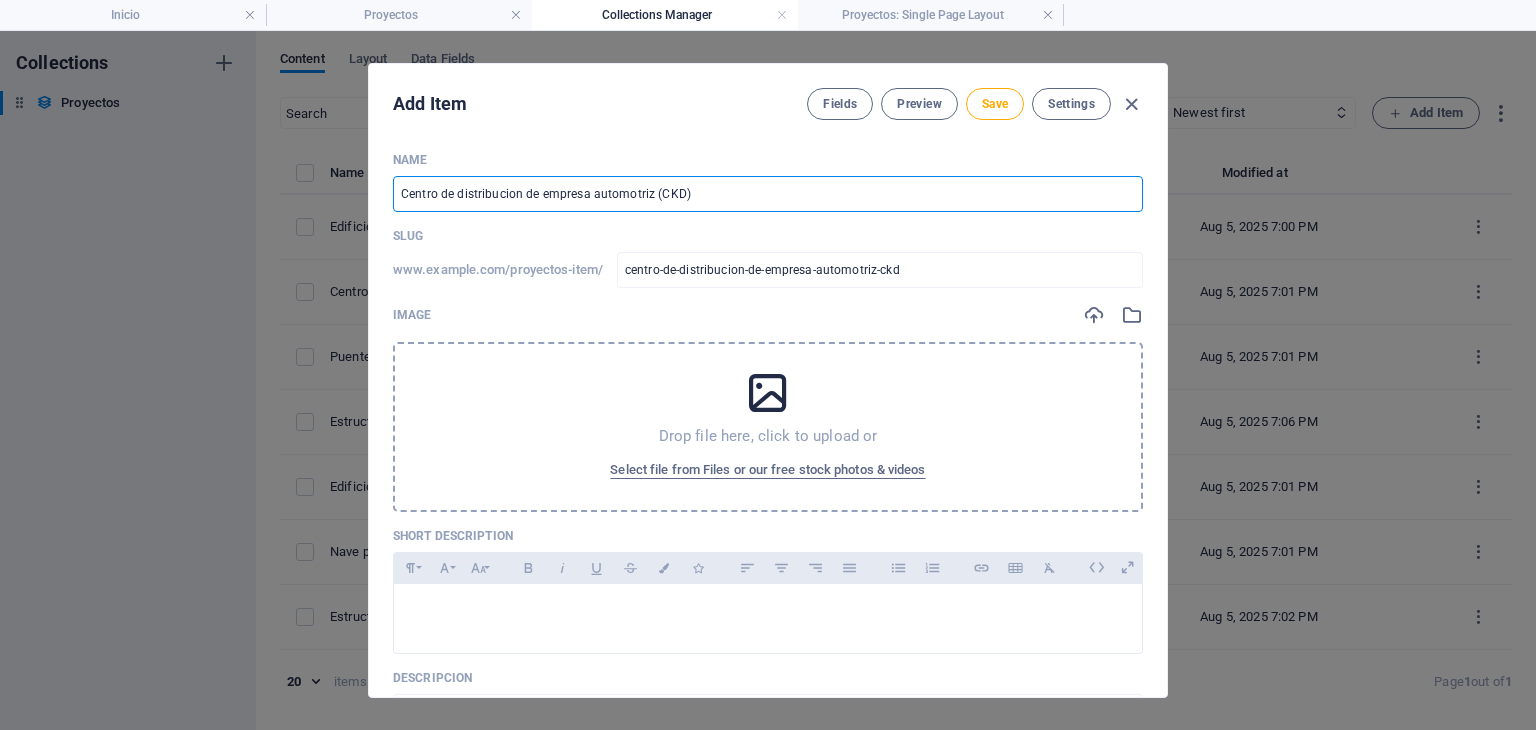click on "Drop file here, click to upload or Select file from Files or our free stock photos & videos" at bounding box center [768, 427] 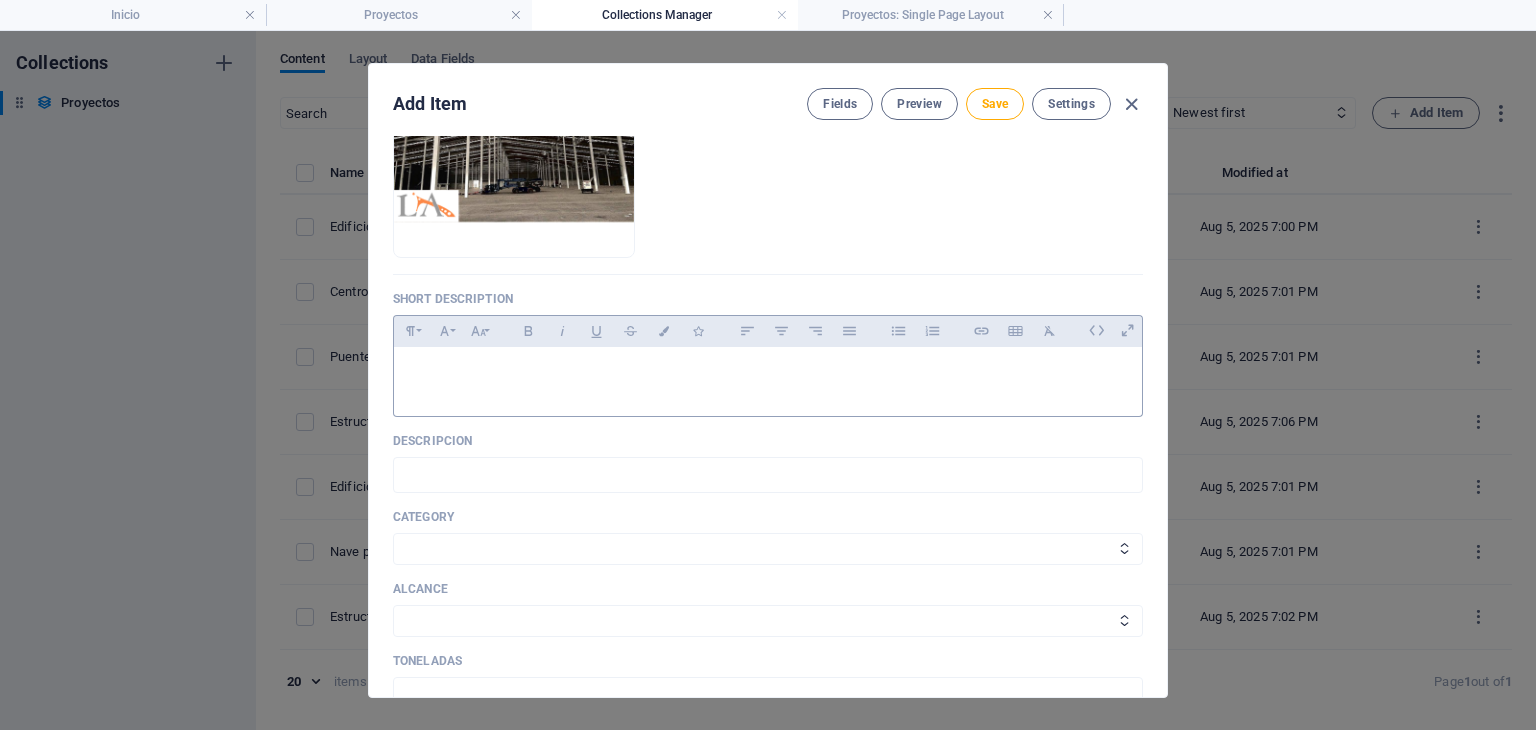 scroll, scrollTop: 333, scrollLeft: 0, axis: vertical 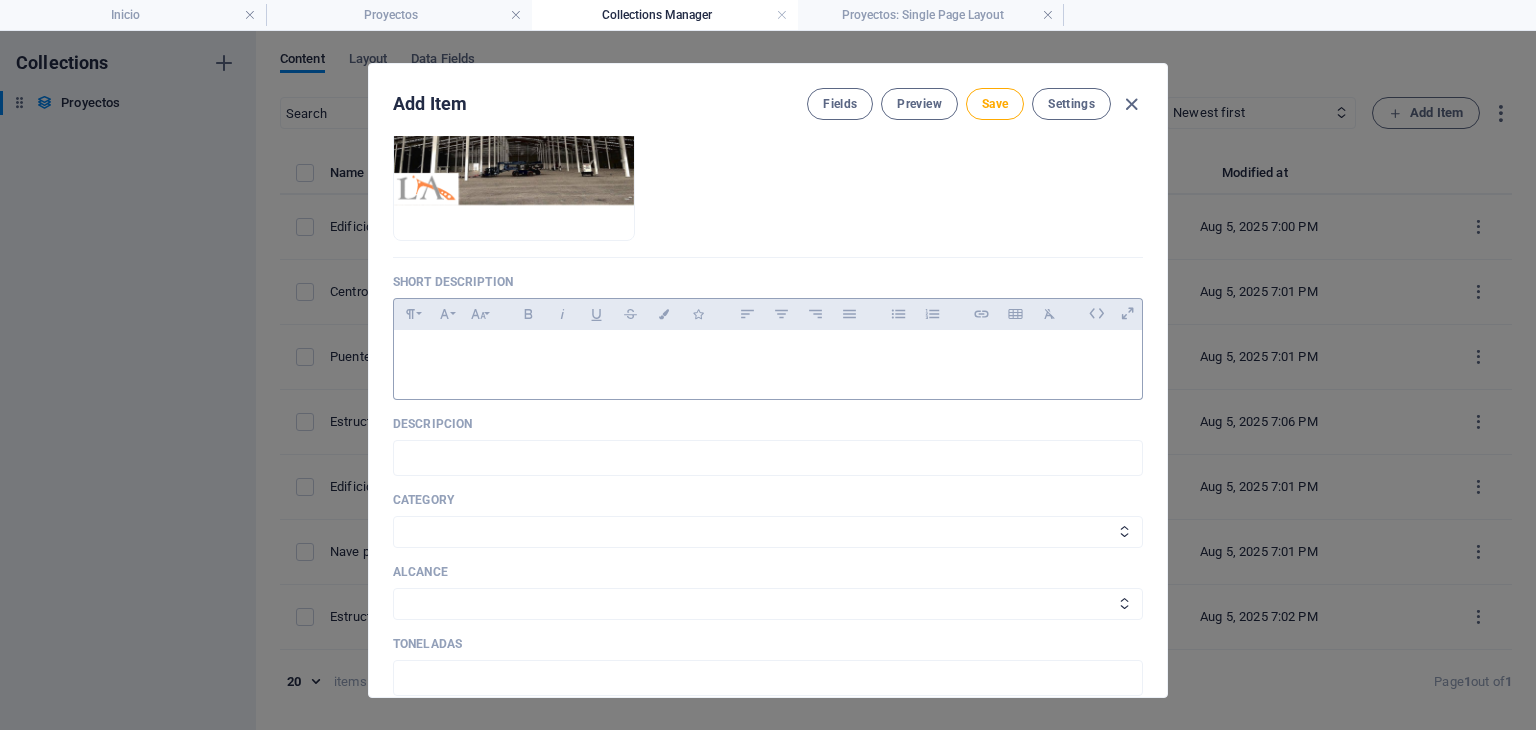 click at bounding box center [768, 360] 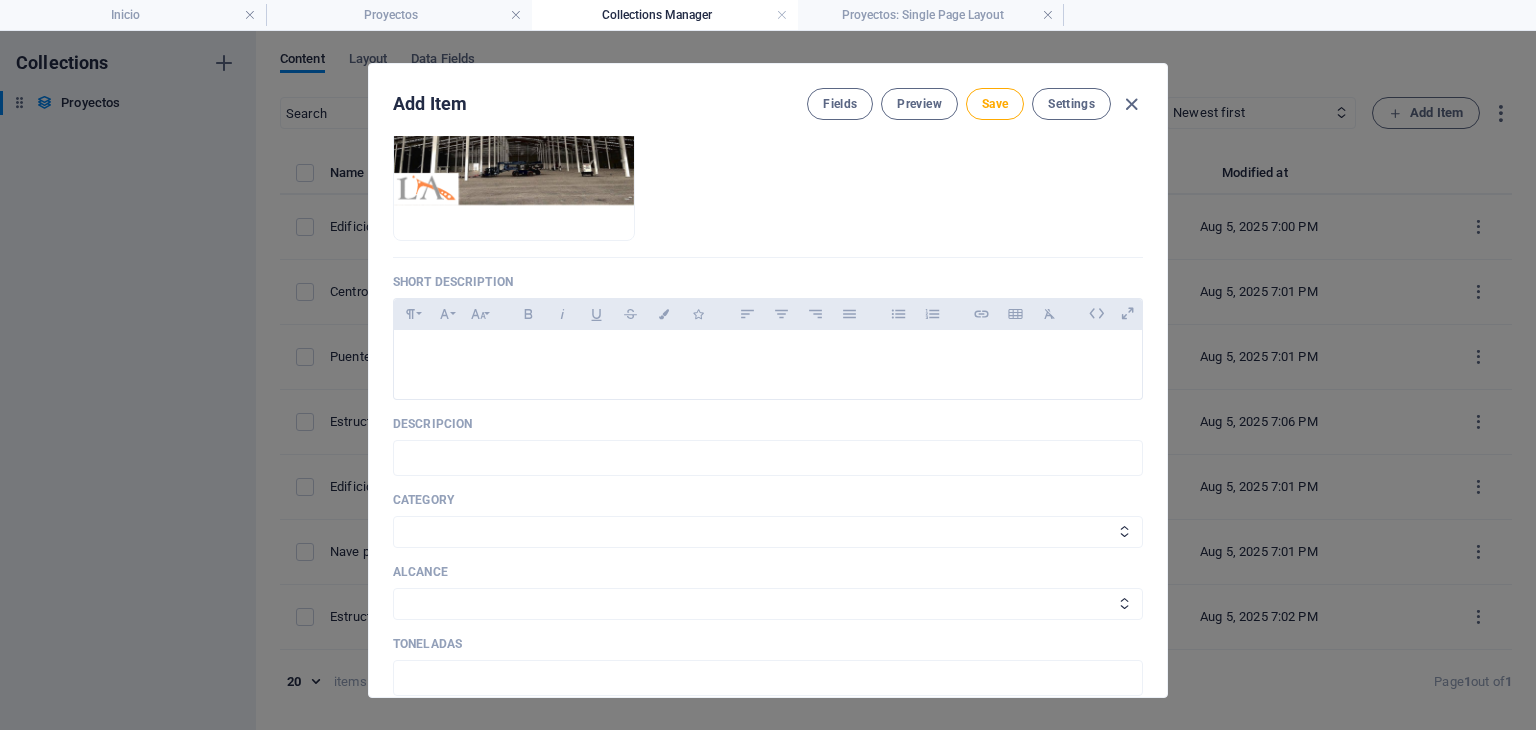 click on "Toneladas" at bounding box center [768, 644] 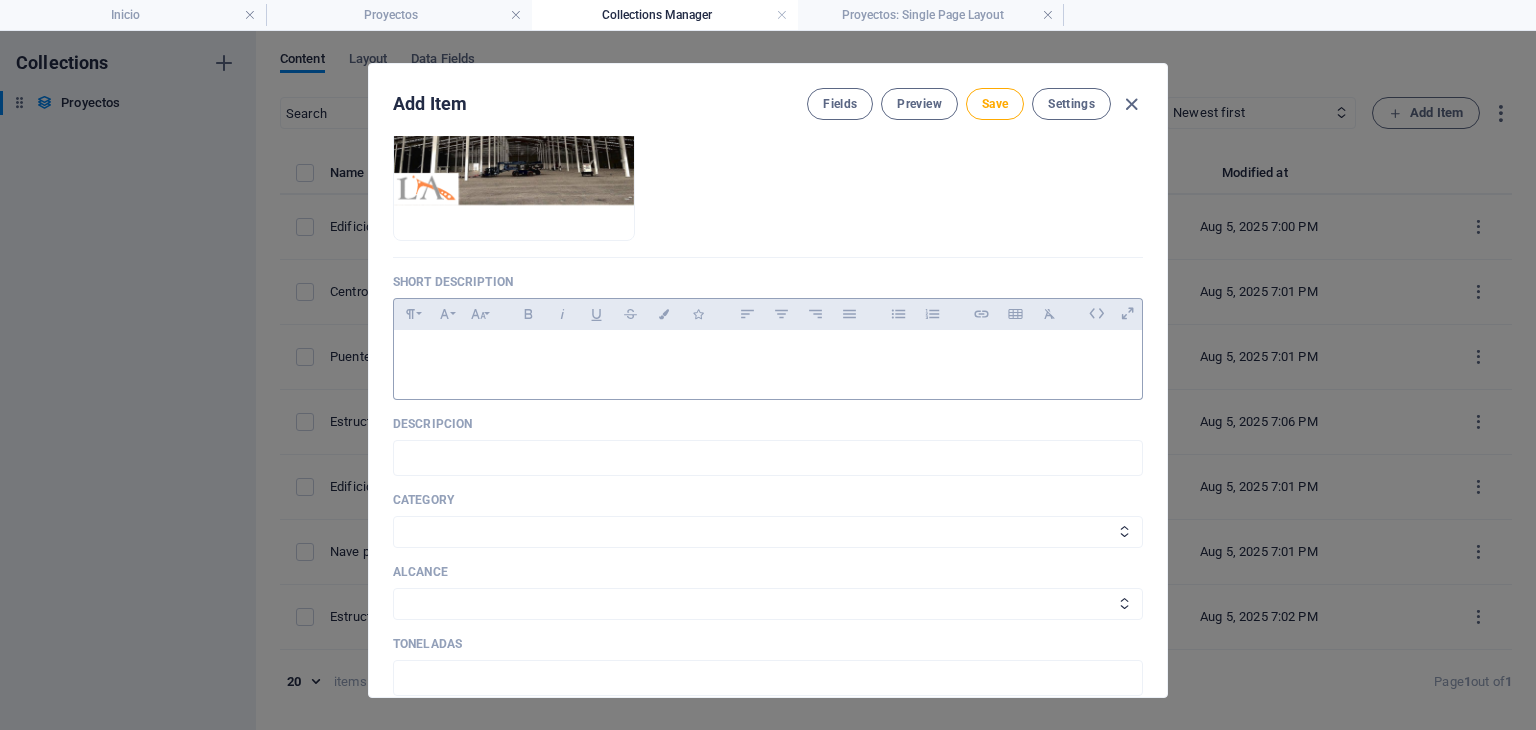 click at bounding box center [768, 360] 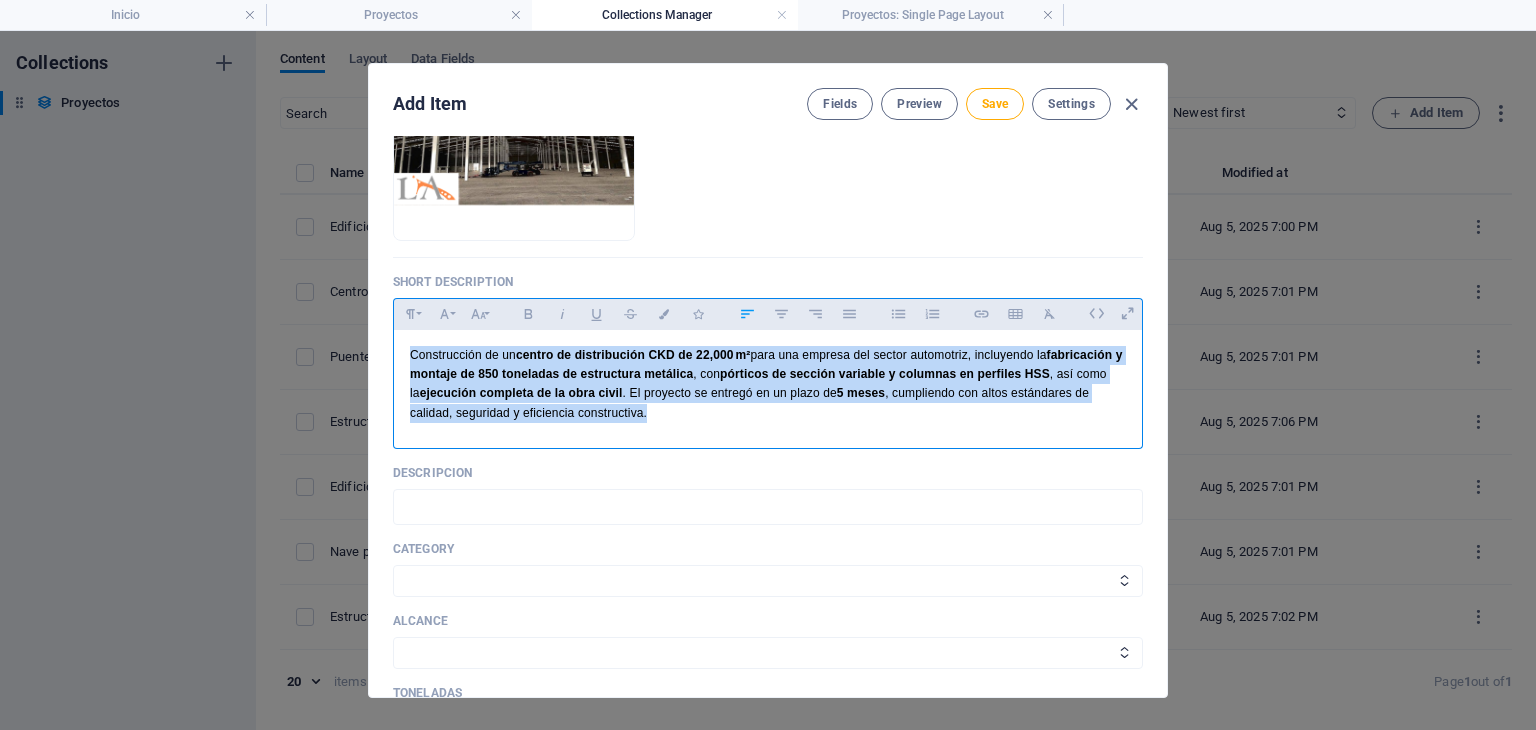 drag, startPoint x: 753, startPoint y: 425, endPoint x: 192, endPoint y: 315, distance: 571.6826 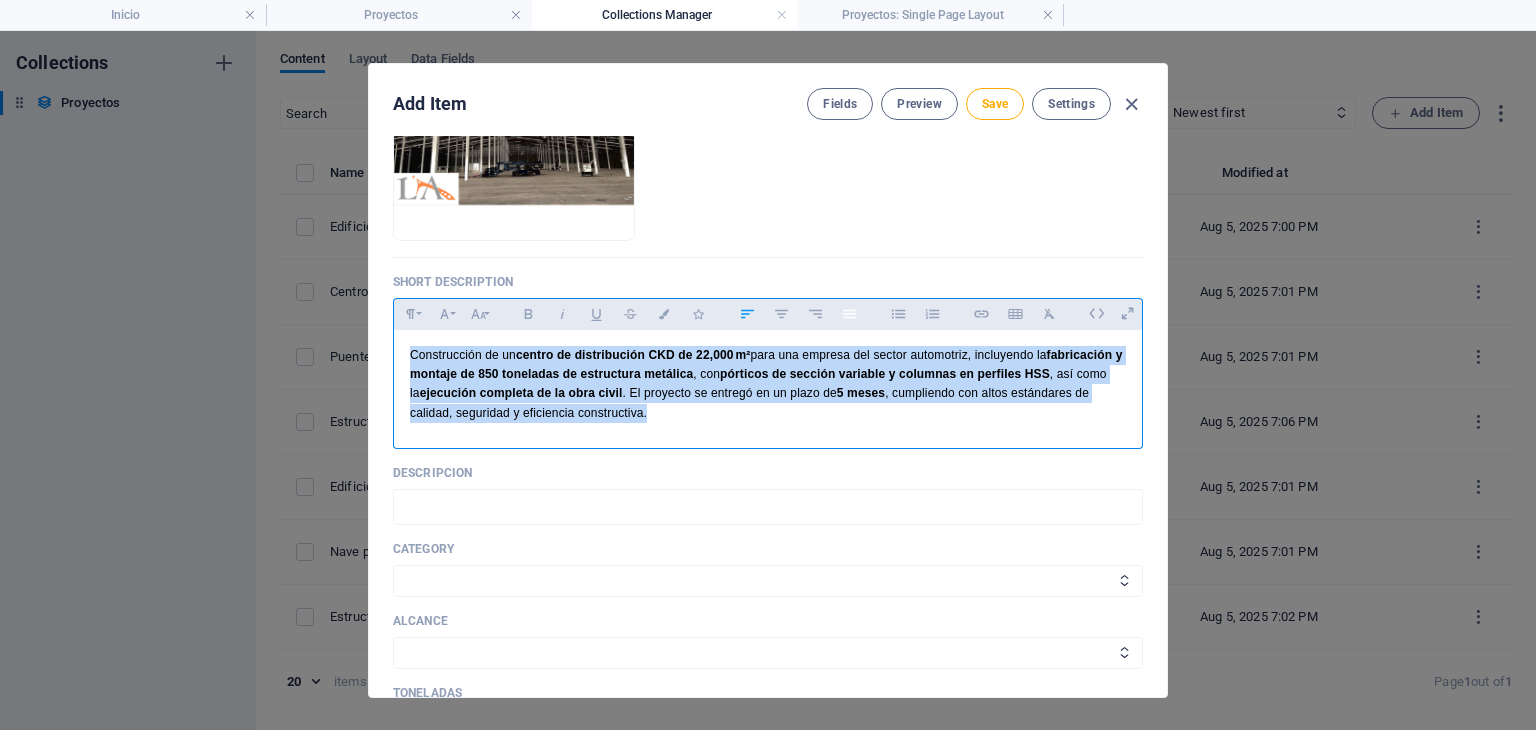 click 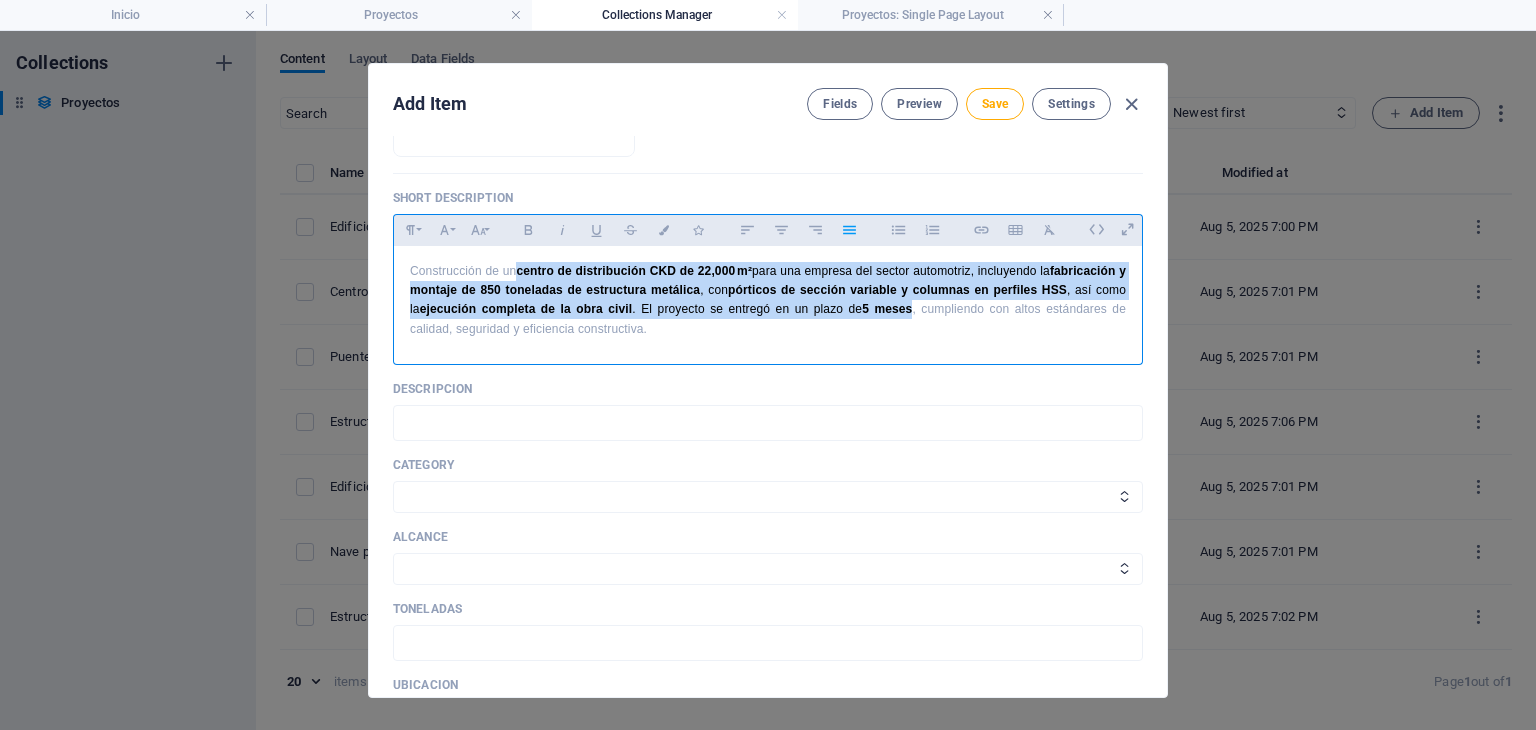 scroll, scrollTop: 500, scrollLeft: 0, axis: vertical 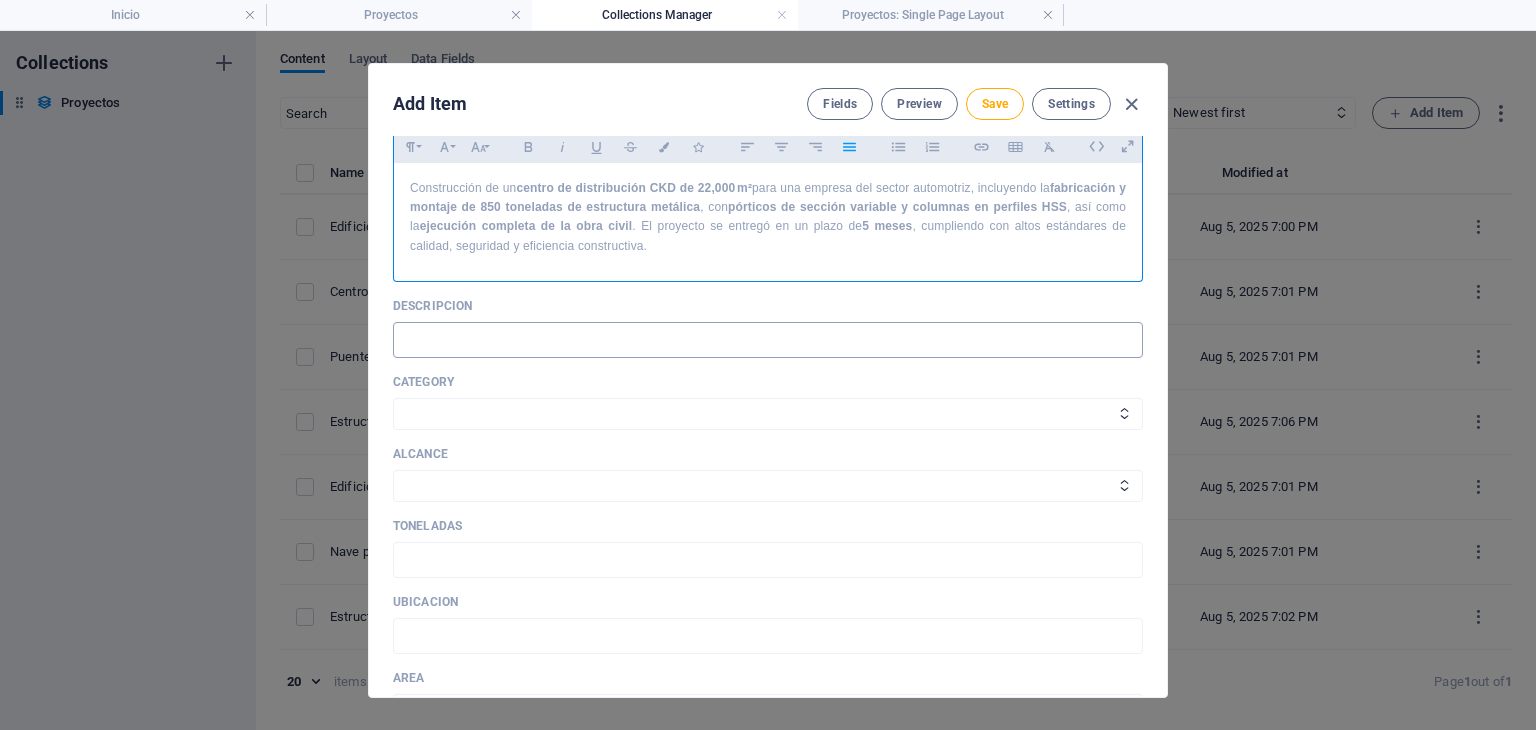 click at bounding box center (768, 340) 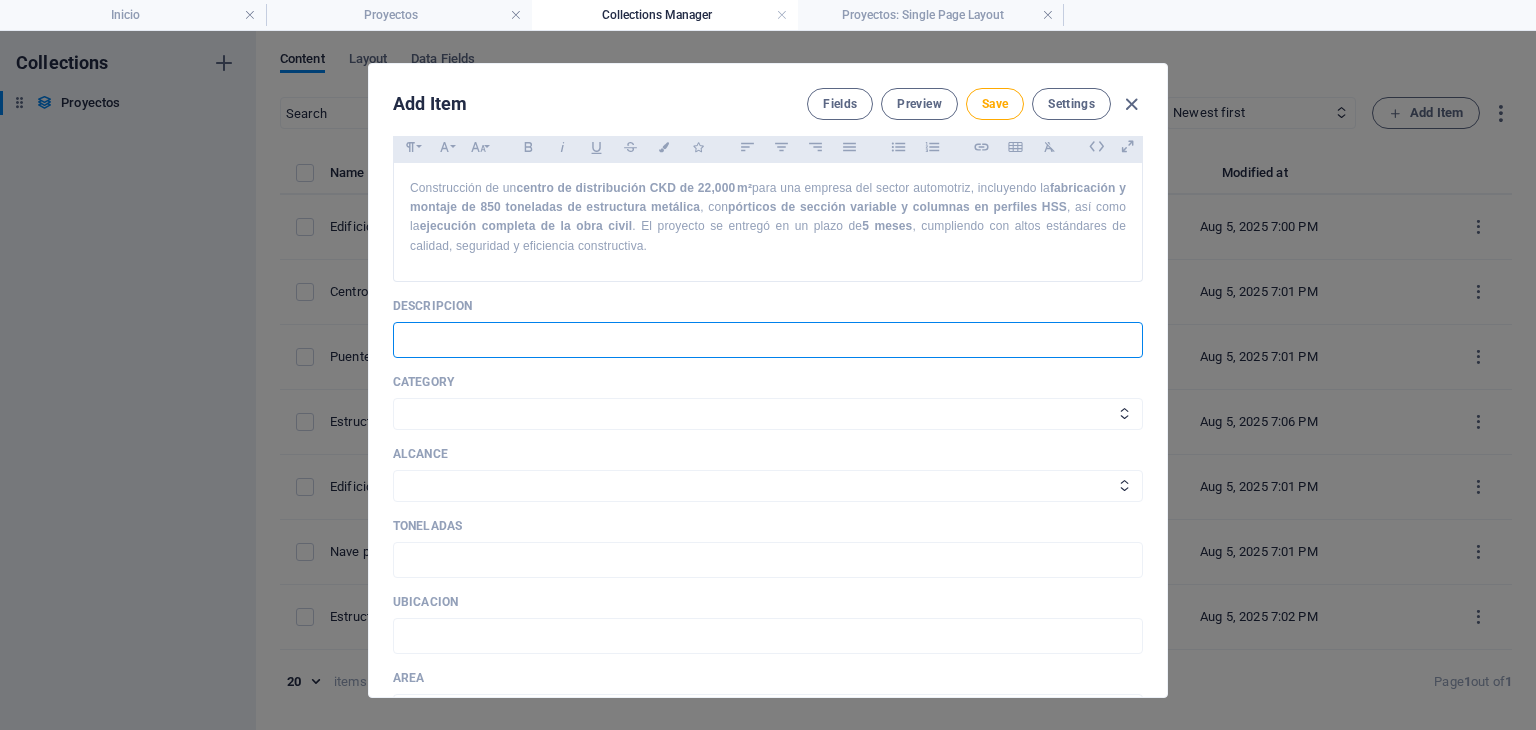 paste on "Construcción de un centro de distribución CKD de 22,000 m² para una empresa del sector automotriz, incluyendo la fabricación y montaje de 850 toneladas de estructura metálica, con pórticos de sección variable y columnas en perfiles HSS, así como la ejecución completa de la obra civil. El proyecto se entregó en un plazo de 5 meses, cumpliendo con altos estándares de calidad, seguridad y eficiencia constructiva." 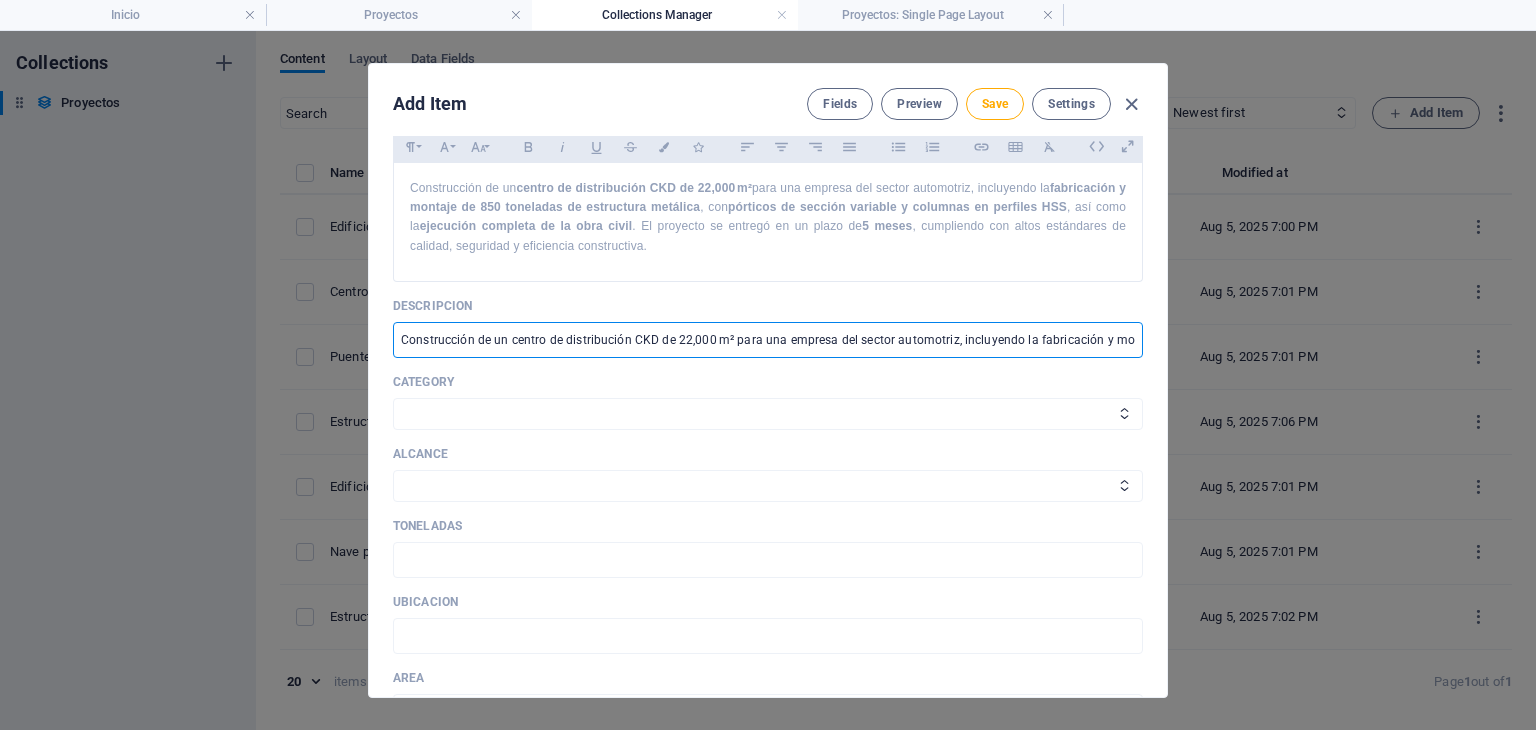 scroll, scrollTop: 0, scrollLeft: 1540, axis: horizontal 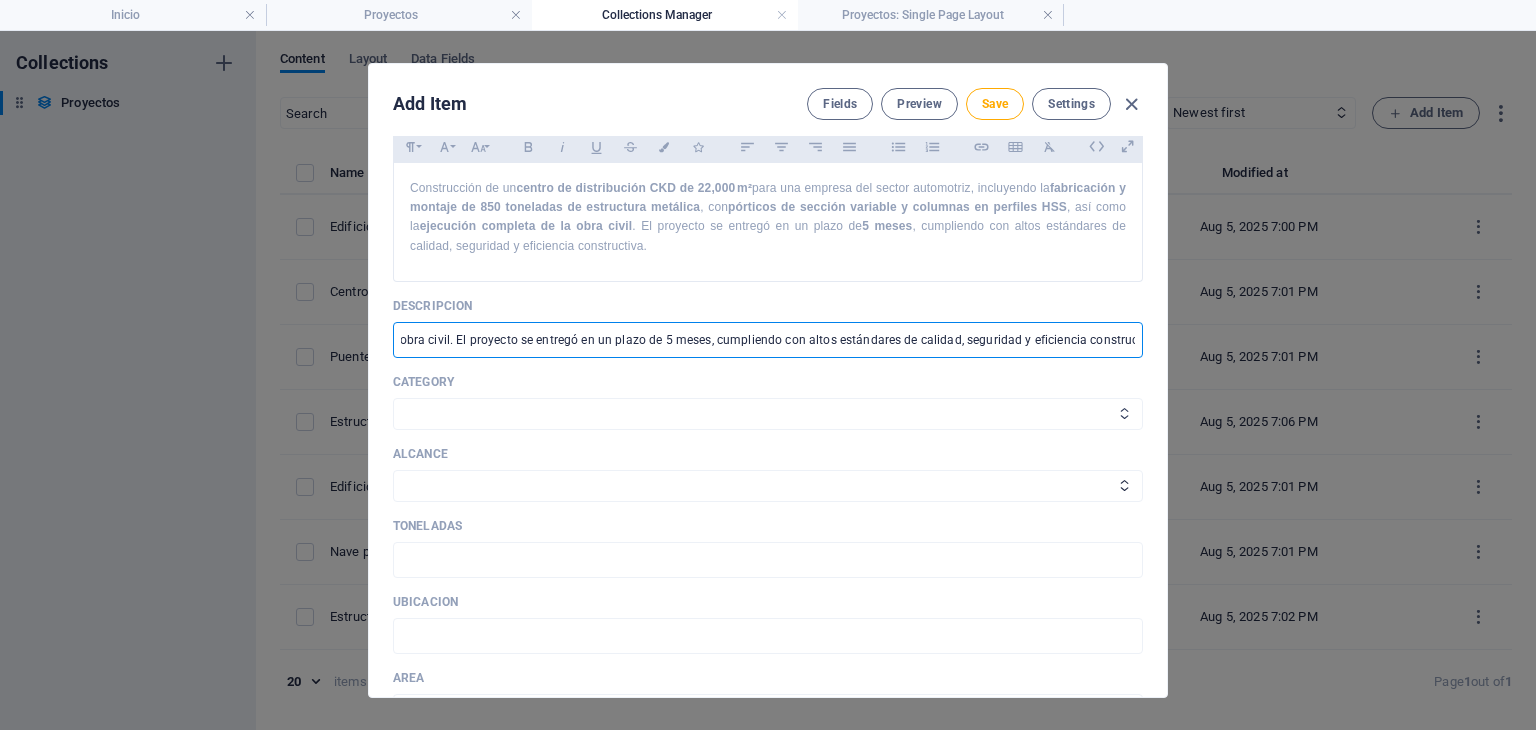click on "Industrial Vertical Comercial" at bounding box center (768, 414) 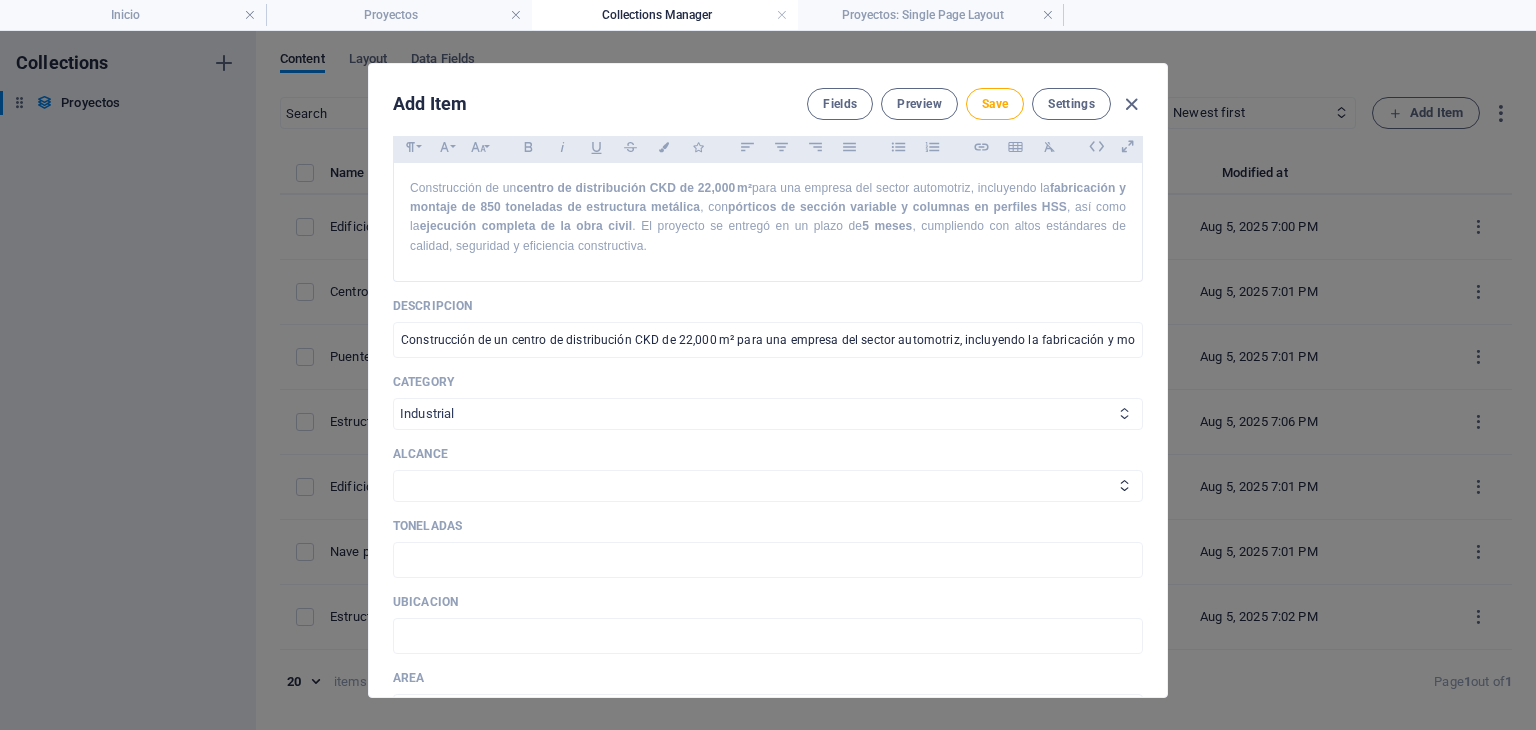 click on "Industrial Vertical Comercial" at bounding box center (768, 414) 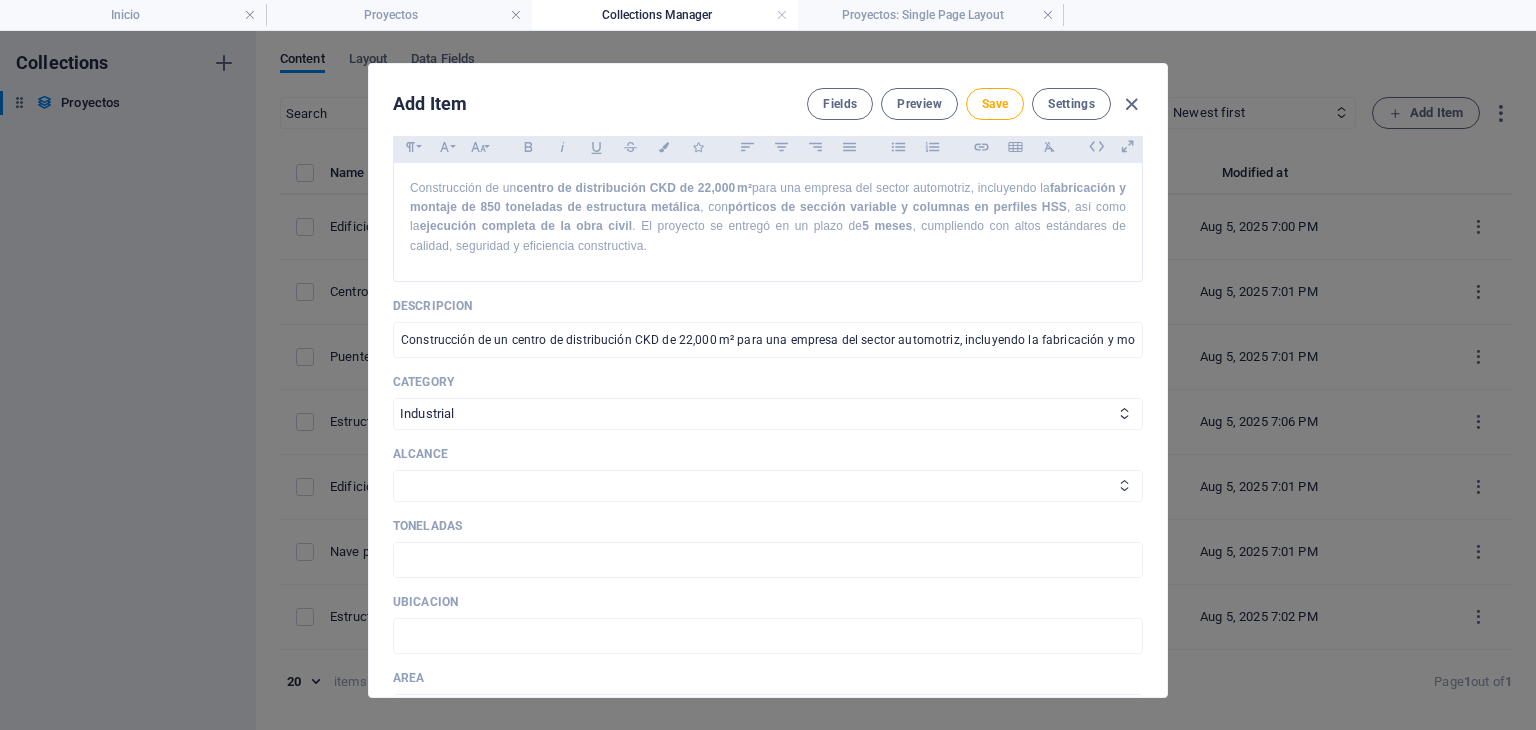 click on "Fabricacion y Montaje Llave en mano Ingenieria Fabricacion Ingenieria y Fabricacion" at bounding box center (768, 486) 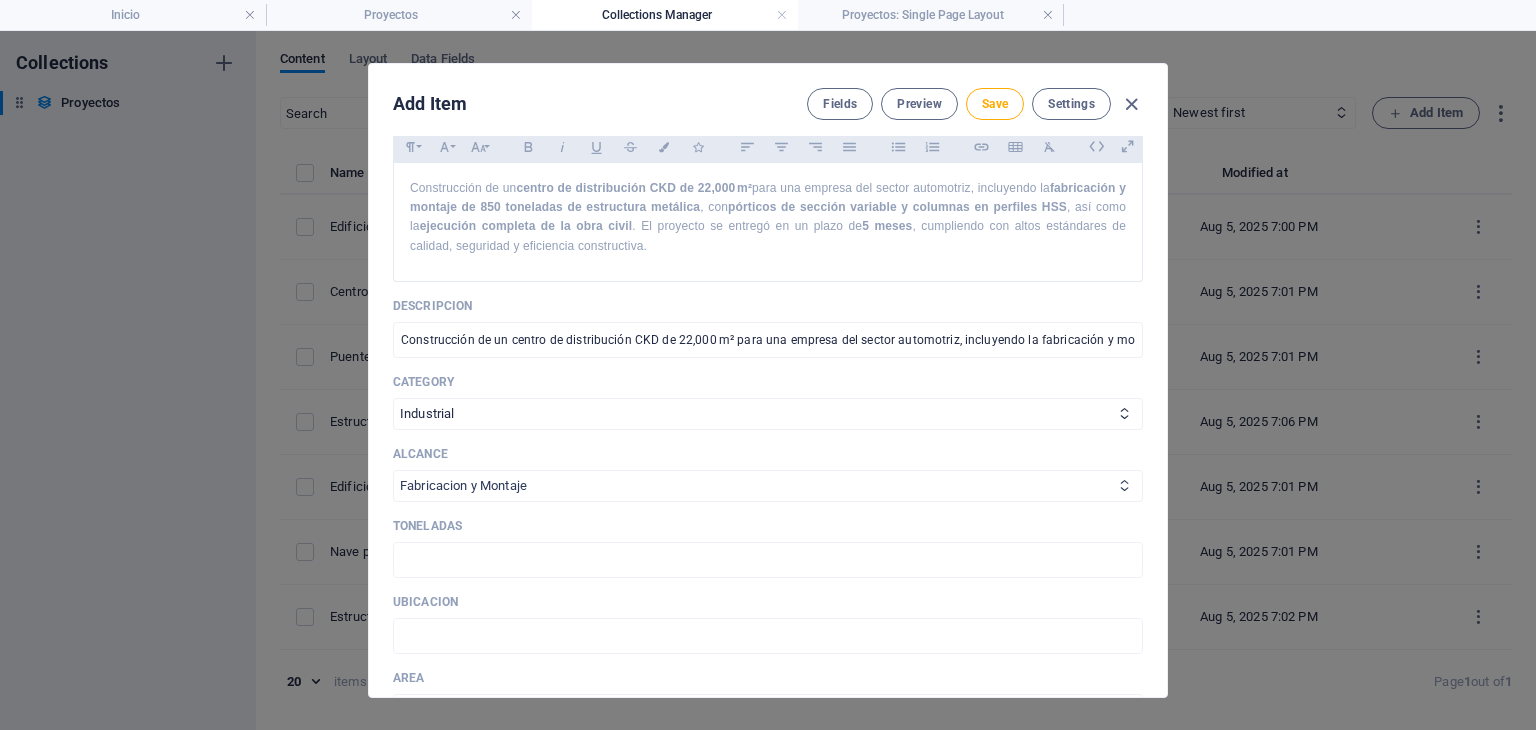 click on "Fabricacion y Montaje Llave en mano Ingenieria Fabricacion Ingenieria y Fabricacion" at bounding box center (768, 486) 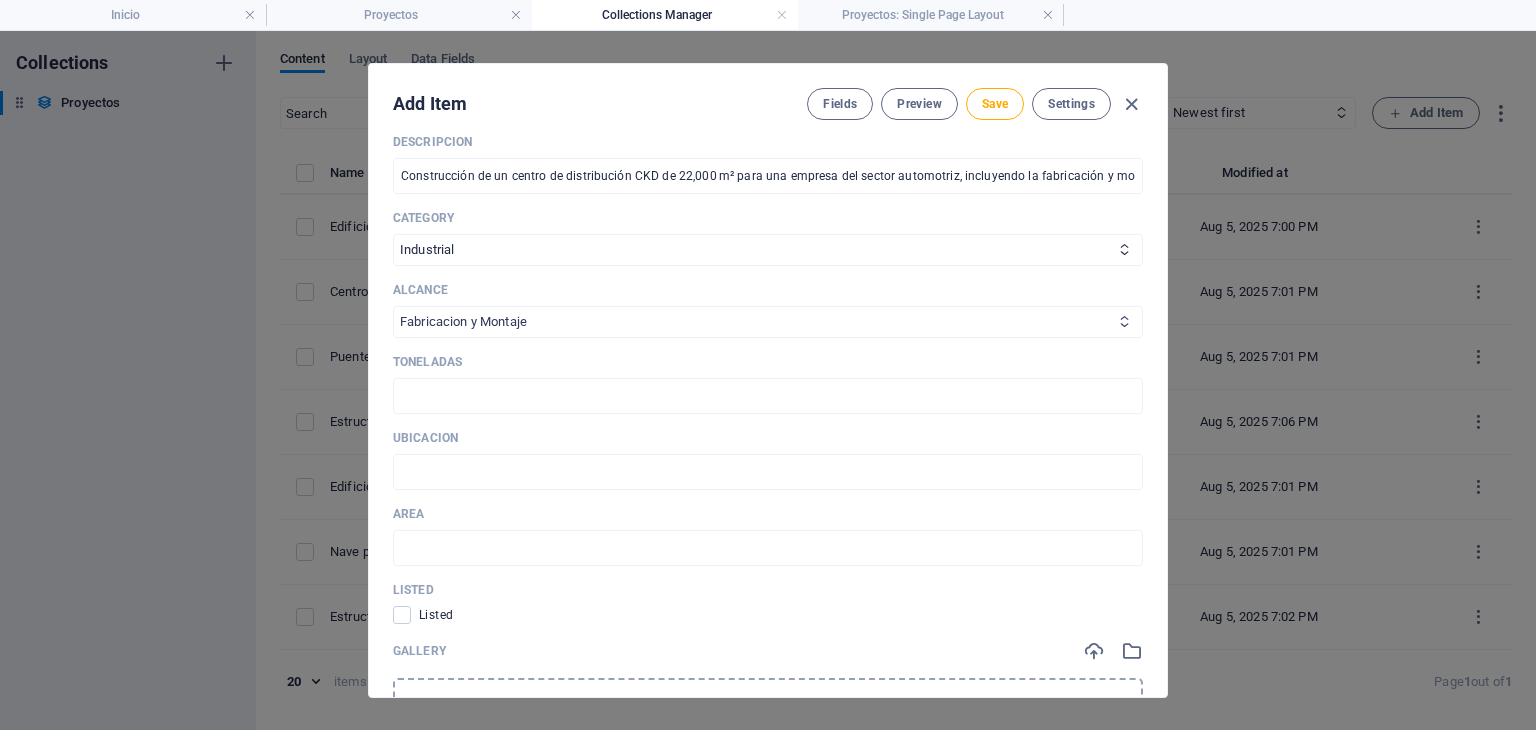 scroll, scrollTop: 666, scrollLeft: 0, axis: vertical 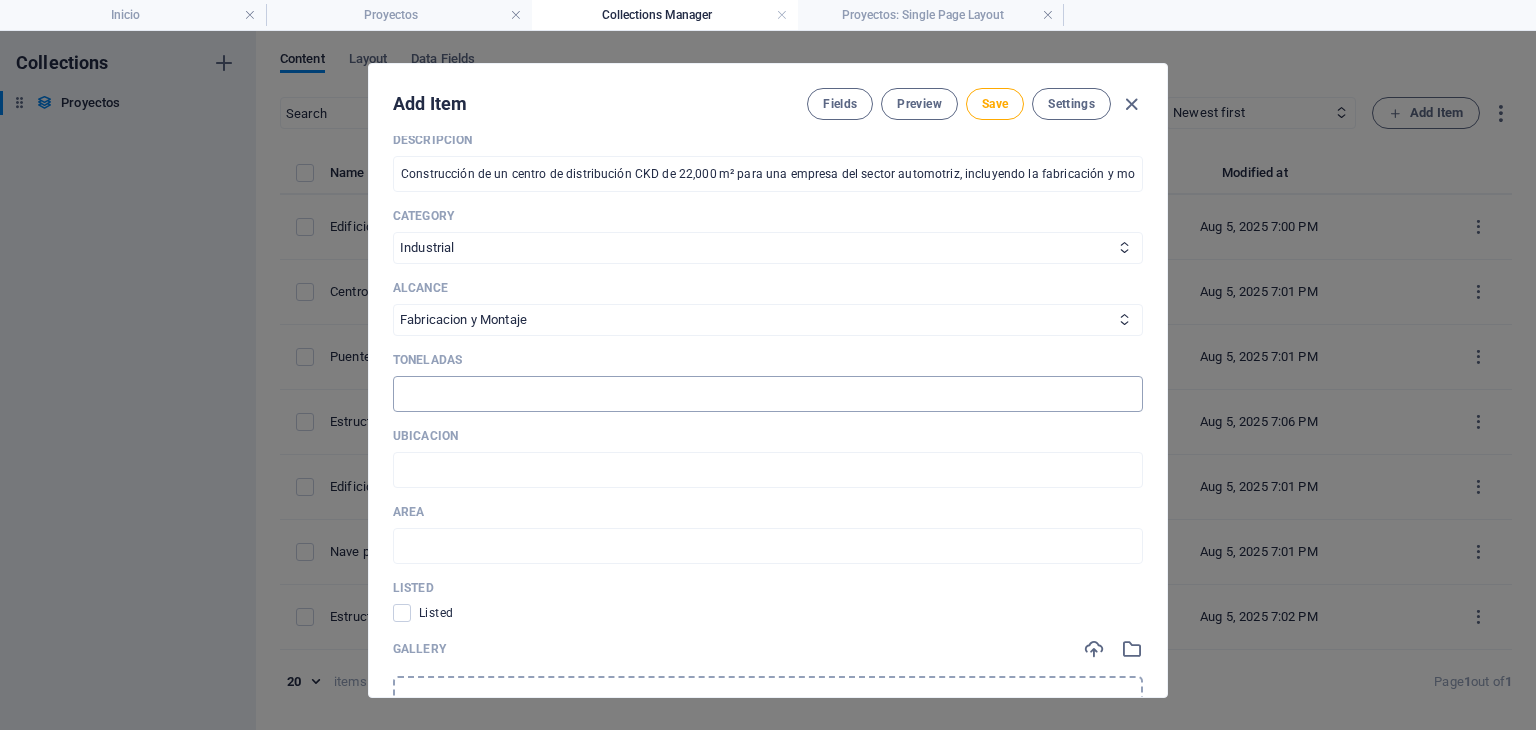 click at bounding box center [768, 394] 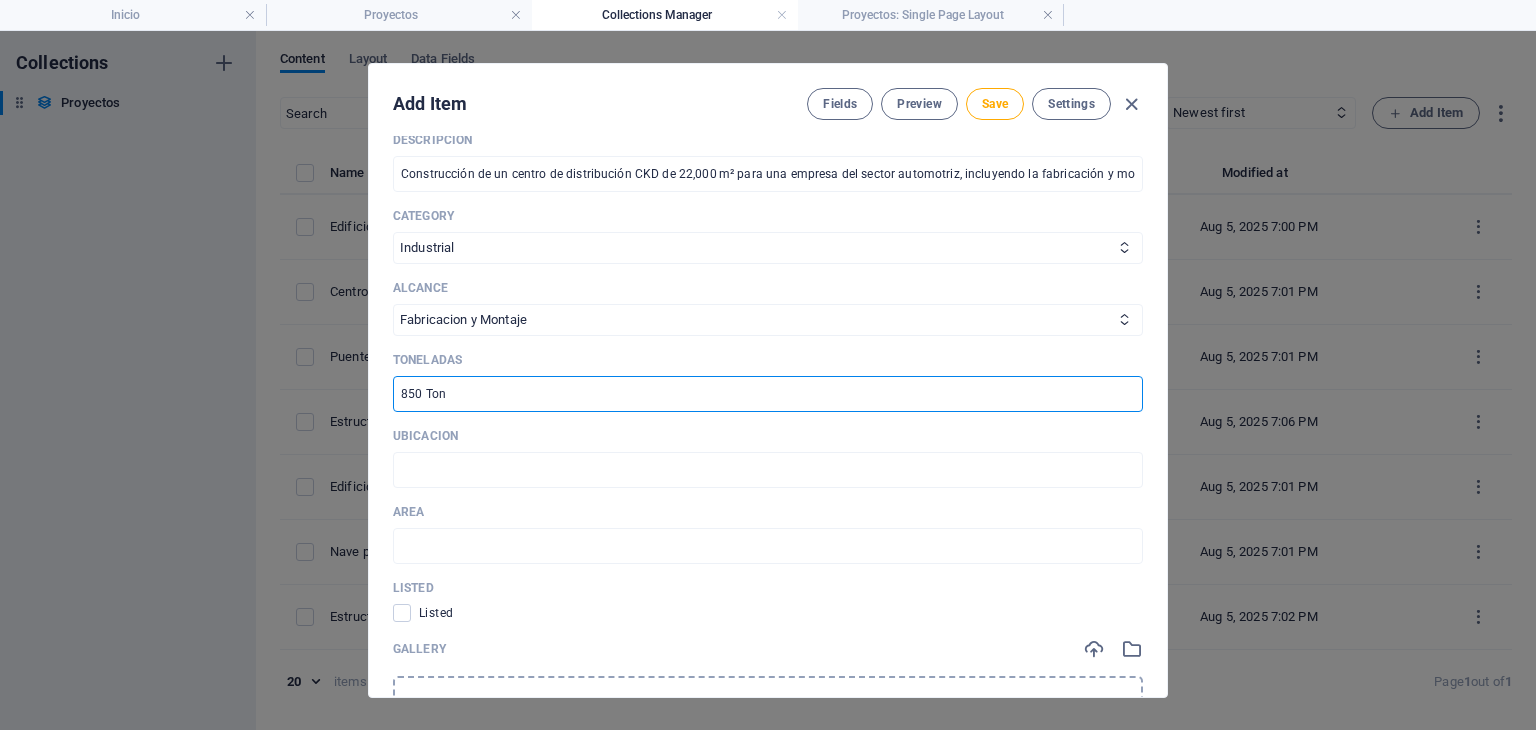 click on "Name Centro de distribucion de empresa automotriz (CKD) ​ Slug www.example.com/proyectos-item/ centro-de-distribucion-de-empresa-automotriz-ckd ​ Image Drop files here to upload them instantly Short description Paragraph Format Normal Heading 1 Heading 2 Heading 3 Heading 4 Heading 5 Heading 6 Code Font Family Arial Georgia Impact Tahoma Times New Roman Verdana Montserrat Work Sans Font Size 8 9 10 11 12 14 18 24 30 36 48 60 72 96 Bold Italic Underline Strikethrough Colors Icons Align Left Align Center Align Right Align Justify Unordered List Ordered List Insert Link Insert Table Clear Formatting Construcción de un  centro de distribución CKD de 22,000 m²  para una empresa del sector automotriz, incluyendo la  fabricación y montaje de 850 toneladas de estructura metálica , con  pórticos de sección variable y columnas en perfiles HSS , así como la  ejecución completa de la obra civil . El proyecto se entregó en un plazo de  5 meses Descripcion ​ category Industrial Vertical Comercial Alcance" at bounding box center (768, 214) 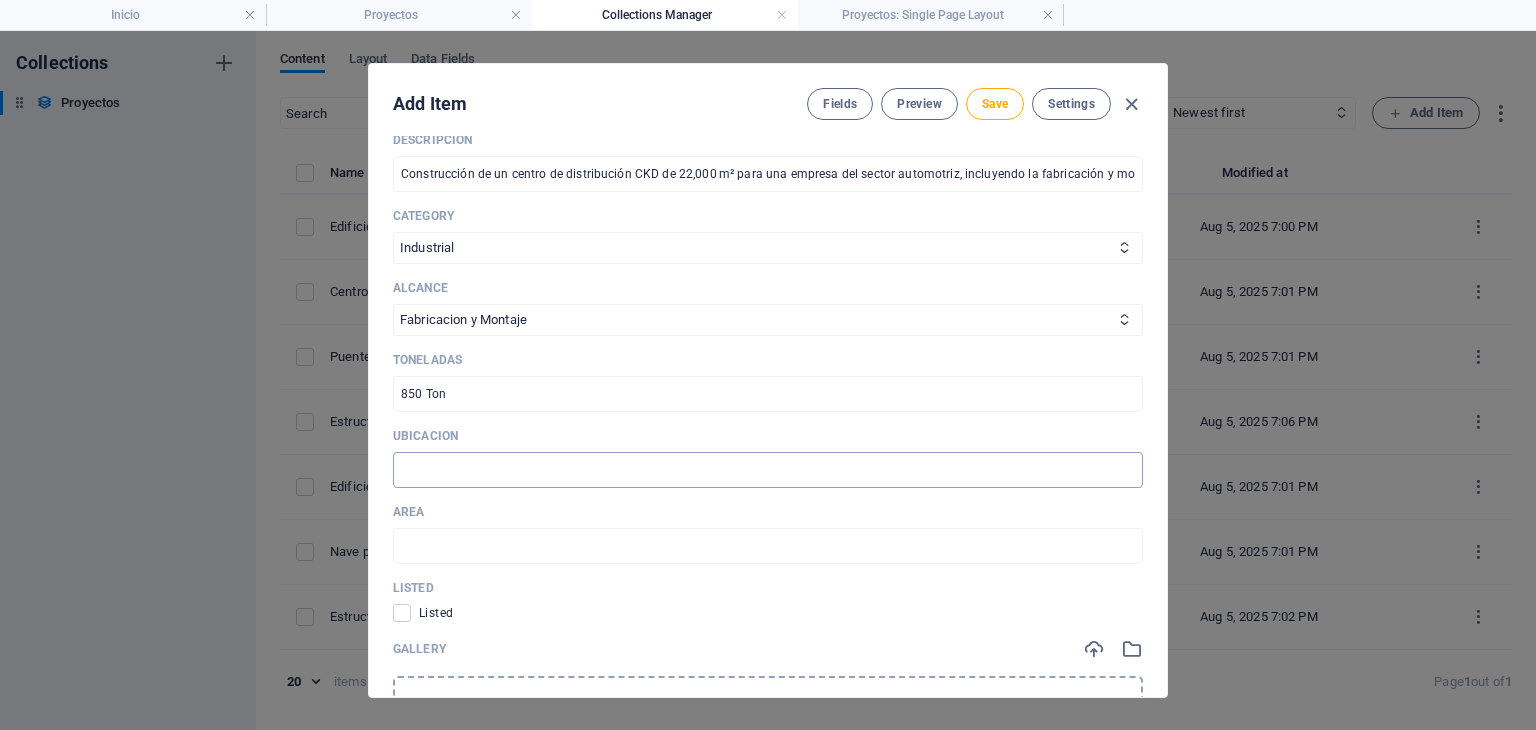 click at bounding box center [768, 470] 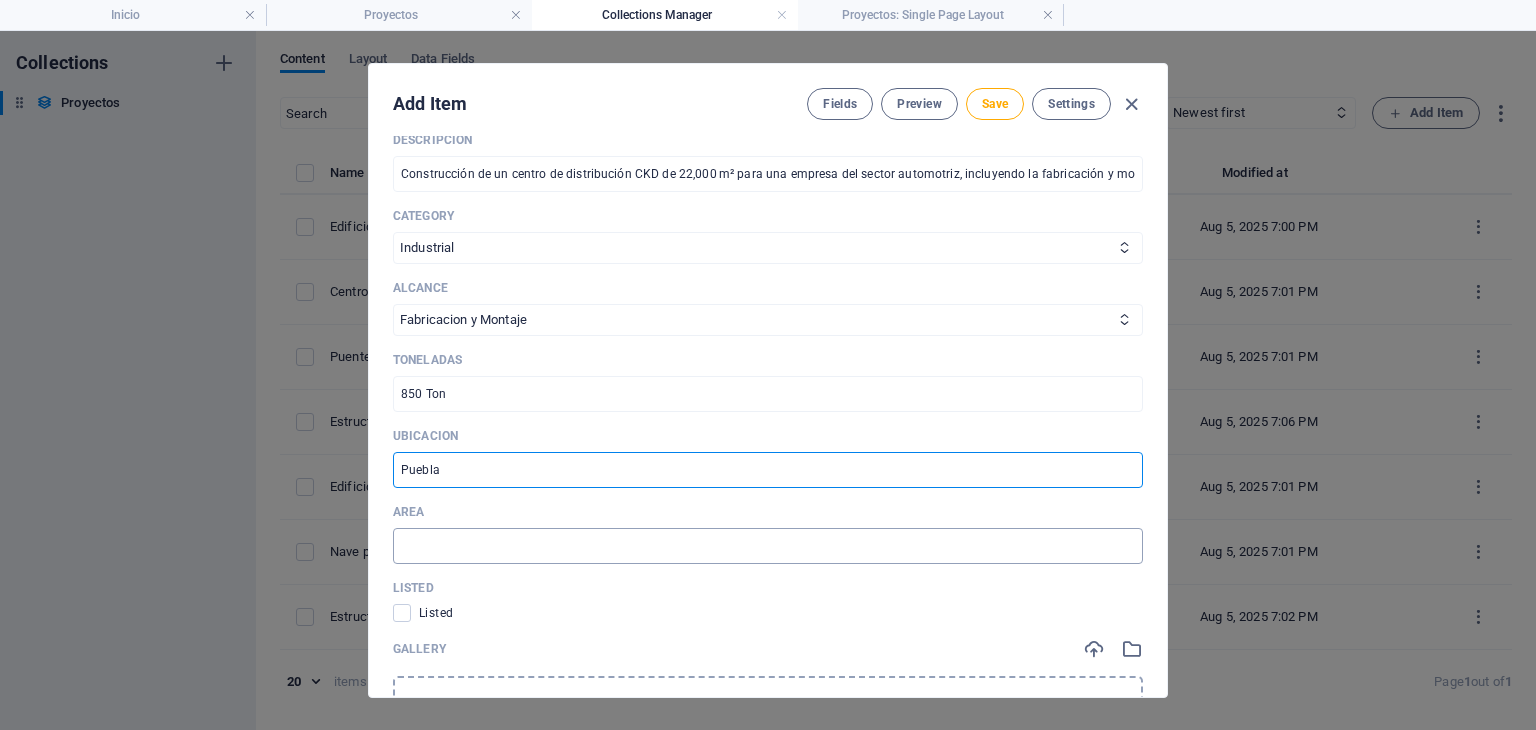 click at bounding box center (768, 546) 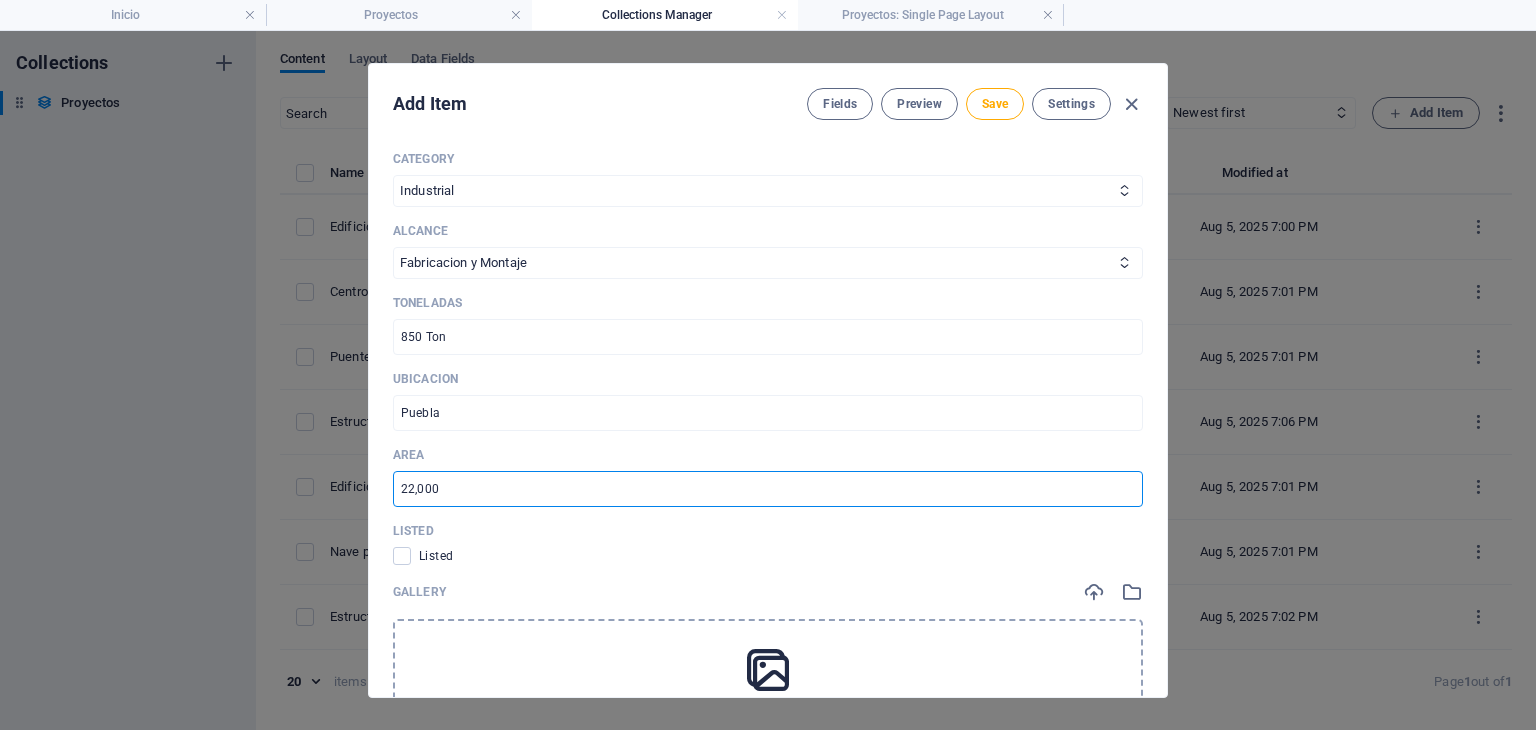 scroll, scrollTop: 833, scrollLeft: 0, axis: vertical 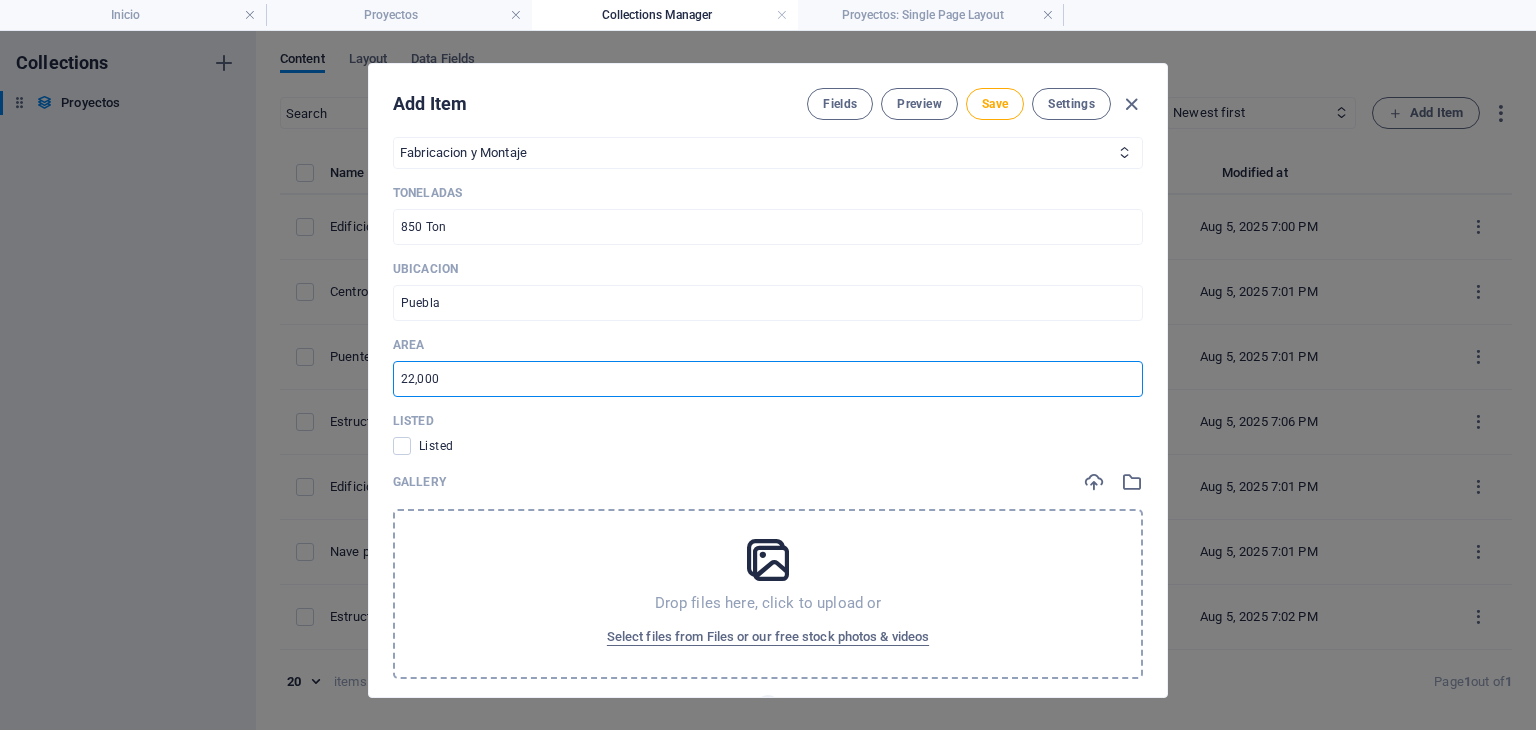 click on "Drop files here, click to upload or Select files from Files or our free stock photos & videos" at bounding box center [768, 594] 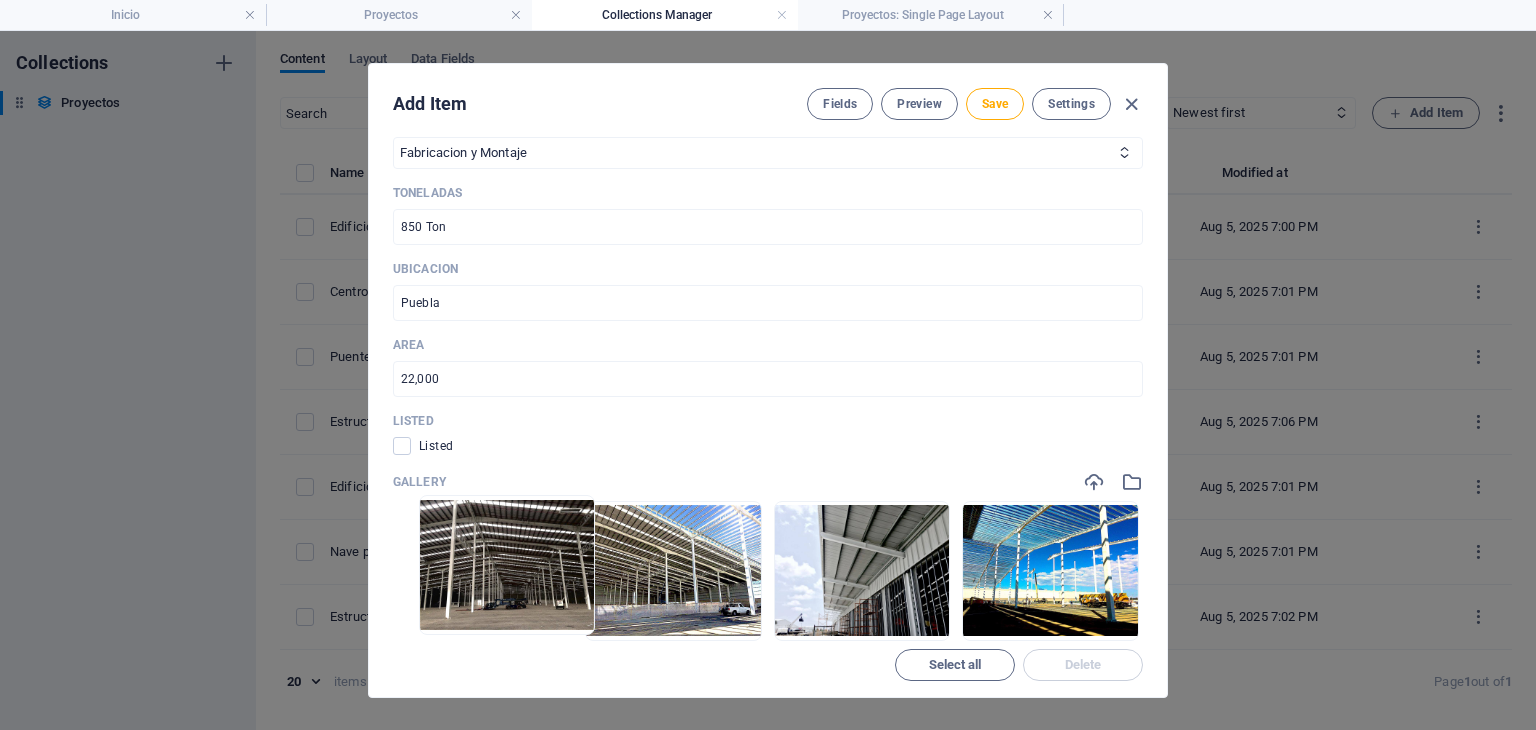 drag, startPoint x: 1044, startPoint y: 565, endPoint x: 470, endPoint y: 563, distance: 574.0035 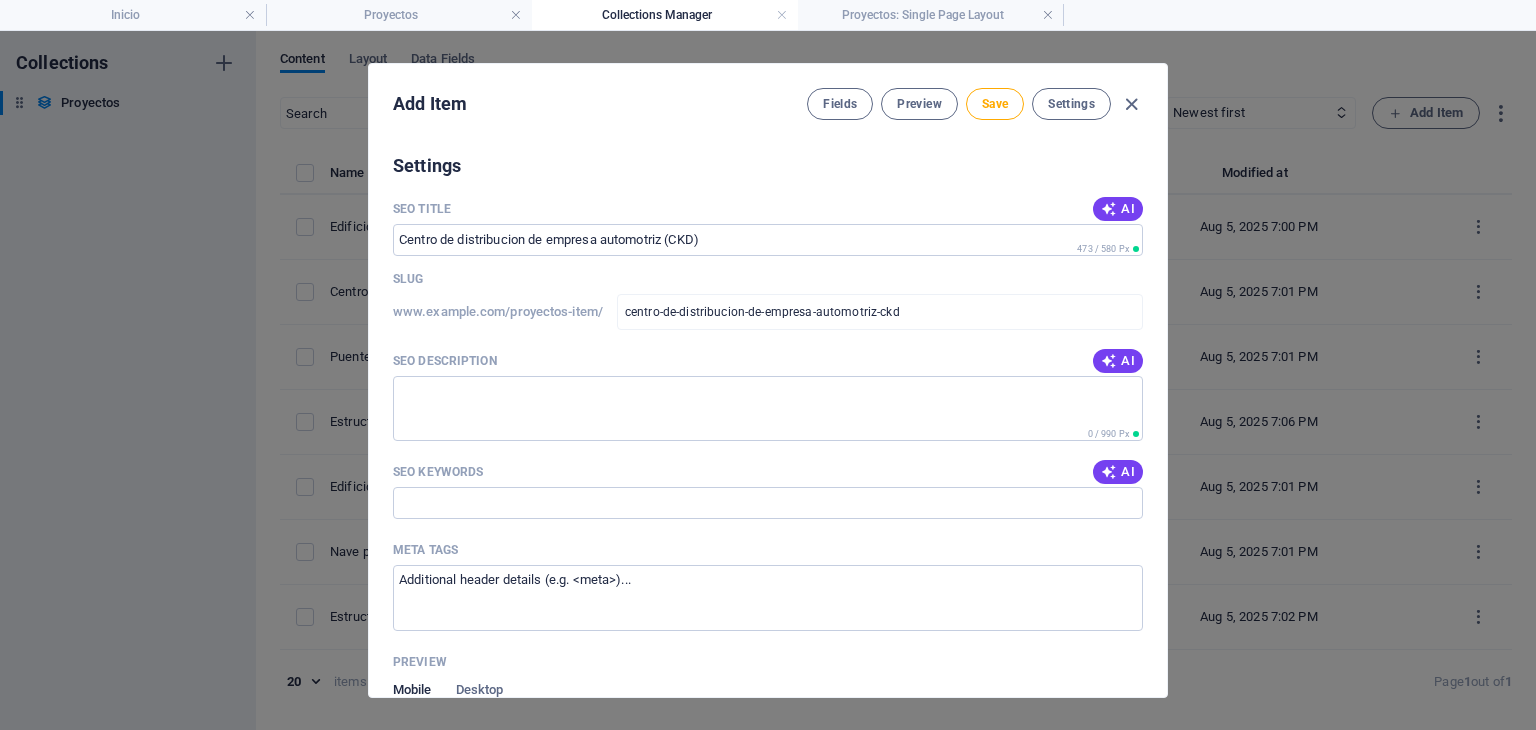 scroll, scrollTop: 1500, scrollLeft: 0, axis: vertical 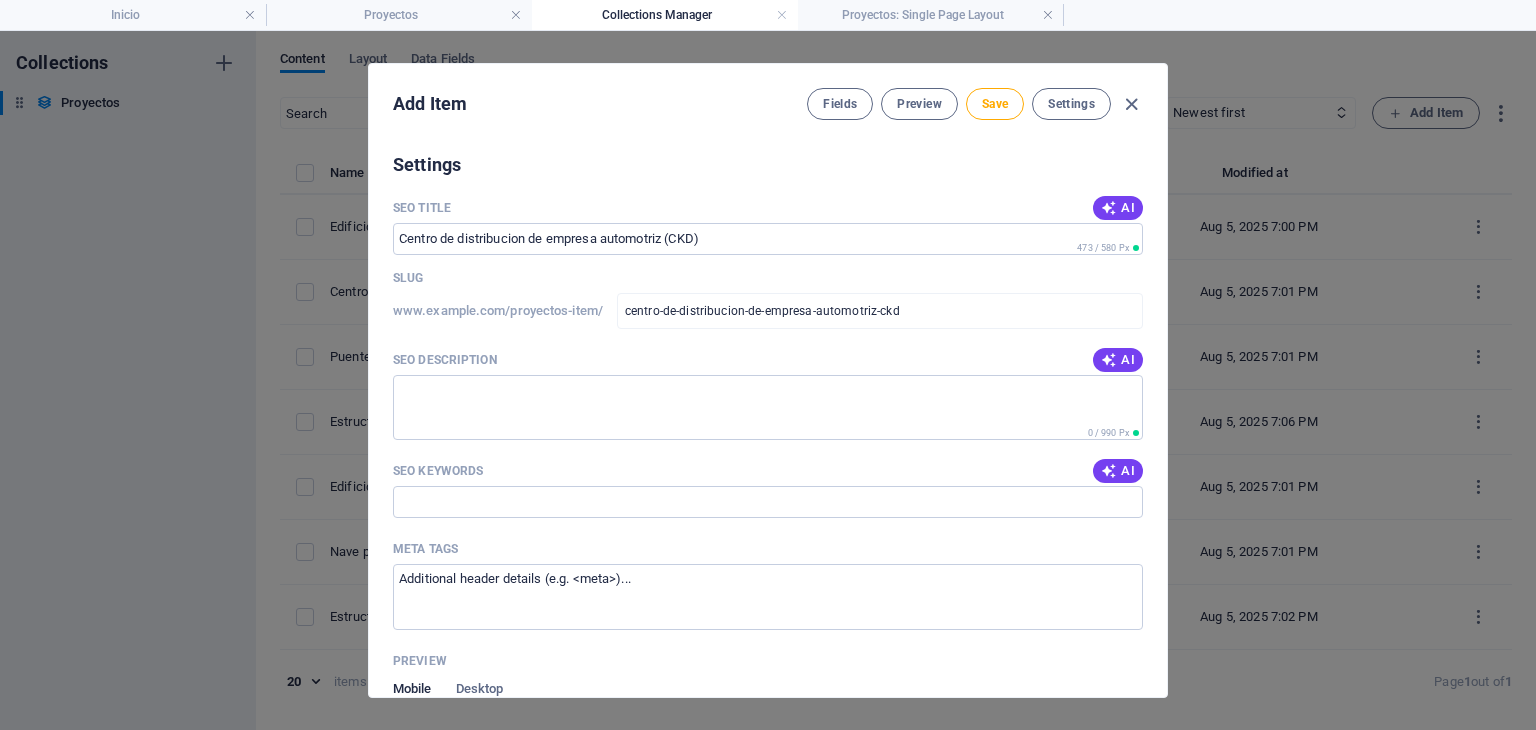 click on "SEO Description AI" at bounding box center (768, 360) 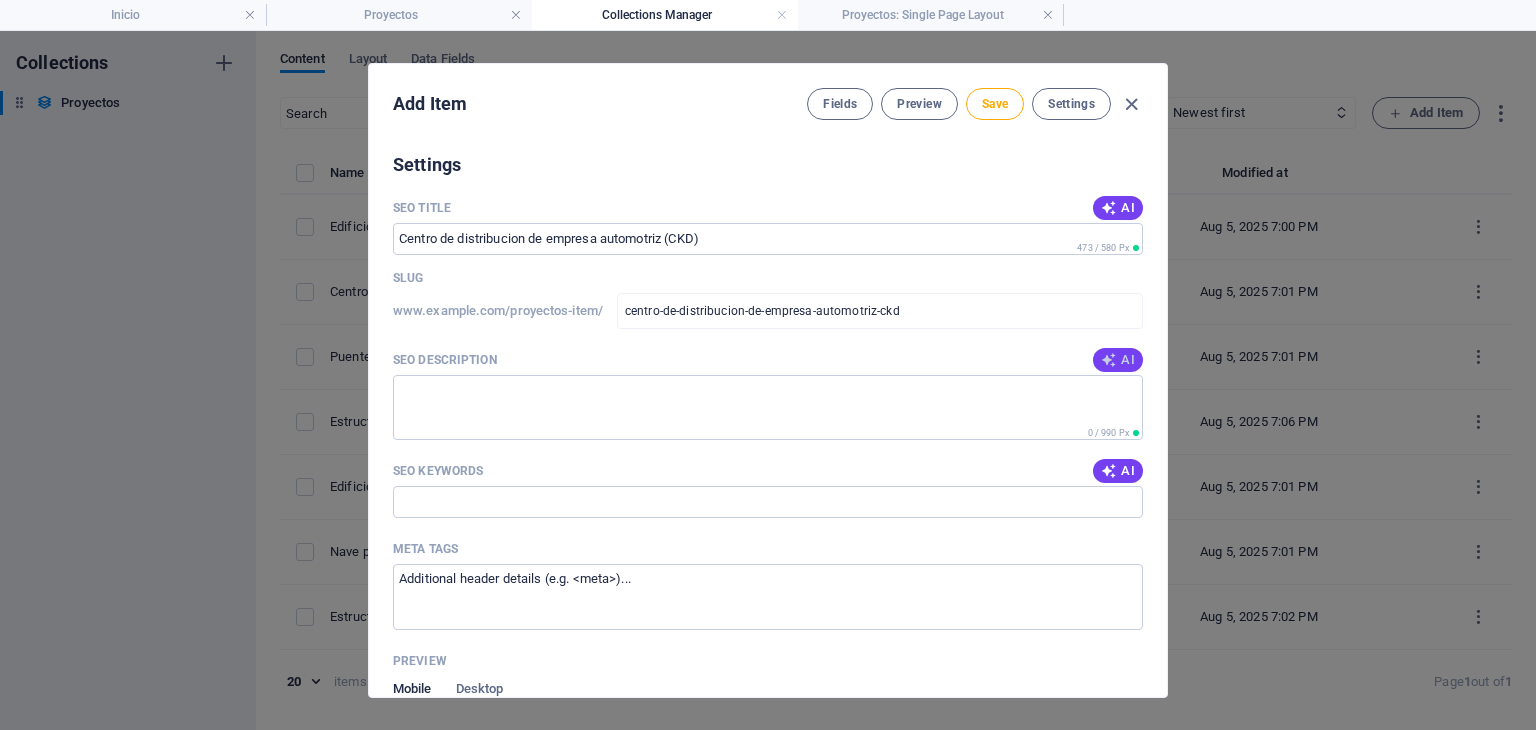 click on "AI" at bounding box center (1118, 360) 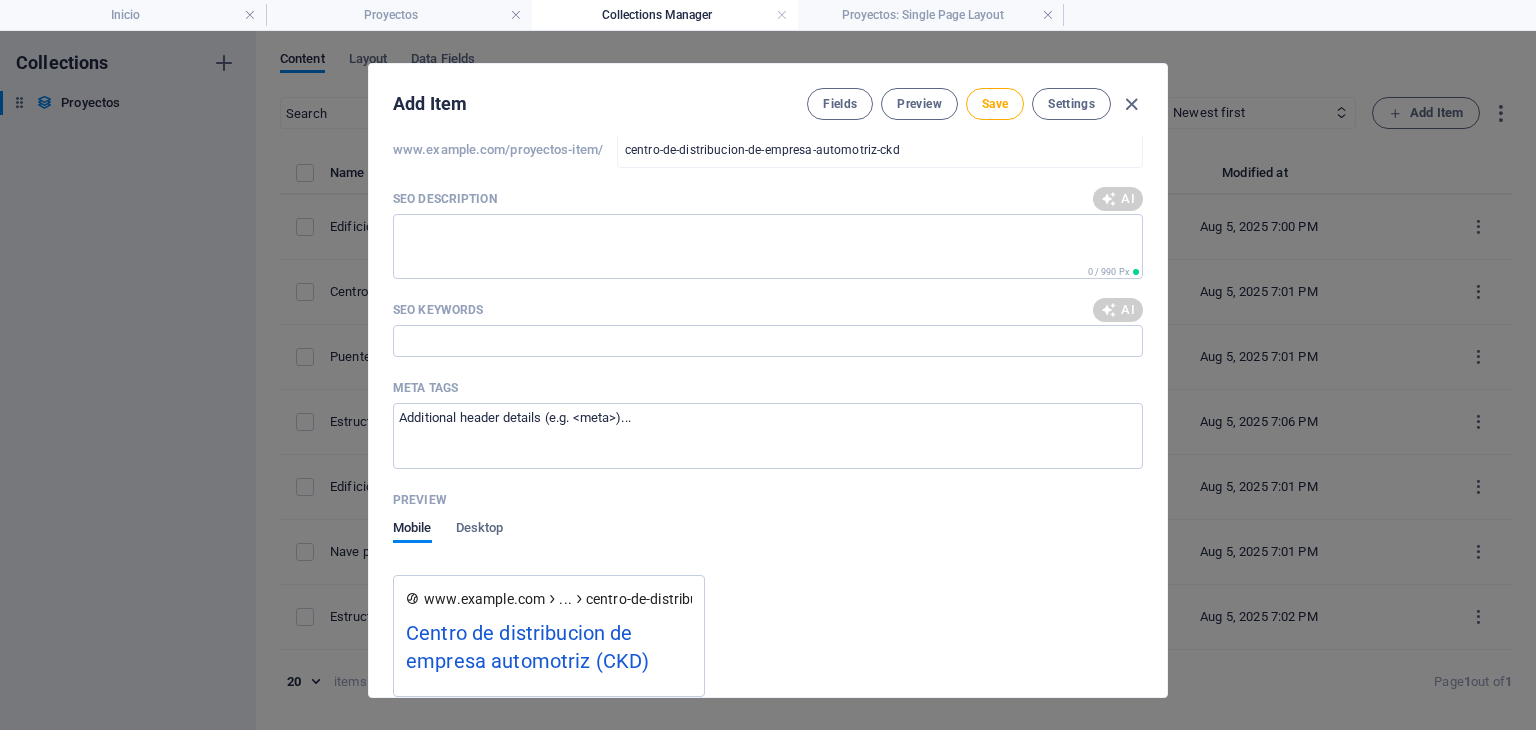 scroll, scrollTop: 1666, scrollLeft: 0, axis: vertical 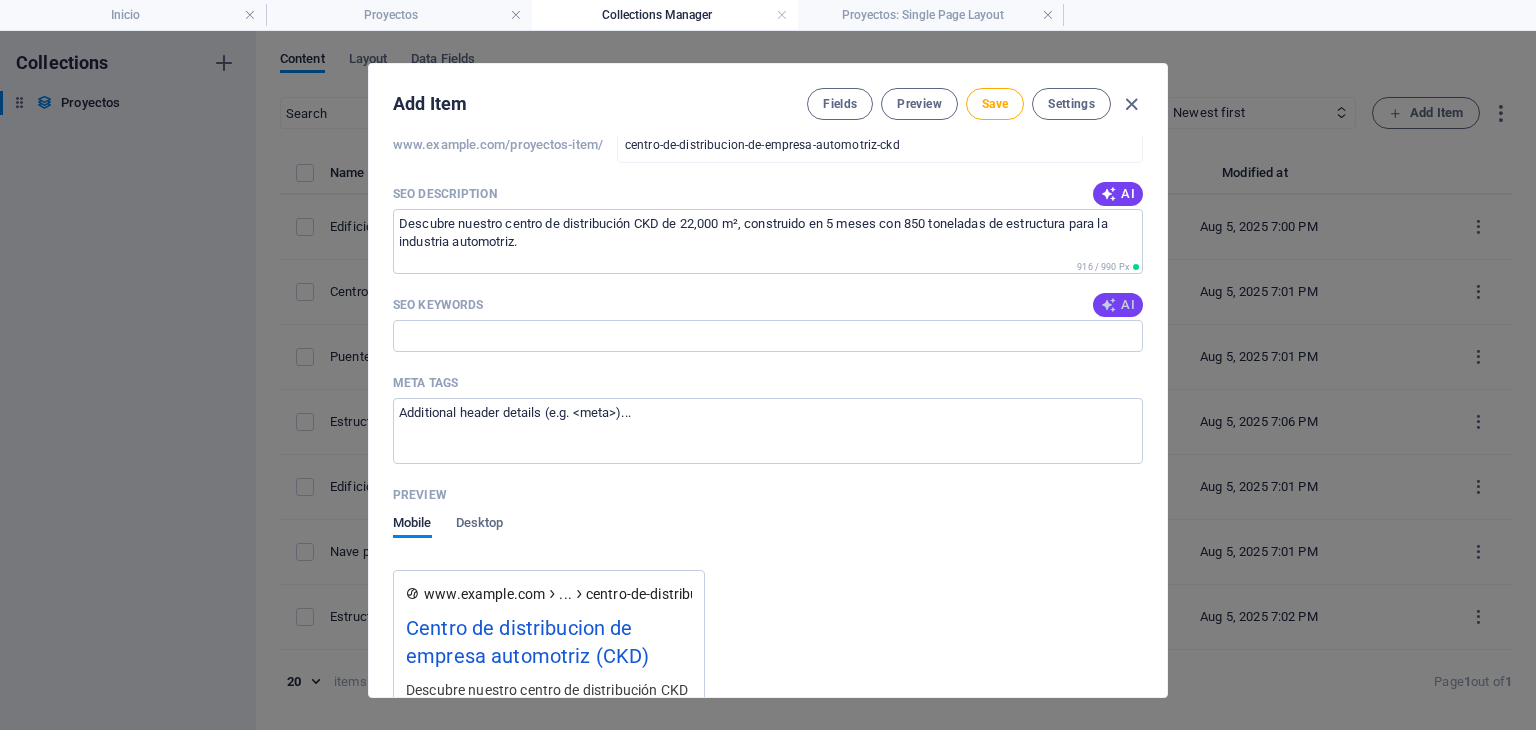 click on "AI" at bounding box center (1118, 305) 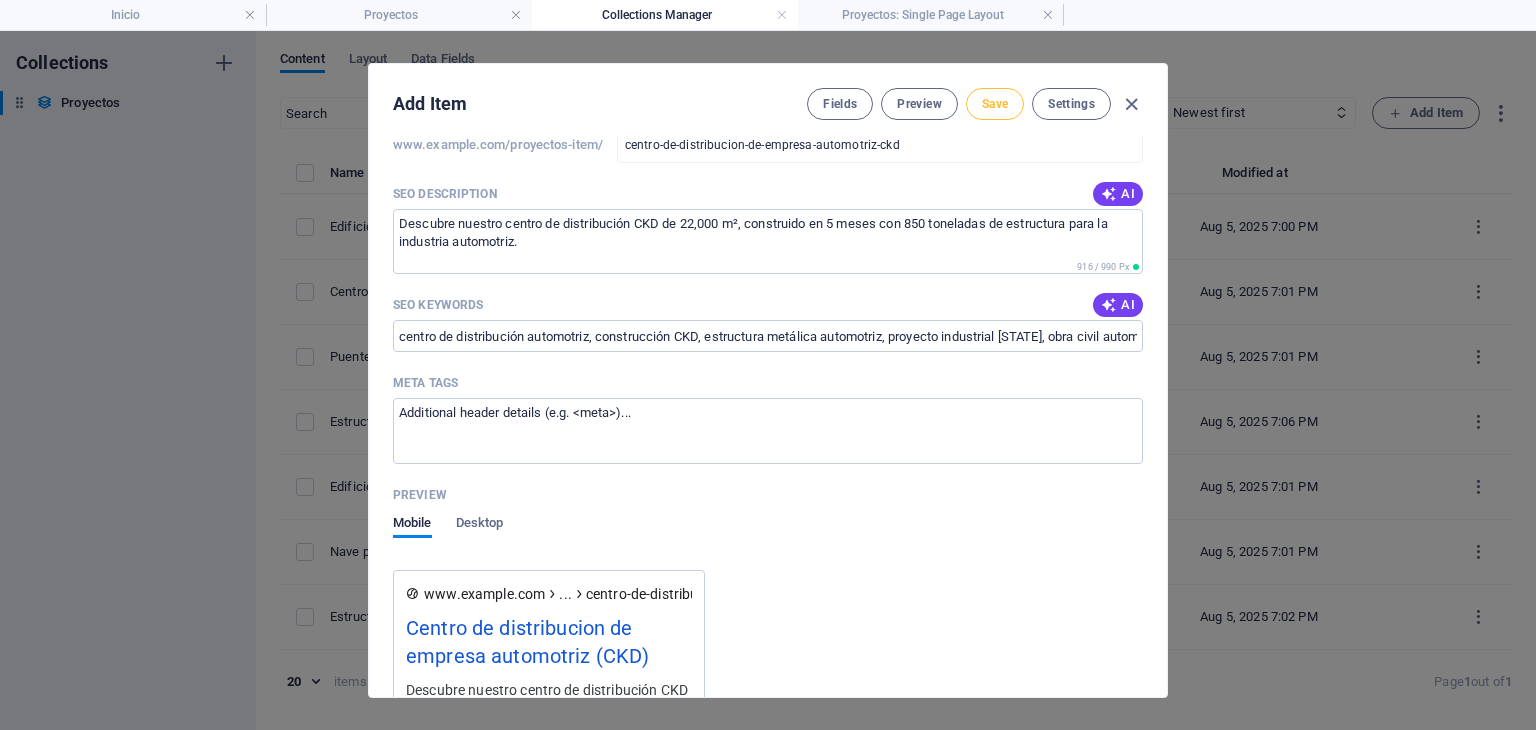 click on "Save" at bounding box center [995, 104] 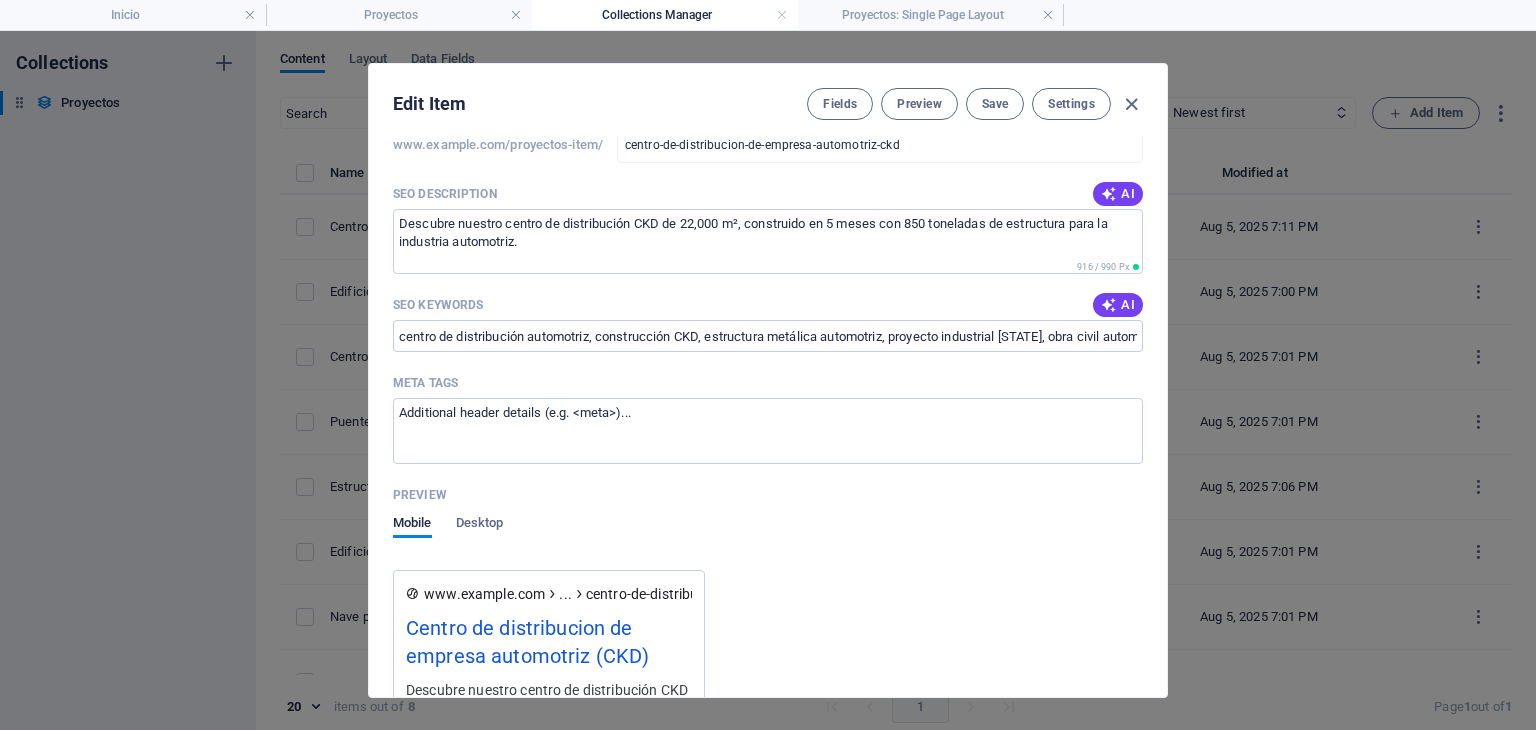 click at bounding box center [1131, 104] 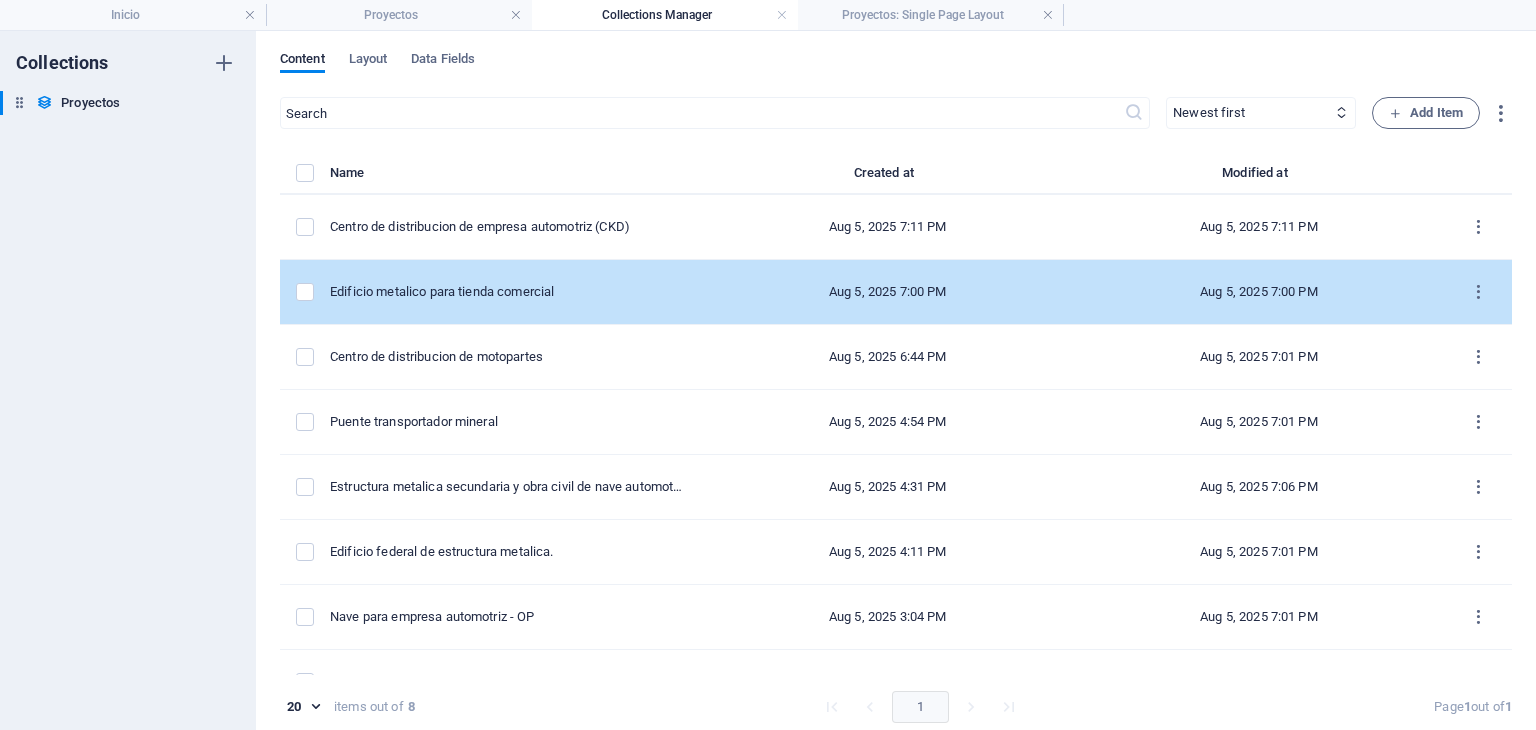 scroll, scrollTop: 0, scrollLeft: 0, axis: both 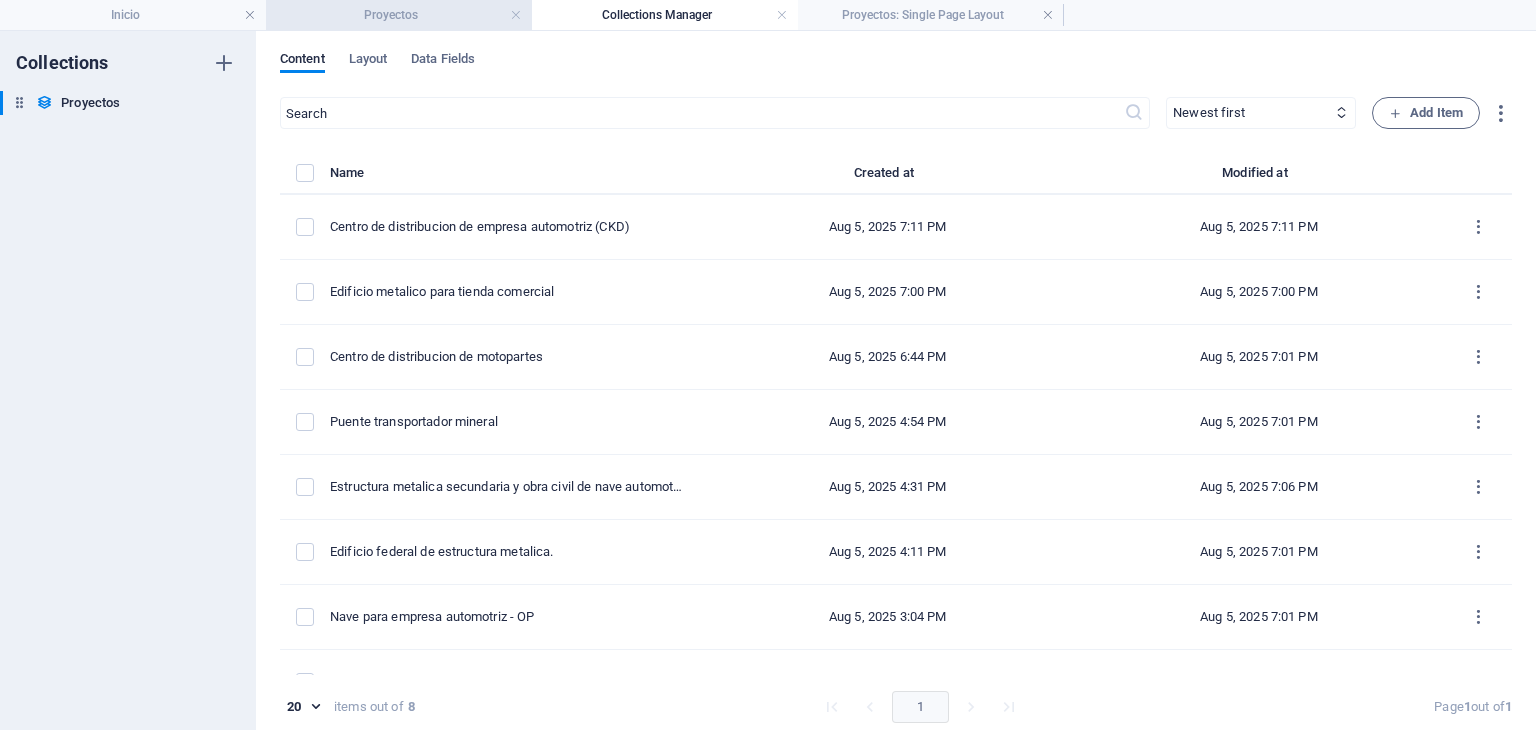 click on "Proyectos" at bounding box center (399, 15) 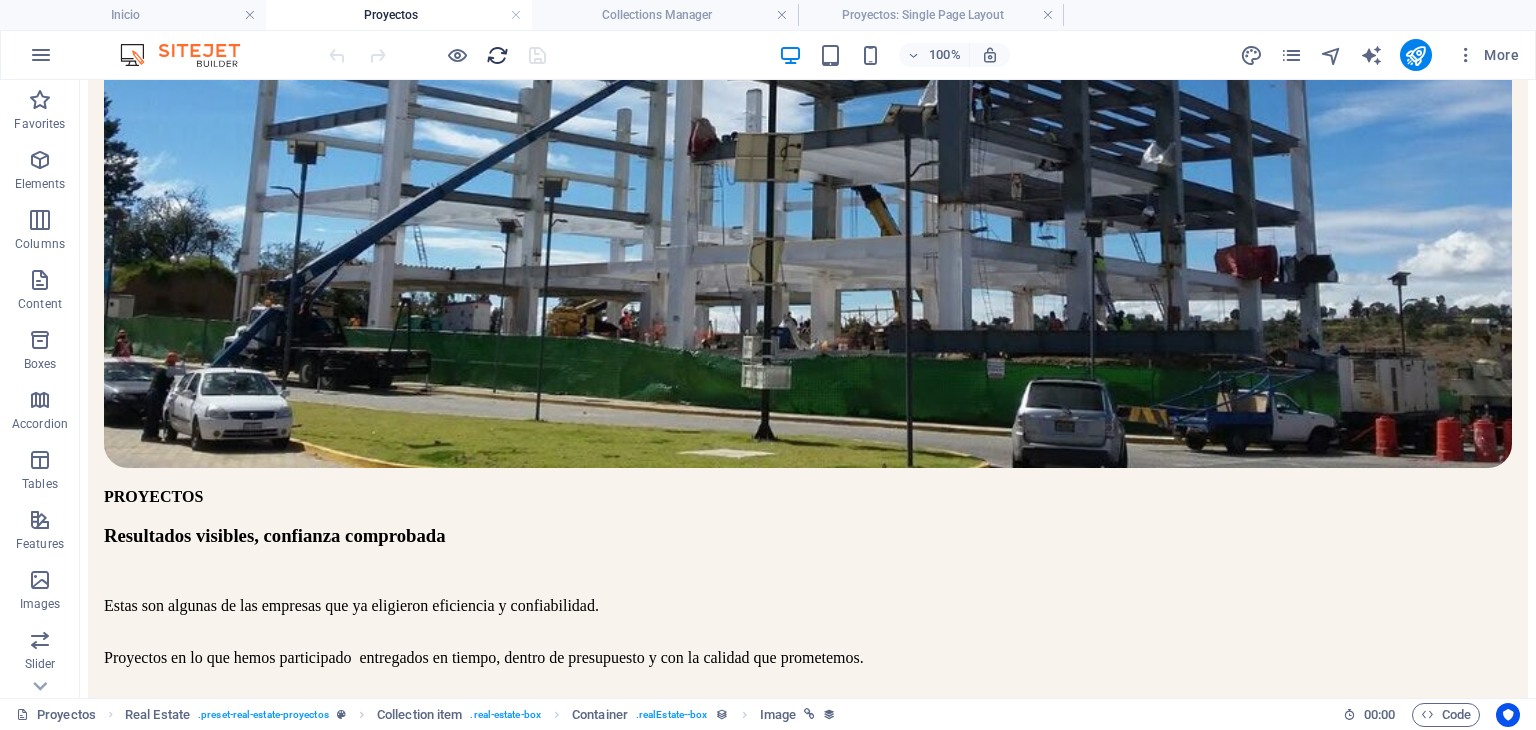 click at bounding box center (497, 55) 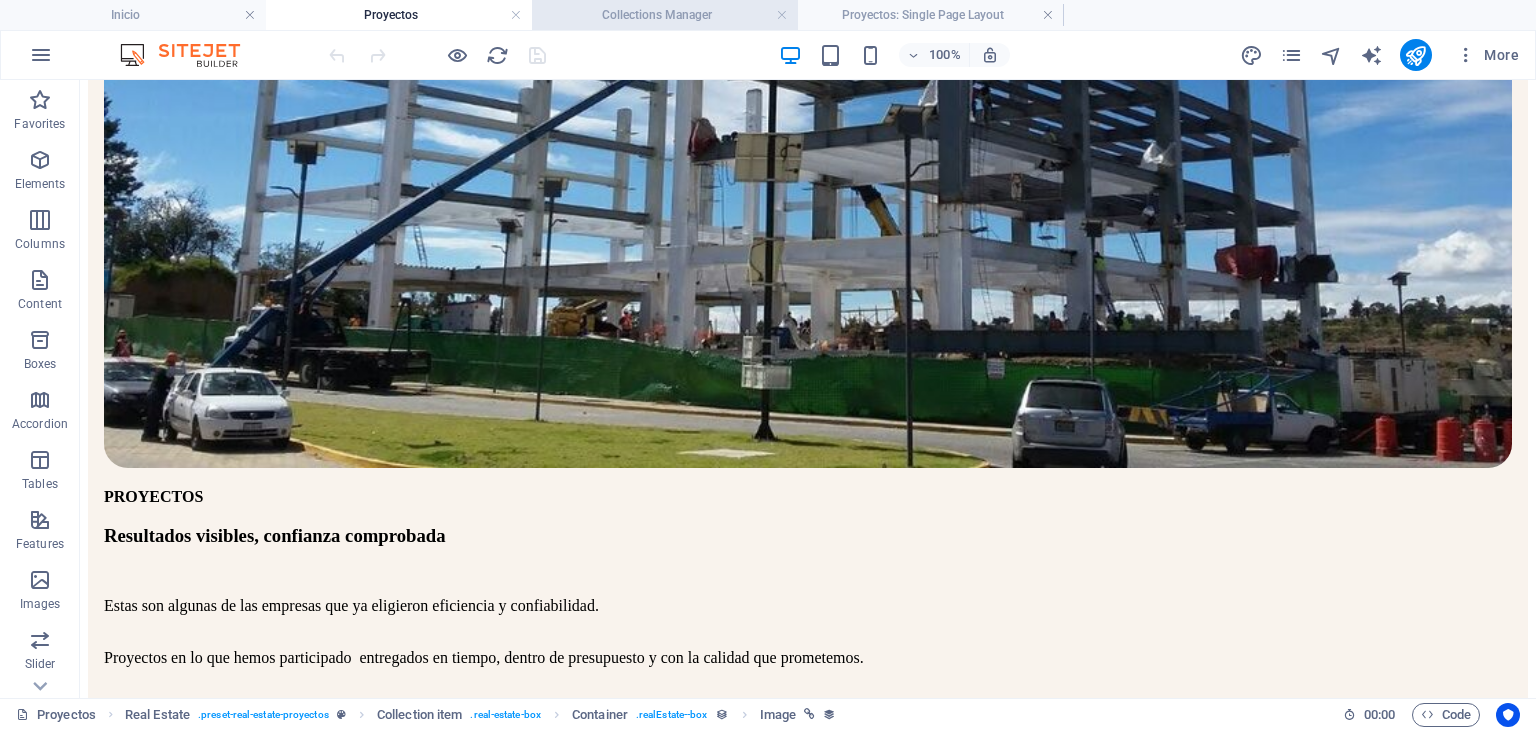 click on "Collections Manager" at bounding box center (665, 15) 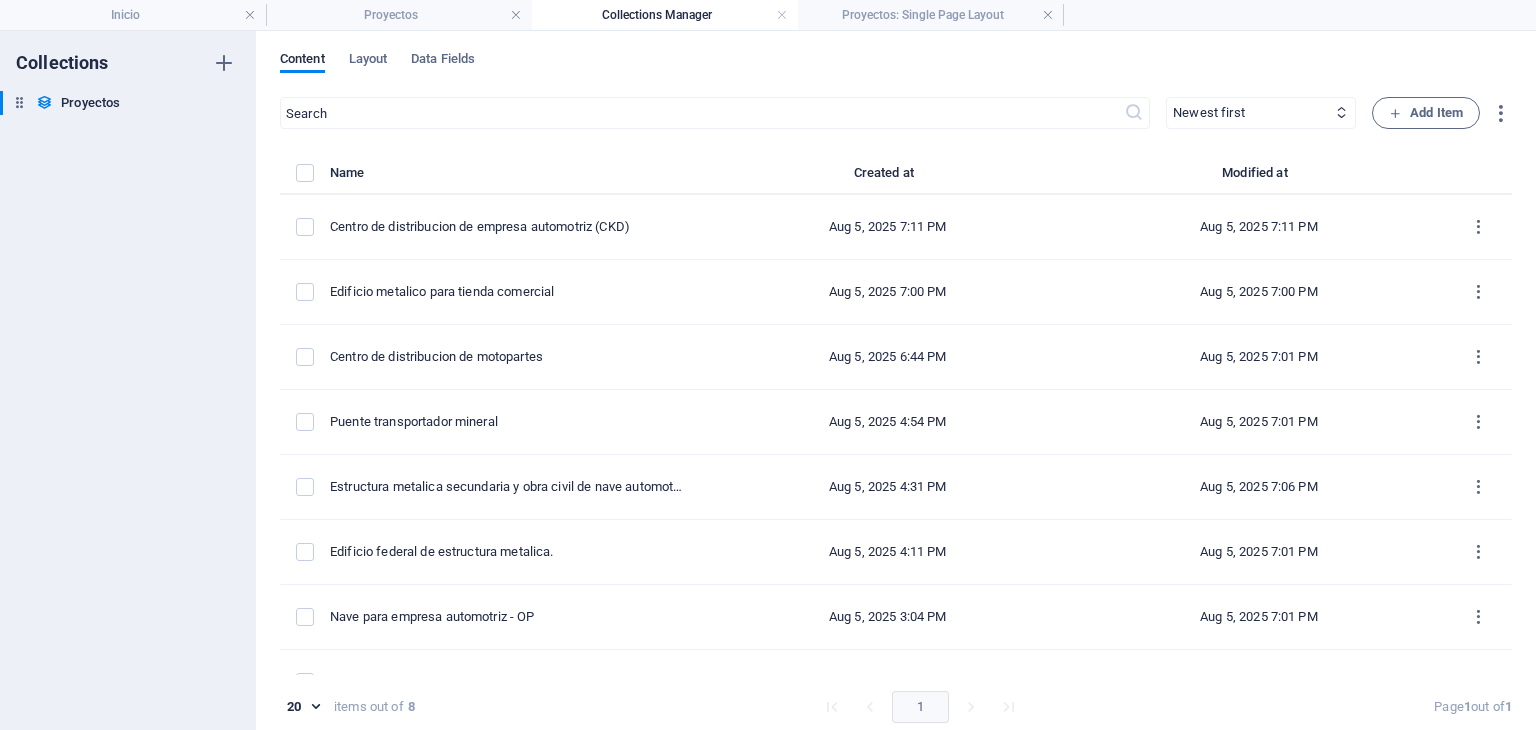 click on "Name" at bounding box center [516, 178] 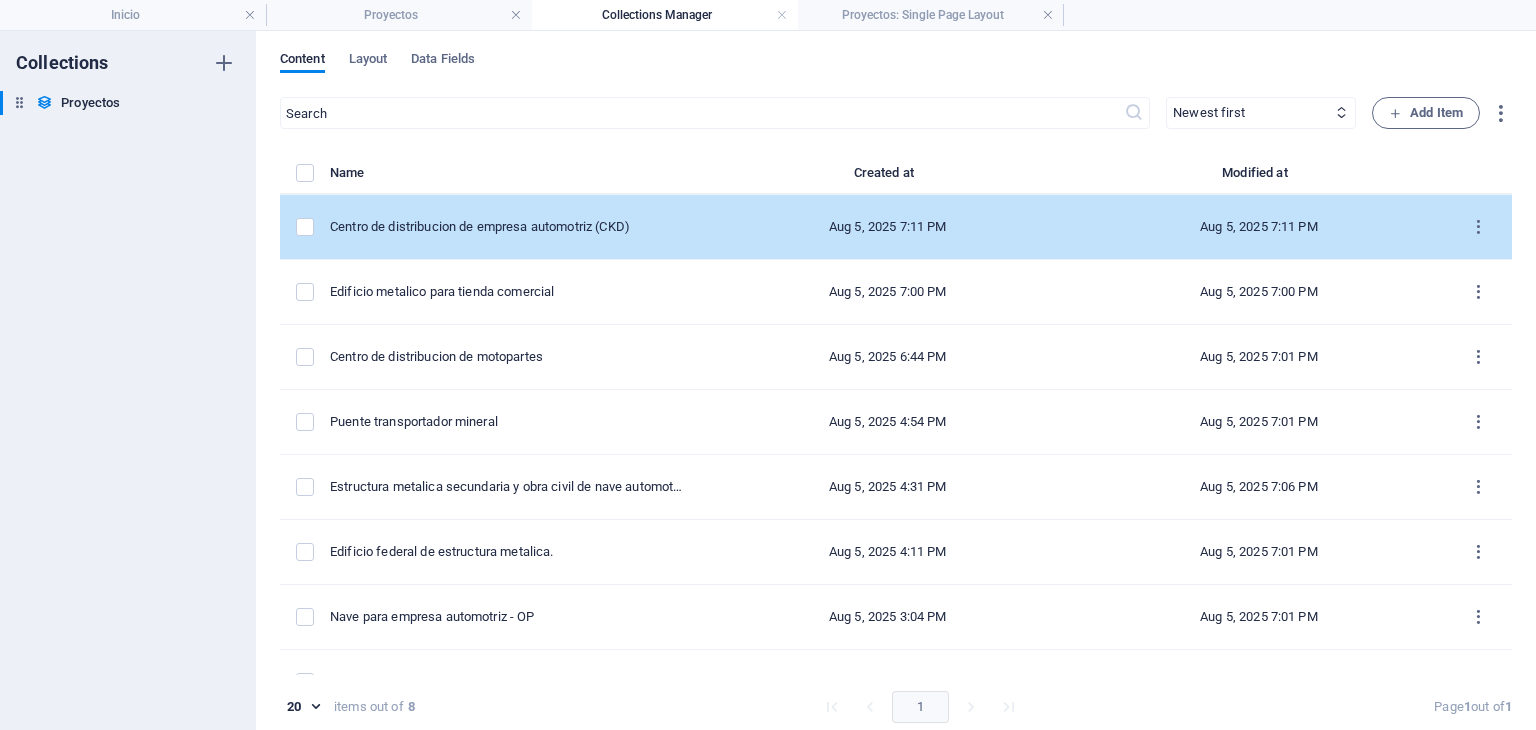 click on "Centro de distribucion de empresa automotriz (CKD)" at bounding box center [516, 227] 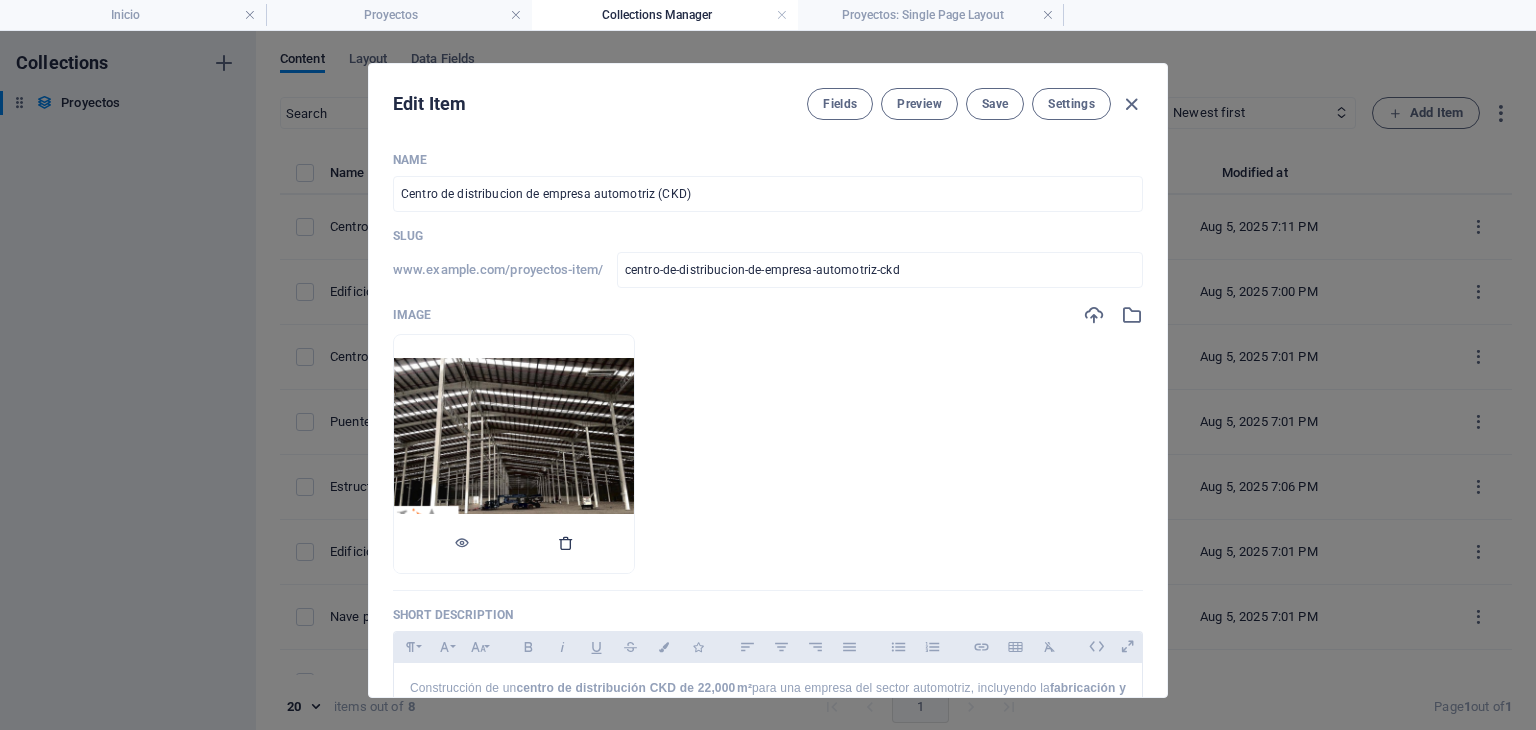 click at bounding box center (566, 543) 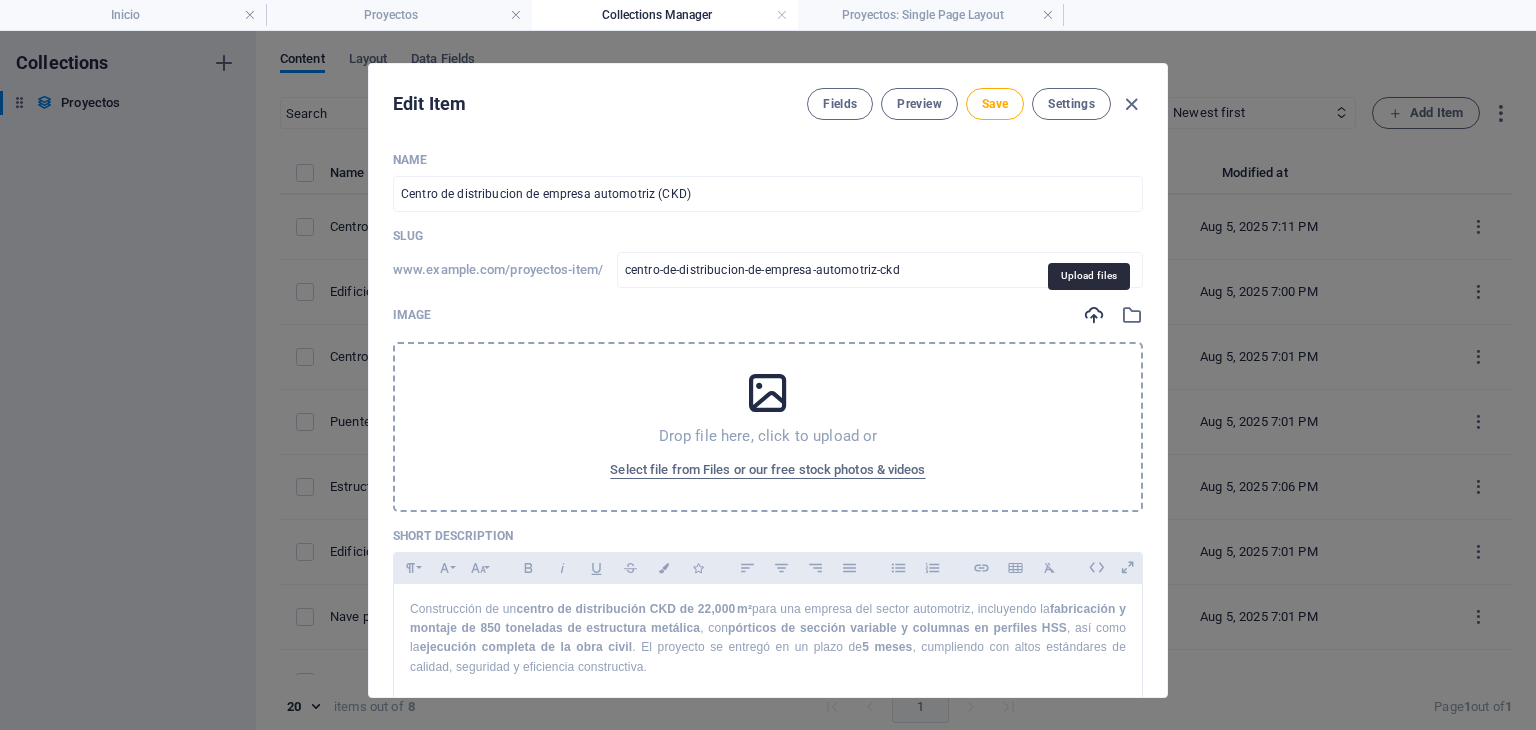 click at bounding box center (1094, 315) 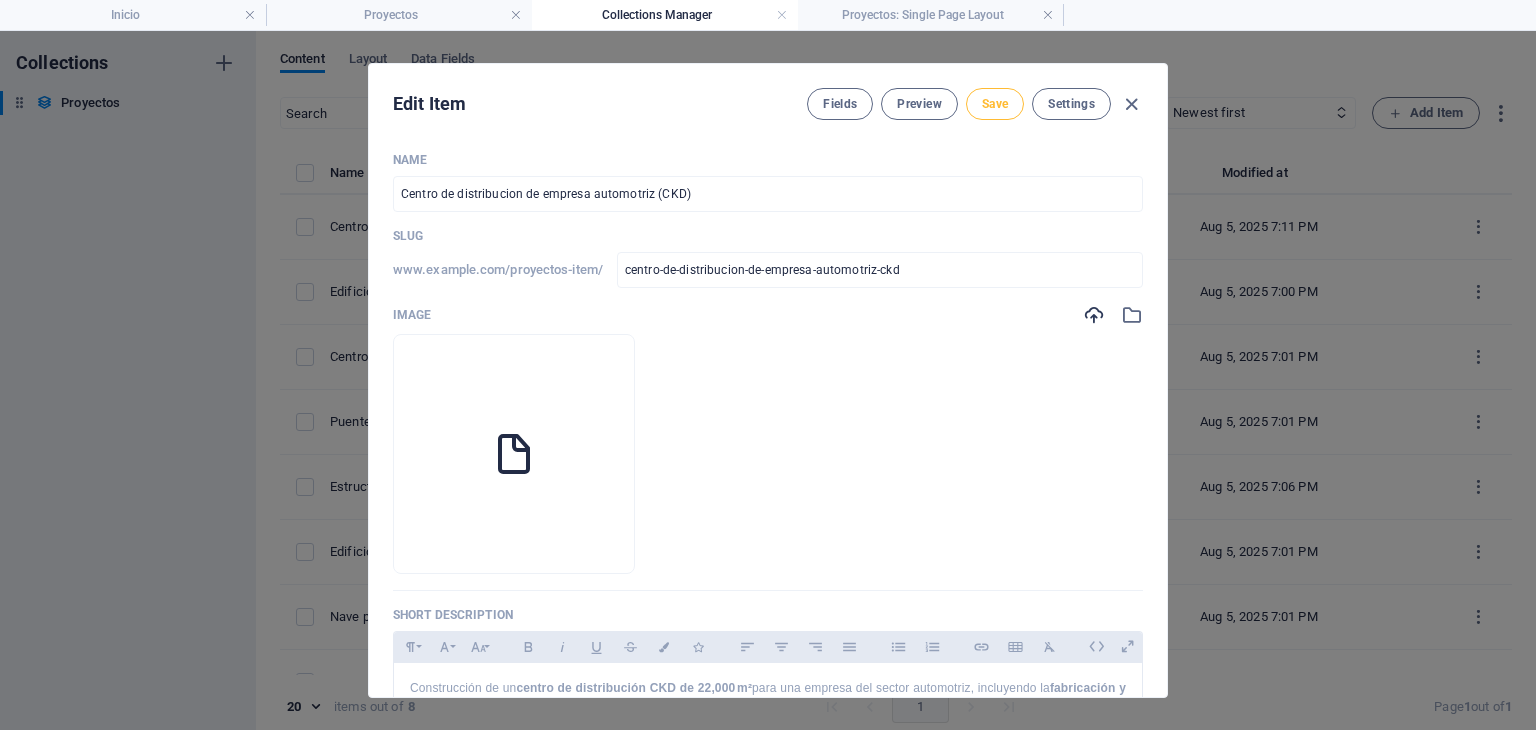 click on "Save" at bounding box center (995, 104) 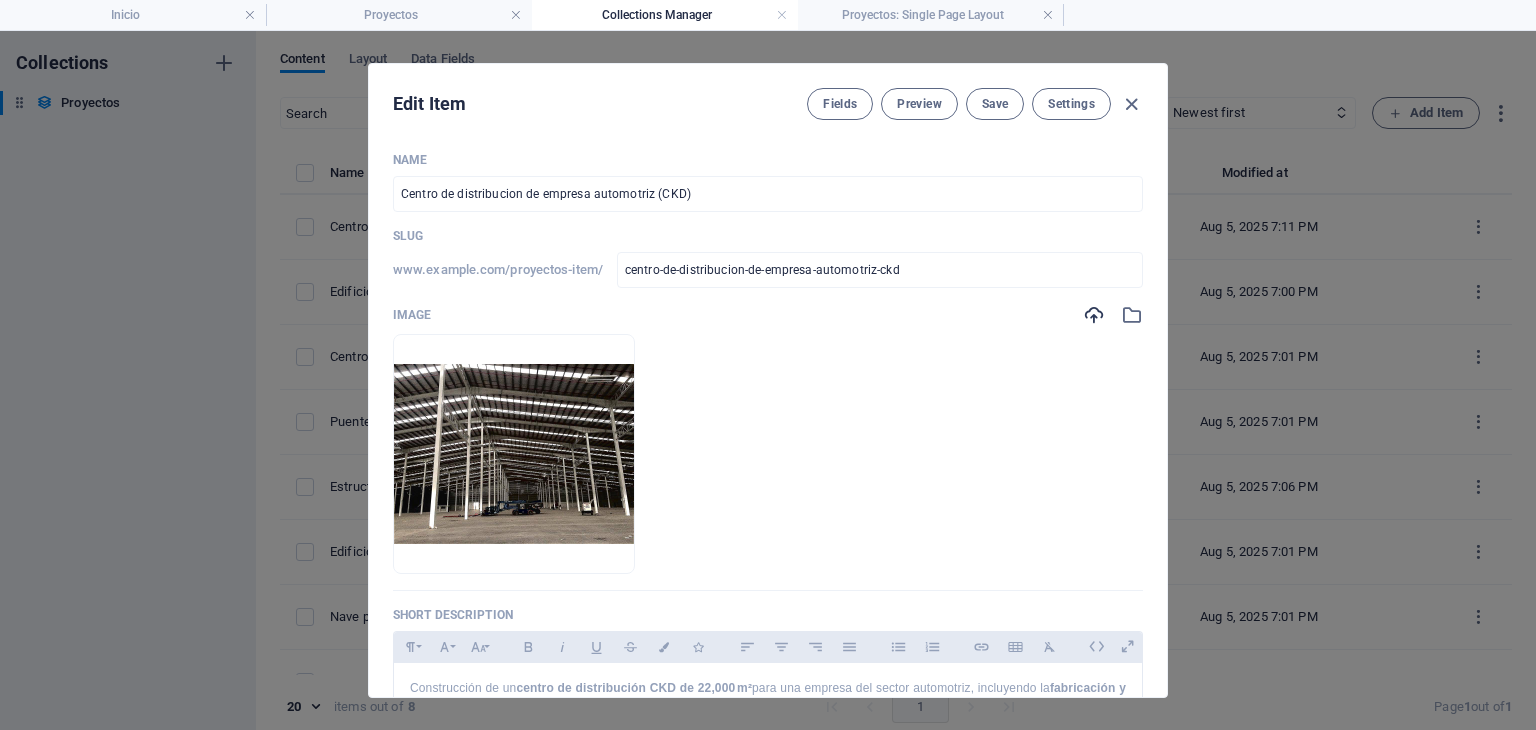 click at bounding box center [1131, 104] 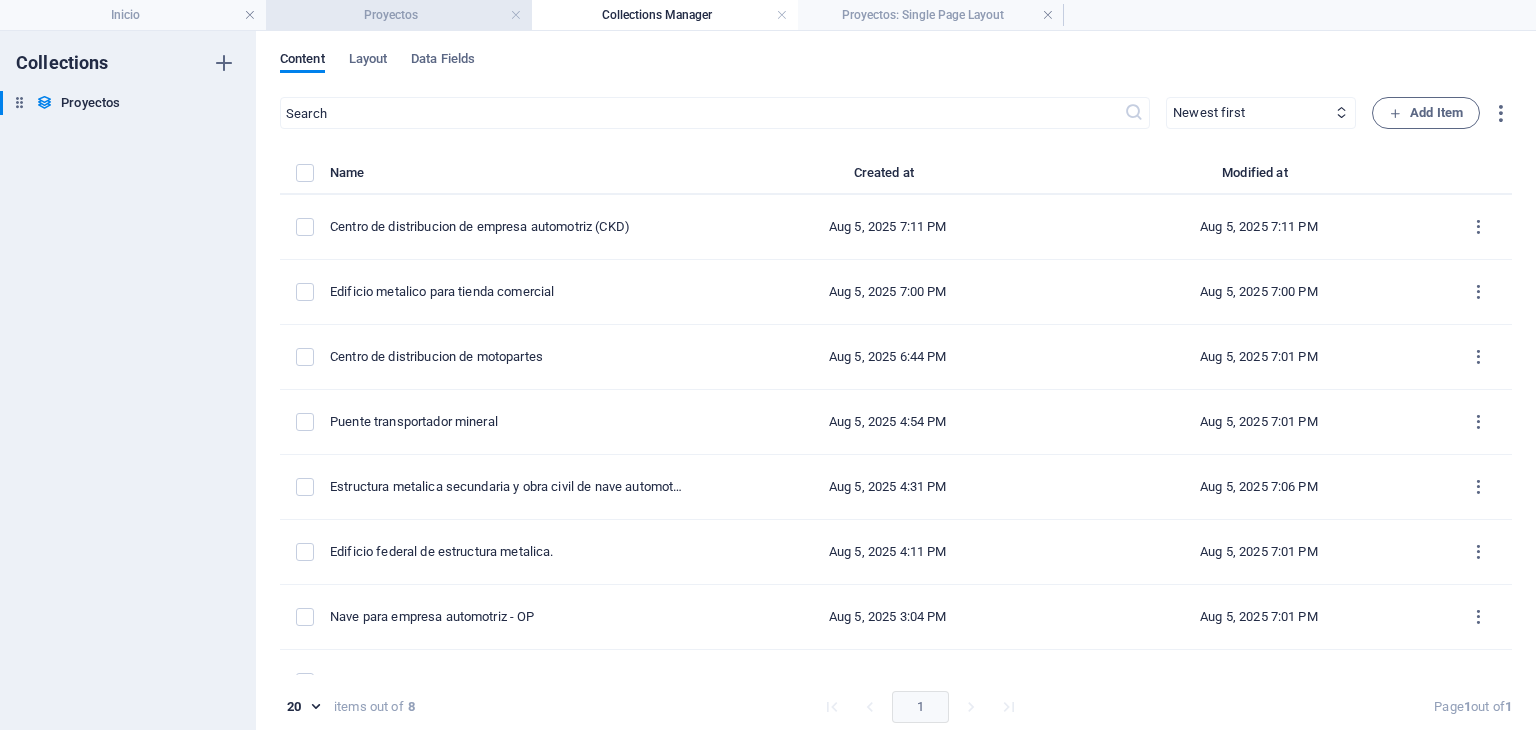 click on "Proyectos" at bounding box center (399, 15) 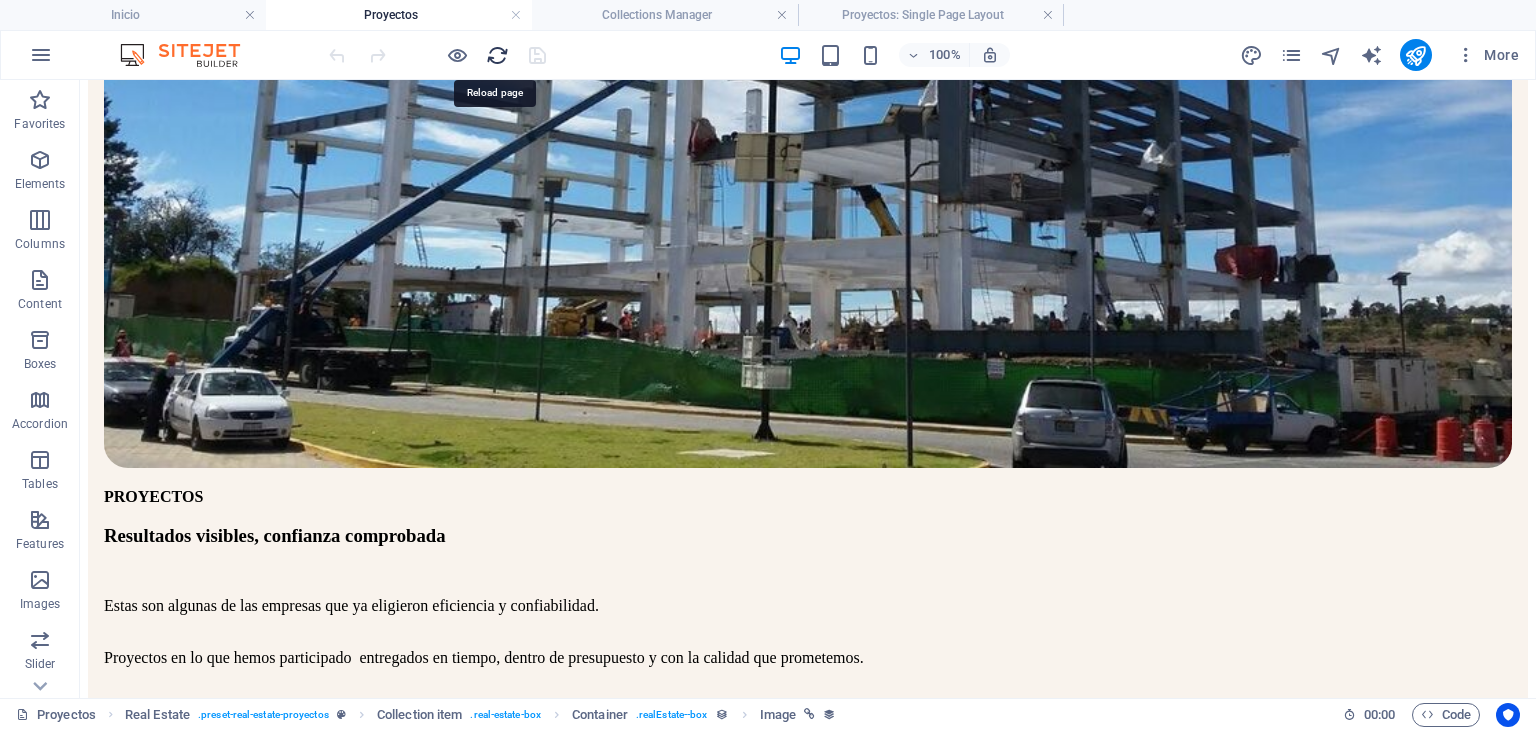 click at bounding box center (497, 55) 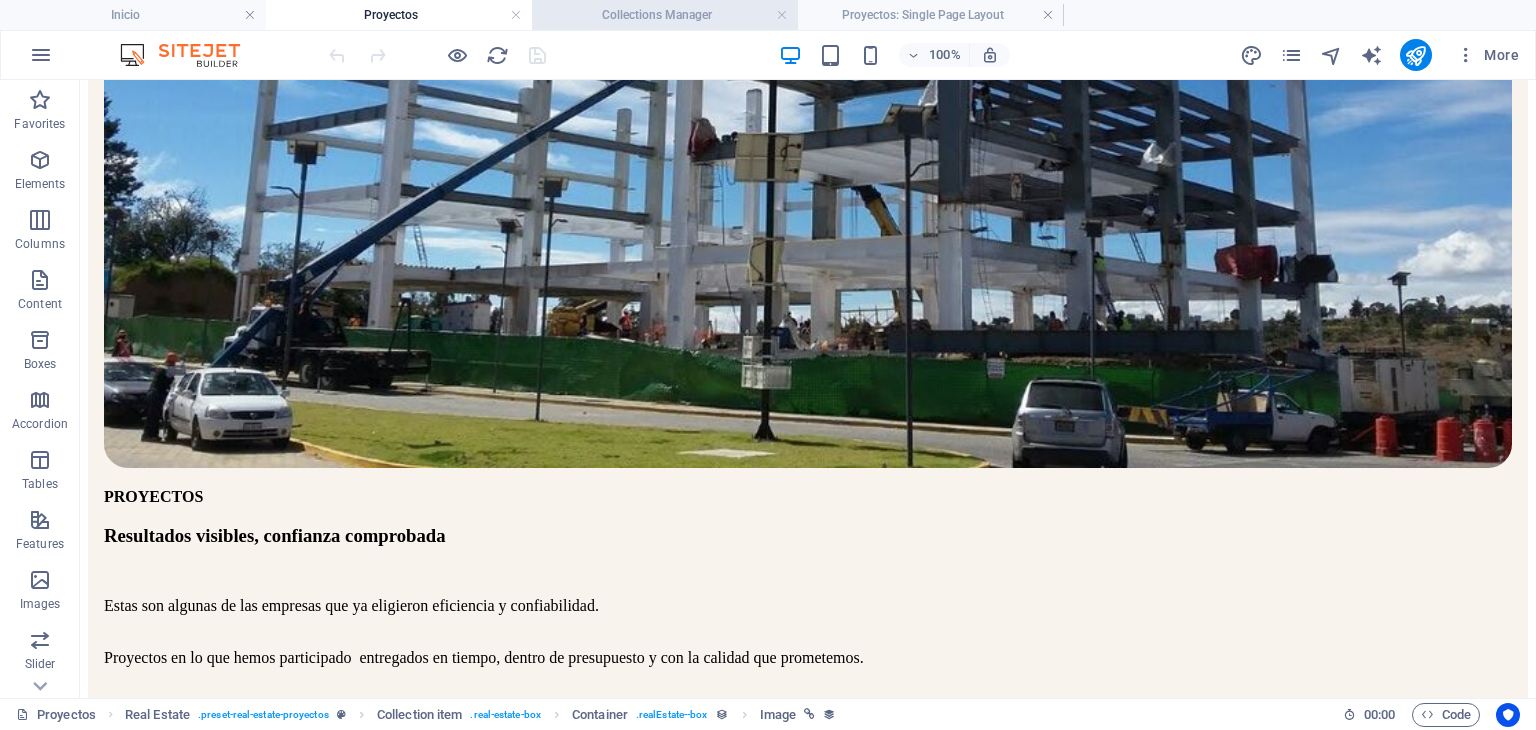 click on "Collections Manager" at bounding box center [665, 15] 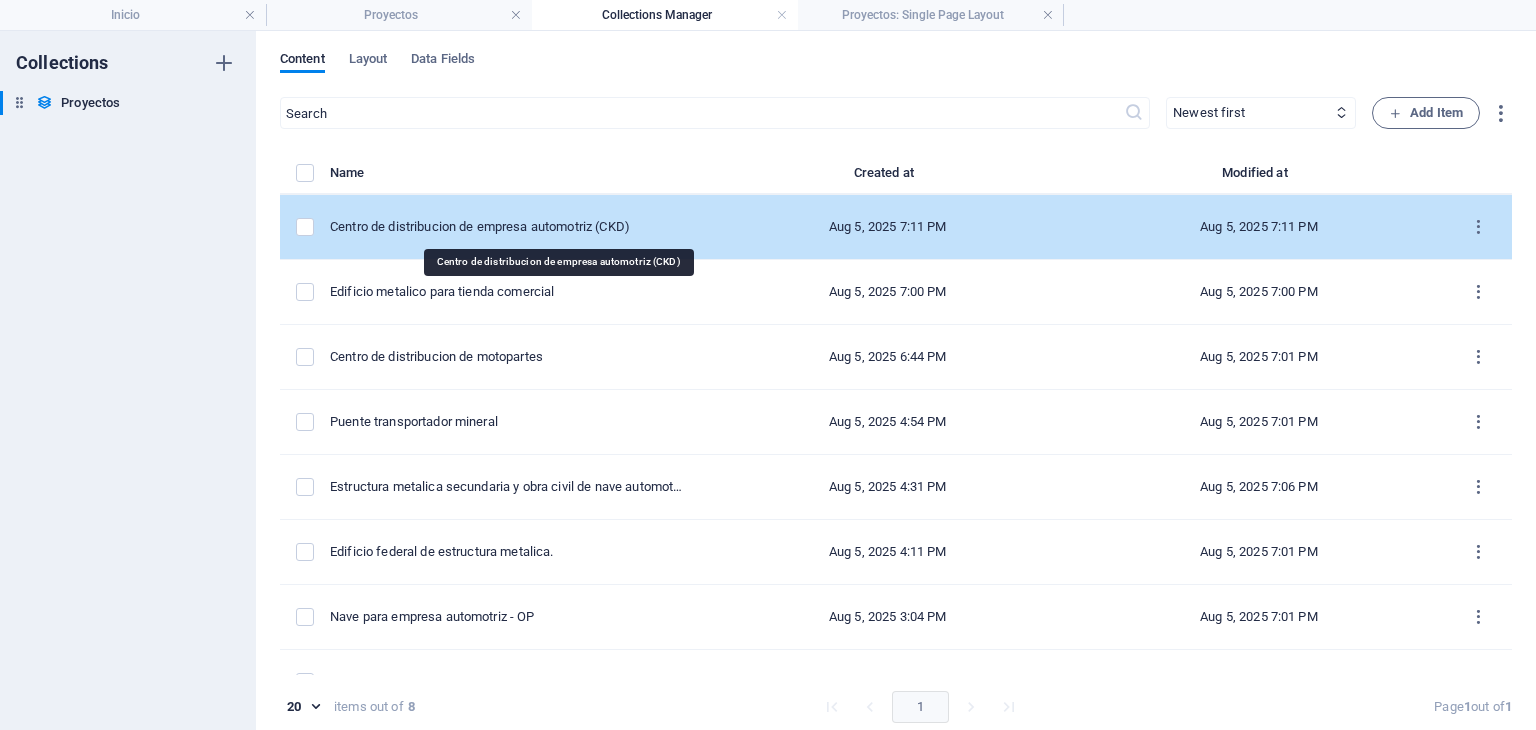 click on "Centro de distribucion de empresa automotriz (CKD)" at bounding box center (508, 227) 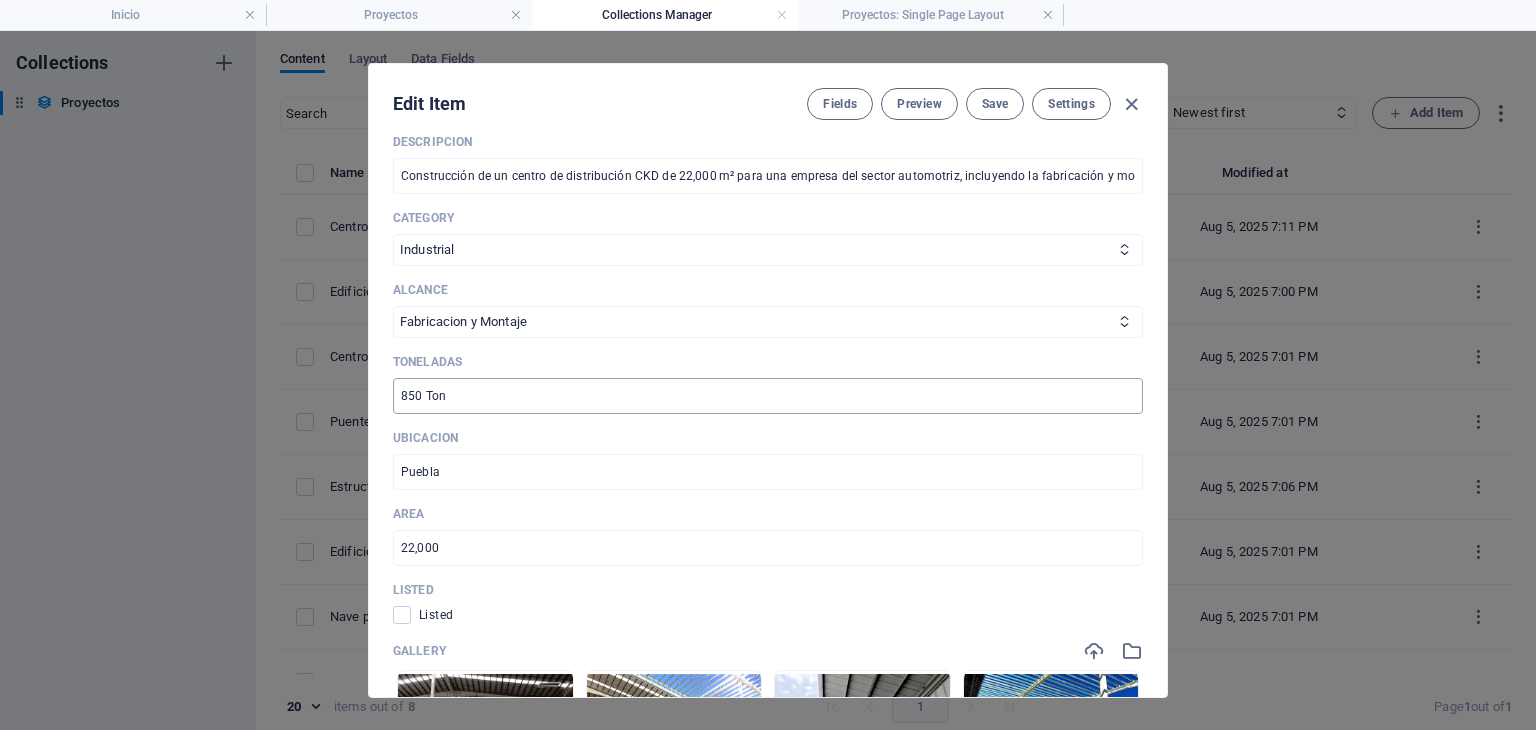 scroll, scrollTop: 666, scrollLeft: 0, axis: vertical 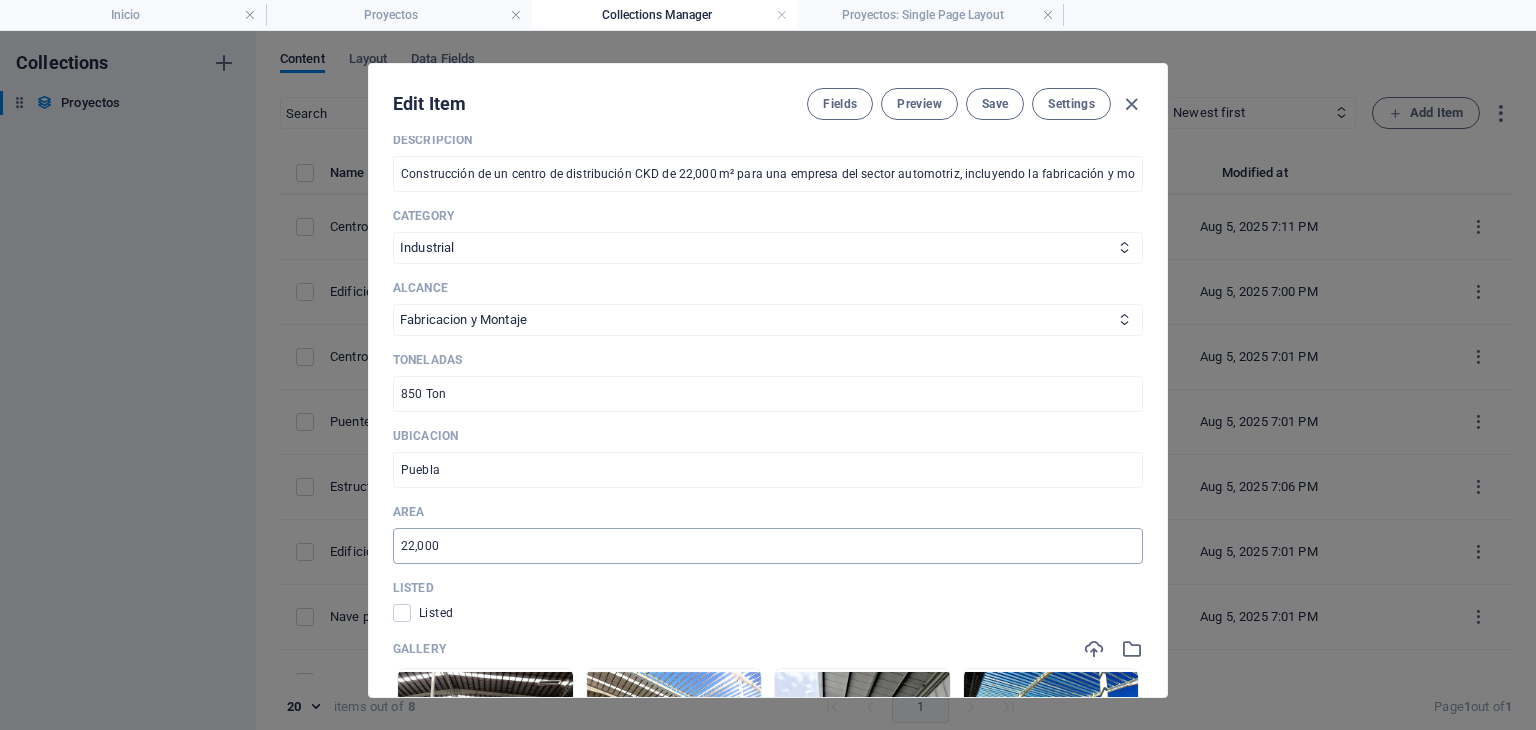 click on "22,000" at bounding box center [768, 546] 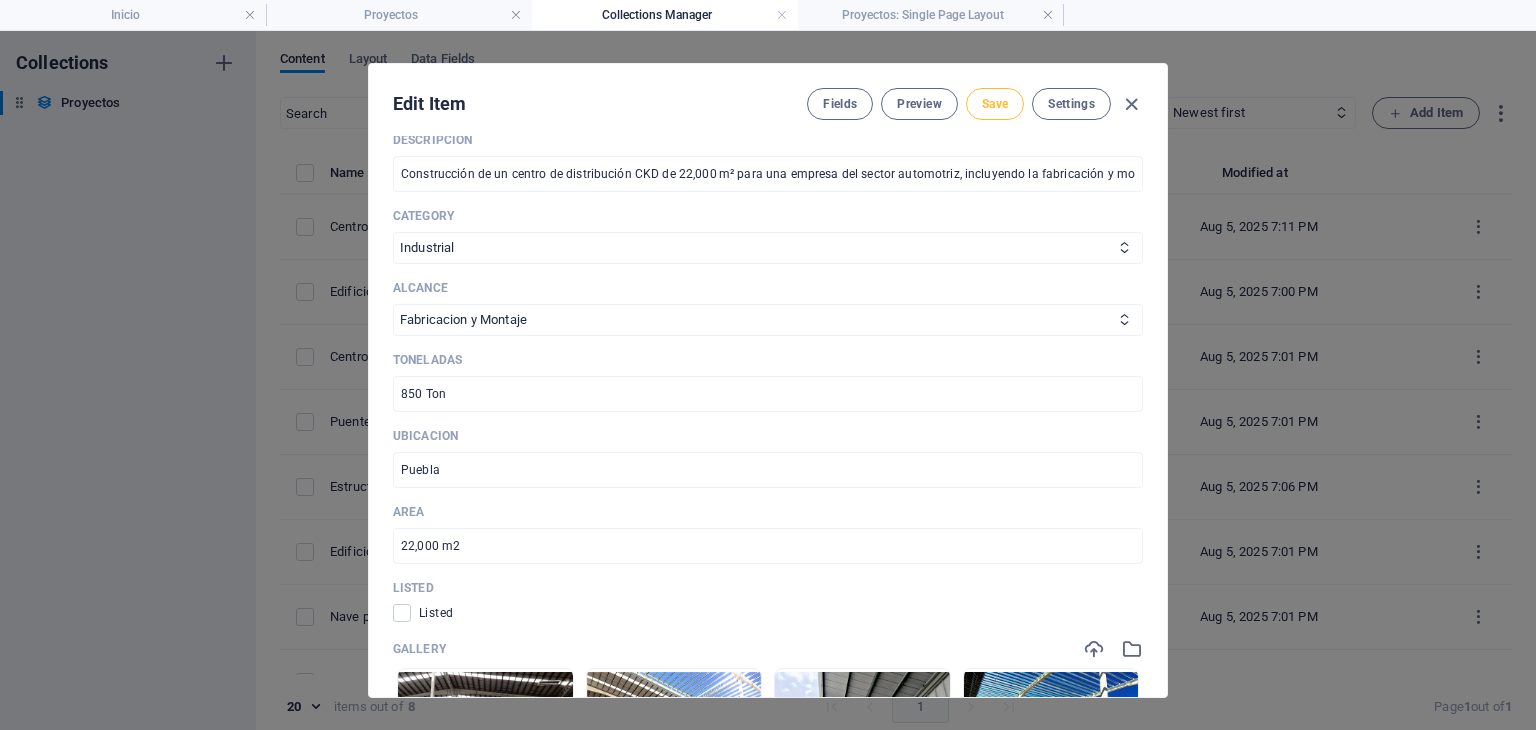 click on "Save" at bounding box center [995, 104] 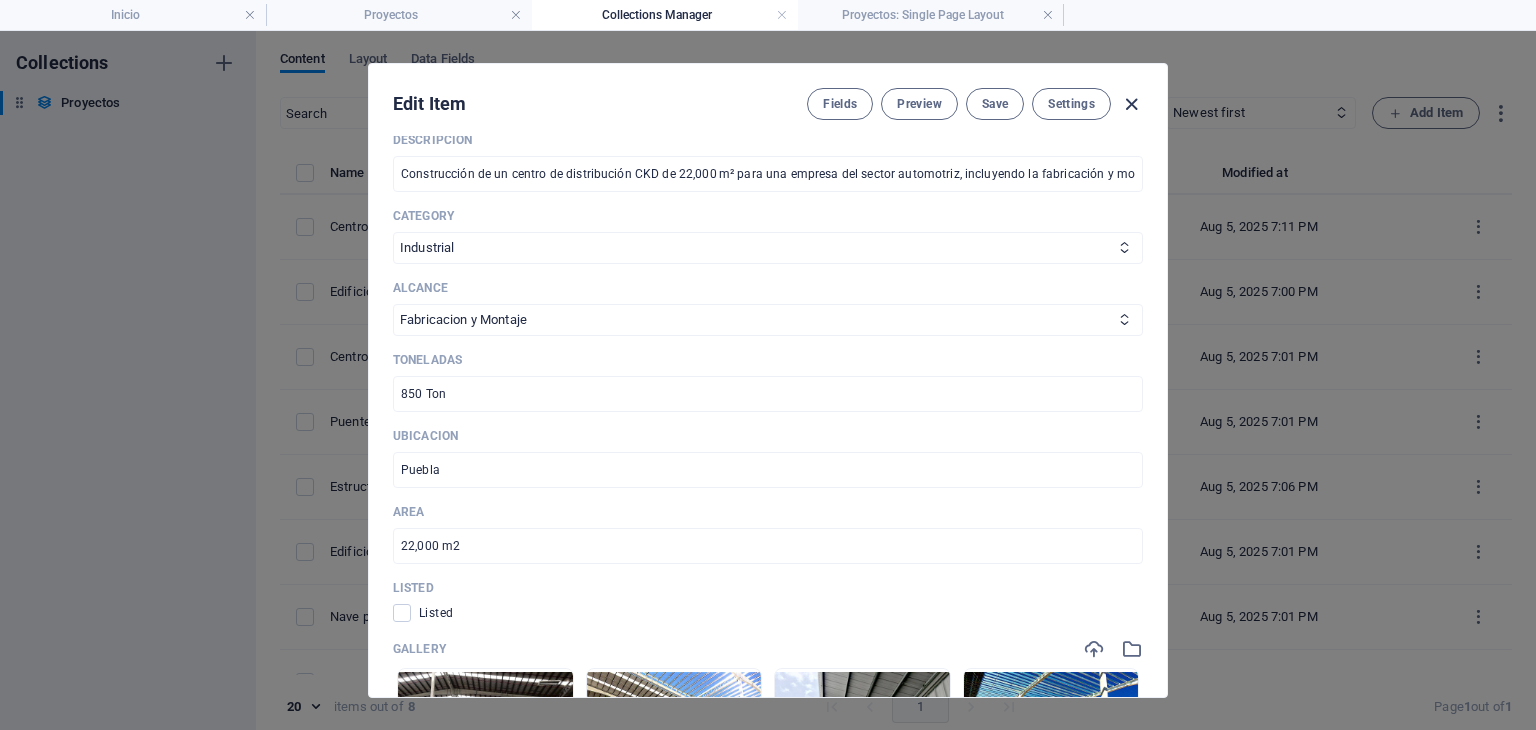 click at bounding box center [1131, 104] 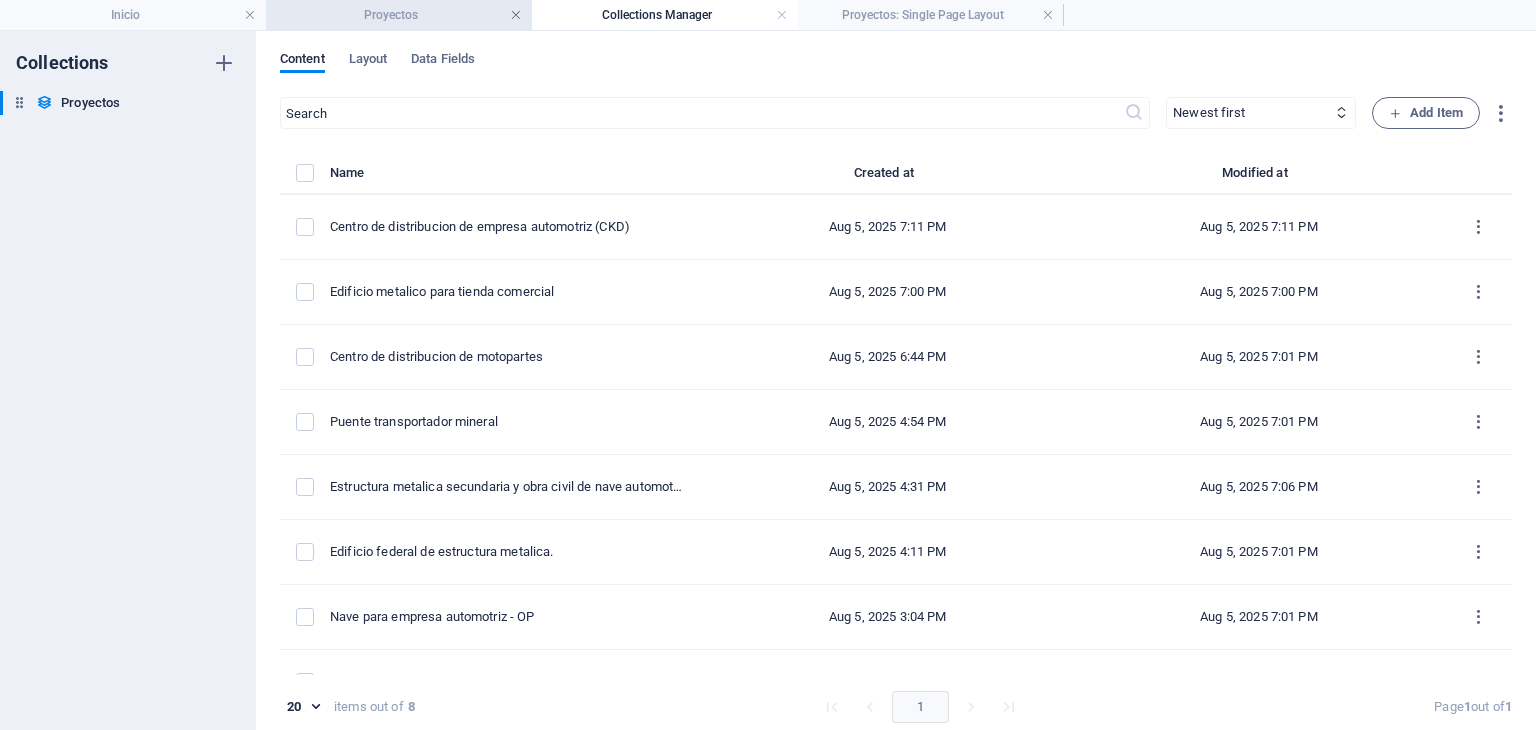 scroll, scrollTop: 0, scrollLeft: 0, axis: both 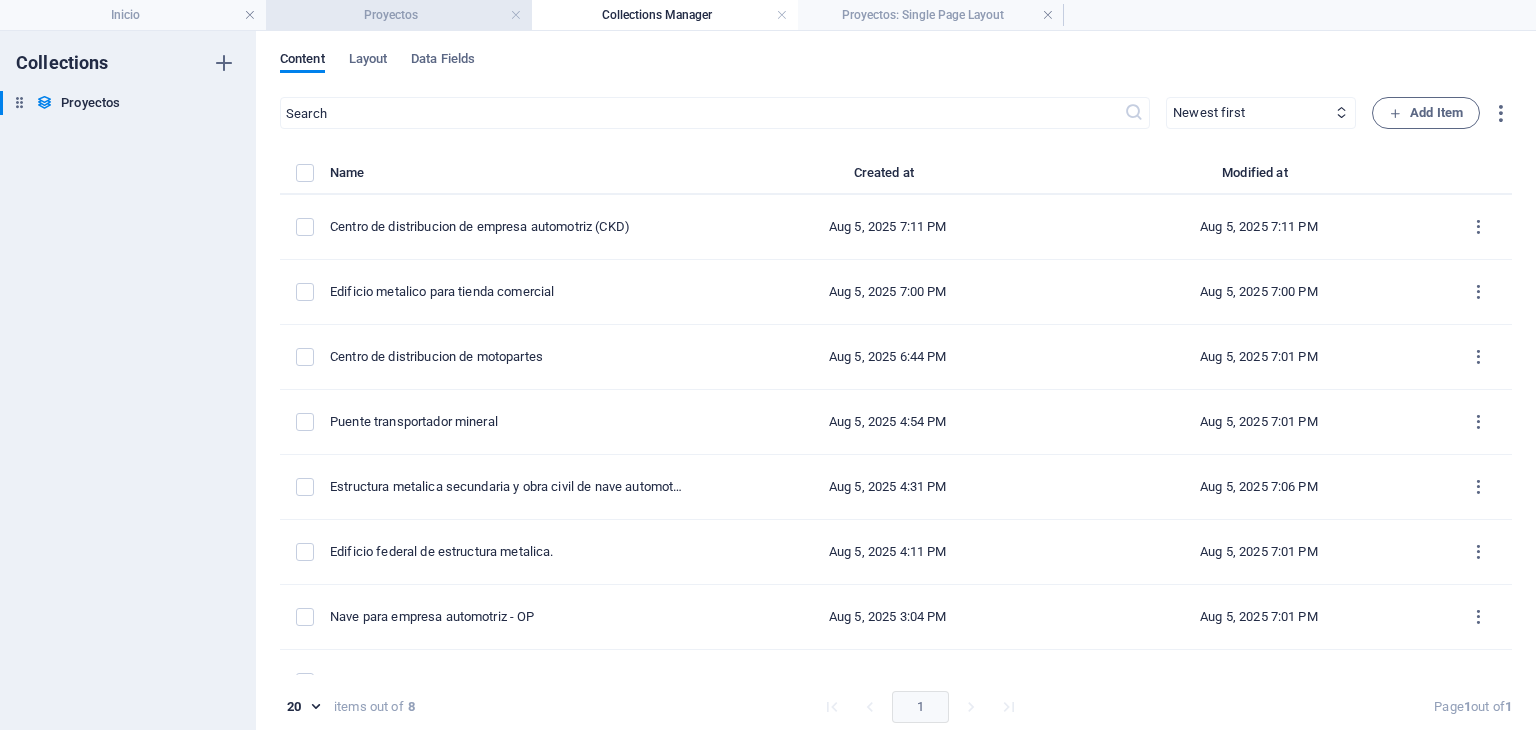 click on "Proyectos" at bounding box center [399, 15] 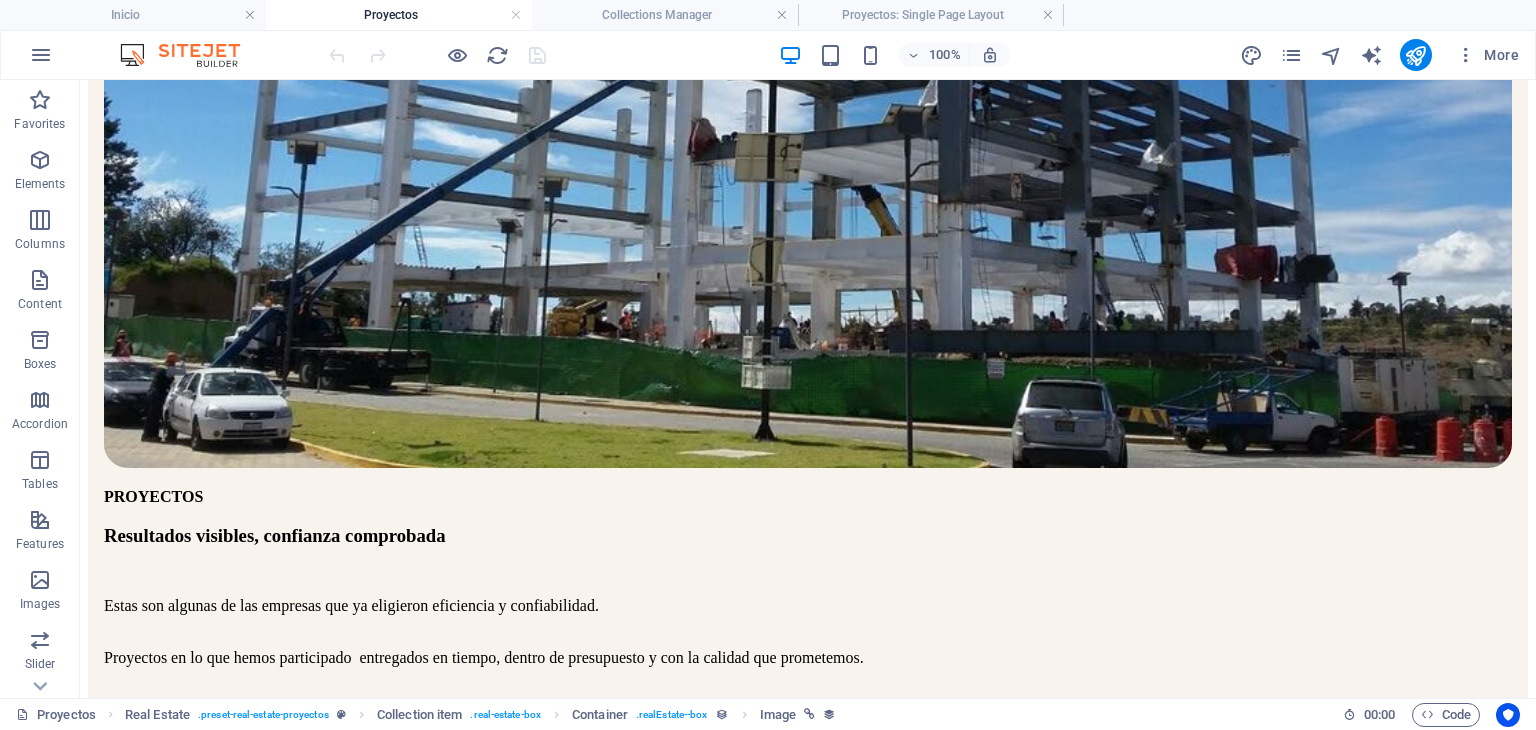 click at bounding box center [437, 55] 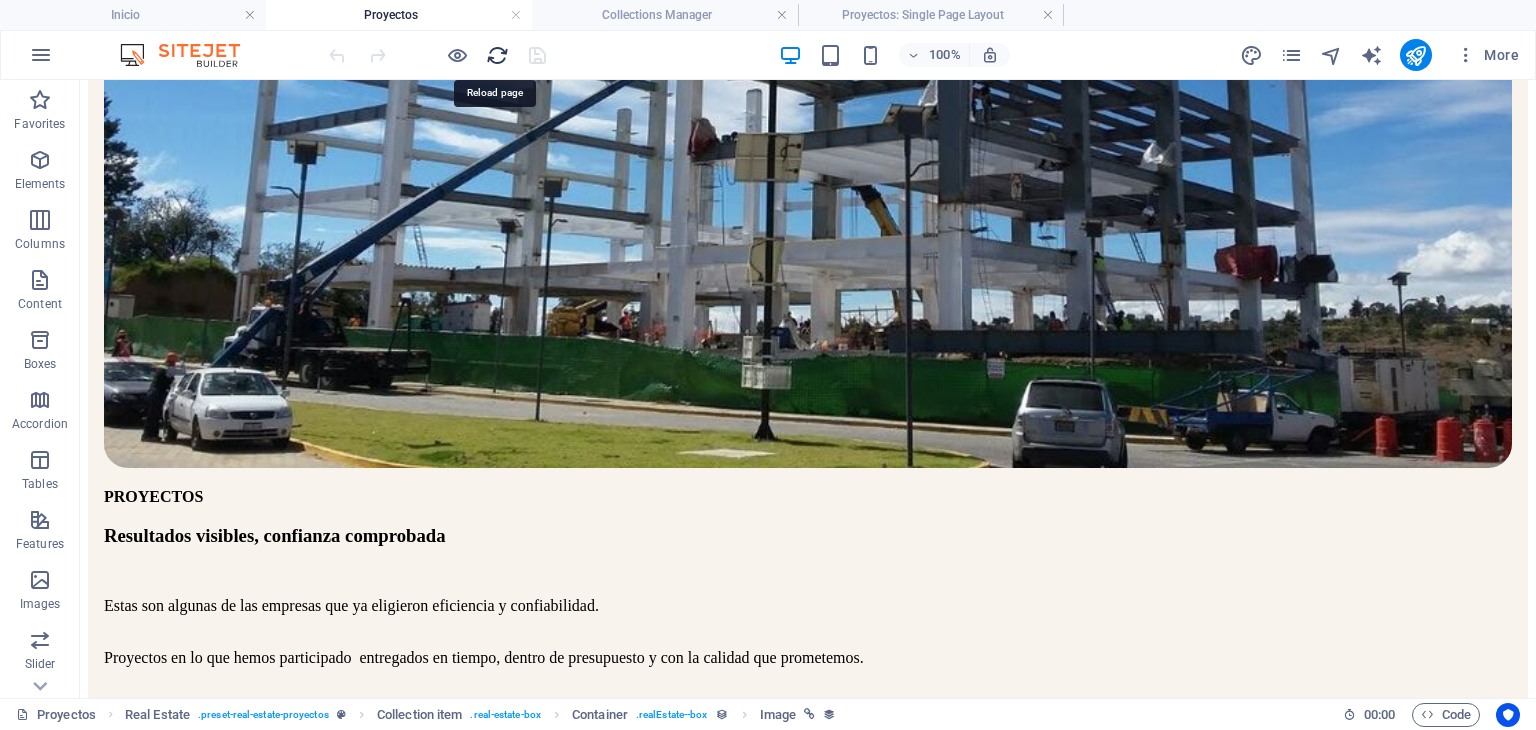 click at bounding box center [497, 55] 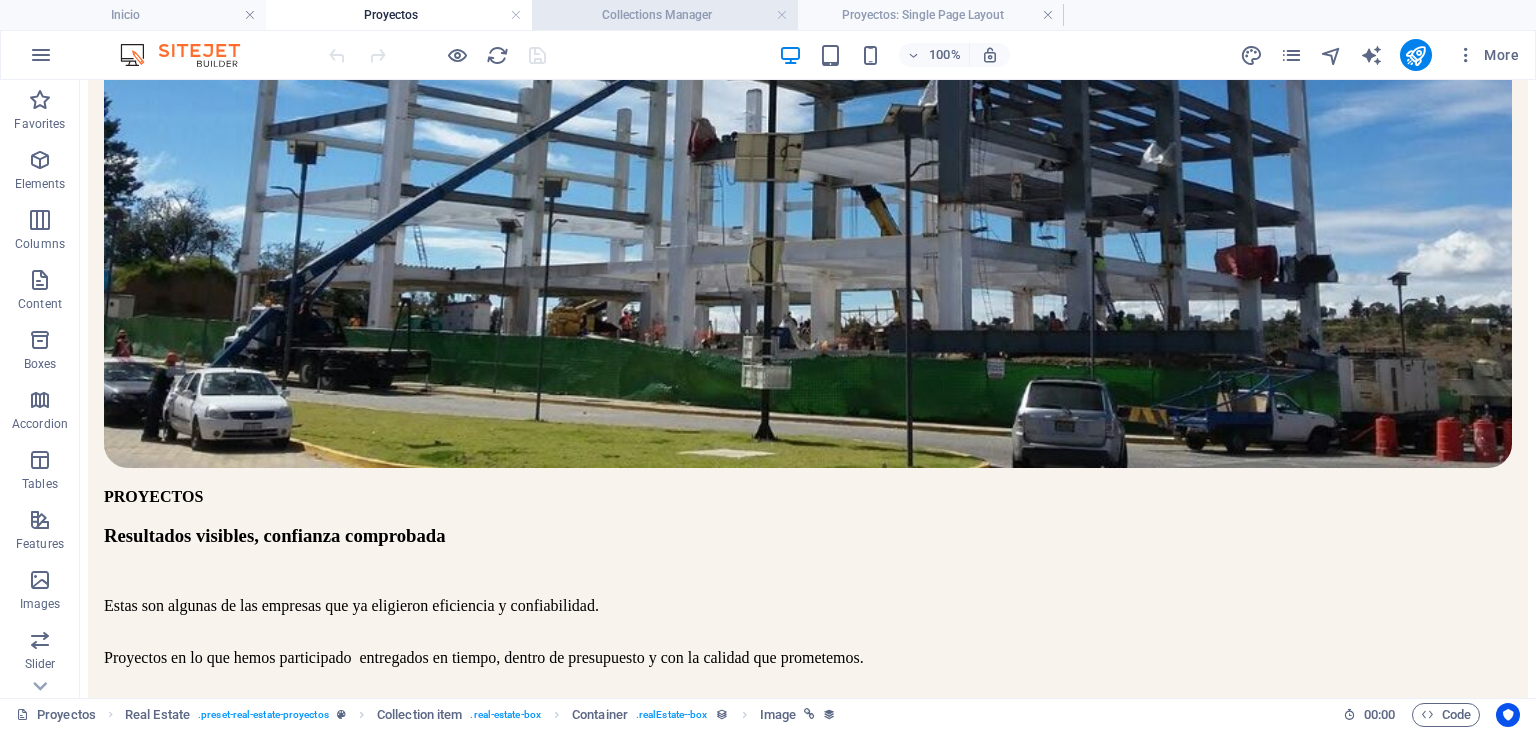 click on "Collections Manager" at bounding box center [665, 15] 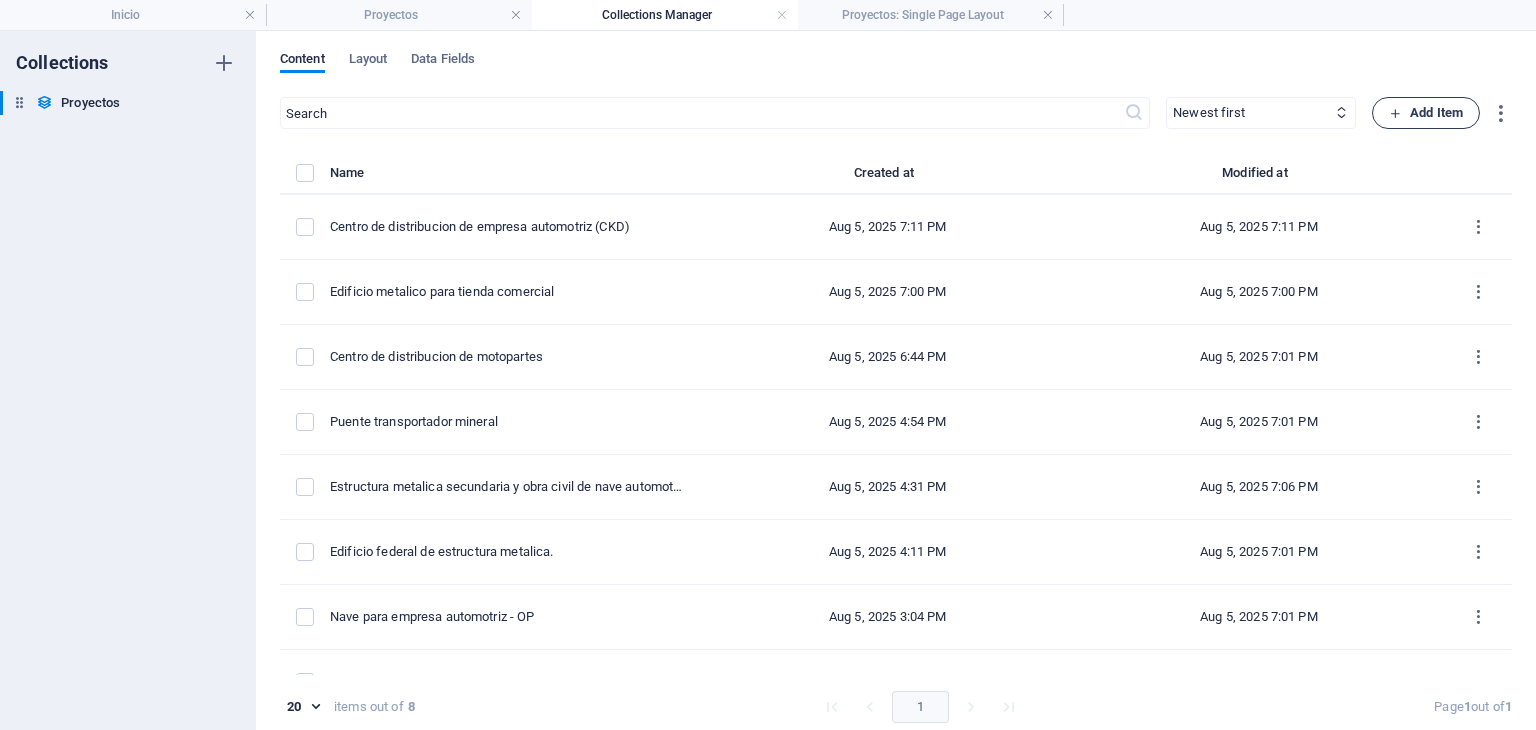 click on "Add Item" at bounding box center (1426, 113) 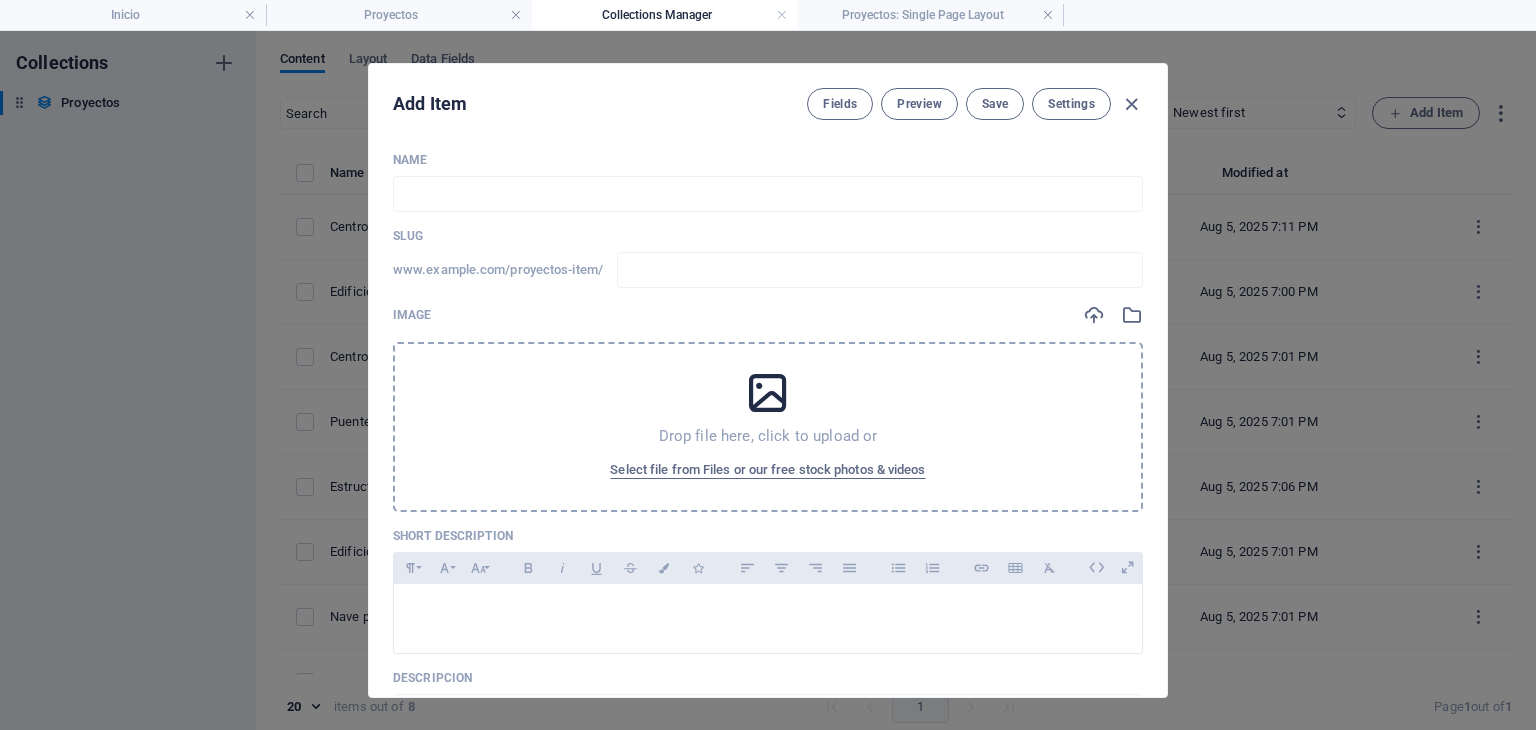 click on "Drop file here, click to upload or Select file from Files or our free stock photos & videos" at bounding box center [768, 427] 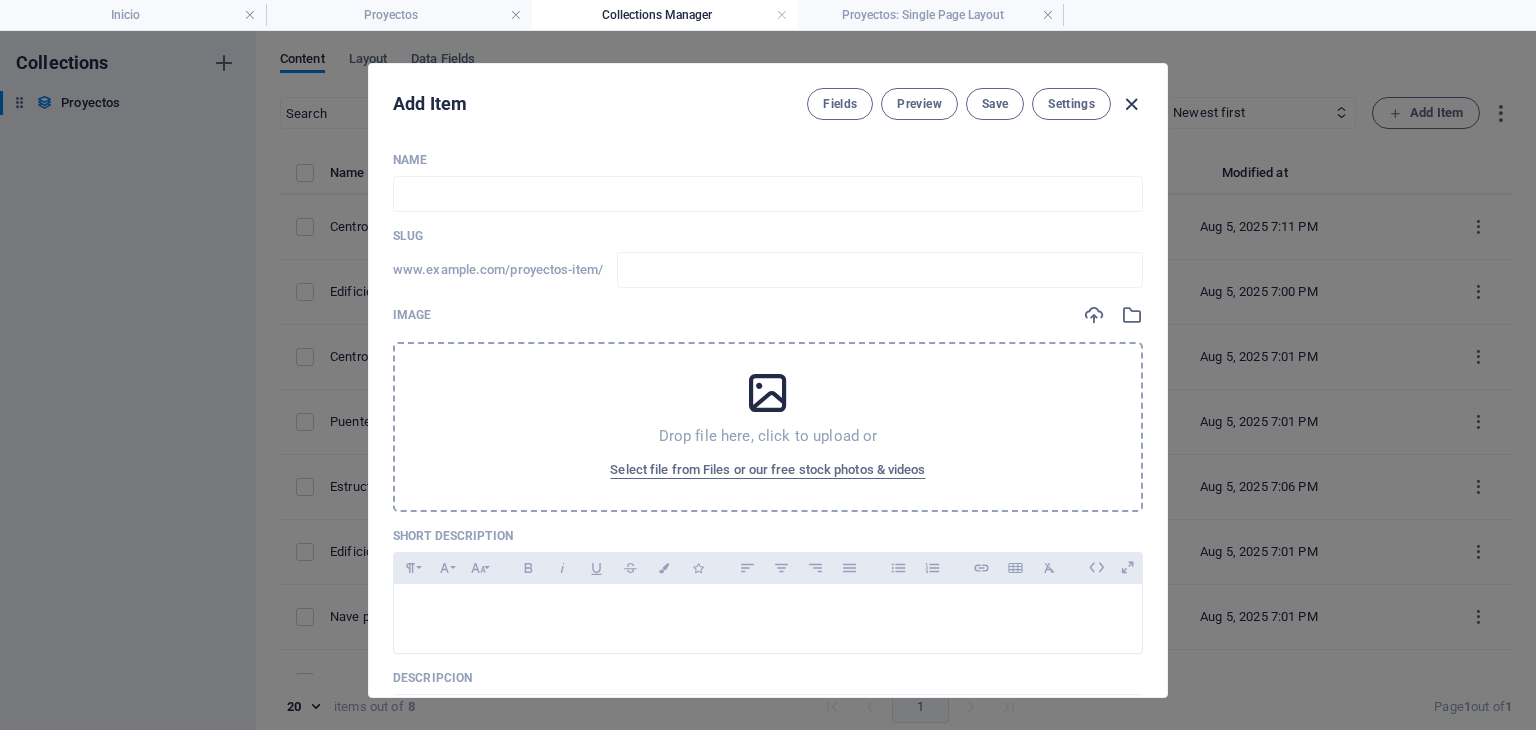 click at bounding box center (1131, 104) 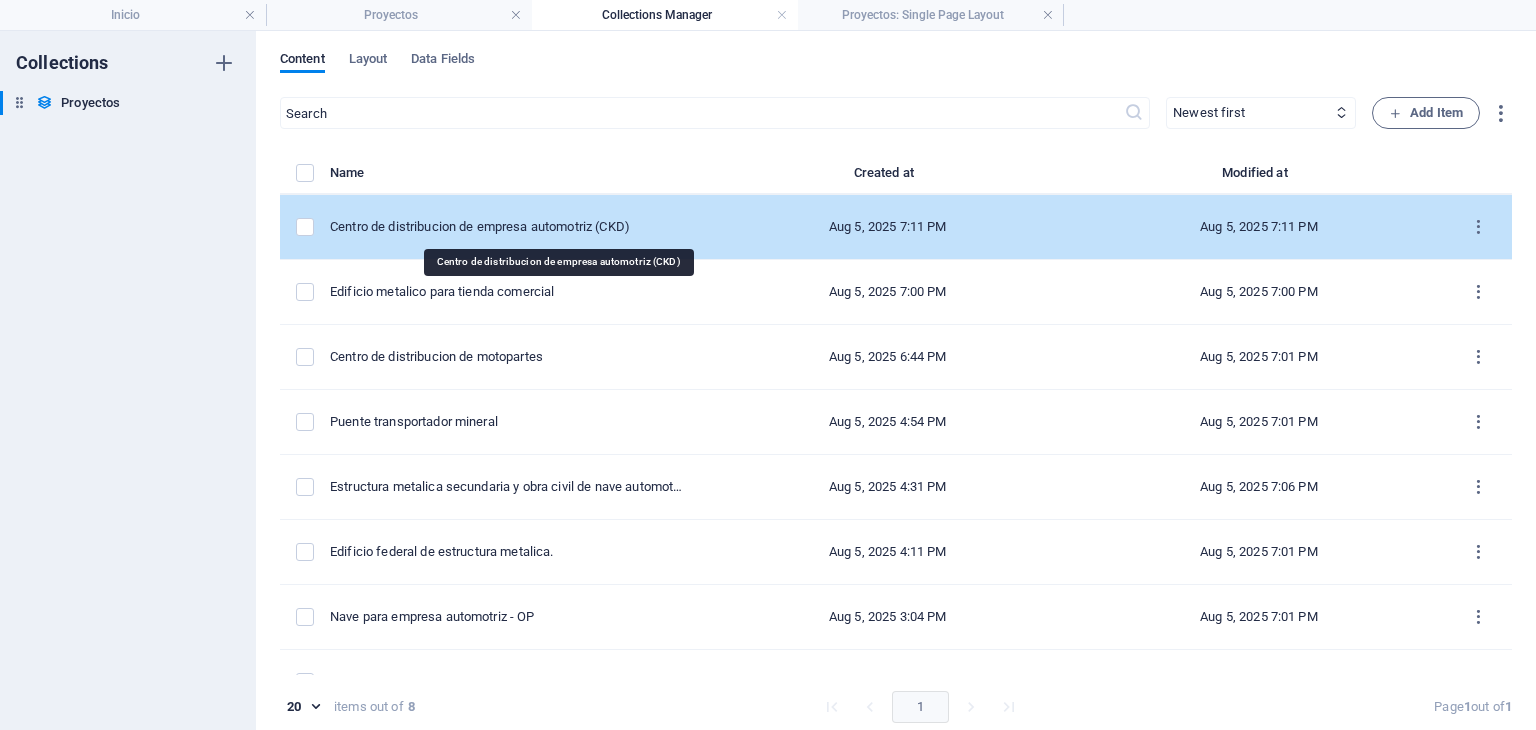 click on "Centro de distribucion de empresa automotriz (CKD)" at bounding box center [508, 227] 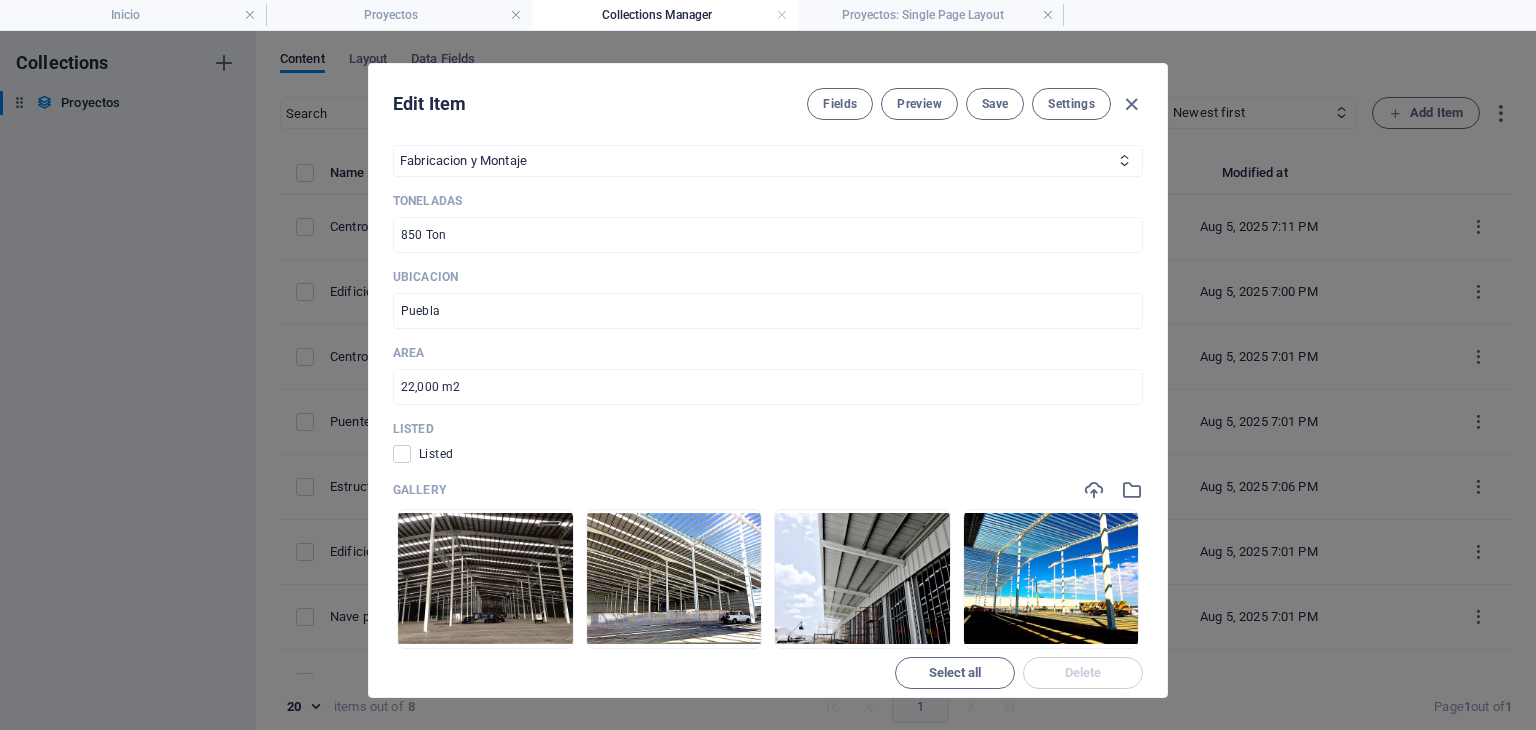 scroll, scrollTop: 833, scrollLeft: 0, axis: vertical 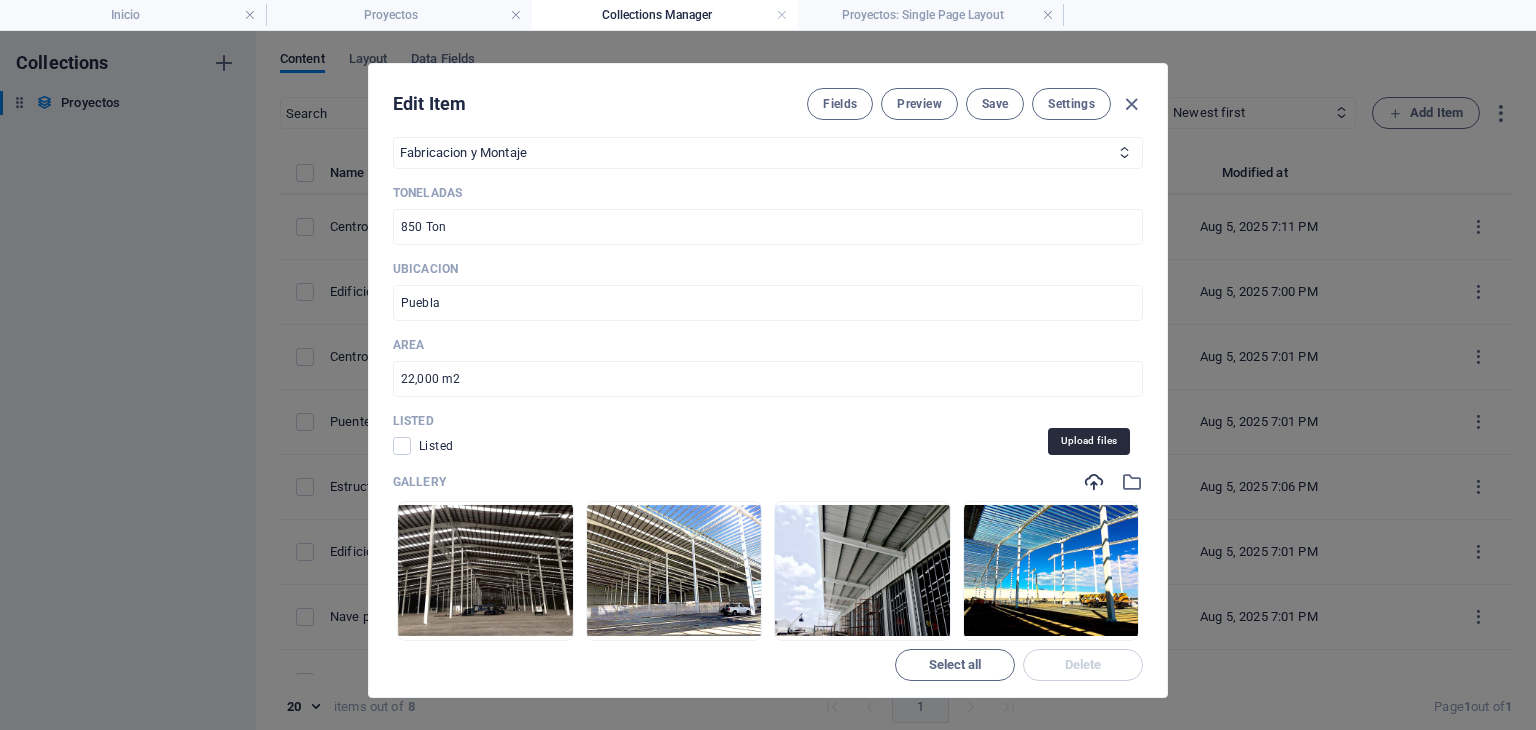 click at bounding box center (1094, 482) 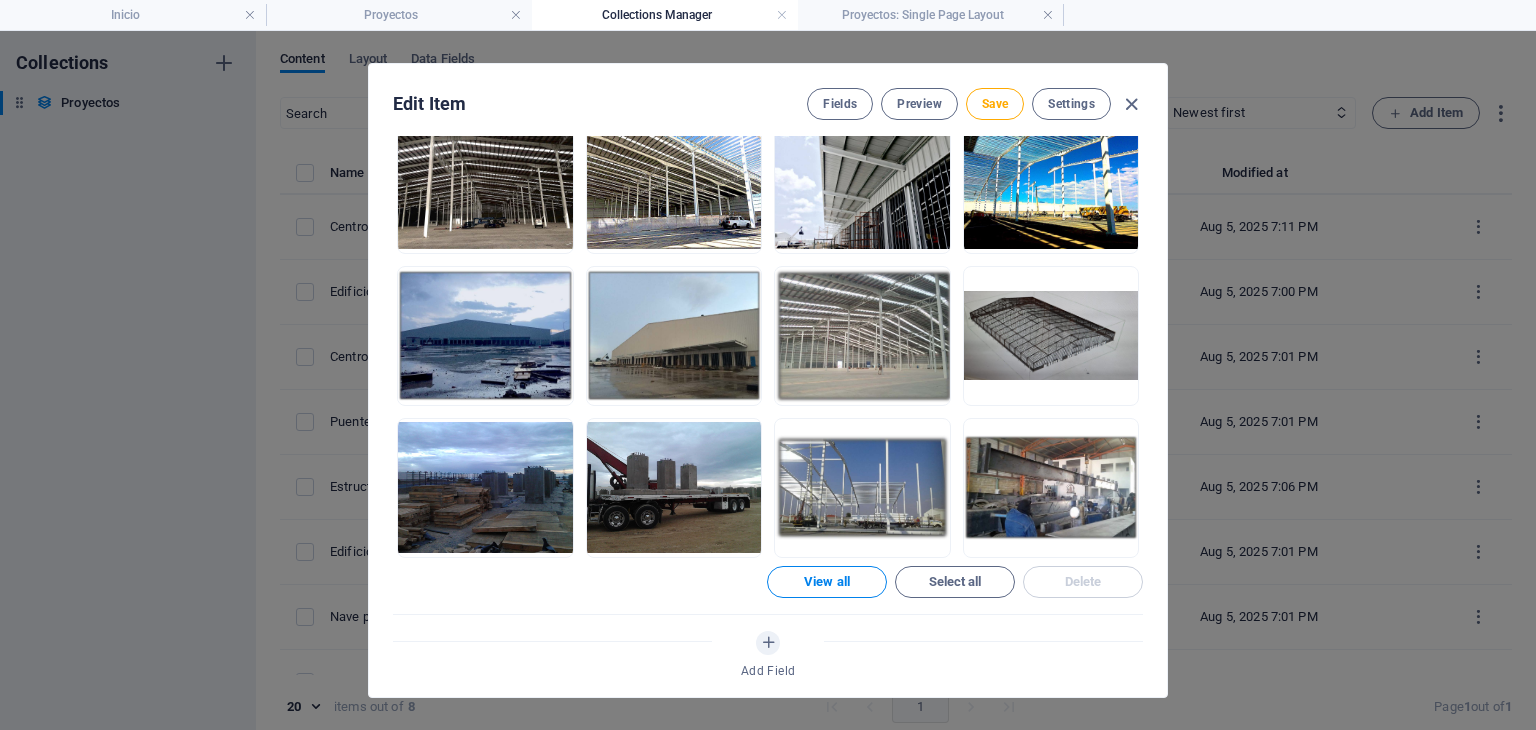 scroll, scrollTop: 1000, scrollLeft: 0, axis: vertical 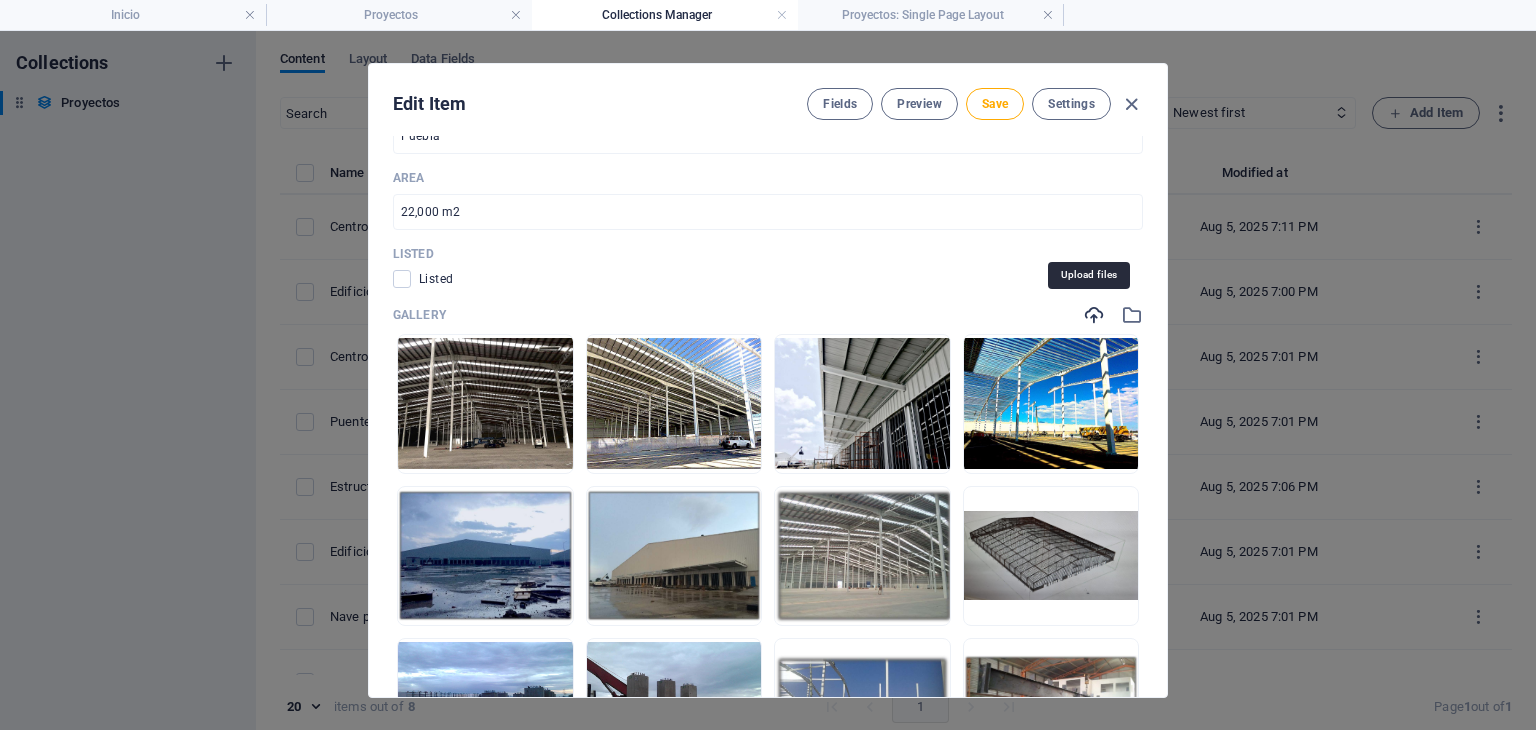 click at bounding box center (1094, 315) 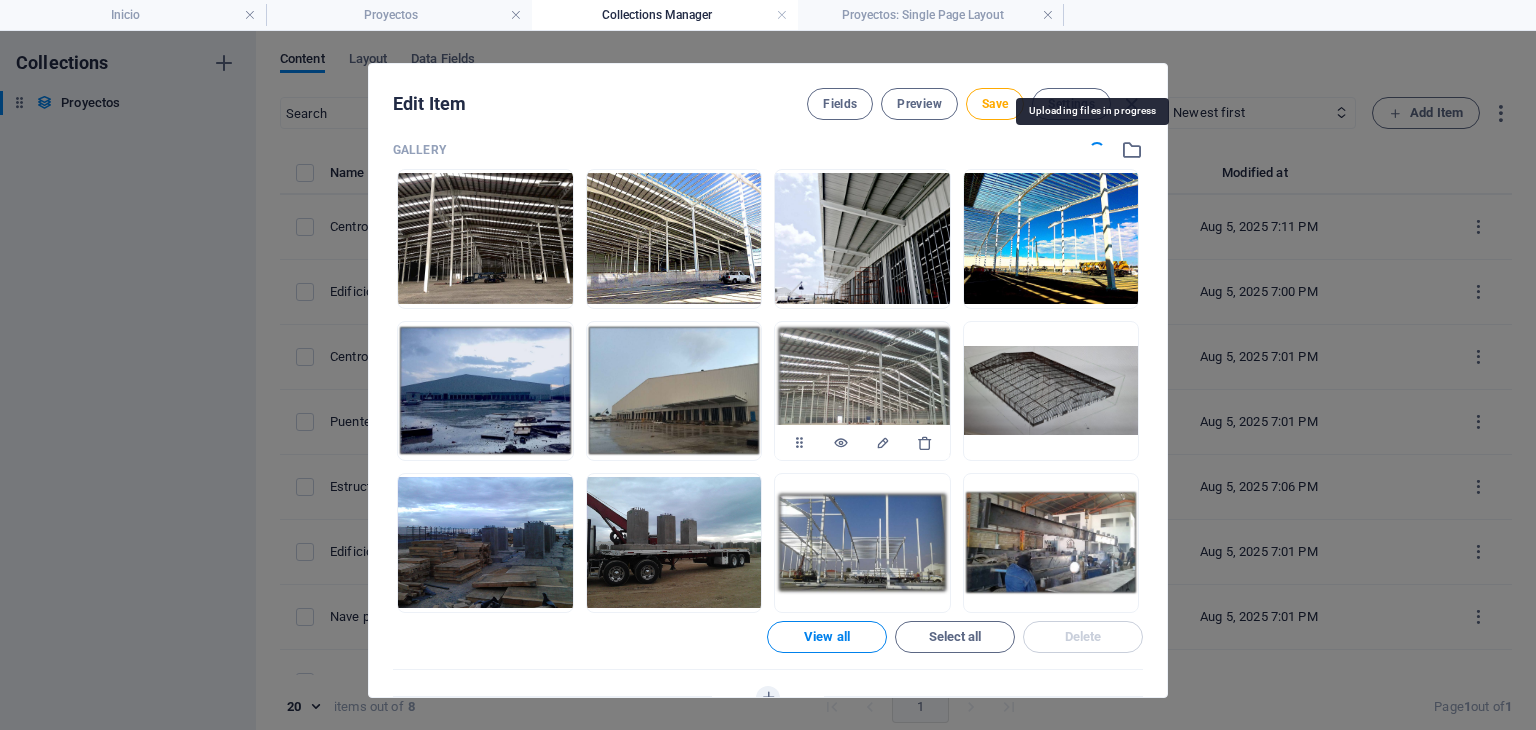 scroll, scrollTop: 1166, scrollLeft: 0, axis: vertical 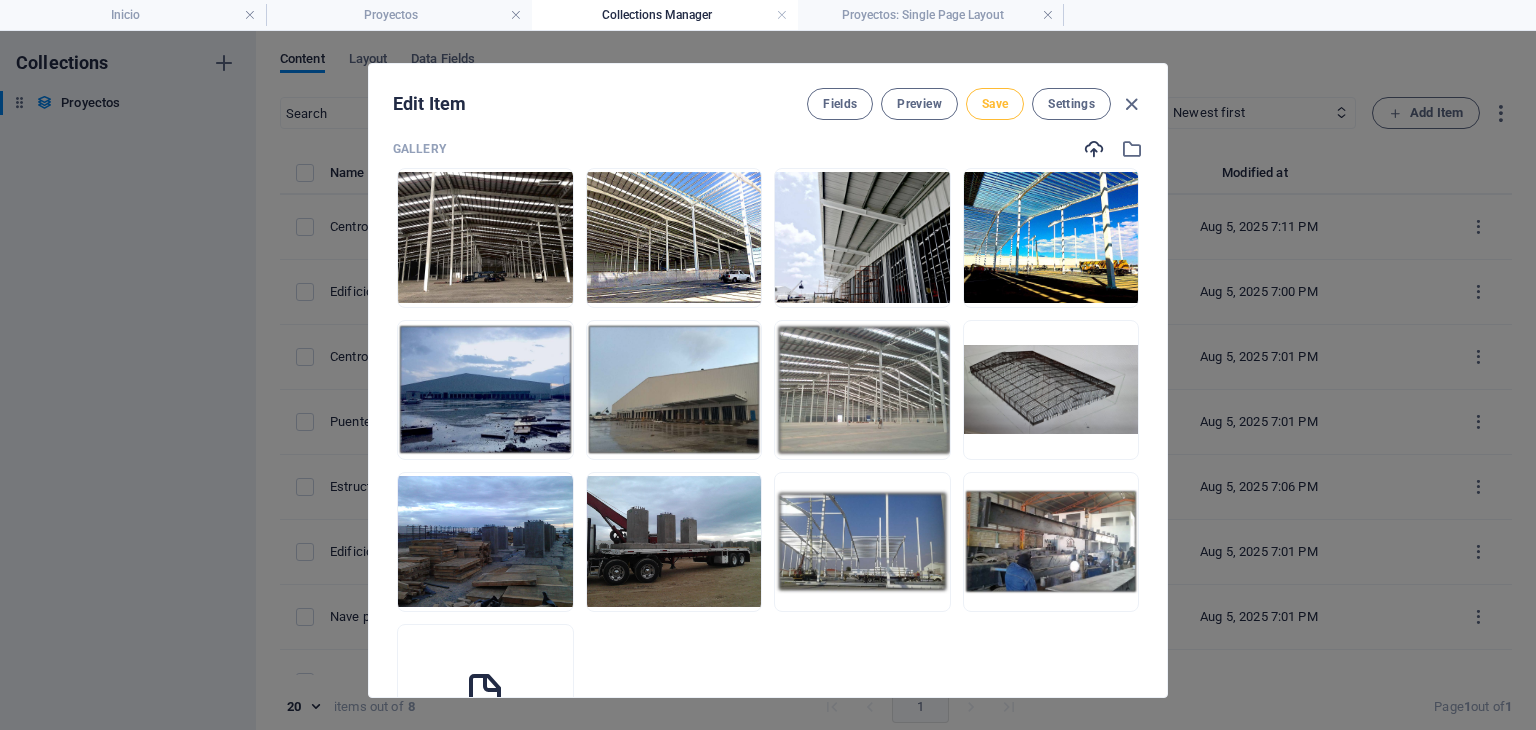 click on "Save" at bounding box center [995, 104] 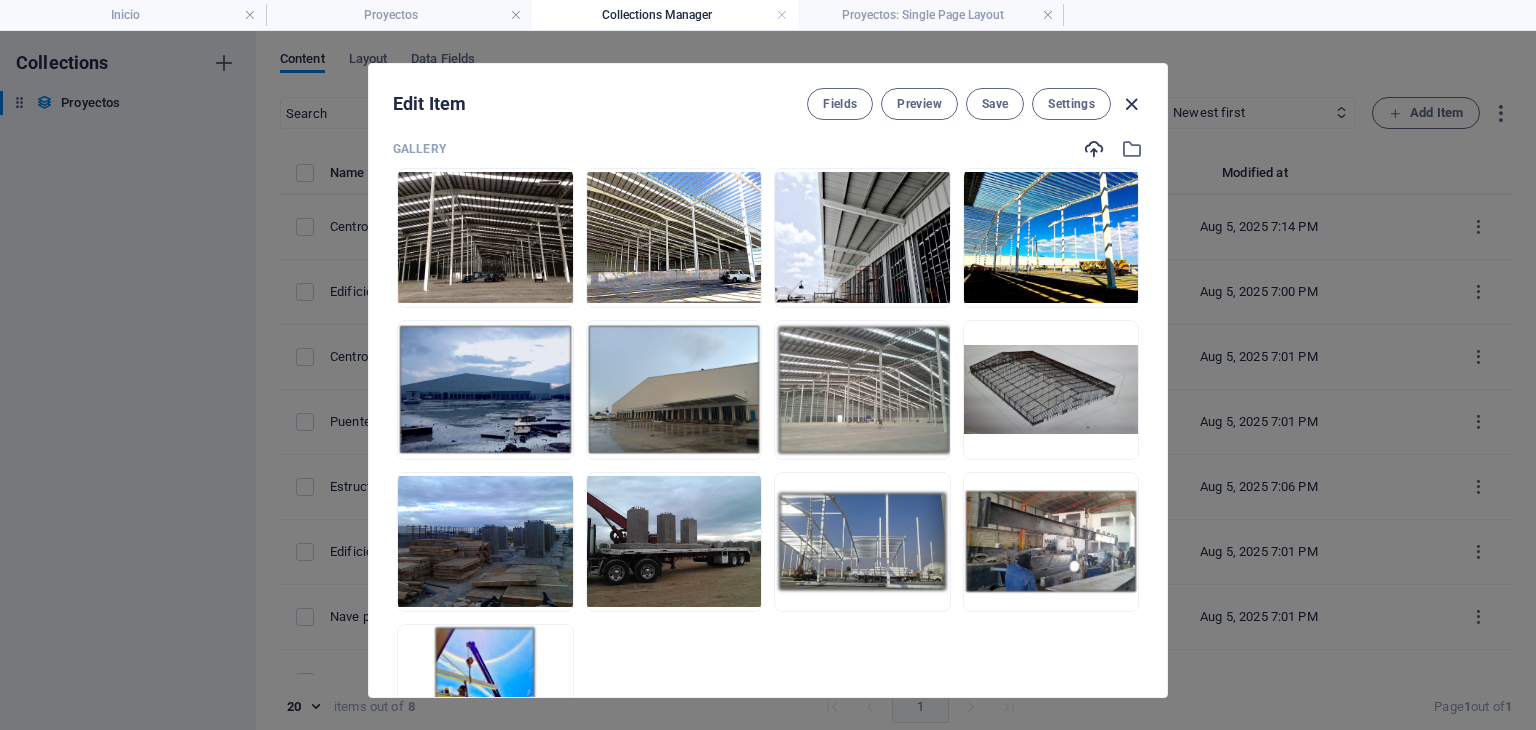 click at bounding box center [1131, 104] 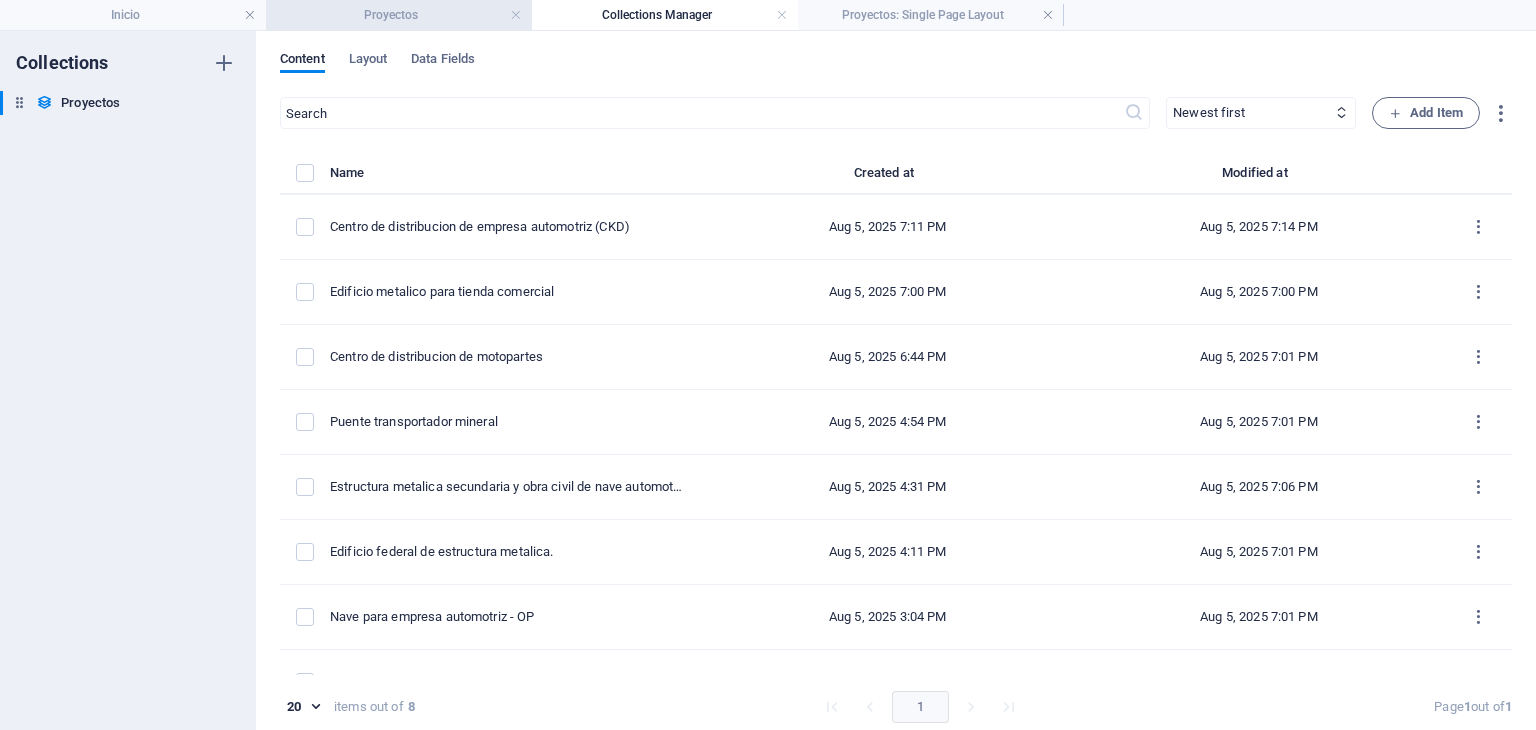 click on "Proyectos" at bounding box center (399, 15) 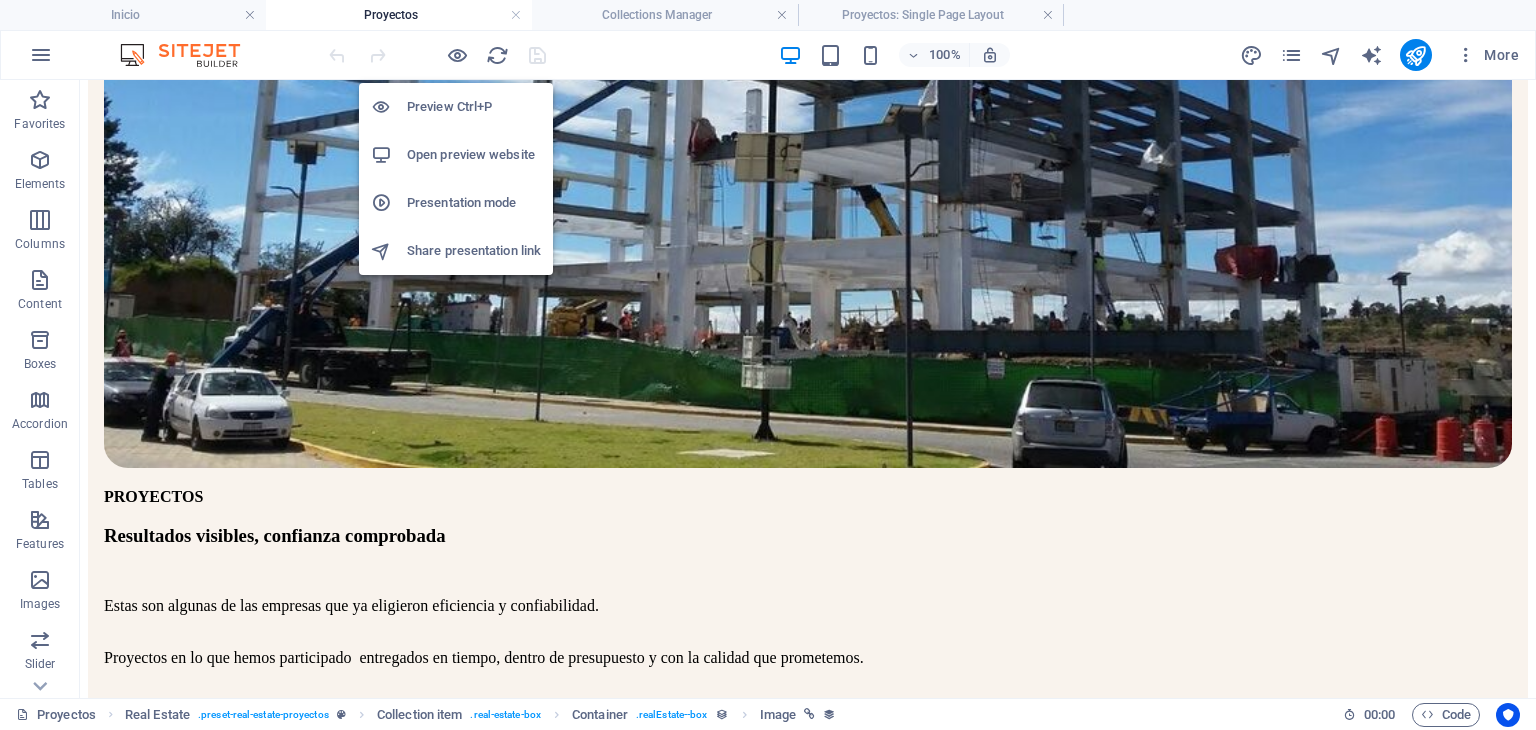 click on "Open preview website" at bounding box center (474, 155) 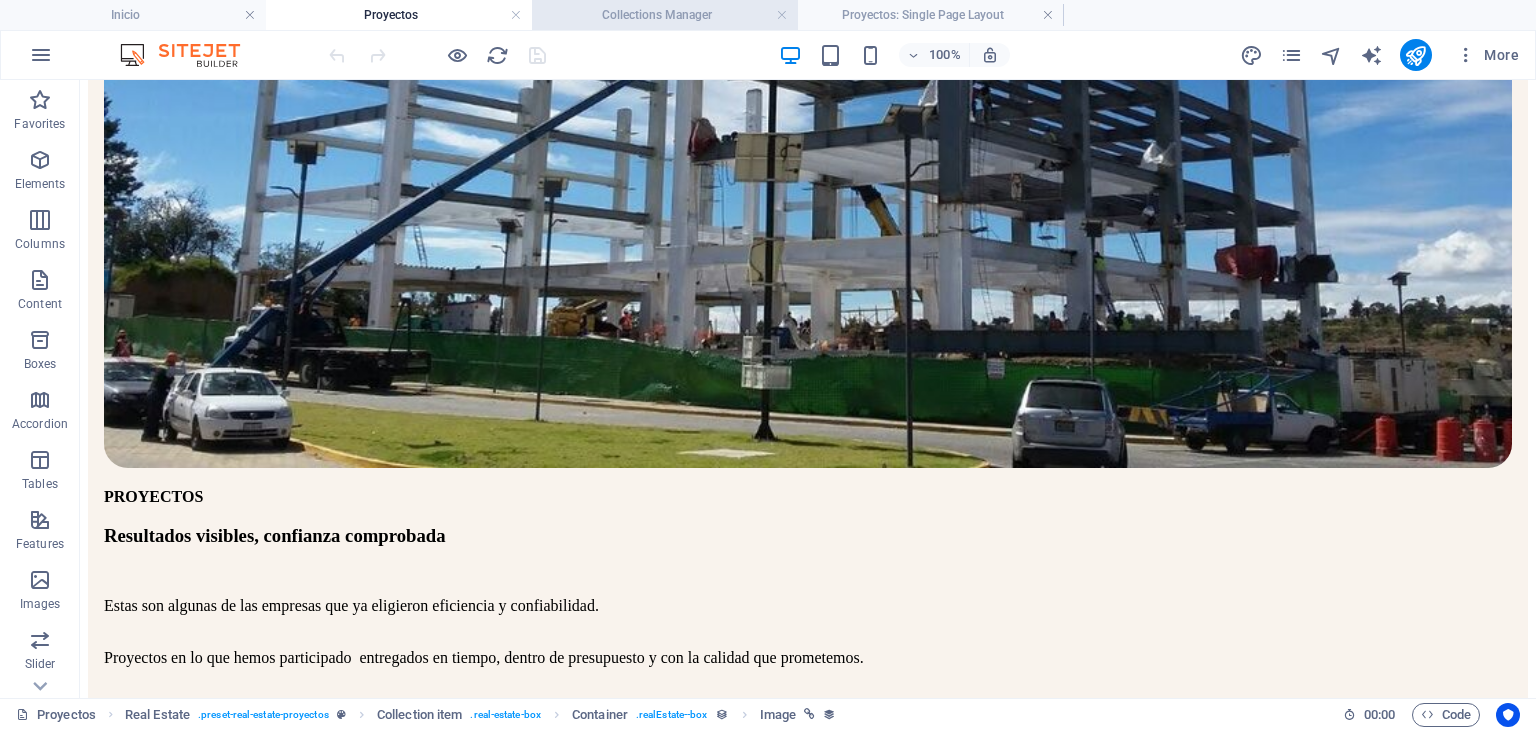 click on "Collections Manager" at bounding box center [665, 15] 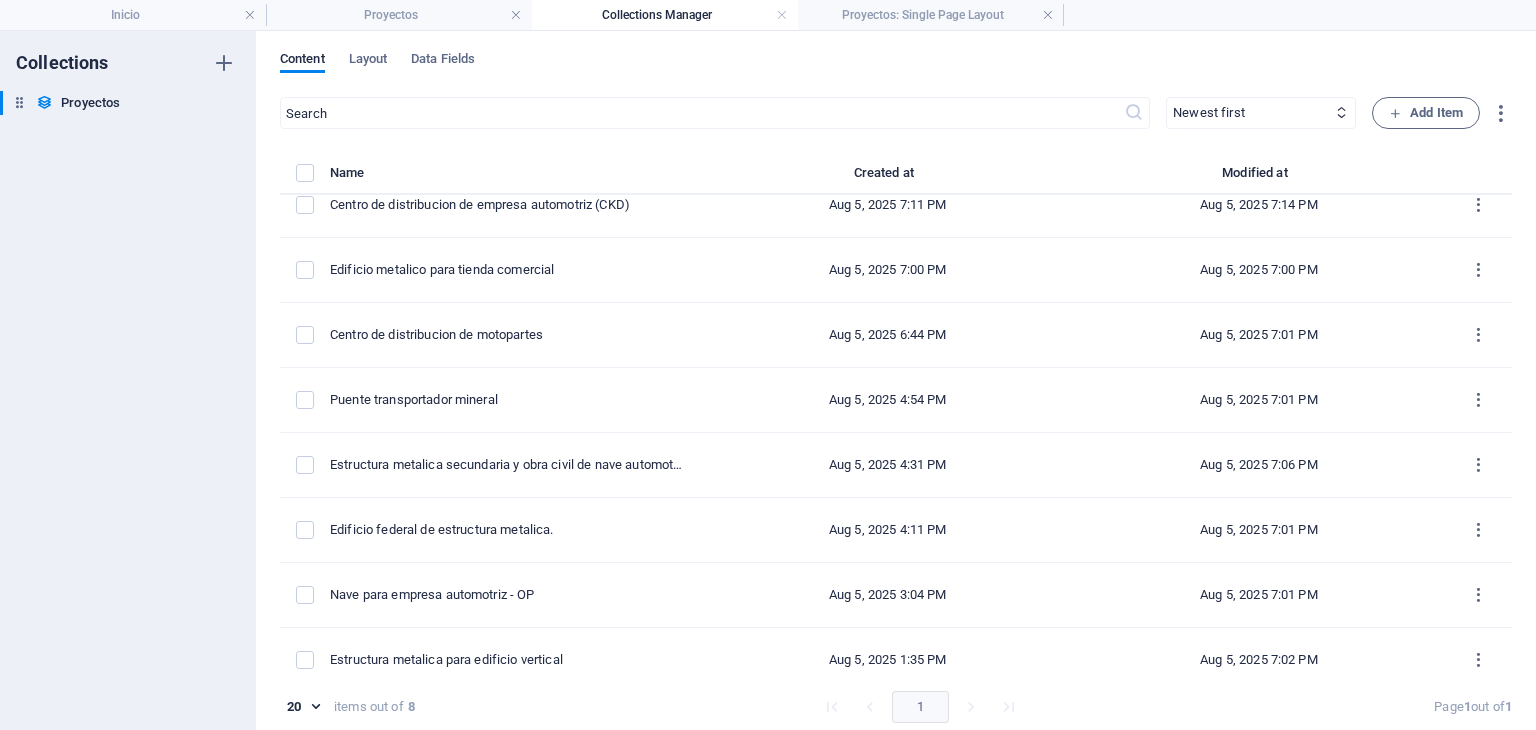 scroll, scrollTop: 0, scrollLeft: 0, axis: both 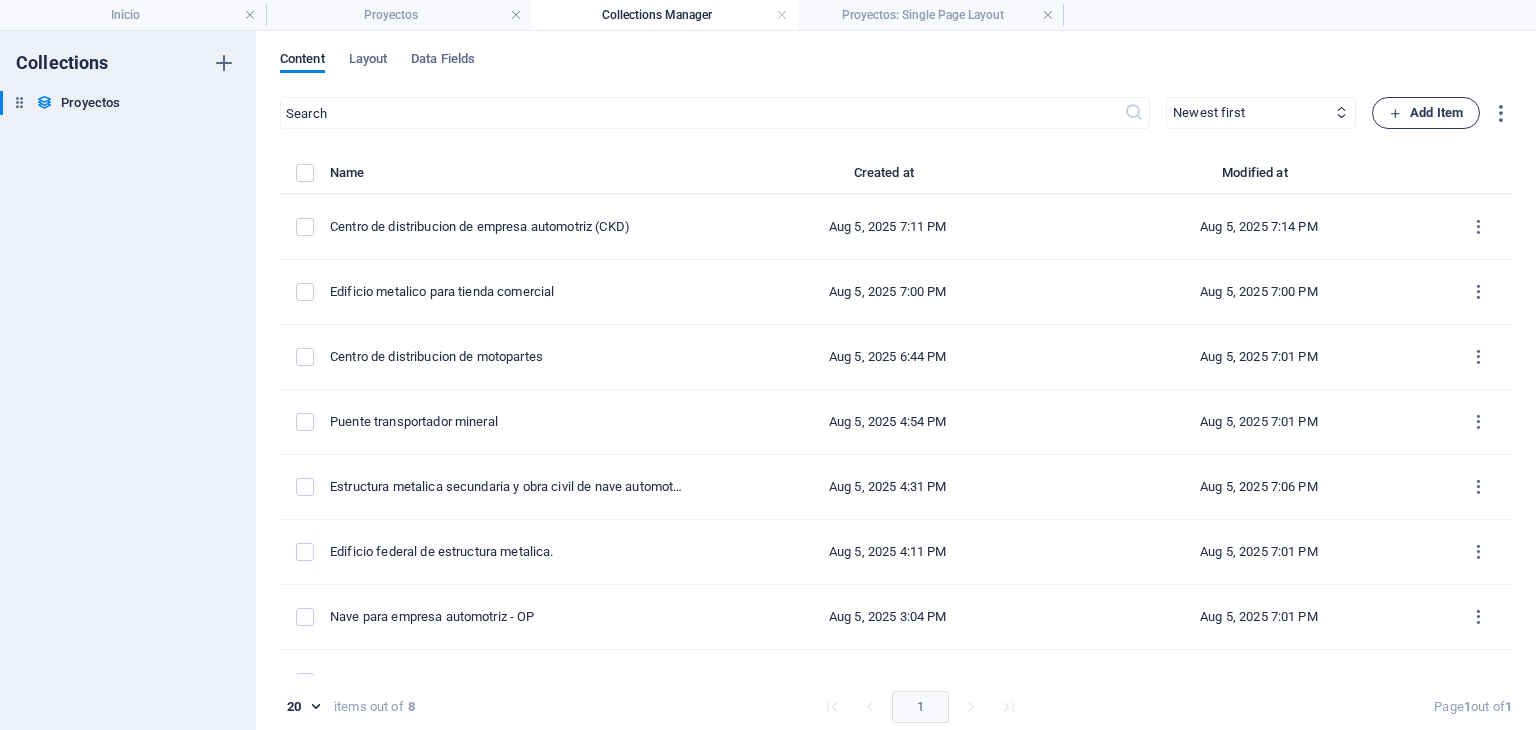 click on "Add Item" at bounding box center (1426, 113) 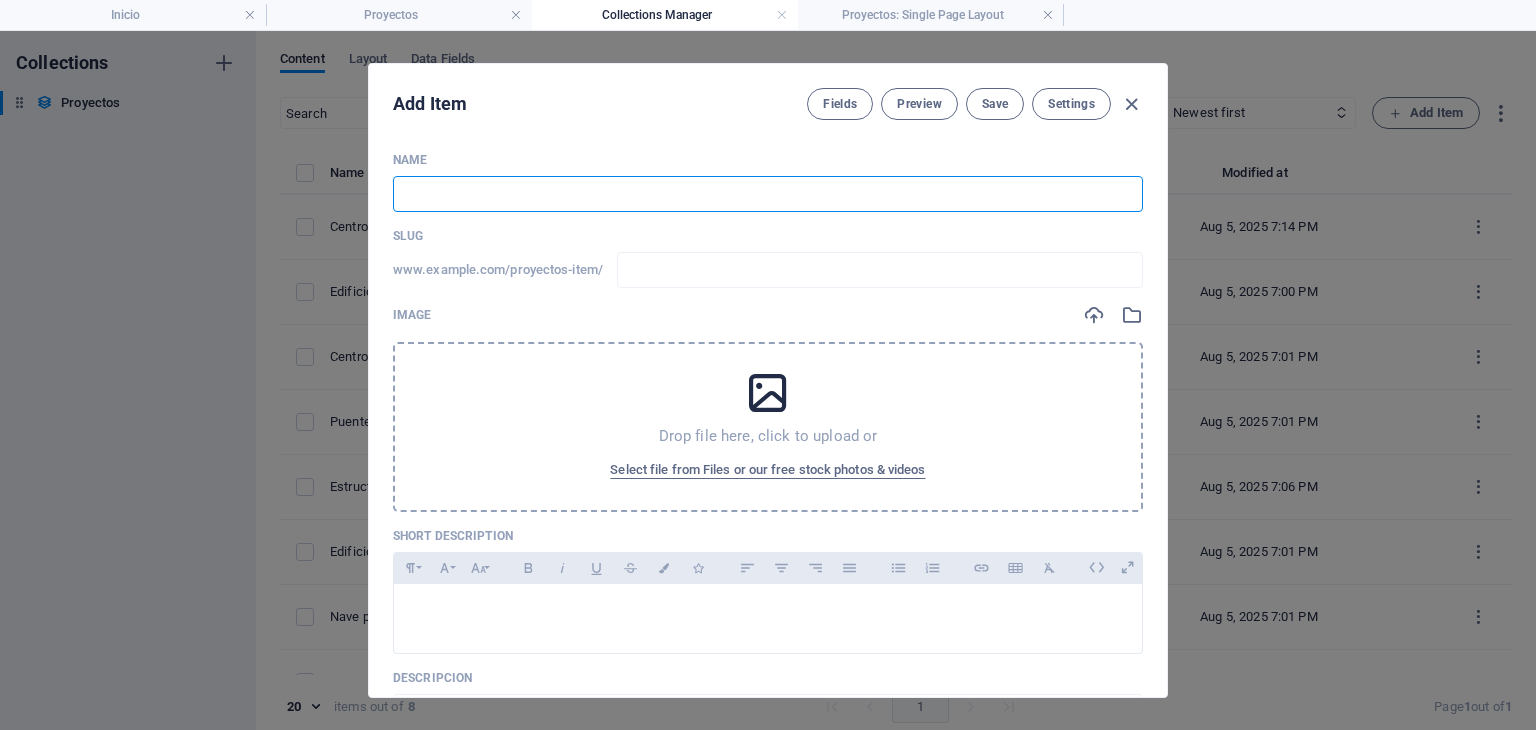 click at bounding box center [768, 194] 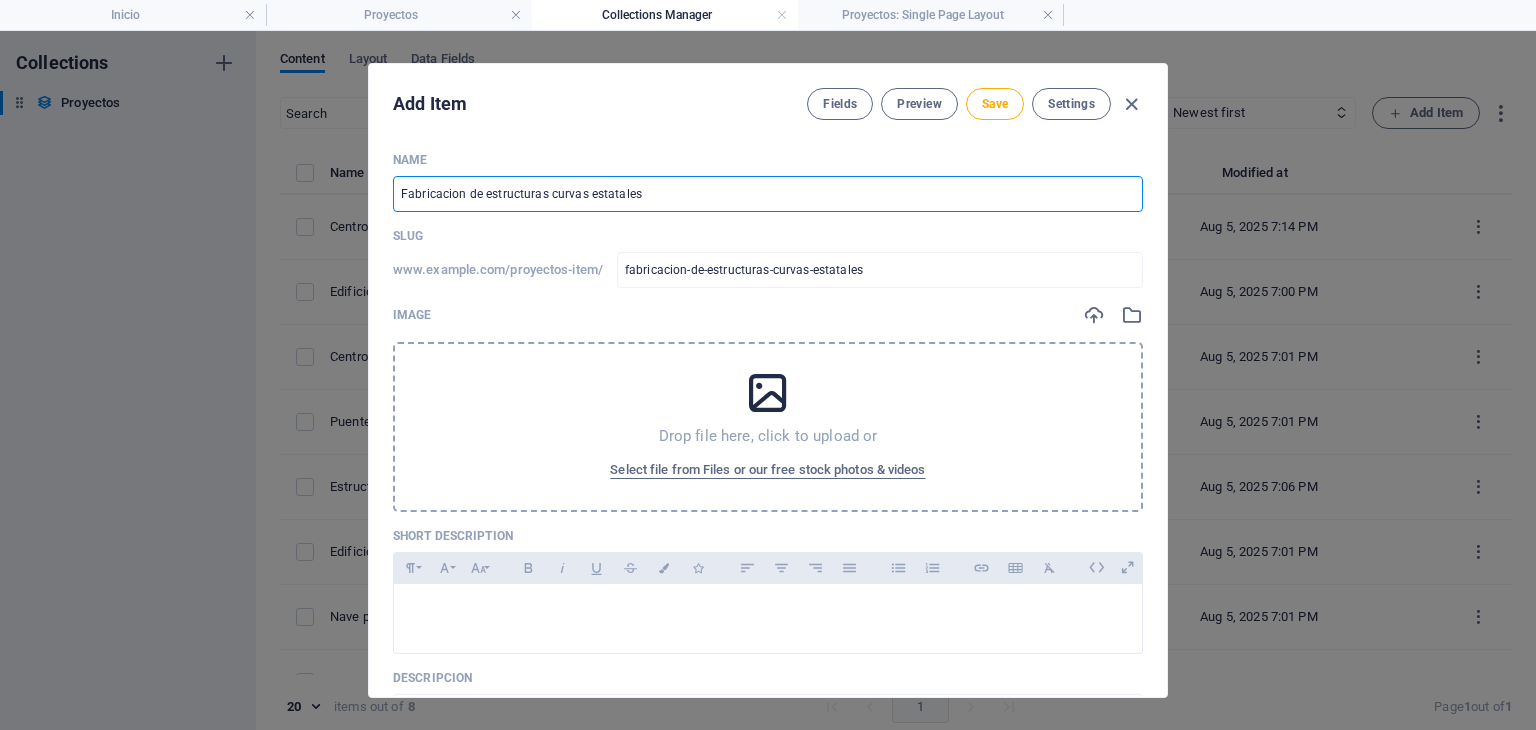 click on "Drop file here, click to upload or Select file from Files or our free stock photos & videos" at bounding box center [768, 427] 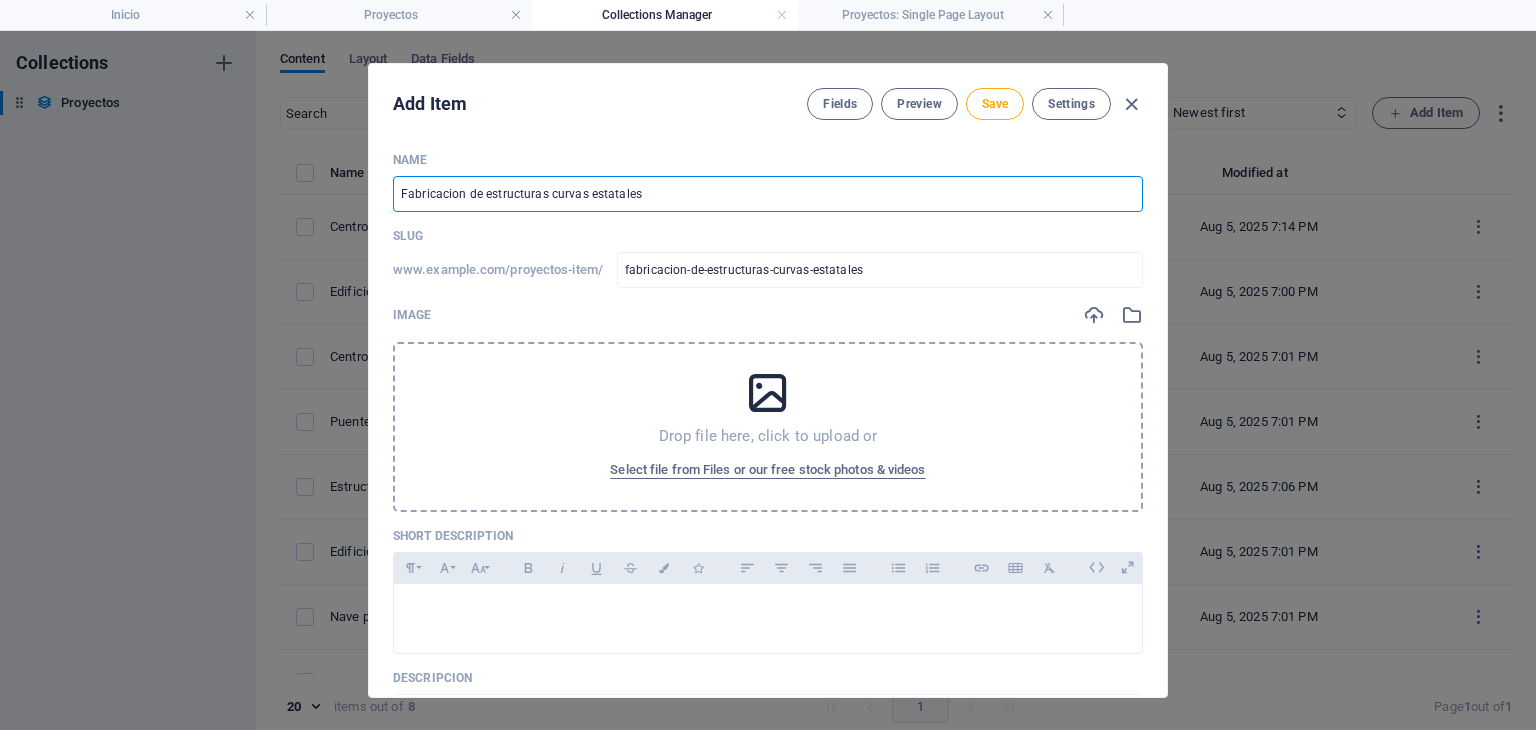 drag, startPoint x: 709, startPoint y: 187, endPoint x: 587, endPoint y: 193, distance: 122.14745 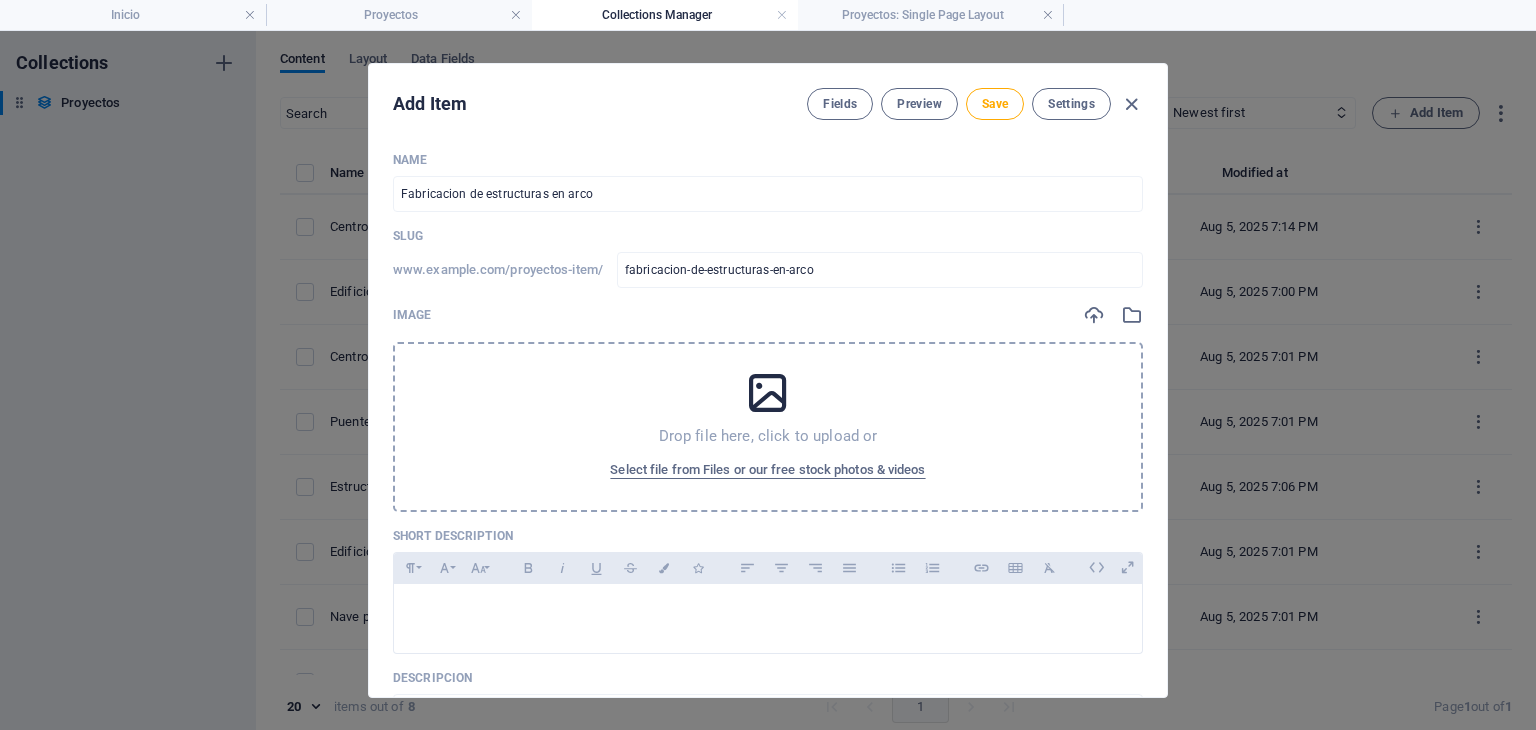 click at bounding box center (768, 393) 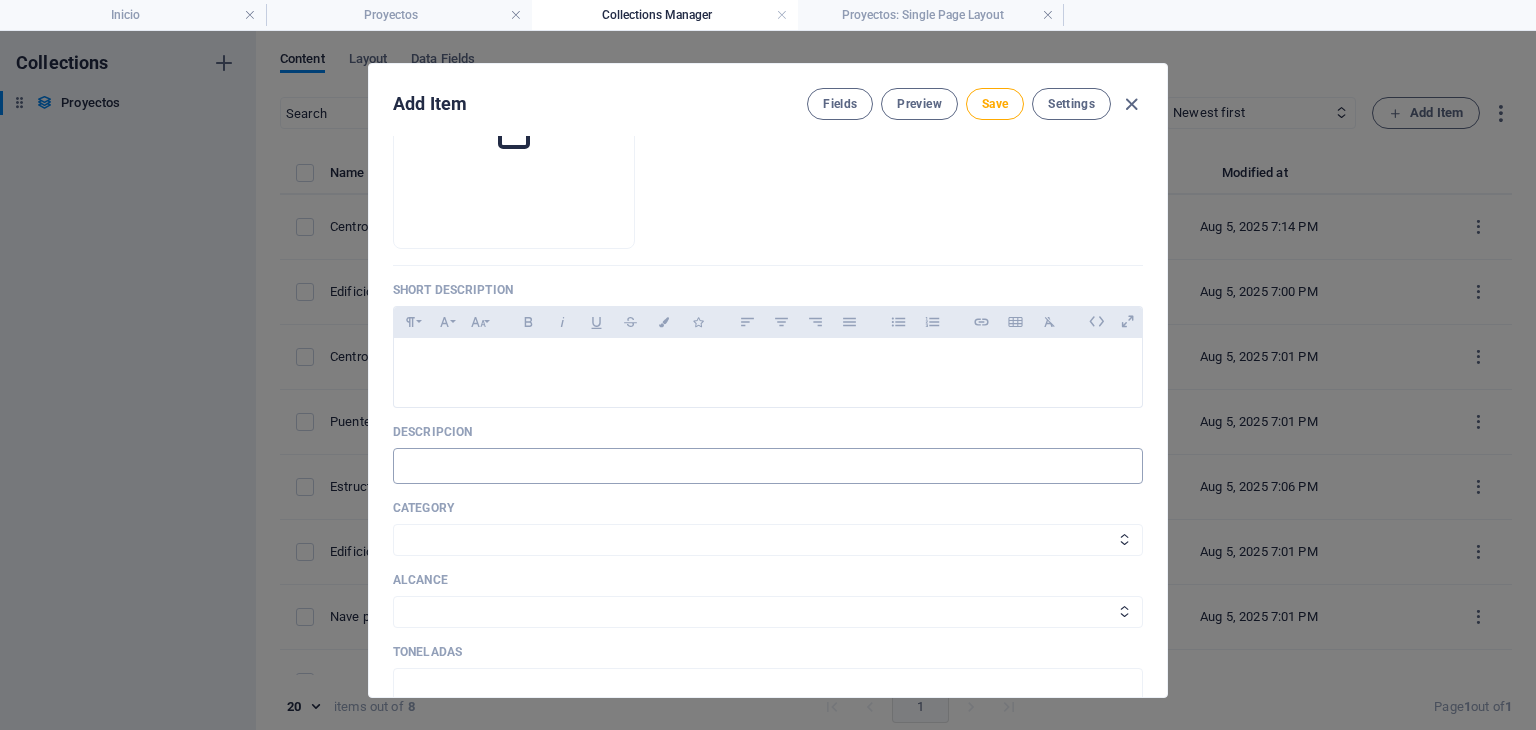 scroll, scrollTop: 333, scrollLeft: 0, axis: vertical 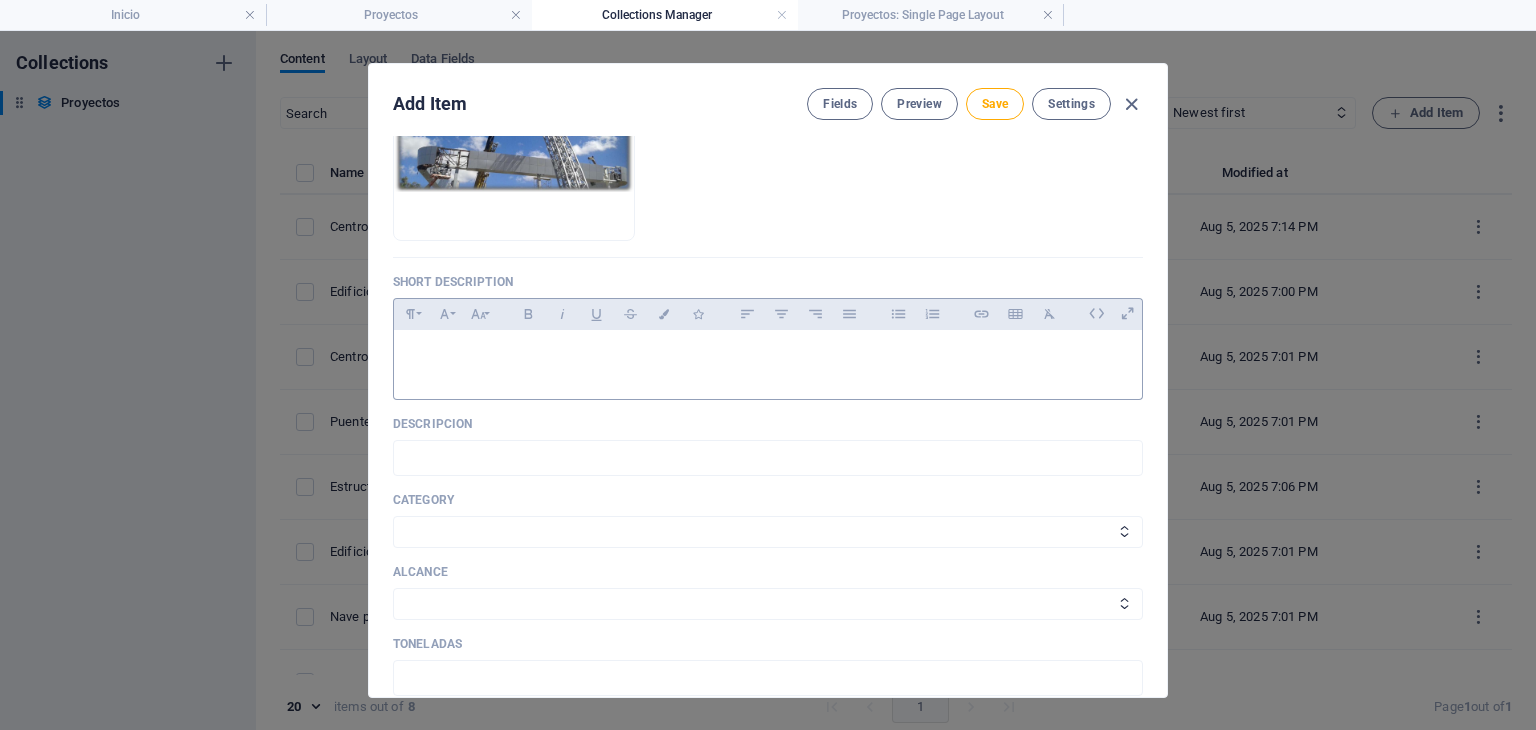 click at bounding box center [768, 355] 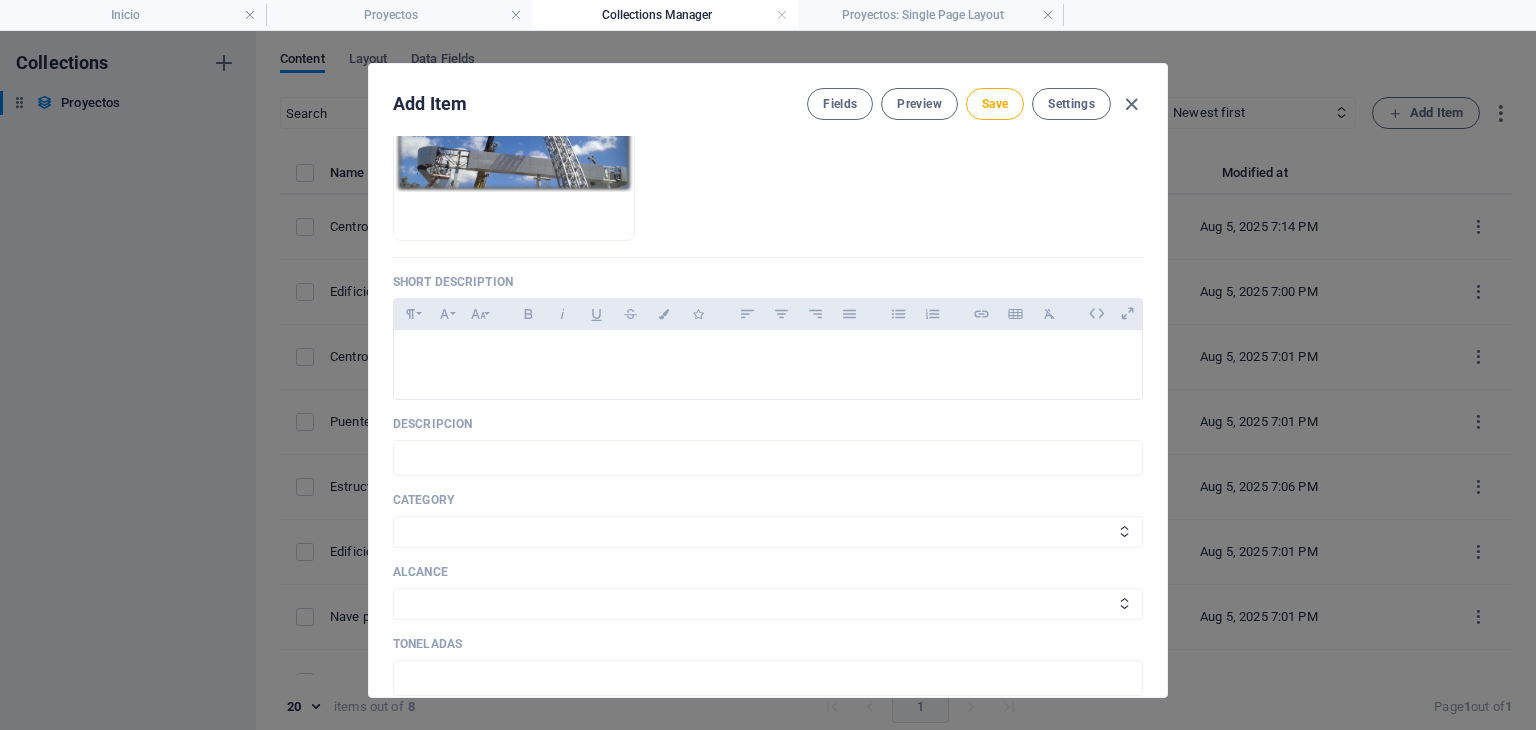 click on "Name Fabricacion de estructuras en arco ​ Slug www.example.com/proyectos-item/ fabricacion-de-estructuras-en-arco ​ Image Drop files here to upload them instantly Short description Paragraph Format Normal Heading 1 Heading 2 Heading 3 Heading 4 Heading 5 Heading 6 Code Font Family Arial Georgia Impact Tahoma Times New Roman Verdana Montserrat Work Sans Font Size 8 9 10 11 12 14 18 24 30 36 48 60 72 96 Bold Italic Underline Strikethrough Colors Icons Align Left Align Center Align Right Align Justify Unordered List Ordered List Insert Link Insert Table Clear Formatting Descripcion ​ category Industrial Vertical Comercial Alcance Fabricacion y Montaje Llave en mano Ingenieria Fabricacion Ingenieria y Fabricacion Toneladas ​ Ubicacion ​ Area ​ Listed Listed Gallery Drop files here, click to upload or Select files from Files or our free stock photos & videos Add Field" at bounding box center [768, 522] 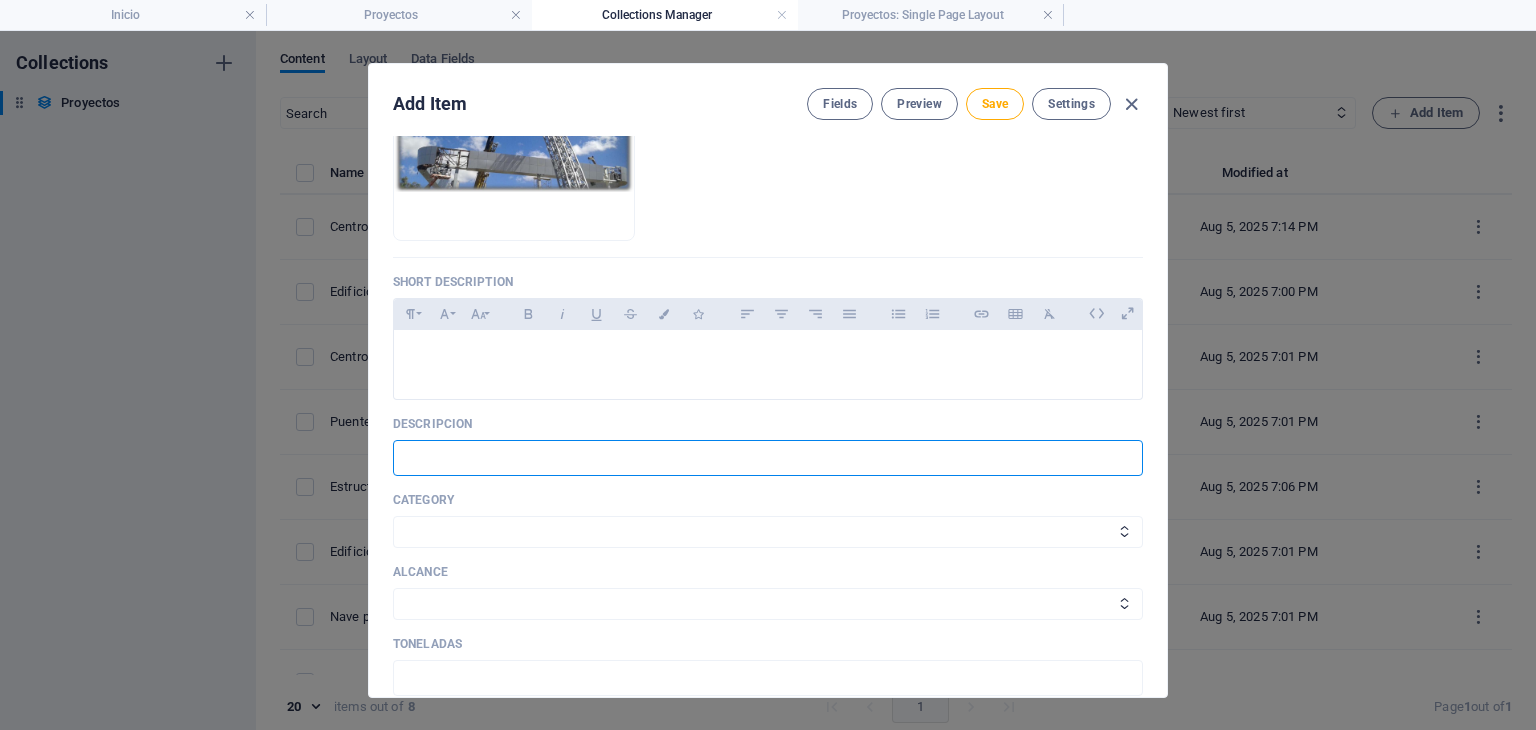 click at bounding box center [768, 458] 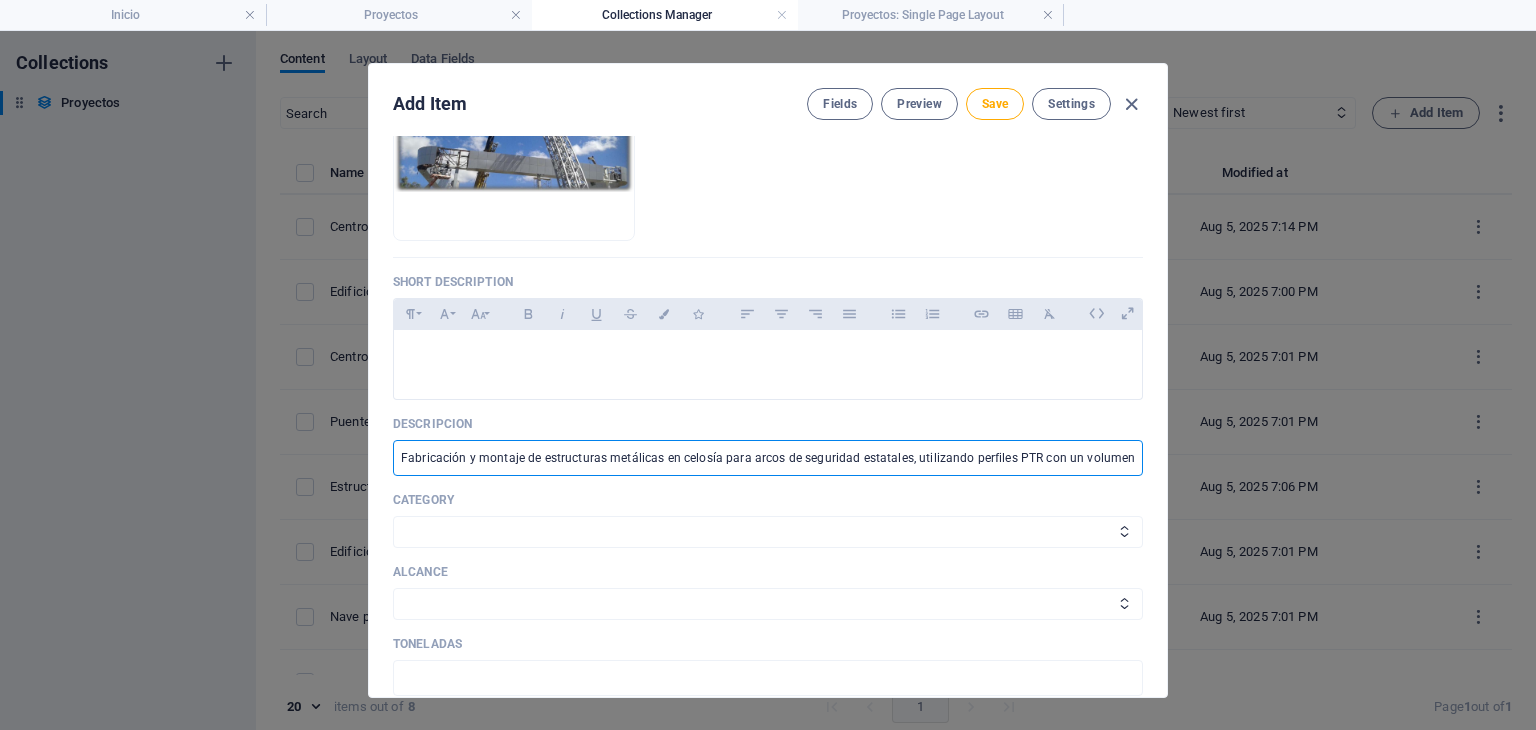scroll, scrollTop: 0, scrollLeft: 1220, axis: horizontal 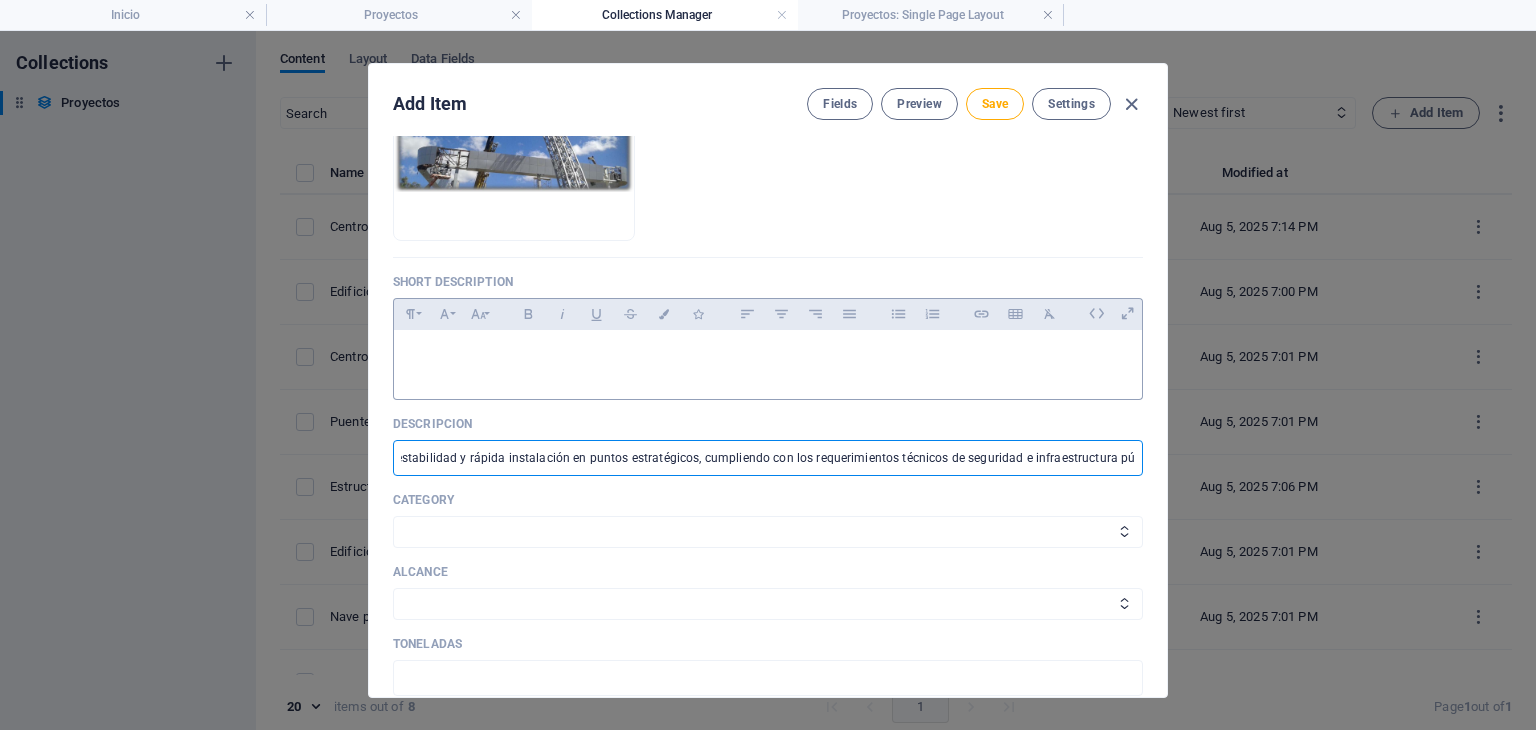 click at bounding box center (768, 360) 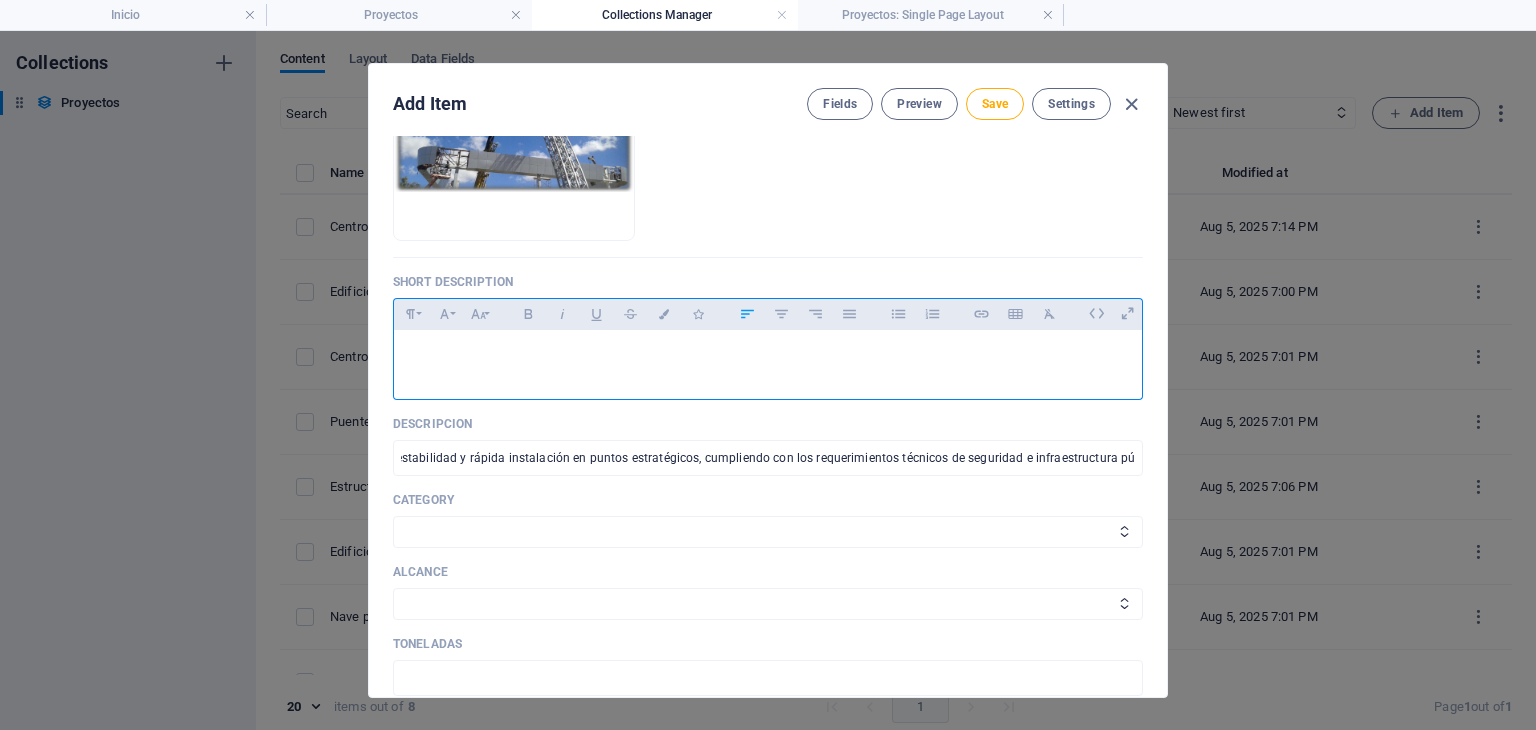 scroll, scrollTop: 0, scrollLeft: 0, axis: both 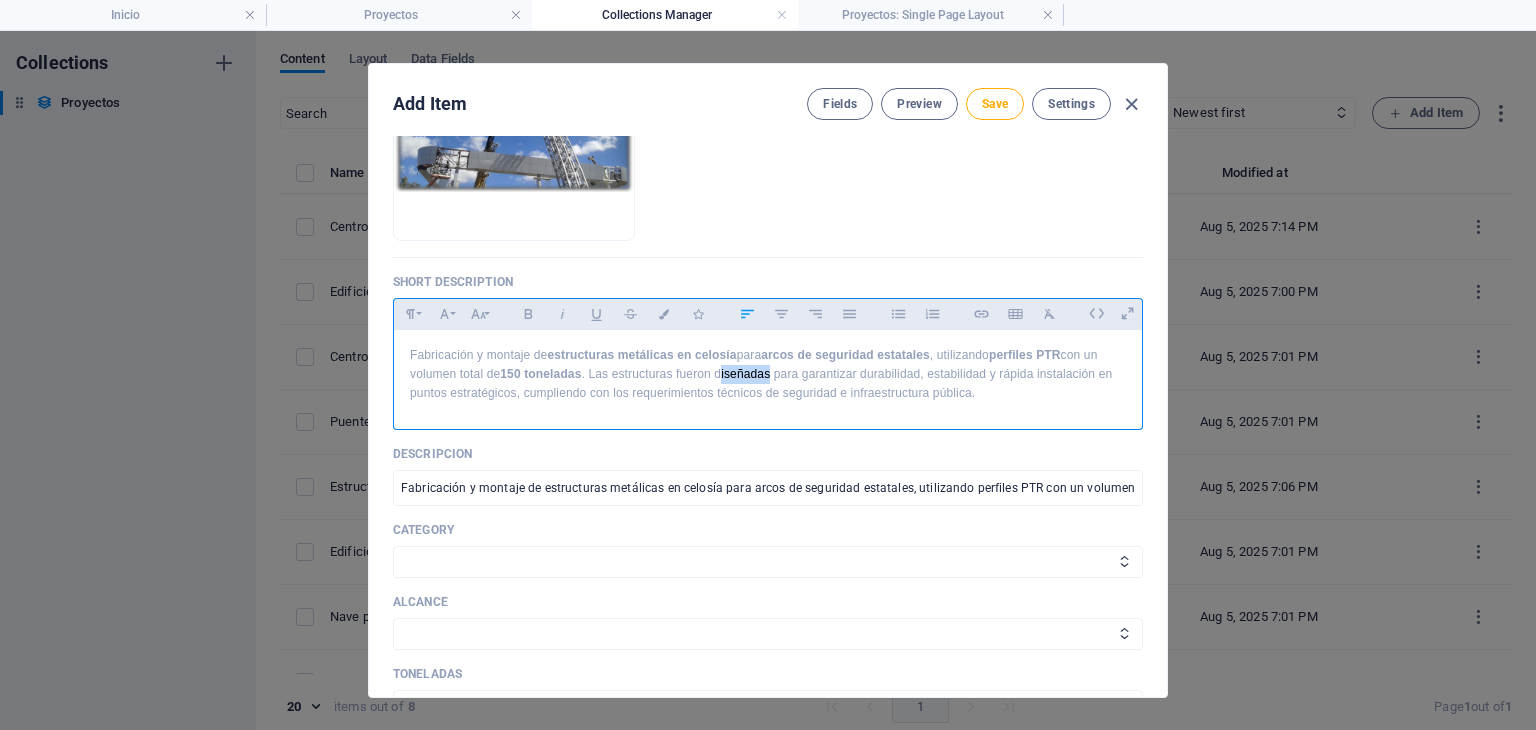 drag, startPoint x: 772, startPoint y: 370, endPoint x: 722, endPoint y: 373, distance: 50.08992 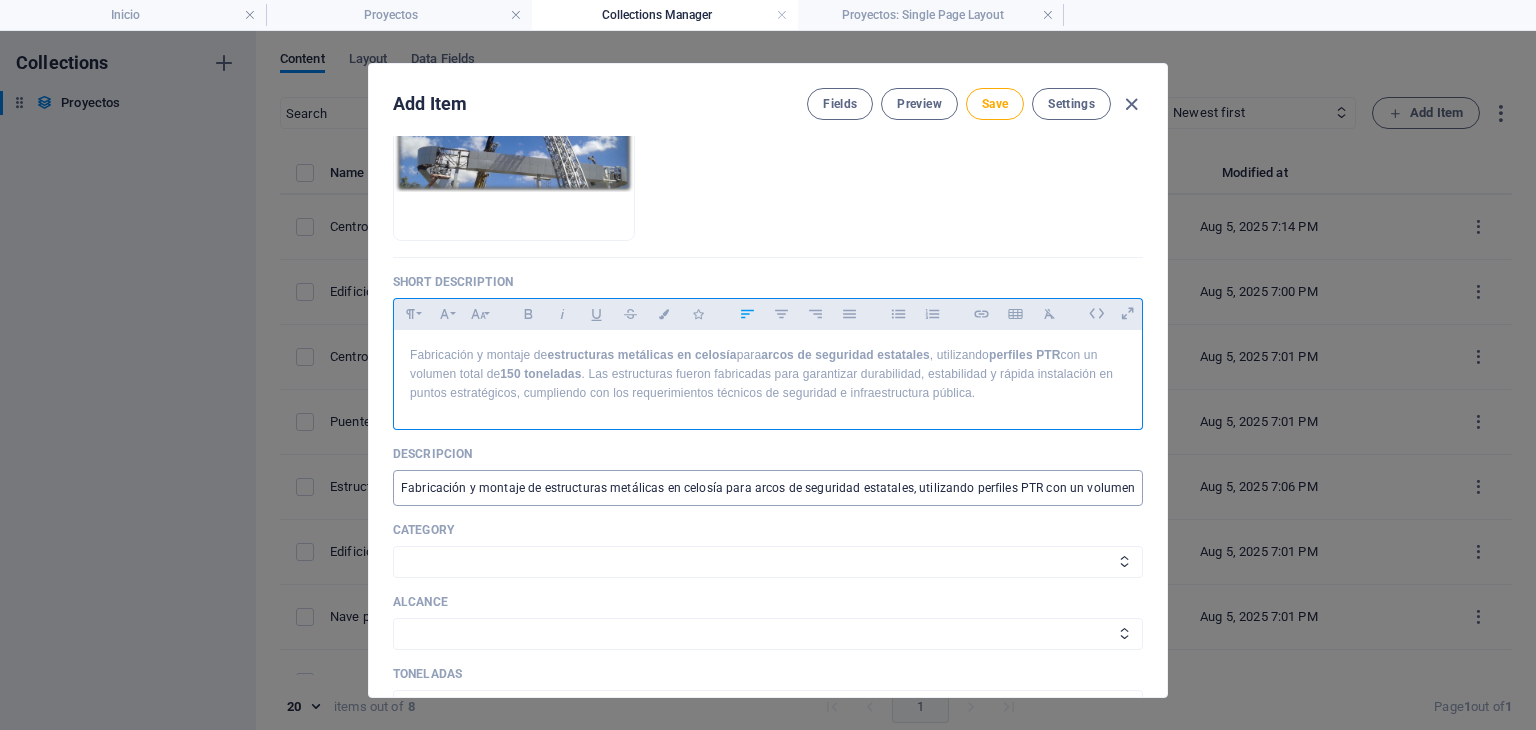 click on "Fabricación y montaje de estructuras metálicas en celosía para arcos de seguridad estatales, utilizando perfiles PTR con un volumen total de 150 toneladas. Las estructuras fueron diseñadas para garantizar durabilidad, estabilidad y rápida instalación en puntos estratégicos, cumpliendo con los requerimientos técnicos de seguridad e infraestructura pública." at bounding box center [768, 488] 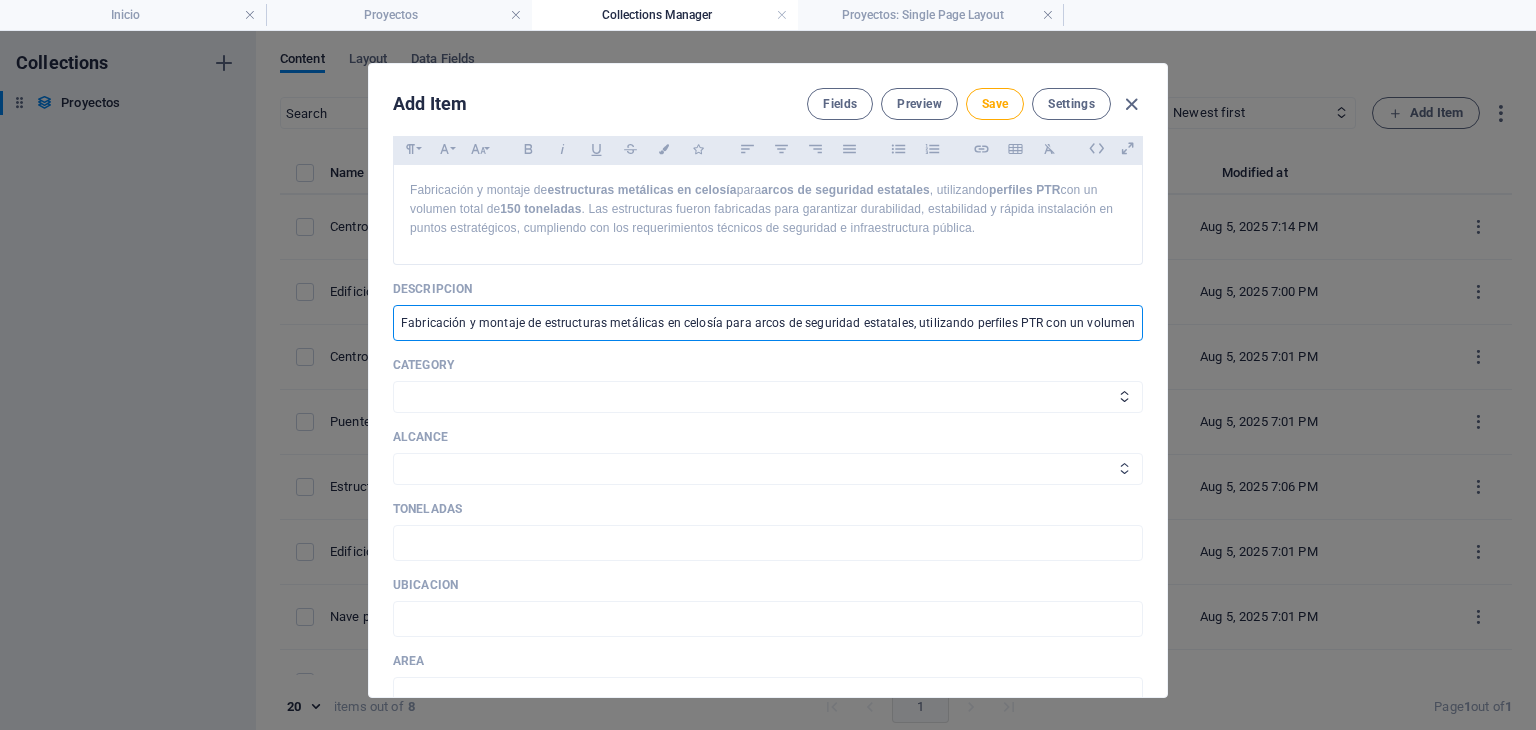 scroll, scrollTop: 500, scrollLeft: 0, axis: vertical 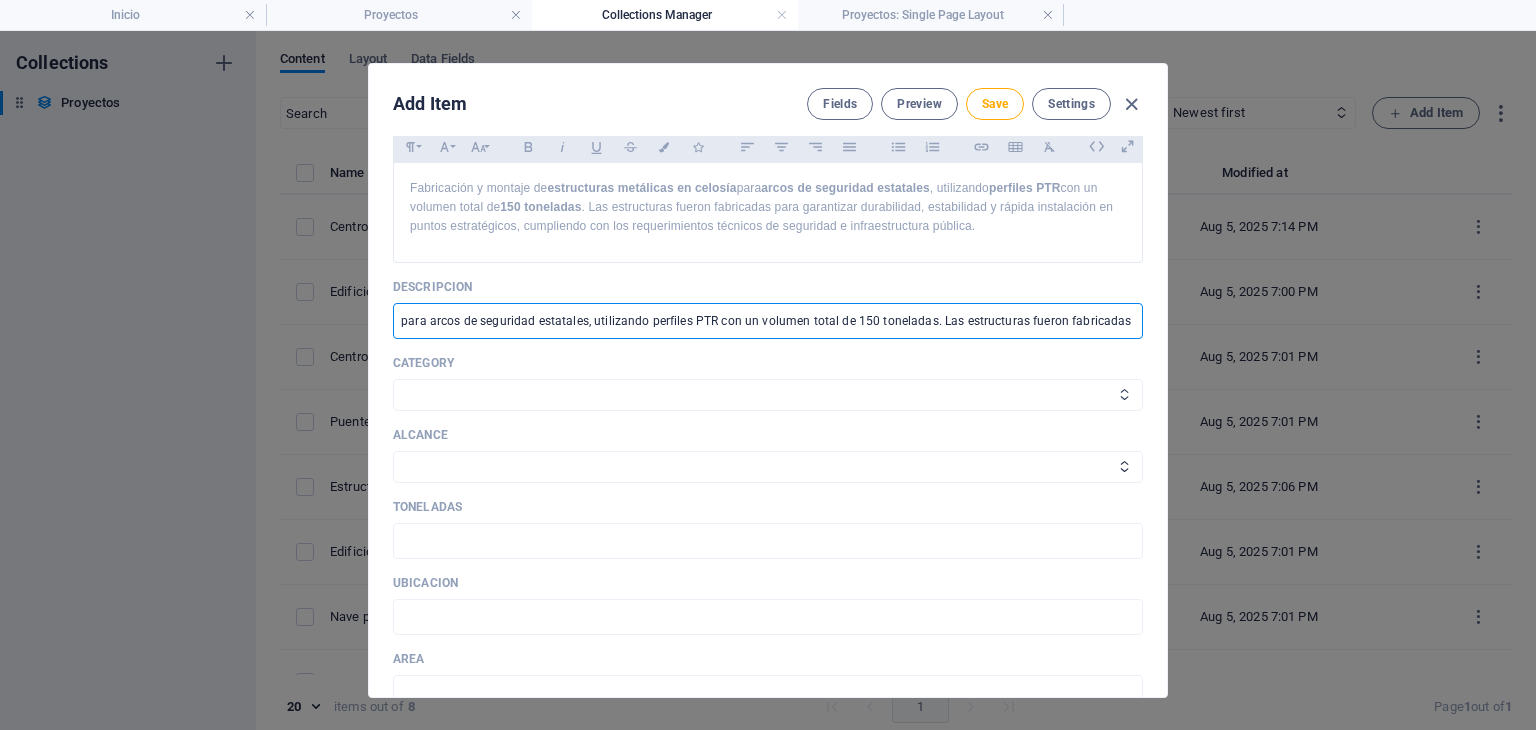 click on "Industrial Vertical Comercial" at bounding box center [768, 395] 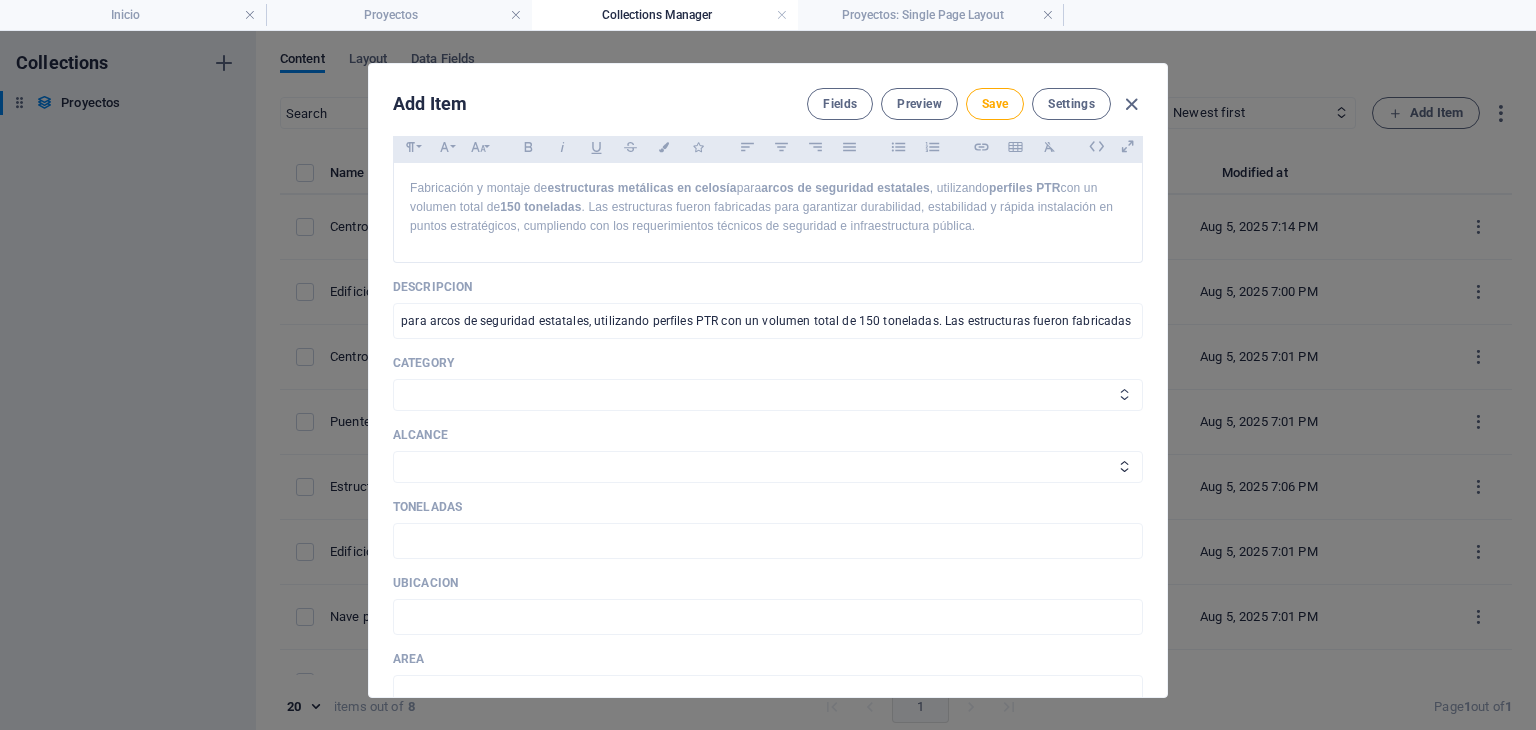 scroll, scrollTop: 0, scrollLeft: 0, axis: both 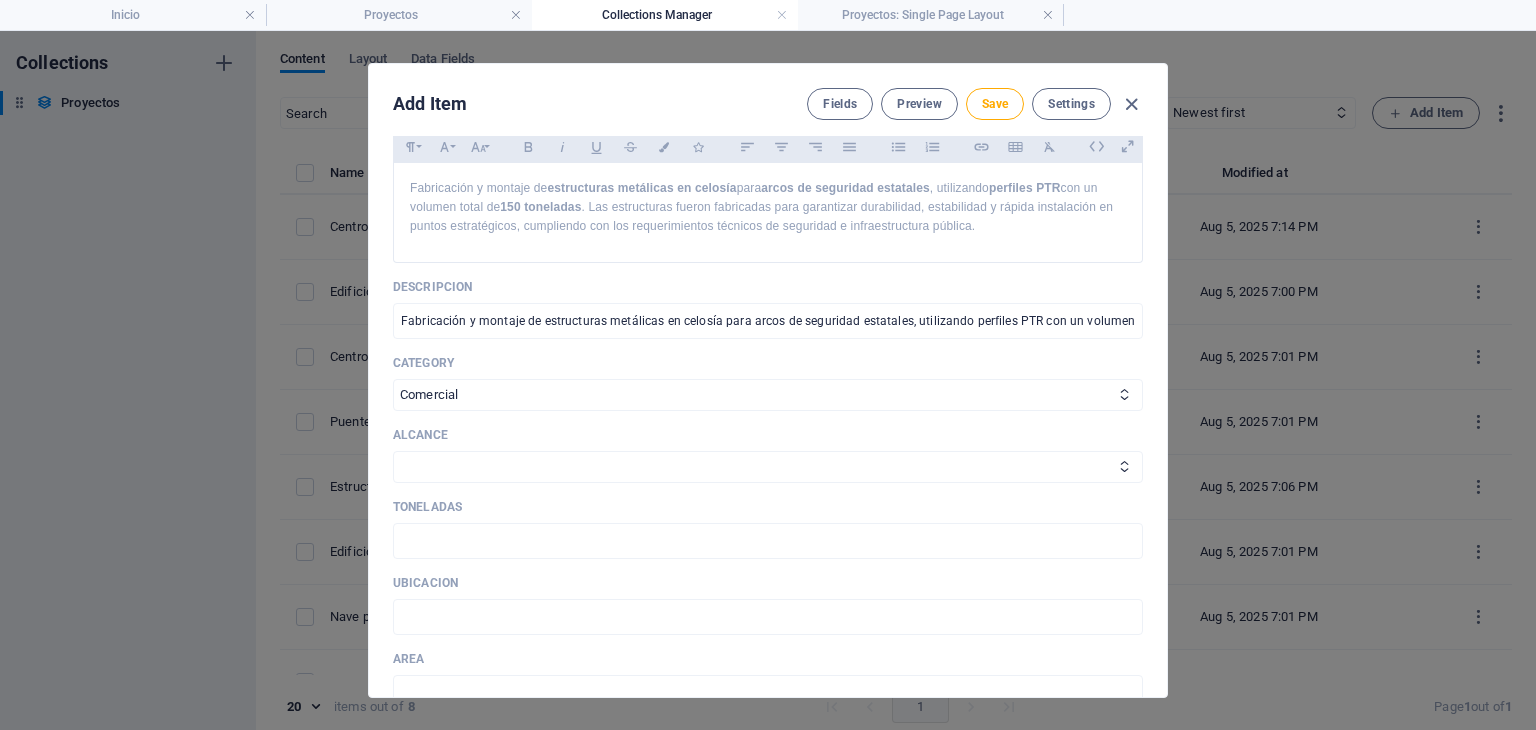 click on "Industrial Vertical Comercial" at bounding box center [768, 395] 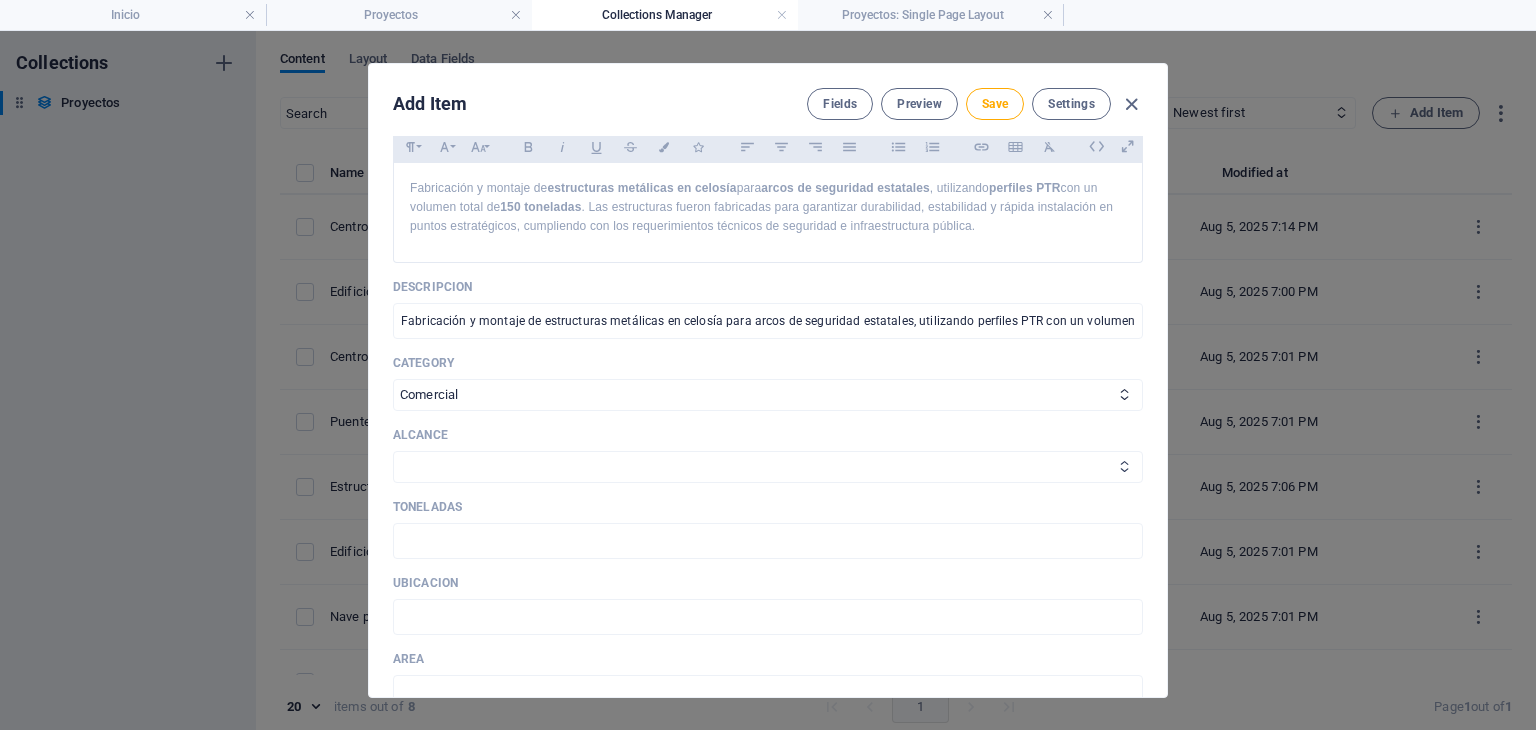 click on "Fabricacion y Montaje Llave en mano Ingenieria Fabricacion Ingenieria y Fabricacion" at bounding box center (768, 467) 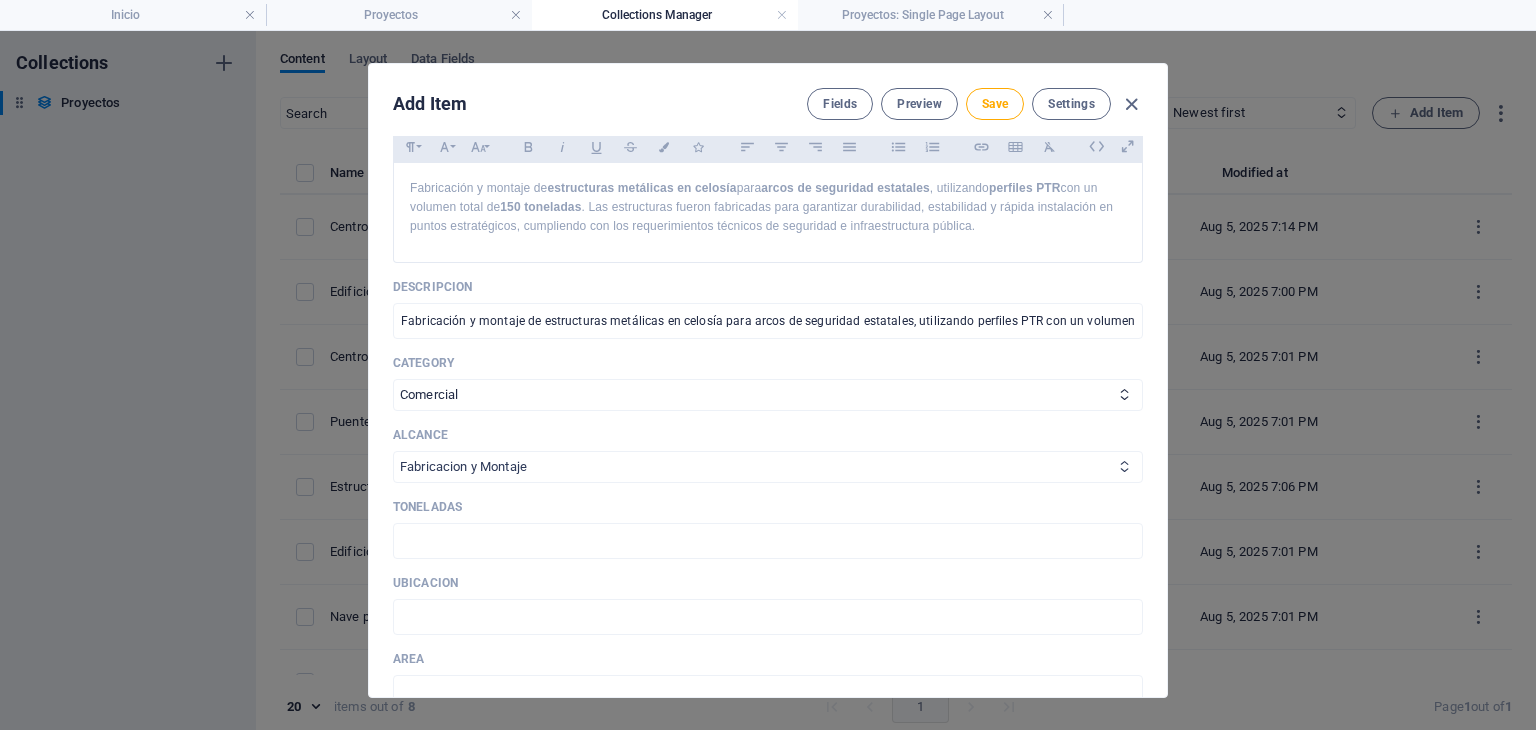 click on "Fabricacion y Montaje Llave en mano Ingenieria Fabricacion Ingenieria y Fabricacion" at bounding box center [768, 467] 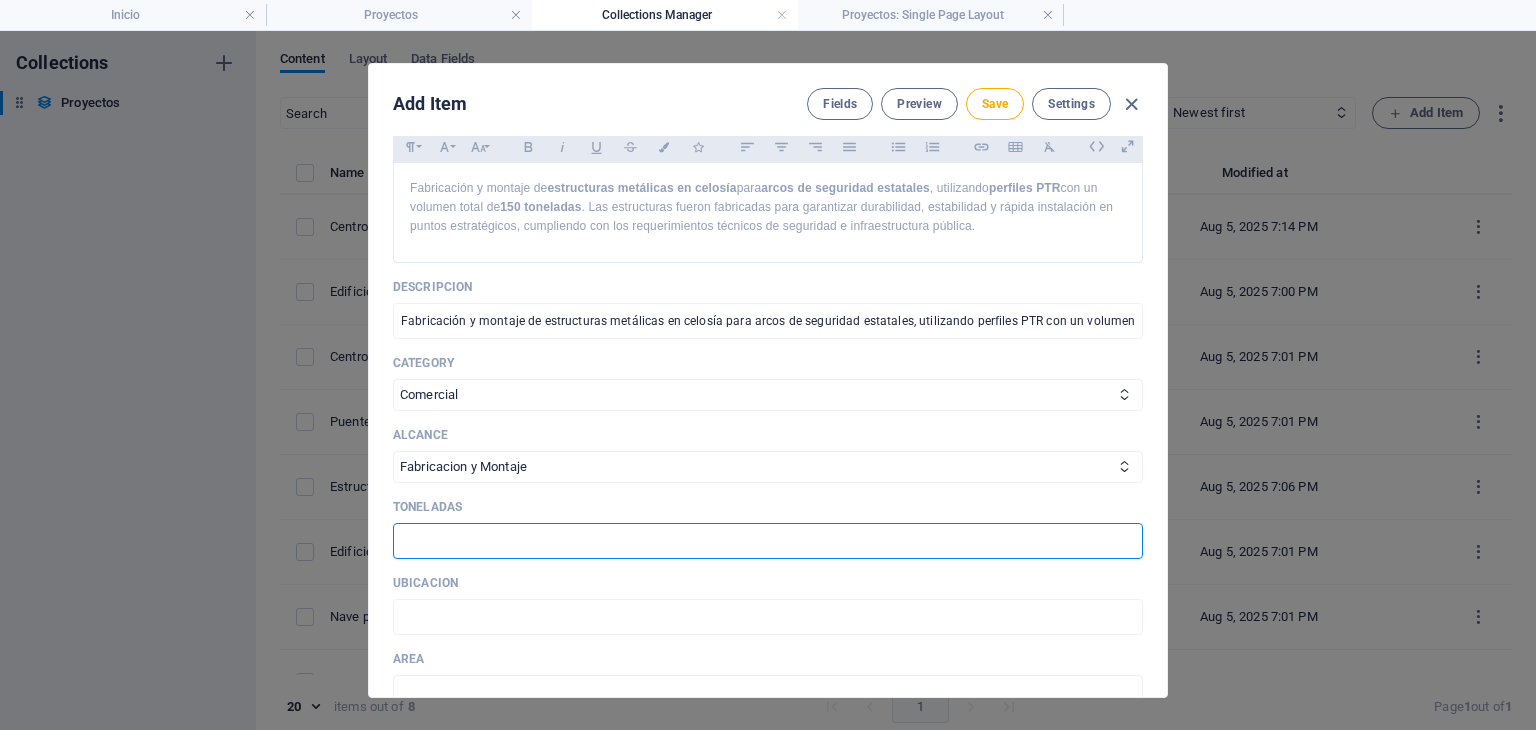 click at bounding box center (768, 541) 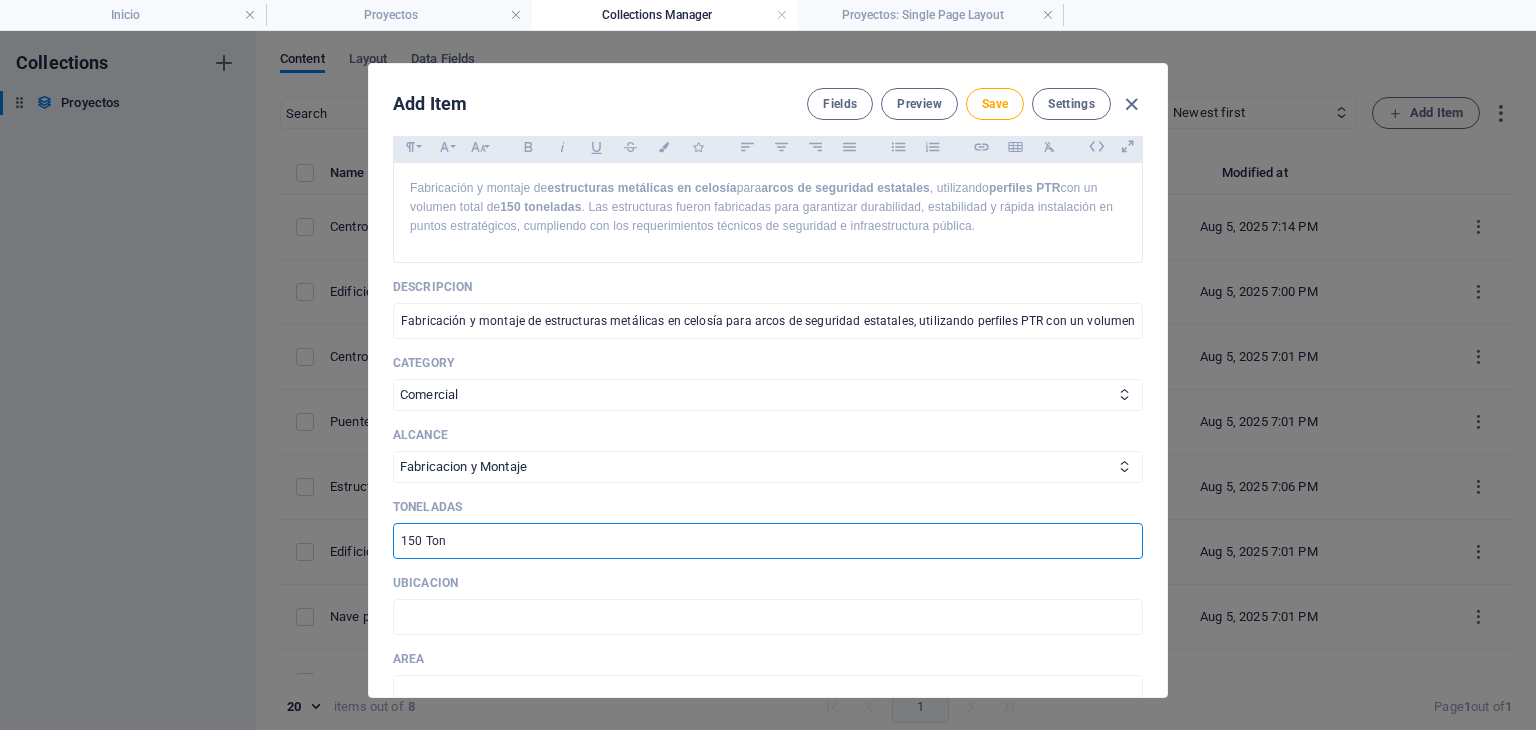 click on "Ubicacion ​" at bounding box center [768, 605] 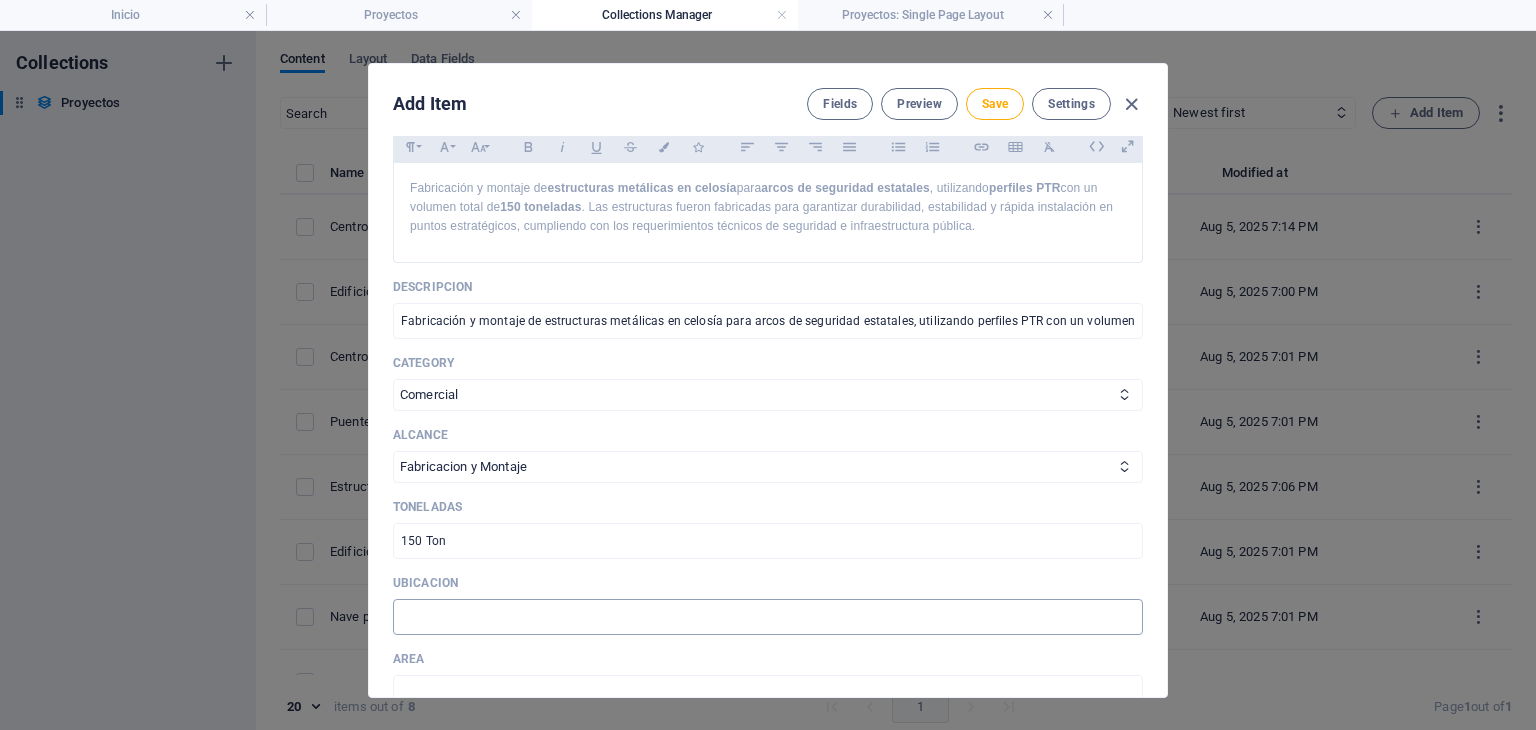 click at bounding box center (768, 617) 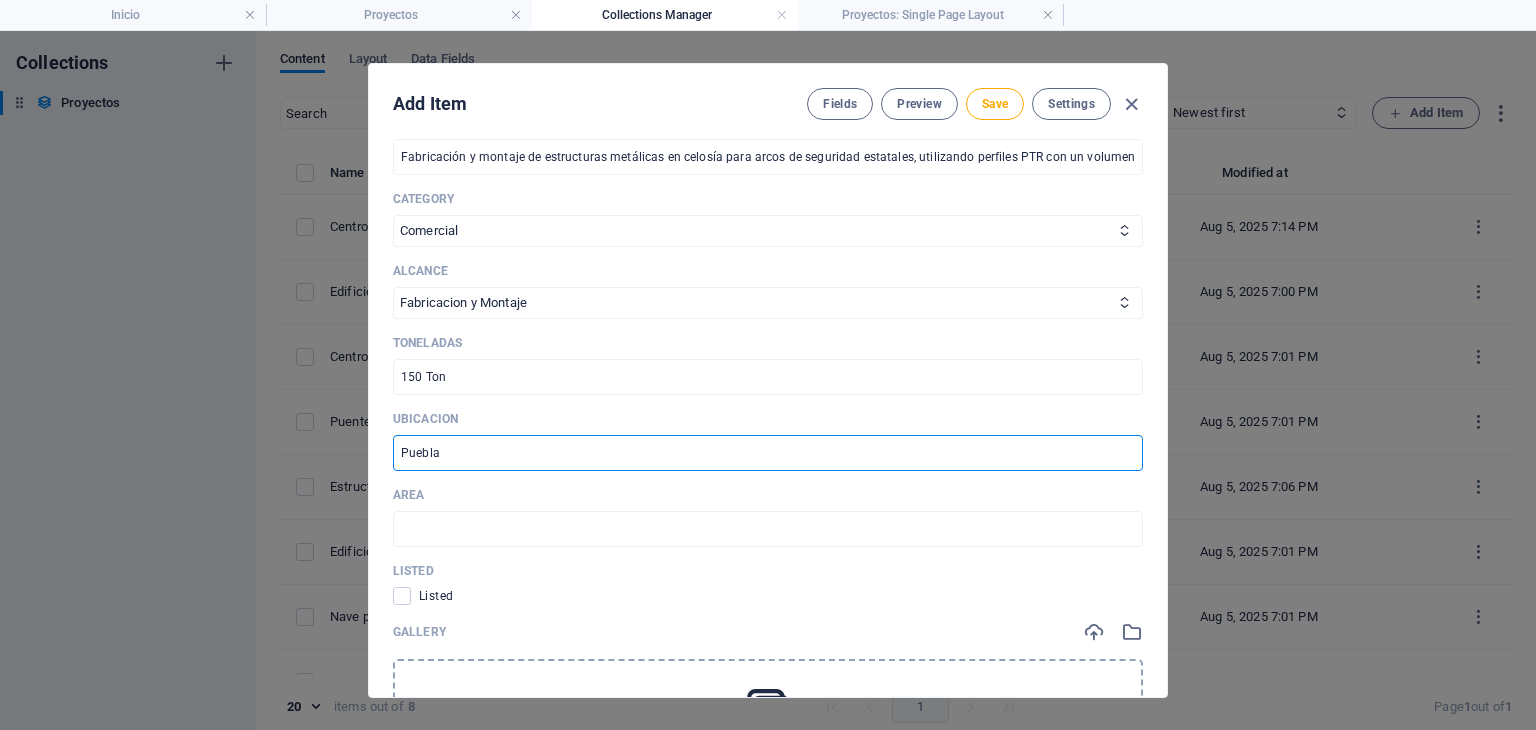 scroll, scrollTop: 666, scrollLeft: 0, axis: vertical 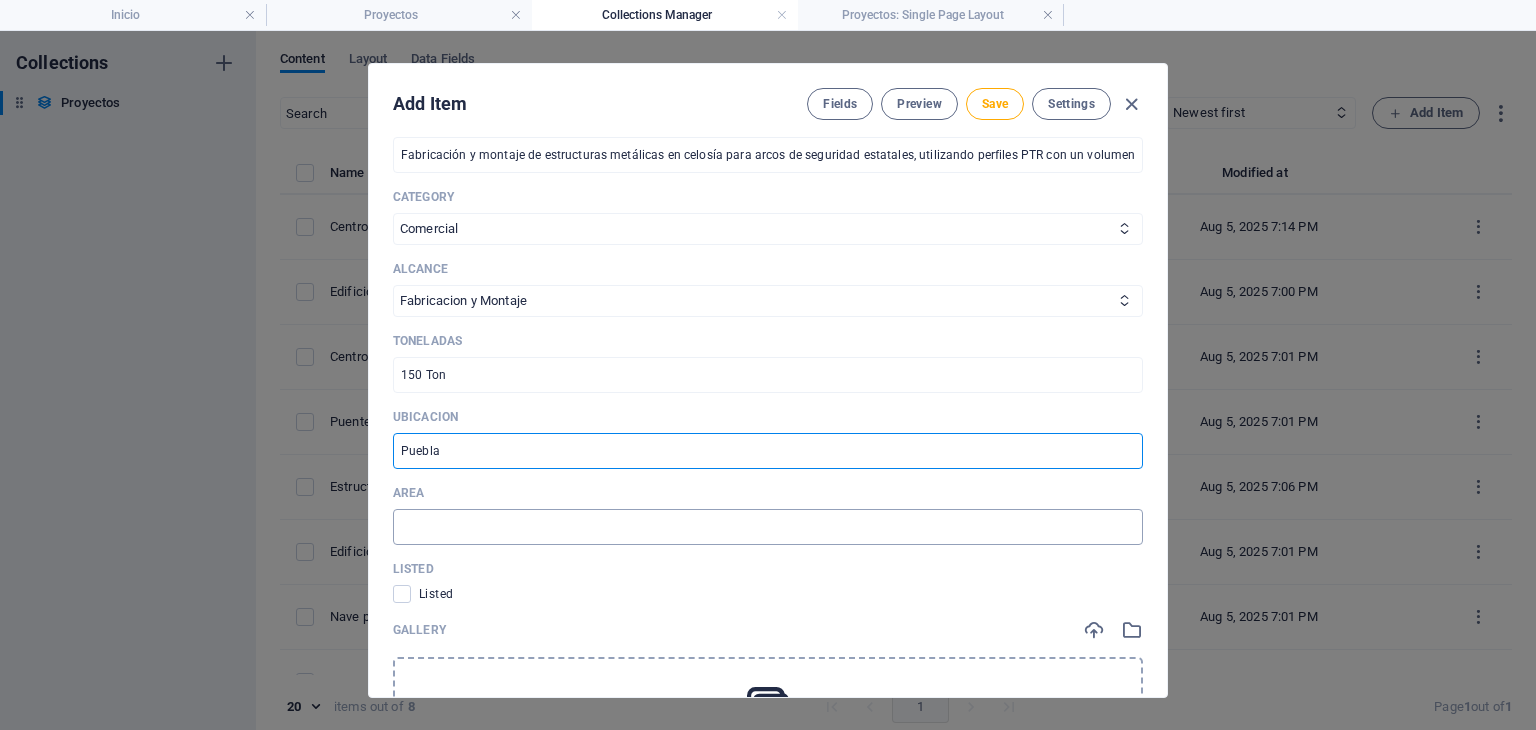 click at bounding box center [768, 527] 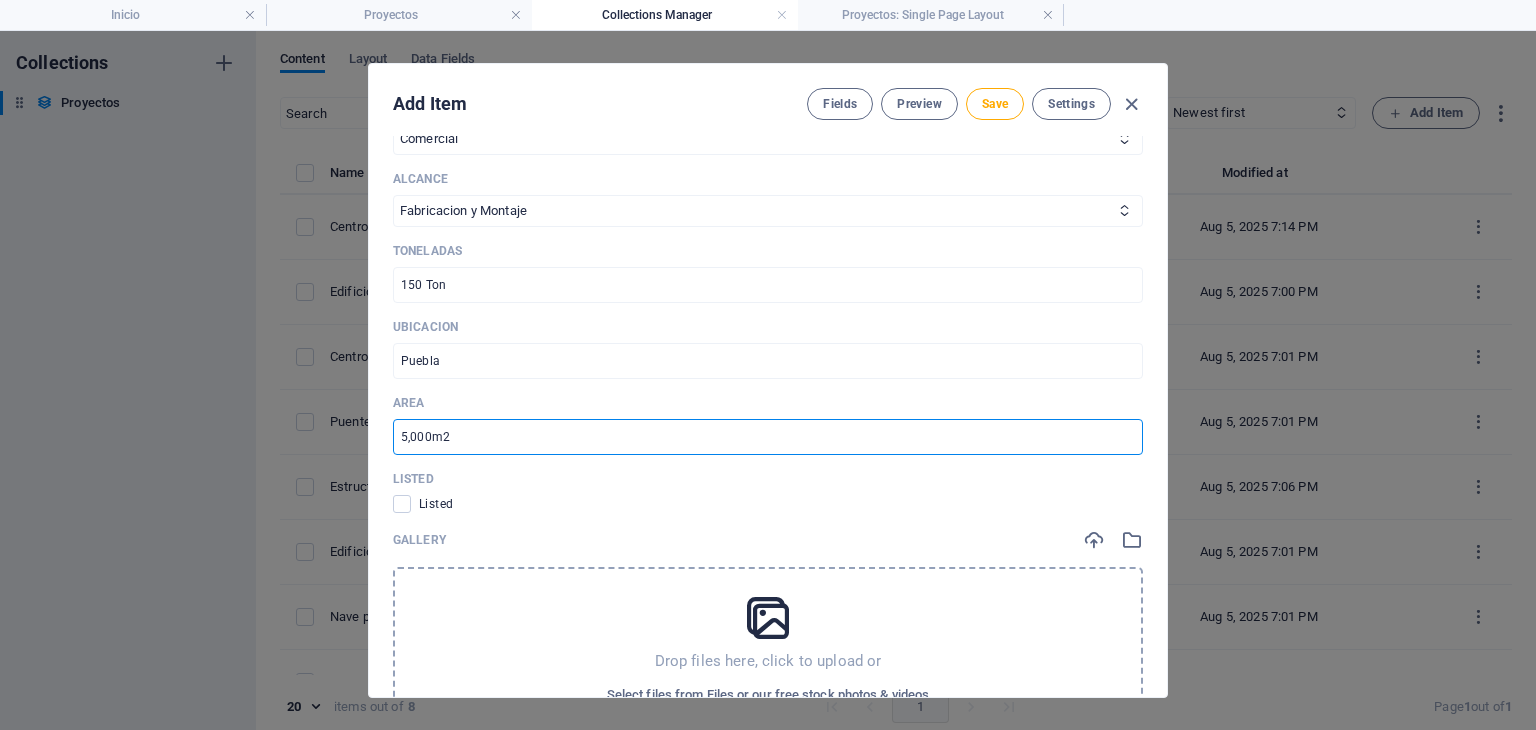 scroll, scrollTop: 1000, scrollLeft: 0, axis: vertical 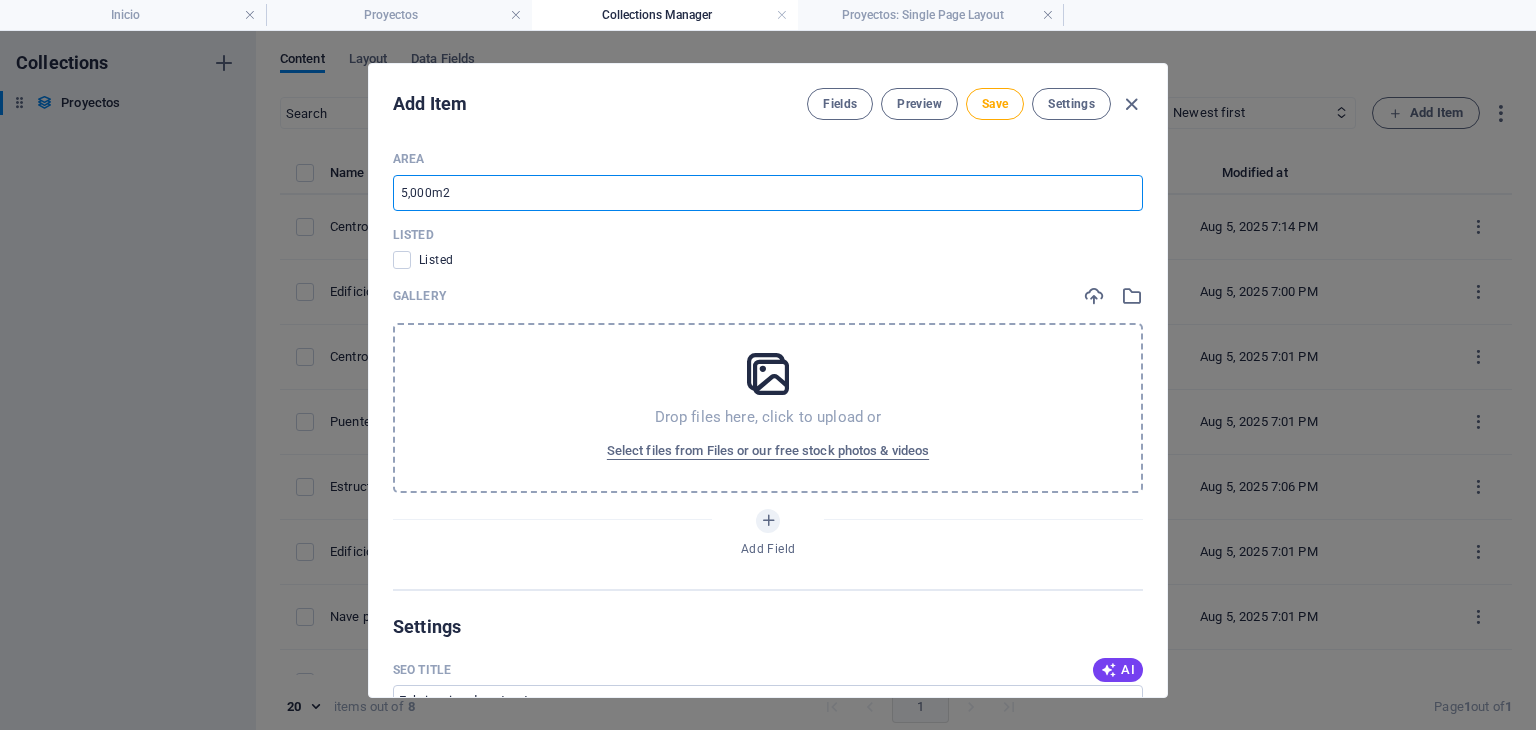 click at bounding box center (768, 374) 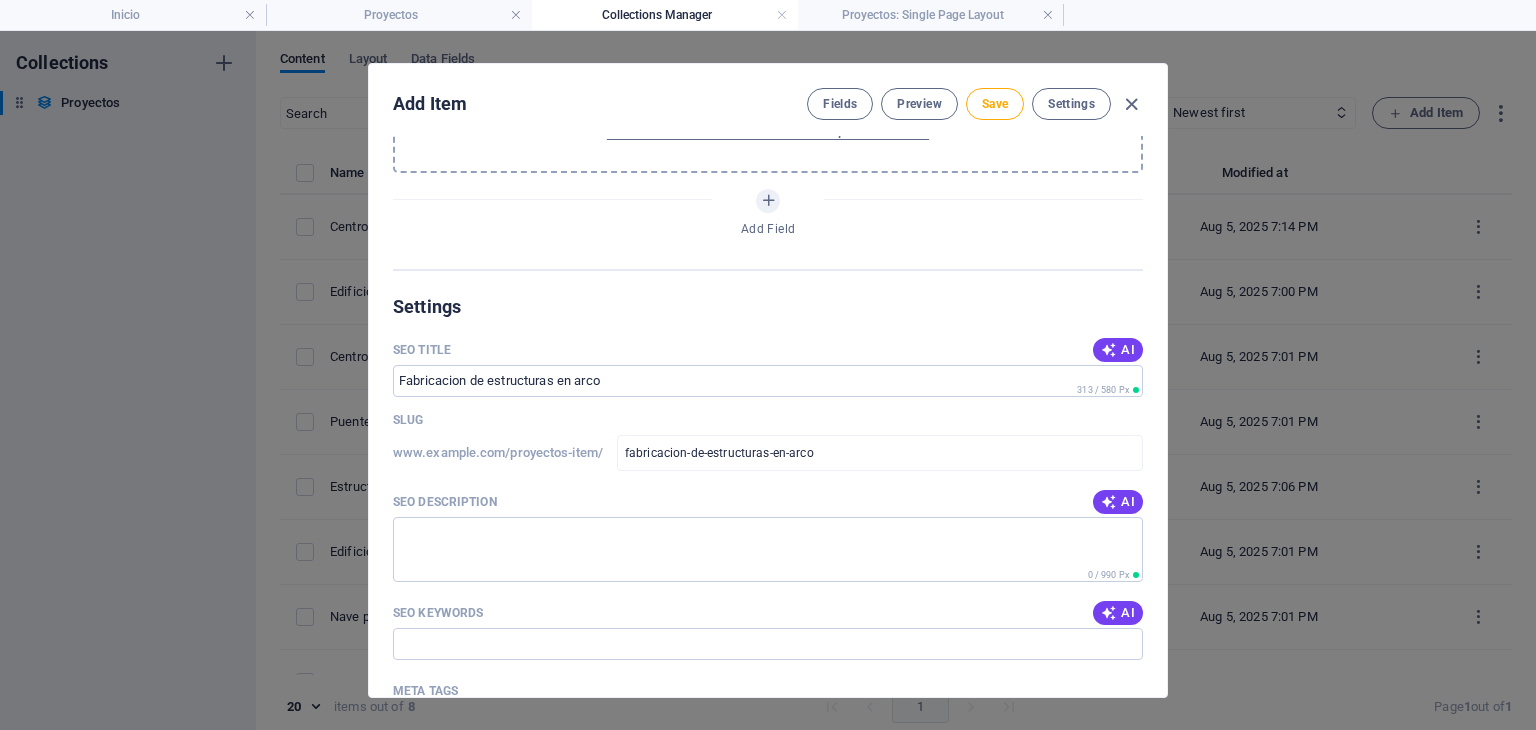scroll, scrollTop: 1333, scrollLeft: 0, axis: vertical 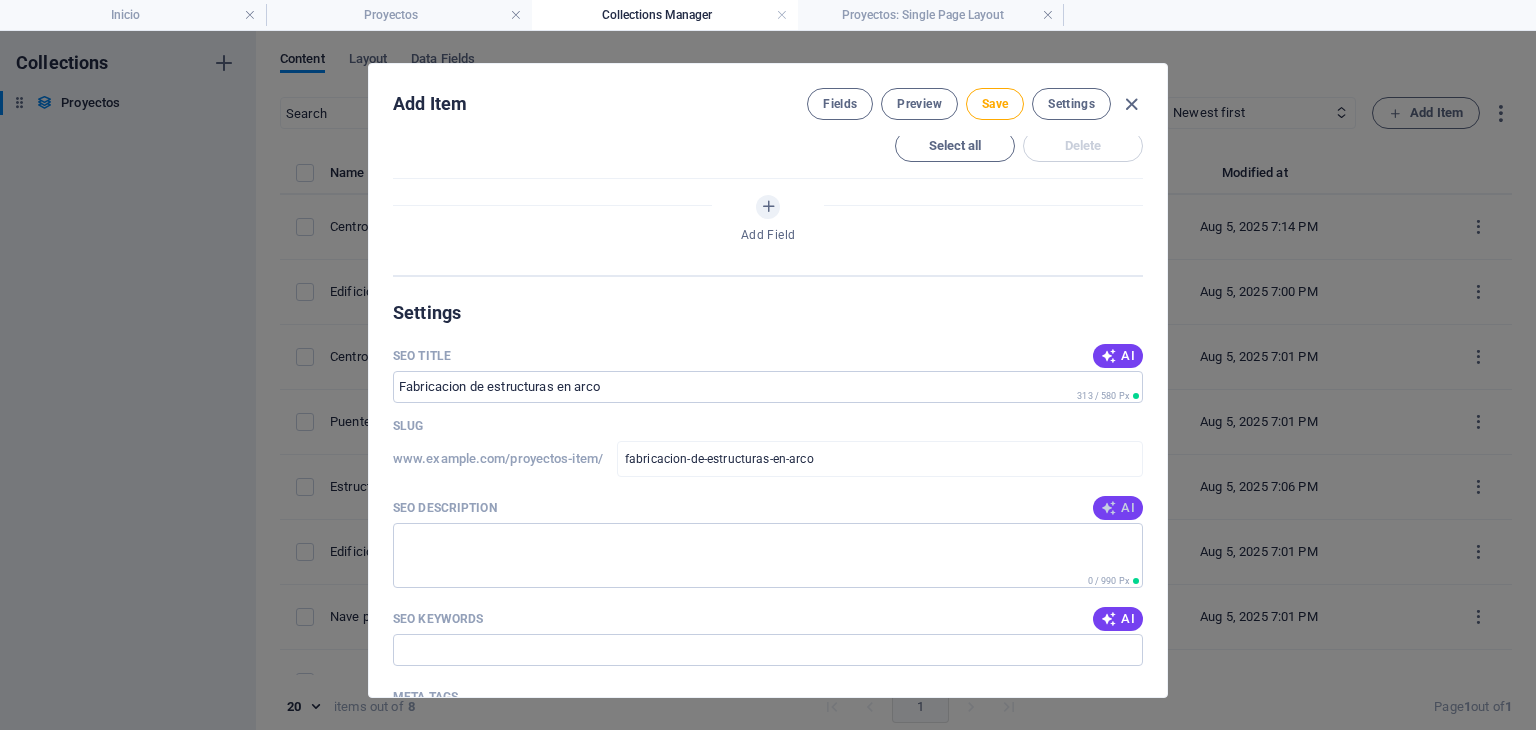 click on "AI" at bounding box center (1118, 508) 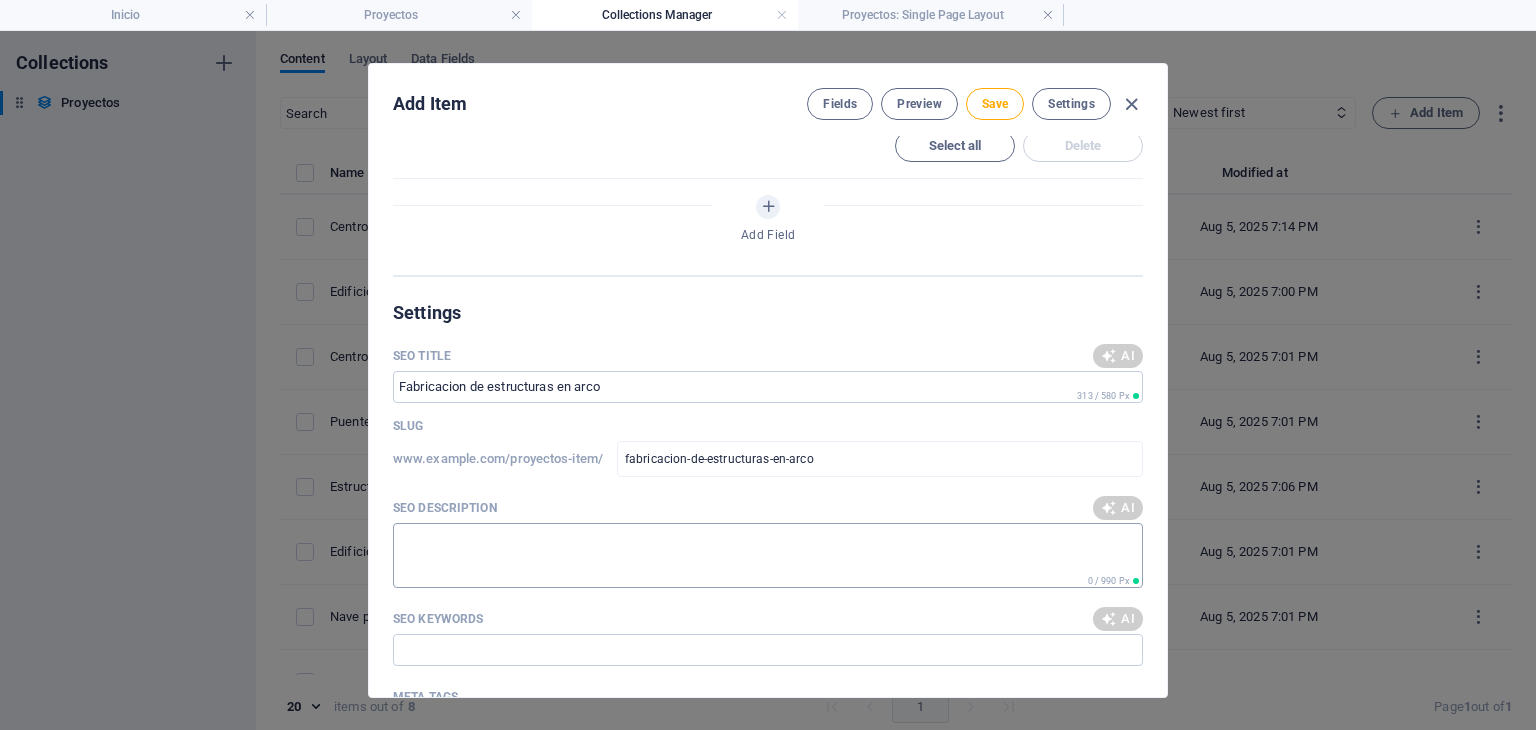 scroll, scrollTop: 1500, scrollLeft: 0, axis: vertical 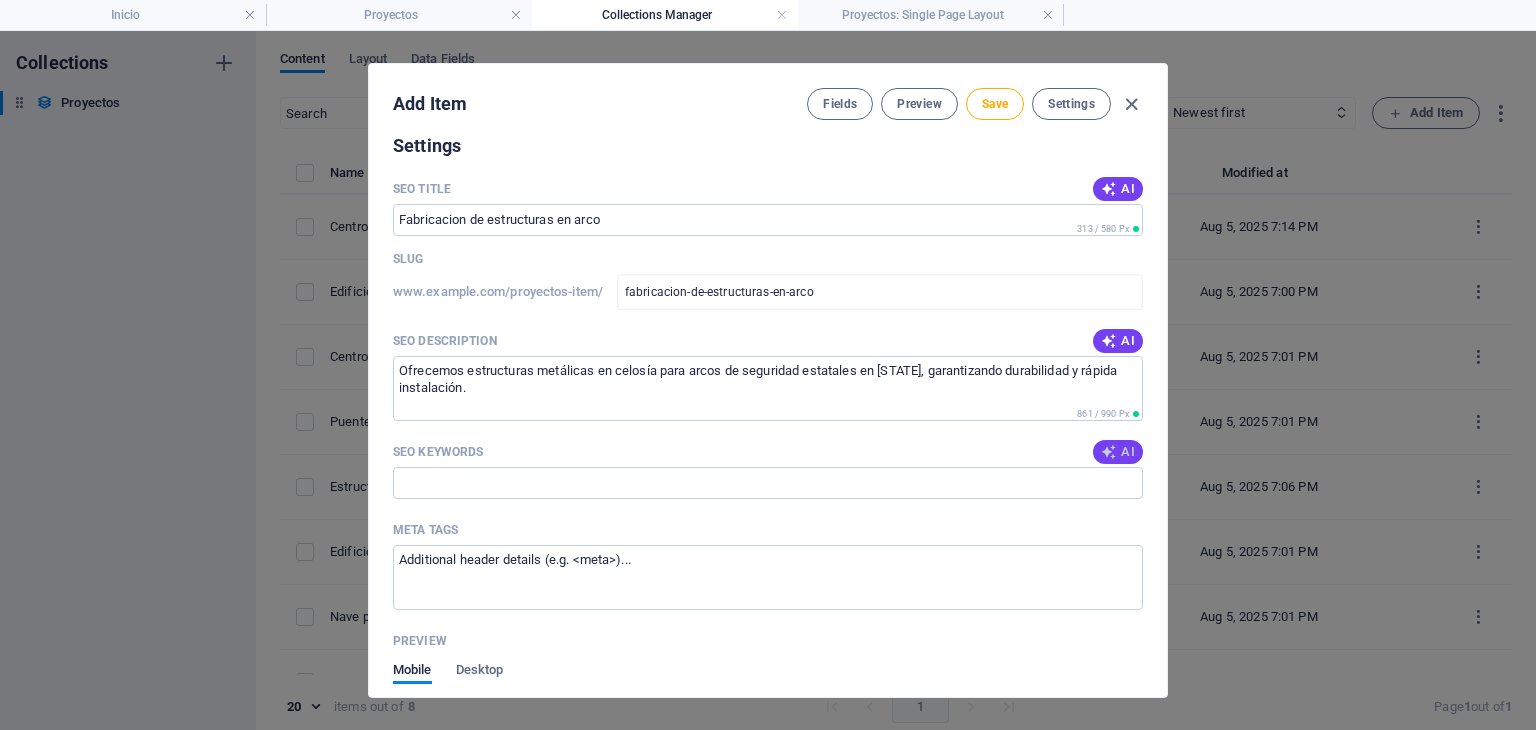 click on "AI" at bounding box center [1118, 452] 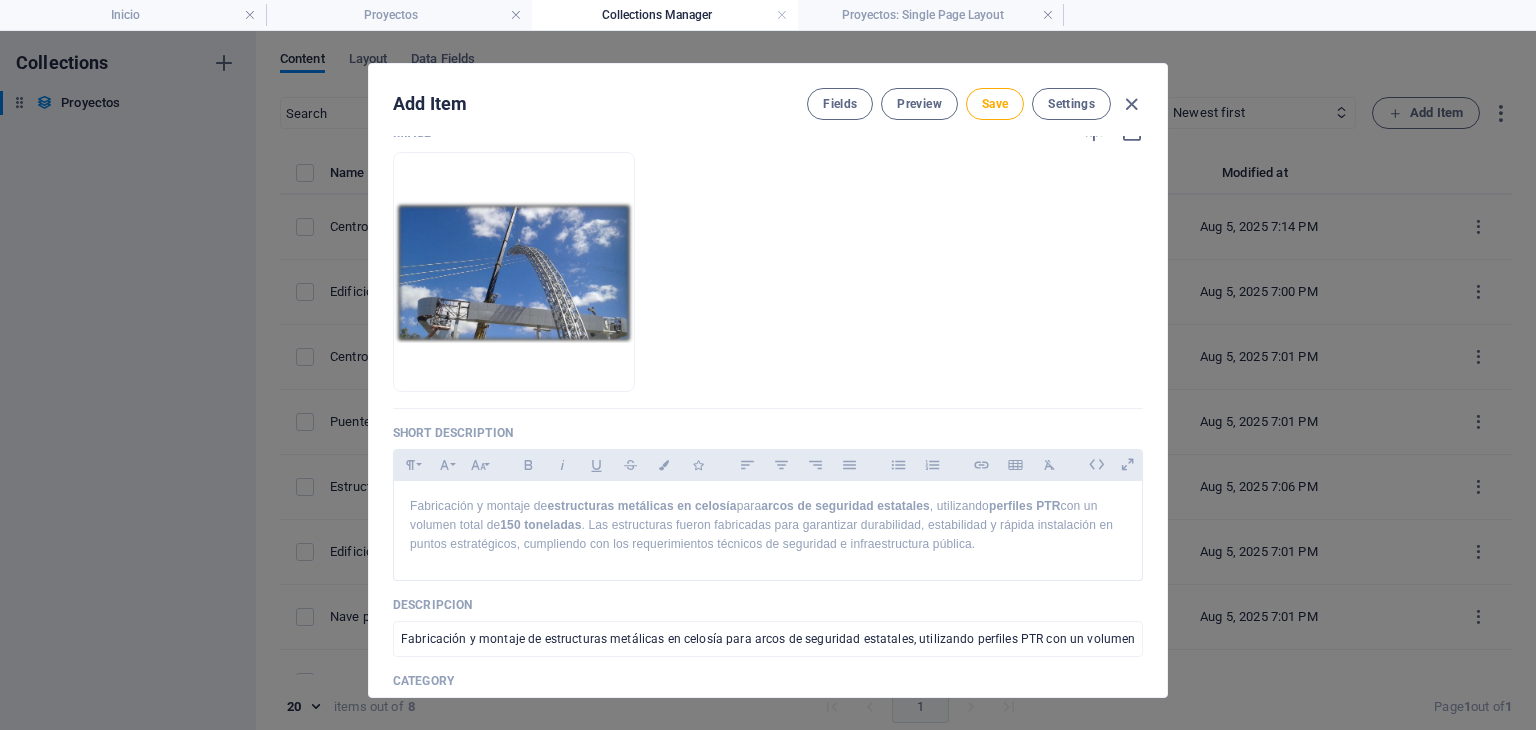 scroll, scrollTop: 333, scrollLeft: 0, axis: vertical 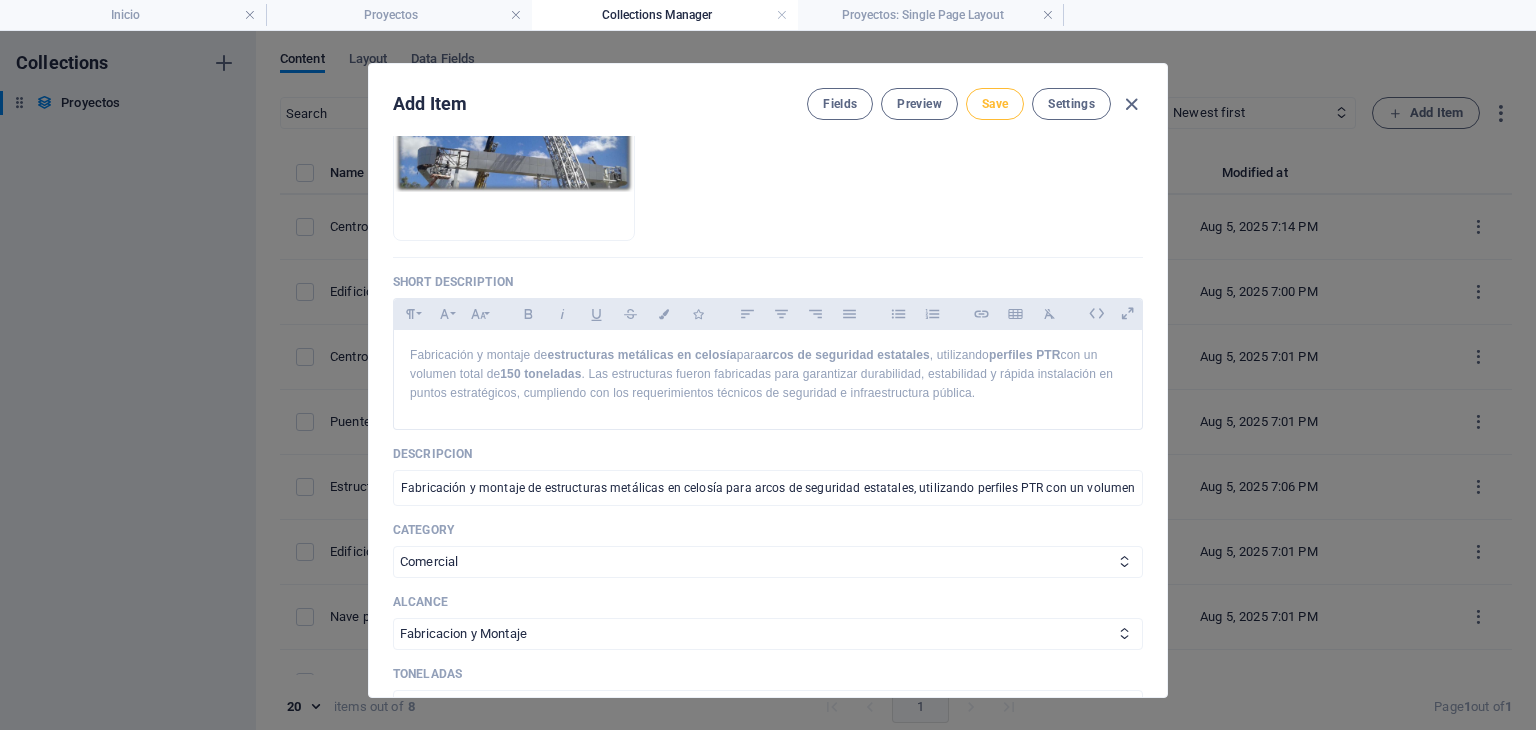 click on "Save" at bounding box center [995, 104] 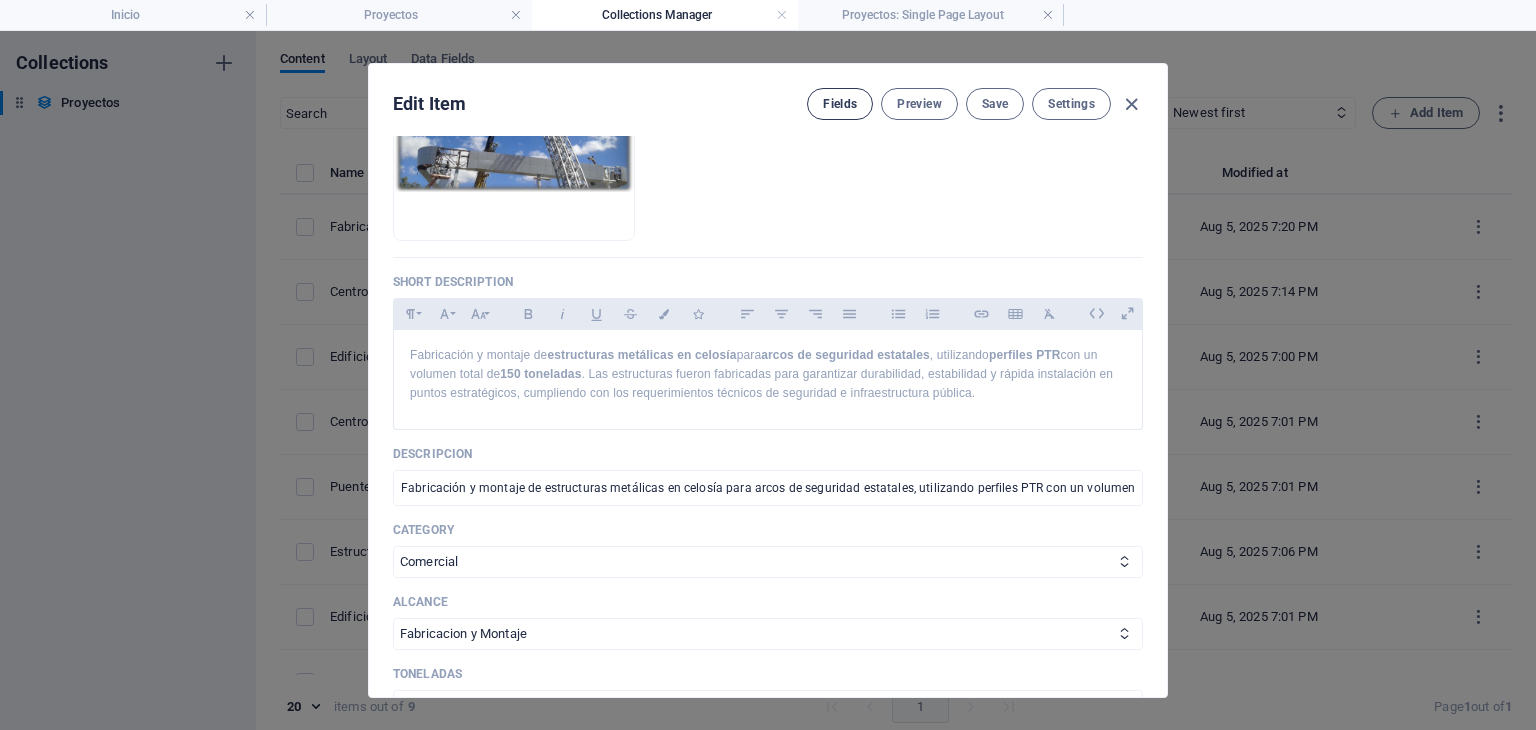 click on "Fields" at bounding box center [840, 104] 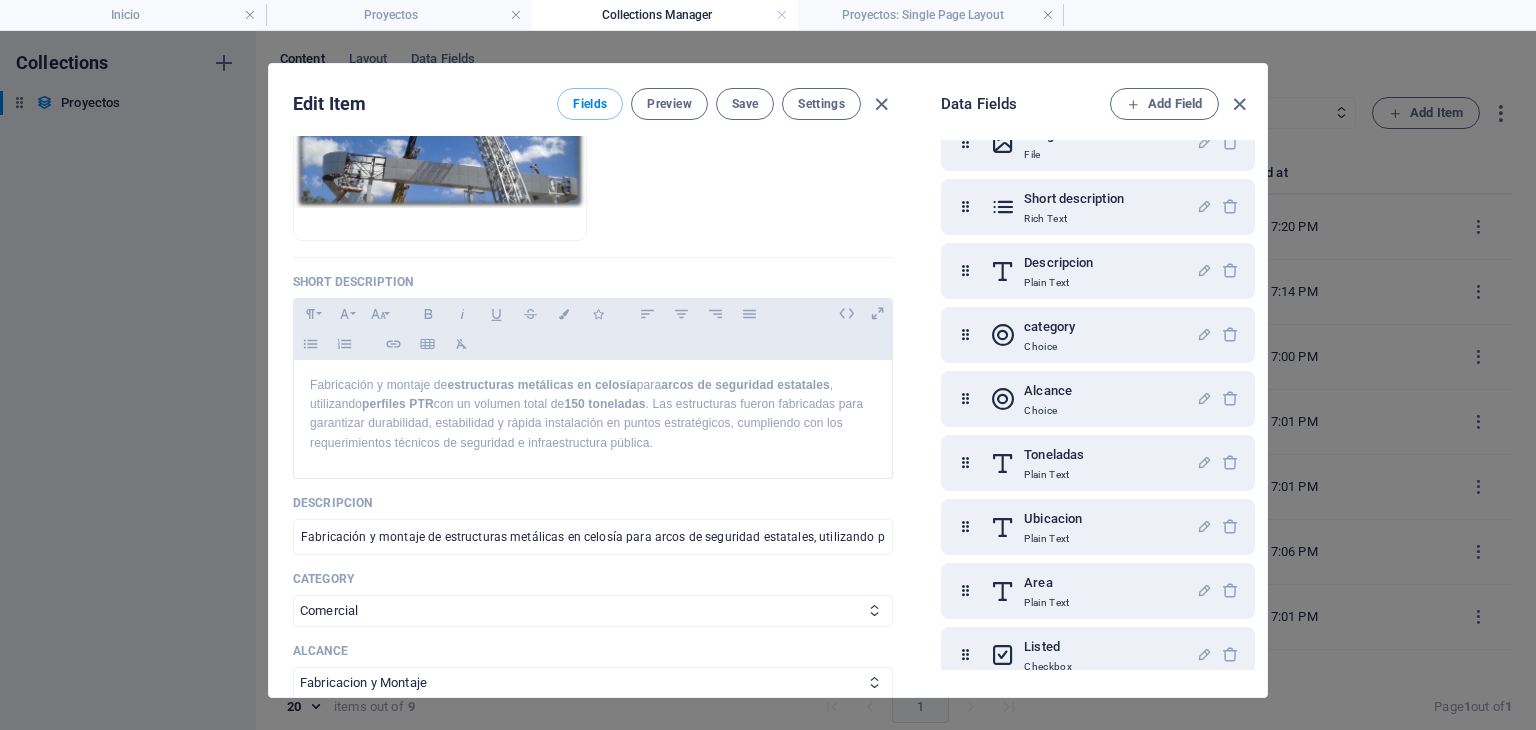 scroll, scrollTop: 166, scrollLeft: 0, axis: vertical 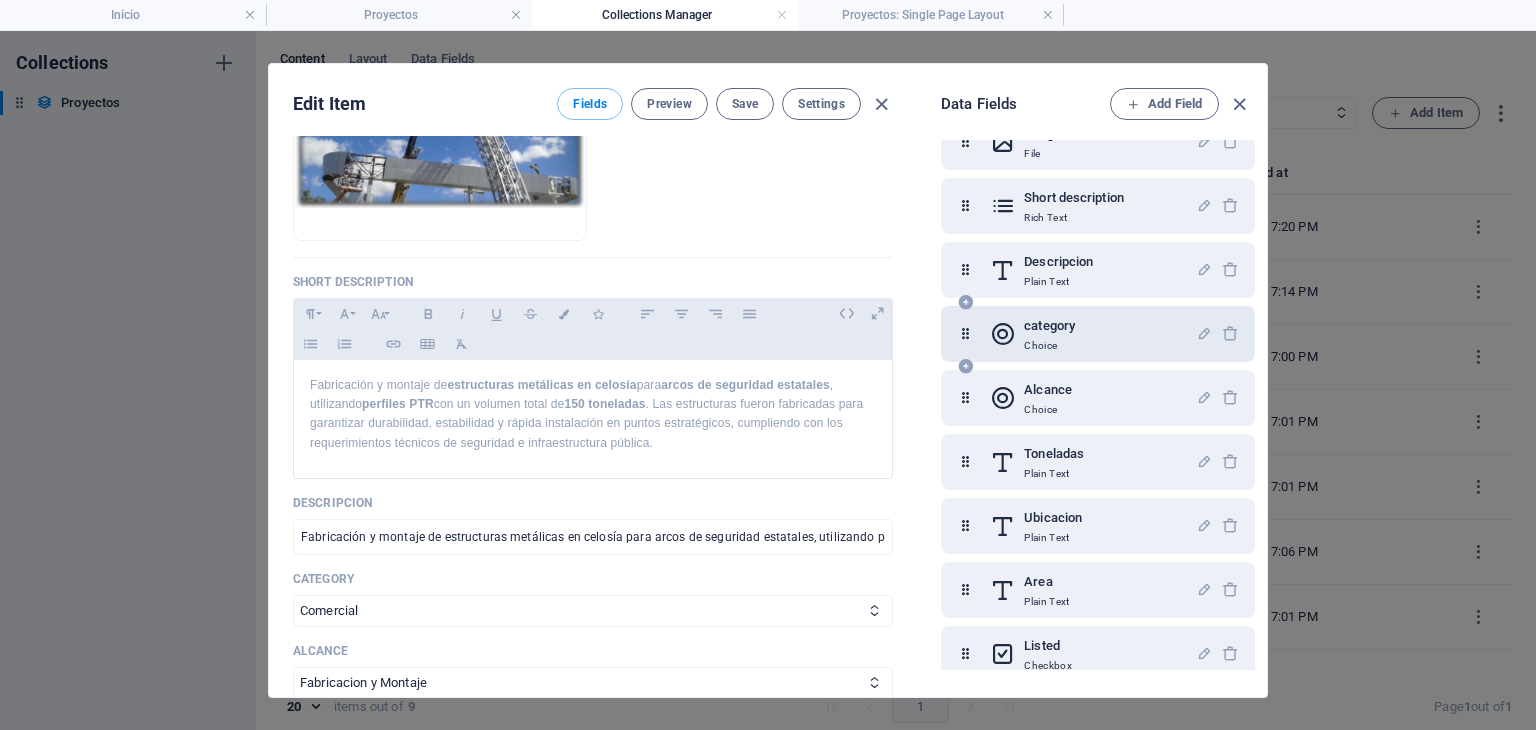 click on "category Choice" at bounding box center [1093, 334] 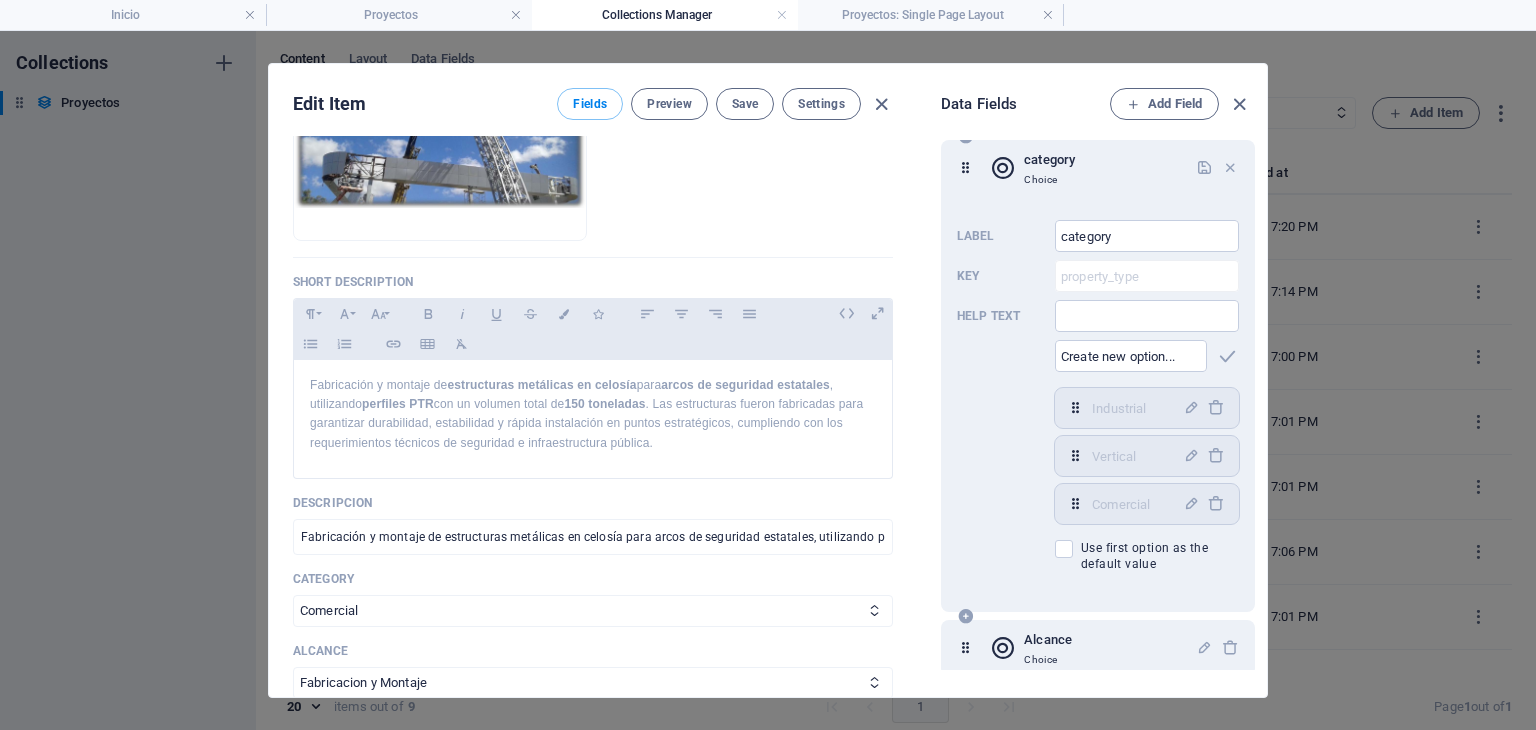 scroll, scrollTop: 333, scrollLeft: 0, axis: vertical 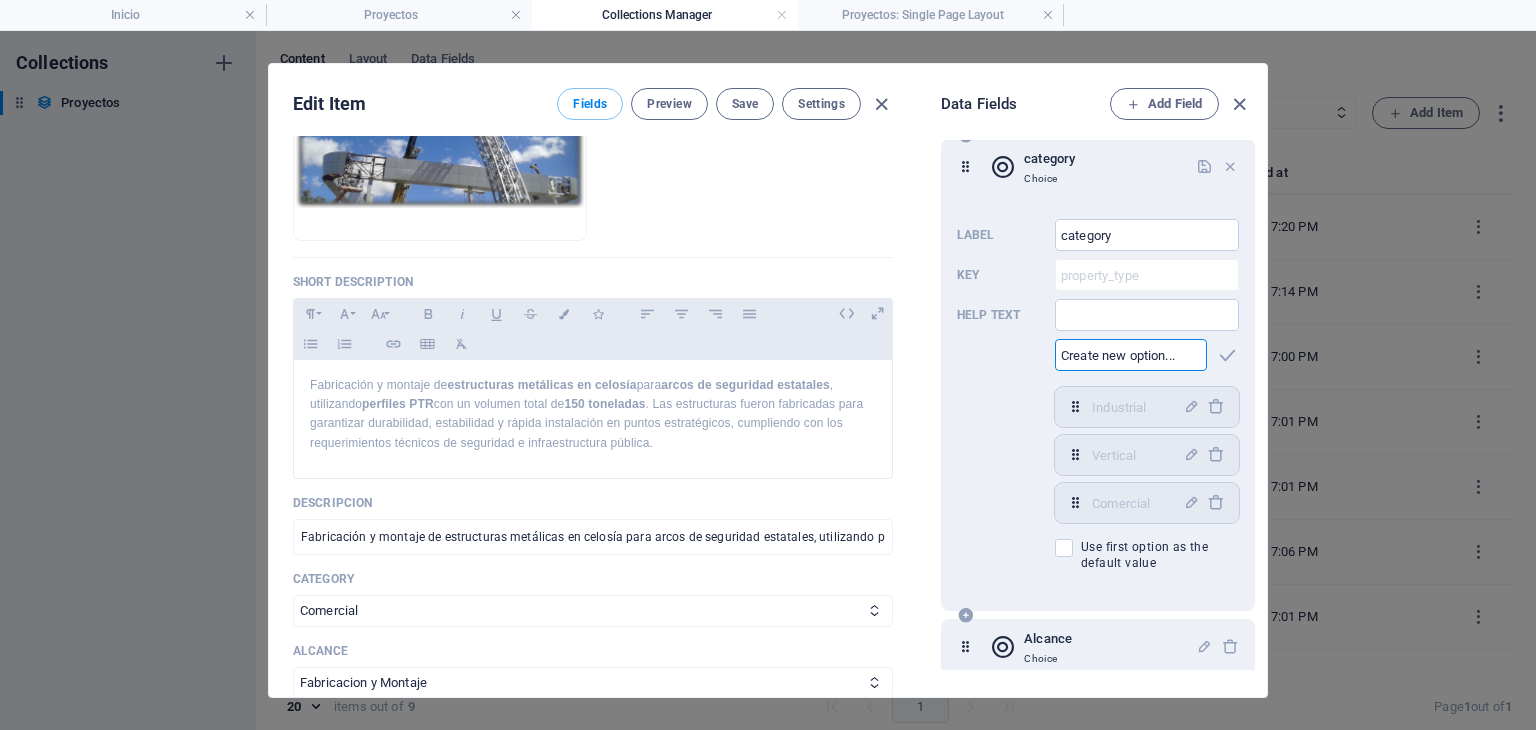 click at bounding box center [1131, 355] 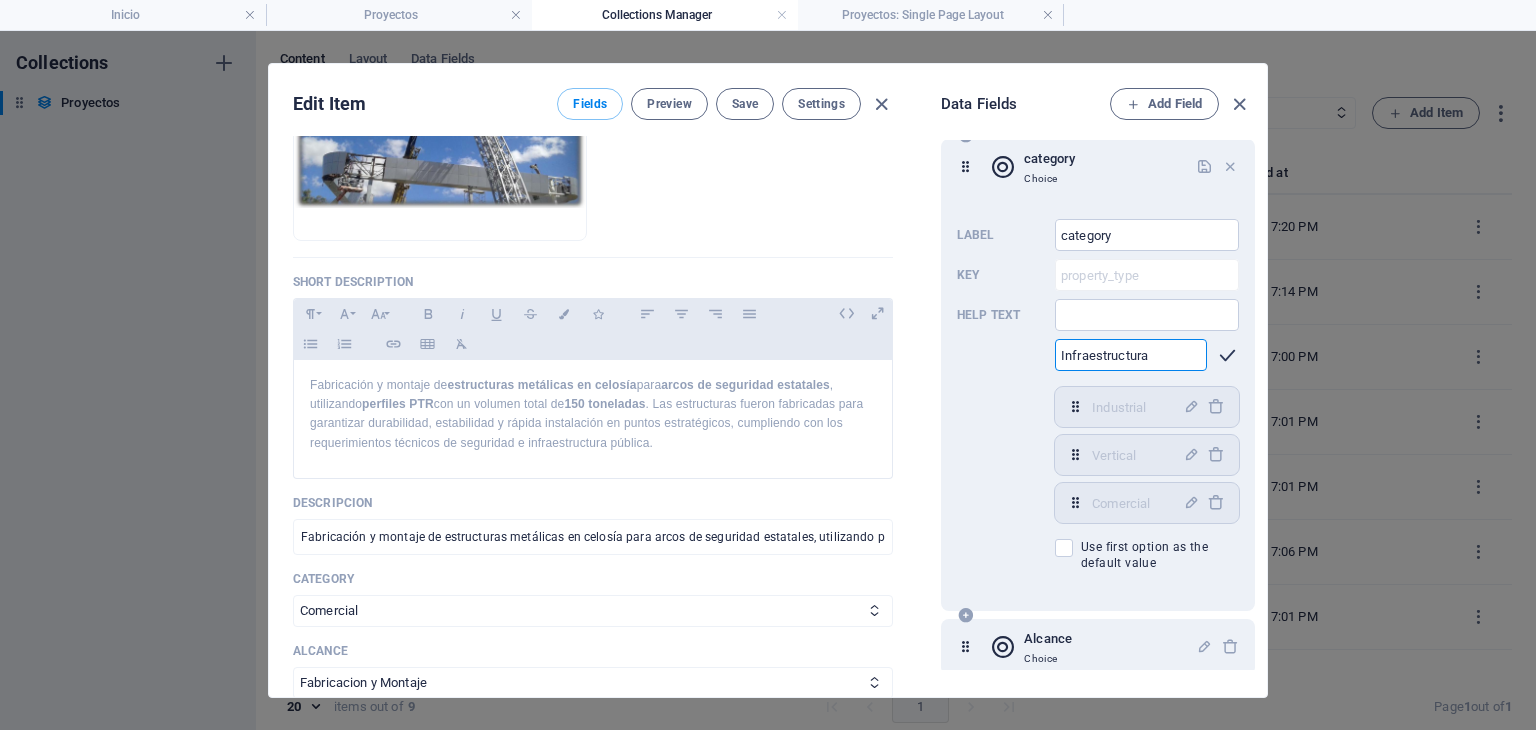 click at bounding box center (1227, 355) 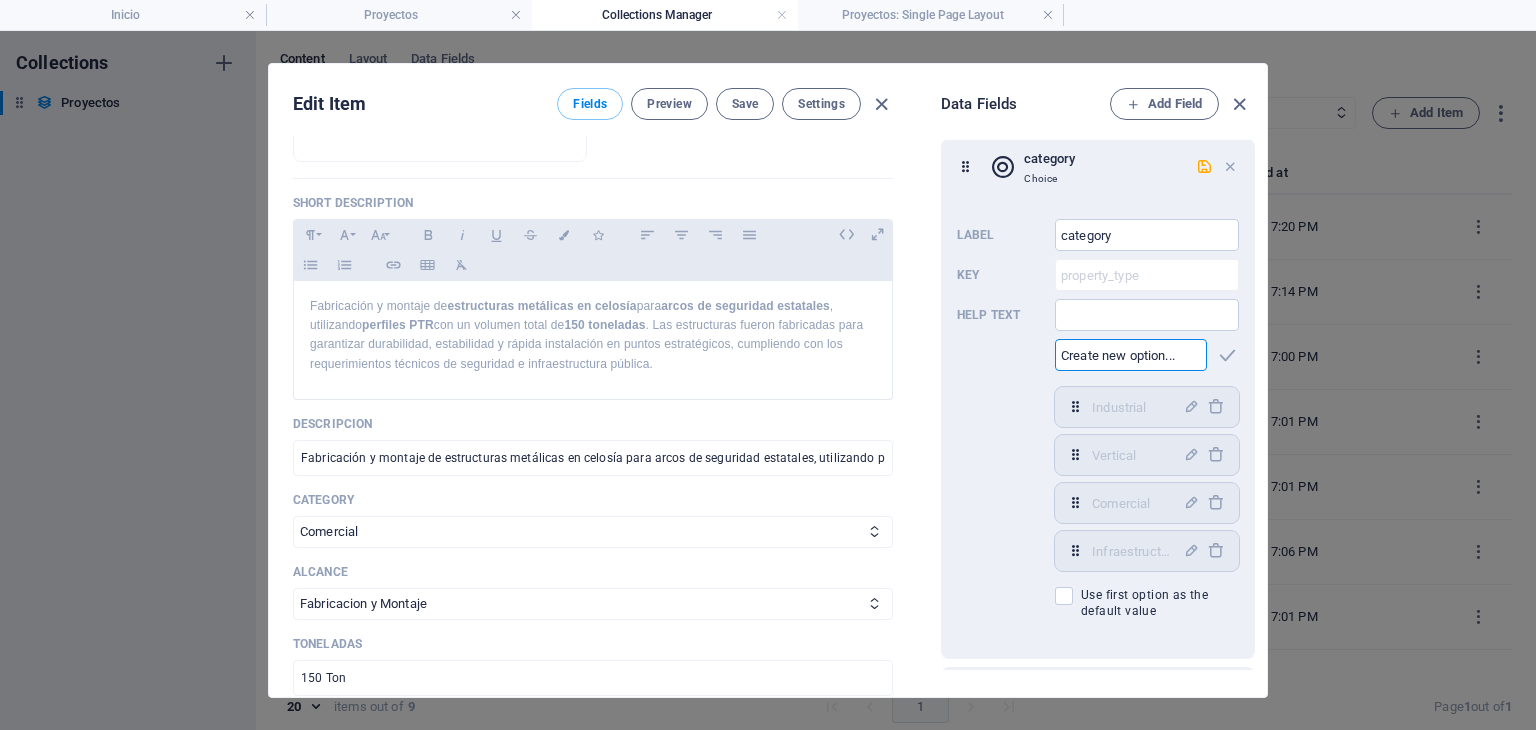 scroll, scrollTop: 500, scrollLeft: 0, axis: vertical 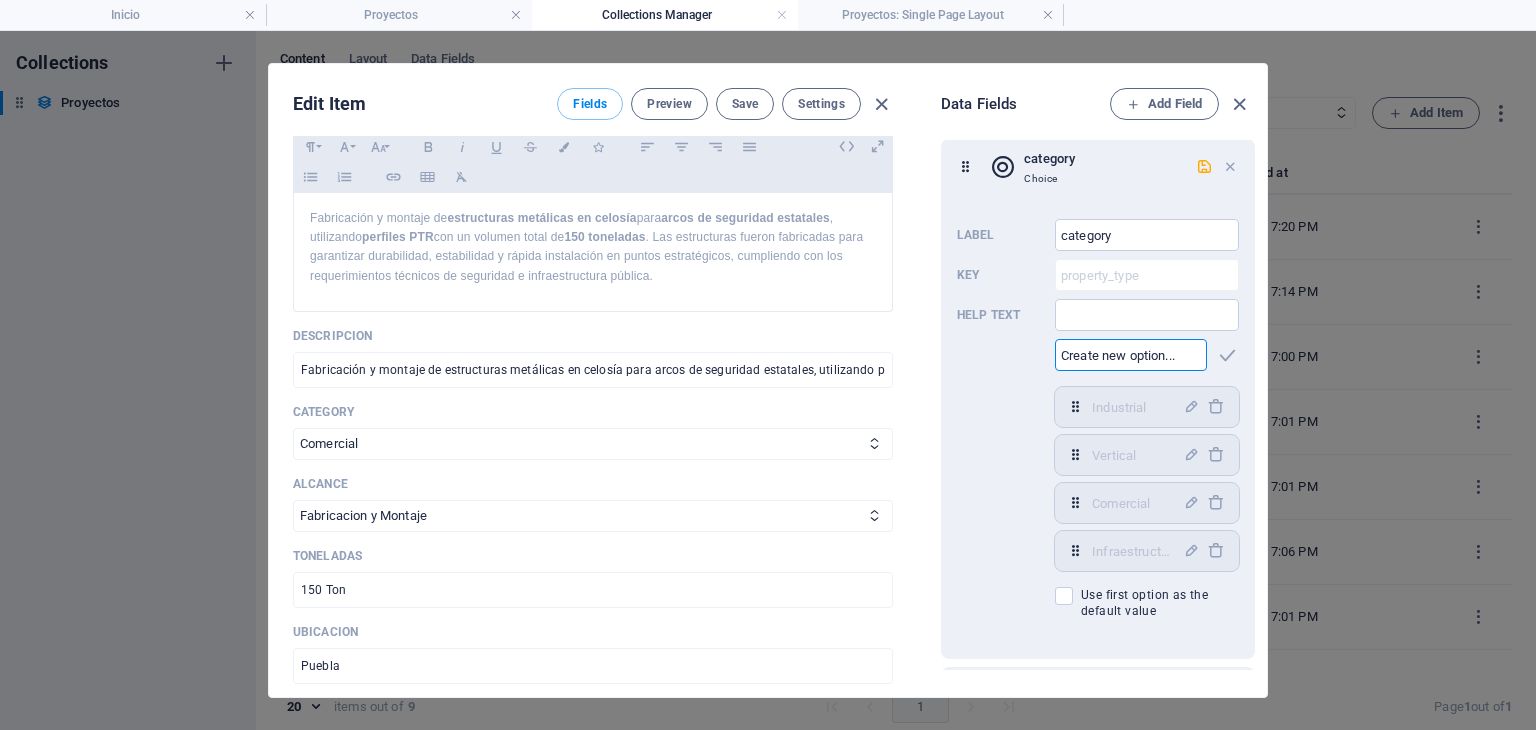 click on "category Industrial Vertical Comercial" at bounding box center (593, 432) 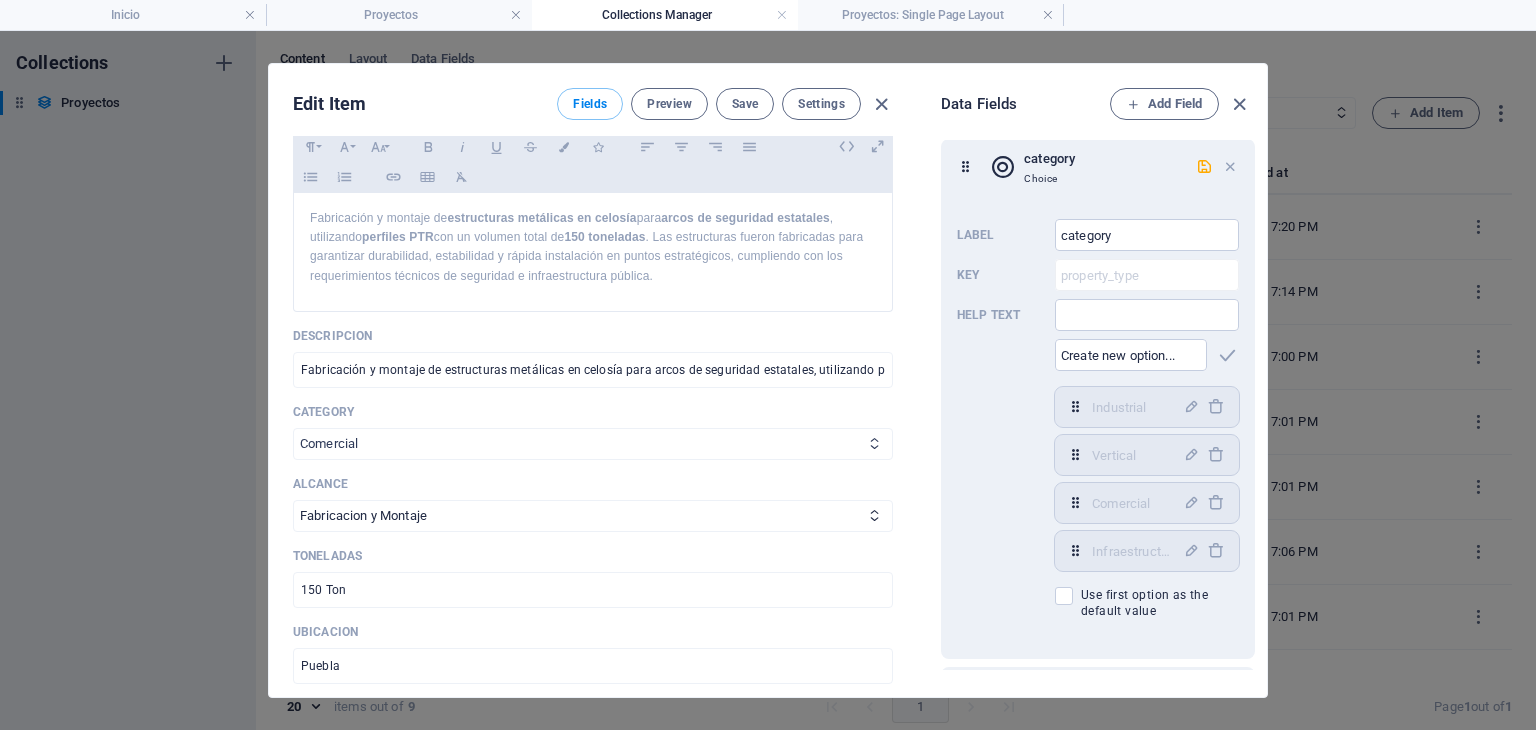 click on "Industrial Vertical Comercial" at bounding box center [593, 444] 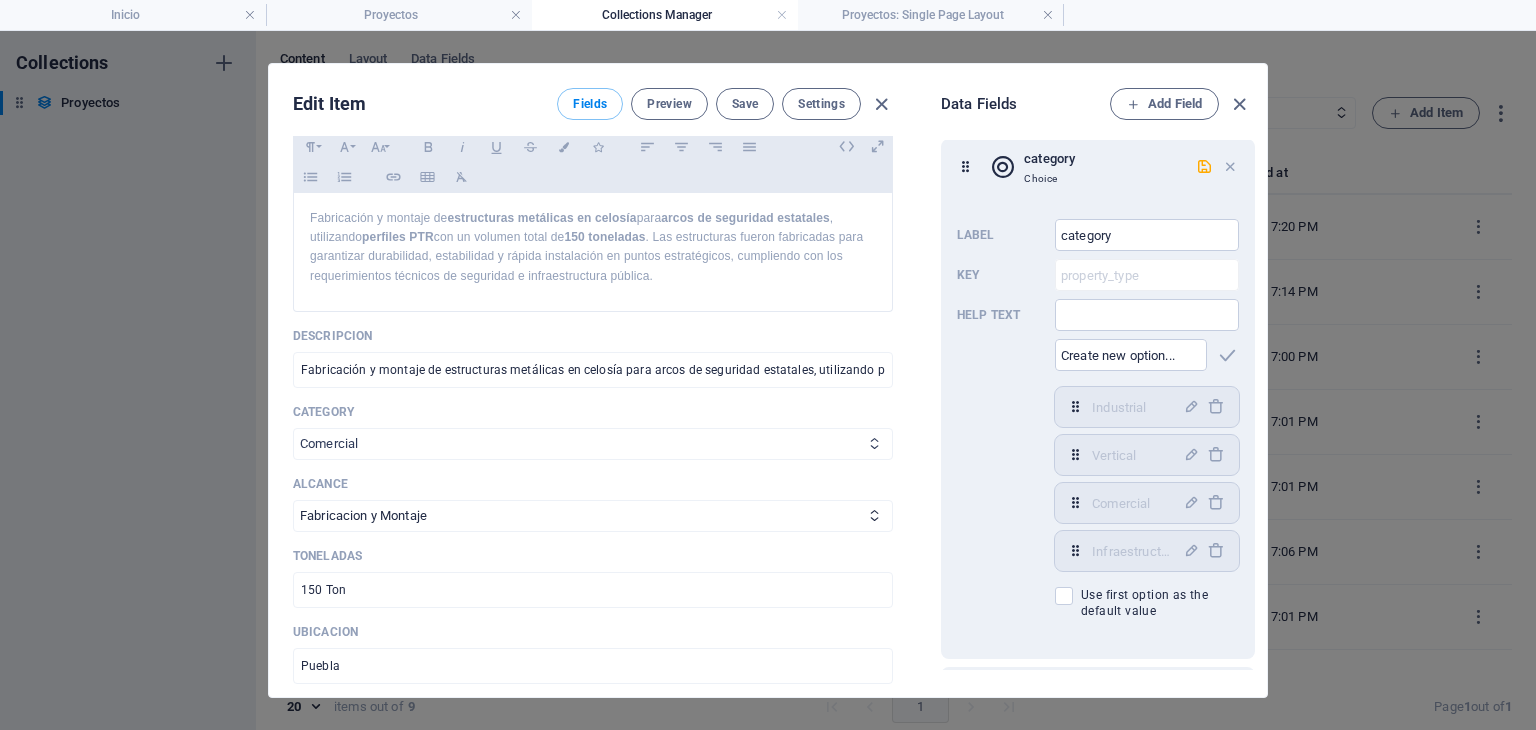 drag, startPoint x: 648, startPoint y: 435, endPoint x: 675, endPoint y: 428, distance: 27.89265 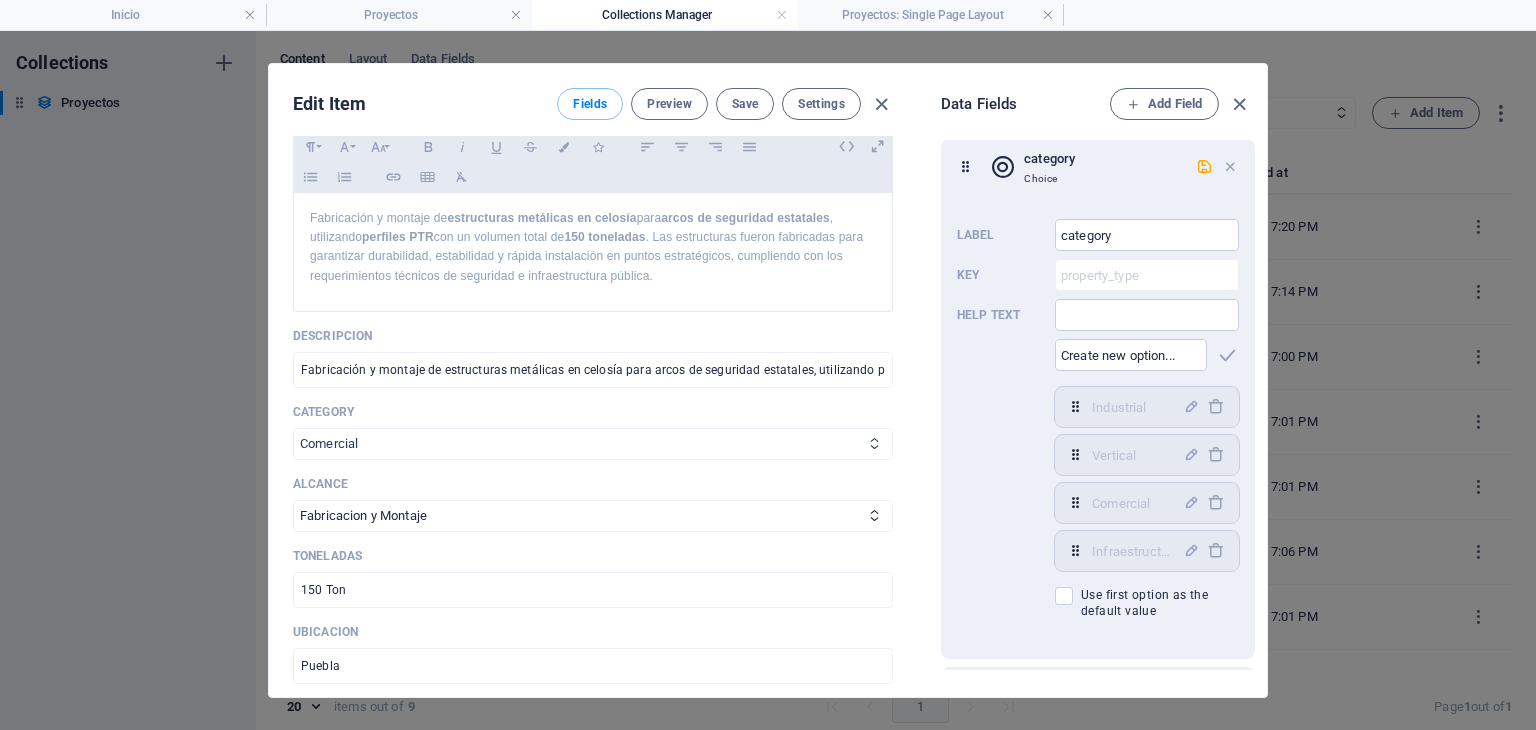 click on "Industrial Vertical Comercial" at bounding box center [593, 444] 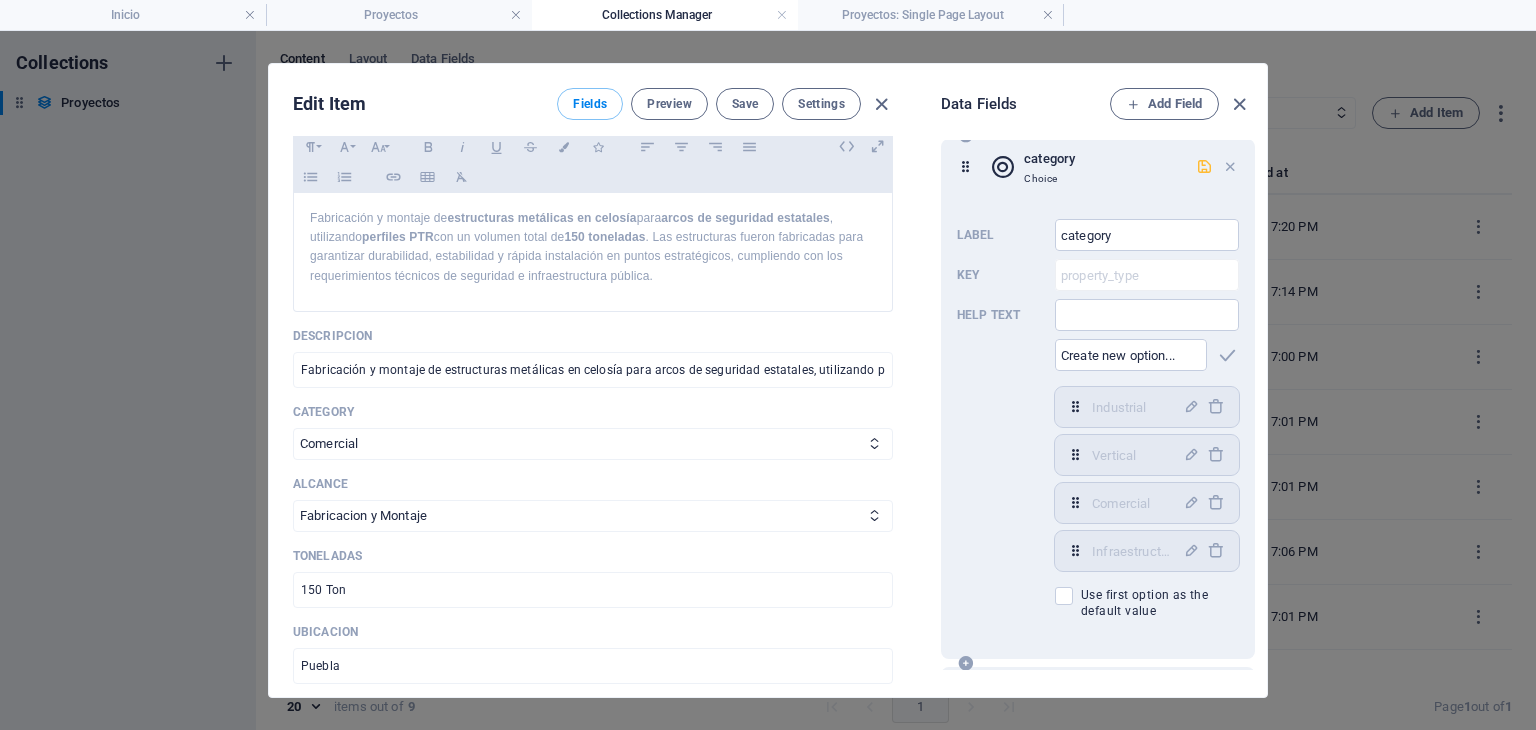 click at bounding box center (1204, 166) 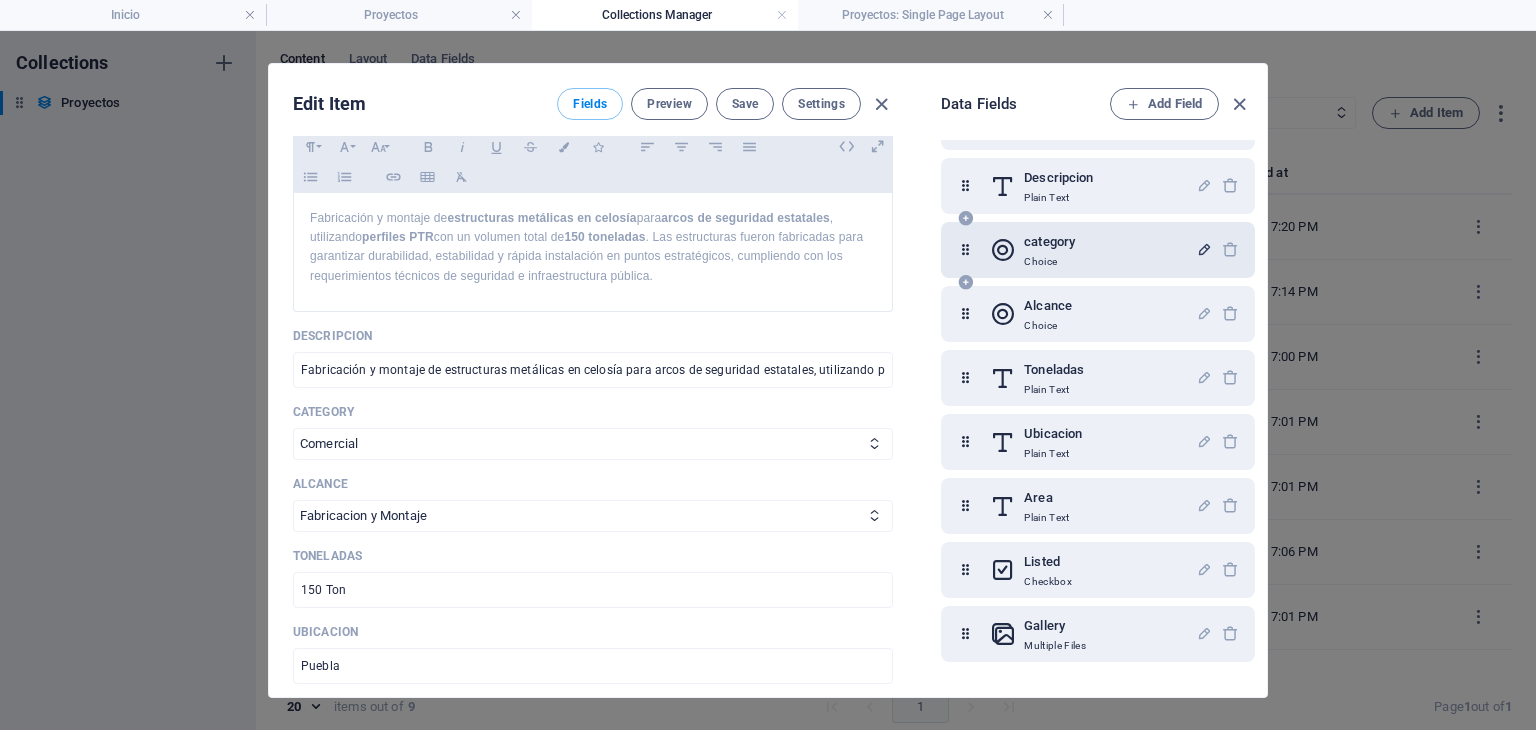 scroll, scrollTop: 249, scrollLeft: 0, axis: vertical 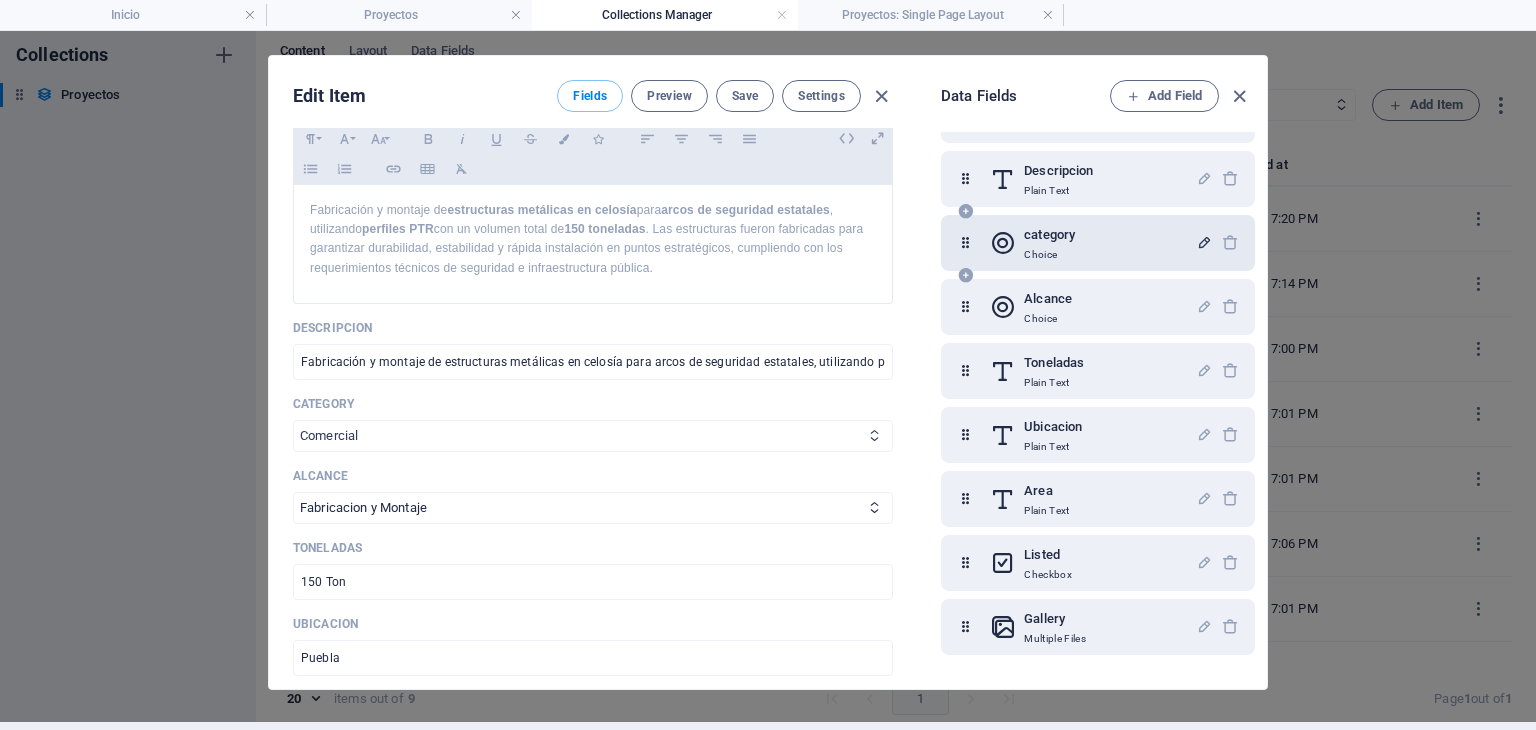 click on "Industrial Vertical Comercial Infraestructura" at bounding box center (593, 436) 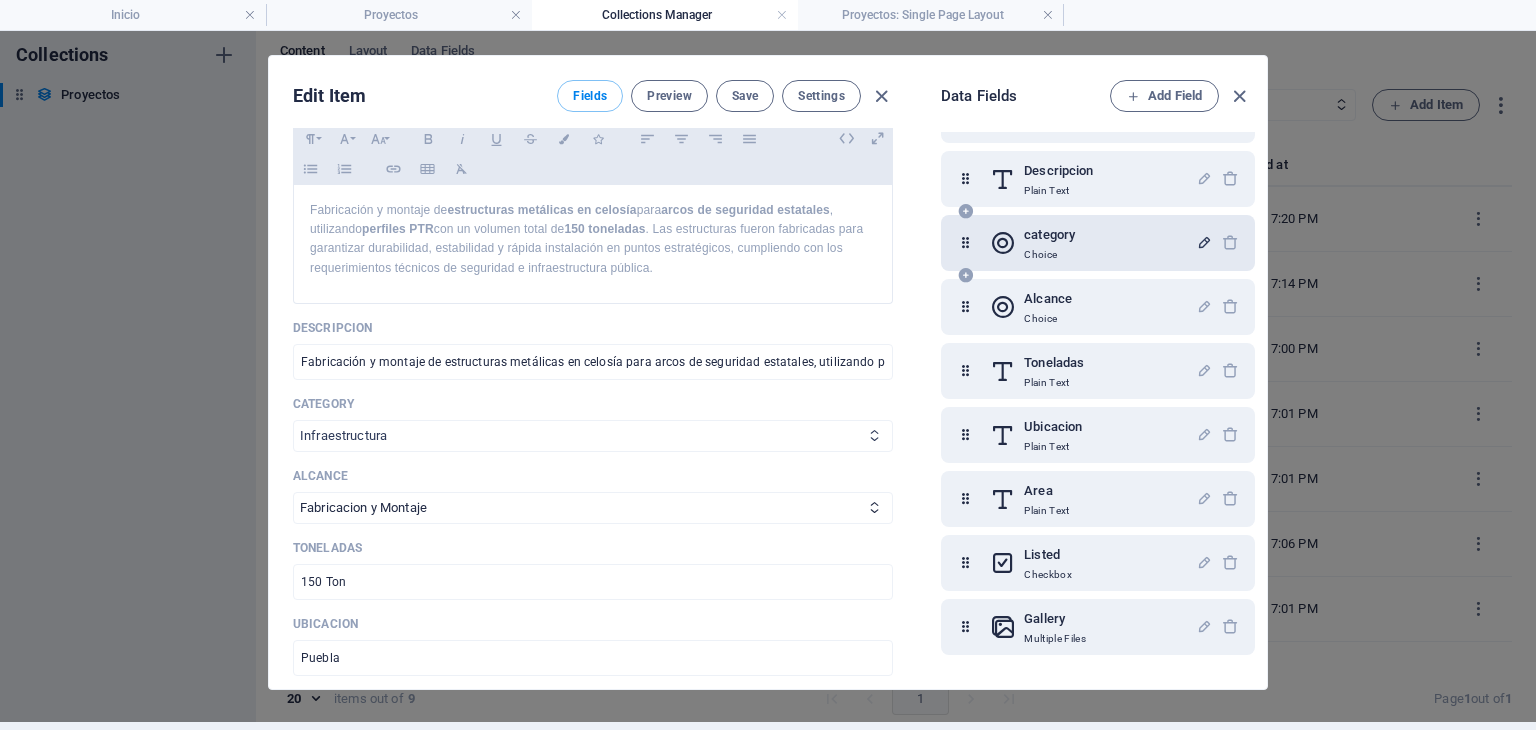click on "Industrial Vertical Comercial Infraestructura" at bounding box center (593, 436) 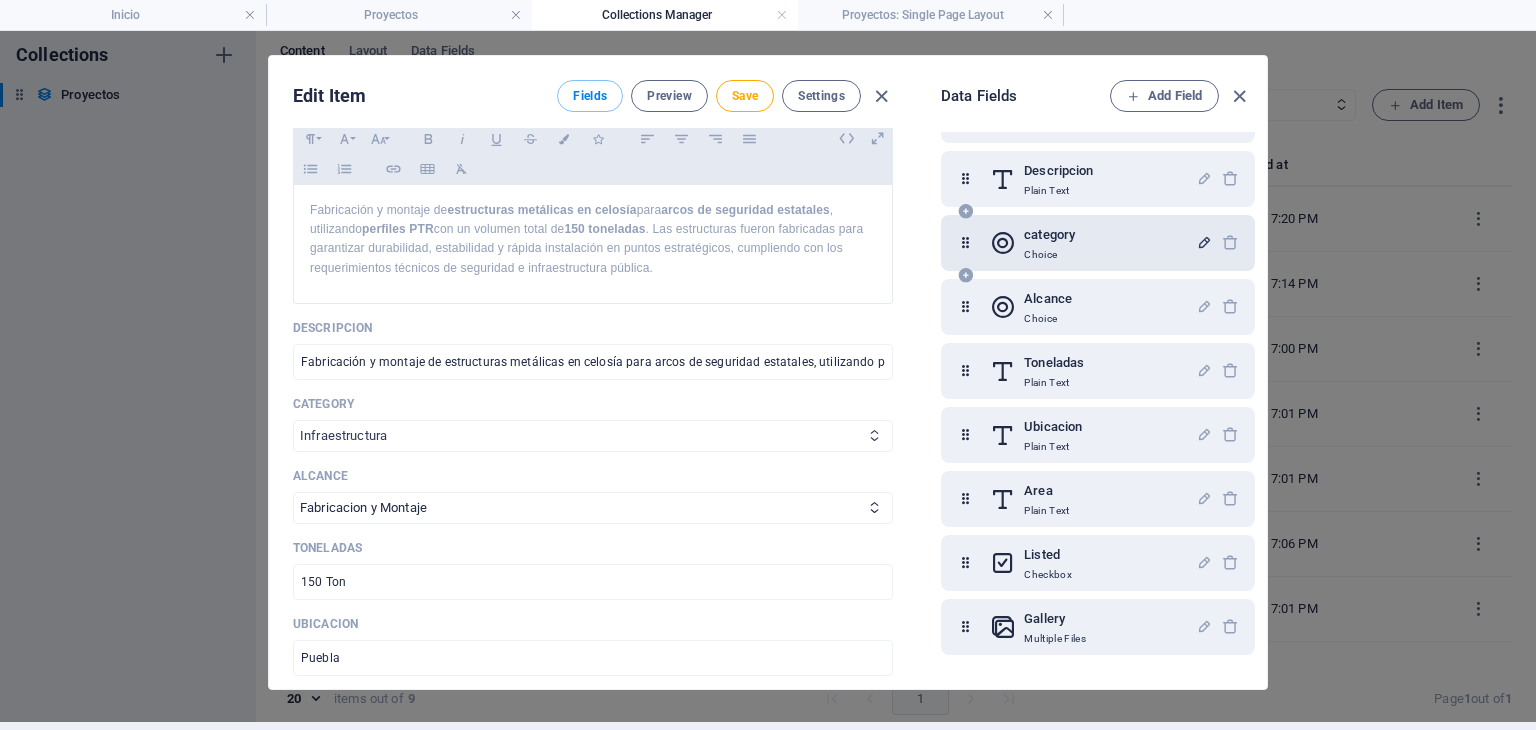 click on "Industrial Vertical Comercial Infraestructura" at bounding box center (593, 436) 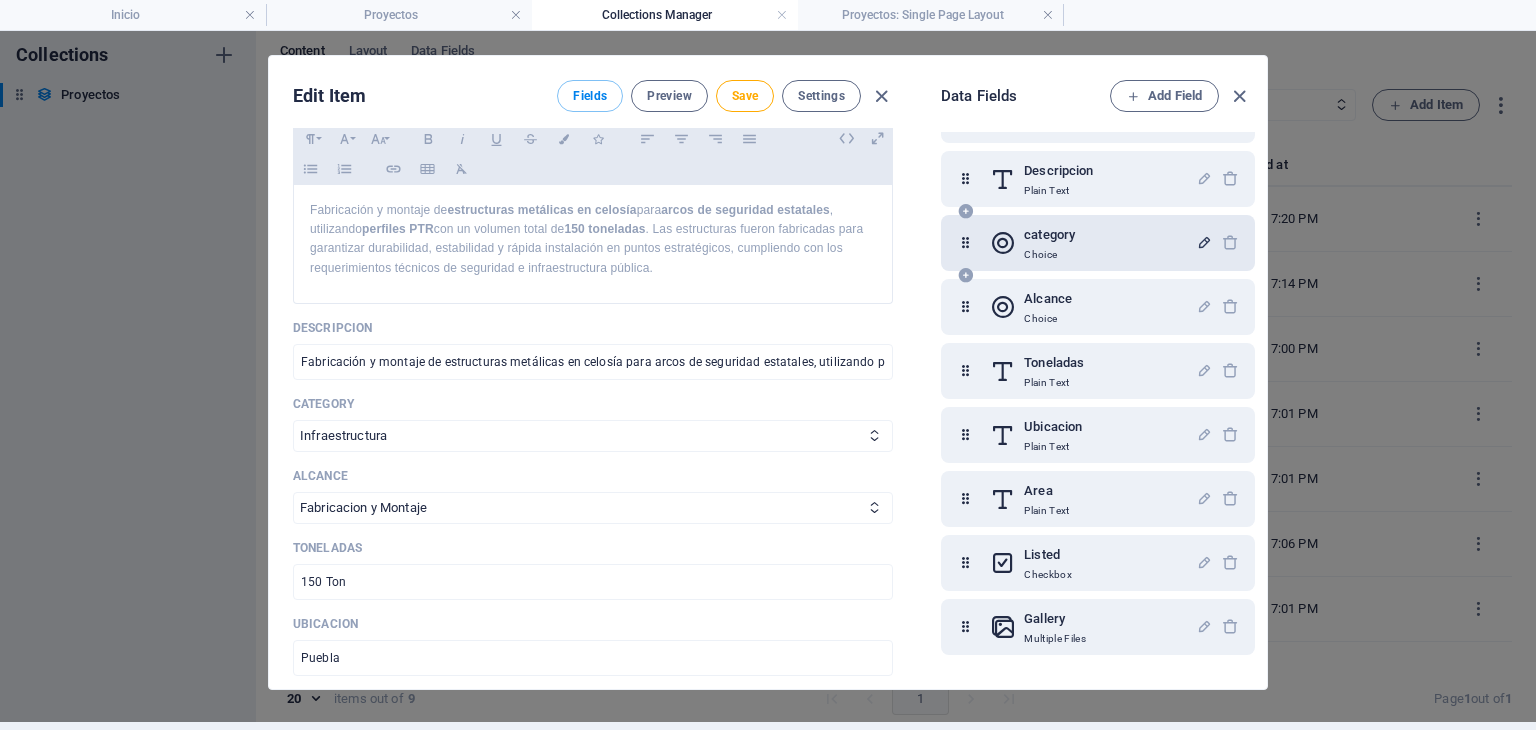 click on "Industrial Vertical Comercial Infraestructura" at bounding box center [593, 436] 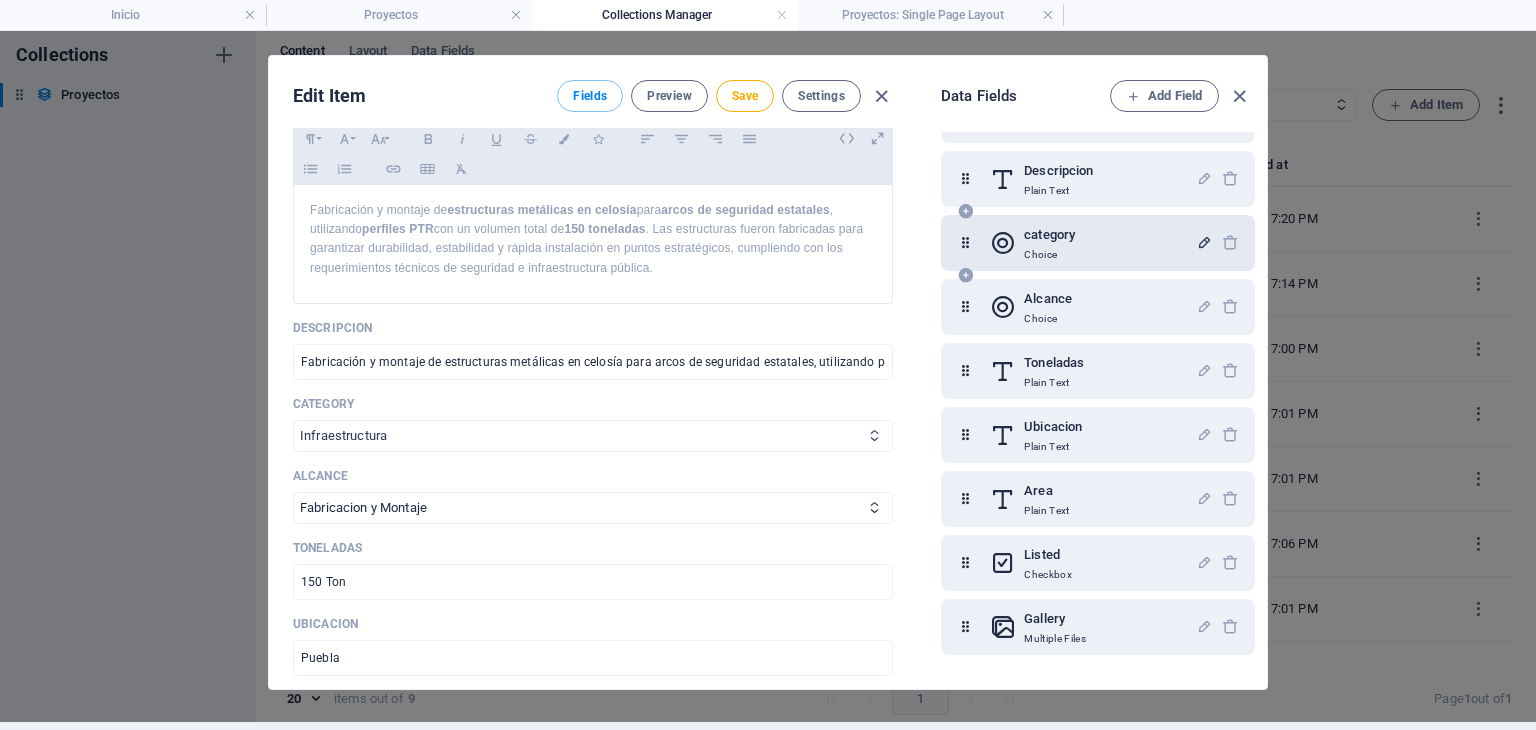 click on "Industrial Vertical Comercial Infraestructura" at bounding box center (593, 436) 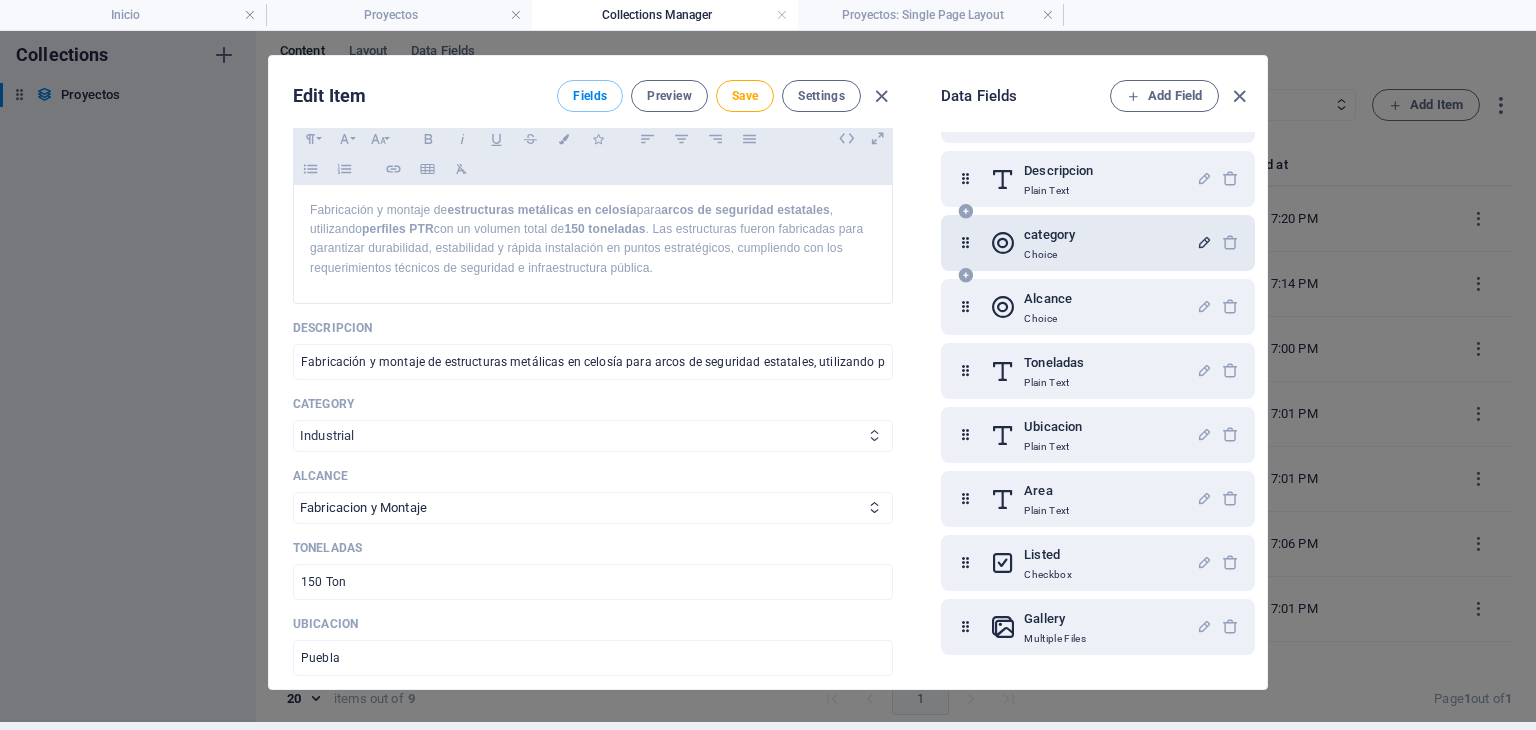 click on "Industrial Vertical Comercial Infraestructura" at bounding box center [593, 436] 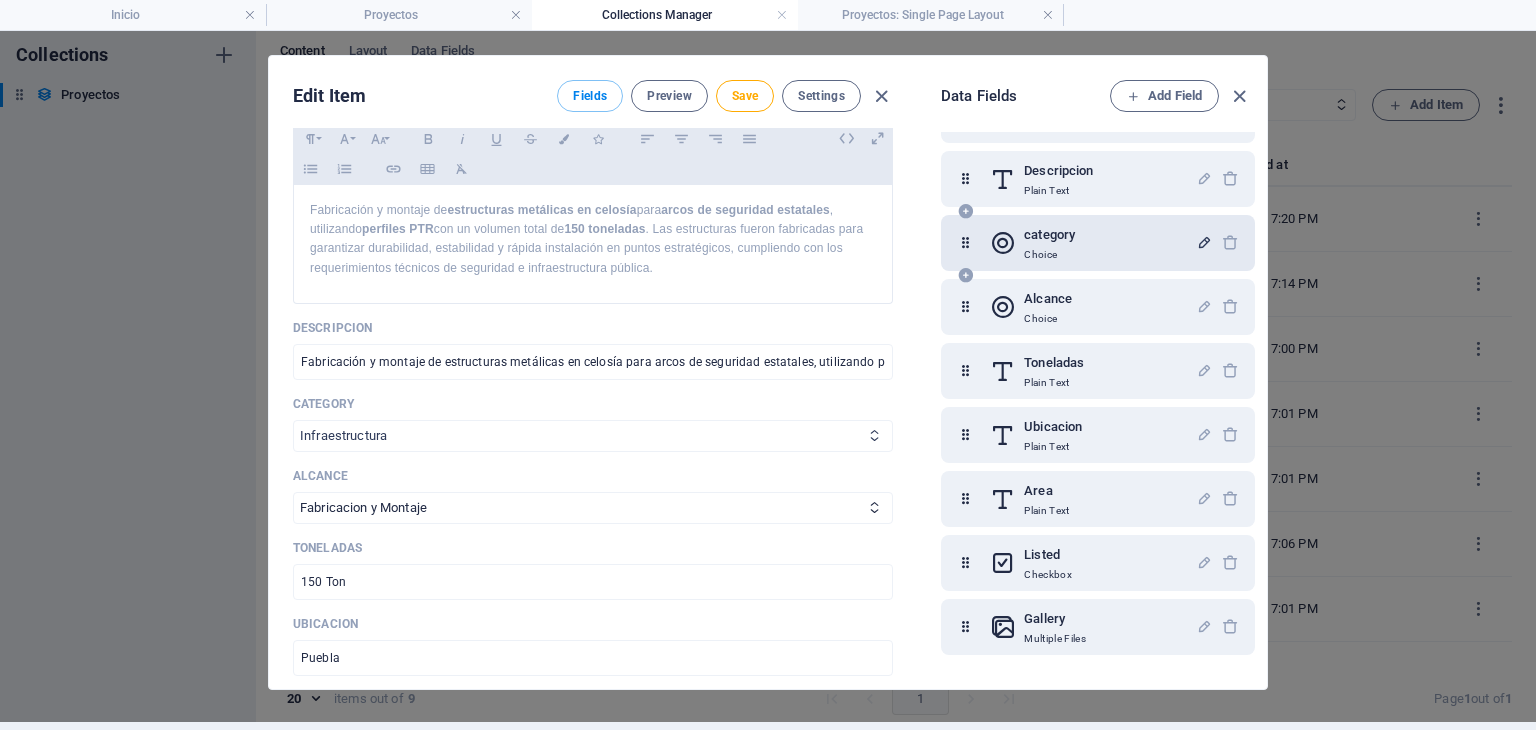 click on "Industrial Vertical Comercial Infraestructura" at bounding box center (593, 436) 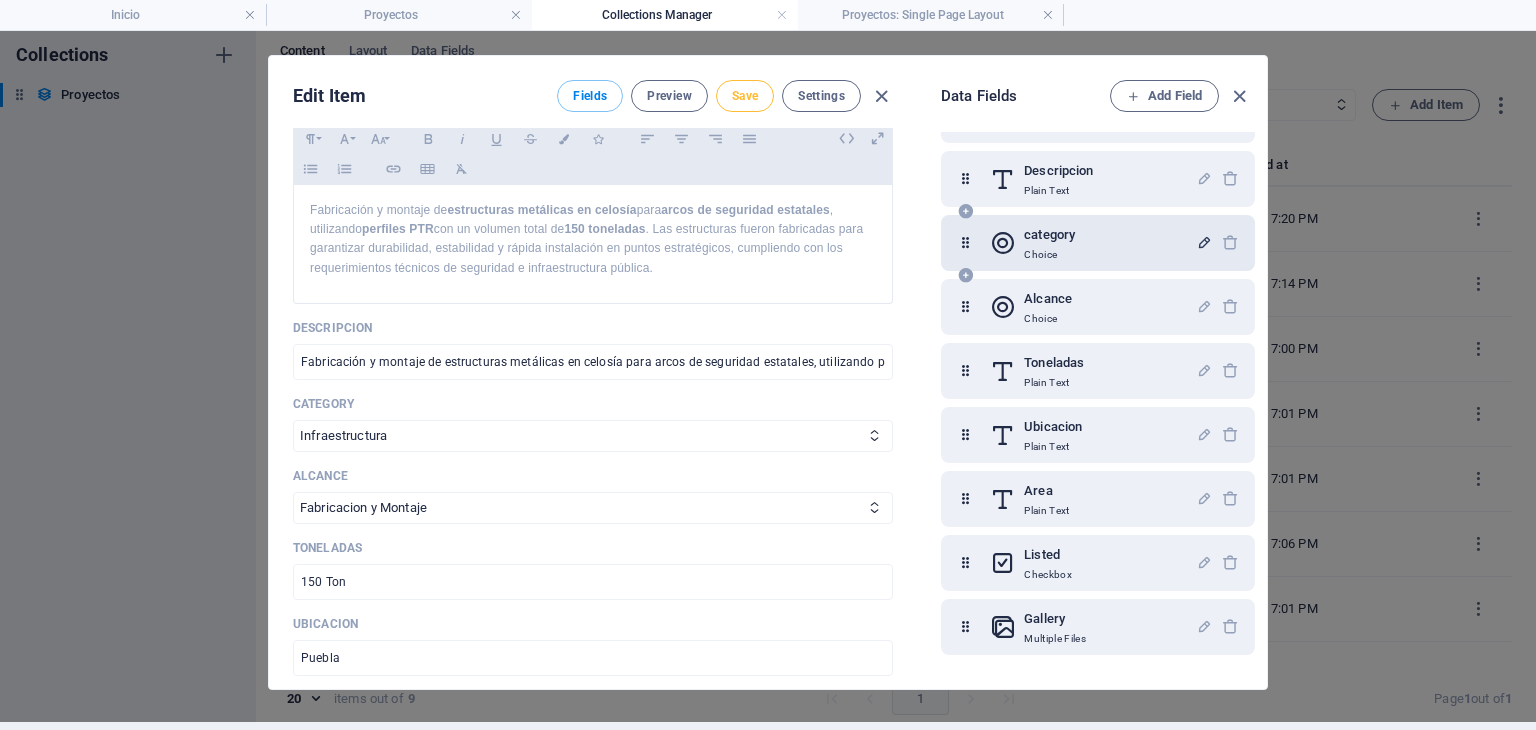 click on "Save" at bounding box center [745, 96] 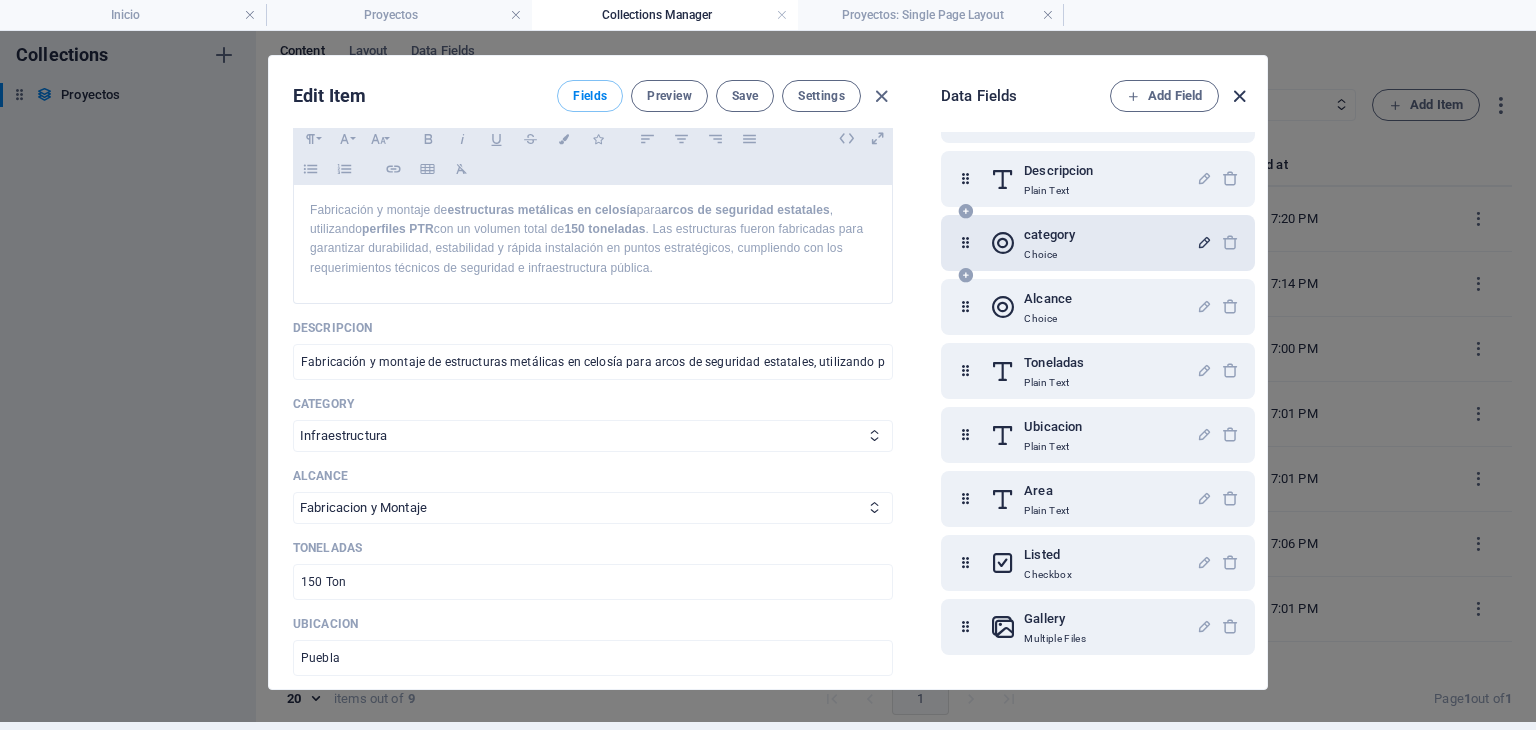 click at bounding box center (1239, 96) 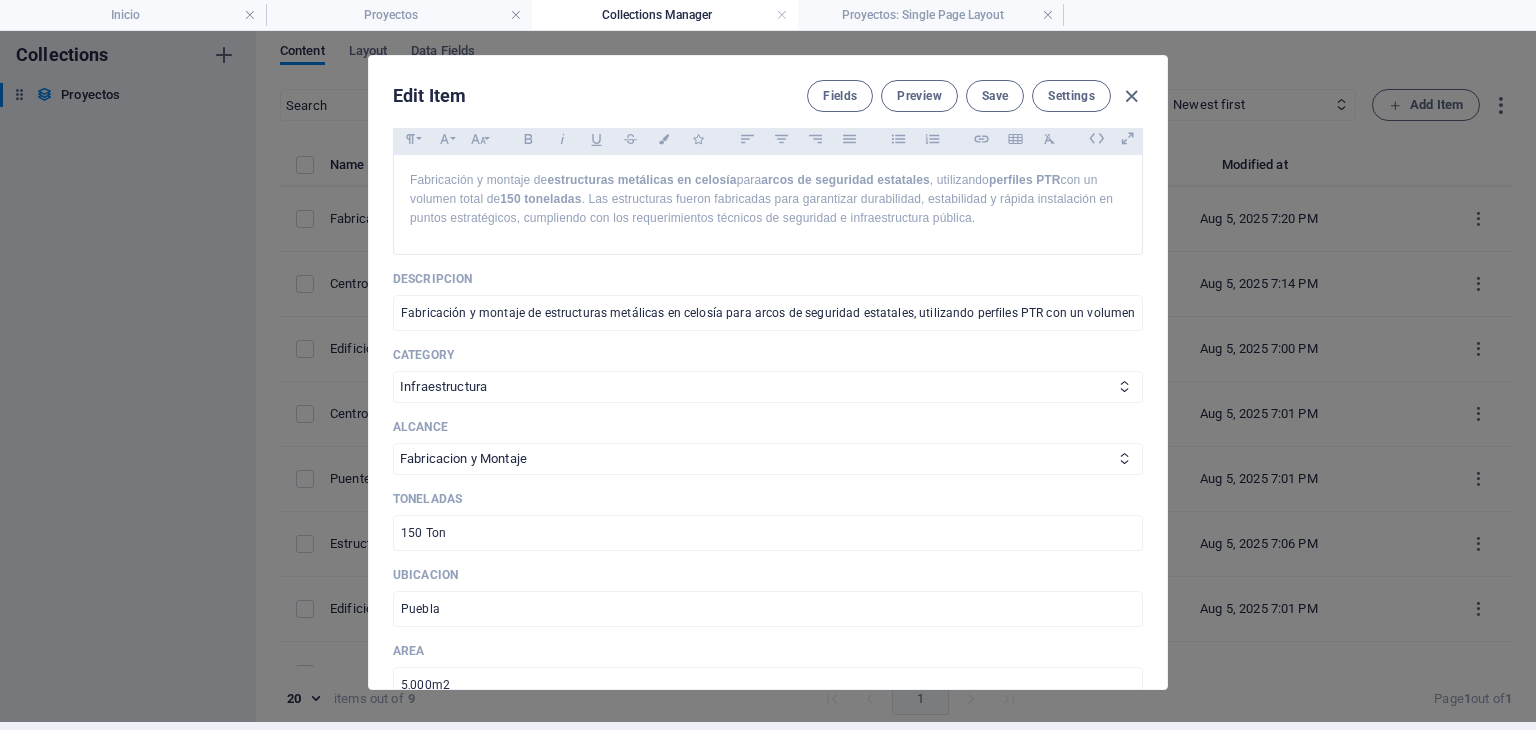click on "Fields Preview Save Settings" at bounding box center (975, 96) 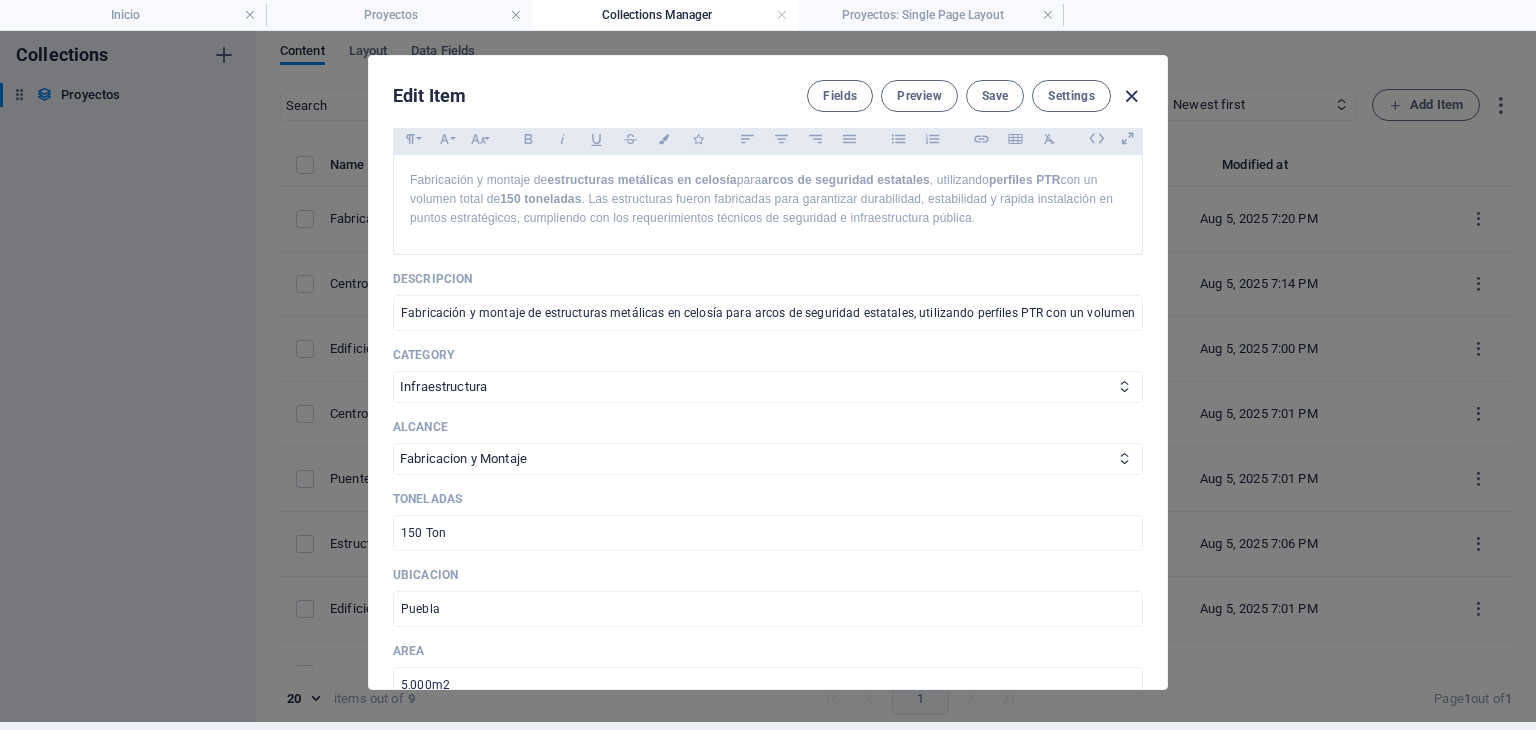 click at bounding box center [1131, 96] 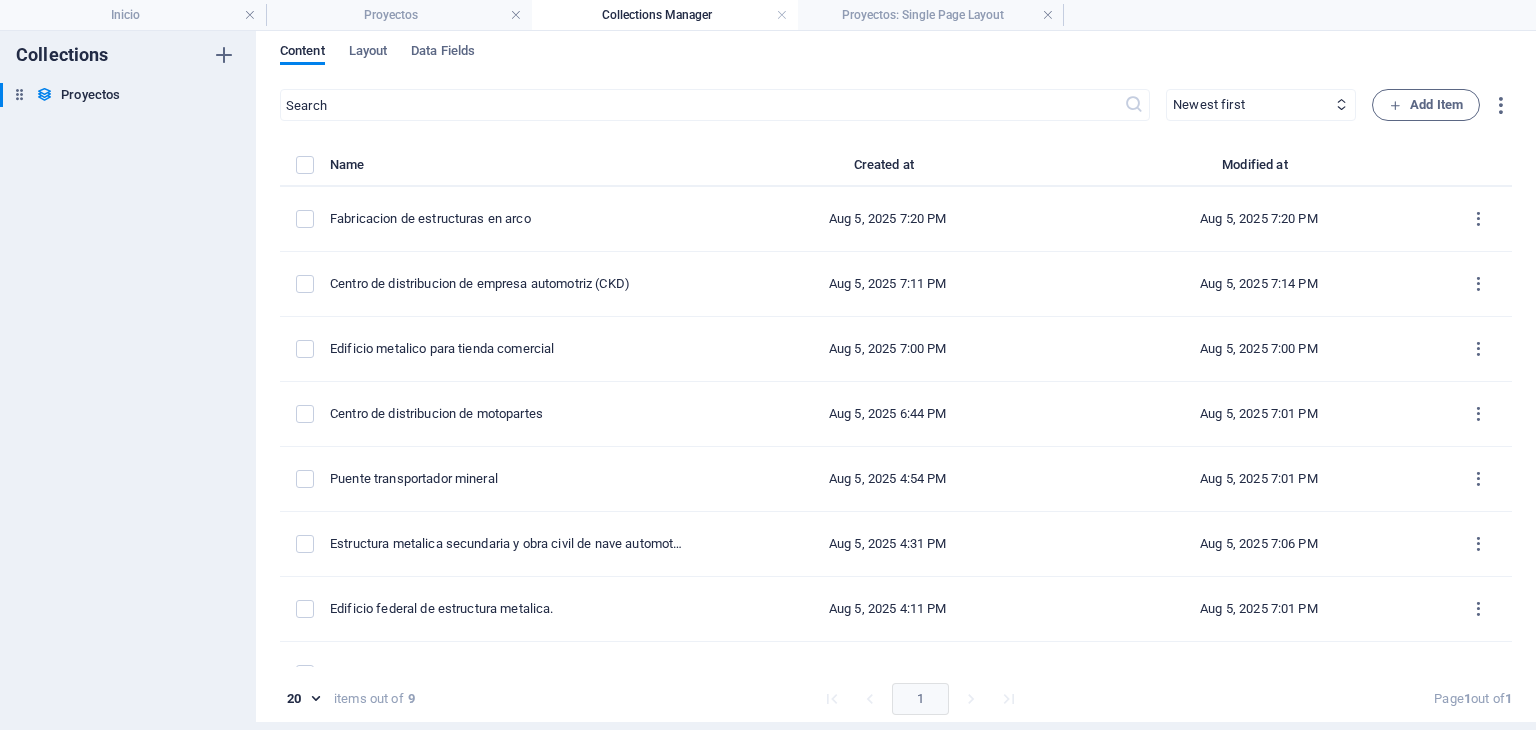 scroll, scrollTop: 0, scrollLeft: 0, axis: both 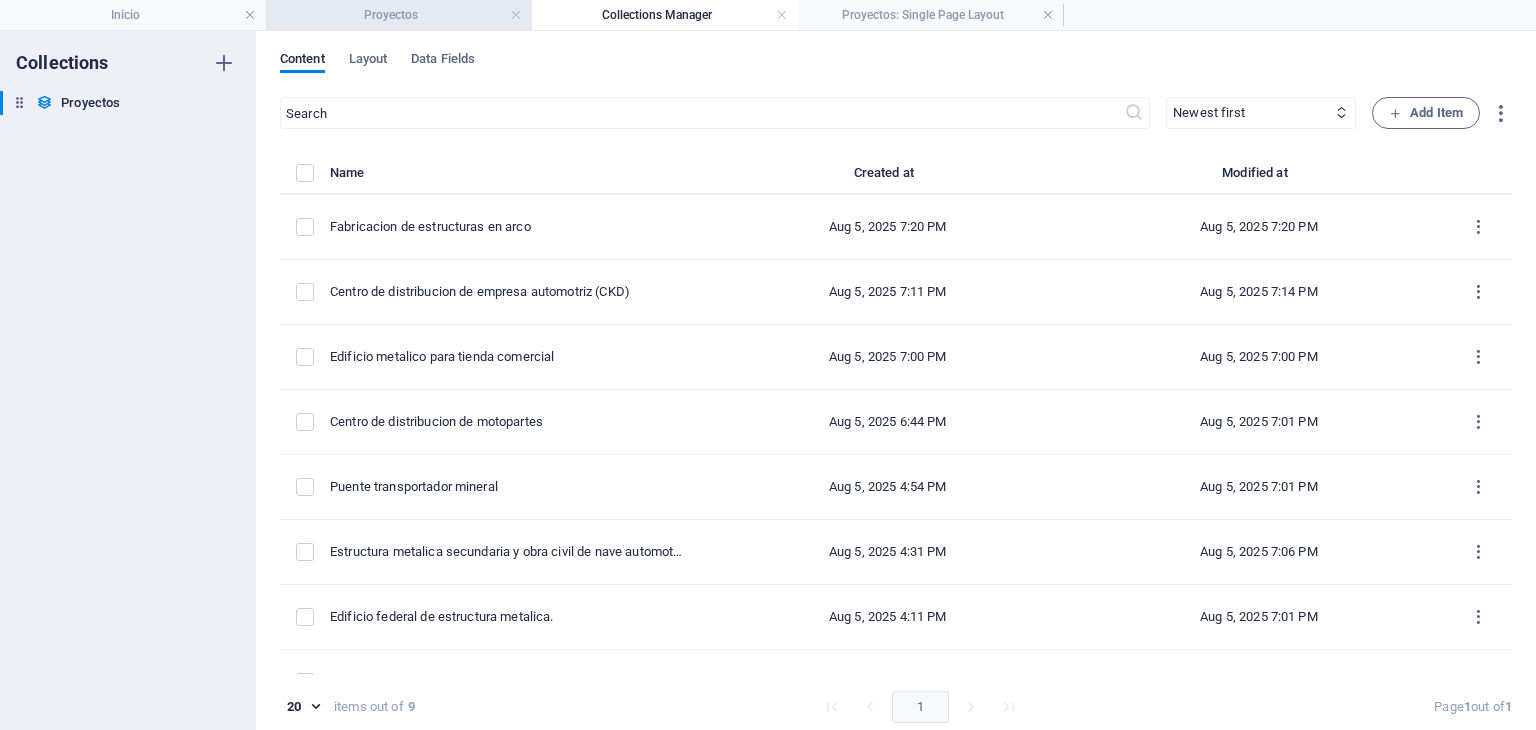 click on "Proyectos" at bounding box center [399, 15] 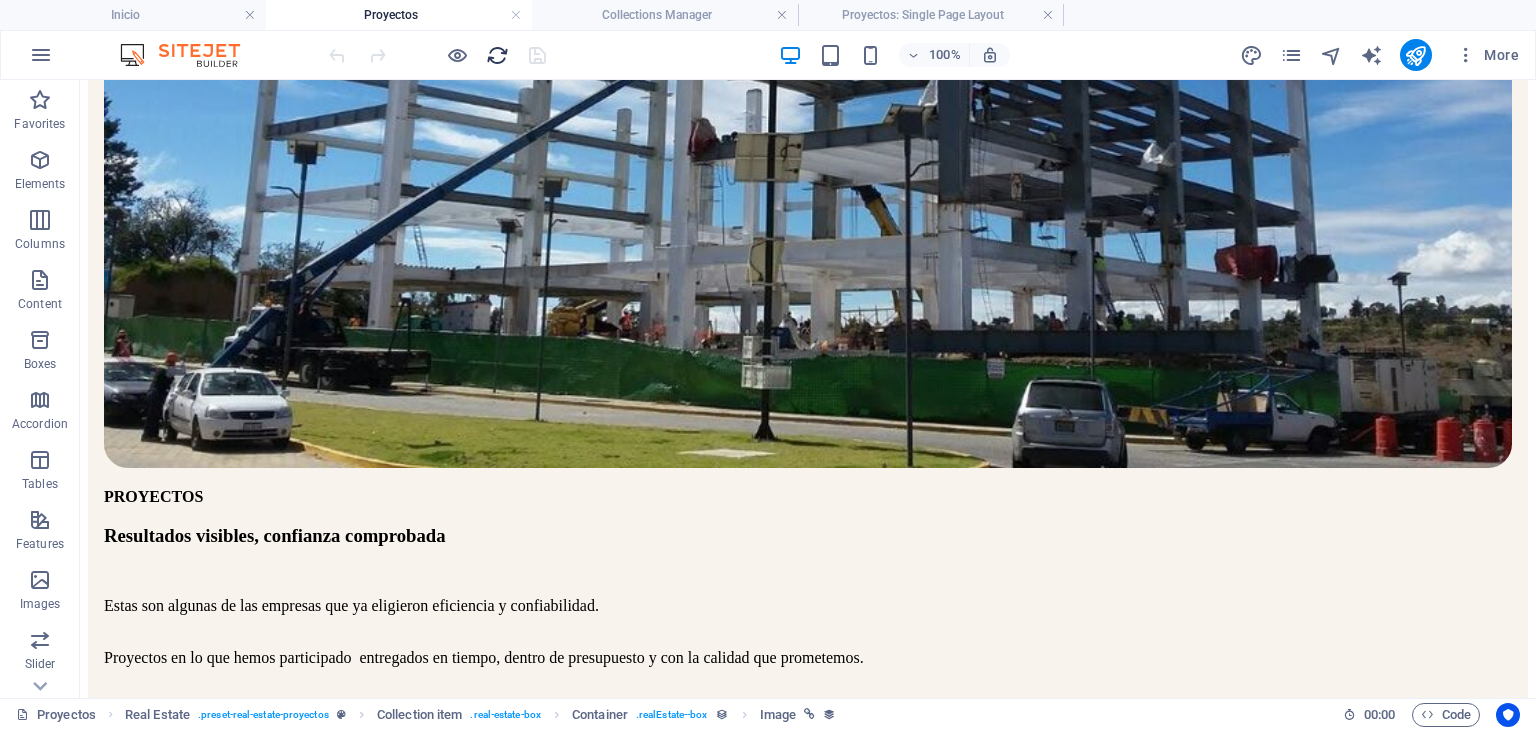 click at bounding box center (497, 55) 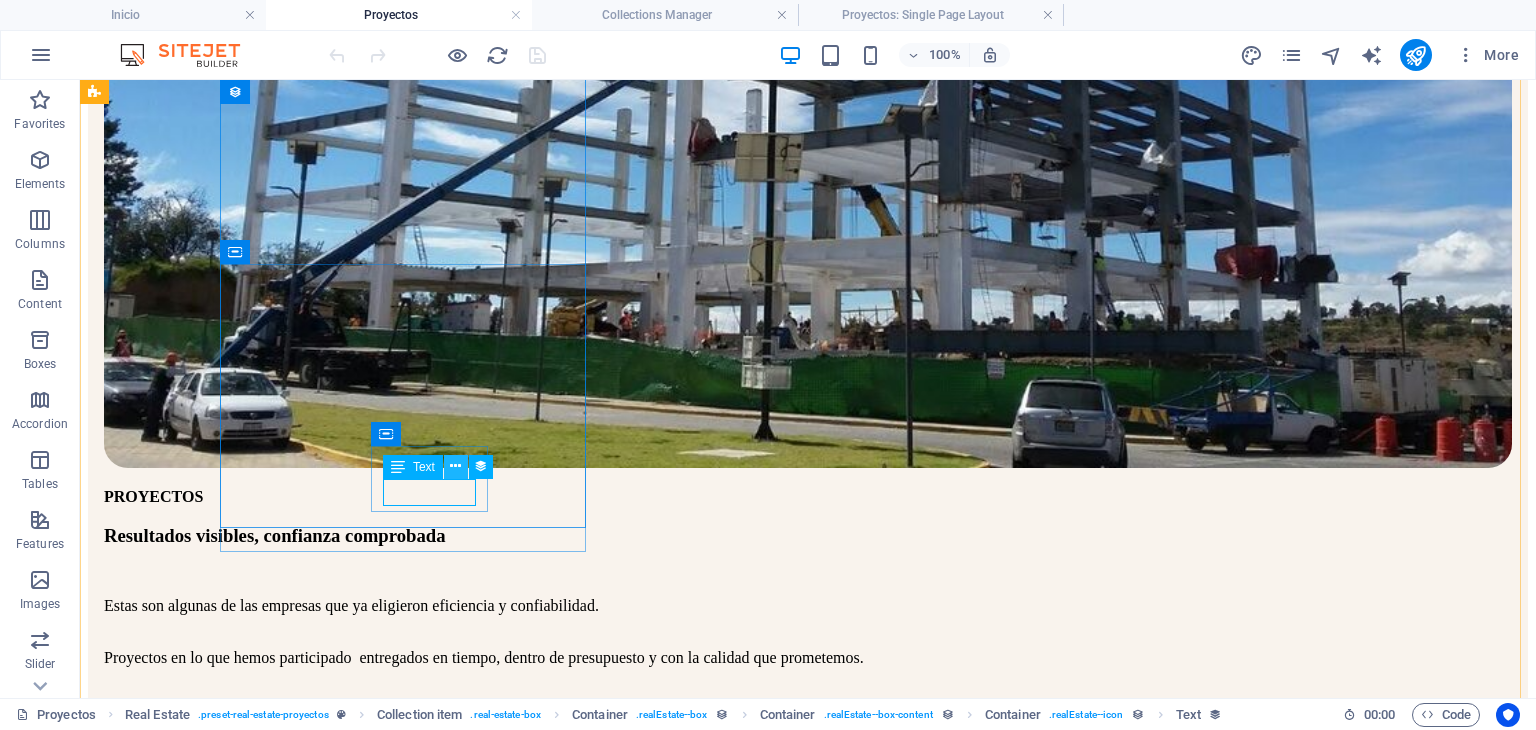 click at bounding box center [456, 467] 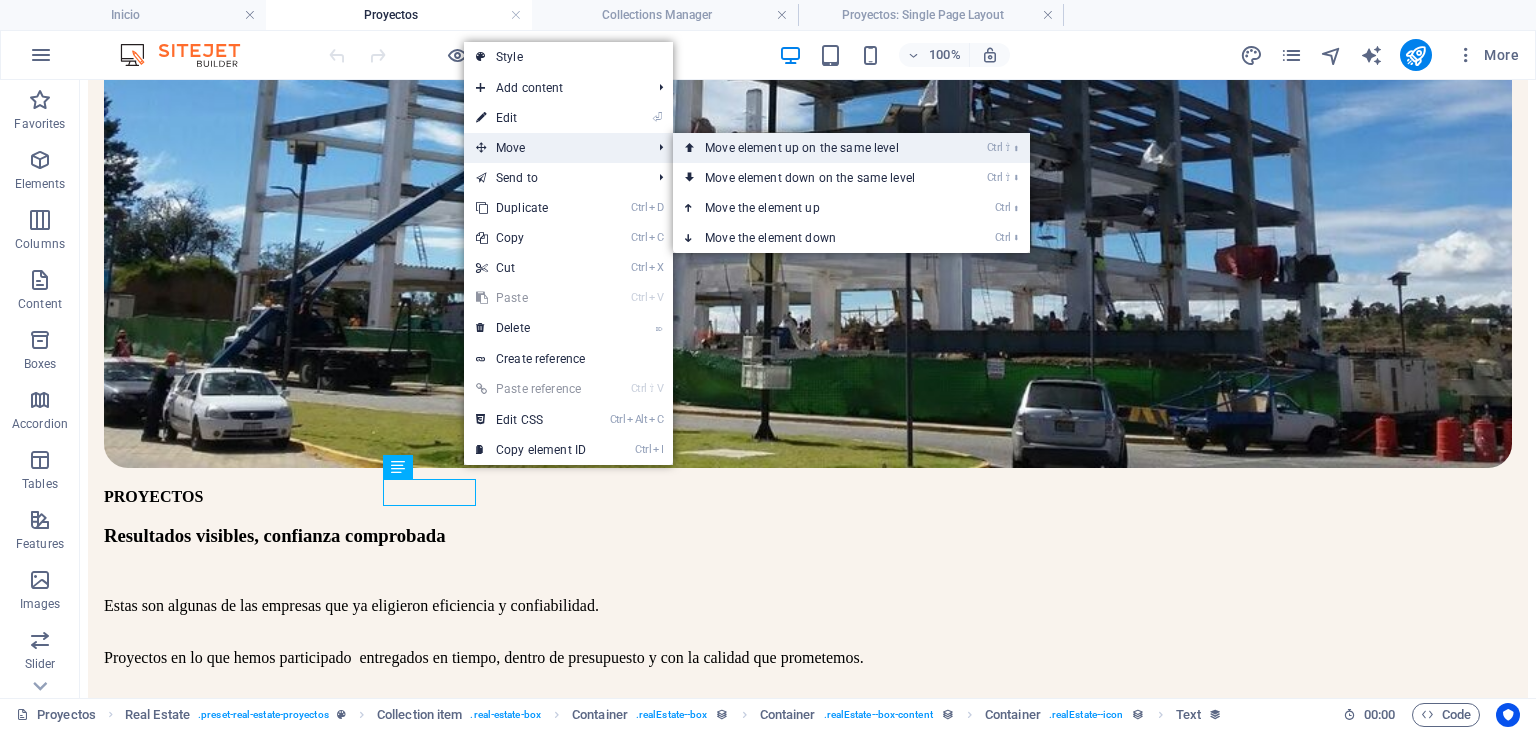 click on "Ctrl ⇧ ⬆  Move element up on the same level" at bounding box center (814, 148) 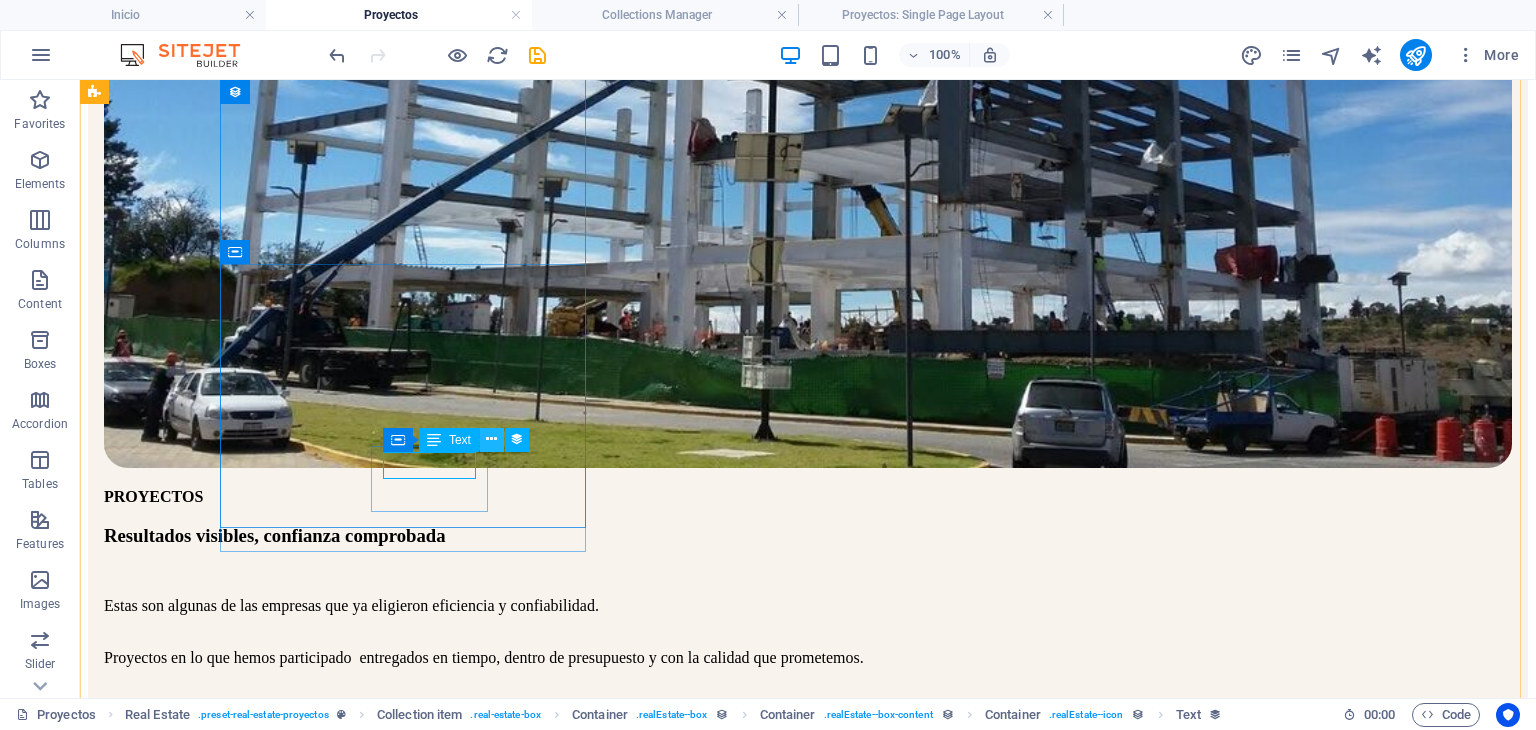 click at bounding box center [491, 439] 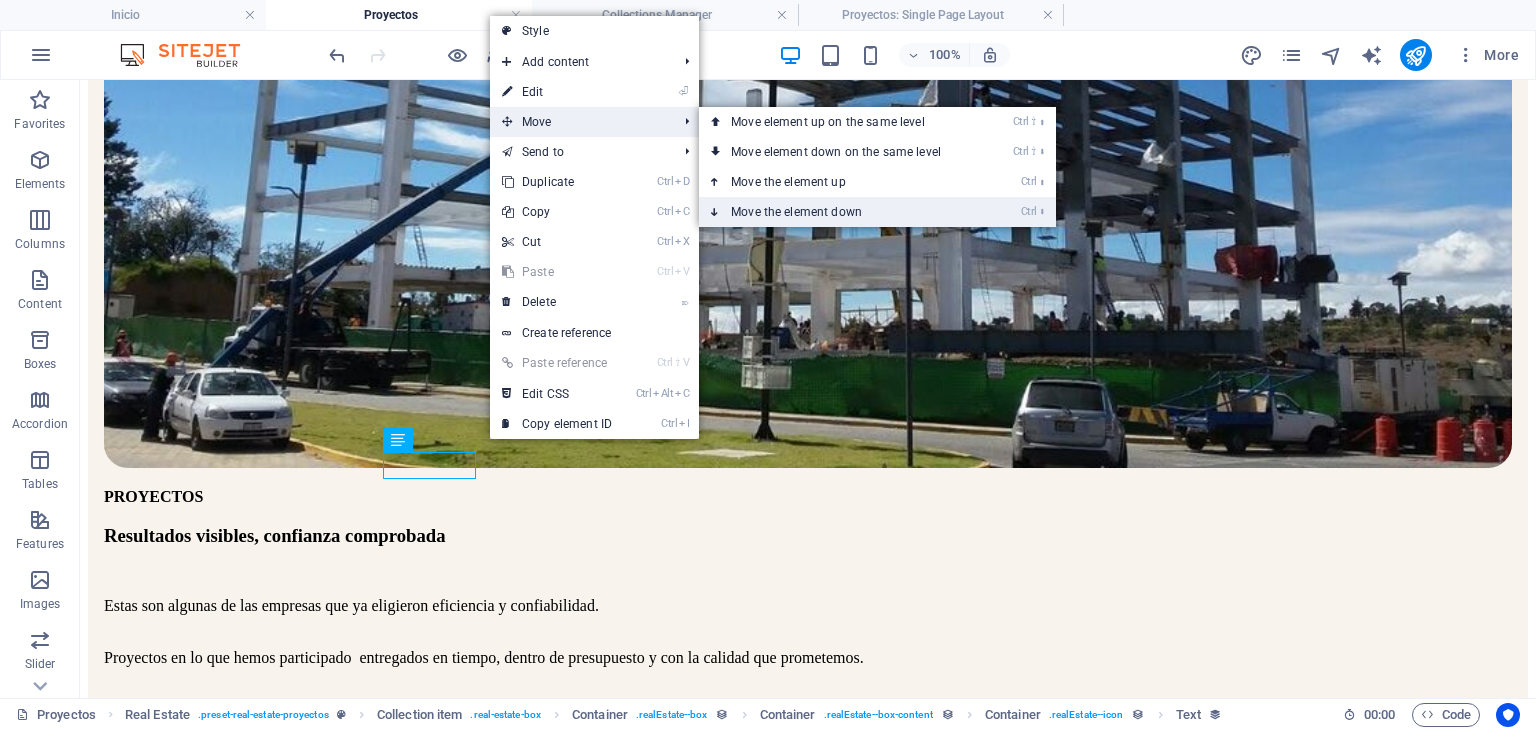 click on "Ctrl ⬇  Move the element down" at bounding box center [840, 212] 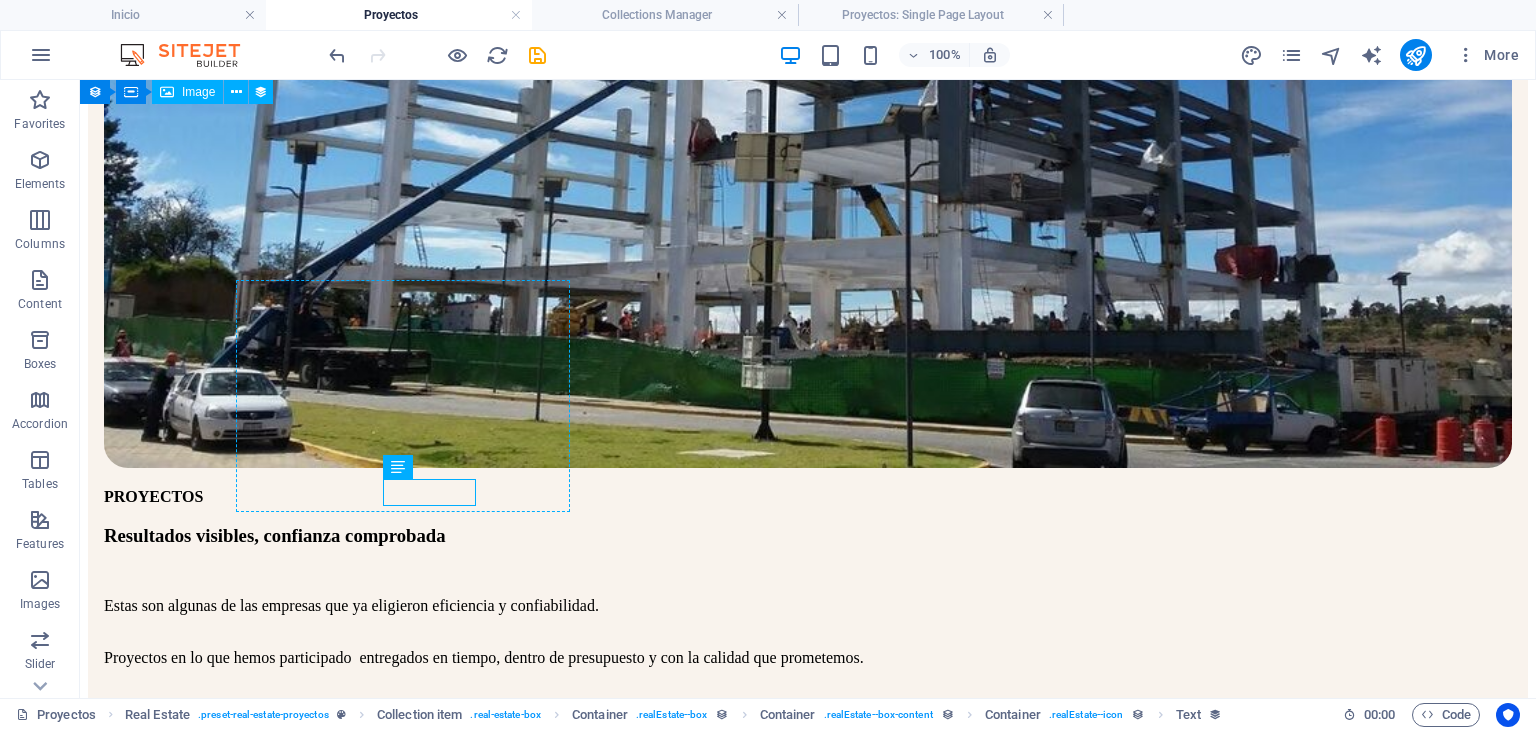 drag, startPoint x: 397, startPoint y: 464, endPoint x: 422, endPoint y: 473, distance: 26.57066 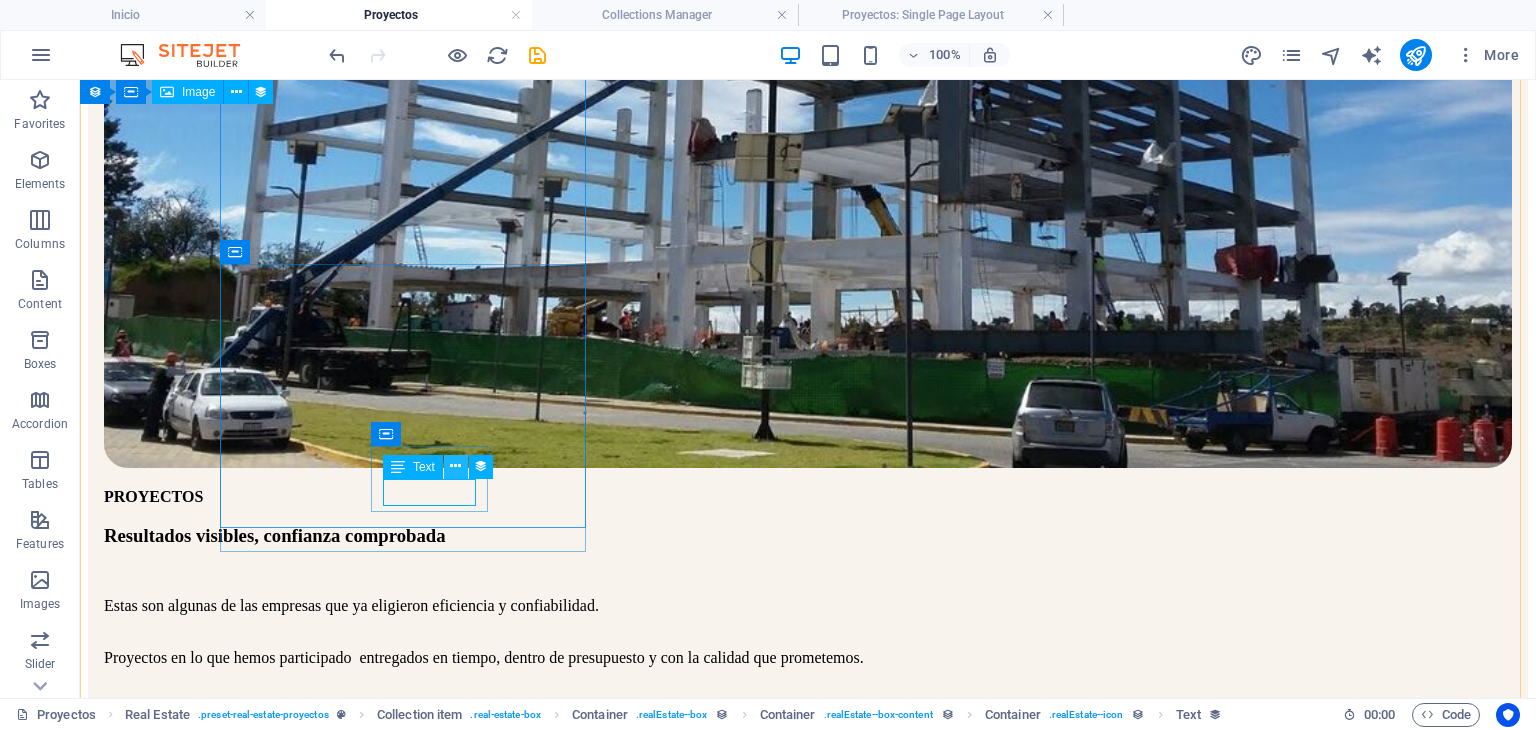 click at bounding box center [455, 466] 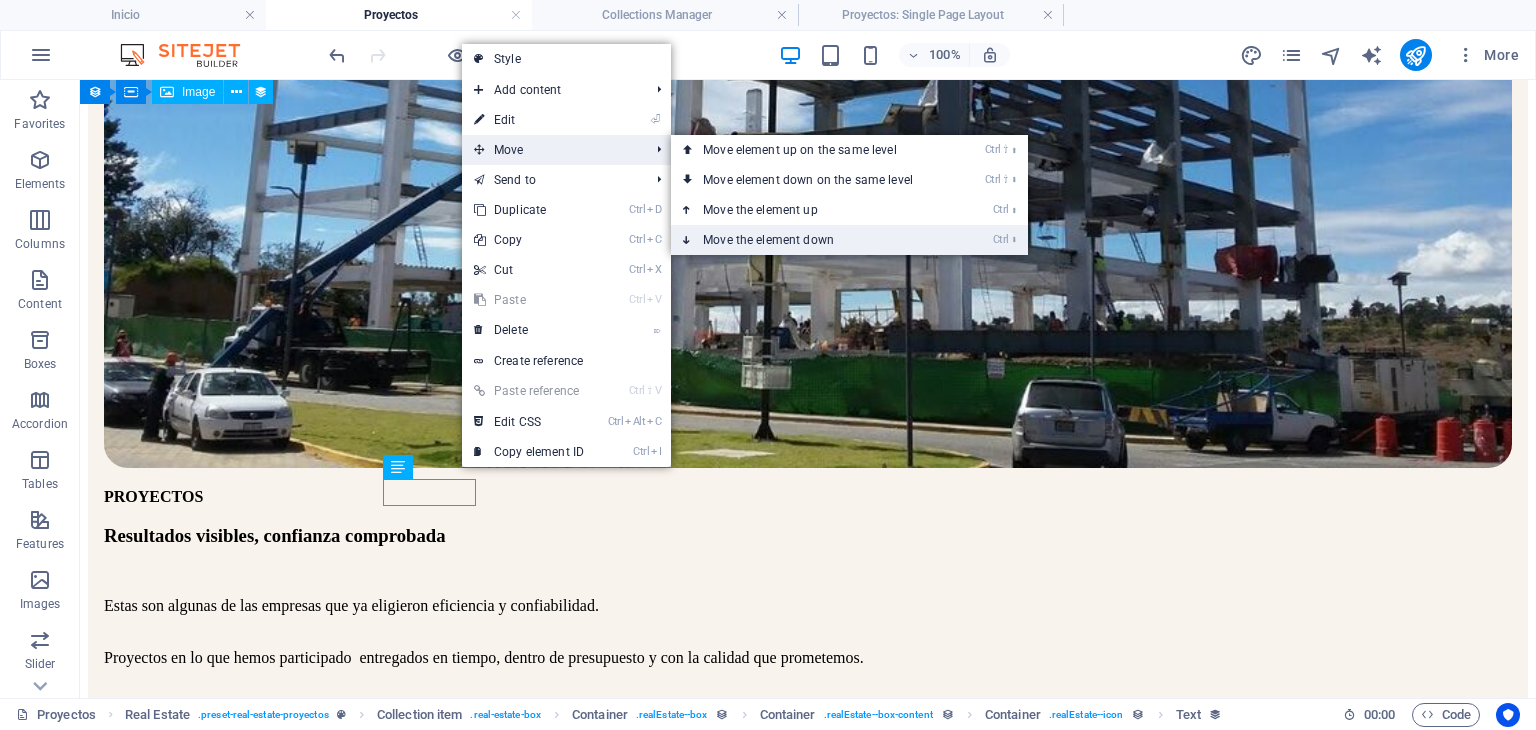 click on "Ctrl ⬇  Move the element down" at bounding box center [812, 240] 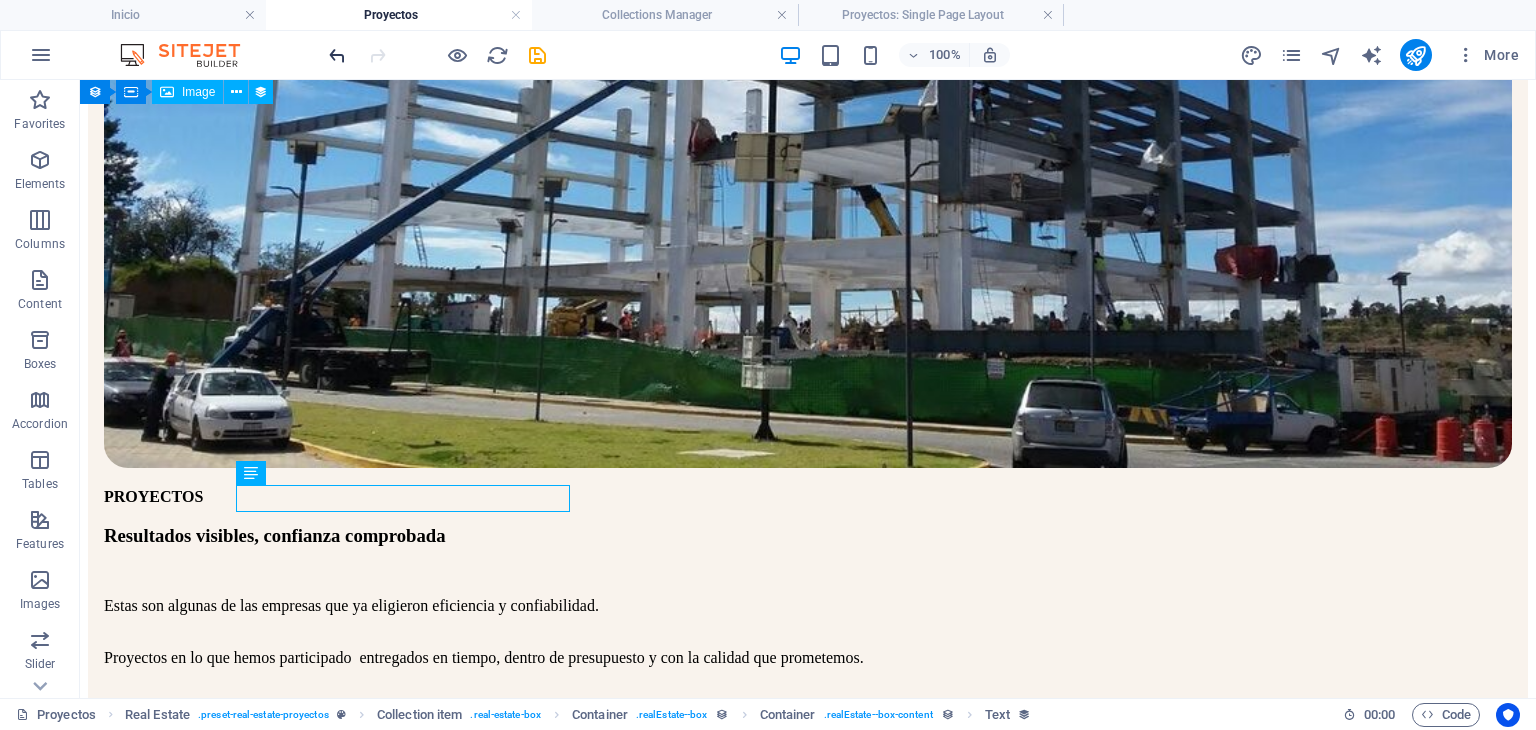 click at bounding box center (337, 55) 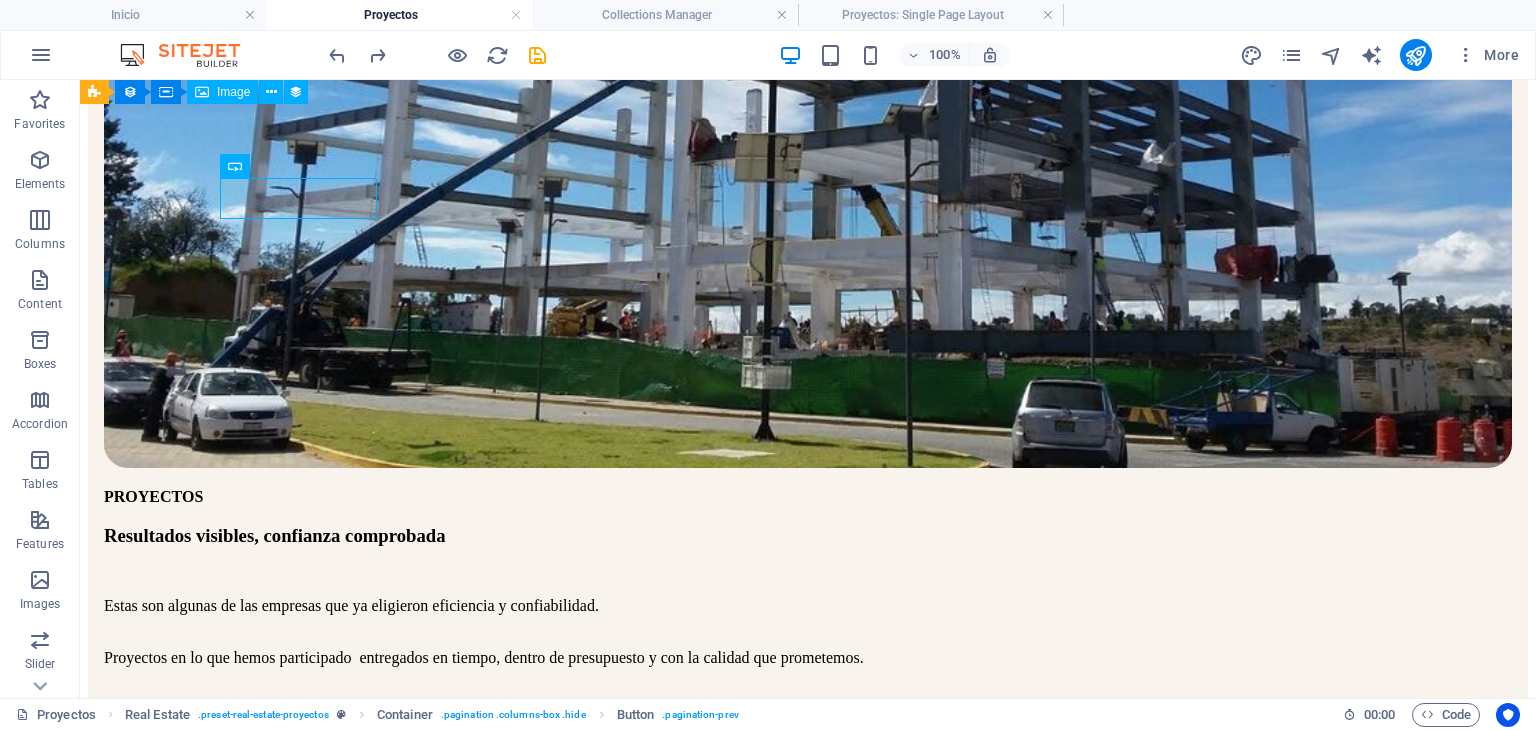 click on "100% More" at bounding box center (926, 55) 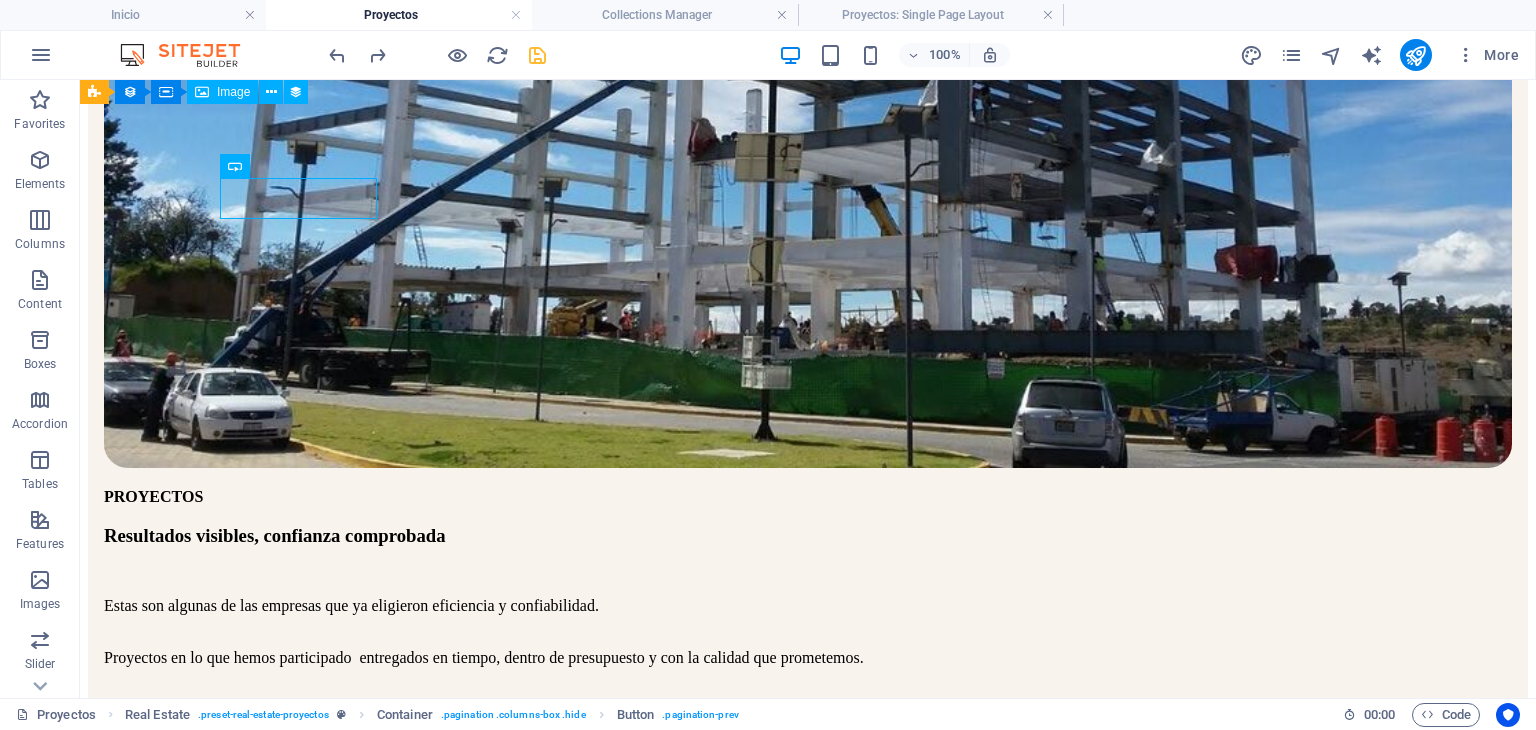 click at bounding box center [537, 55] 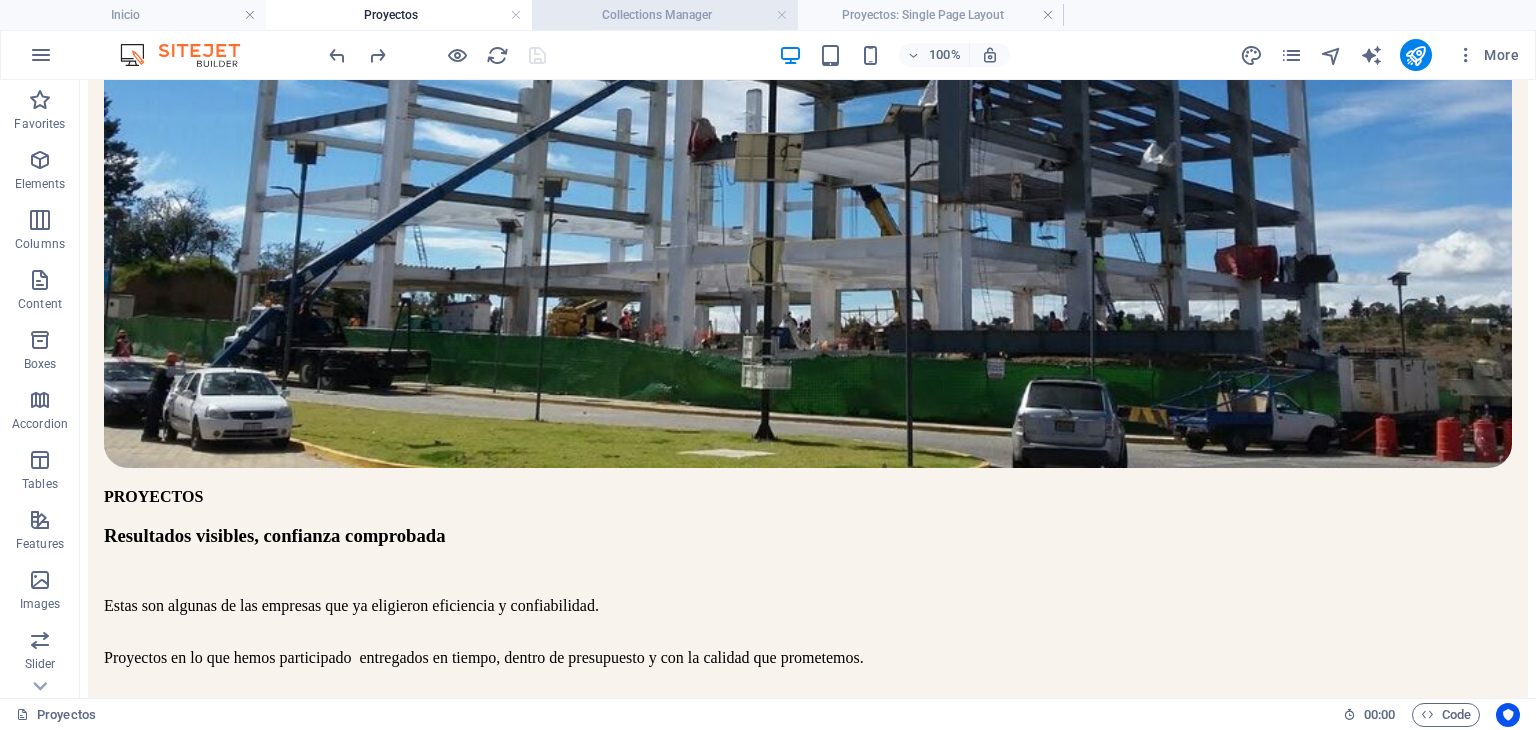 click on "Collections Manager" at bounding box center [665, 15] 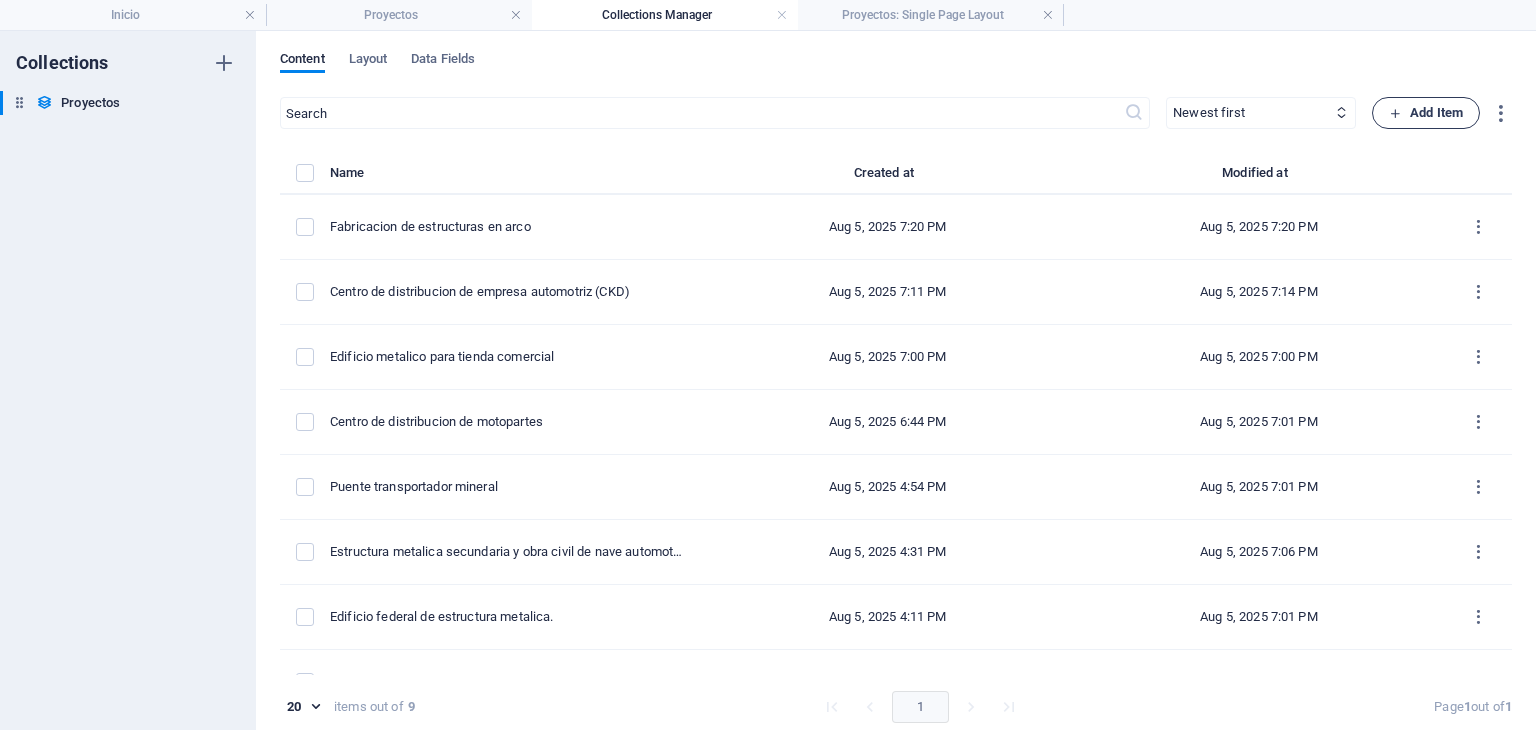 click on "Add Item" at bounding box center (1426, 113) 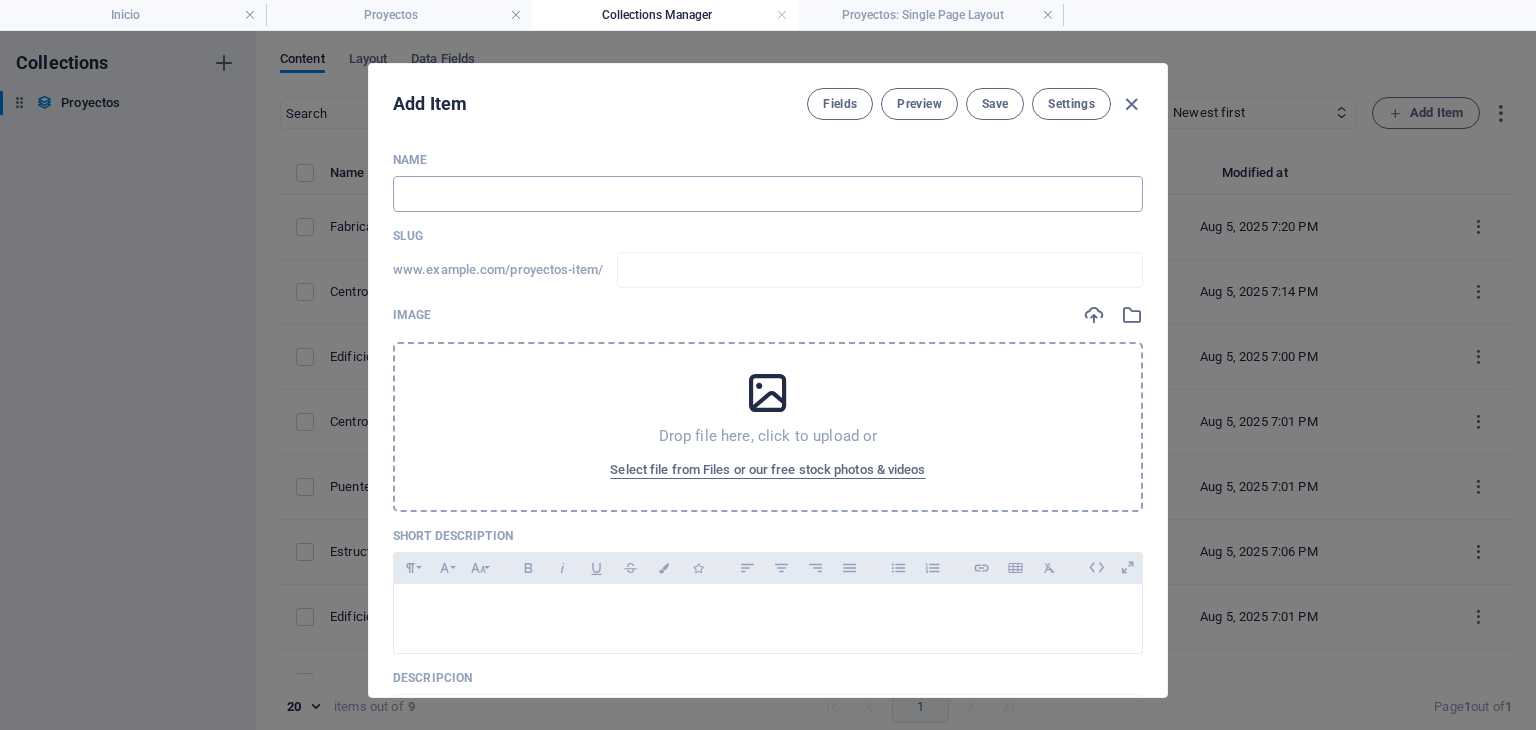 click at bounding box center [768, 194] 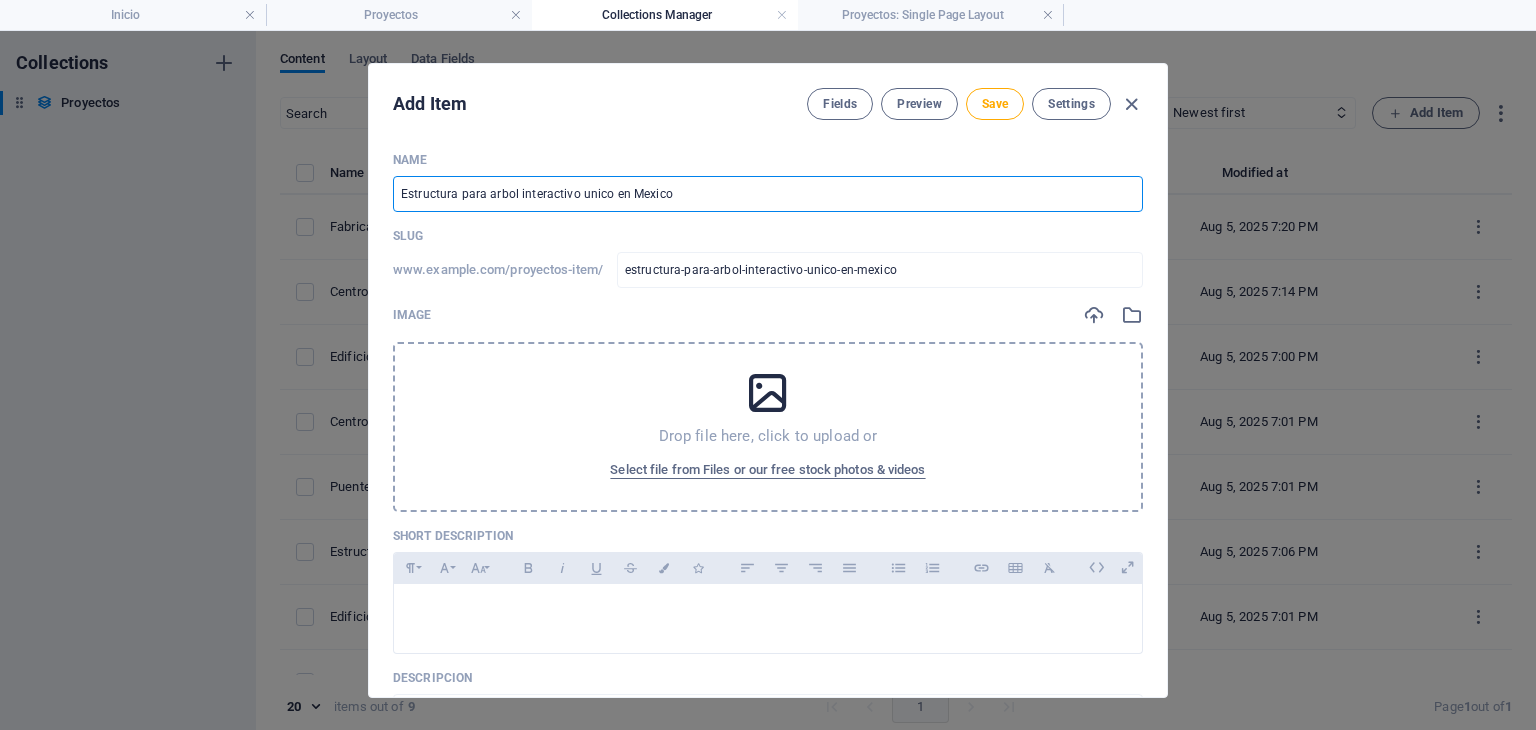 drag, startPoint x: 713, startPoint y: 197, endPoint x: 199, endPoint y: 225, distance: 514.7621 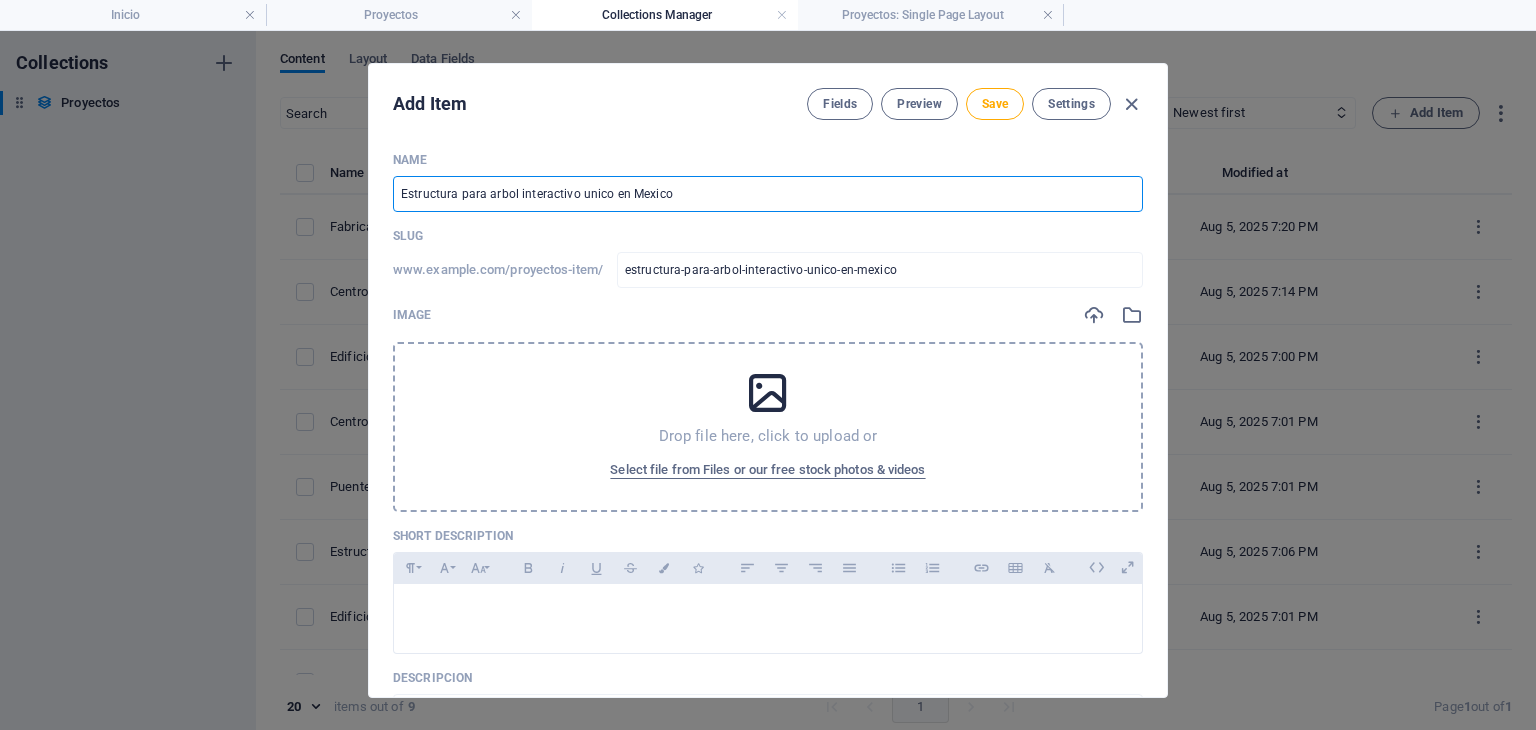 paste on "árbol interactivo único en México" 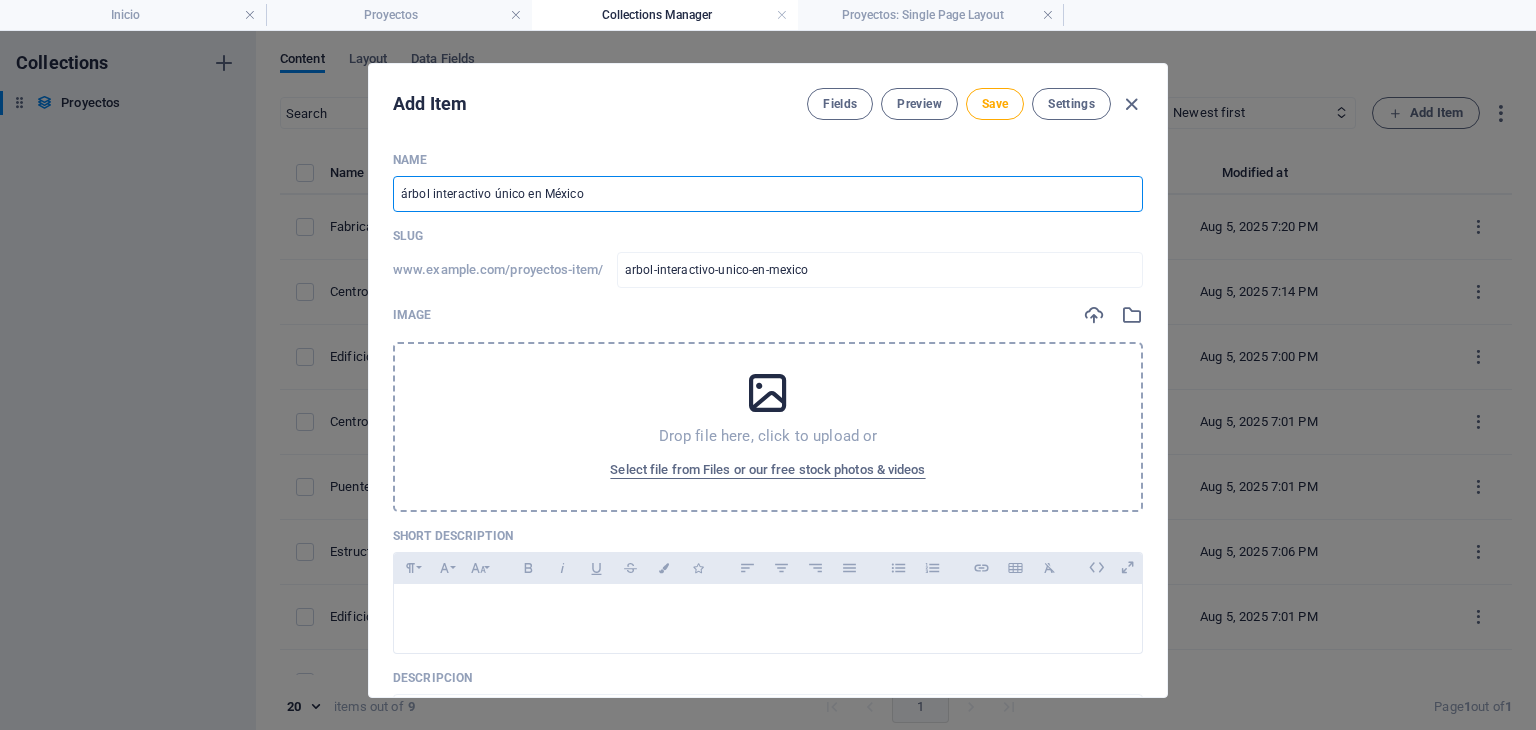 click on "árbol interactivo único en México" at bounding box center (768, 194) 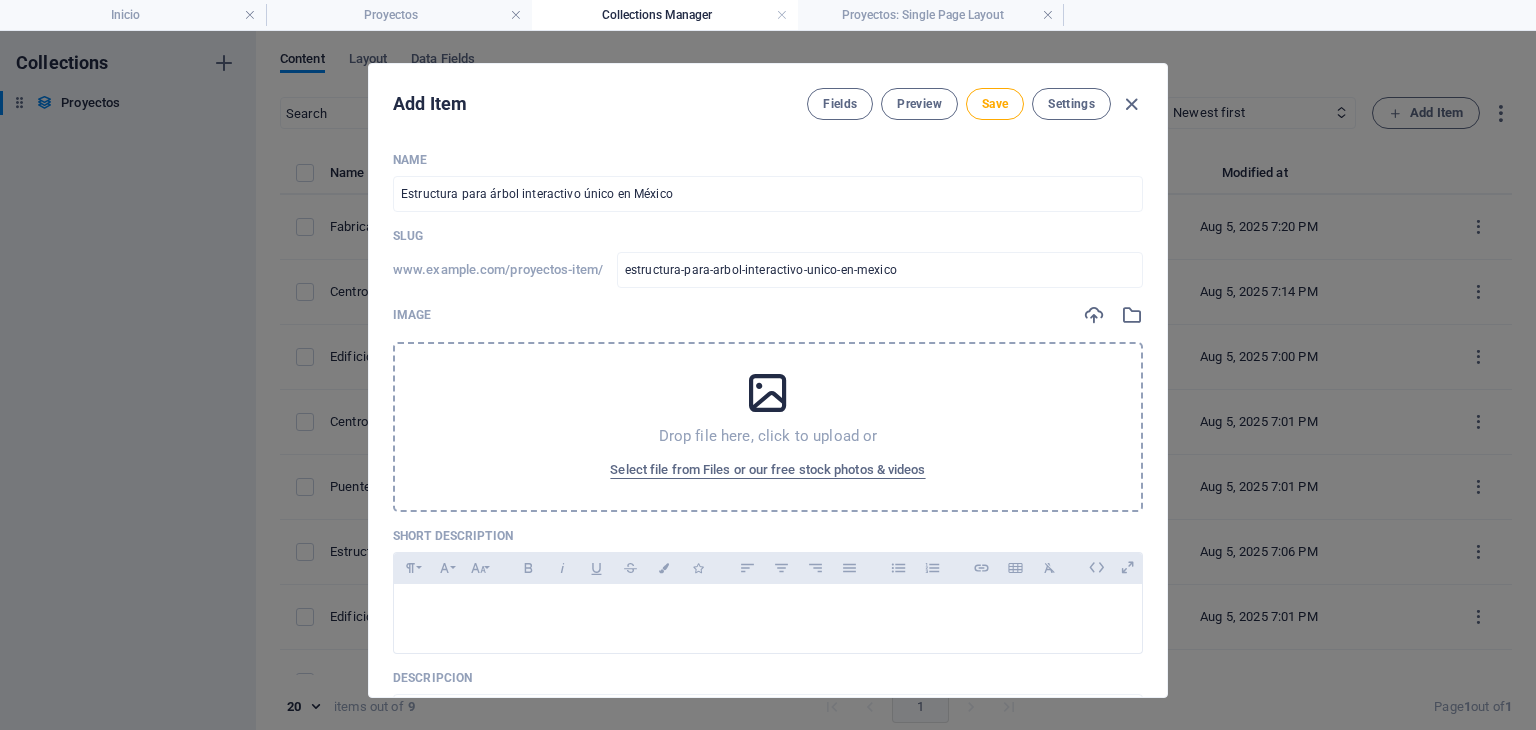 click at bounding box center (768, 393) 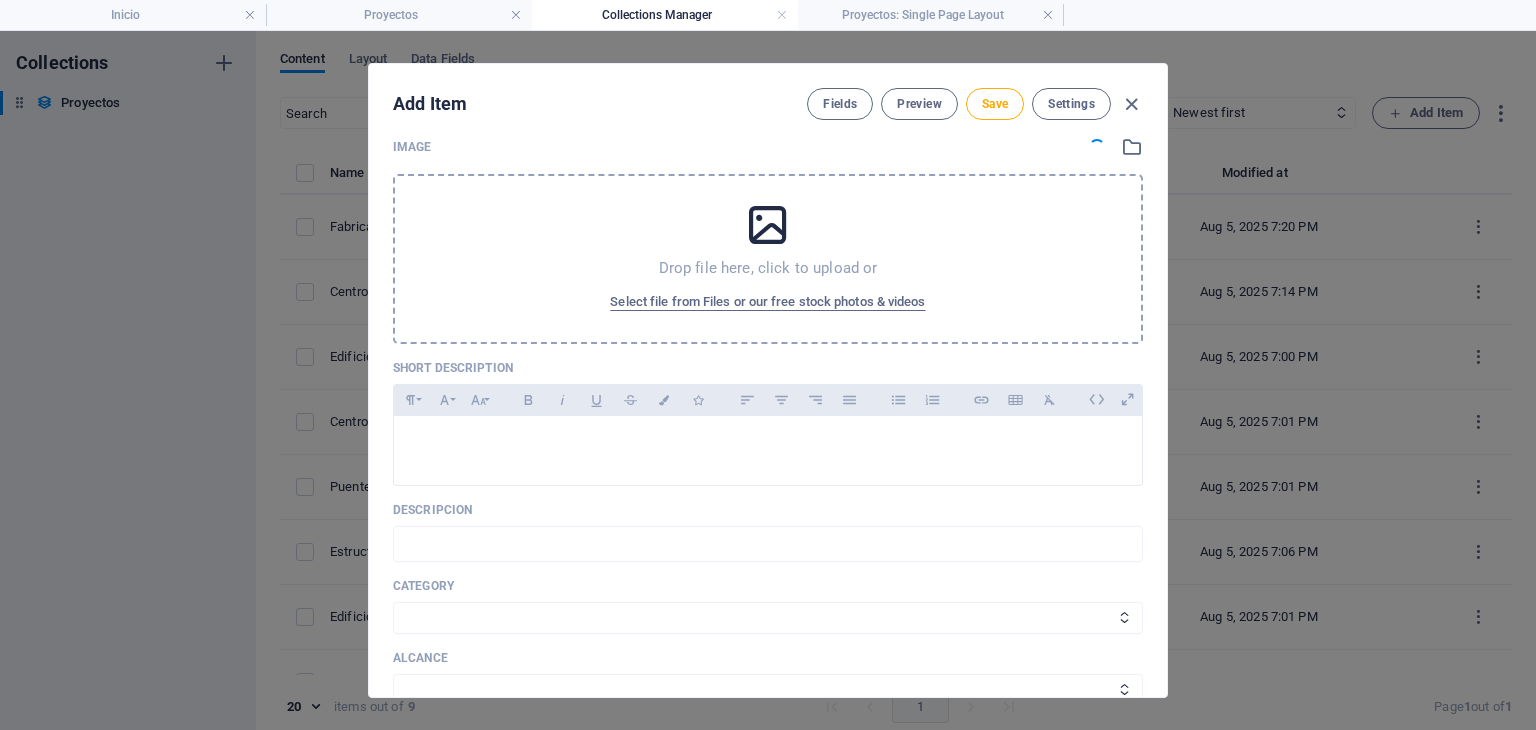 scroll, scrollTop: 166, scrollLeft: 0, axis: vertical 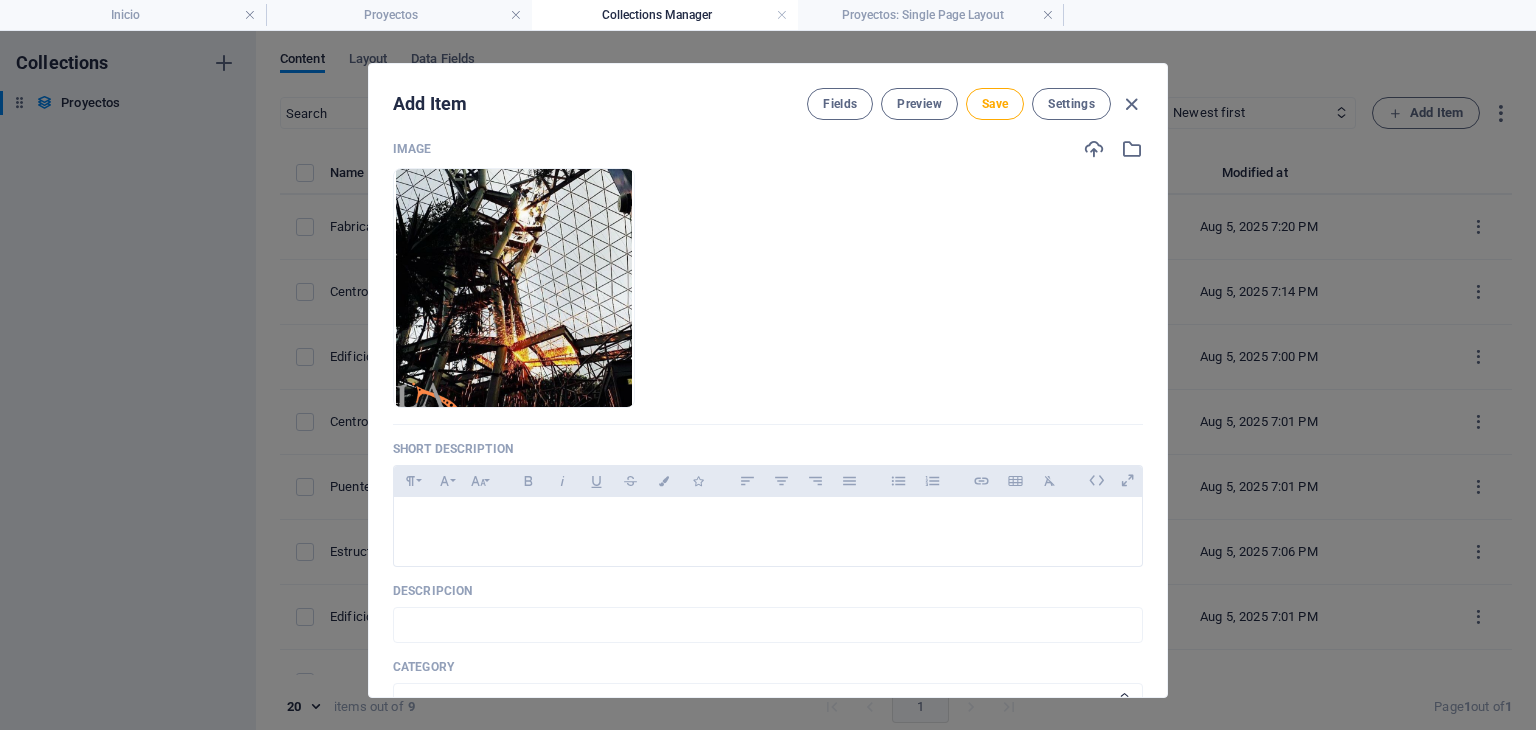 click on "category" at bounding box center [768, 667] 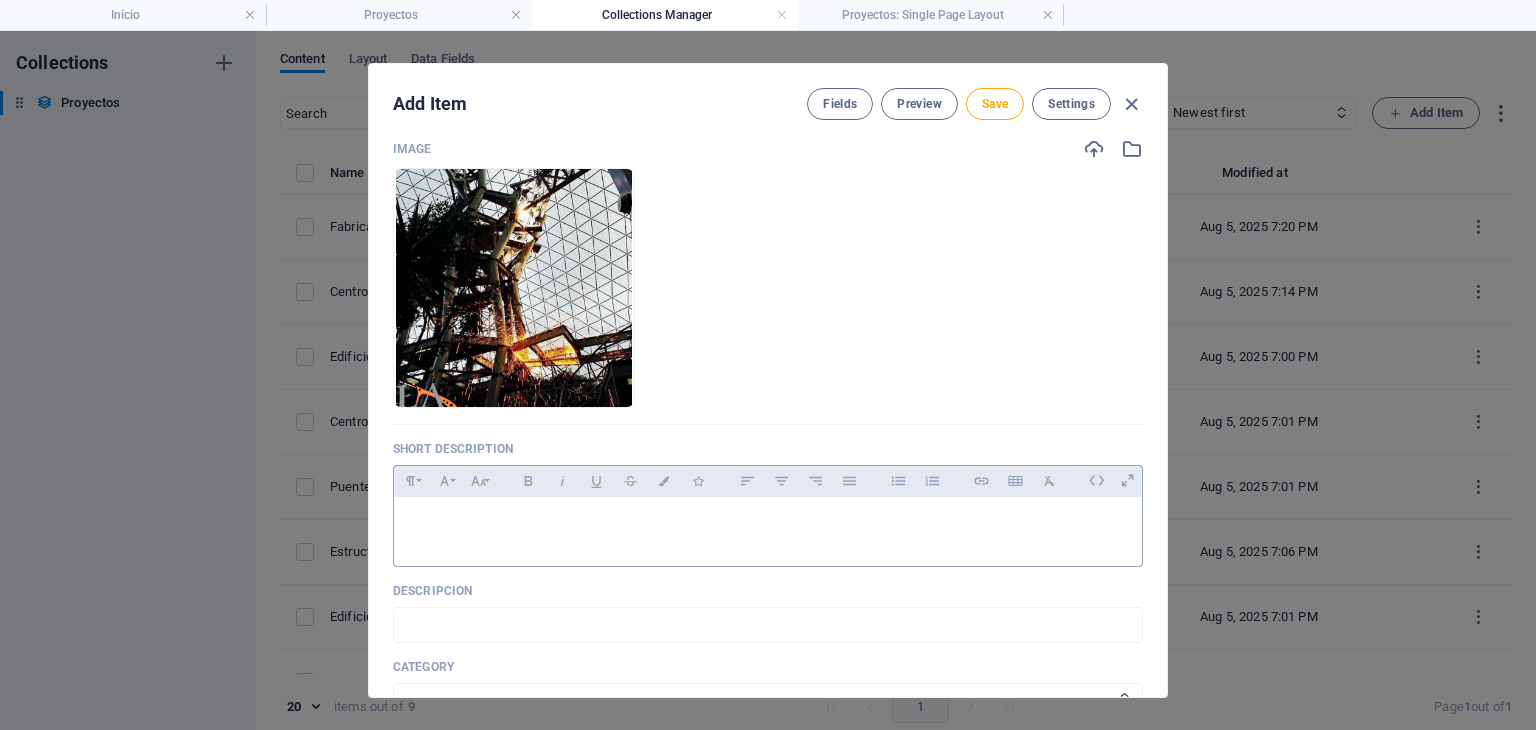 click at bounding box center [768, 527] 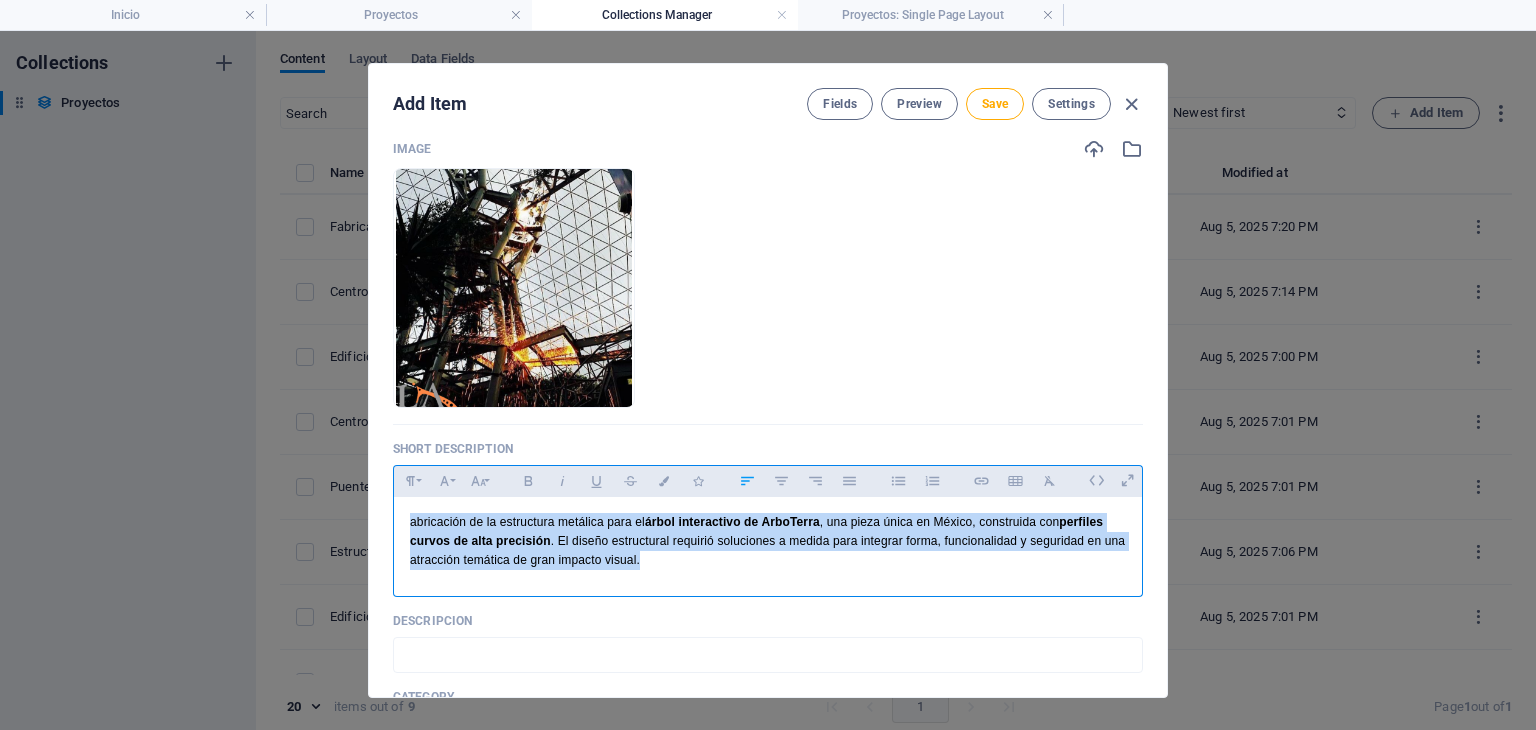 drag, startPoint x: 835, startPoint y: 573, endPoint x: 189, endPoint y: 501, distance: 650 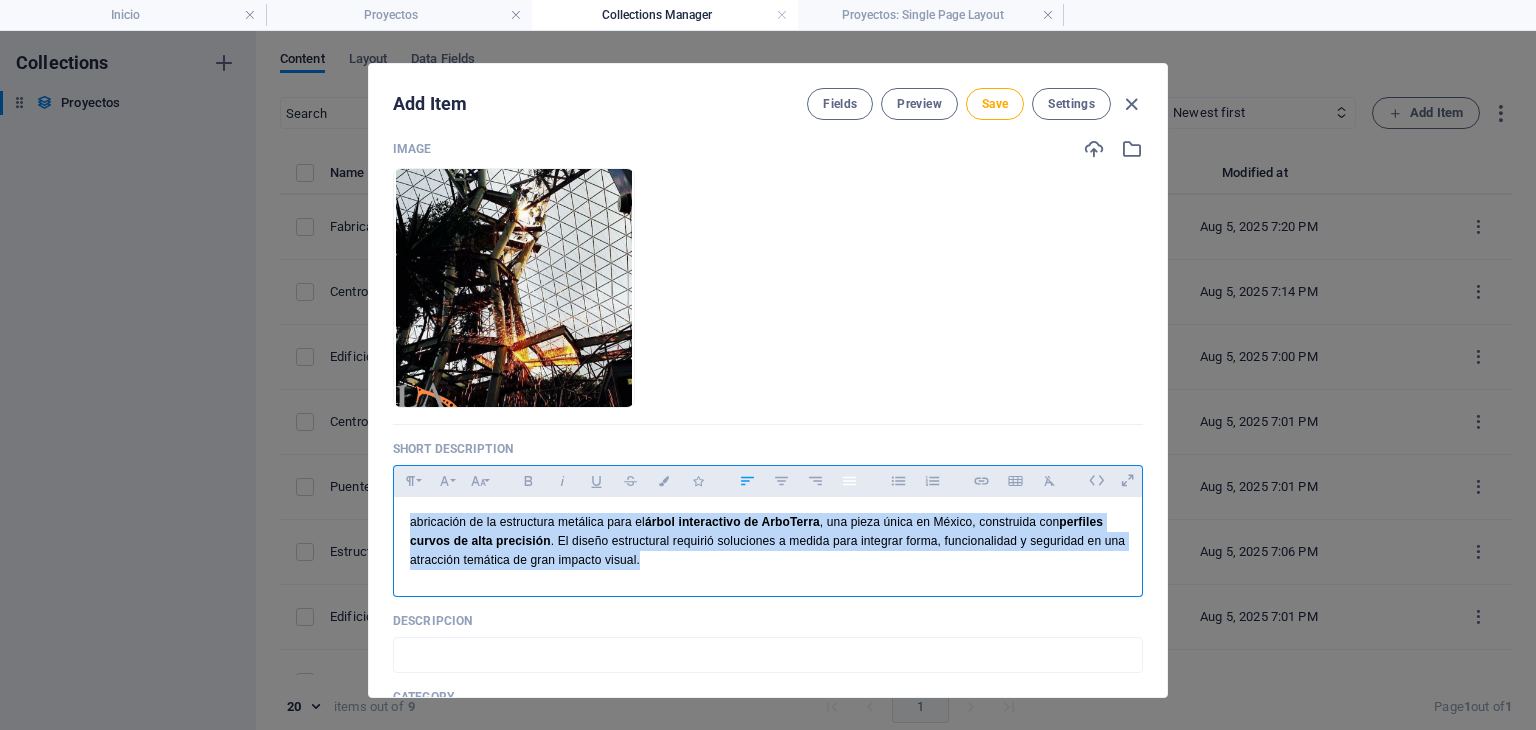 click 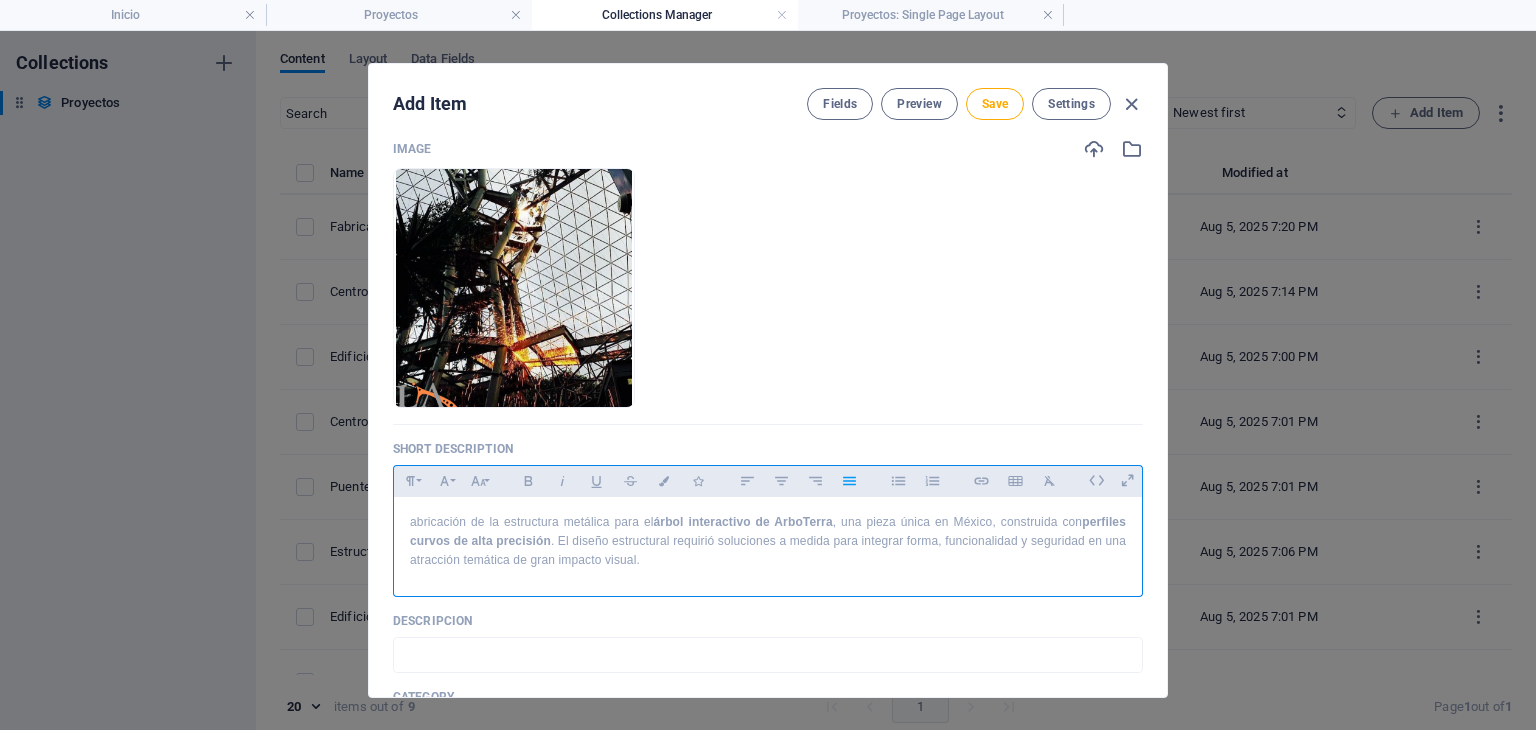 click on "​ abricación de la estructura metálica para el  árbol interactivo de ArboTerra , una pieza única en México, construida con  perfiles curvos de alta precisión . El diseño estructural requirió soluciones a medida para integrar forma, funcionalidad y seguridad en una atracción temática de gran impacto visual." at bounding box center [768, 542] 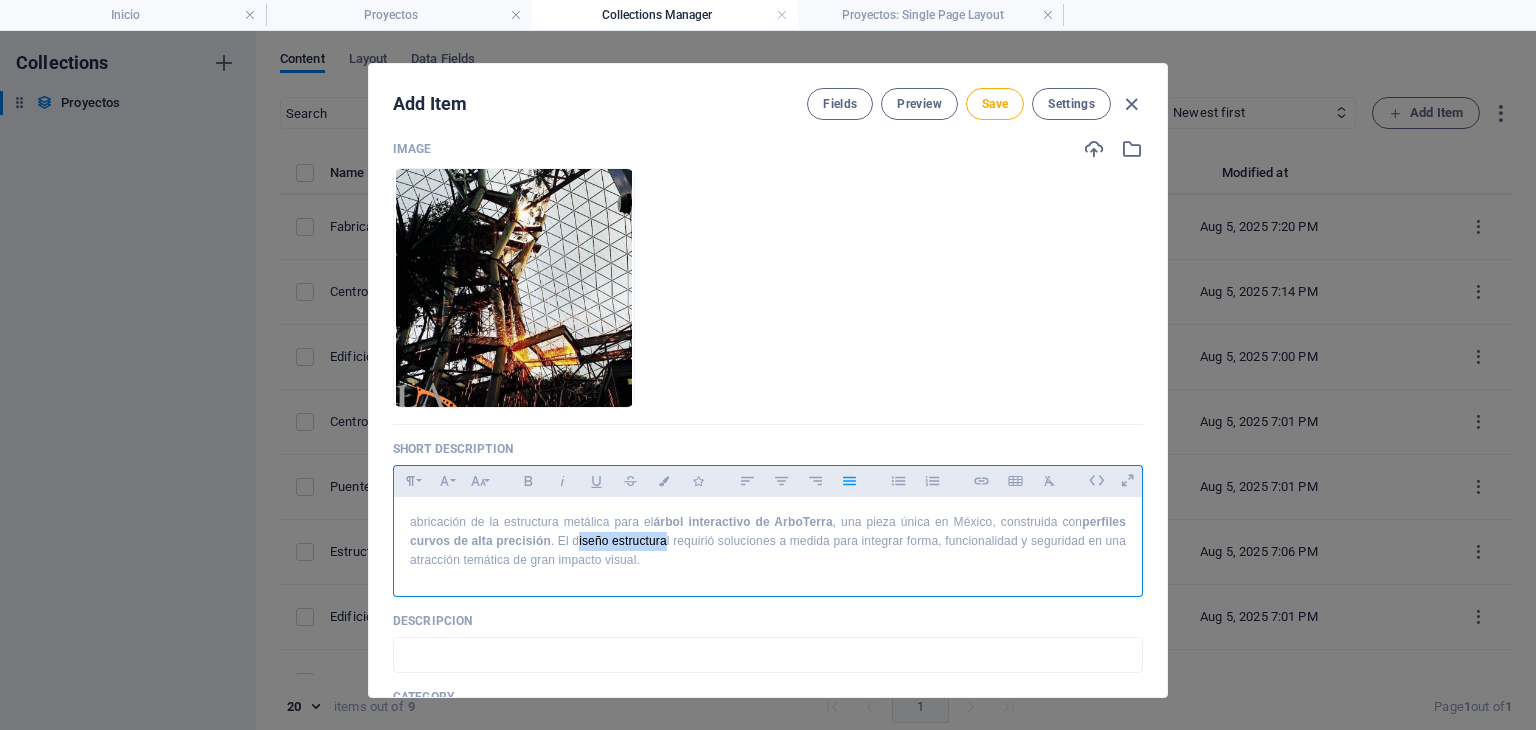 drag, startPoint x: 672, startPoint y: 541, endPoint x: 581, endPoint y: 542, distance: 91.00549 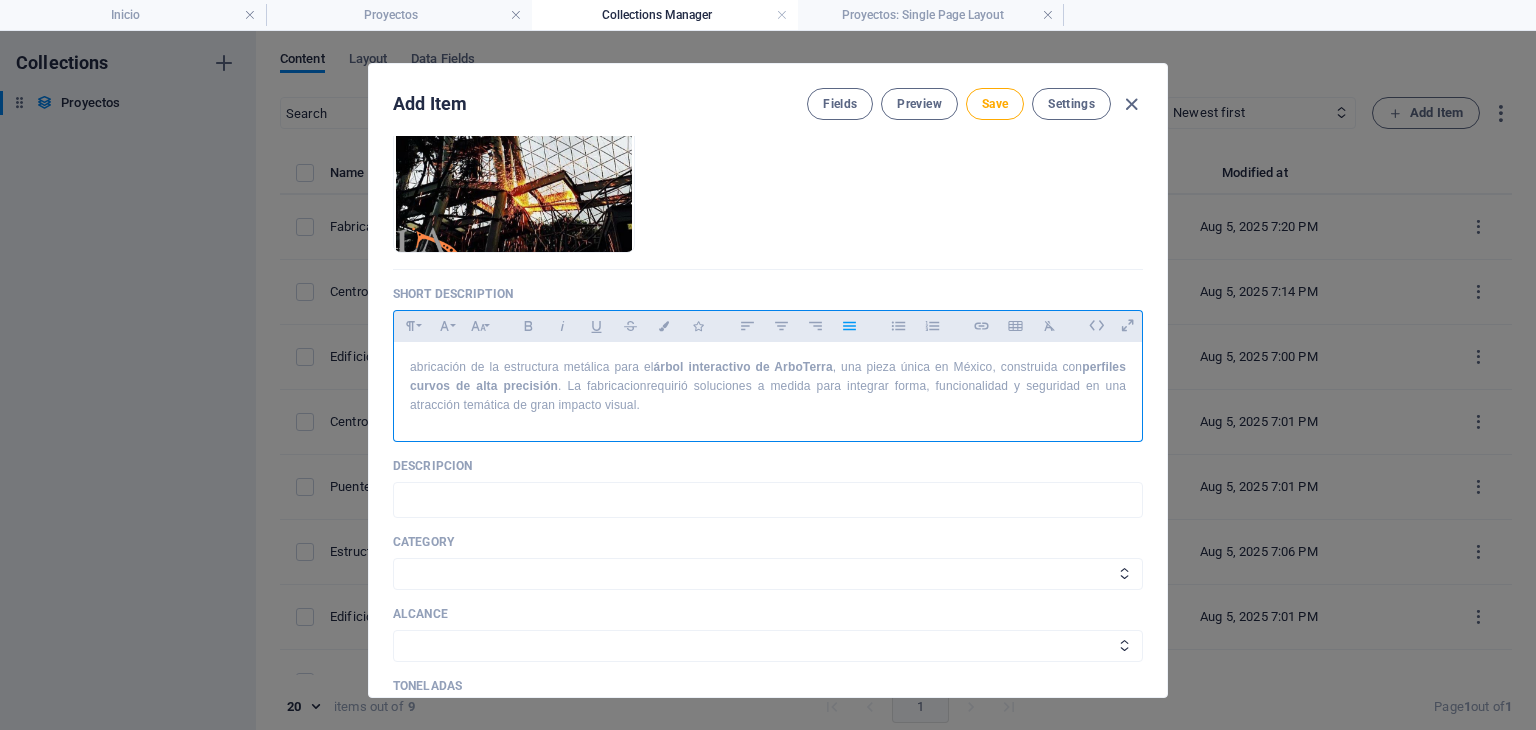 scroll, scrollTop: 333, scrollLeft: 0, axis: vertical 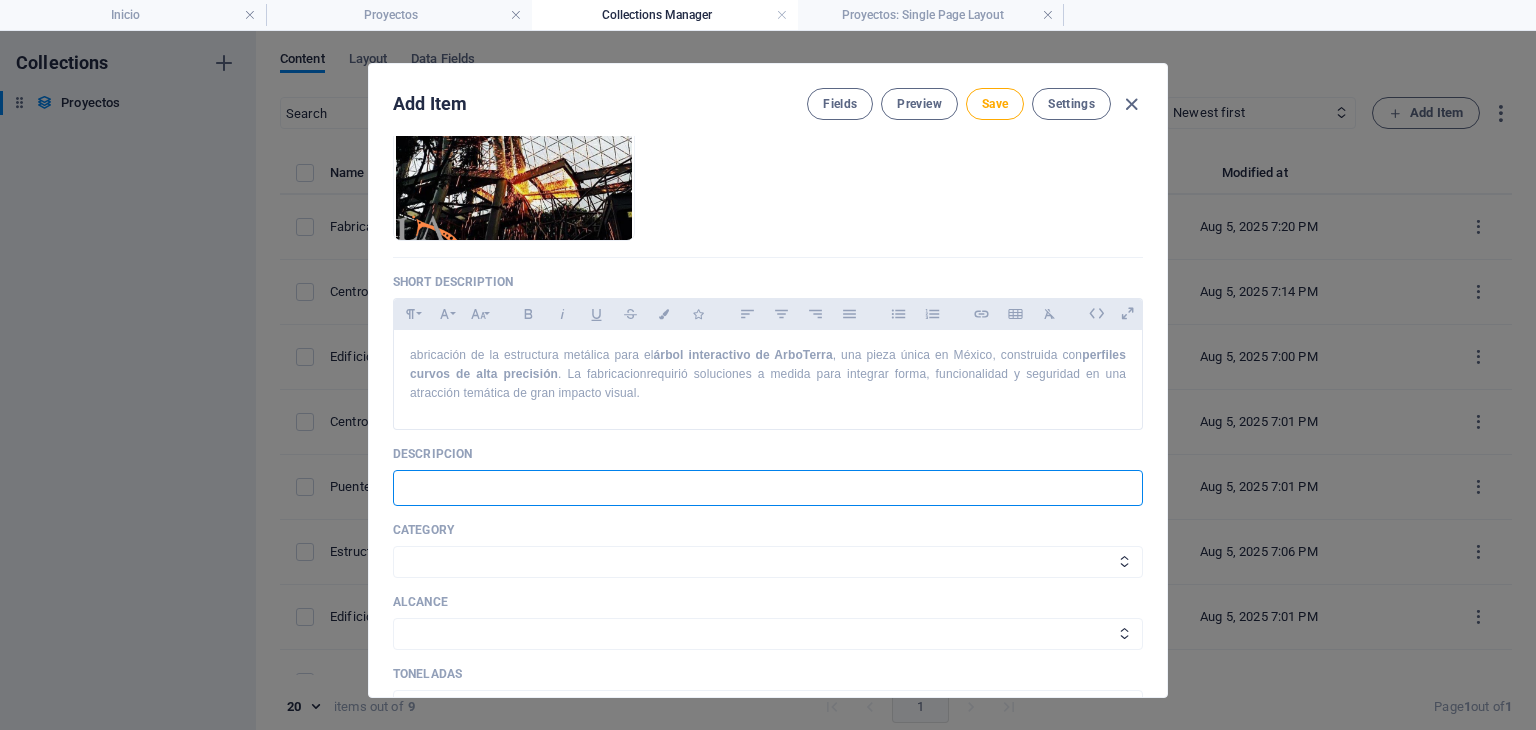 click at bounding box center [768, 488] 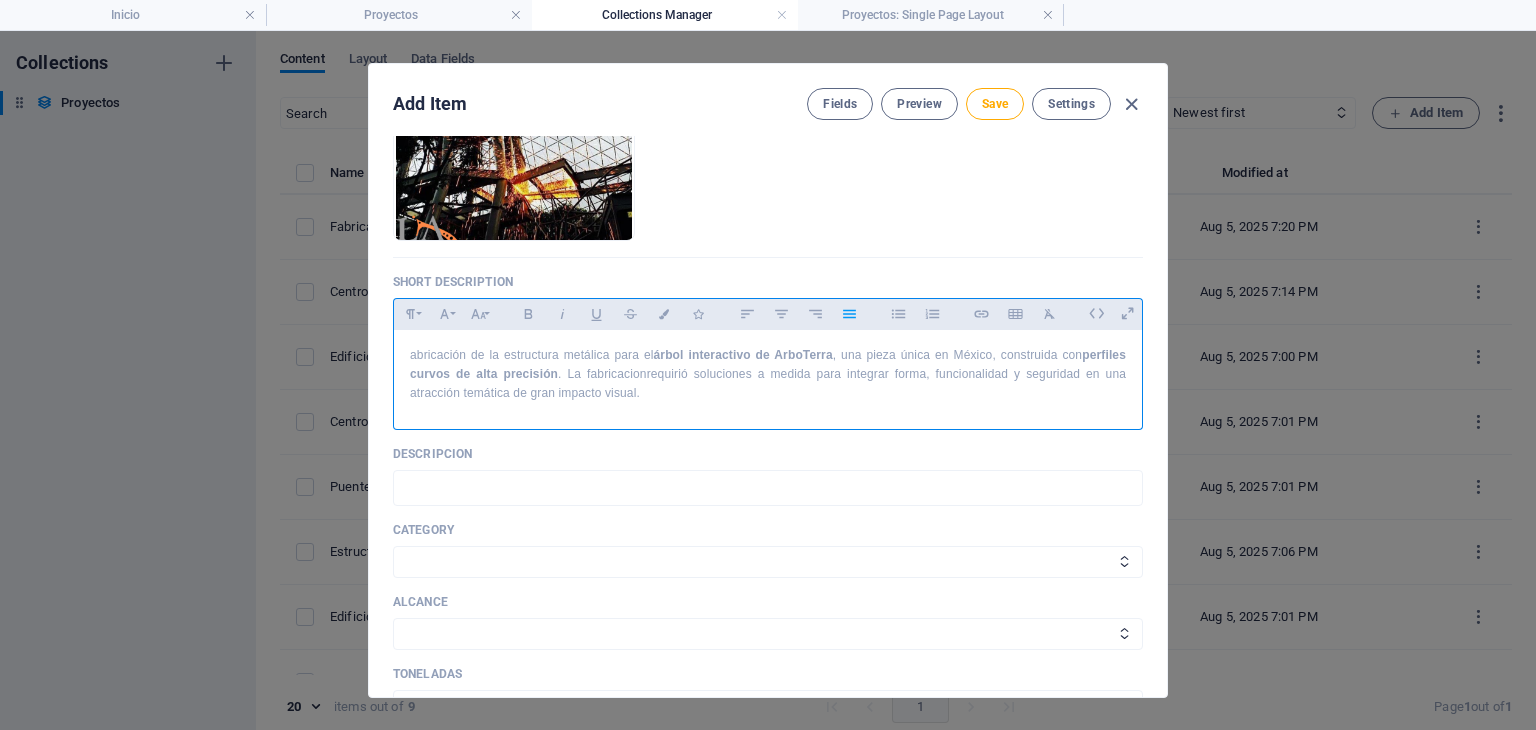 drag, startPoint x: 828, startPoint y: 405, endPoint x: 74, endPoint y: 351, distance: 755.9312 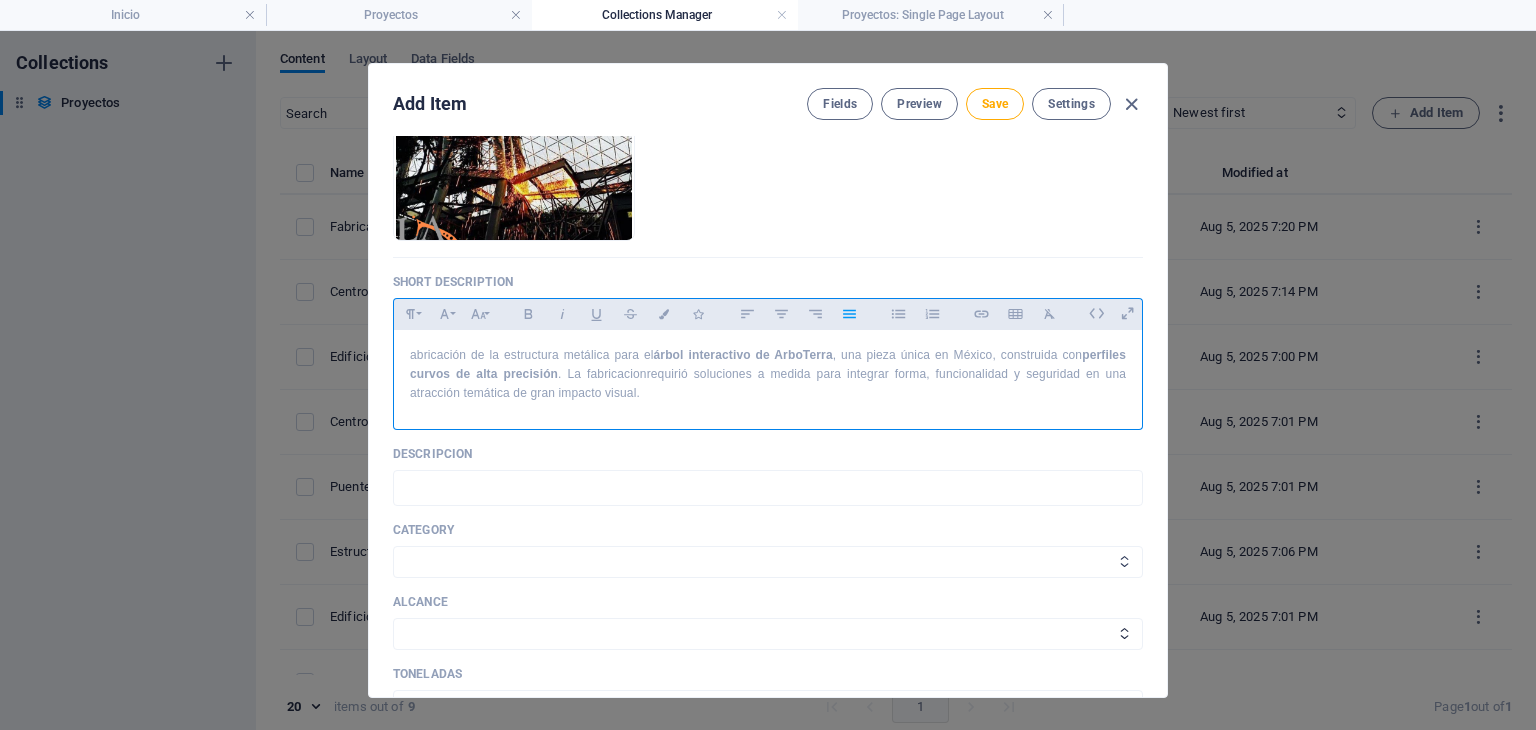 copy on "abricación de la estructura metálica para el árbol interactivo de ArboTerra , una pieza única en México, construida con perfiles curvos de alta precisión . La fabricacion requirió soluciones a medida para integrar forma, funcionalidad y seguridad en una atracción temática de gran impacto visual." 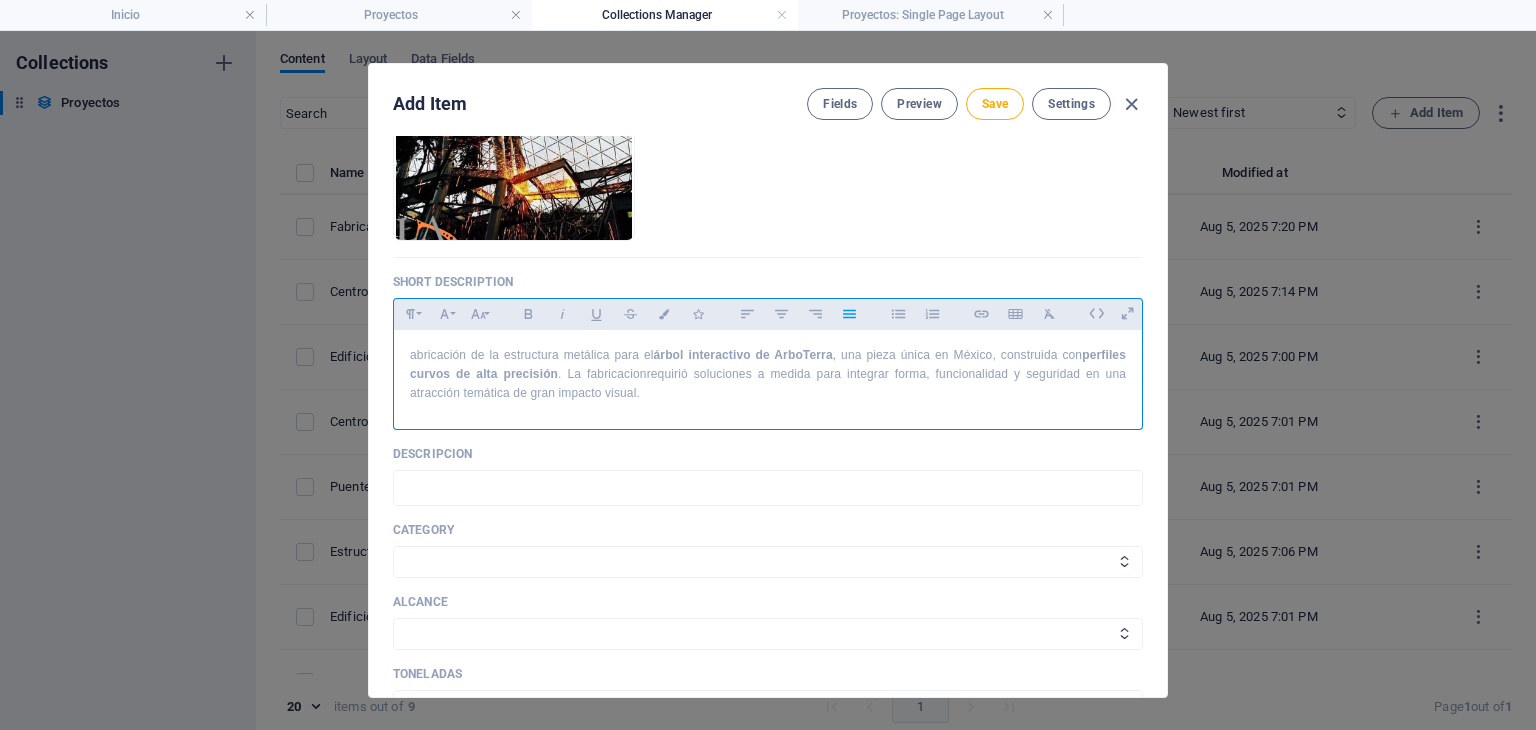 click on "abricación de la estructura metálica para el árbol interactivo de ArboTerra , una pieza única en México, construida con perfiles curvos de alta precisión . La fabricacion requirió soluciones a medida para integrar forma, funcionalidad y seguridad en una atracción temática de gran impacto visual." at bounding box center (768, 375) 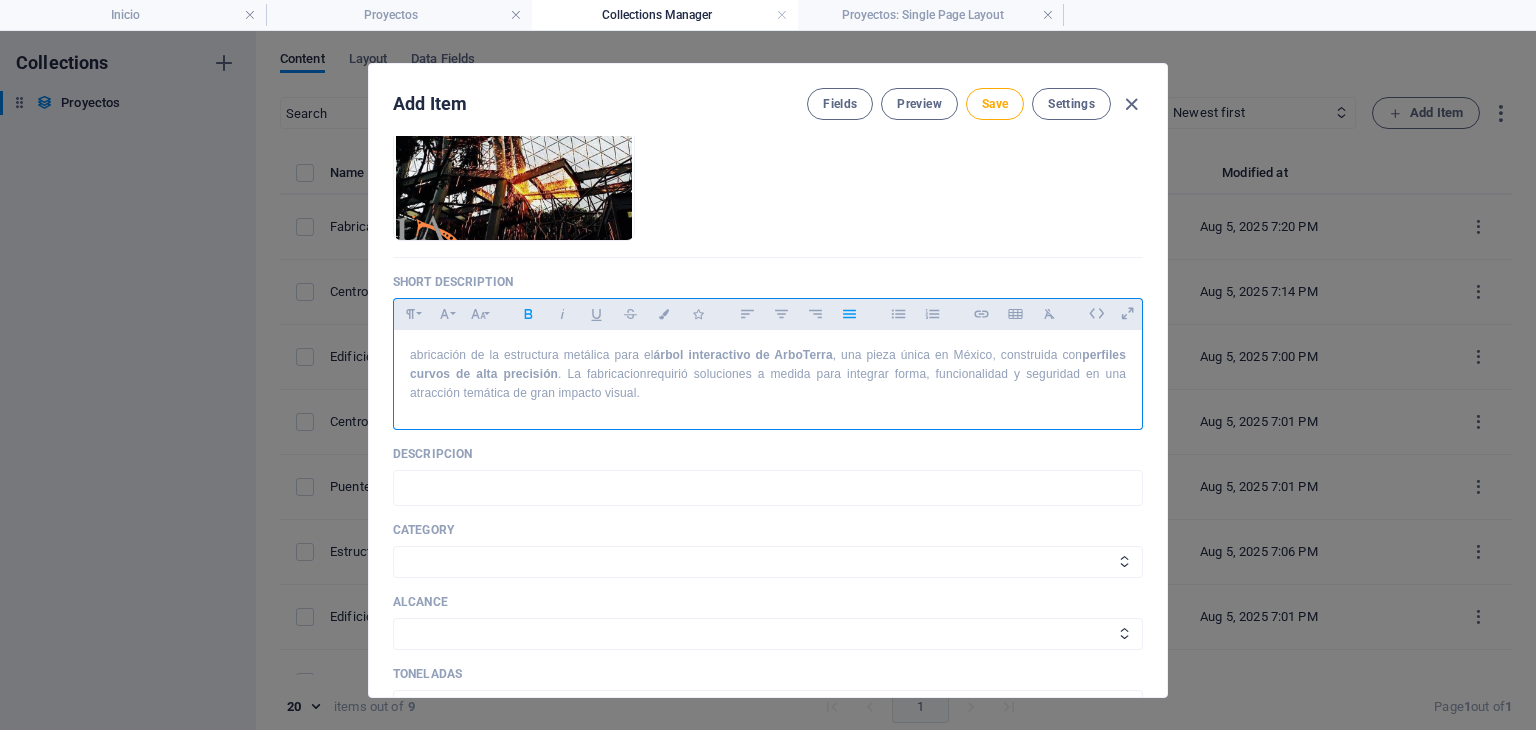 click on "abricación de la estructura metálica para el árbol interactivo de ArboTerra , una pieza única en México, construida con perfiles curvos de alta precisión . La fabricacion requirió soluciones a medida para integrar forma, funcionalidad y seguridad en una atracción temática de gran impacto visual." at bounding box center (768, 375) 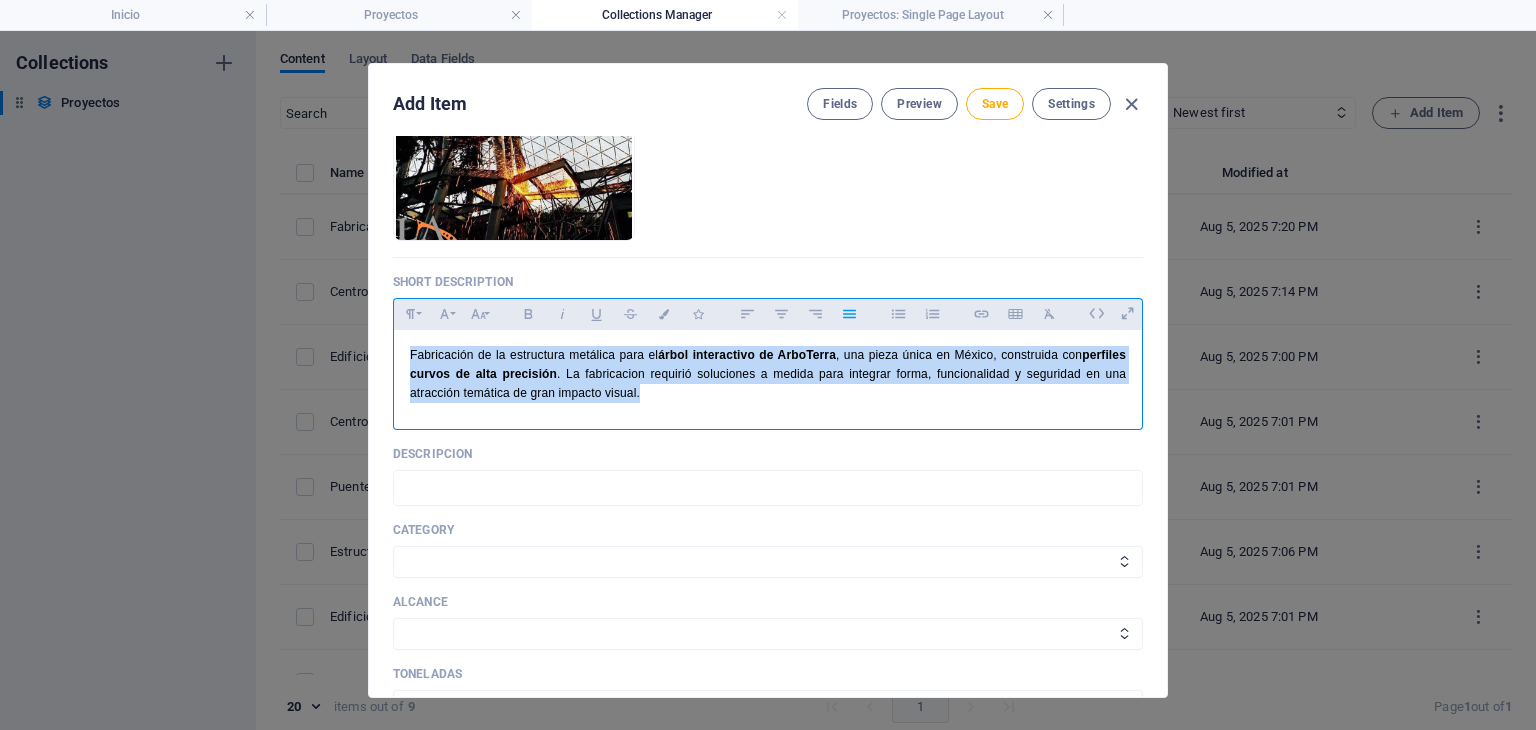 drag, startPoint x: 675, startPoint y: 405, endPoint x: 364, endPoint y: 353, distance: 315.3173 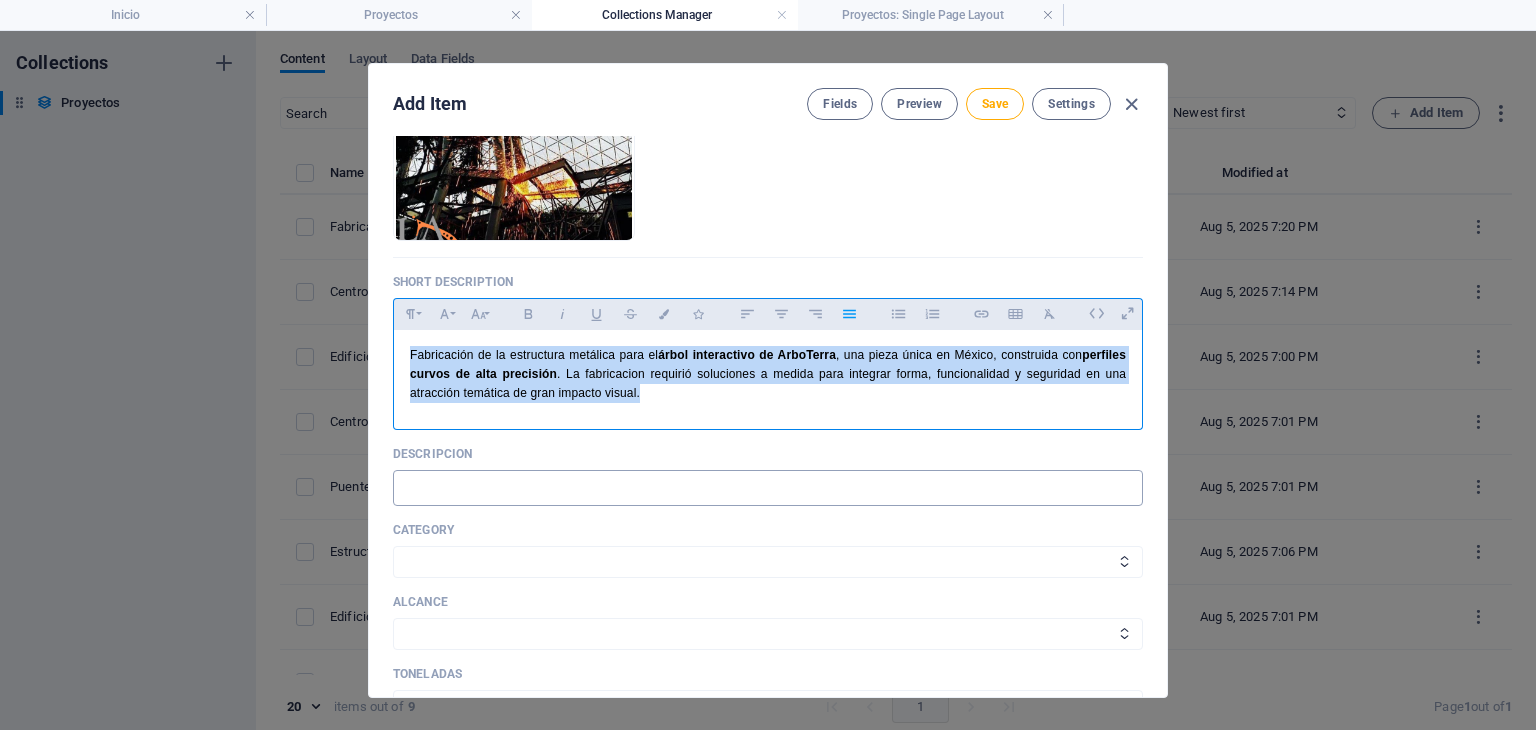 copy on "Fabricación de la estructura metálica para el árbol interactivo de ArboTerra , una pieza única en México, construida con perfiles curvos de alta precisión . La fabricacion requirió soluciones a medida para integrar forma, funcionalidad y seguridad en una atracción temática de gran impacto visual." 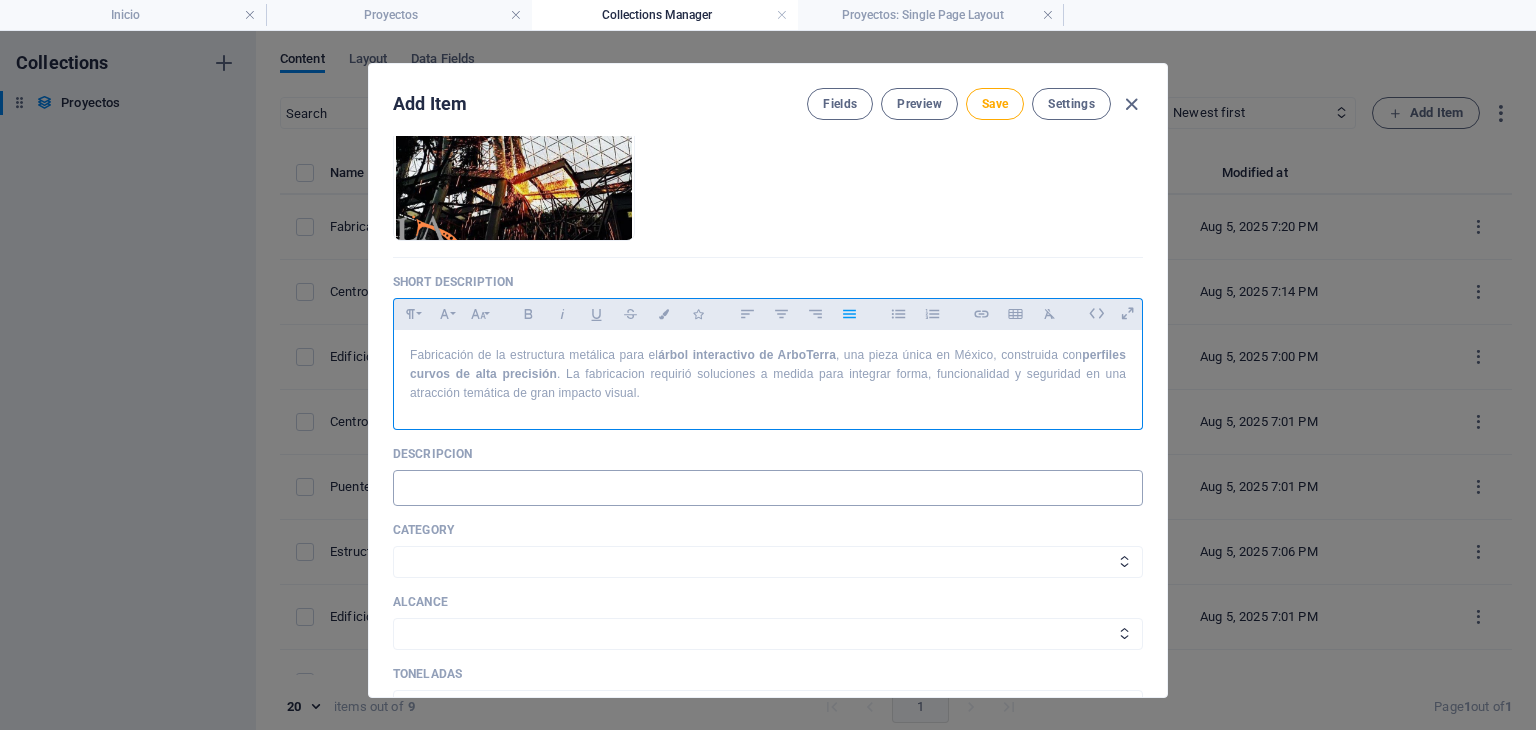 click at bounding box center (768, 488) 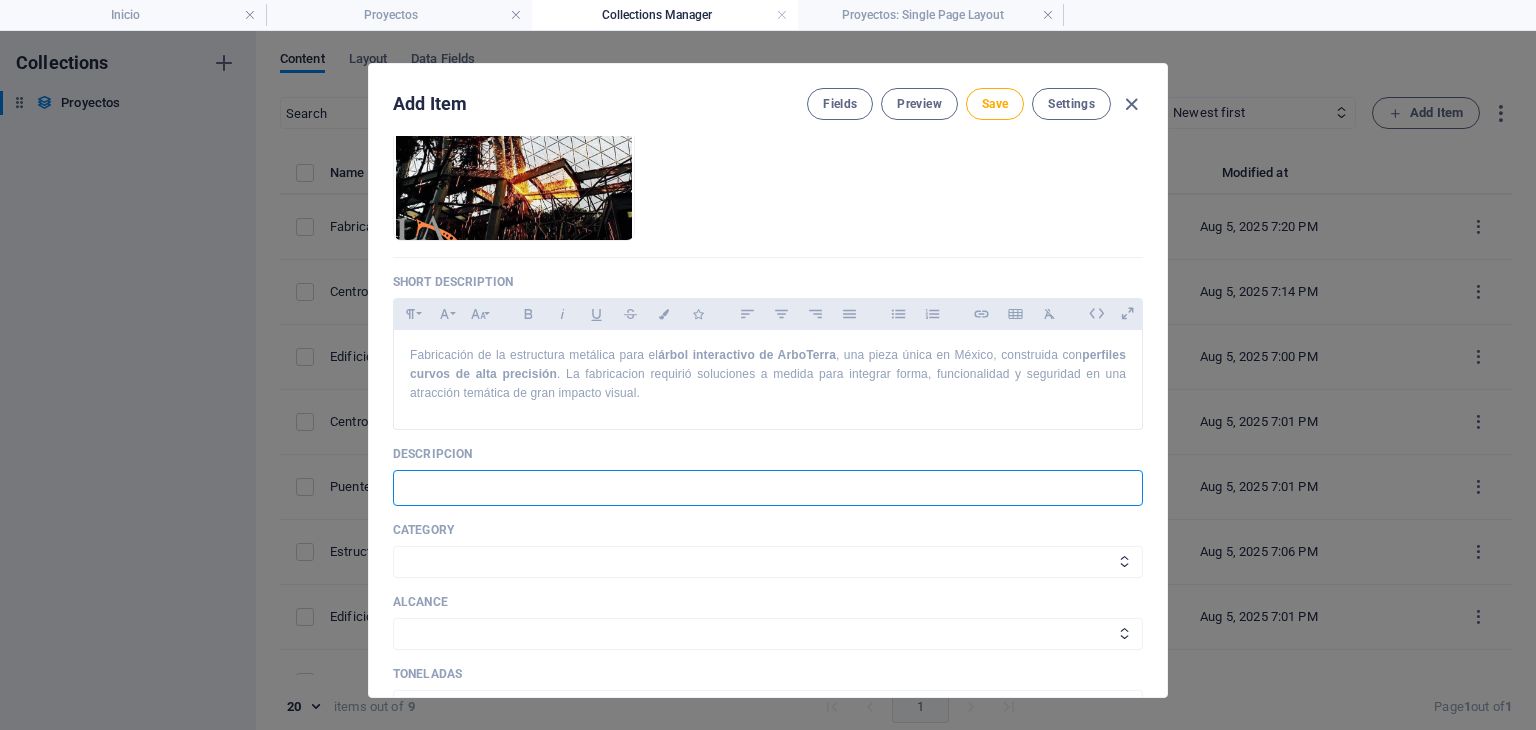paste on "Fabricación de la estructura metálica para el árbol interactivo de ArboTerra, una pieza única en México, construida con perfiles curvos de alta precisión. La fabricacion requirió soluciones a medida para integrar forma, funcionalidad y seguridad en una atracción temática de gran impacto visual." 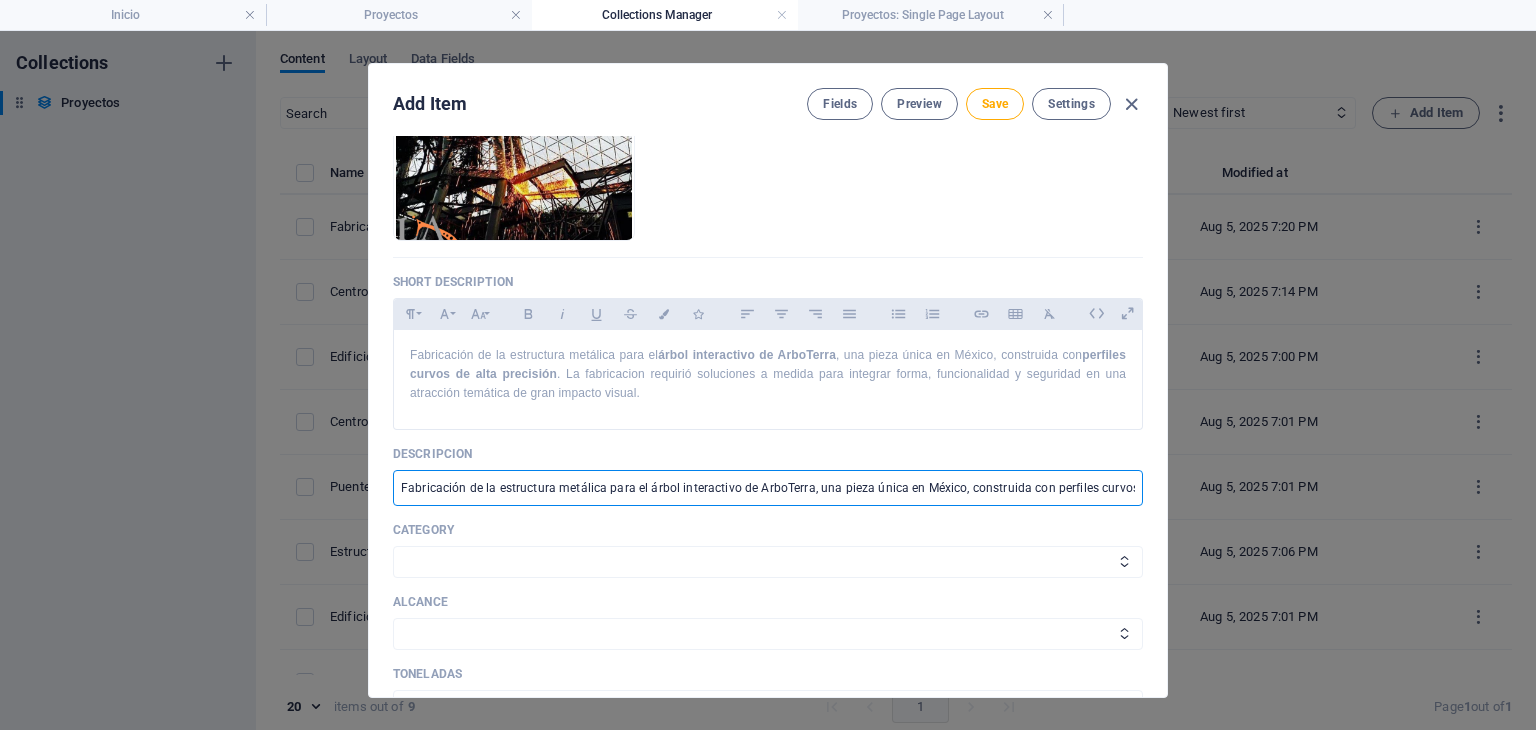scroll, scrollTop: 0, scrollLeft: 866, axis: horizontal 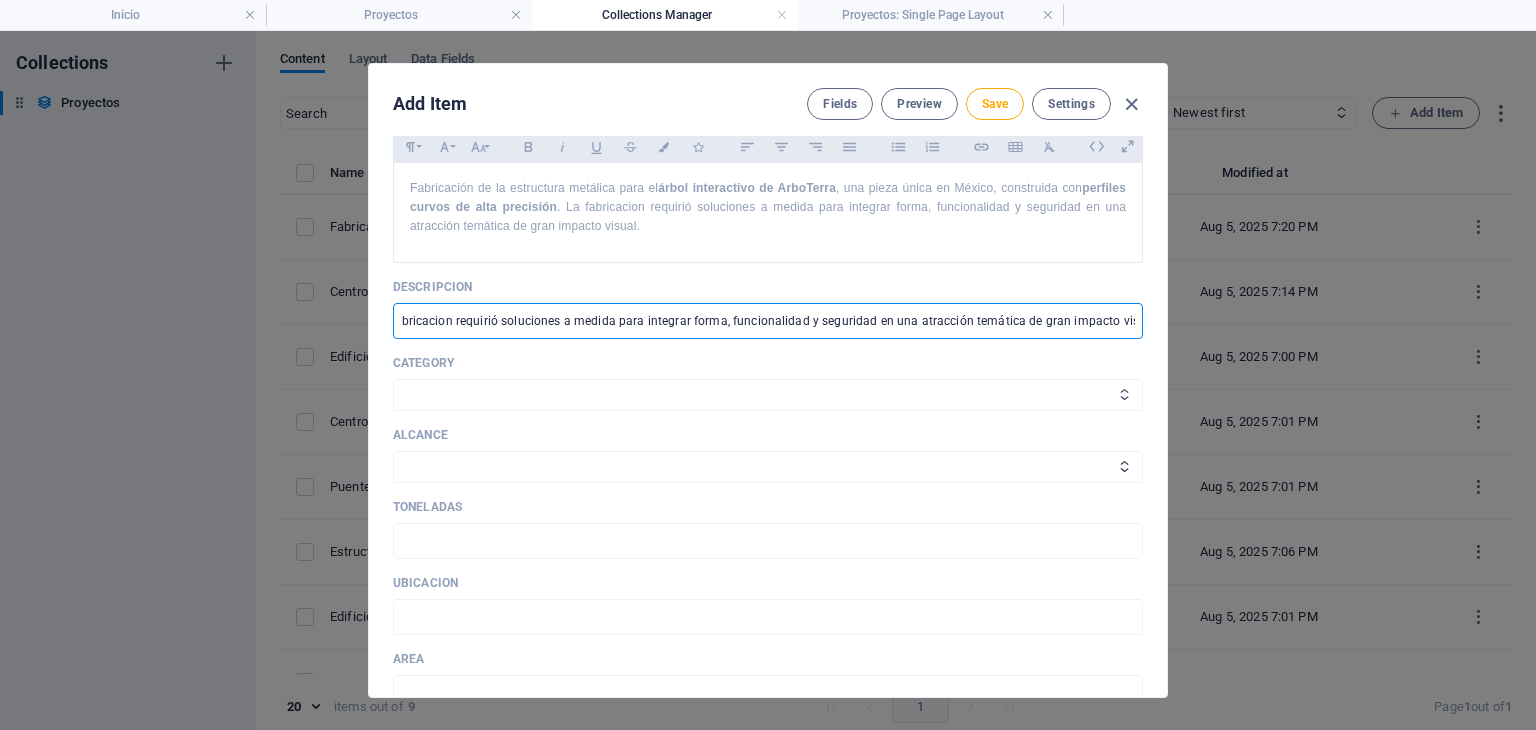 click on "Industrial Vertical Comercial Infraestructura" at bounding box center [768, 395] 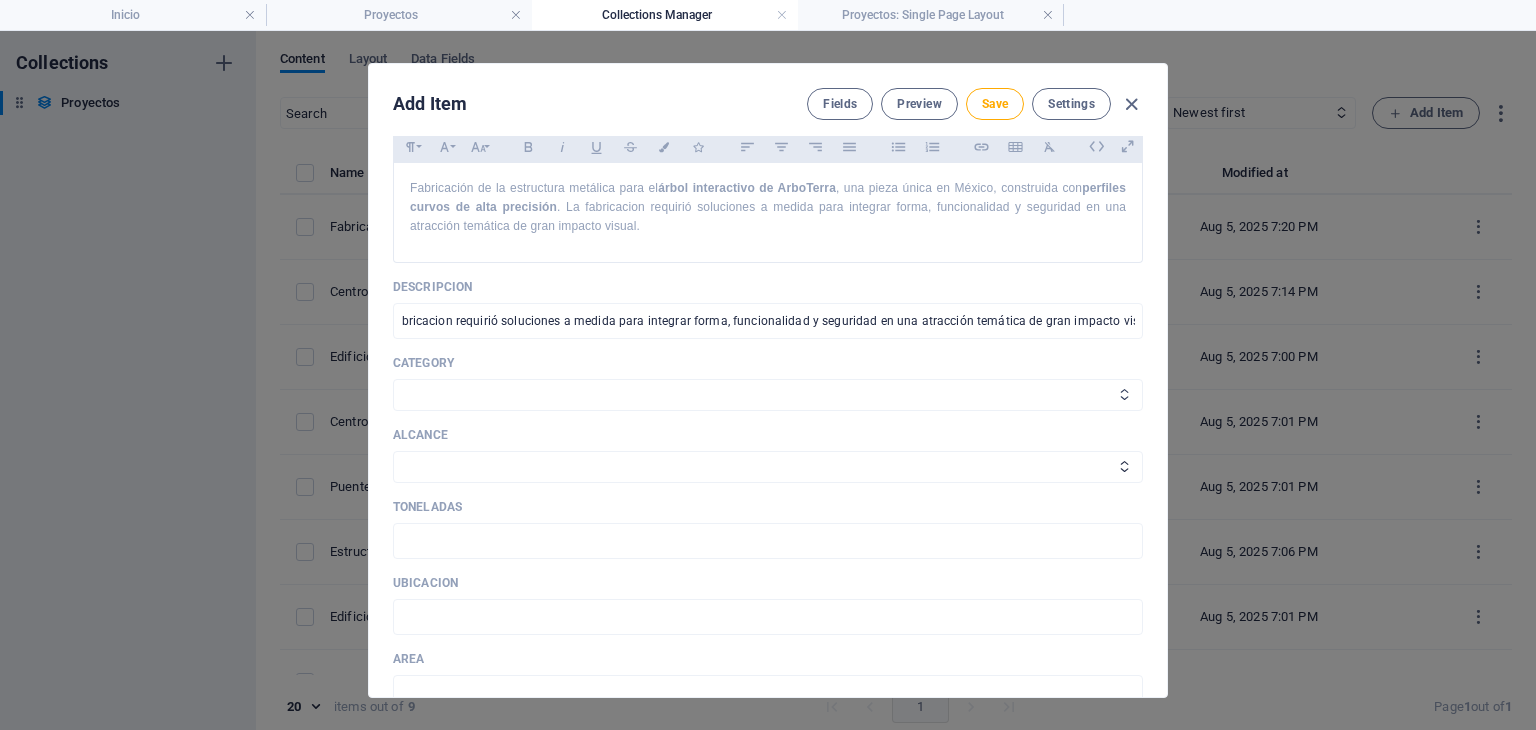 scroll, scrollTop: 0, scrollLeft: 0, axis: both 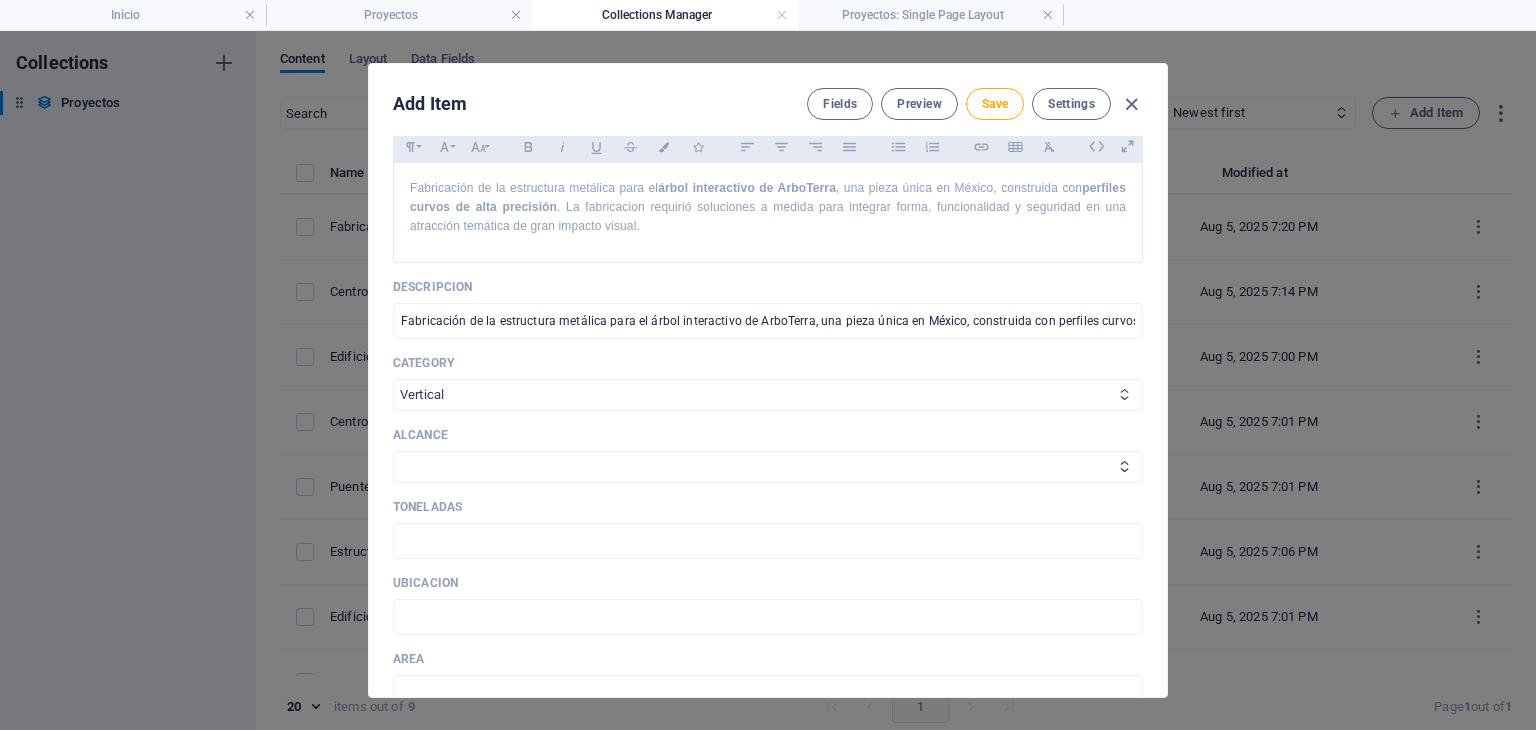 click on "Industrial Vertical Comercial Infraestructura" at bounding box center (768, 395) 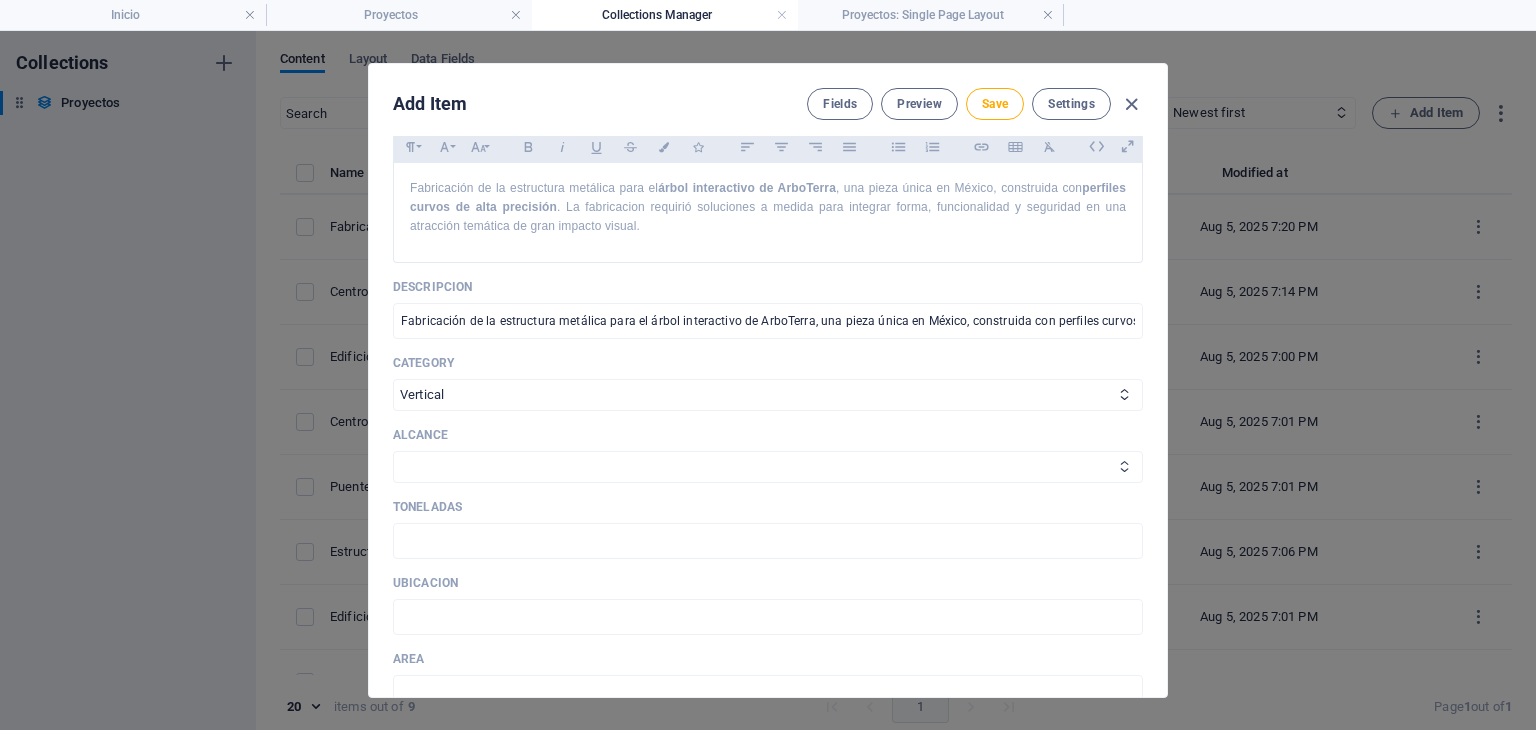 click on "Fabricacion y Montaje Llave en mano Ingenieria Fabricacion Ingenieria y Fabricacion" at bounding box center (768, 467) 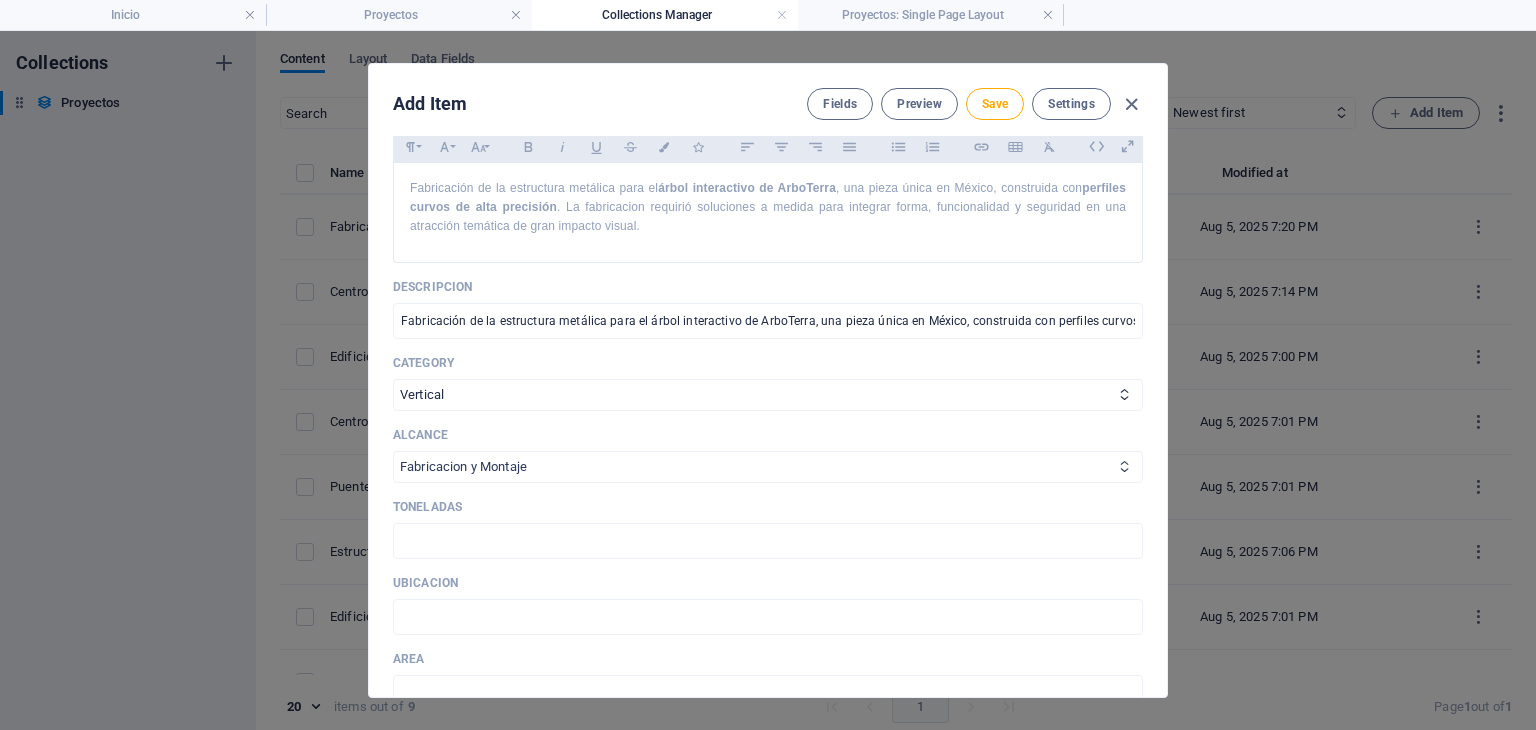 click on "Fabricacion y Montaje Llave en mano Ingenieria Fabricacion Ingenieria y Fabricacion" at bounding box center [768, 467] 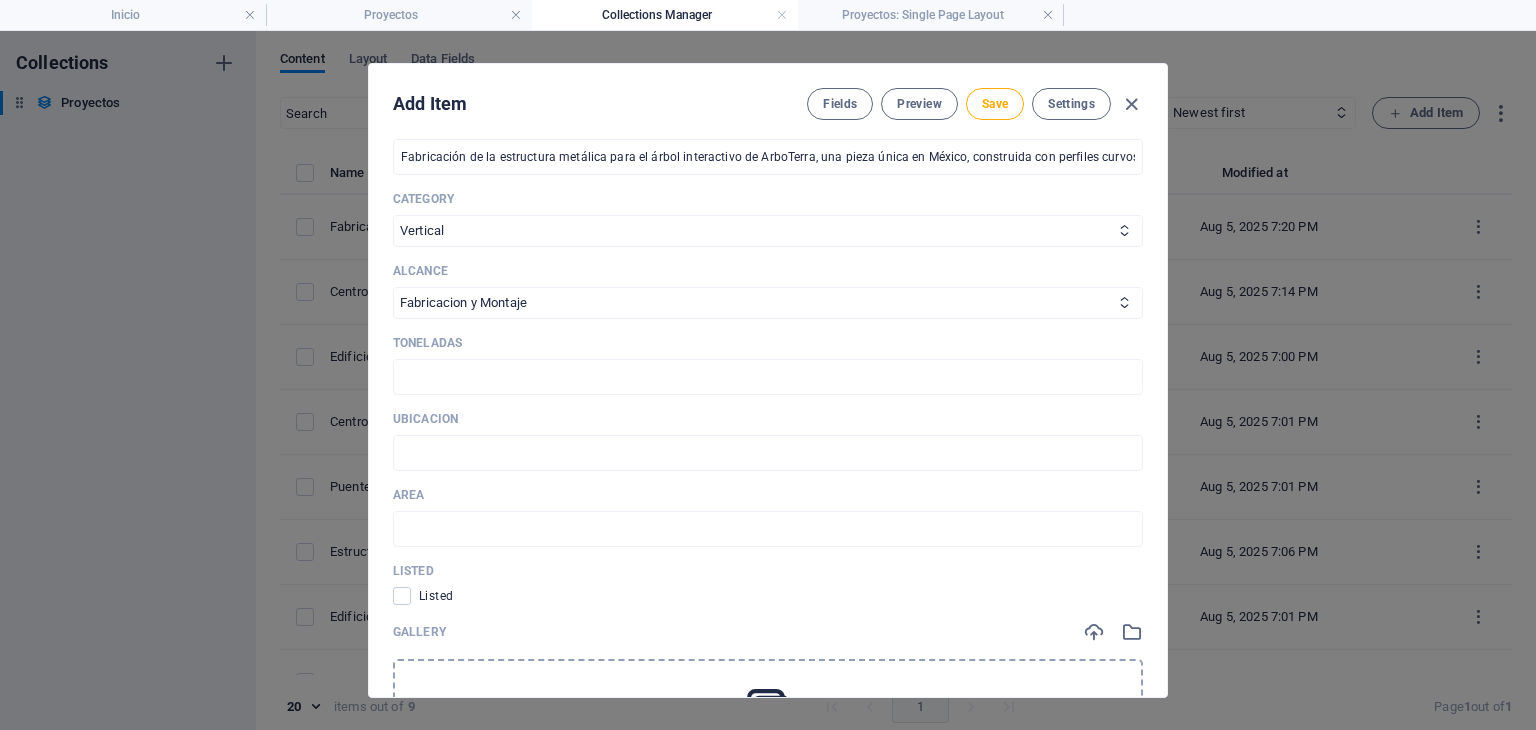 scroll, scrollTop: 666, scrollLeft: 0, axis: vertical 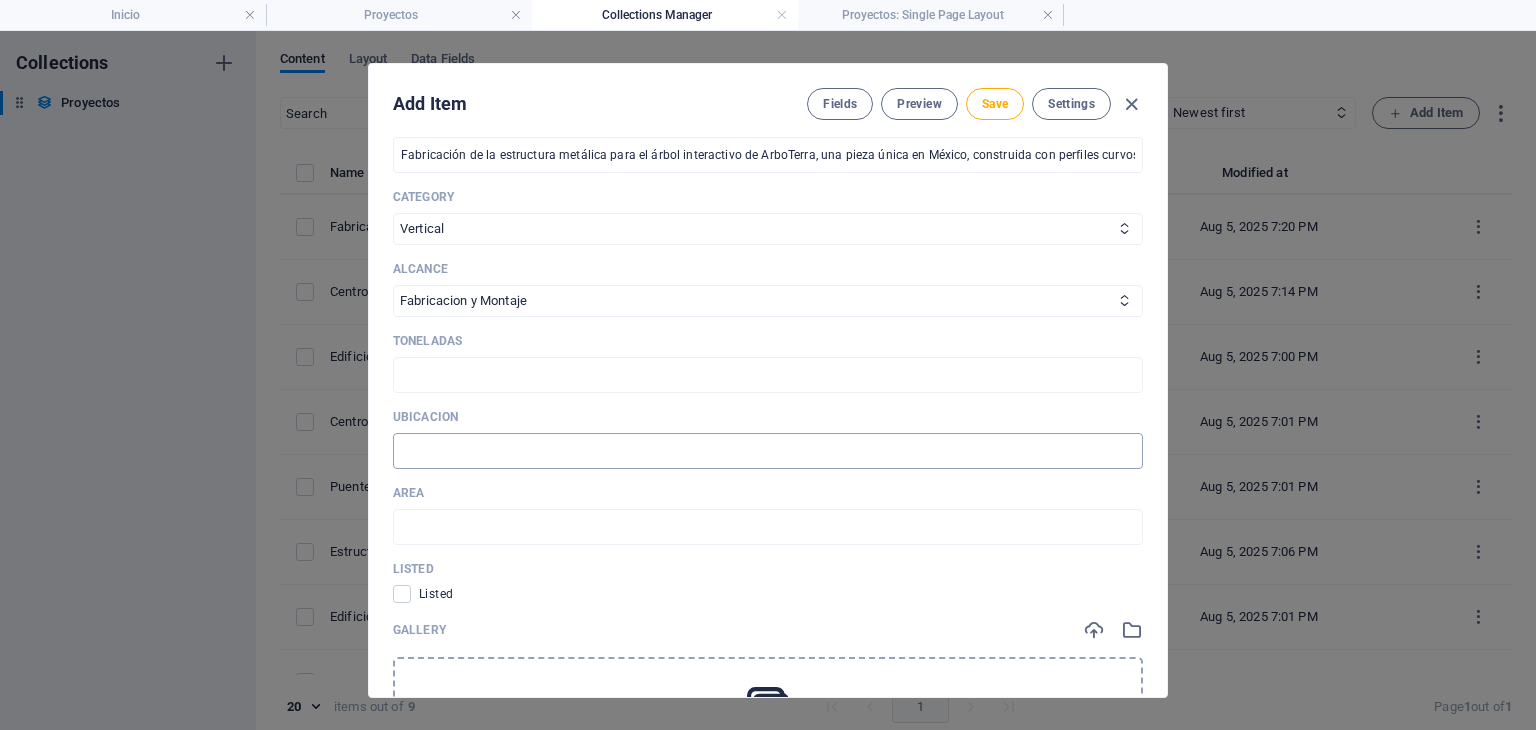 click at bounding box center [768, 451] 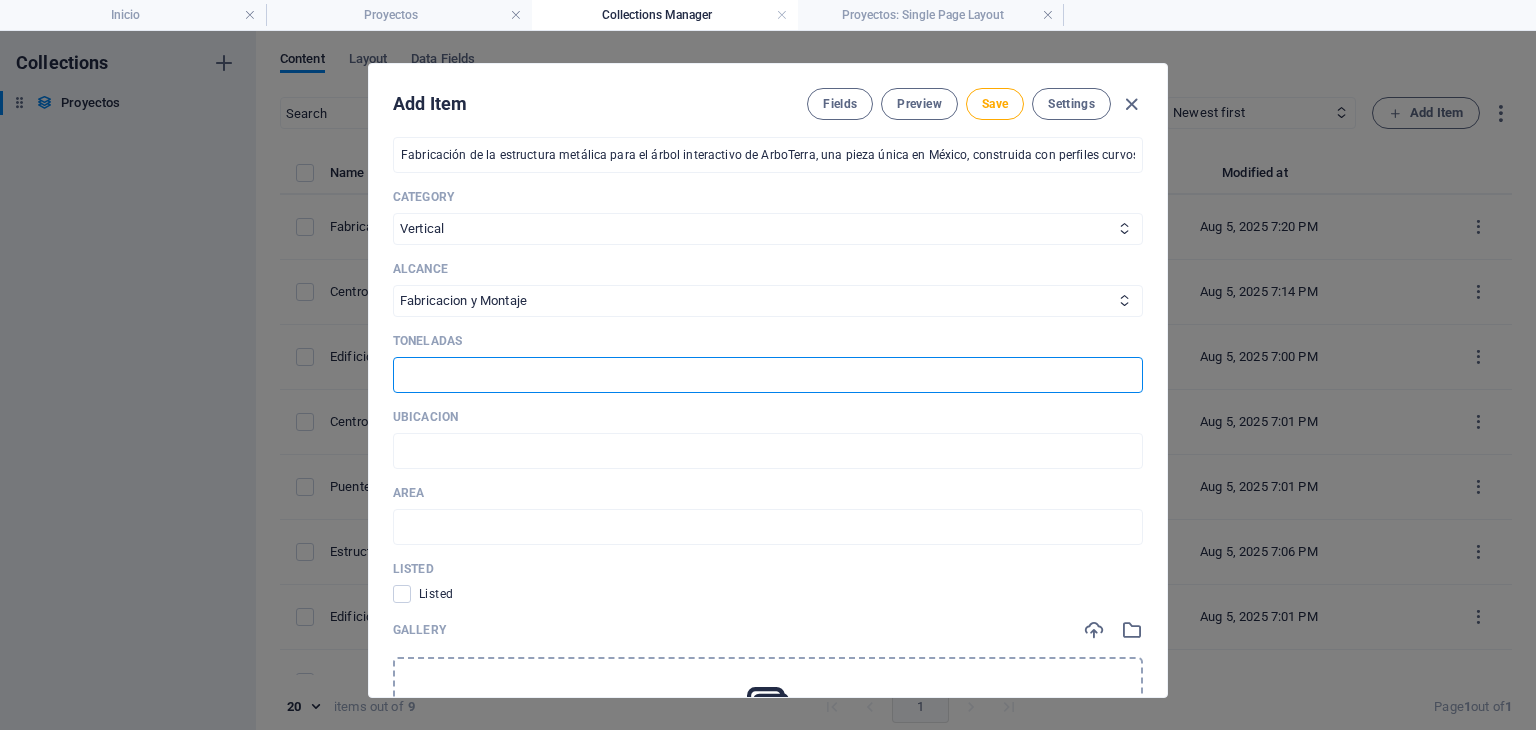 click at bounding box center (768, 375) 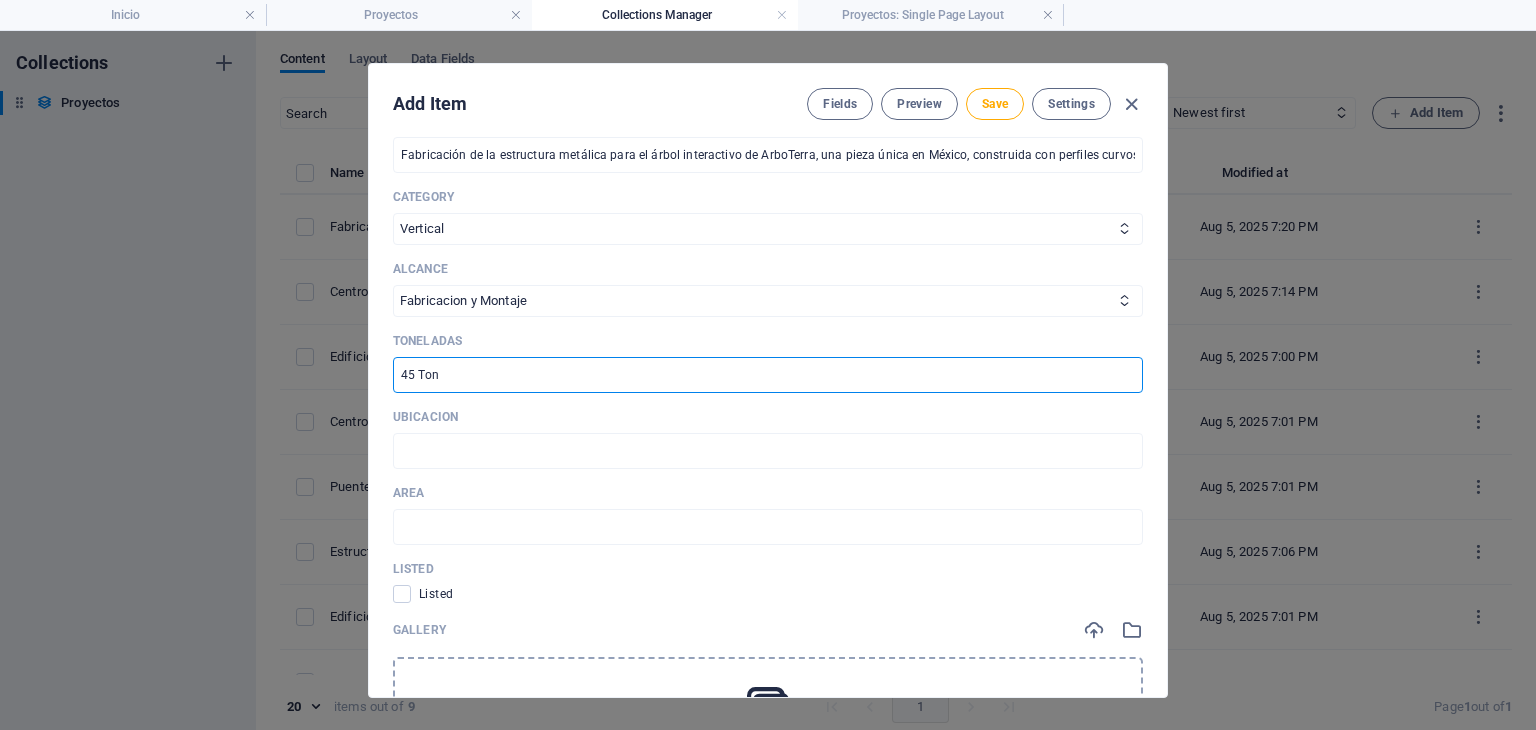 click on "Ubicacion ​" at bounding box center (768, 439) 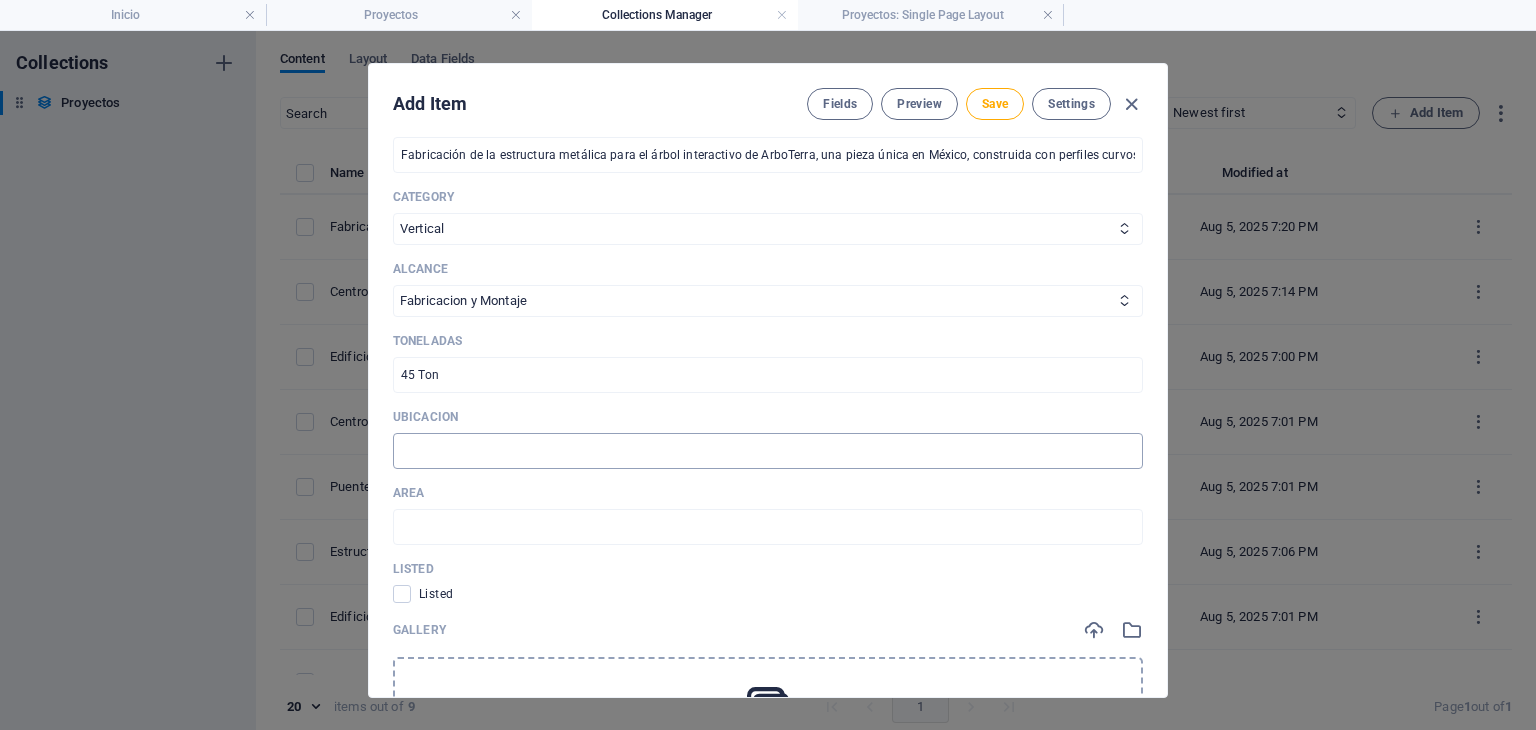 click at bounding box center (768, 451) 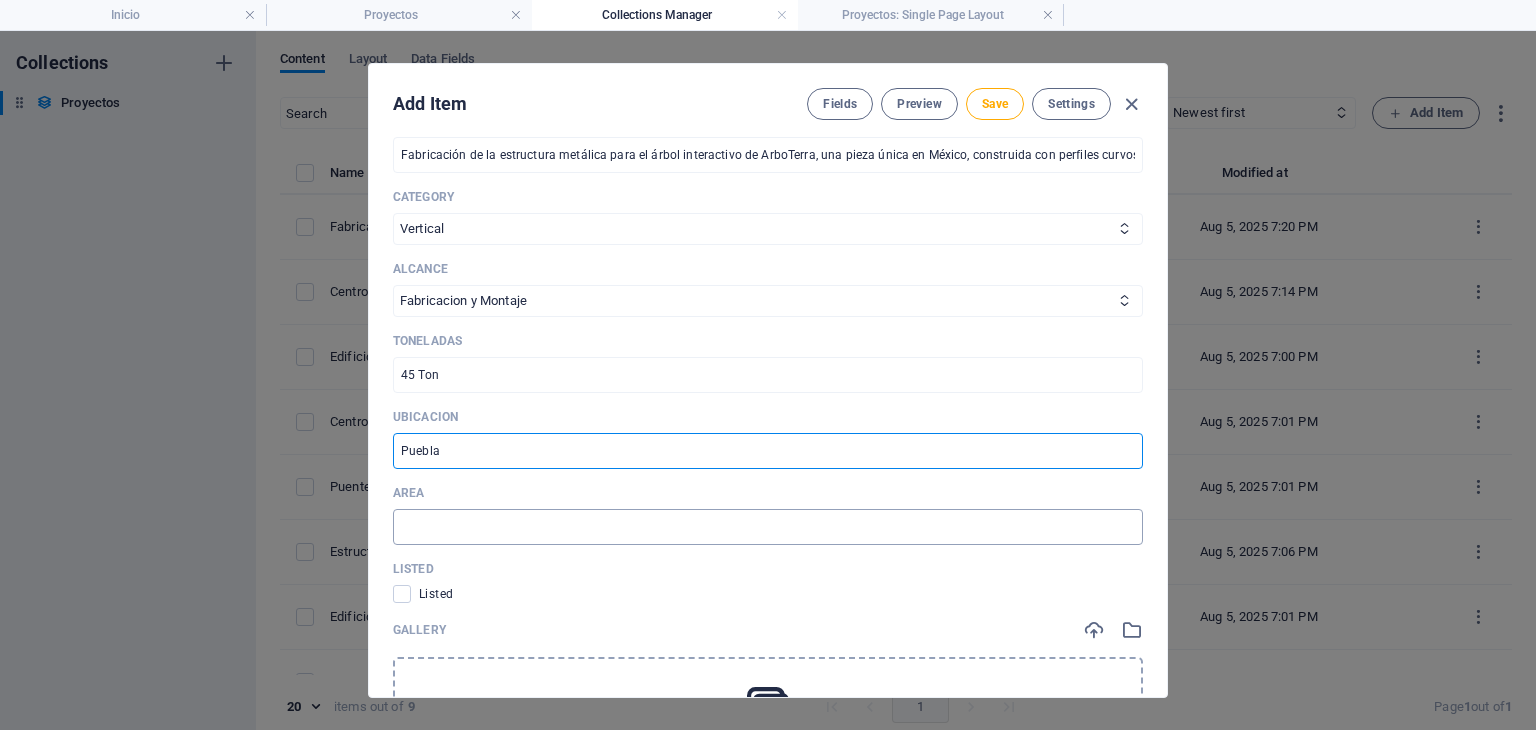 click at bounding box center (768, 527) 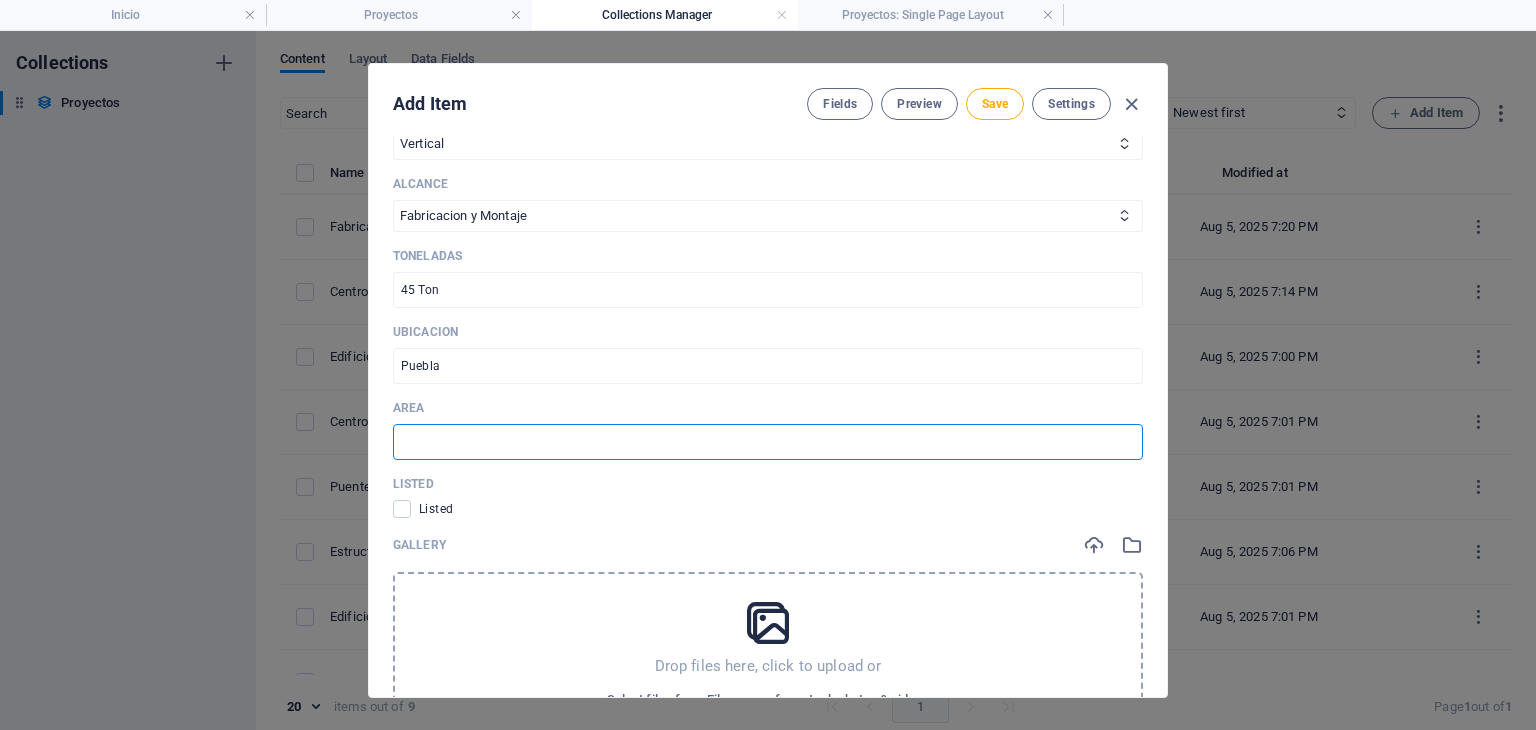 scroll, scrollTop: 1000, scrollLeft: 0, axis: vertical 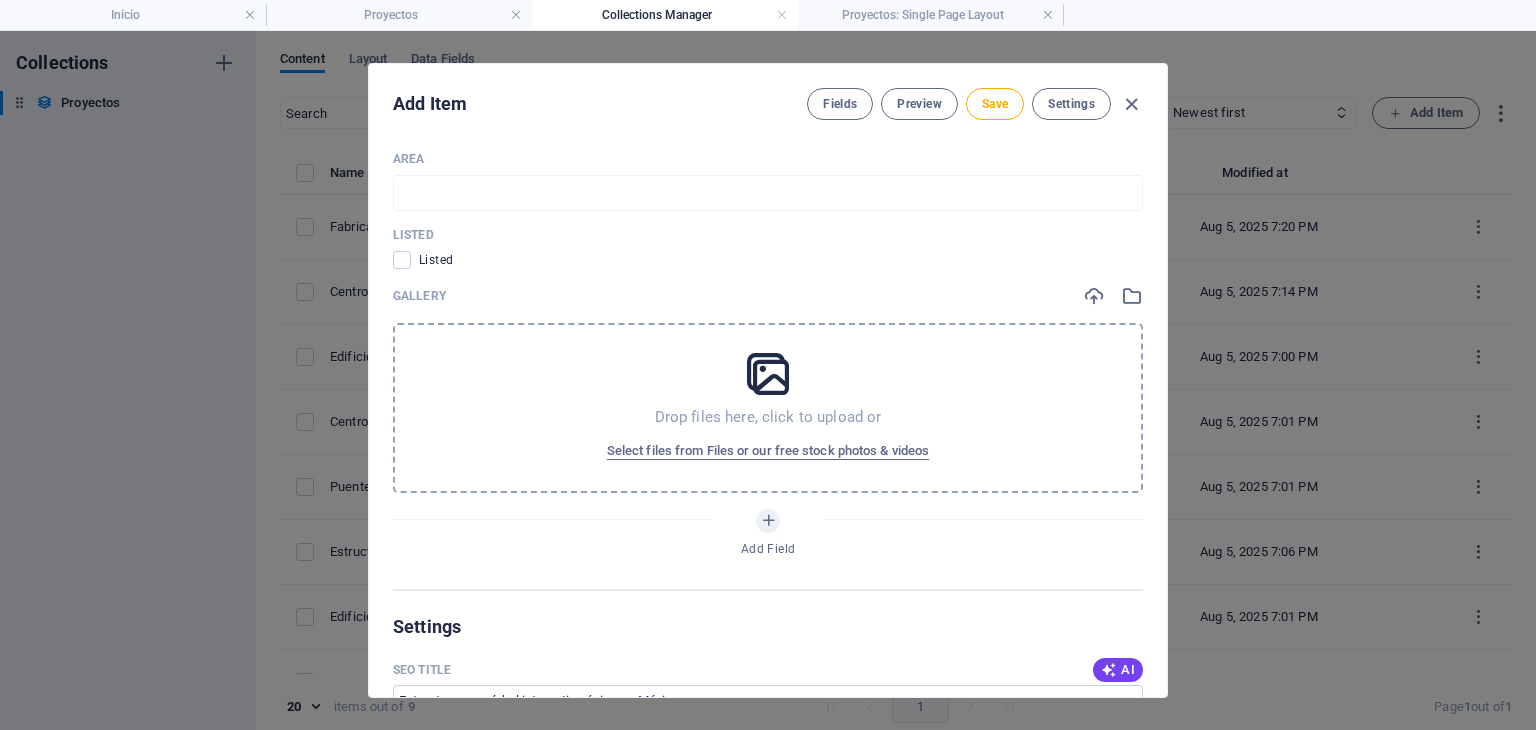 click at bounding box center (768, 374) 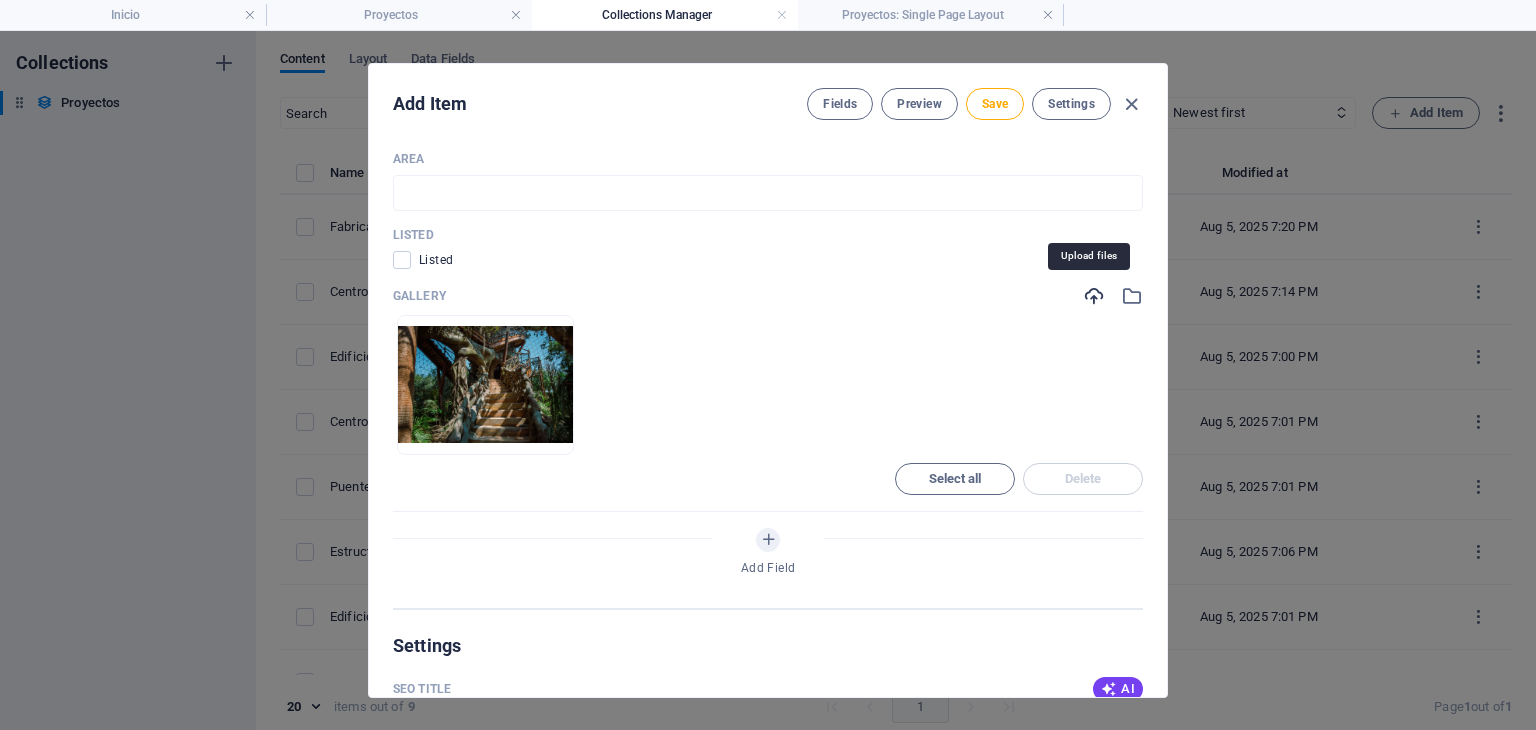 click at bounding box center (1094, 296) 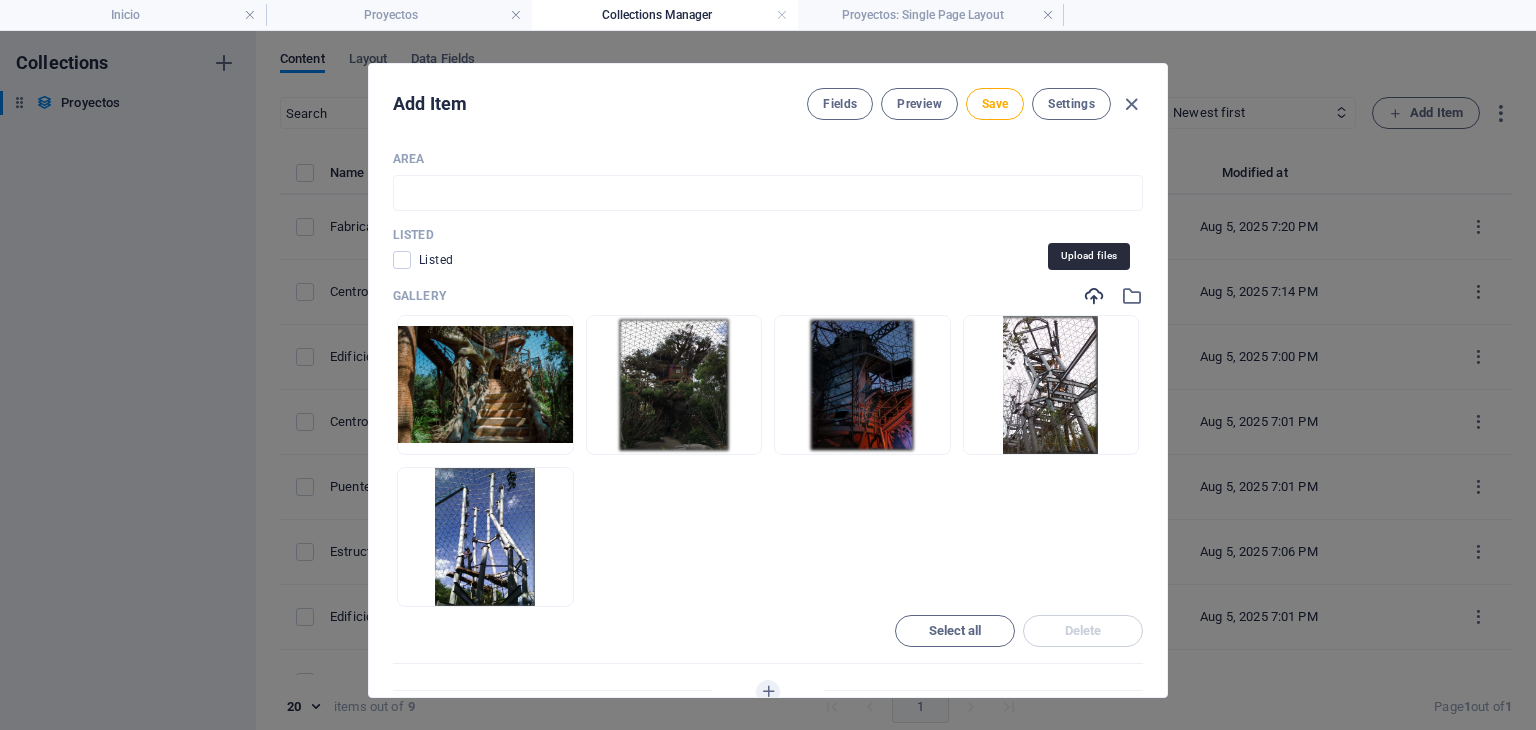 click at bounding box center [1094, 296] 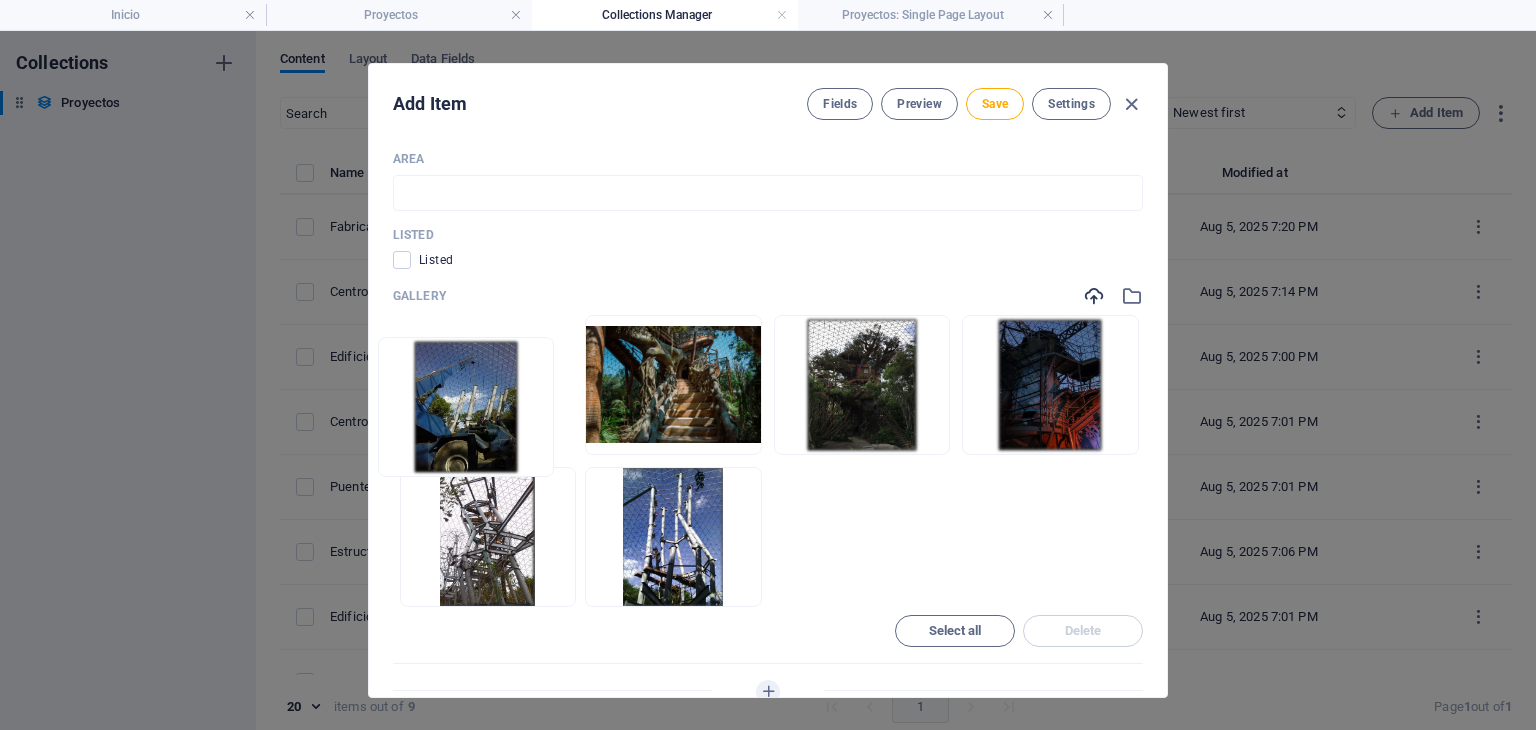 drag, startPoint x: 709, startPoint y: 521, endPoint x: 448, endPoint y: 361, distance: 306.13885 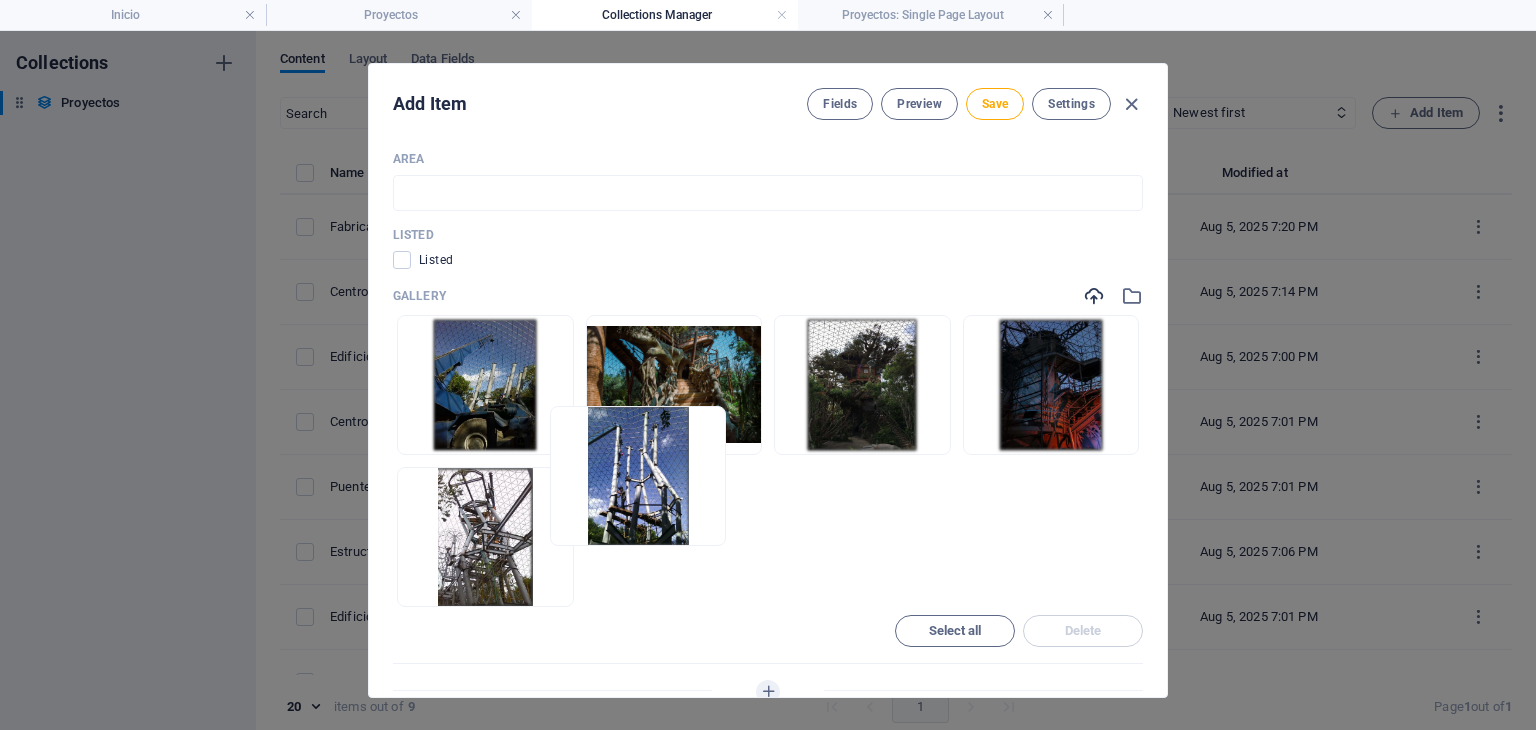 drag, startPoint x: 676, startPoint y: 549, endPoint x: 585, endPoint y: 423, distance: 155.42522 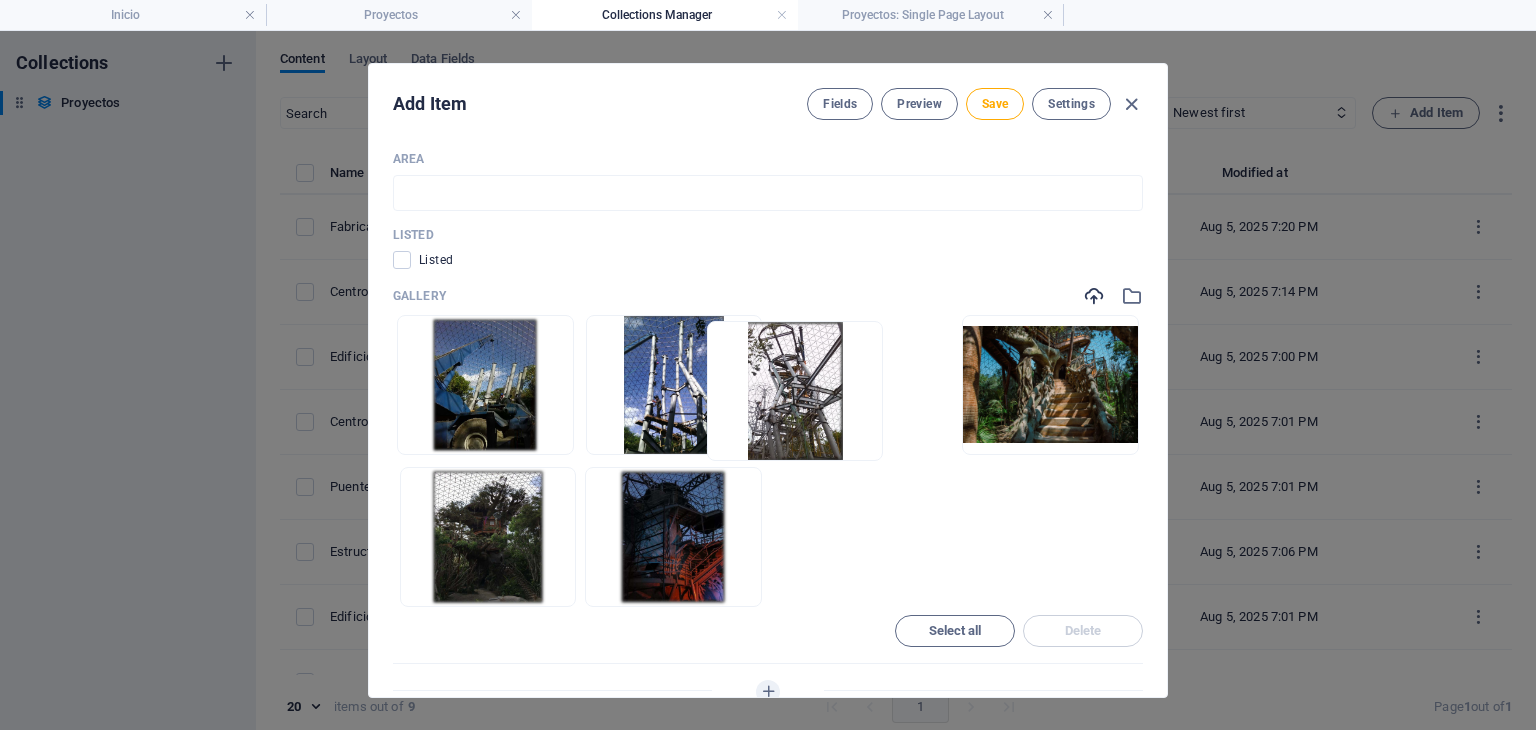 drag, startPoint x: 677, startPoint y: 539, endPoint x: 826, endPoint y: 272, distance: 305.76135 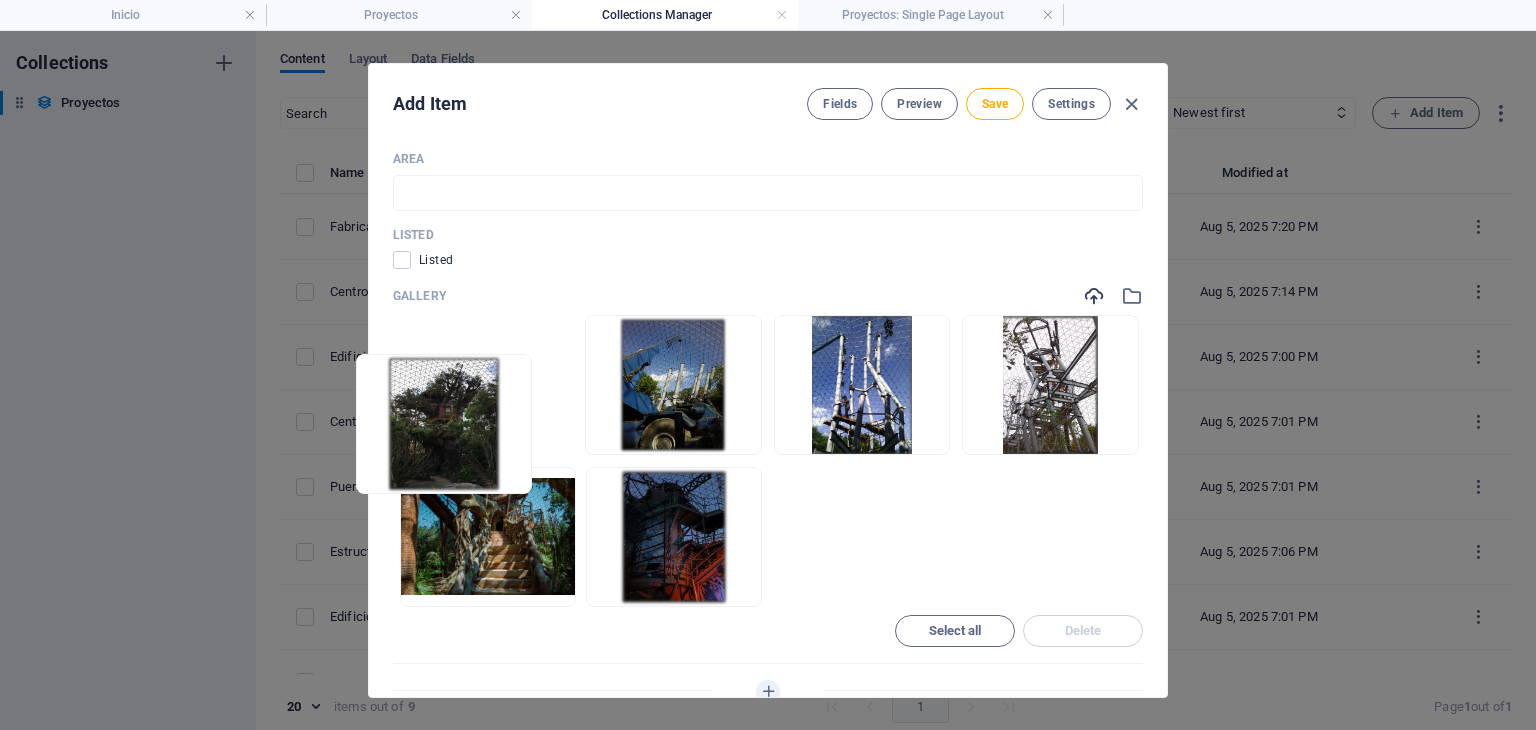 drag, startPoint x: 500, startPoint y: 541, endPoint x: 445, endPoint y: 419, distance: 133.82451 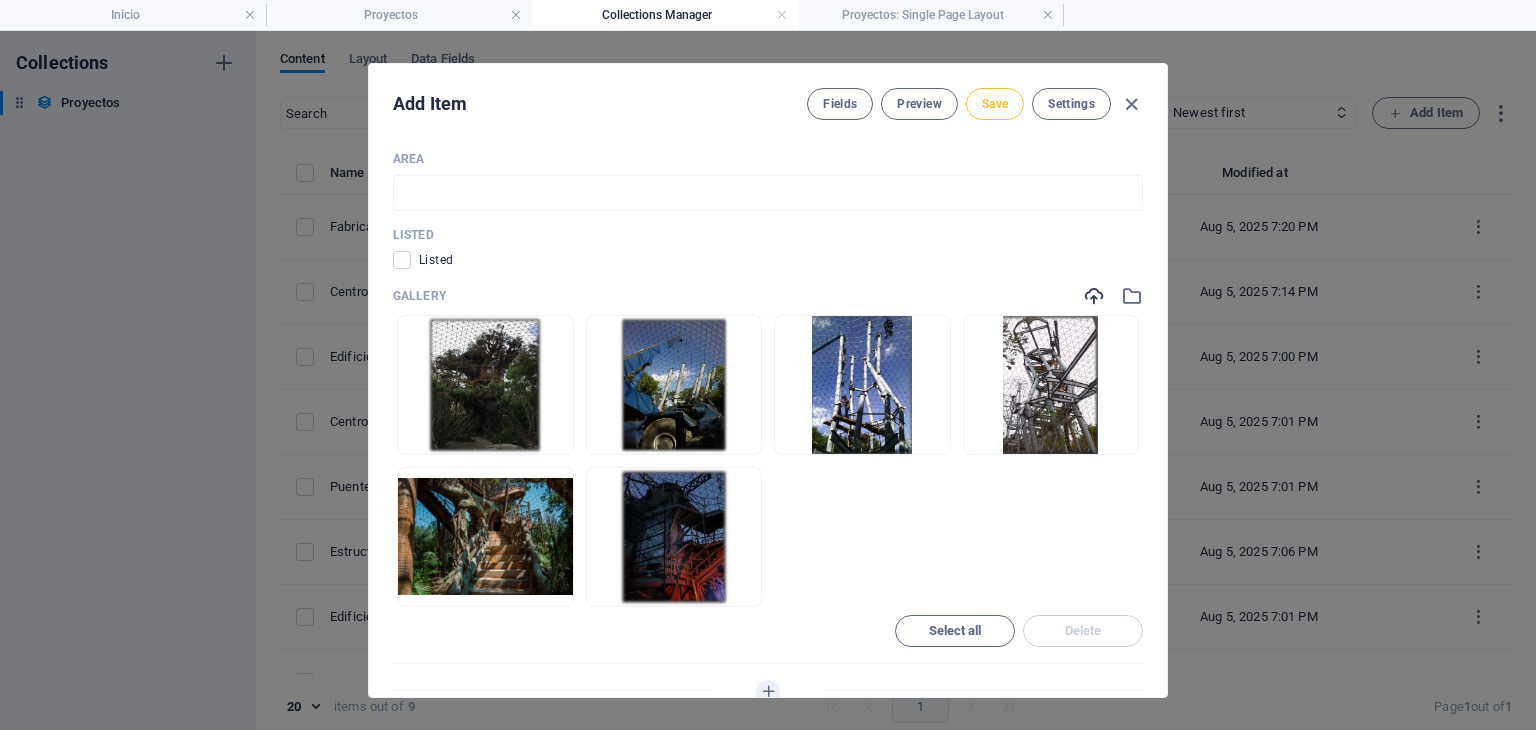 click on "Save" at bounding box center (995, 104) 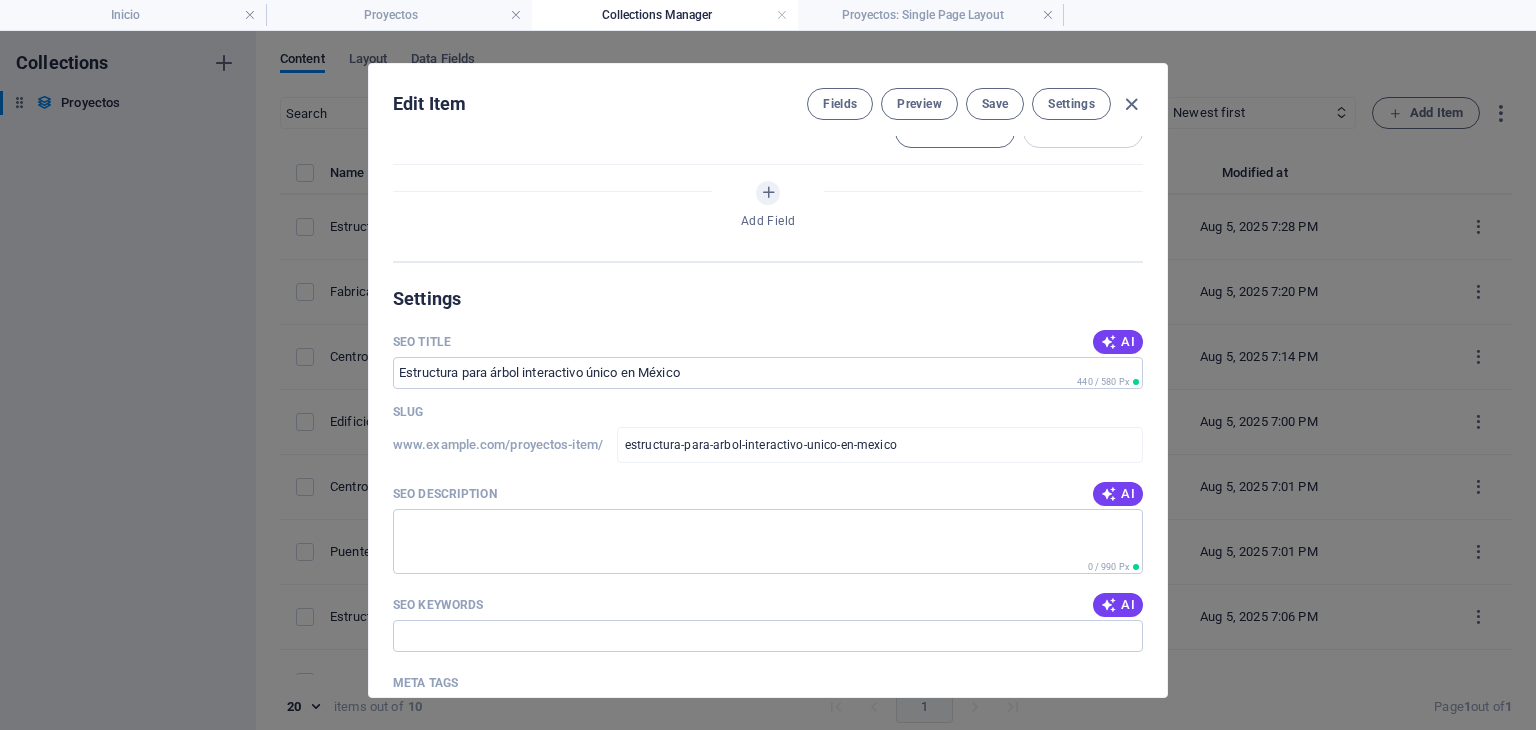 scroll, scrollTop: 1500, scrollLeft: 0, axis: vertical 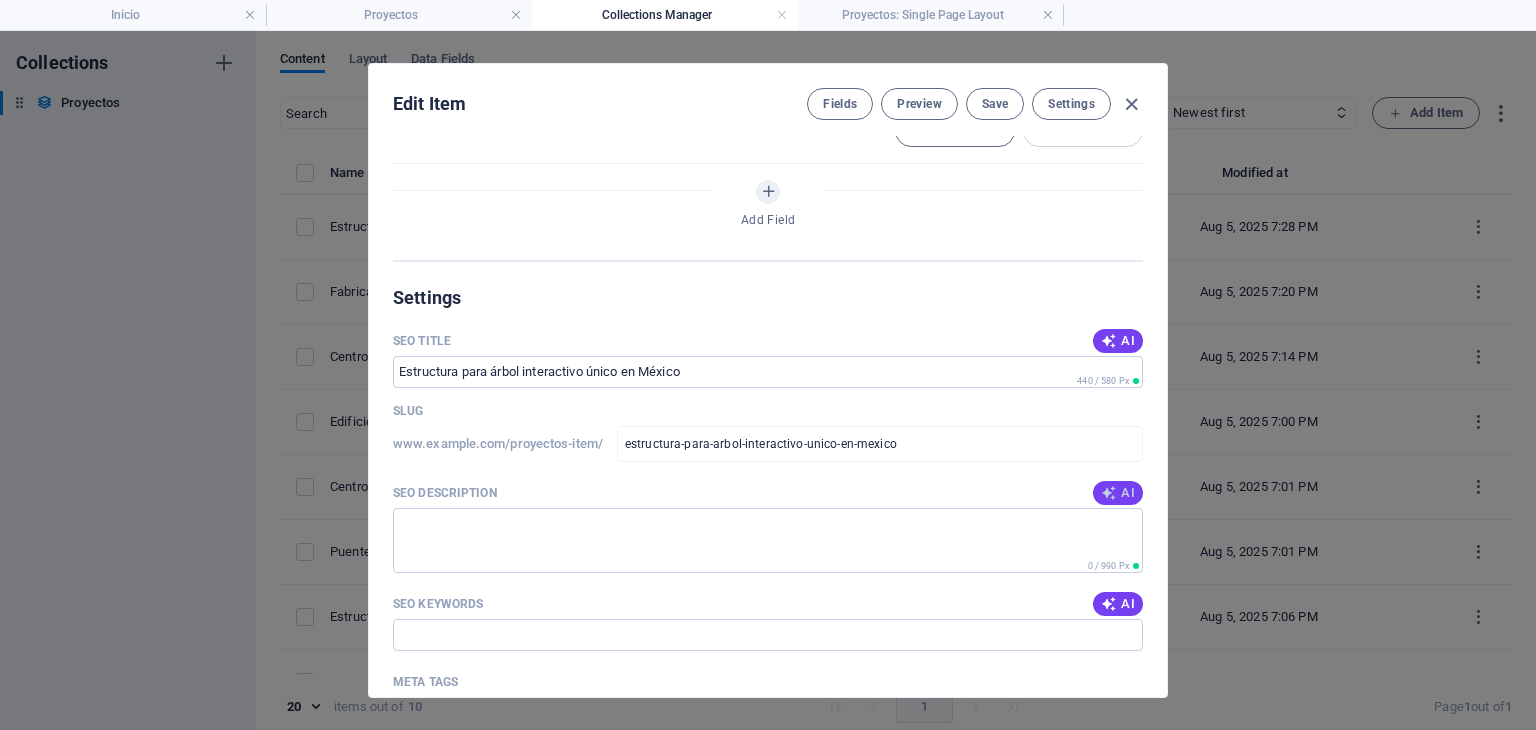 click at bounding box center (1109, 493) 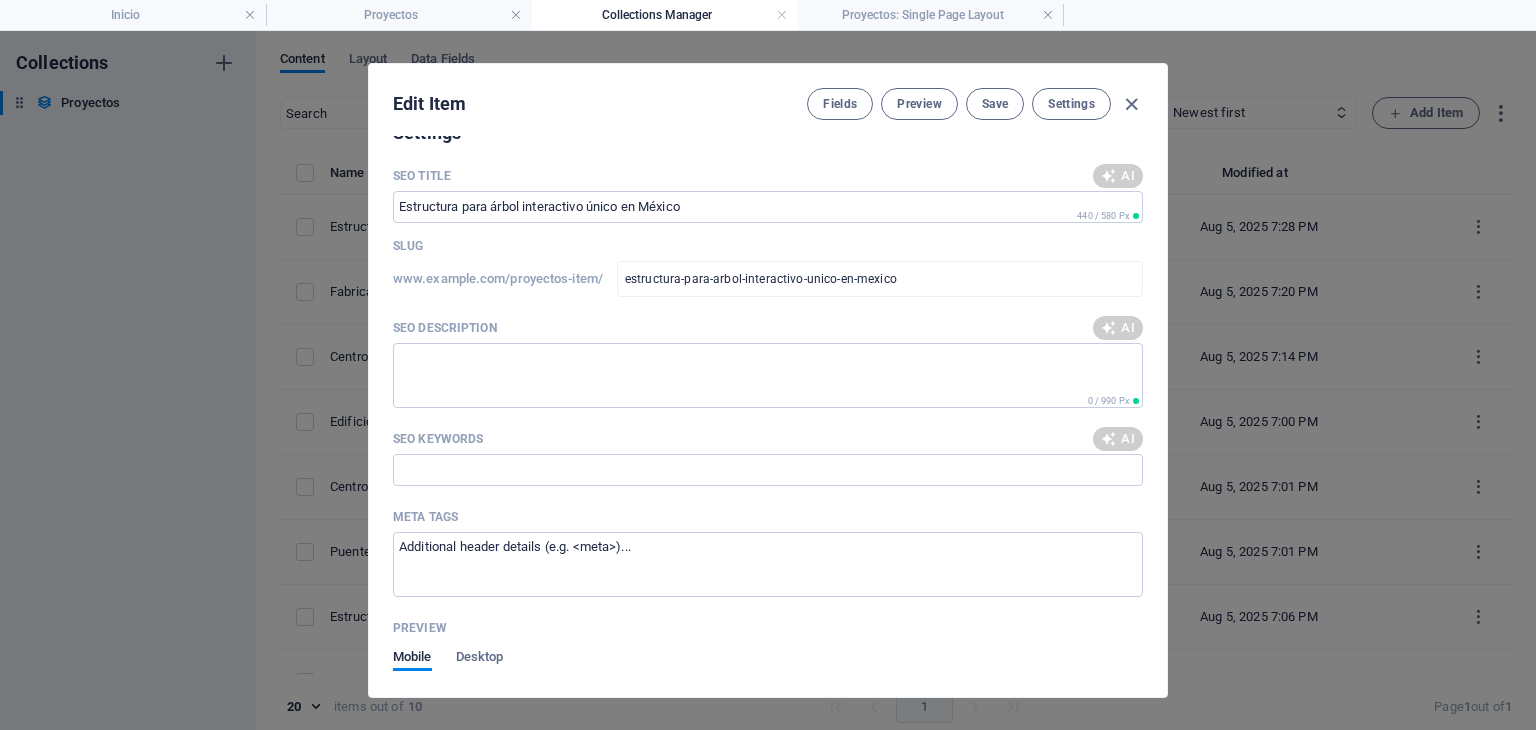 scroll, scrollTop: 1666, scrollLeft: 0, axis: vertical 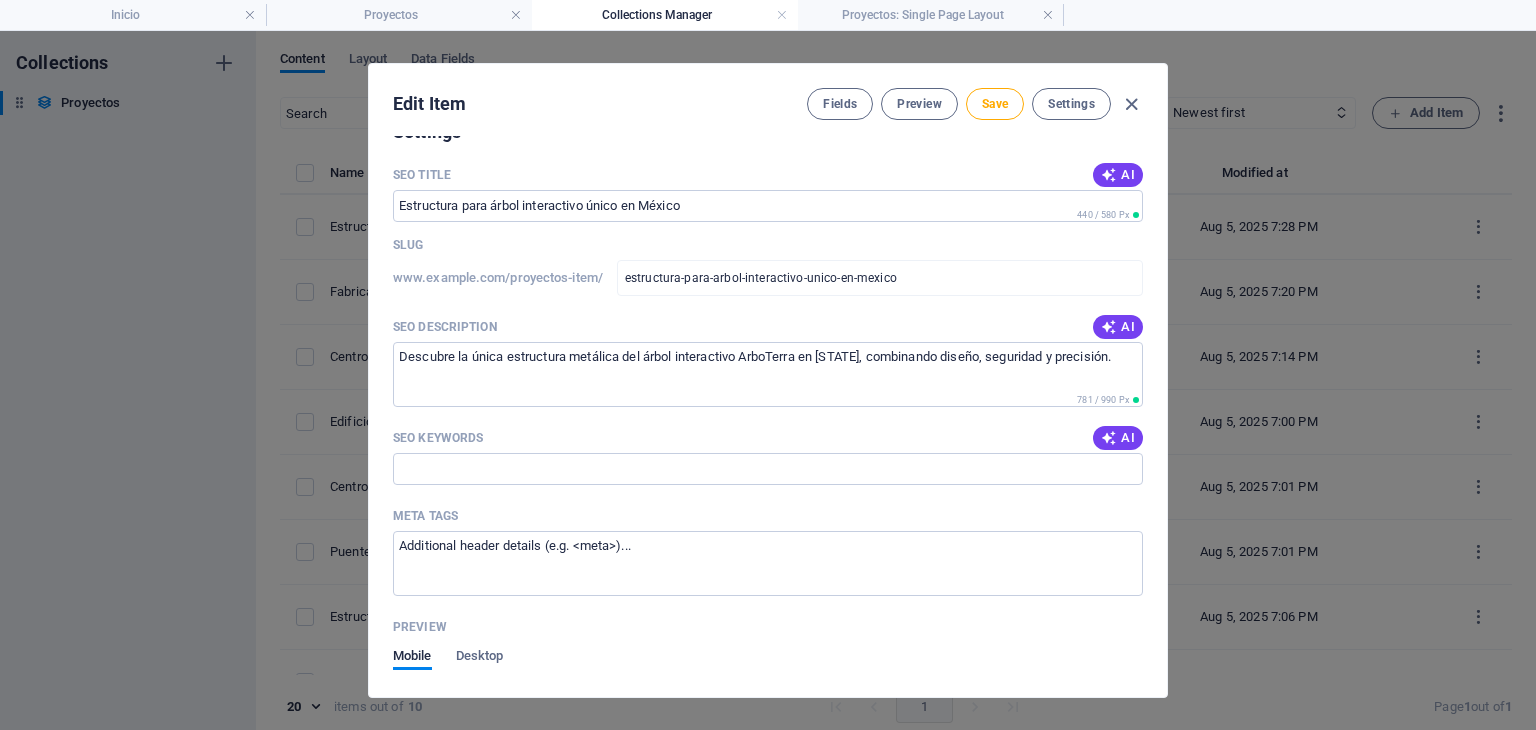 click on "AI" at bounding box center [1118, 438] 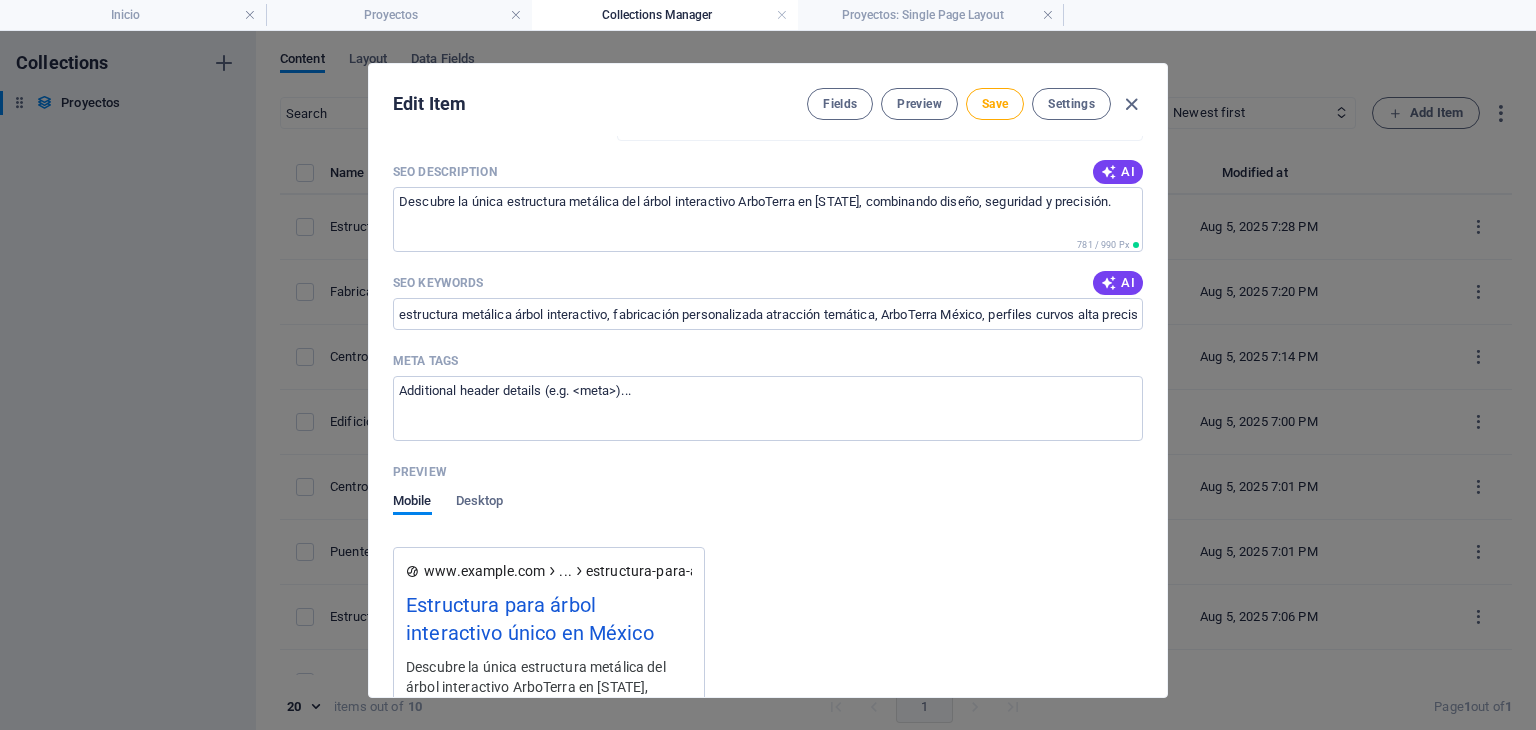 scroll, scrollTop: 2000, scrollLeft: 0, axis: vertical 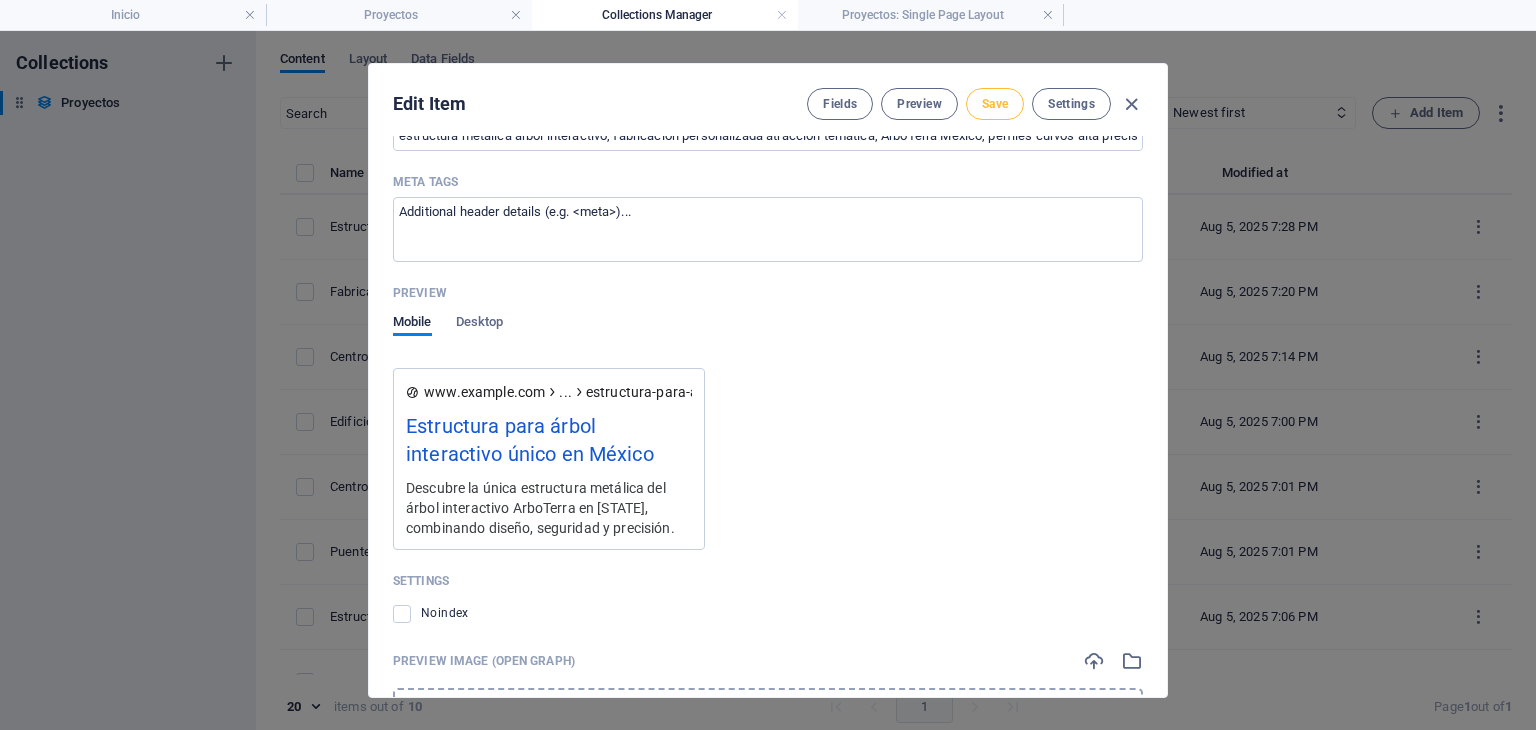 click on "Save" at bounding box center [995, 104] 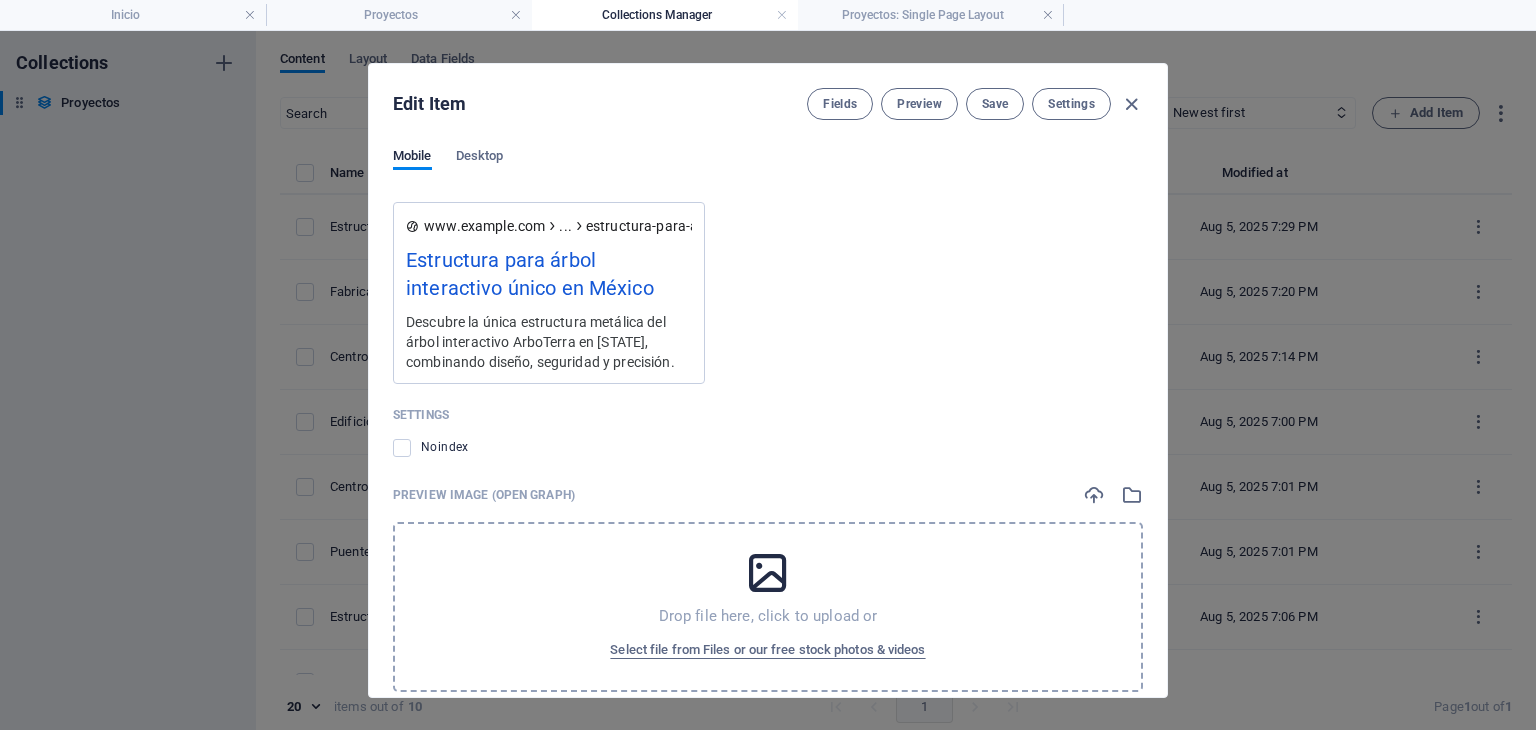 scroll, scrollTop: 2276, scrollLeft: 0, axis: vertical 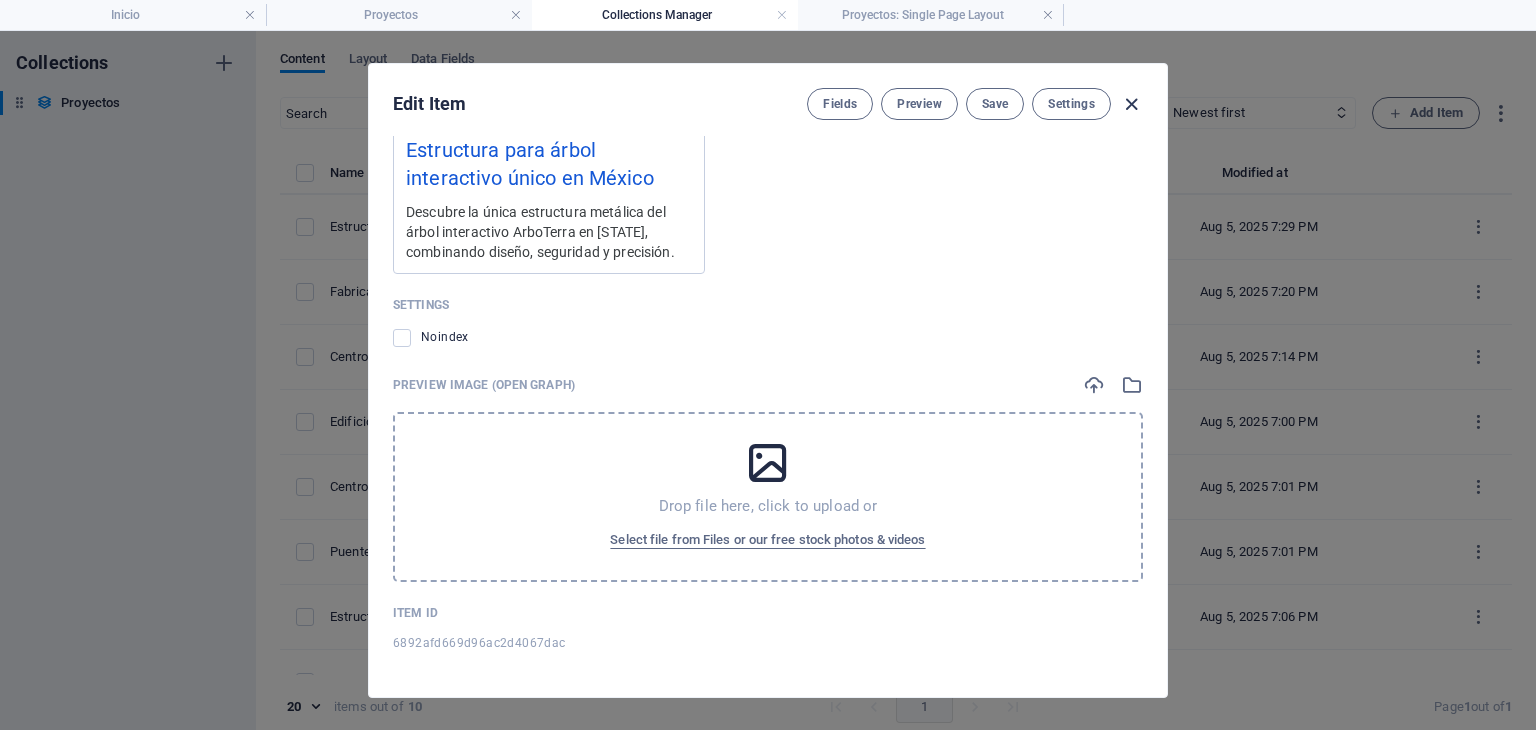 click at bounding box center (1131, 104) 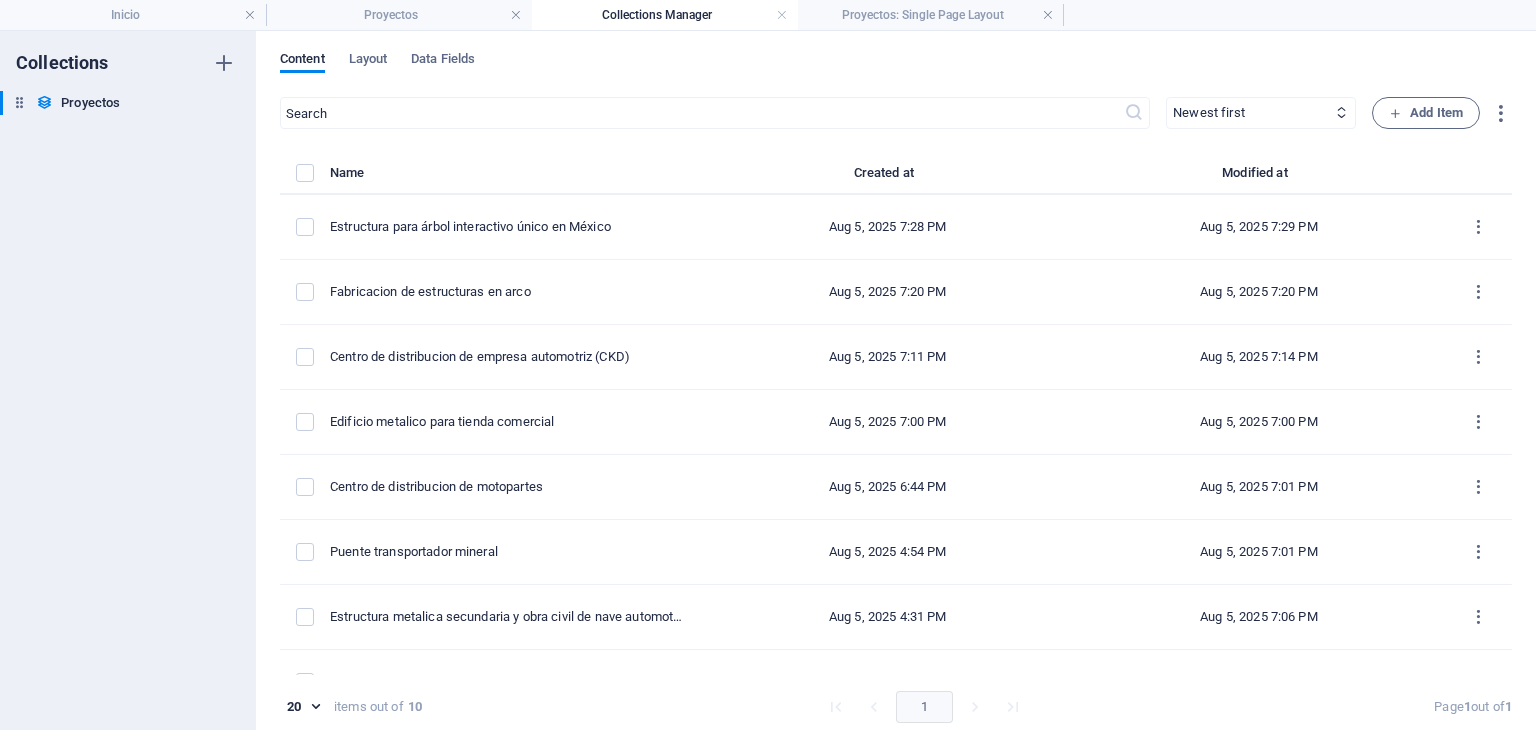 scroll, scrollTop: 1890, scrollLeft: 0, axis: vertical 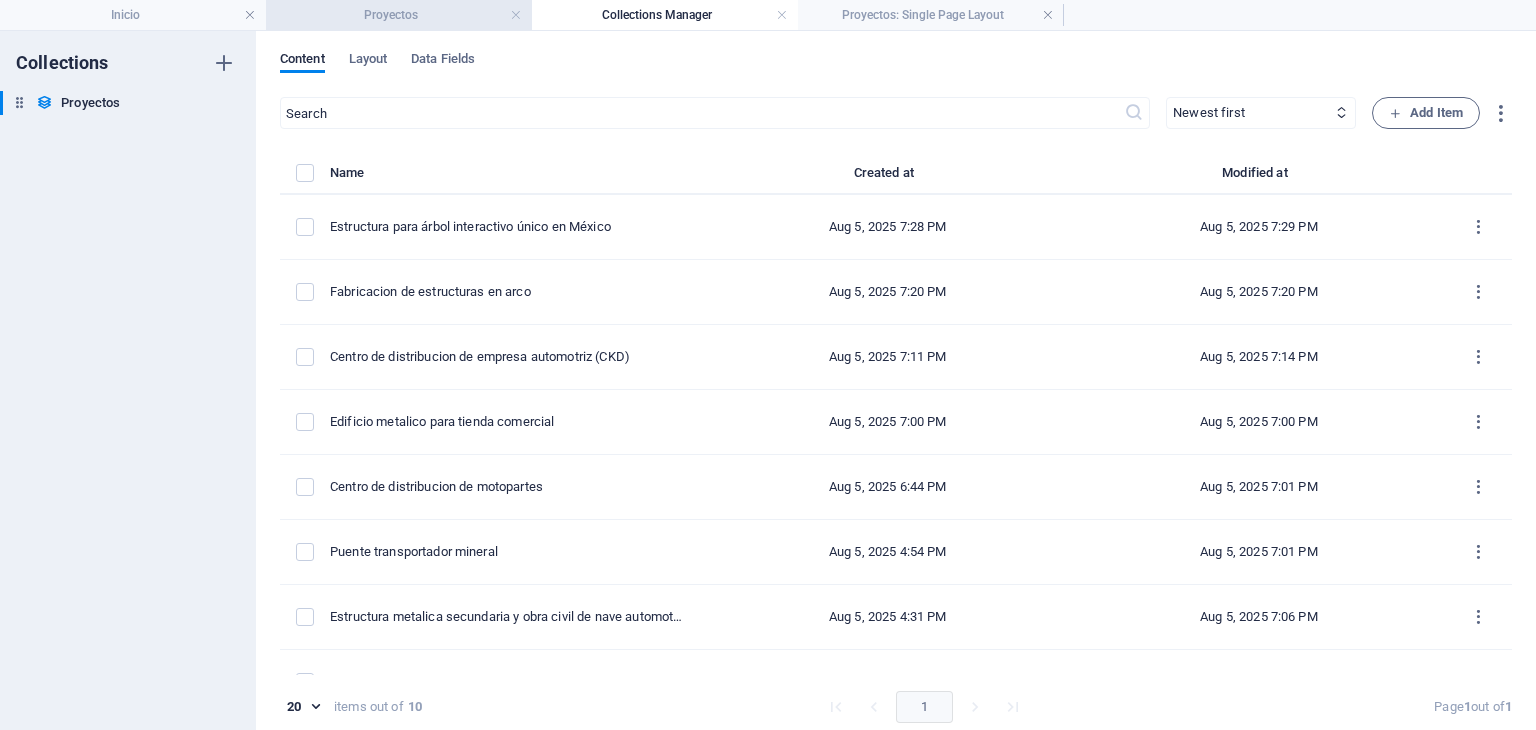 click on "Proyectos" at bounding box center [399, 15] 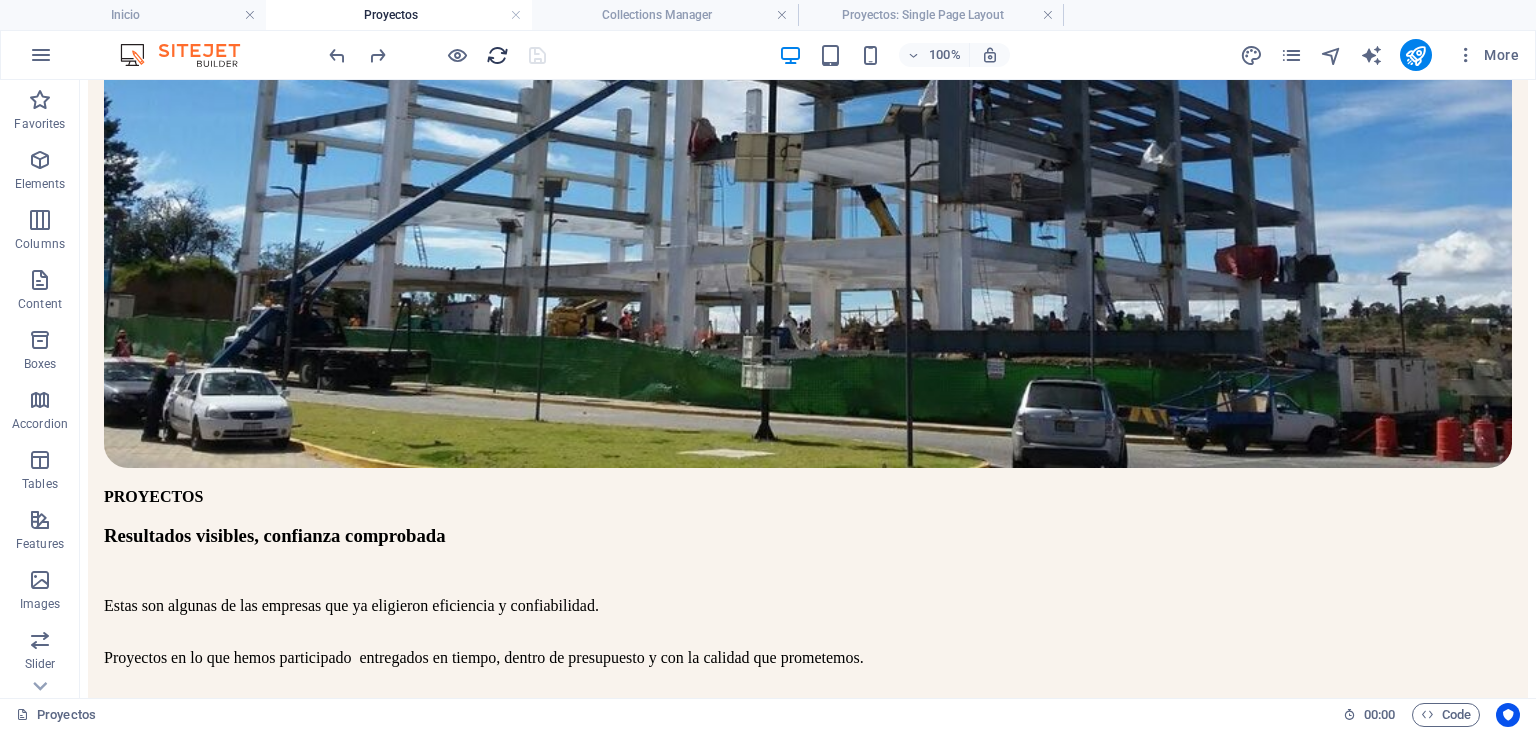 click at bounding box center [497, 55] 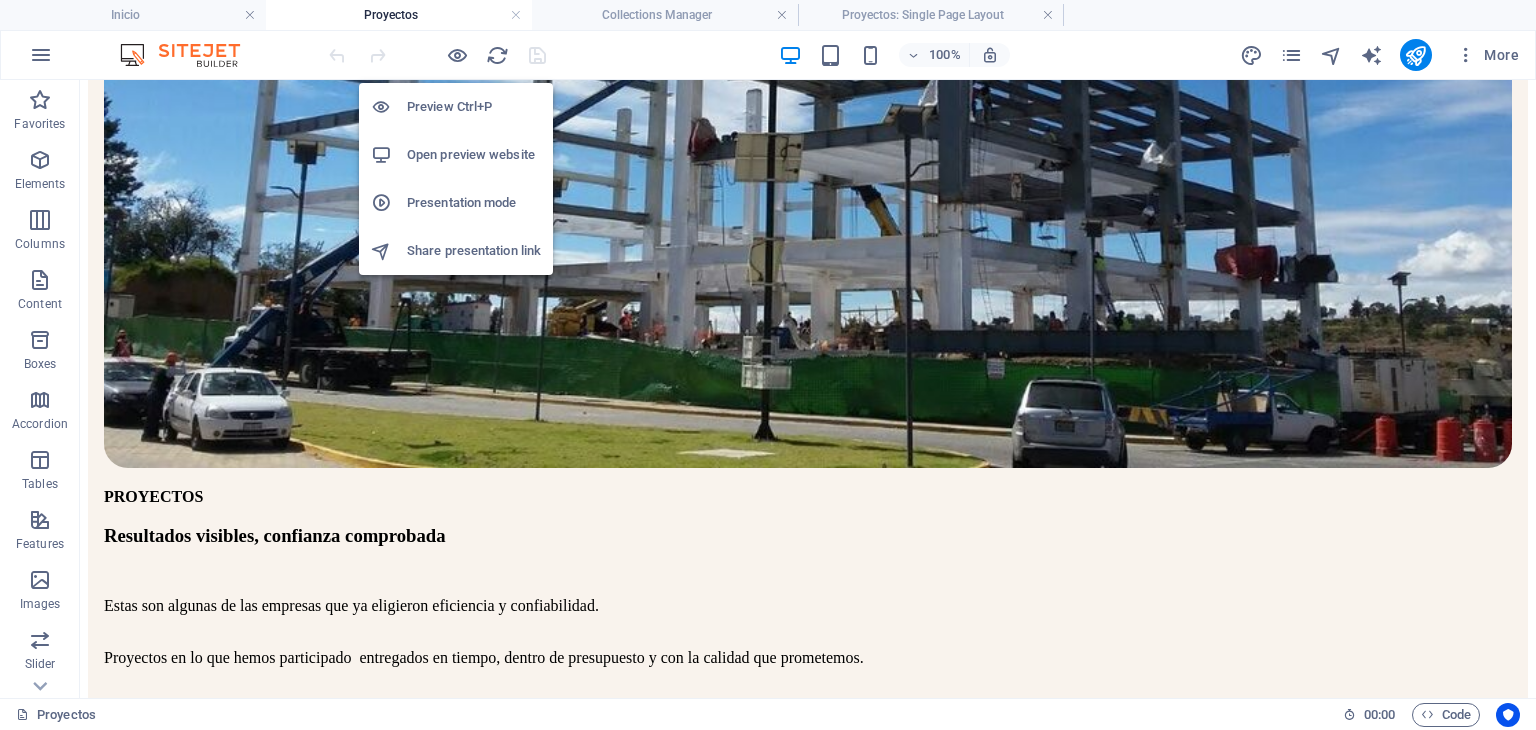 click on "Open preview website" at bounding box center (456, 155) 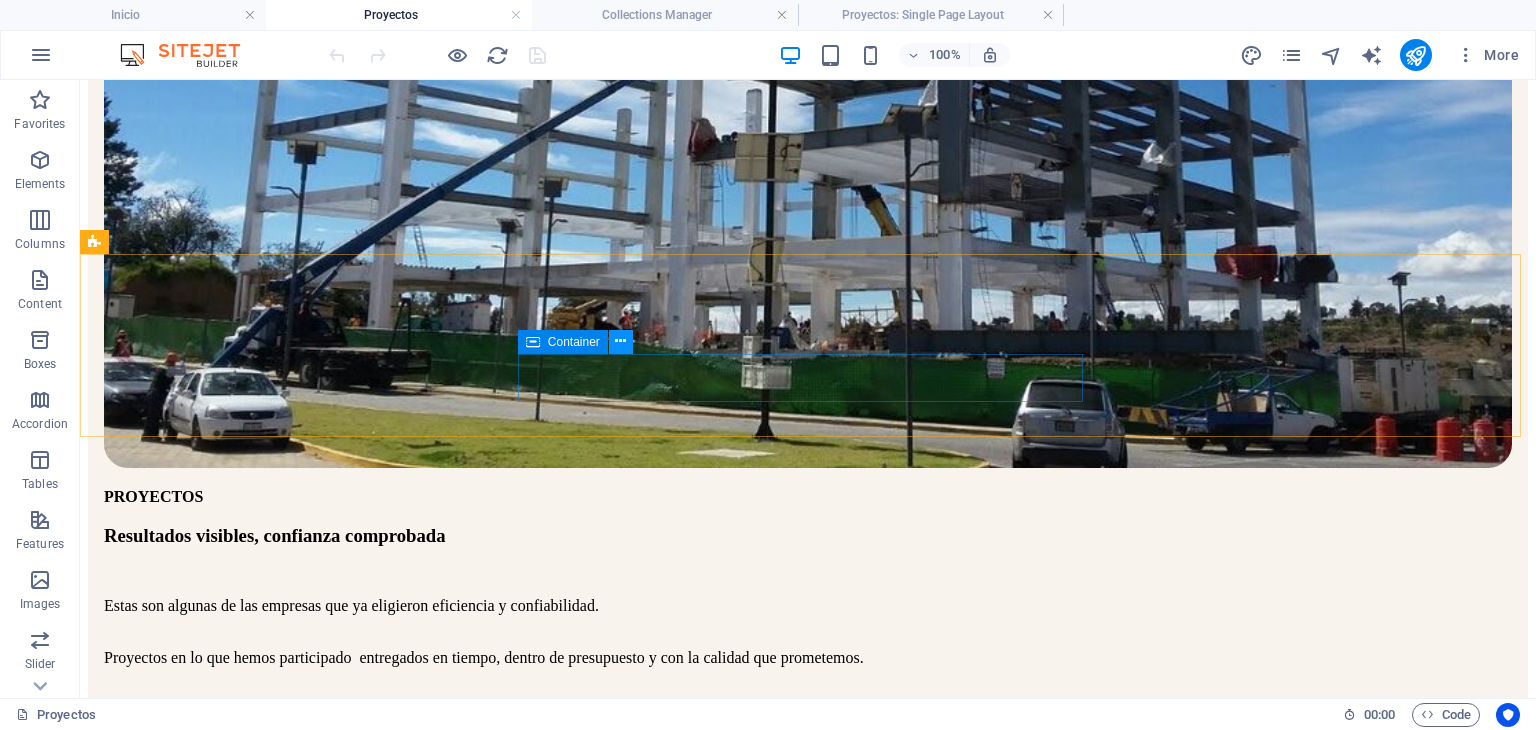 click at bounding box center (620, 341) 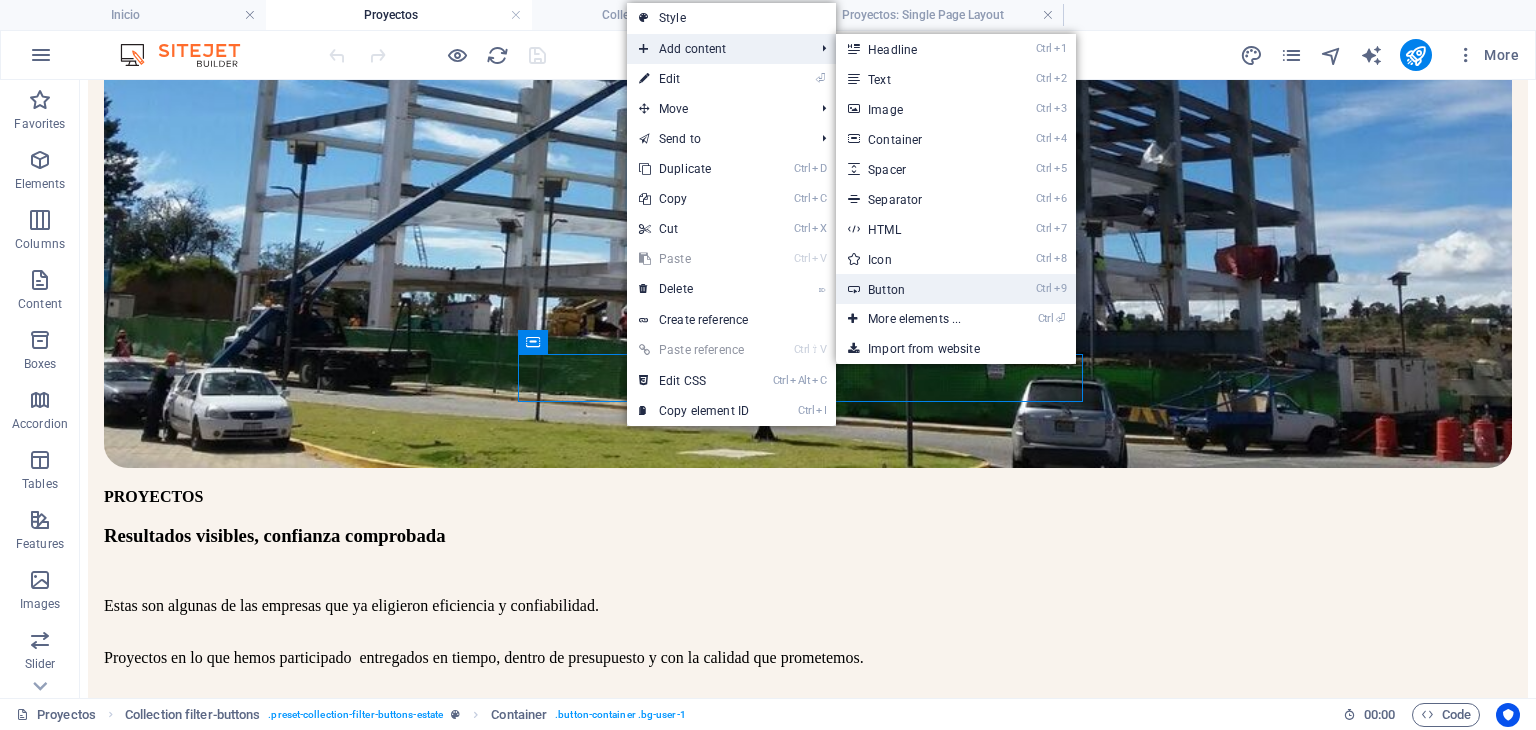 click on "Ctrl 9  Button" at bounding box center [918, 289] 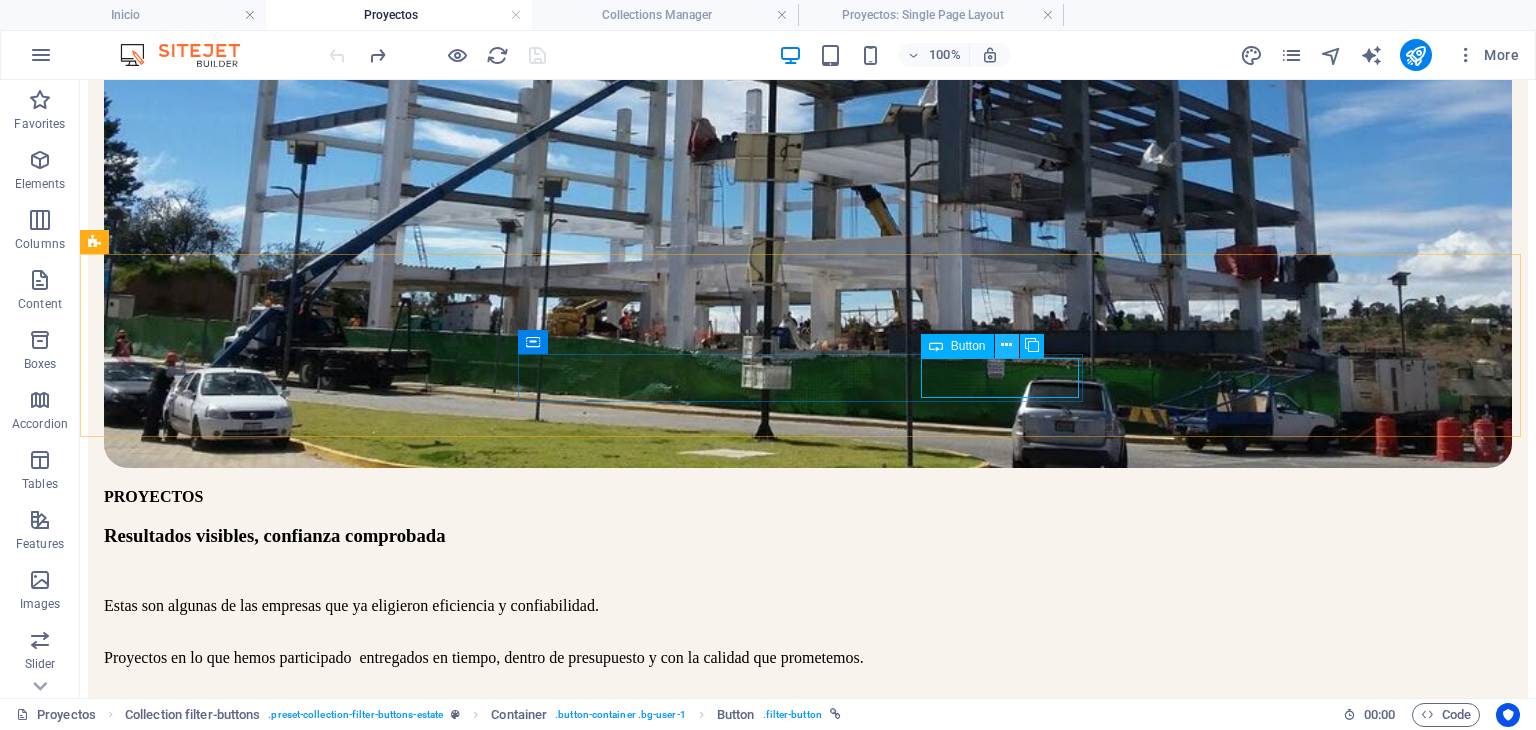 click at bounding box center (1006, 345) 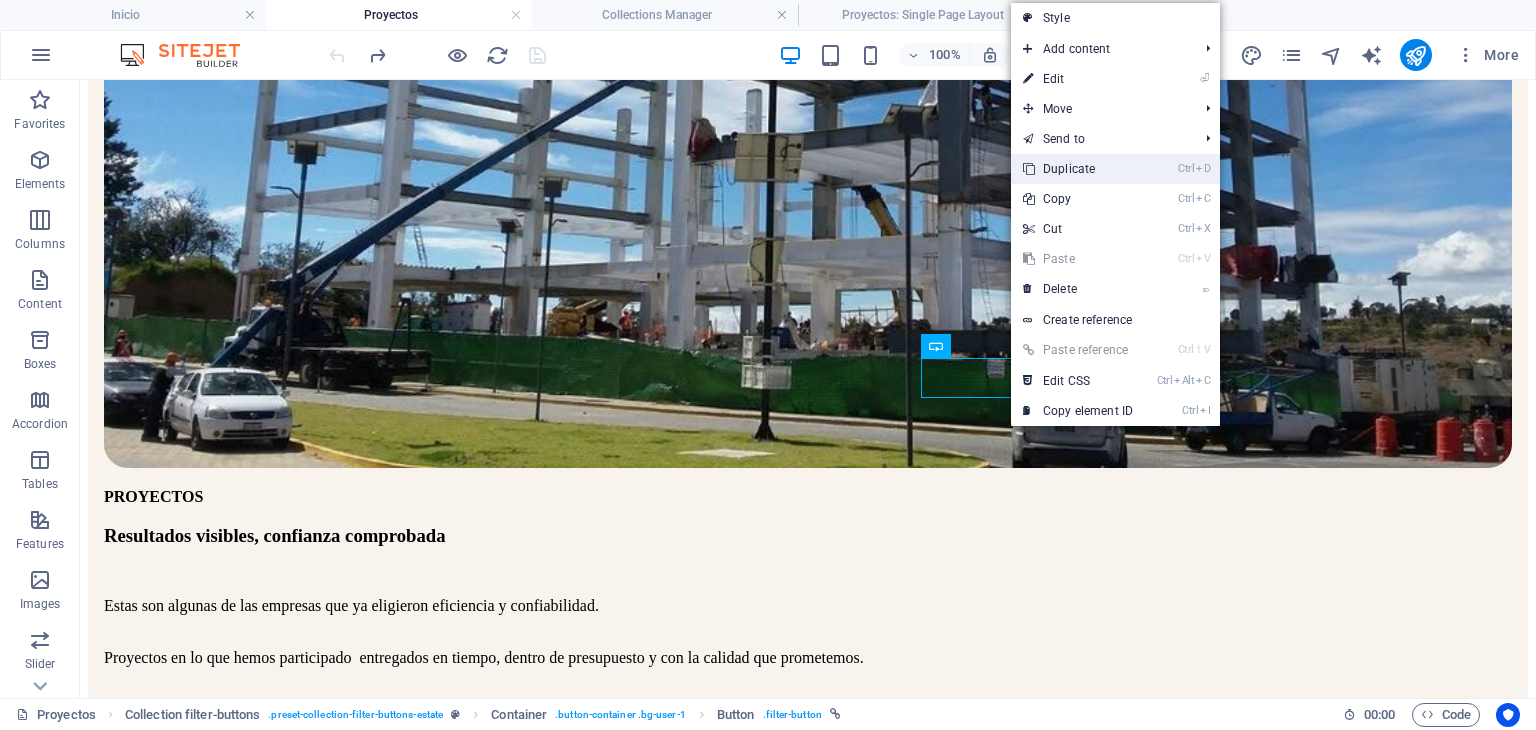 click on "Ctrl D  Duplicate" at bounding box center (1078, 169) 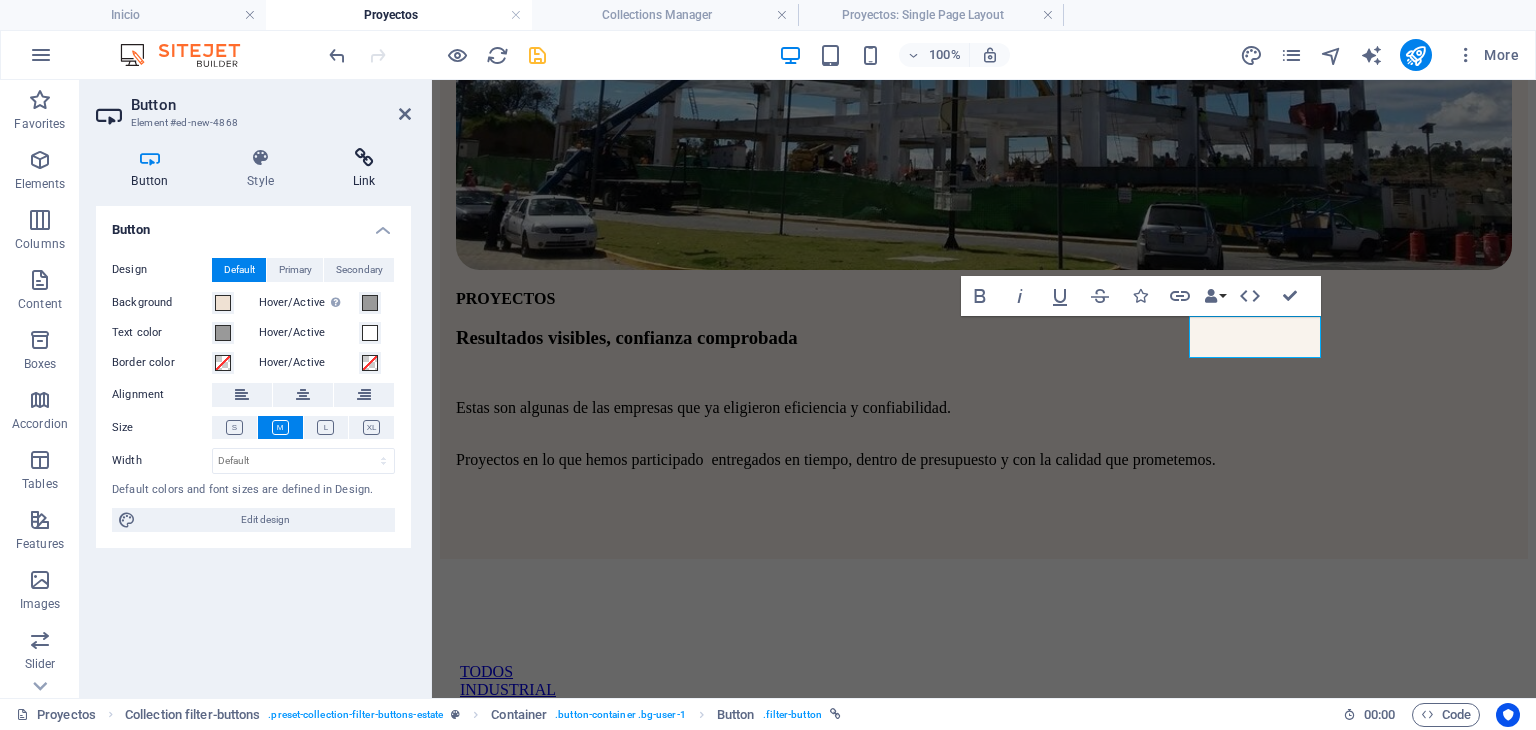 click at bounding box center (364, 158) 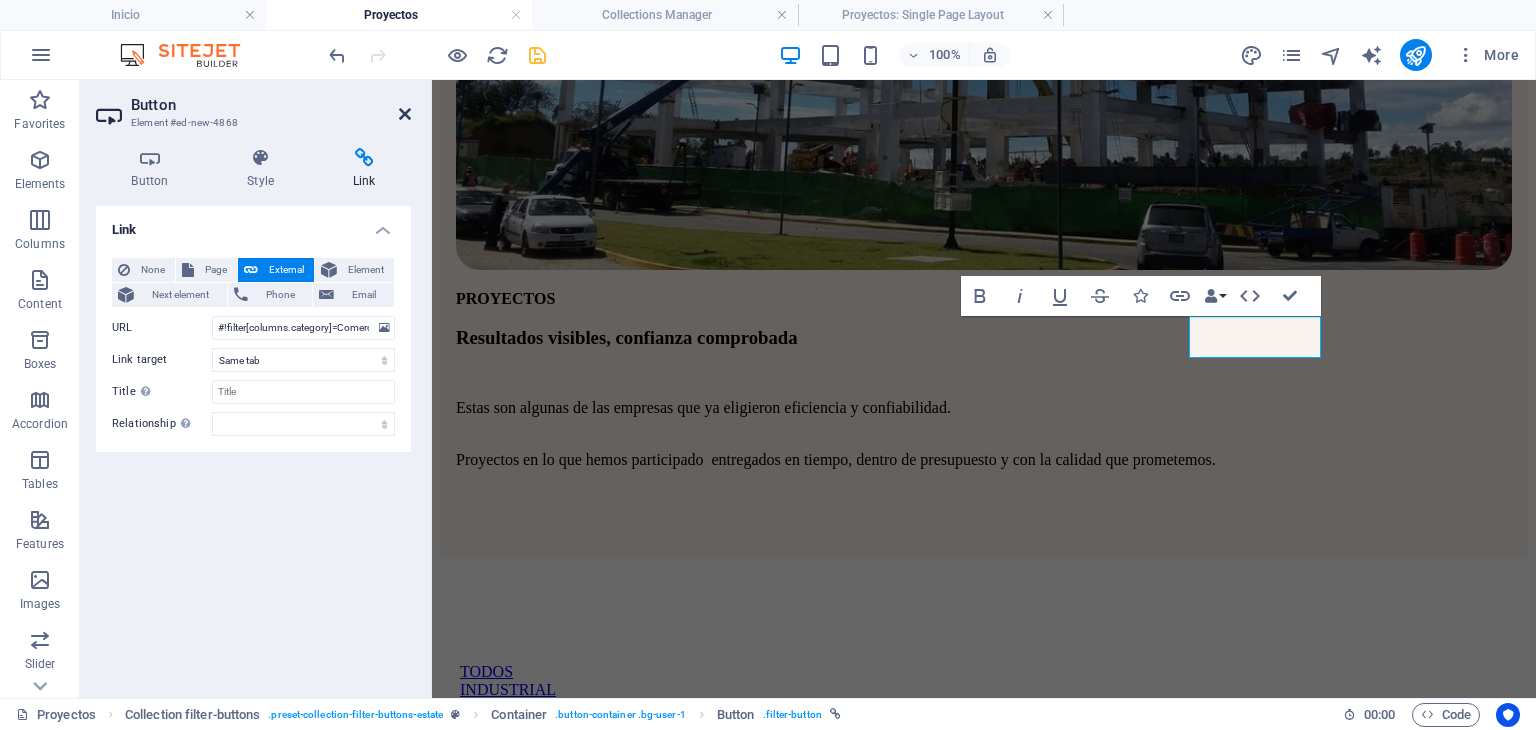 click at bounding box center [405, 114] 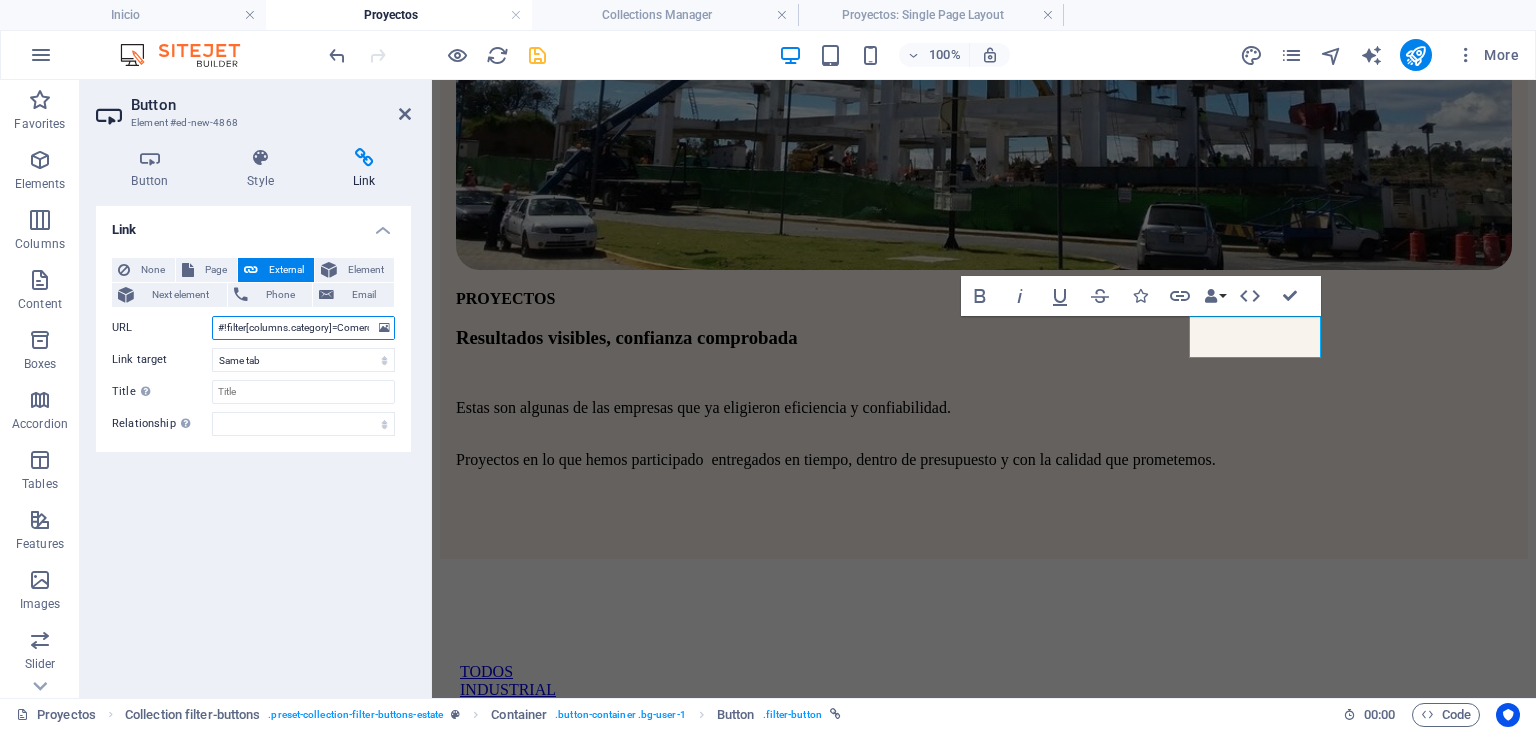 scroll, scrollTop: 0, scrollLeft: 12, axis: horizontal 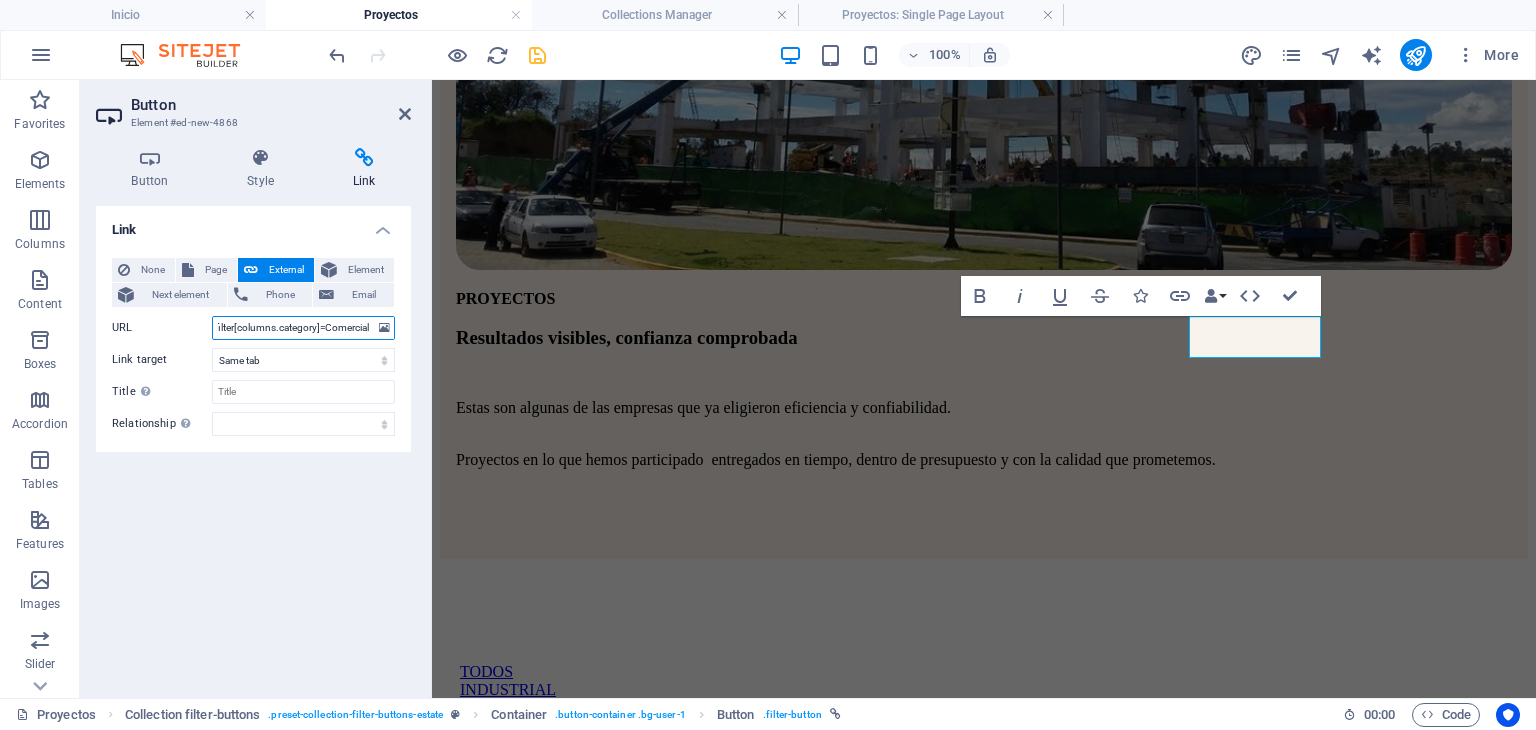 drag, startPoint x: 345, startPoint y: 327, endPoint x: 428, endPoint y: 329, distance: 83.02409 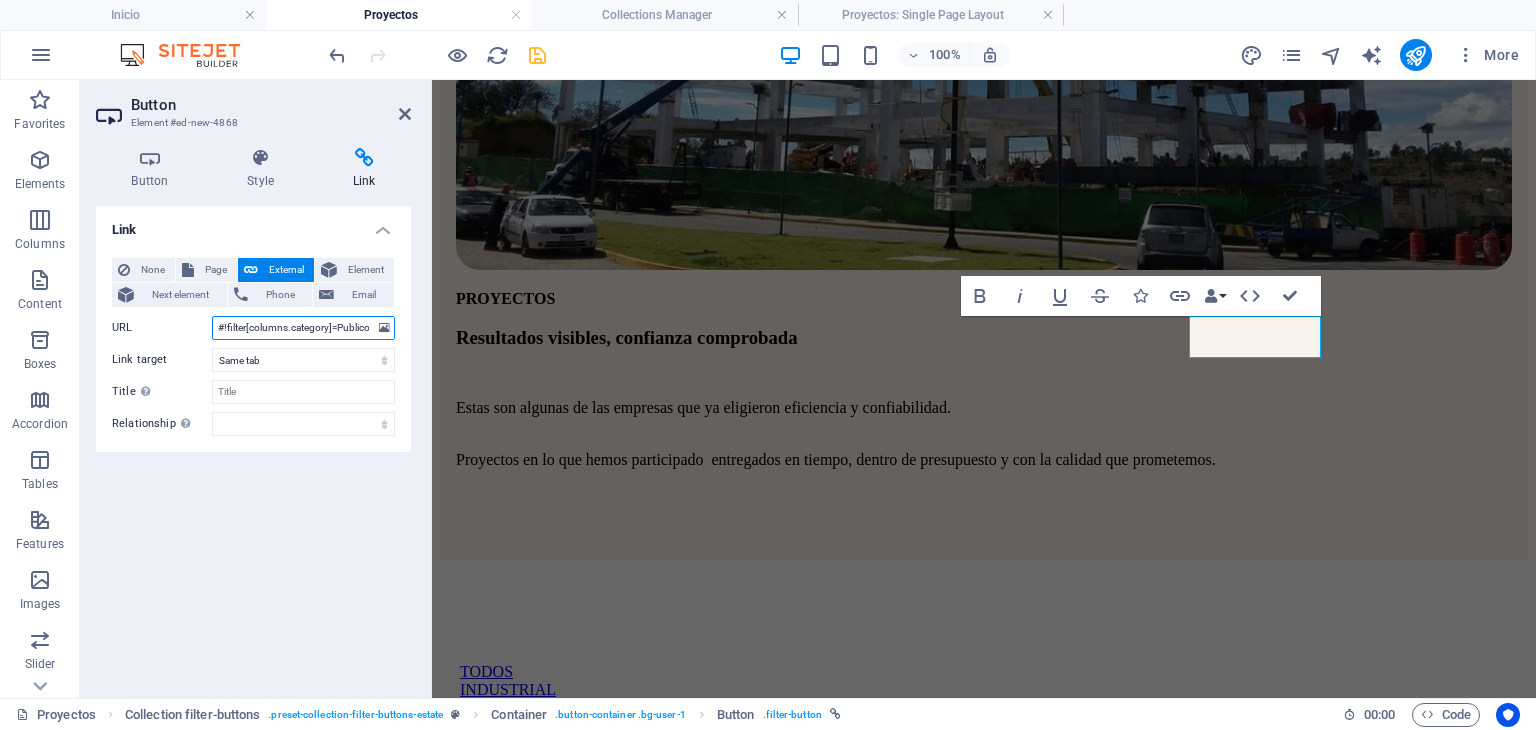 scroll, scrollTop: 0, scrollLeft: 0, axis: both 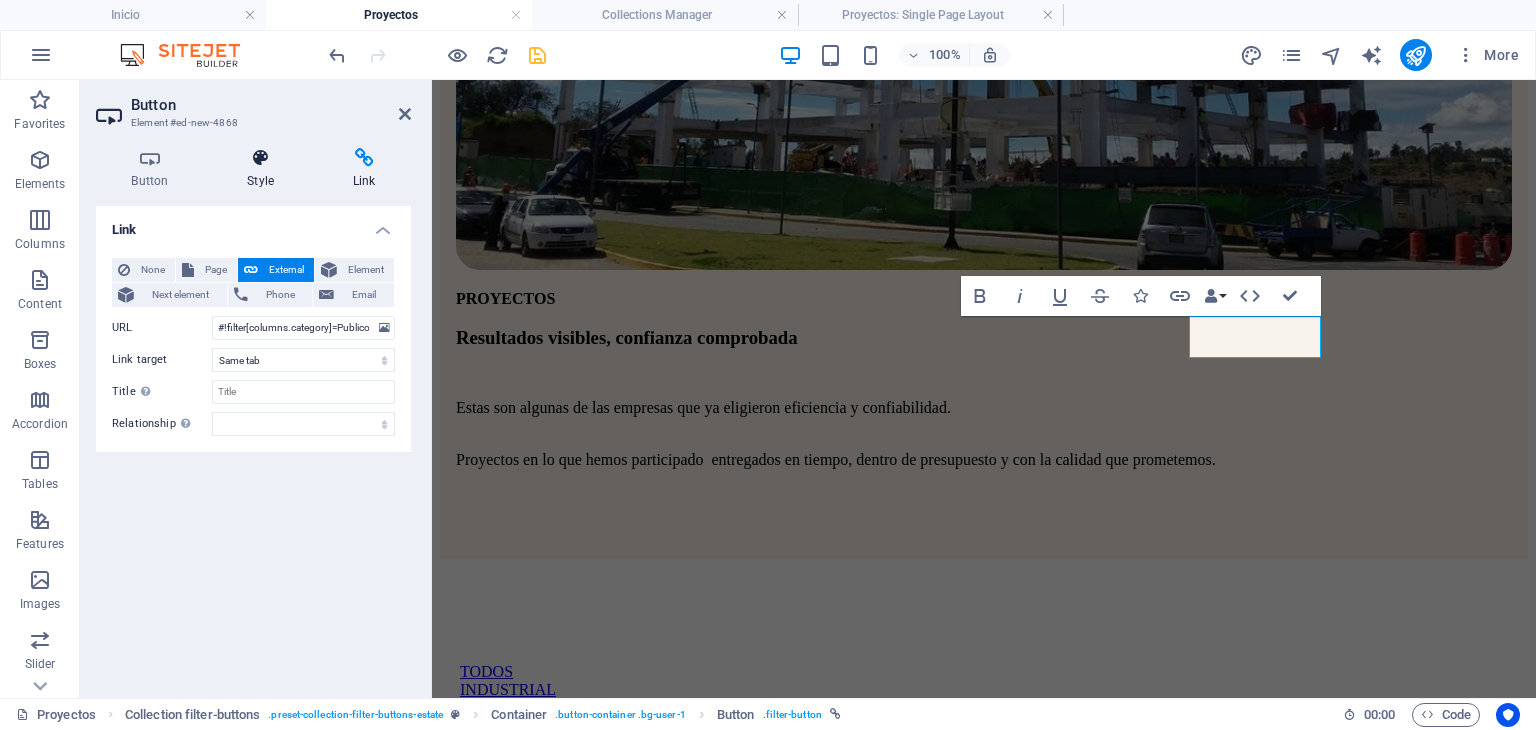 click at bounding box center (261, 158) 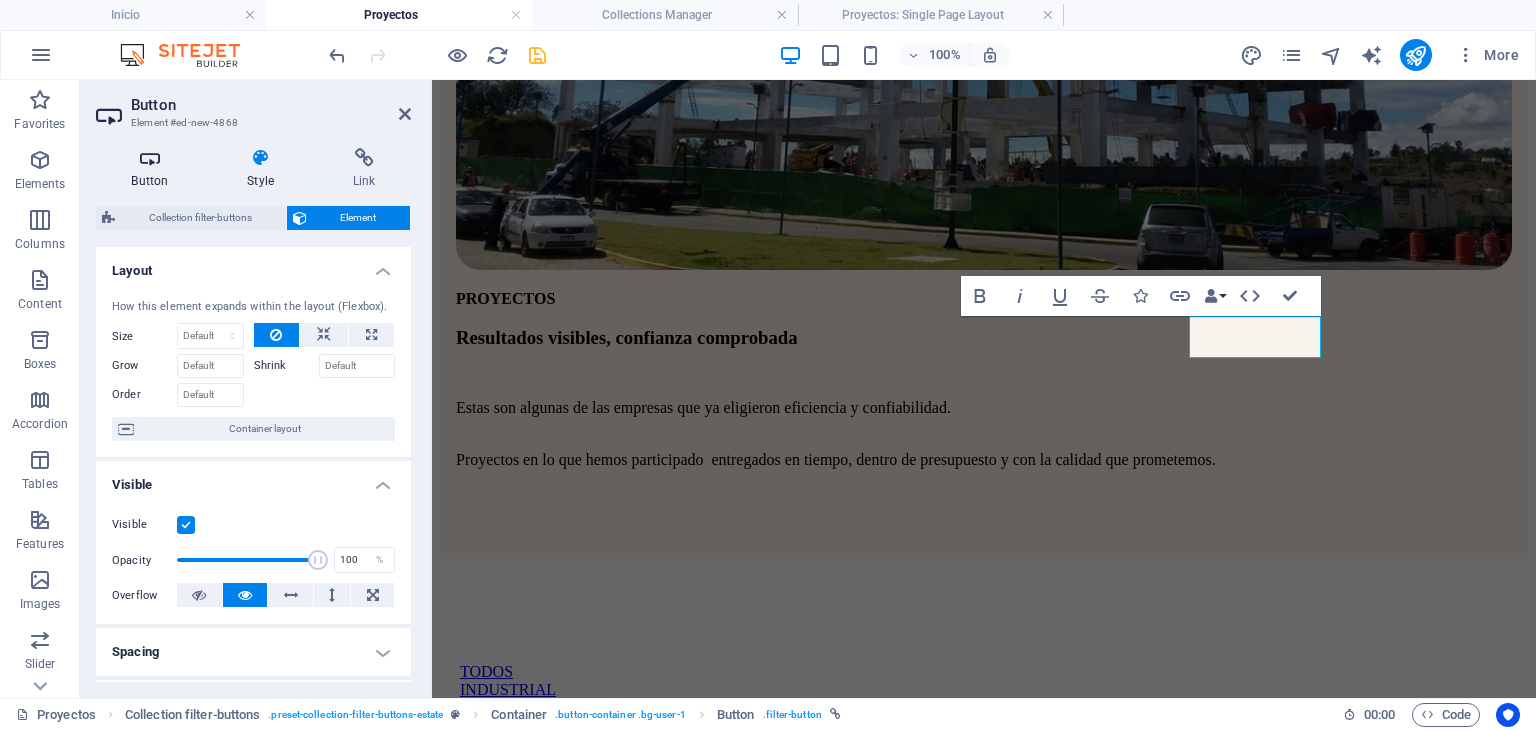 click on "Button" at bounding box center [154, 169] 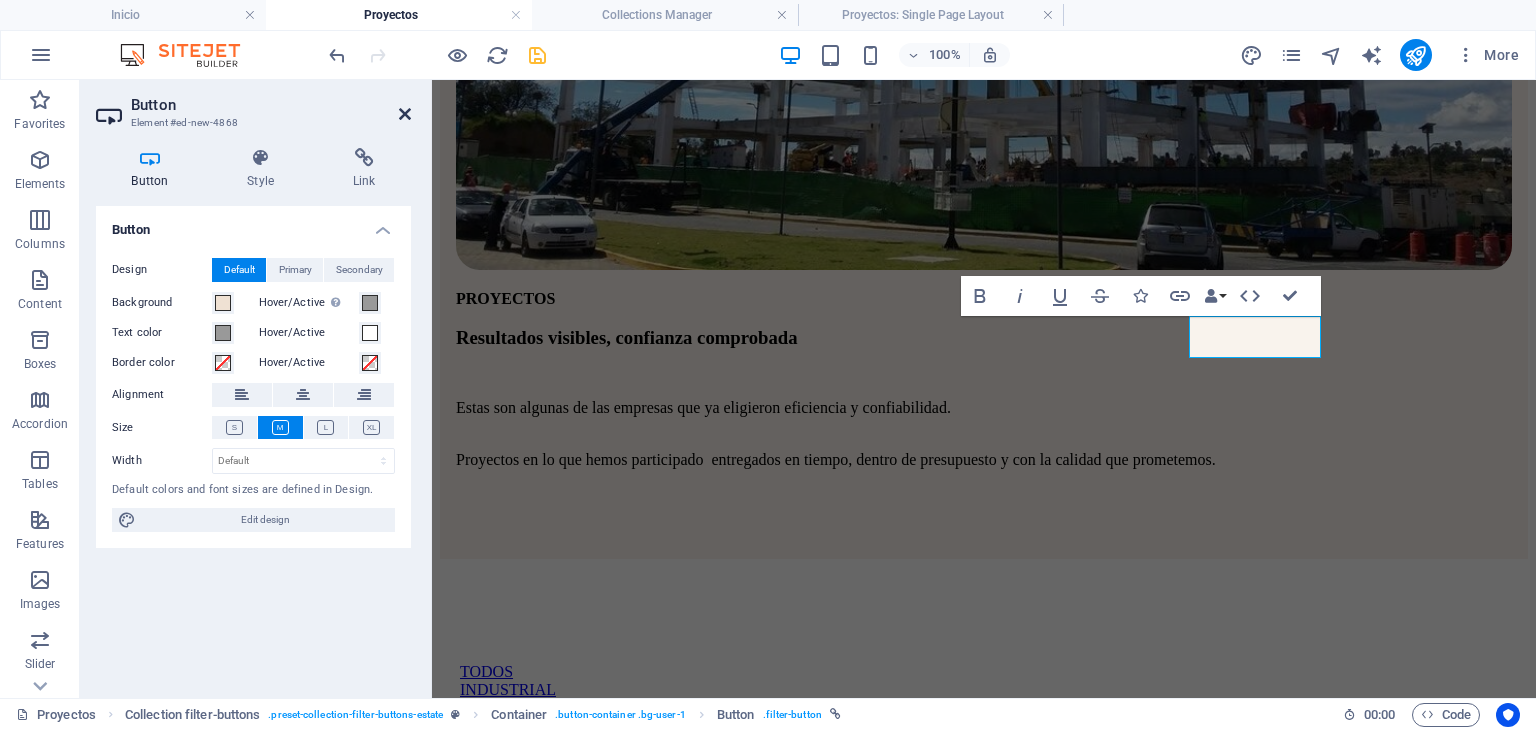 click at bounding box center (405, 114) 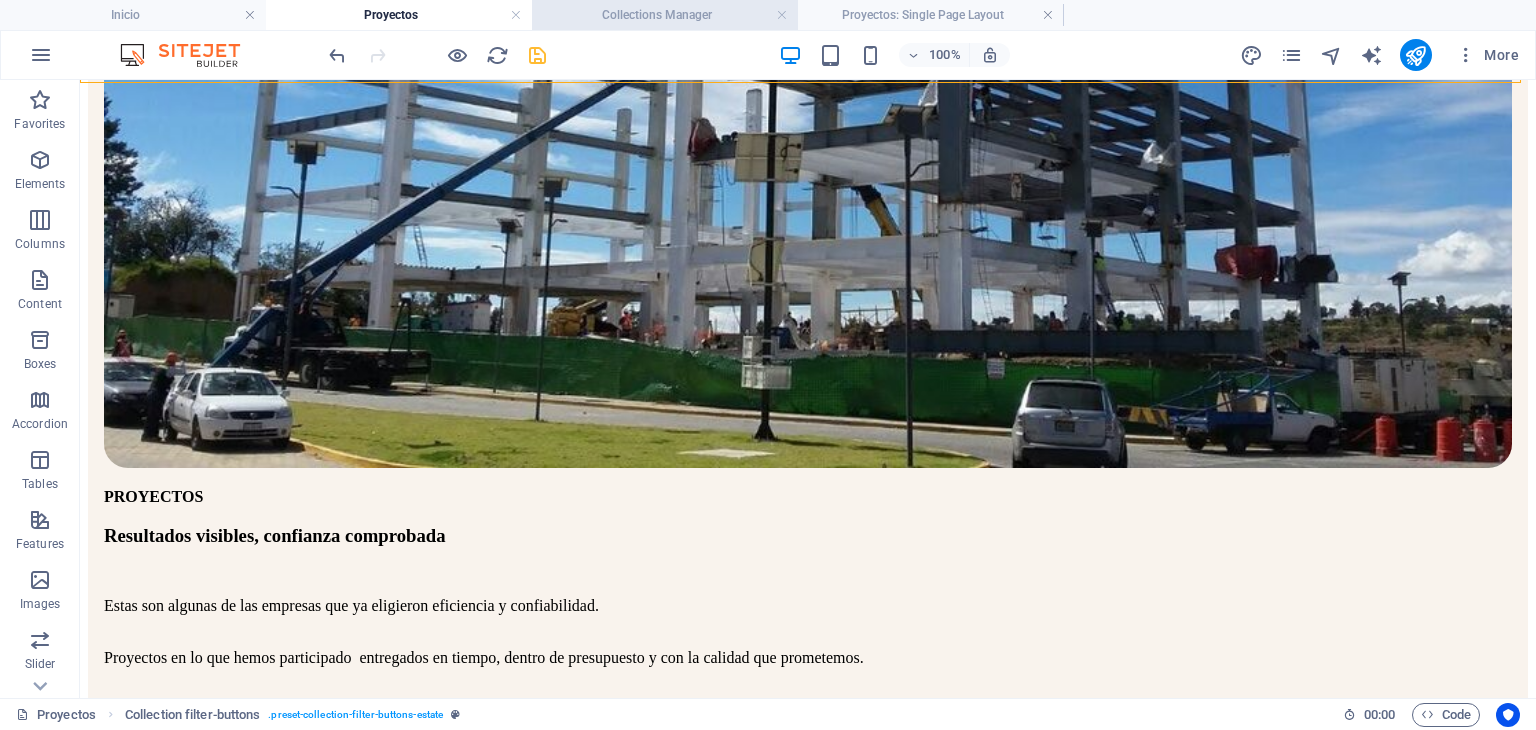 click on "Collections Manager" at bounding box center [665, 15] 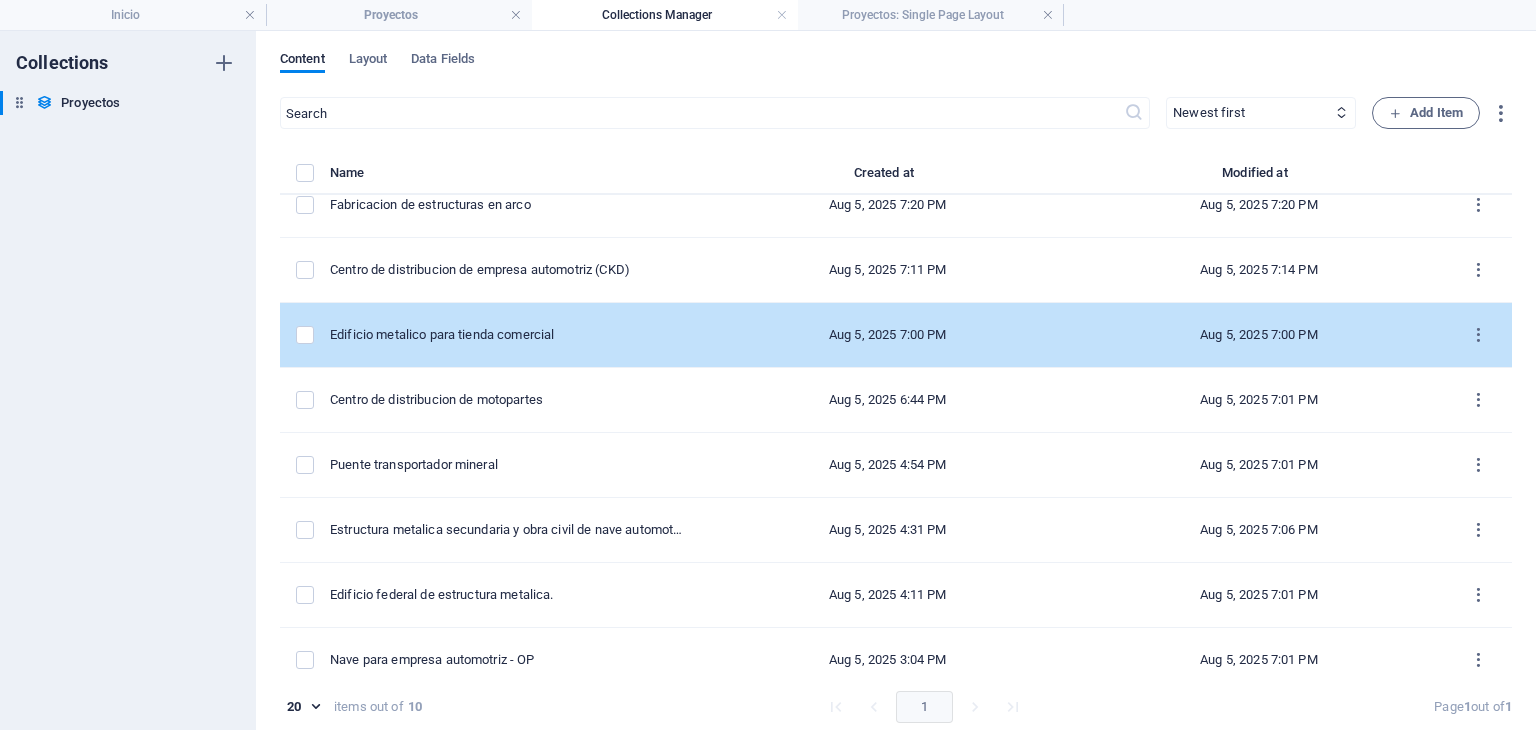 scroll, scrollTop: 168, scrollLeft: 0, axis: vertical 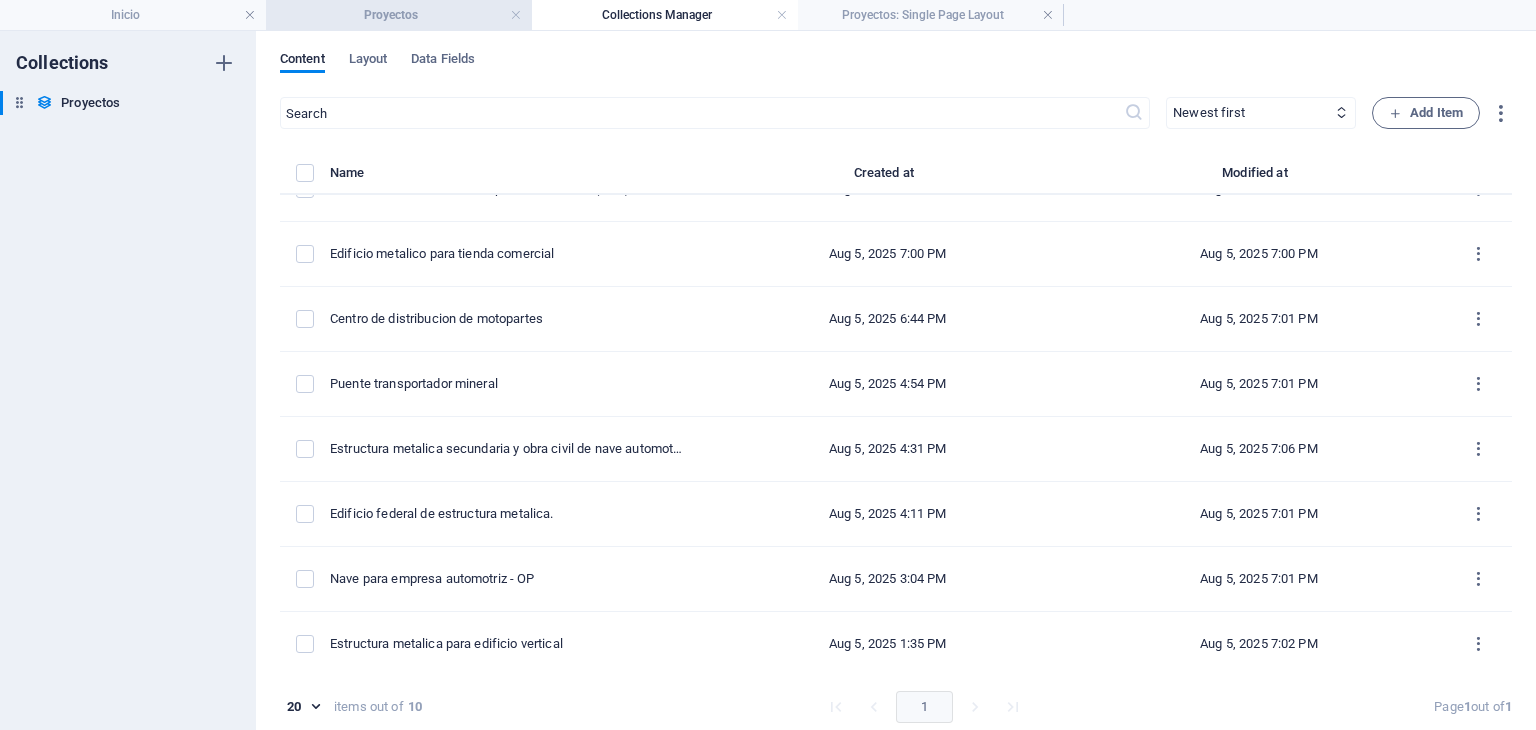 click on "Proyectos" at bounding box center [399, 15] 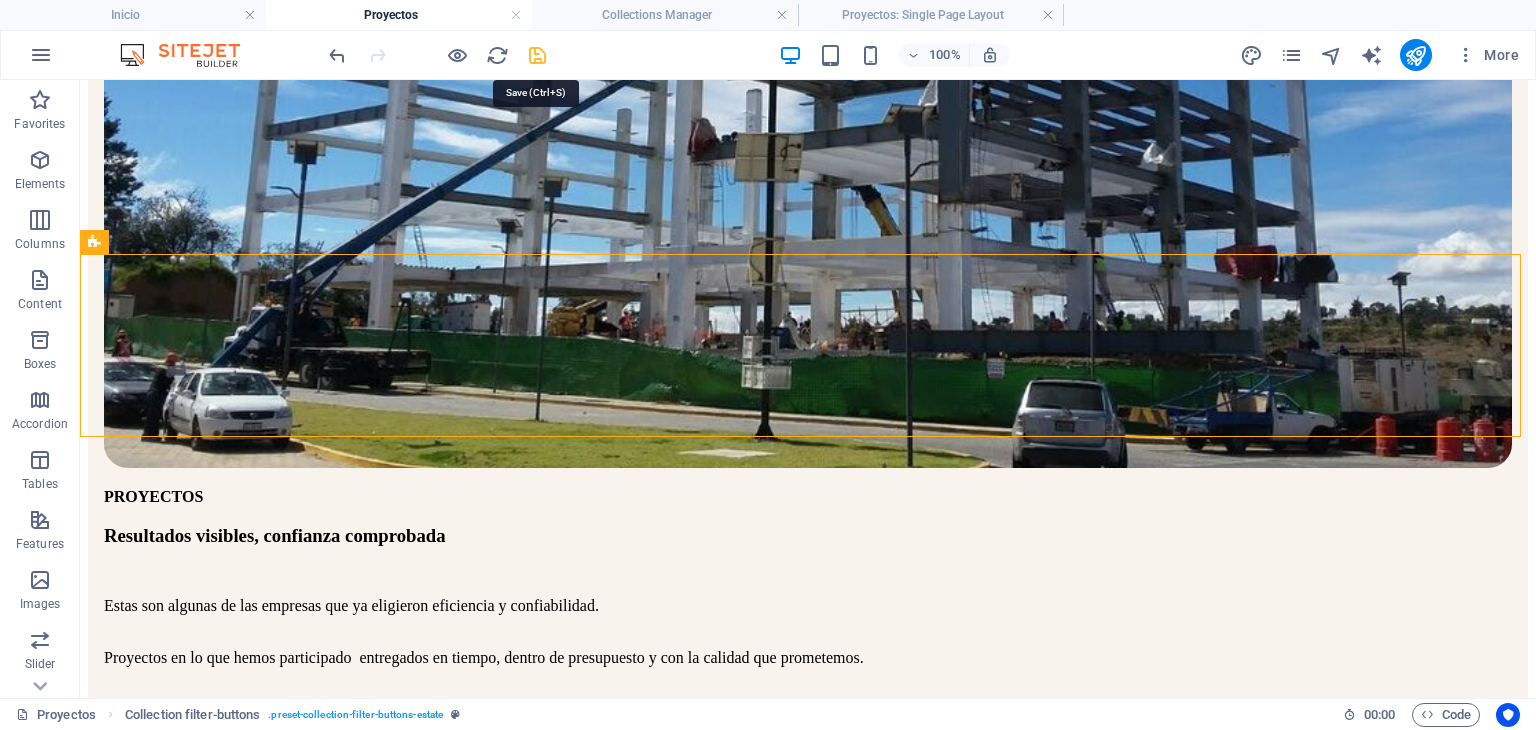 click at bounding box center (537, 55) 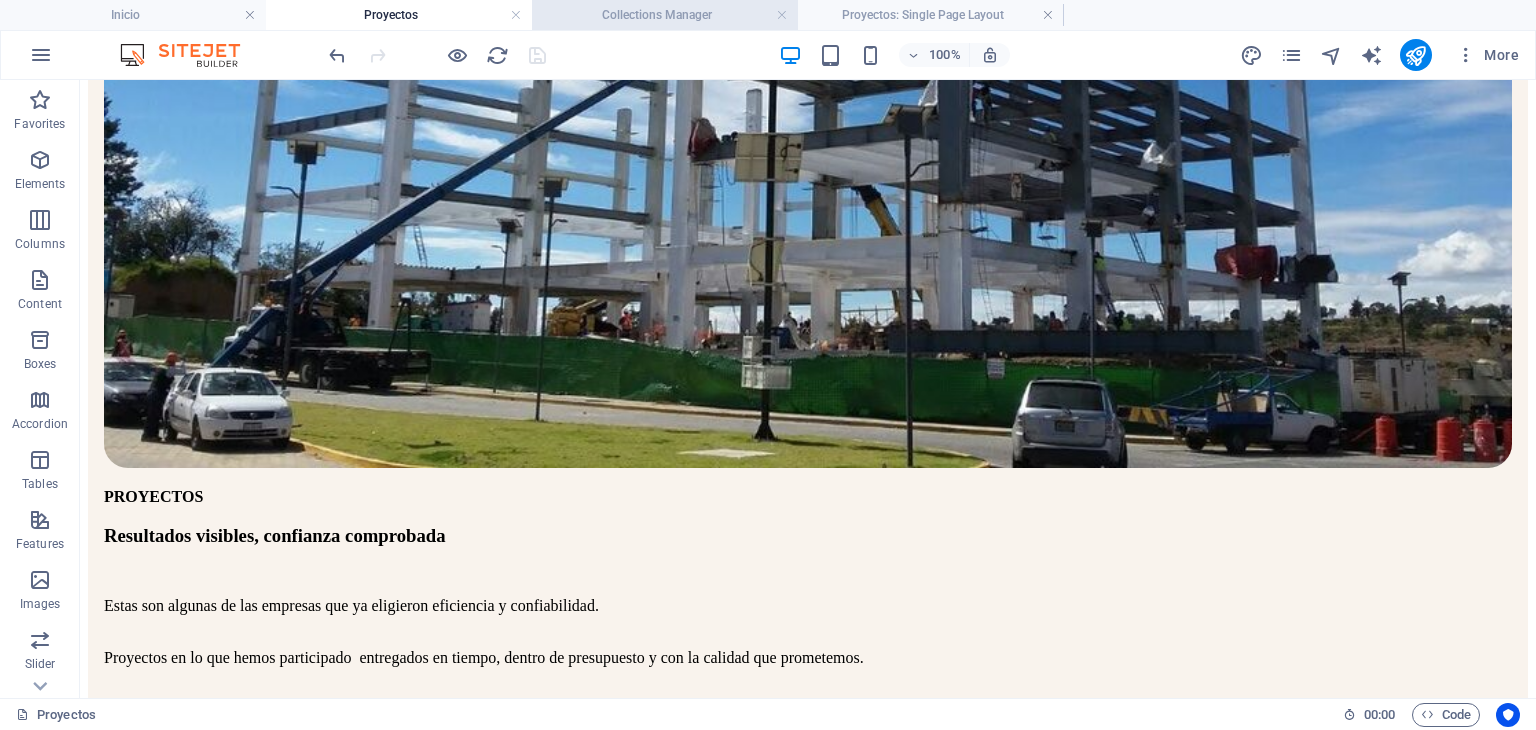 click on "Collections Manager" at bounding box center (665, 15) 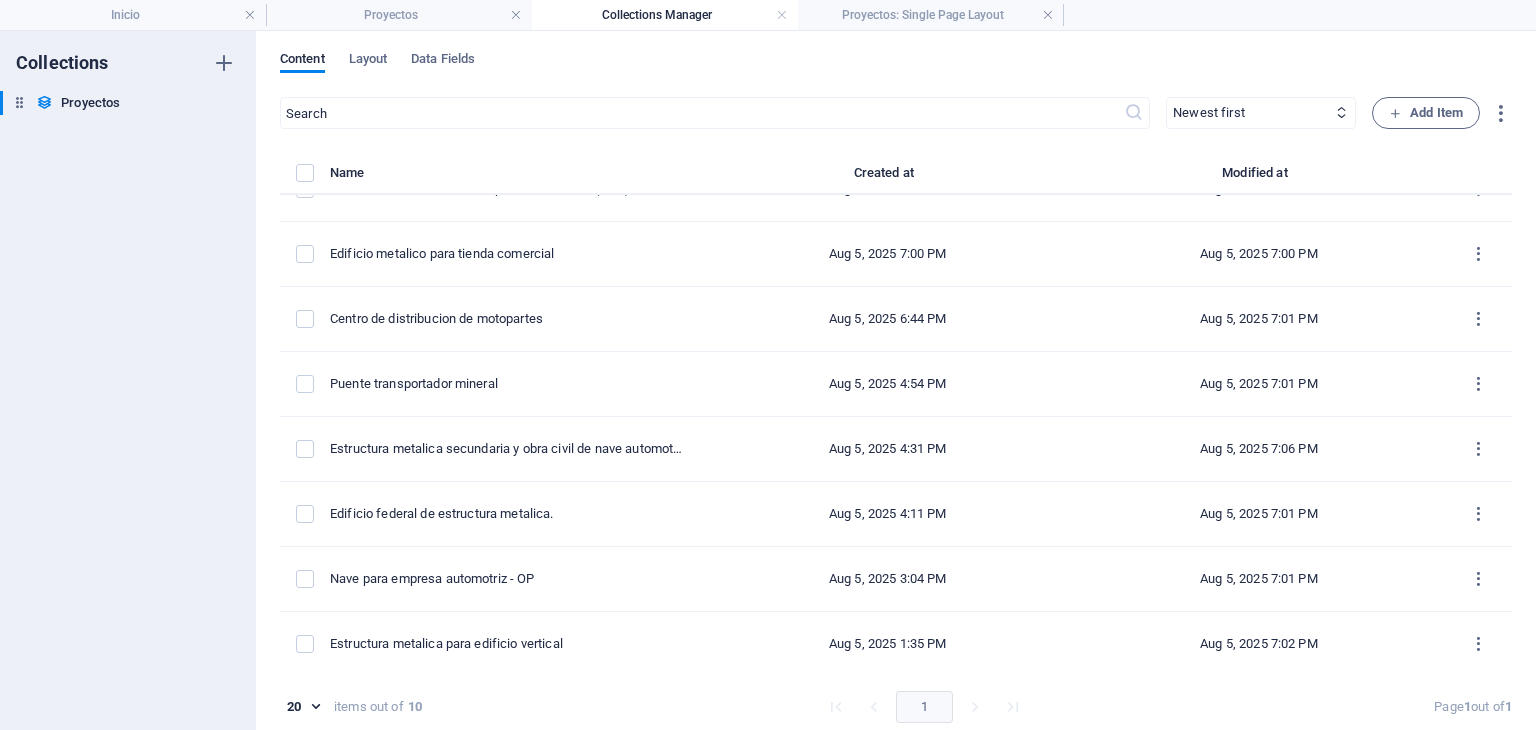 click on "Content Layout Data Fields ​ Newest first Oldest first Last modified Name (ascending) Name (descending) Slug (ascending) Slug (descending) Descripcion (ascending) Descripcion (descending) category (ascending) category (descending) Alcance (ascending) Alcance (descending) Toneladas (ascending) Toneladas (descending) Ubicacion (ascending) Ubicacion (descending) Area (ascending) Area (descending) Listed (ascending) Listed (descending) Add Item Name Created at Modified at Estructura para árbol interactivo único en México Aug 5, 2025 7:28 PM Aug 5, 2025 7:29 PM Fabricacion de estructuras en arco Aug 5, 2025 7:20 PM Aug 5, 2025 7:20 PM Centro de distribucion de empresa automotriz (CKD) Aug 5, 2025 7:11 PM Aug 5, 2025 7:14 PM Edificio metalico para tienda comercial Aug 5, 2025 7:00 PM Aug 5, 2025 7:00 PM Centro de distribucion de motopartes Aug 5, 2025 6:44 PM Aug 5, 2025 7:01 PM Puente transportador mineral Aug 5, 2025 4:54 PM Aug 5, 2025 7:01 PM Estructura metalica secundaria y obra civil de nave automotriz 1" at bounding box center [896, 380] 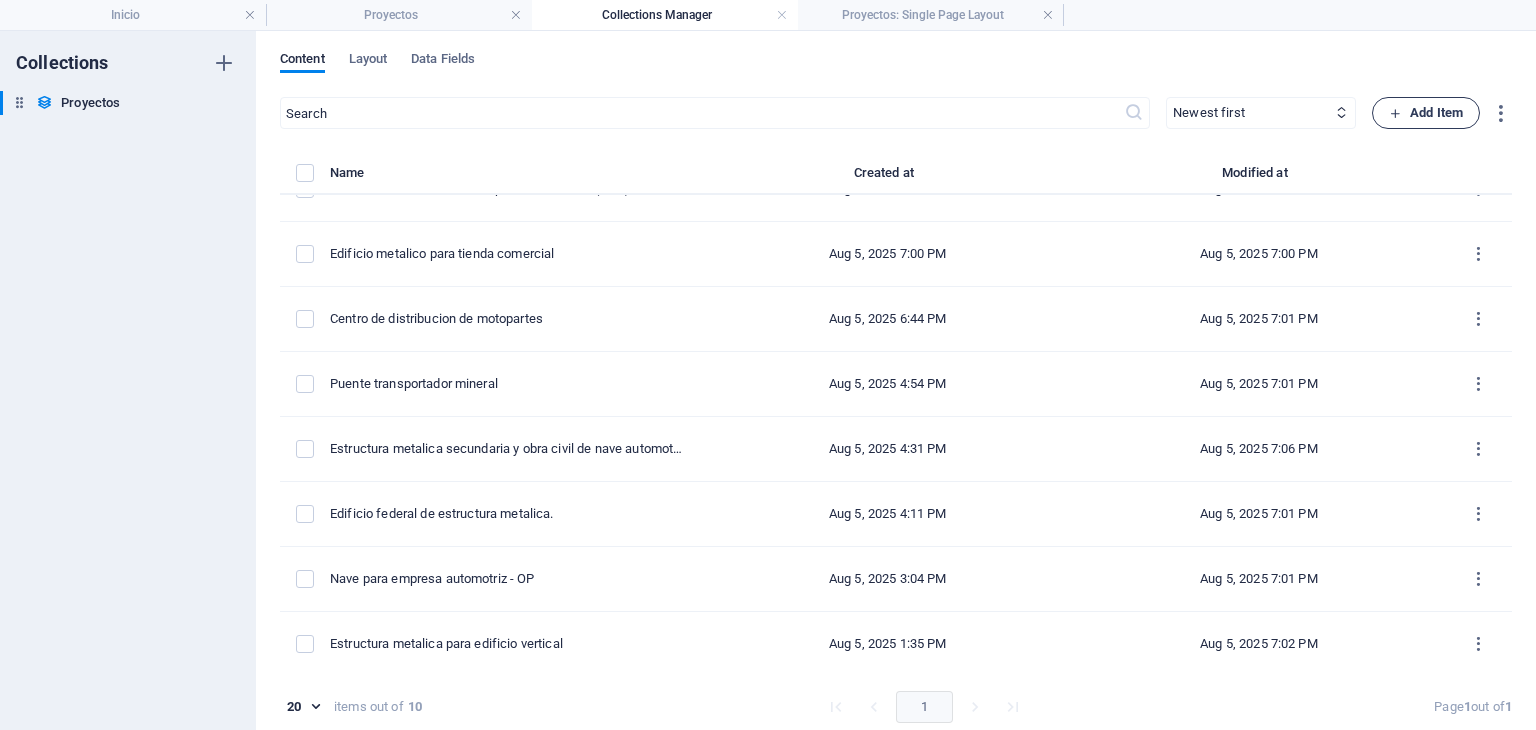 click on "Add Item" at bounding box center [1426, 113] 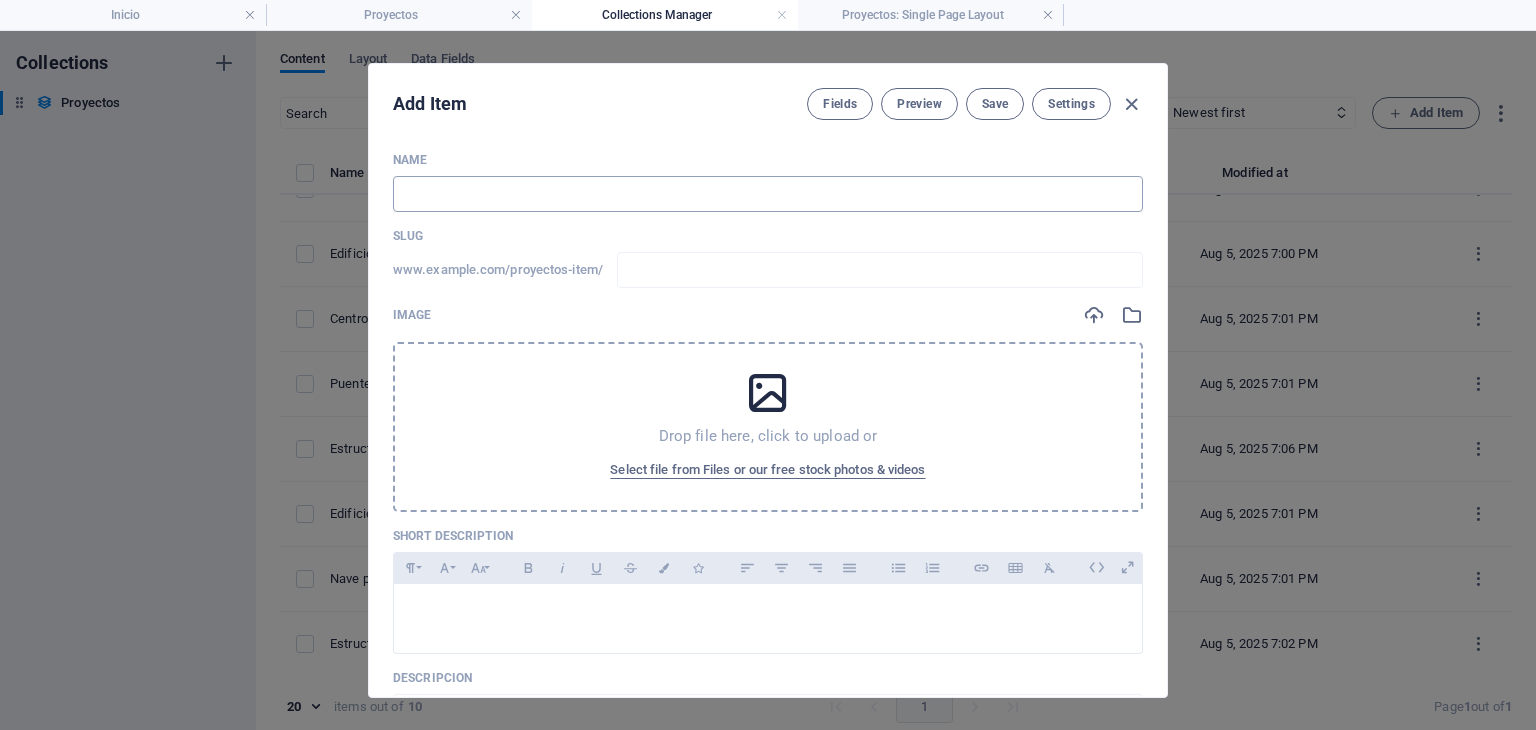 click at bounding box center (768, 194) 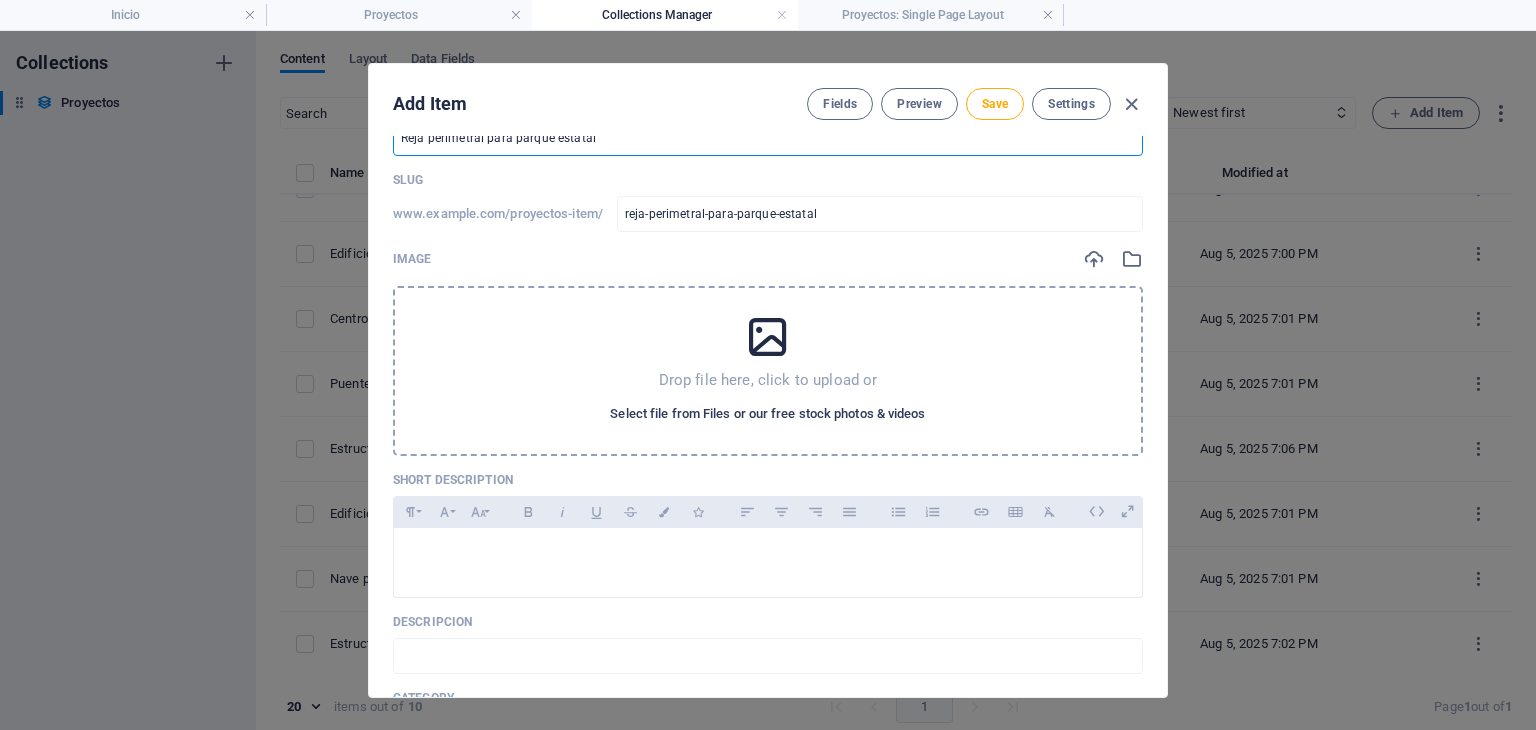 scroll, scrollTop: 166, scrollLeft: 0, axis: vertical 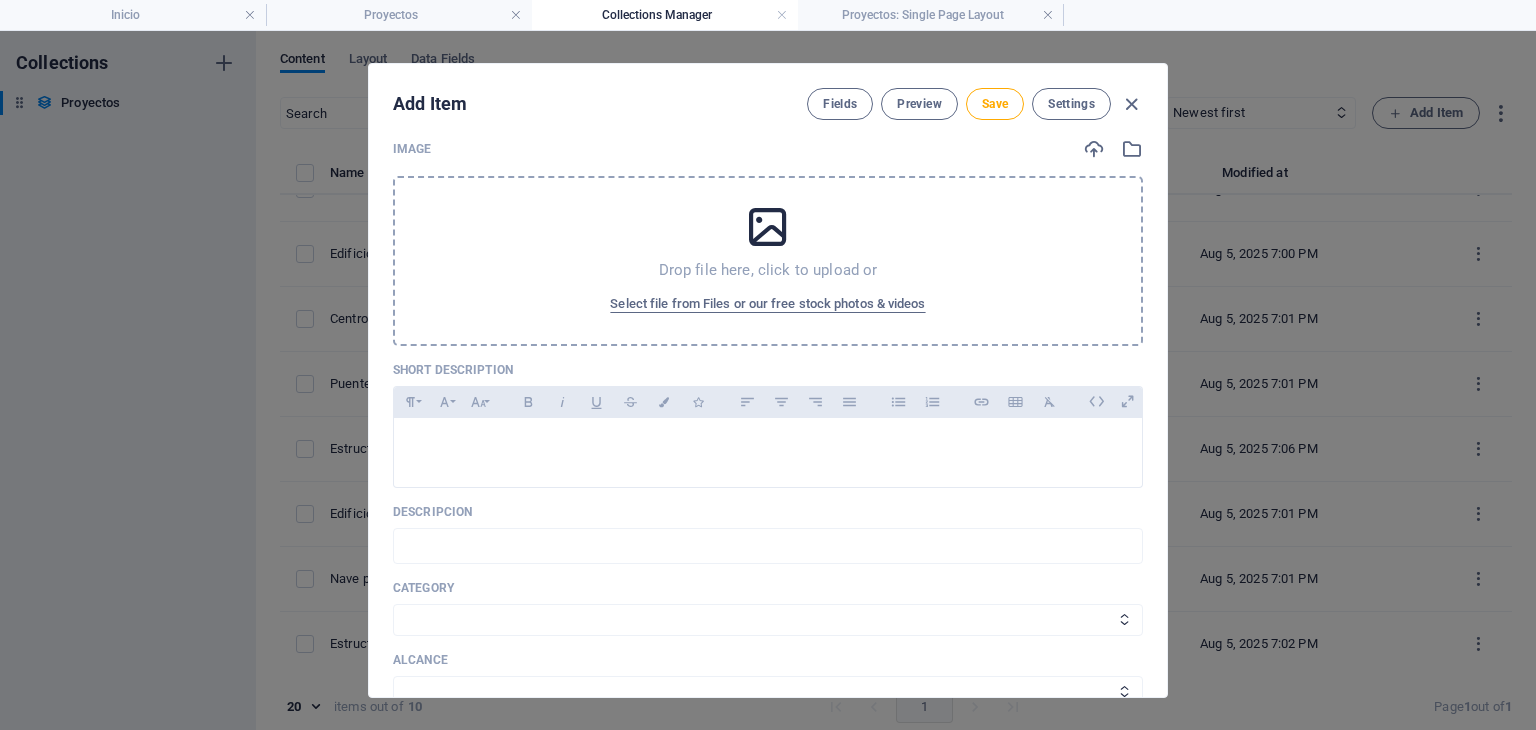 click on "Drop file here, click to upload or Select file from Files or our free stock photos & videos" at bounding box center (768, 261) 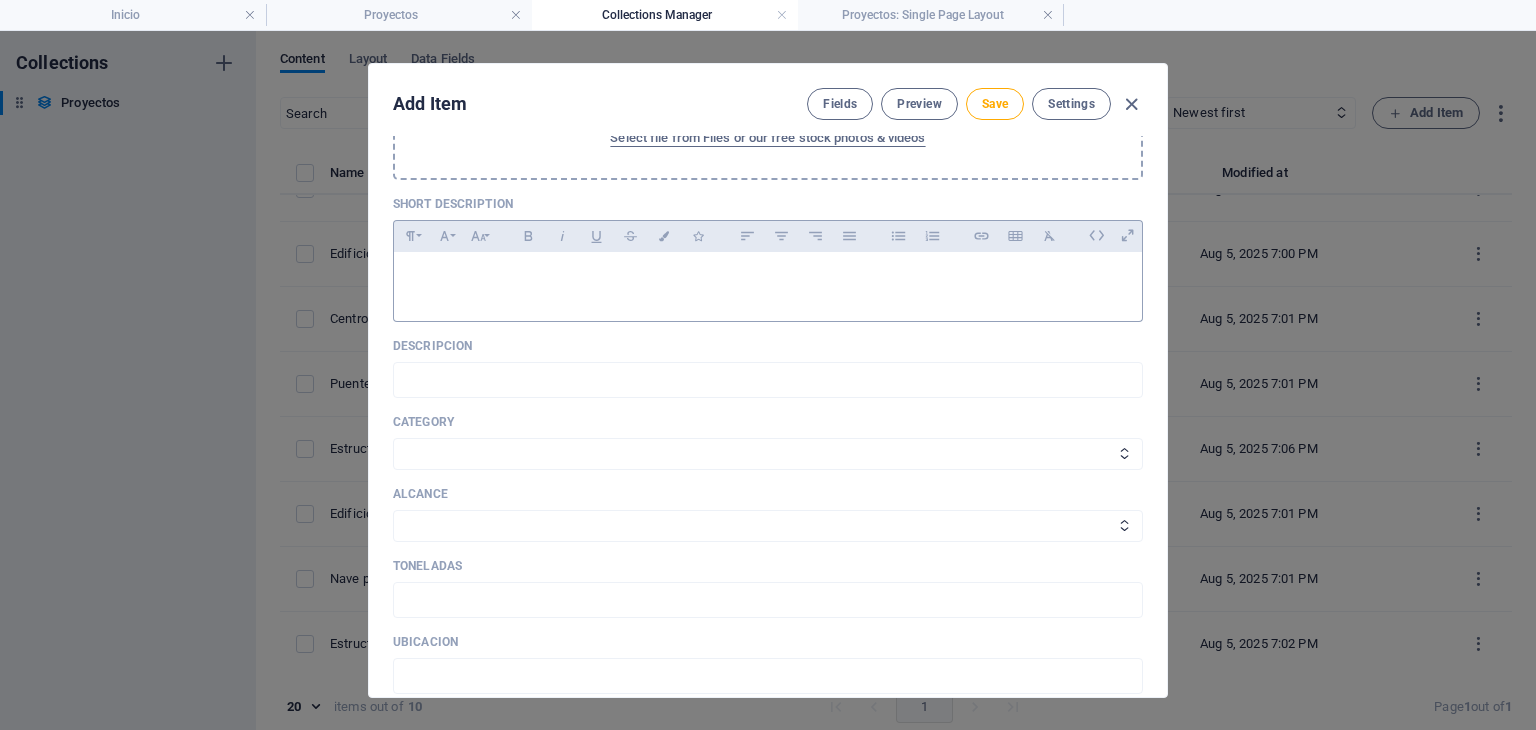 scroll, scrollTop: 333, scrollLeft: 0, axis: vertical 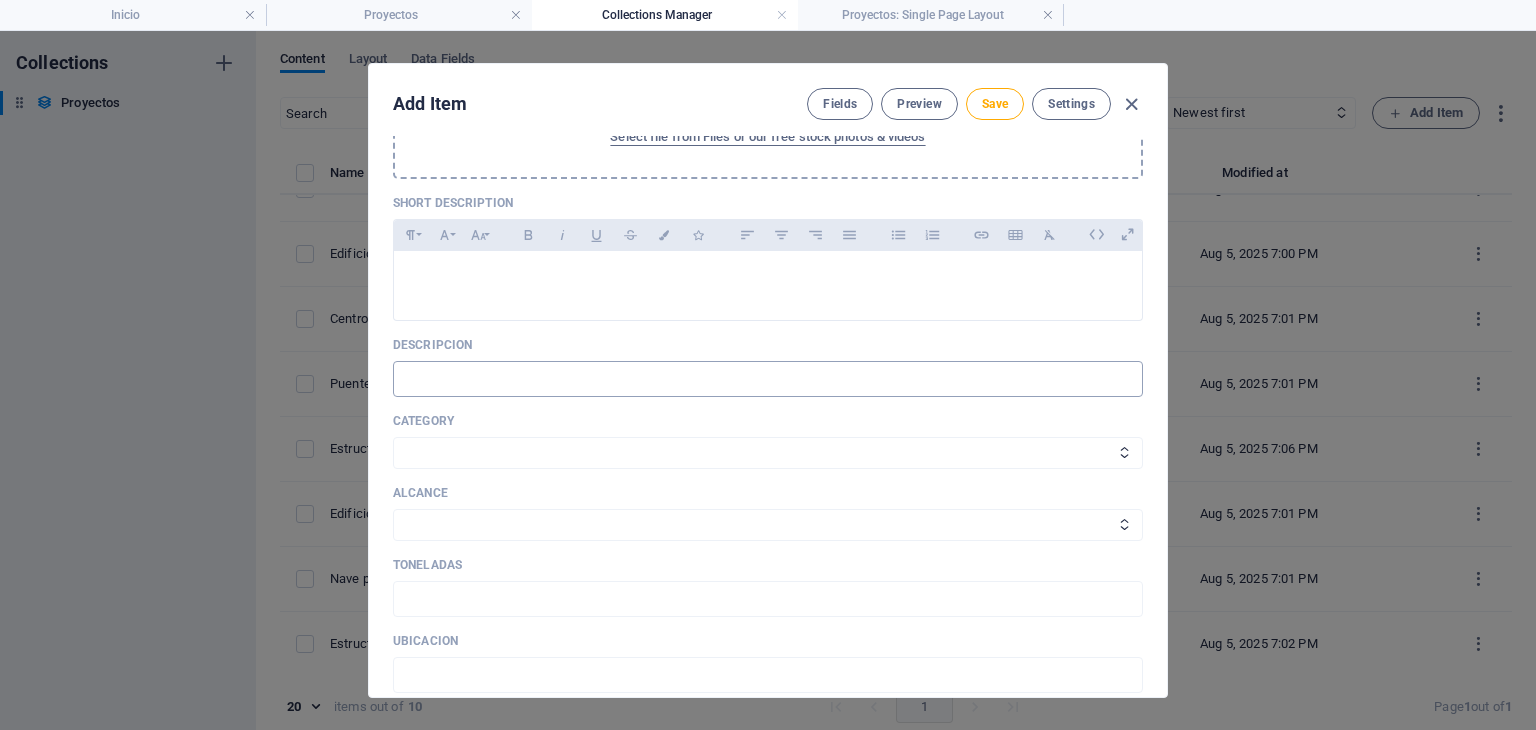 click at bounding box center (768, 281) 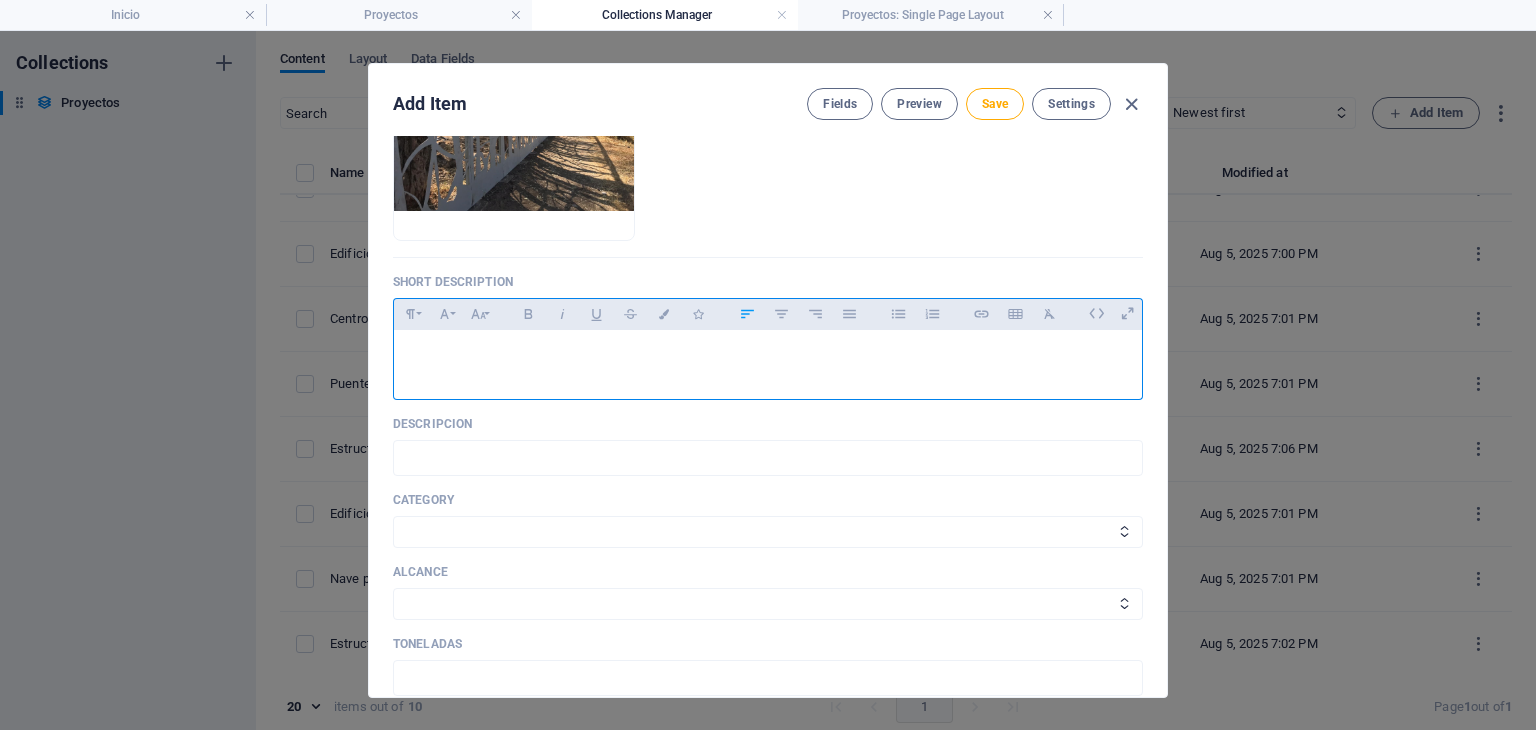 scroll, scrollTop: 166, scrollLeft: 0, axis: vertical 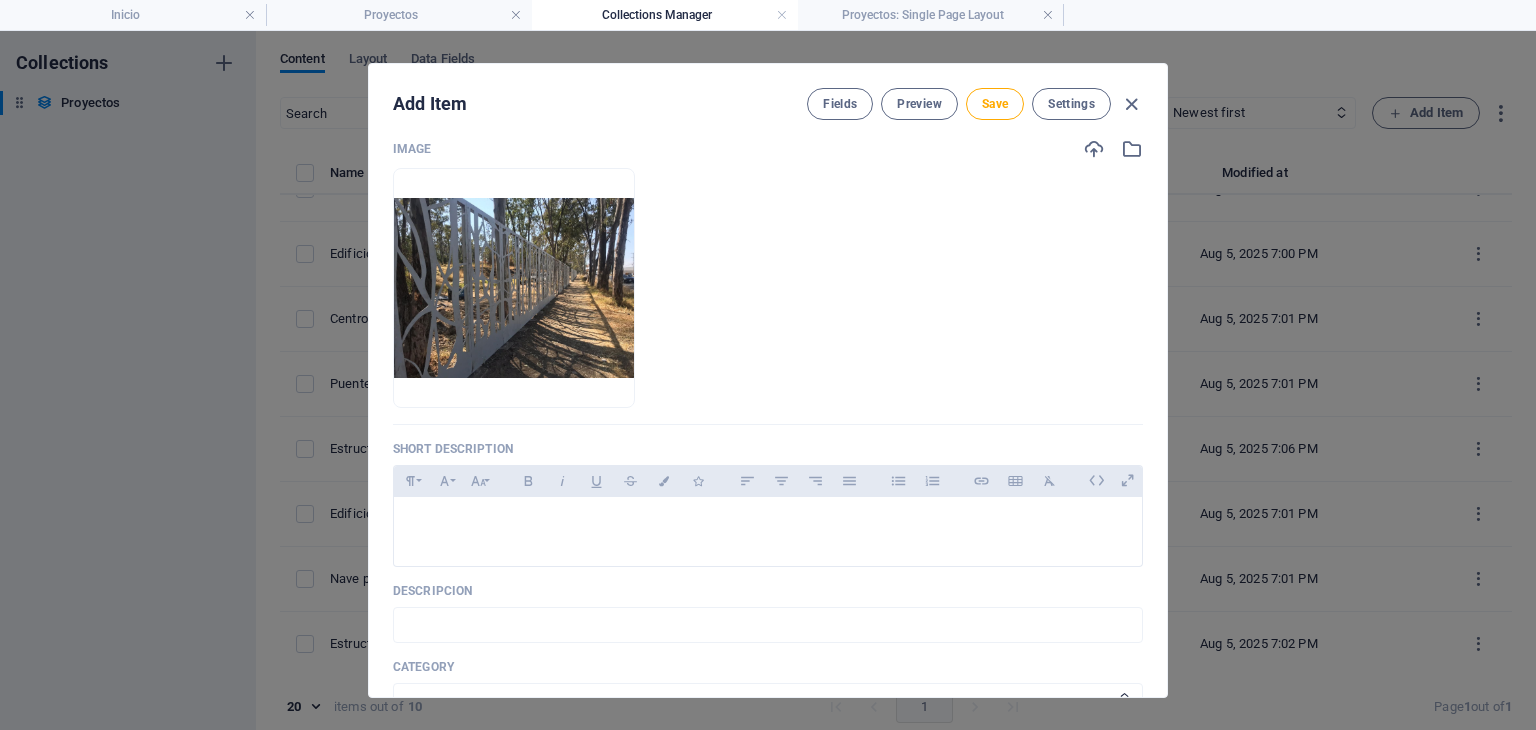 click on "category" at bounding box center (768, 667) 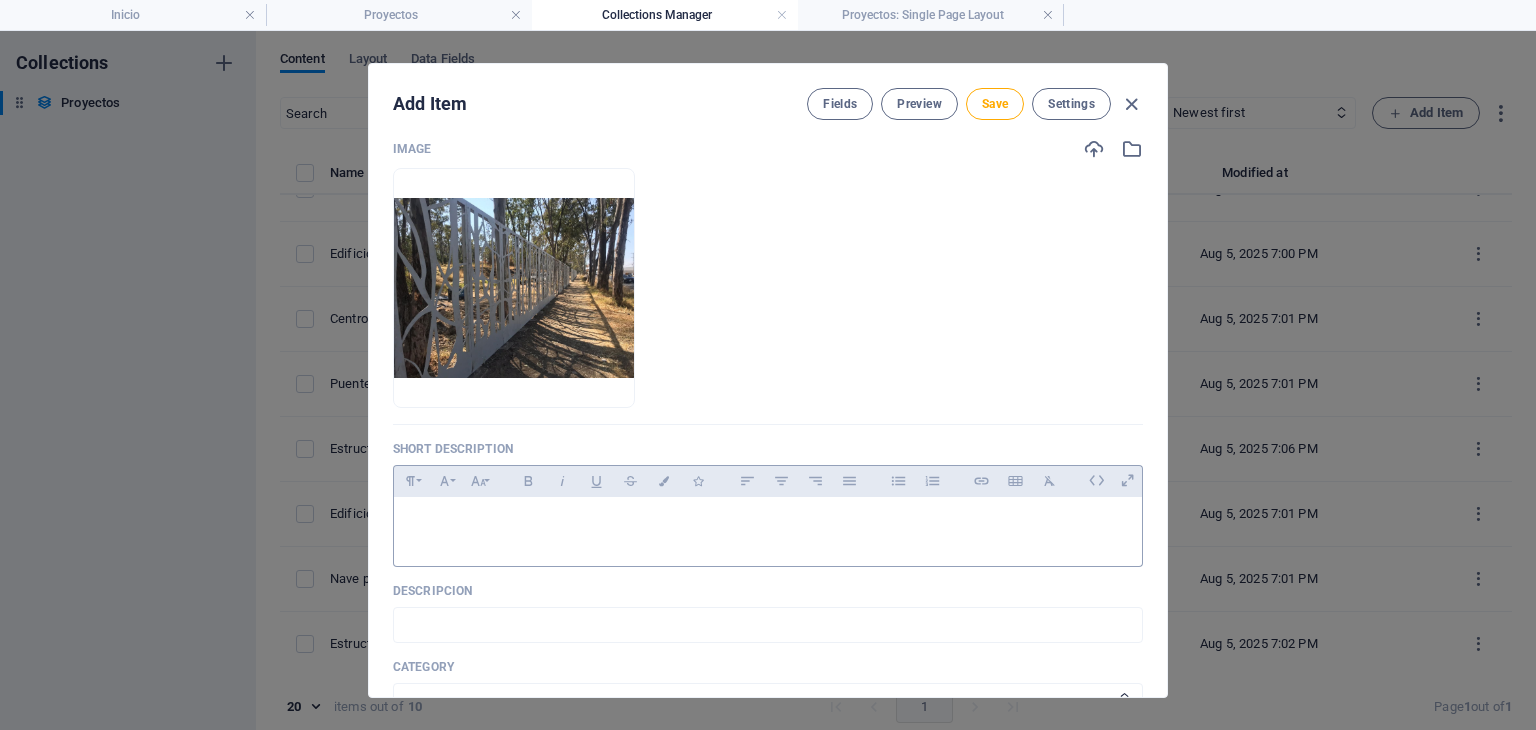click at bounding box center [768, 527] 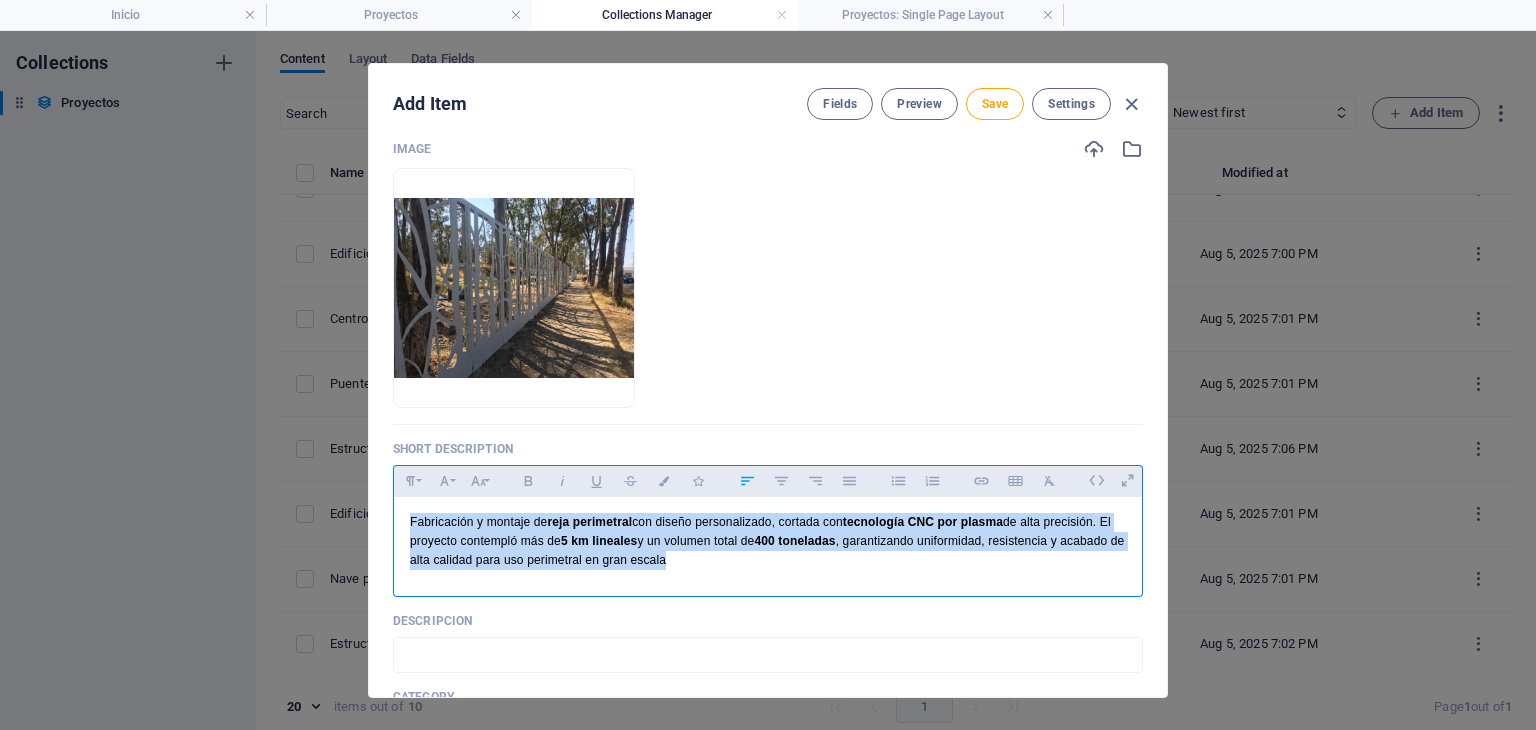drag, startPoint x: 754, startPoint y: 565, endPoint x: 313, endPoint y: 468, distance: 451.5418 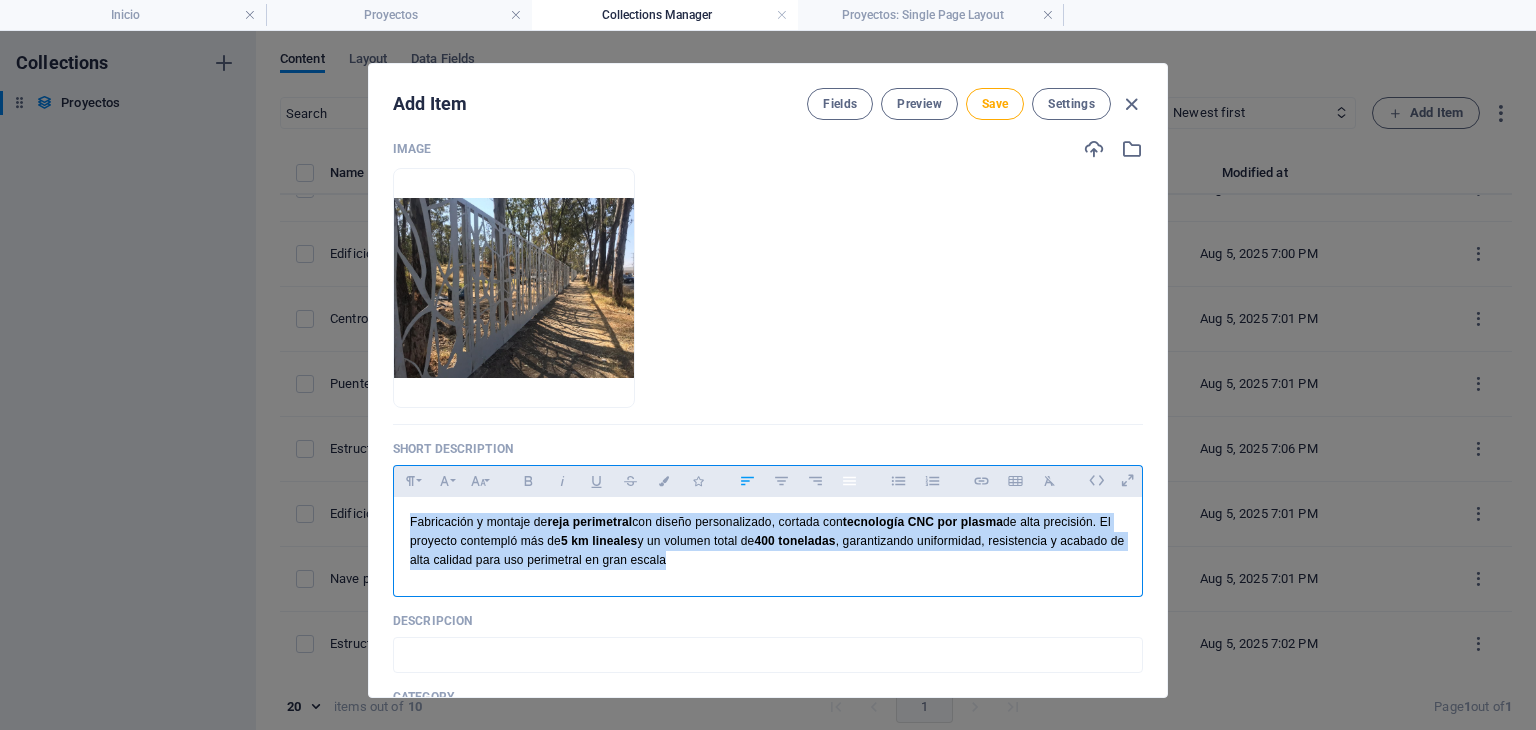 click 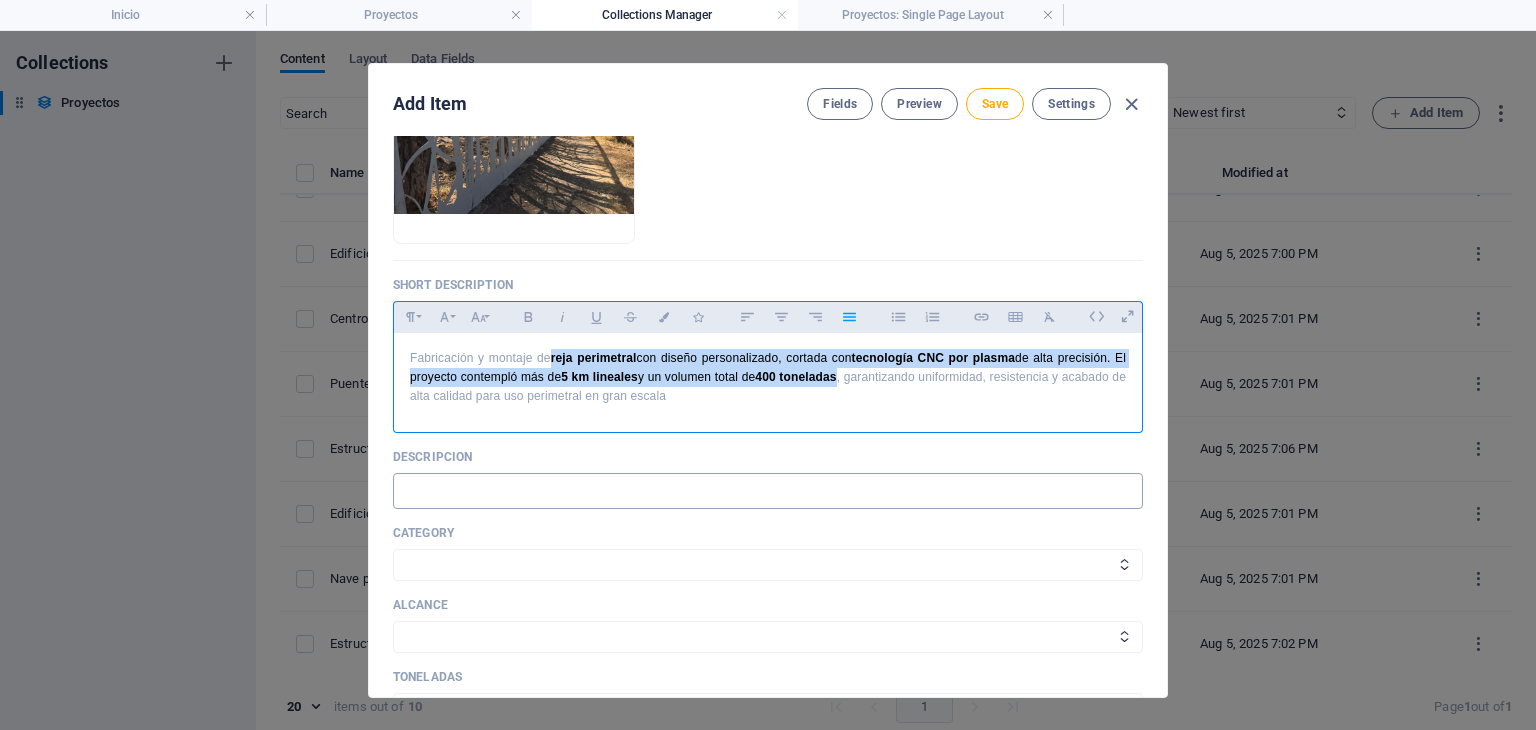 scroll, scrollTop: 333, scrollLeft: 0, axis: vertical 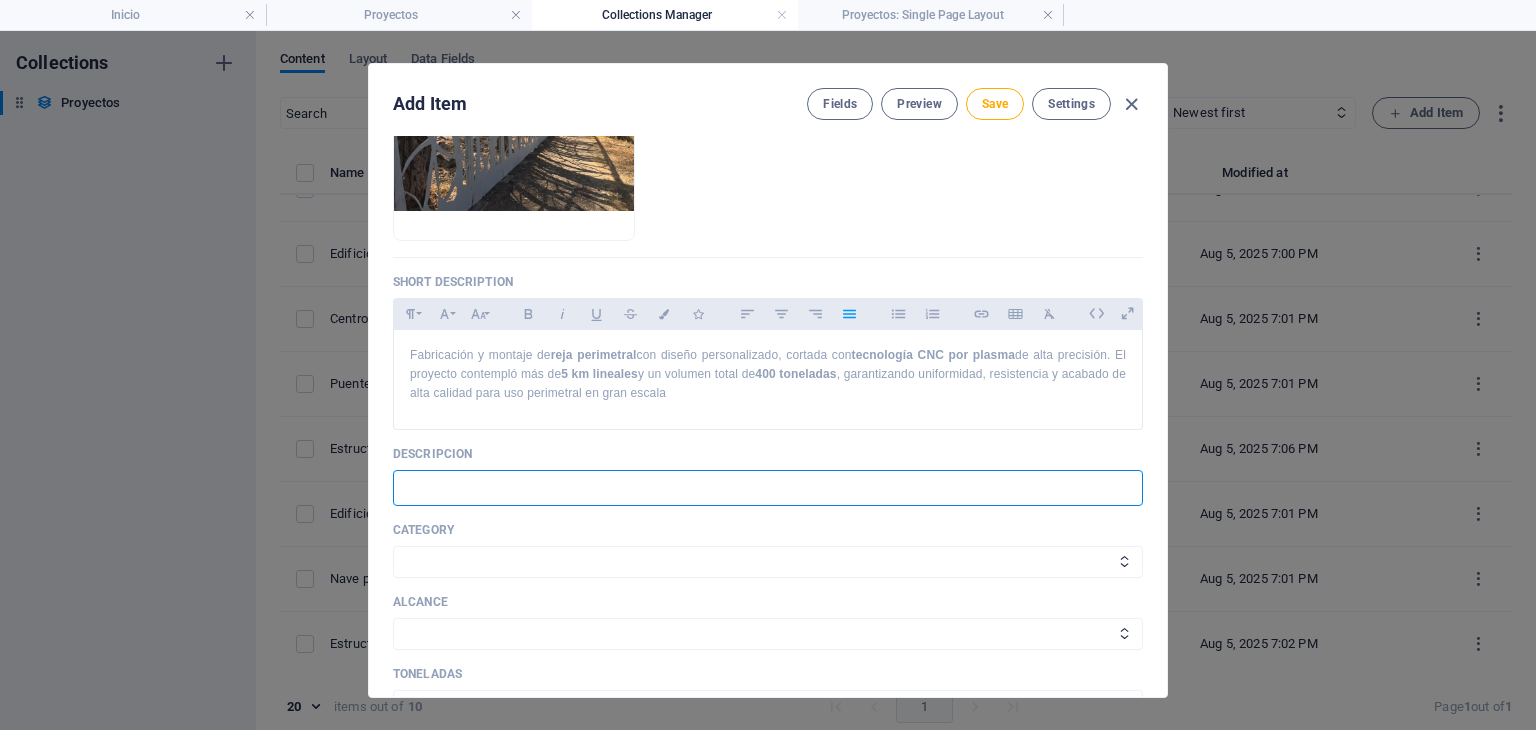 click at bounding box center (768, 488) 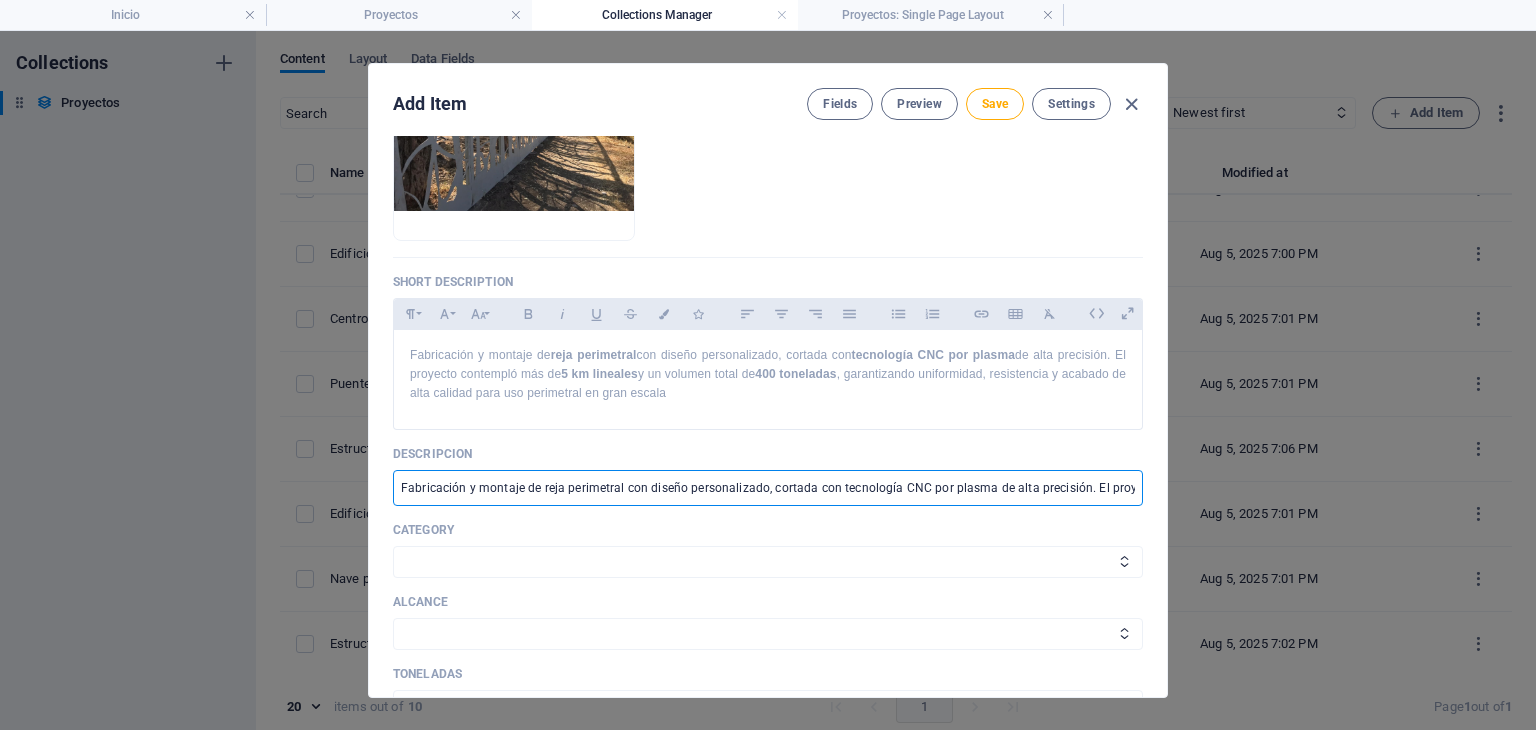 scroll, scrollTop: 0, scrollLeft: 942, axis: horizontal 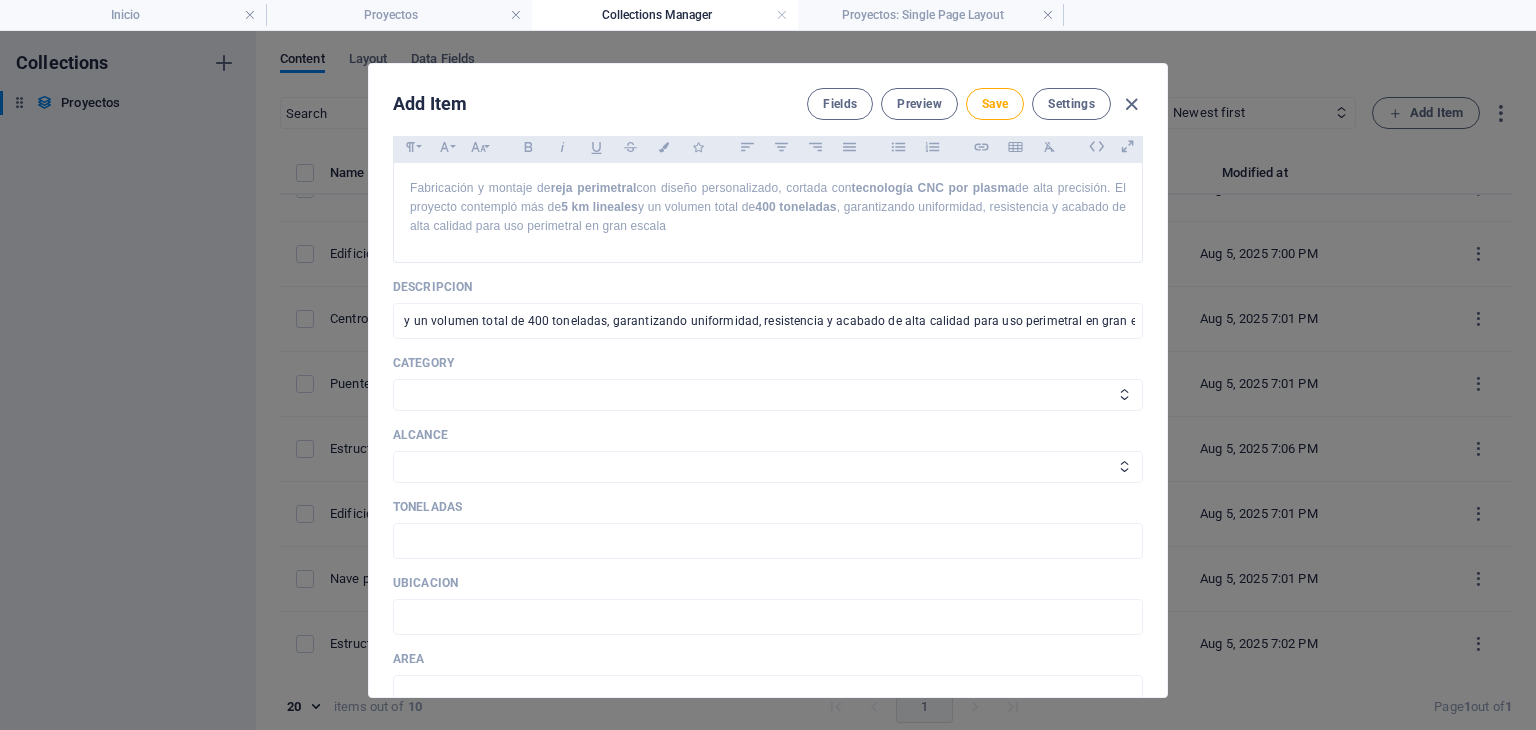 click on "Name Reja perimetral para parque estatal ​ Slug www.example.com/proyectos-item/ reja-perimetral-para-parque-estatal ​ Image Drop files here to upload them instantly Short description Paragraph Format Normal Heading 1 Heading 2 Heading 3 Heading 4 Heading 5 Heading 6 Code Font Family Arial Georgia Impact Tahoma Times New Roman Verdana Montserrat Work Sans Font Size 8 9 10 11 12 14 18 24 30 36 48 60 72 96 Bold Italic Underline Strikethrough Colors Icons Align Left Align Center Align Right Align Justify Unordered List Ordered List Insert Link Insert Table Clear Formatting Fabricación y montaje de  reja perimetral  con diseño personalizado, cortada con  tecnología CNC por plasma  de alta precisión. El proyecto contempló más de  5 km lineales  y un volumen total de  400 toneladas , garantizando uniformidad, resistencia y acabado de alta calidad para uso perimetral en gran escala Descripcion ​ category Industrial Vertical Comercial Infraestructura Alcance Fabricacion y Montaje Llave en mano Ingenieria" at bounding box center [768, 370] 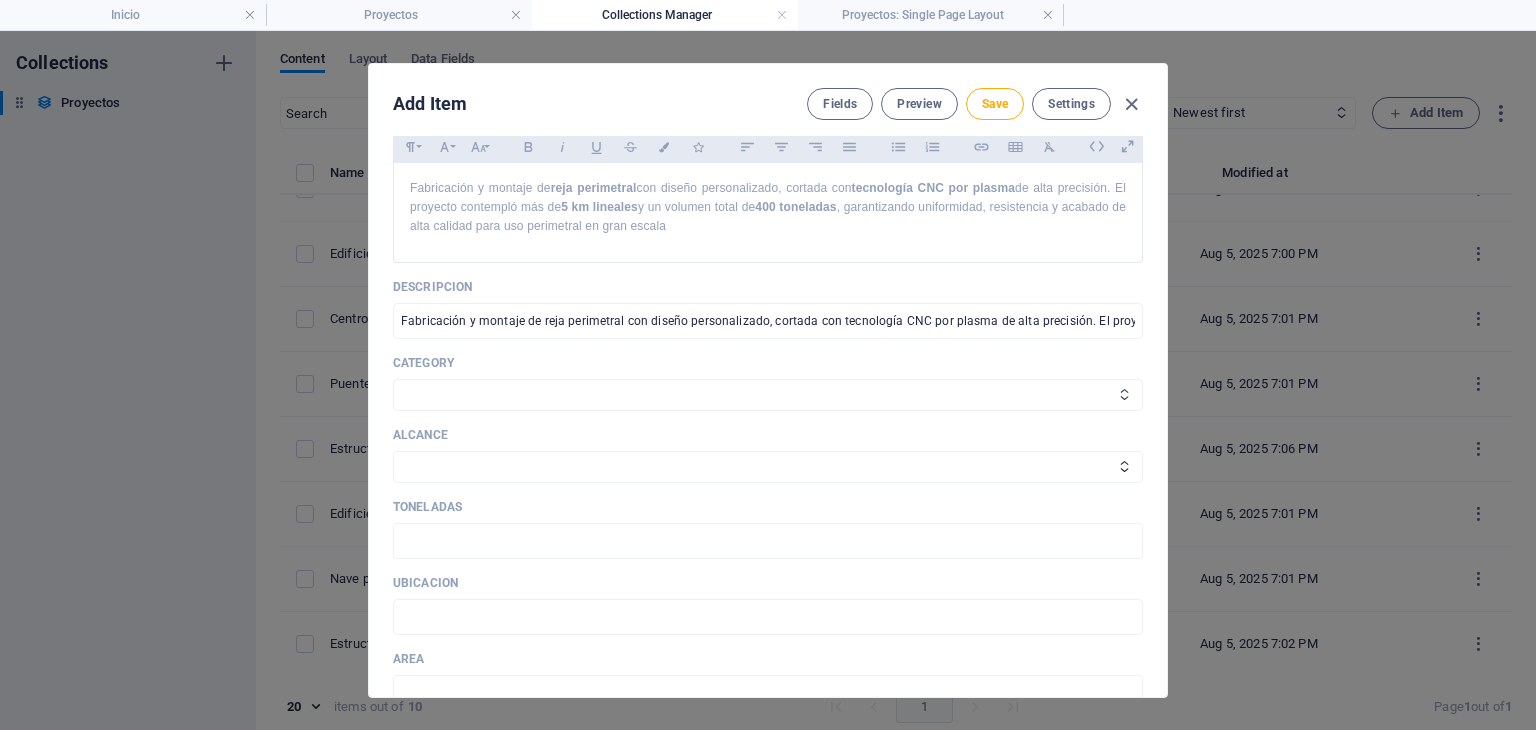 click on "Industrial Vertical Comercial Infraestructura" at bounding box center [768, 395] 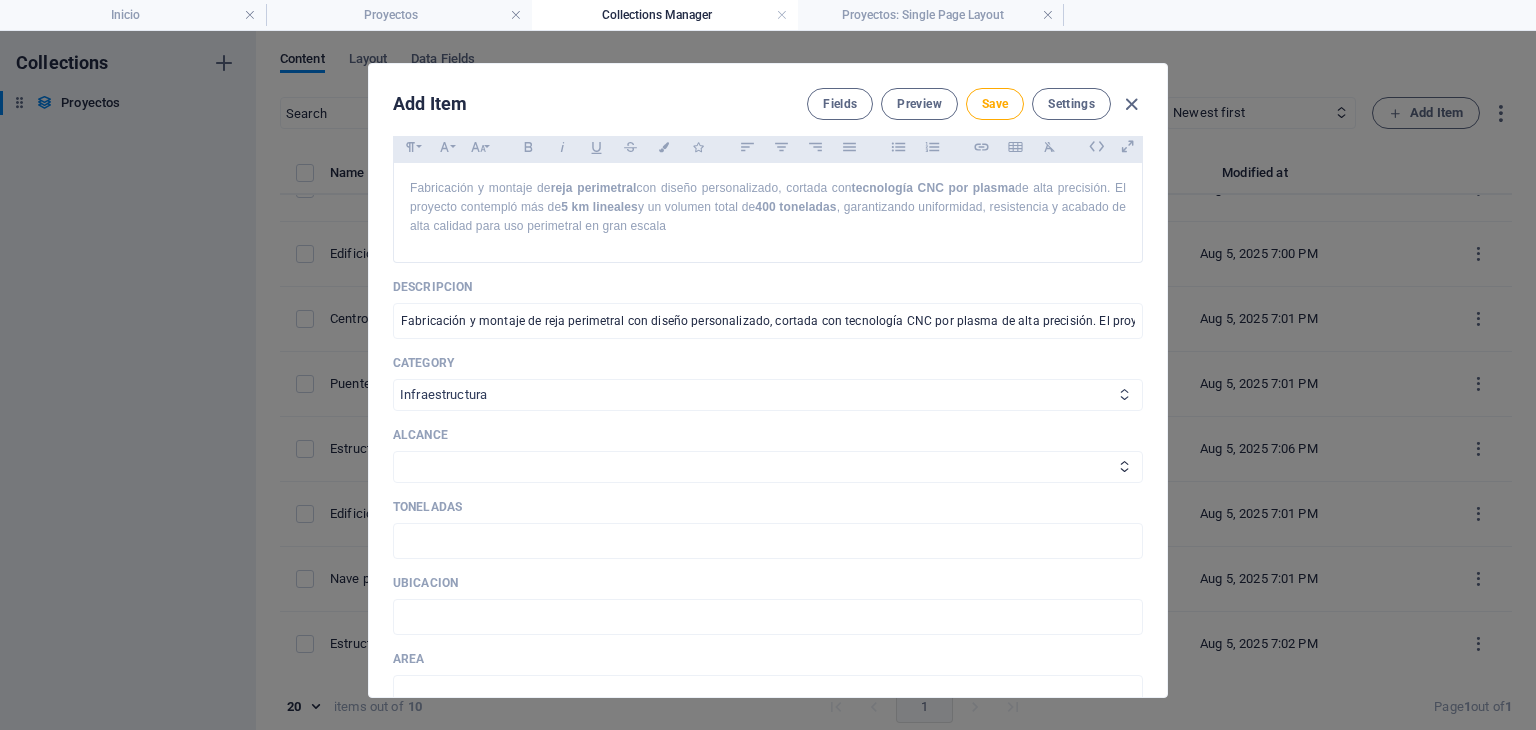 click on "Industrial Vertical Comercial Infraestructura" at bounding box center [768, 395] 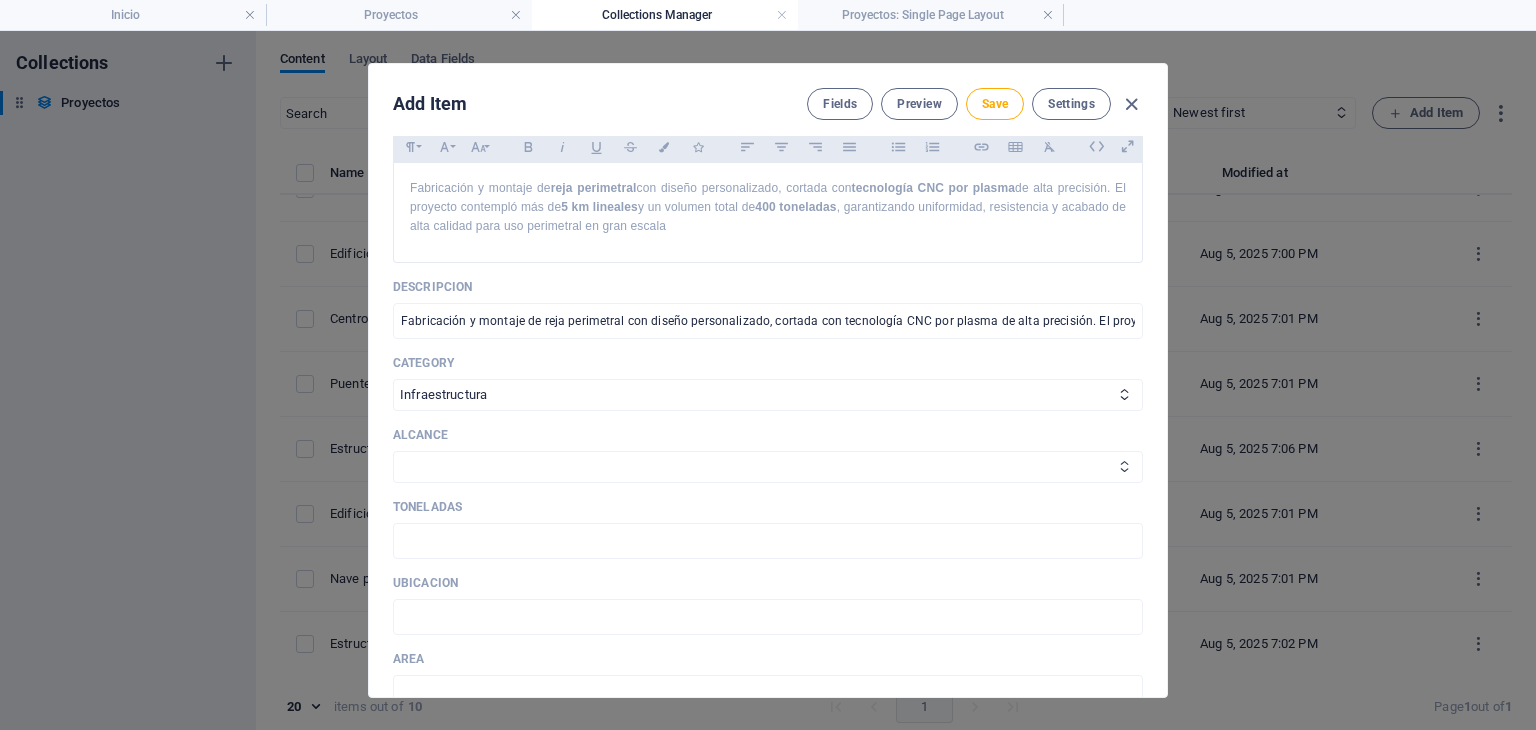 click on "Fabricacion y Montaje Llave en mano Ingenieria Fabricacion Ingenieria y Fabricacion" at bounding box center (768, 467) 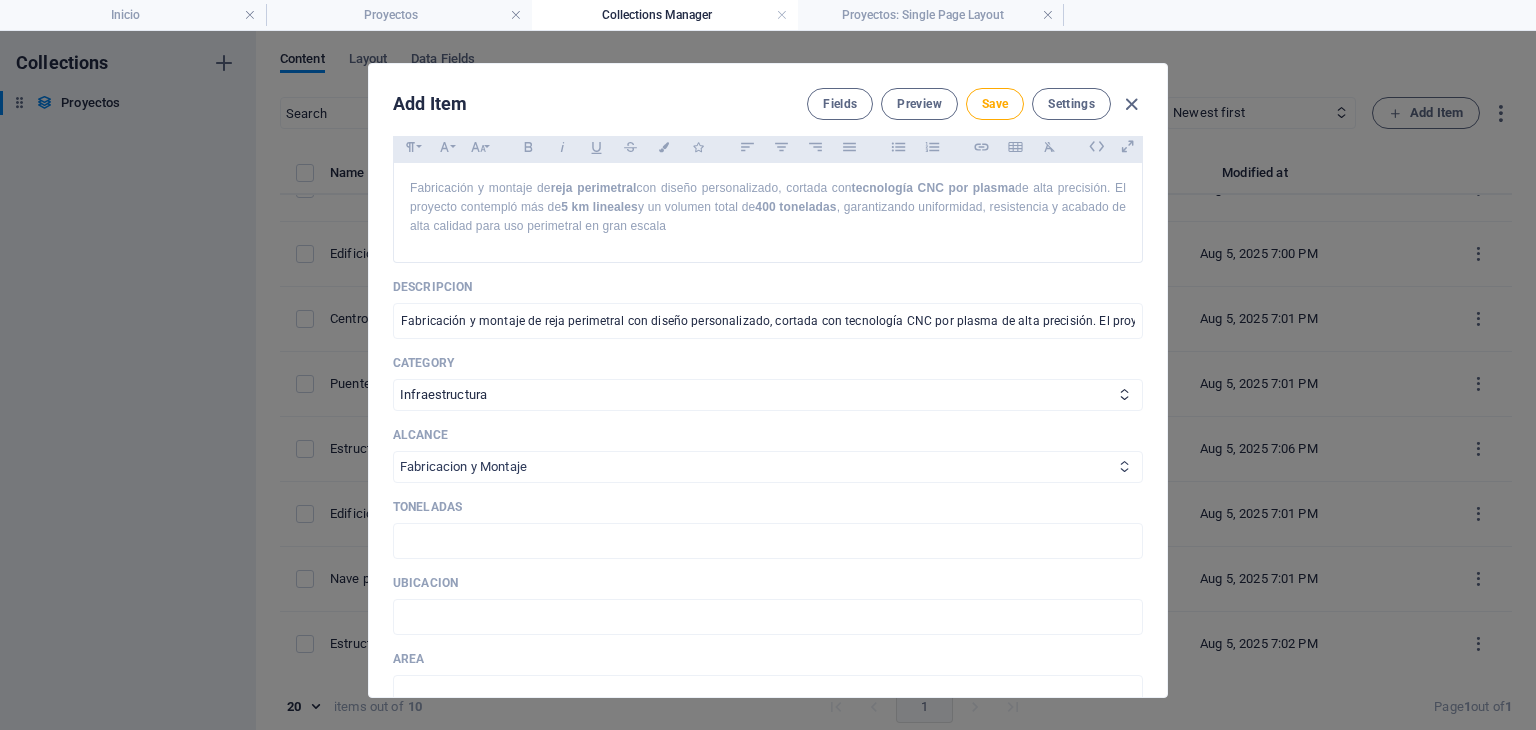 click on "Fabricacion y Montaje Llave en mano Ingenieria Fabricacion Ingenieria y Fabricacion" at bounding box center [768, 467] 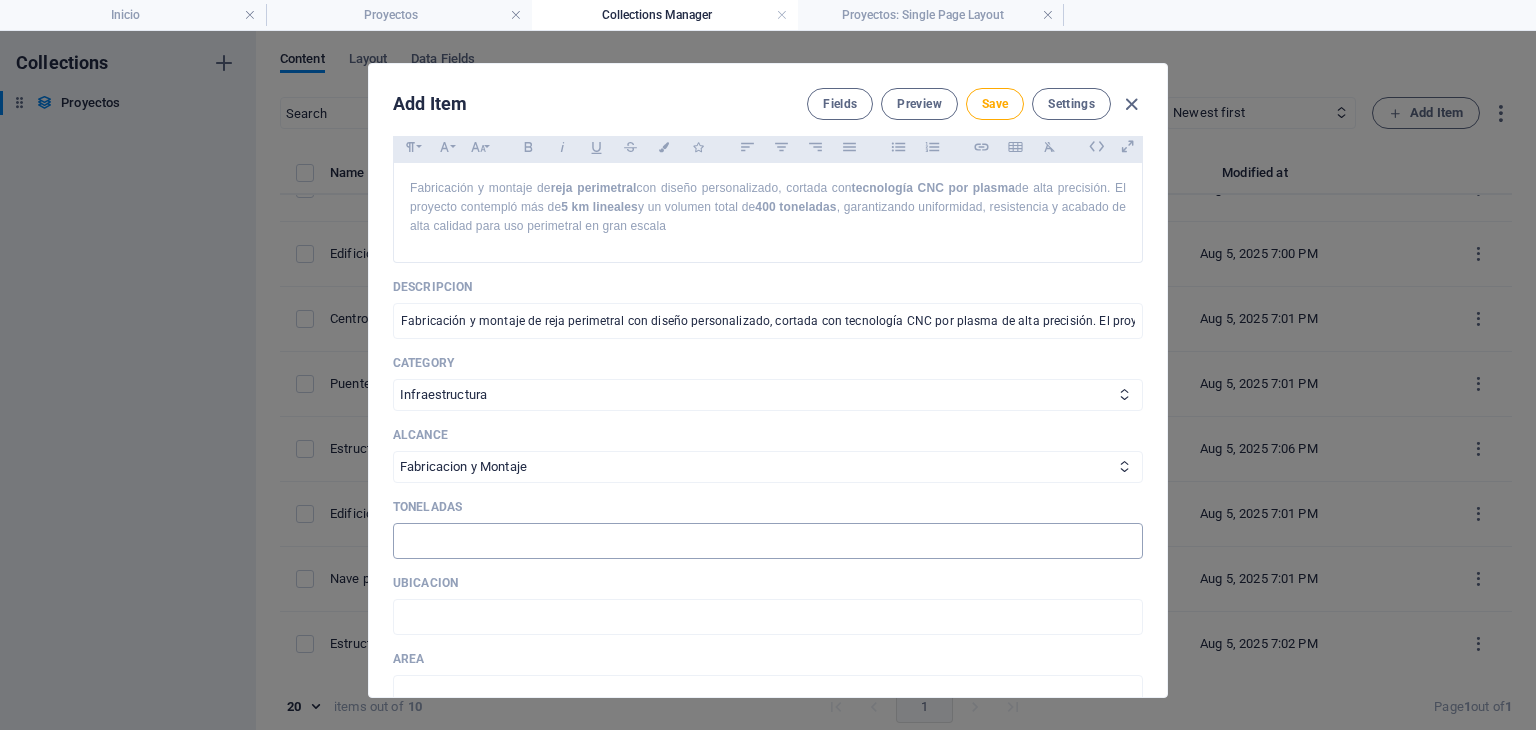 click at bounding box center [768, 541] 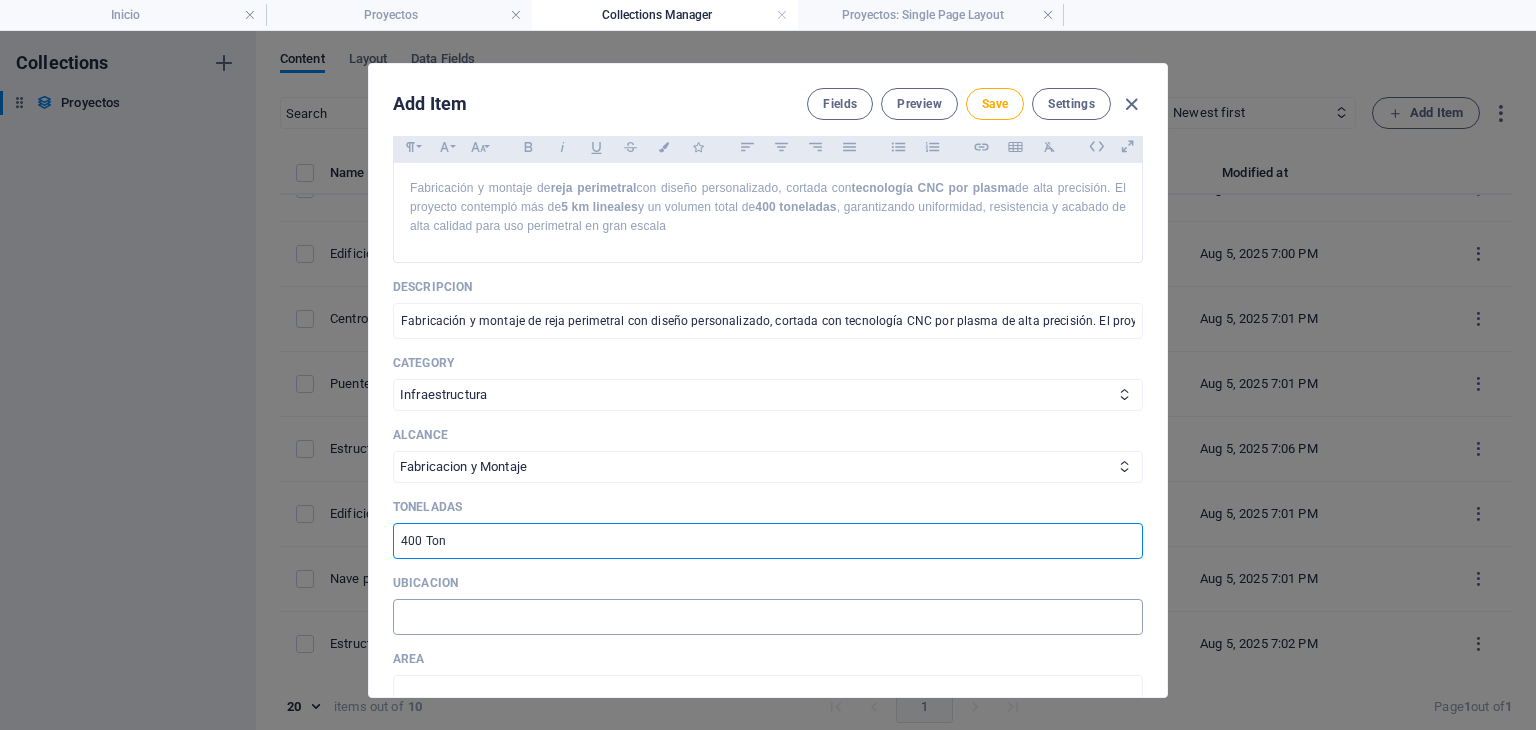click at bounding box center (768, 617) 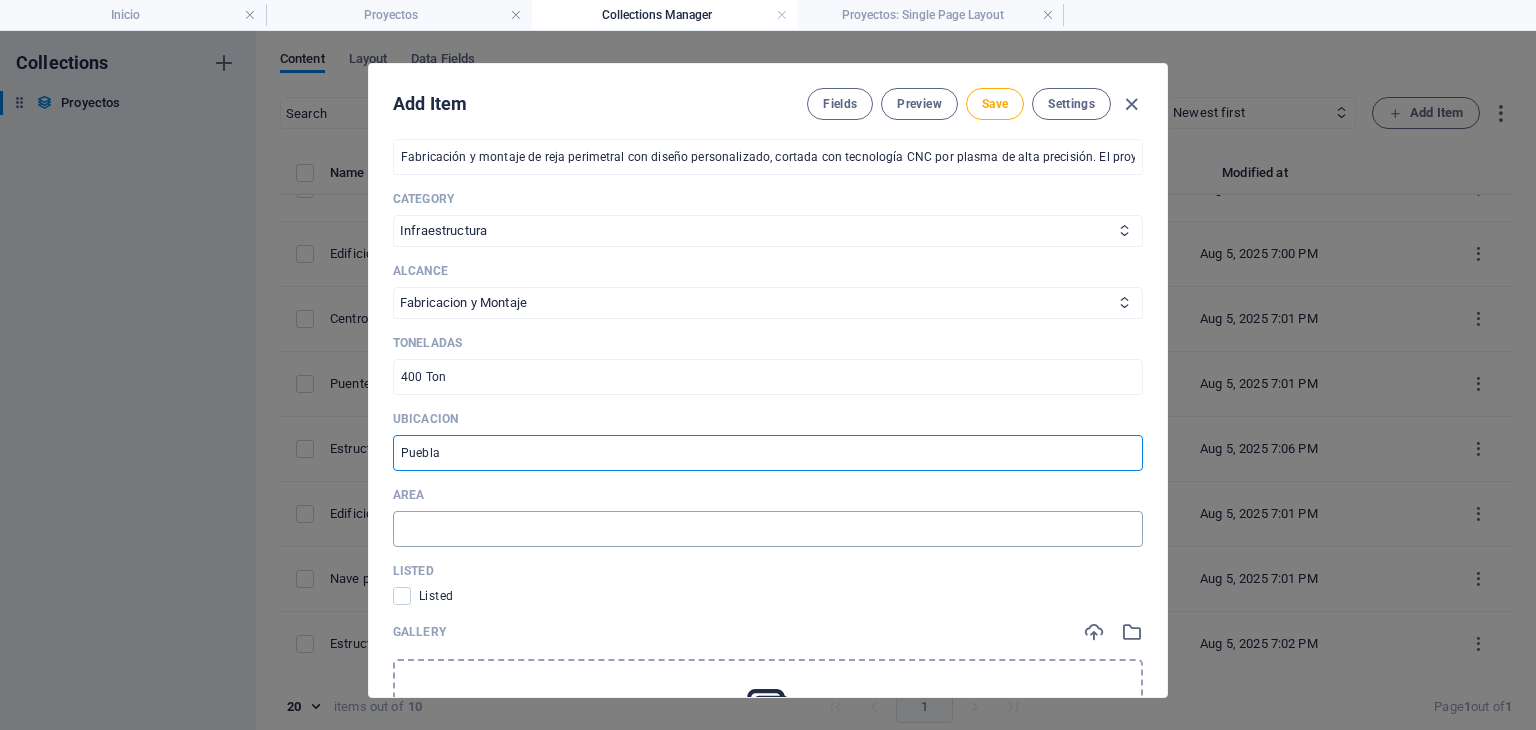 scroll, scrollTop: 666, scrollLeft: 0, axis: vertical 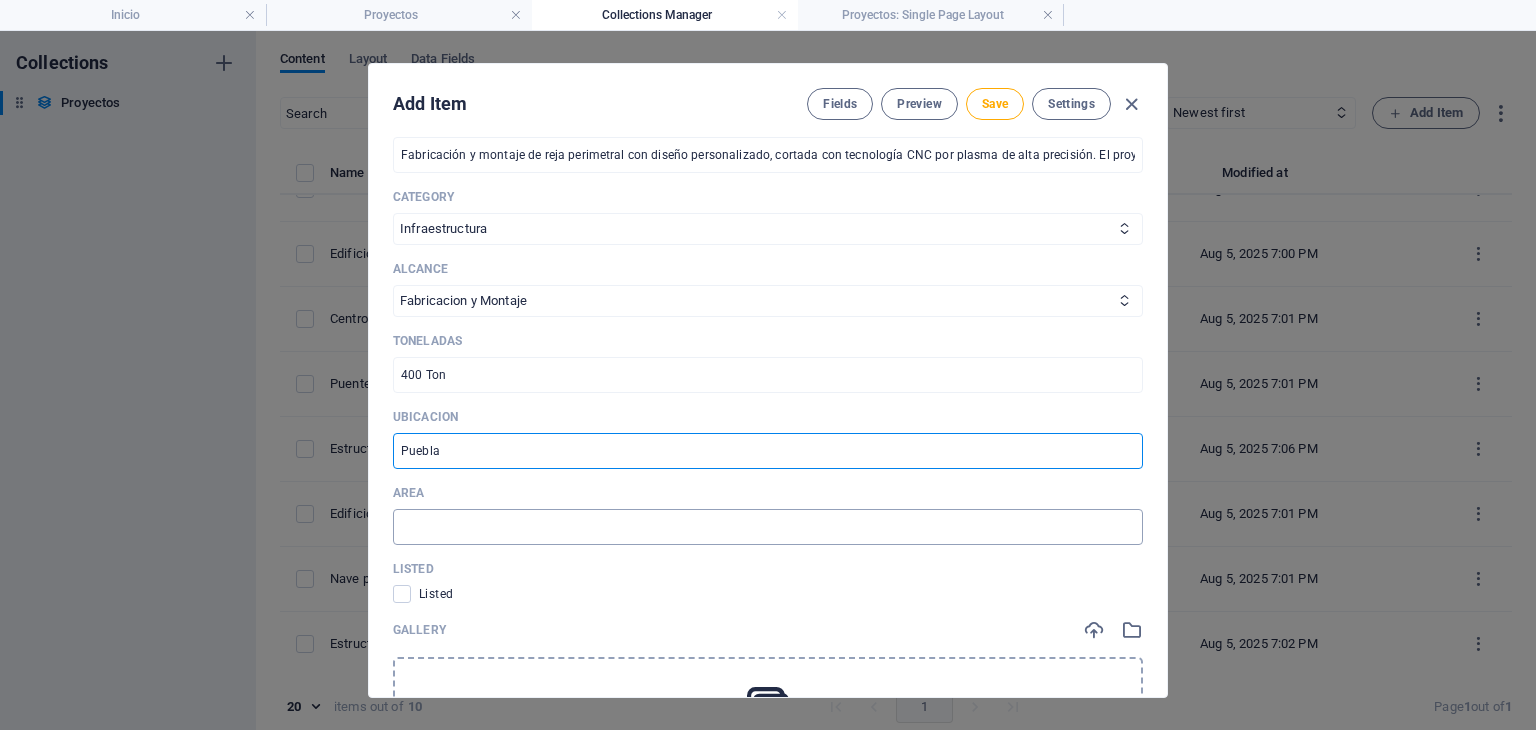 click at bounding box center (768, 527) 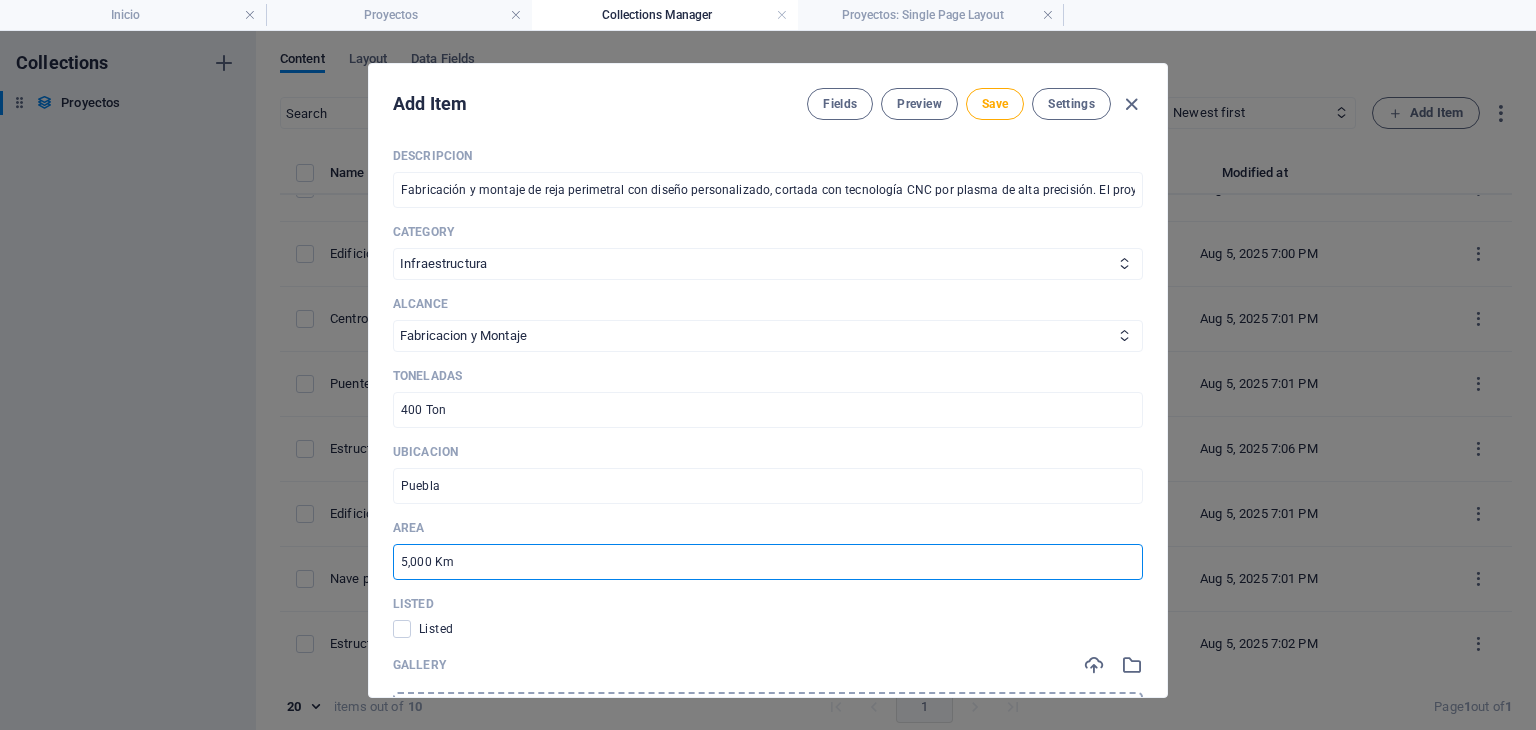 scroll, scrollTop: 666, scrollLeft: 0, axis: vertical 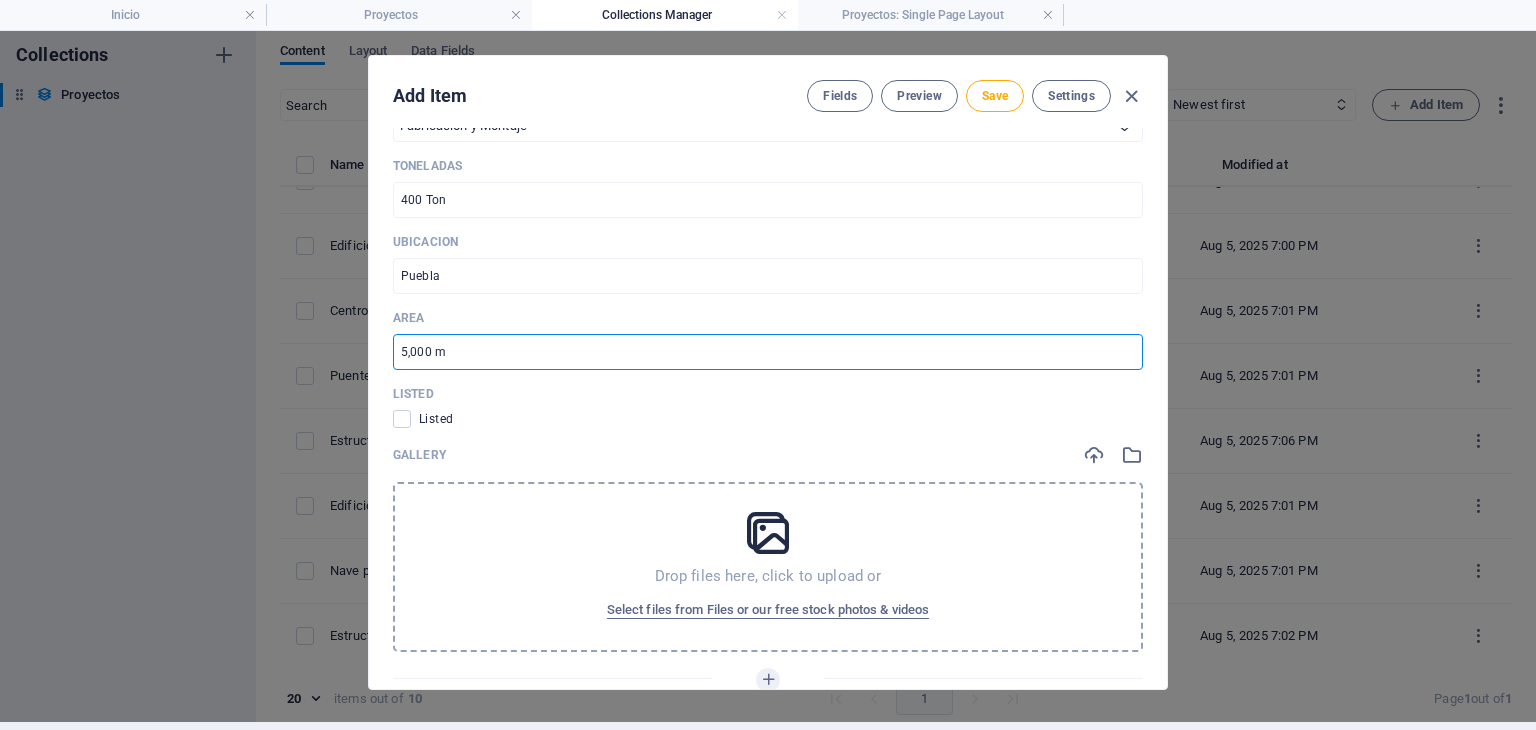 click on "Drop files here, click to upload or Select files from Files or our free stock photos & videos" at bounding box center (768, 567) 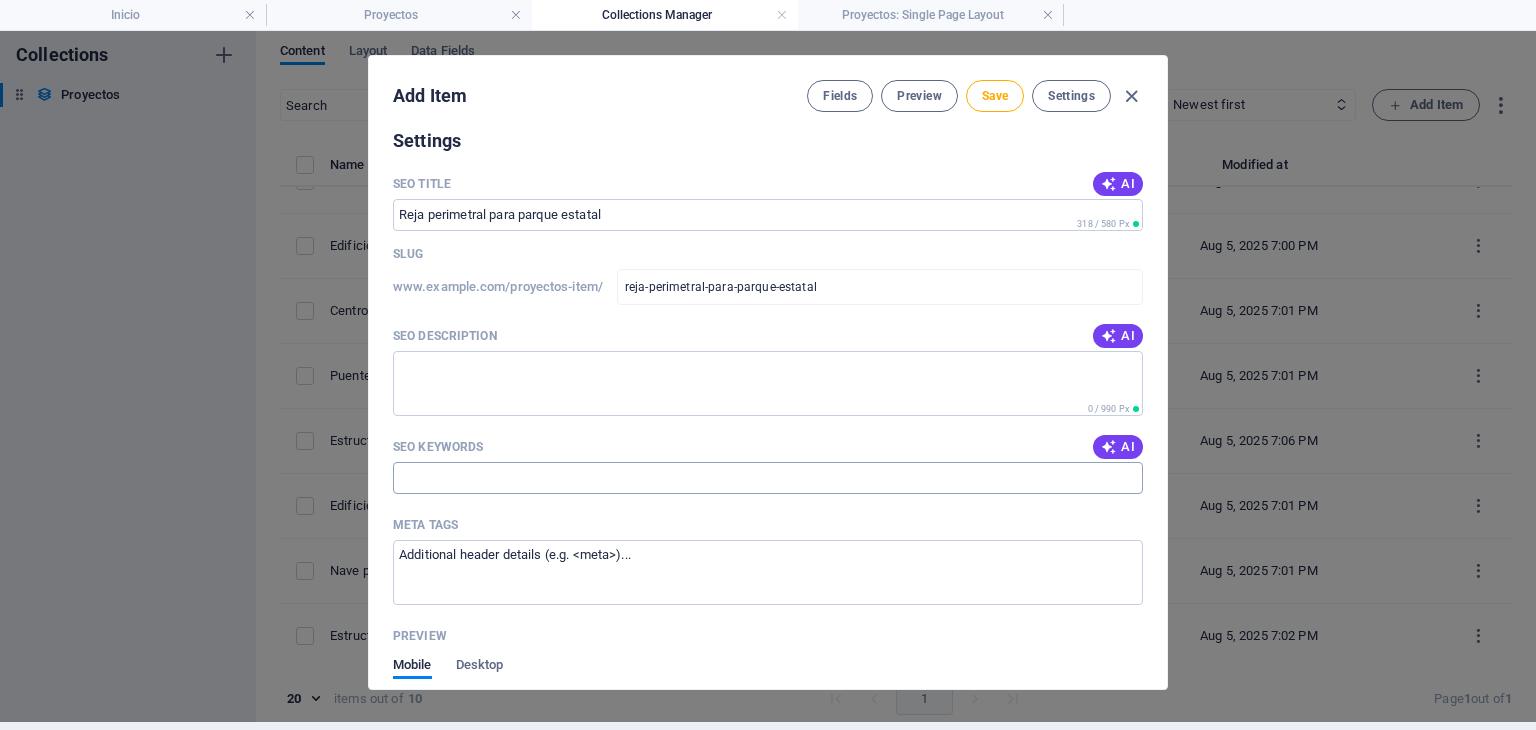 scroll, scrollTop: 1500, scrollLeft: 0, axis: vertical 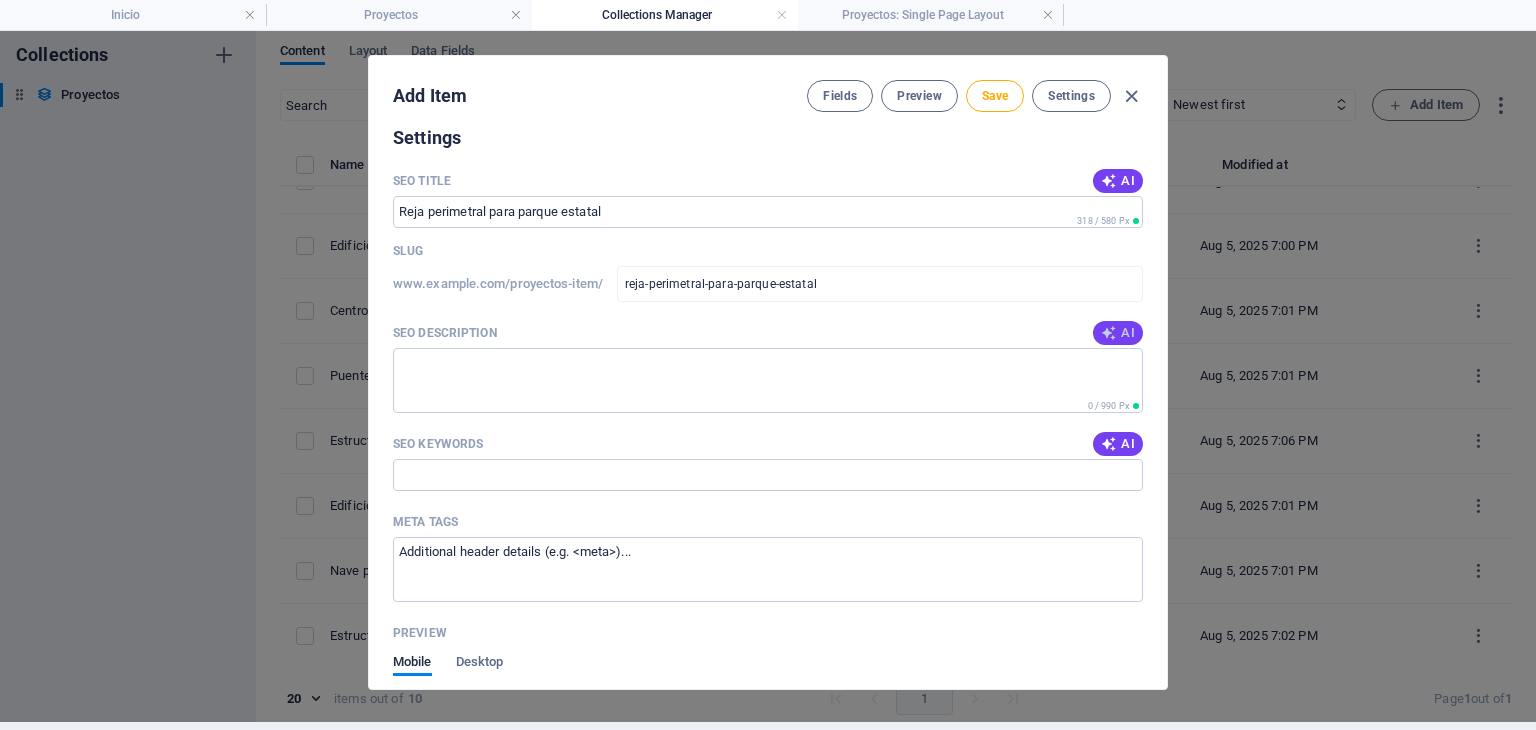 click on "AI" at bounding box center [1118, 333] 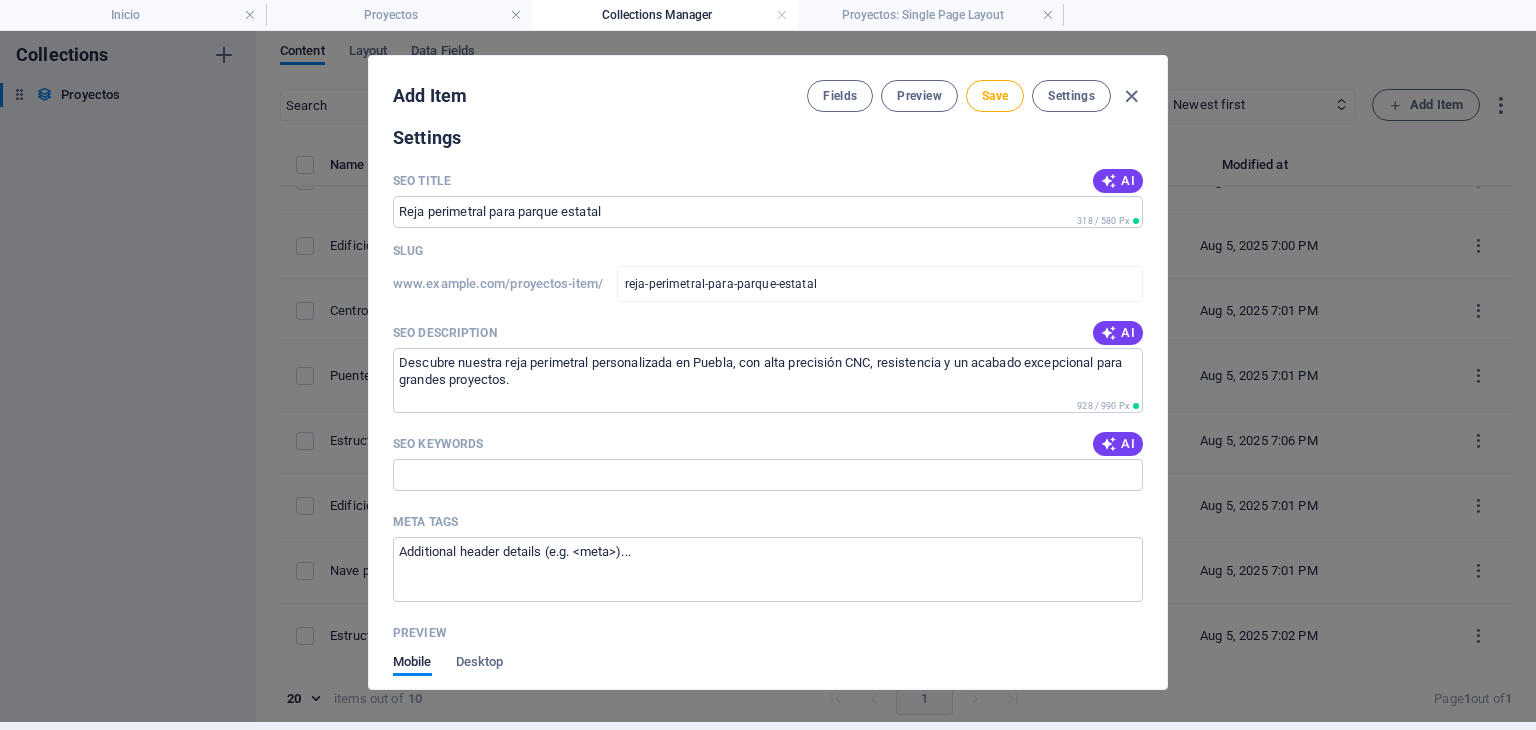 click on "AI" at bounding box center [1118, 444] 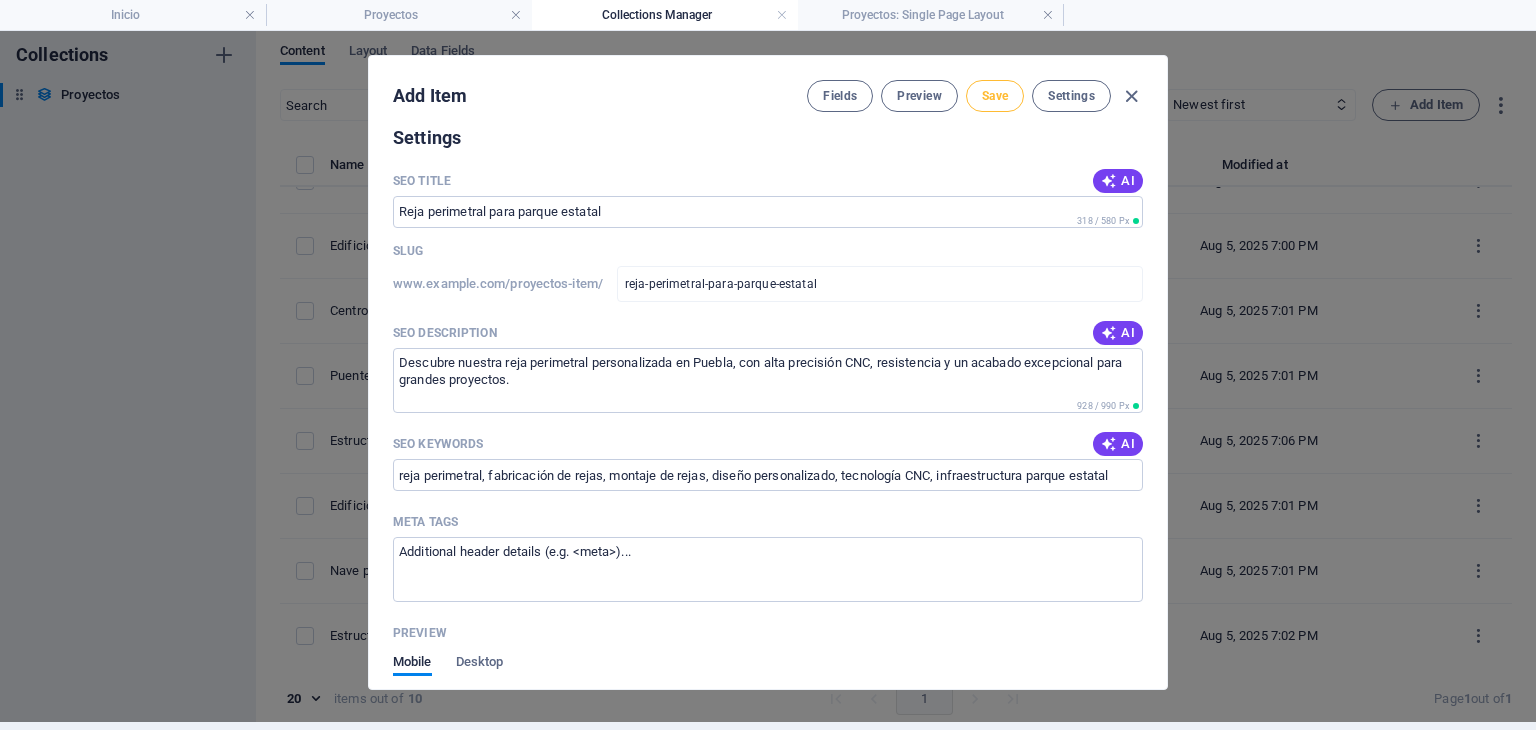 click on "Save" at bounding box center [995, 96] 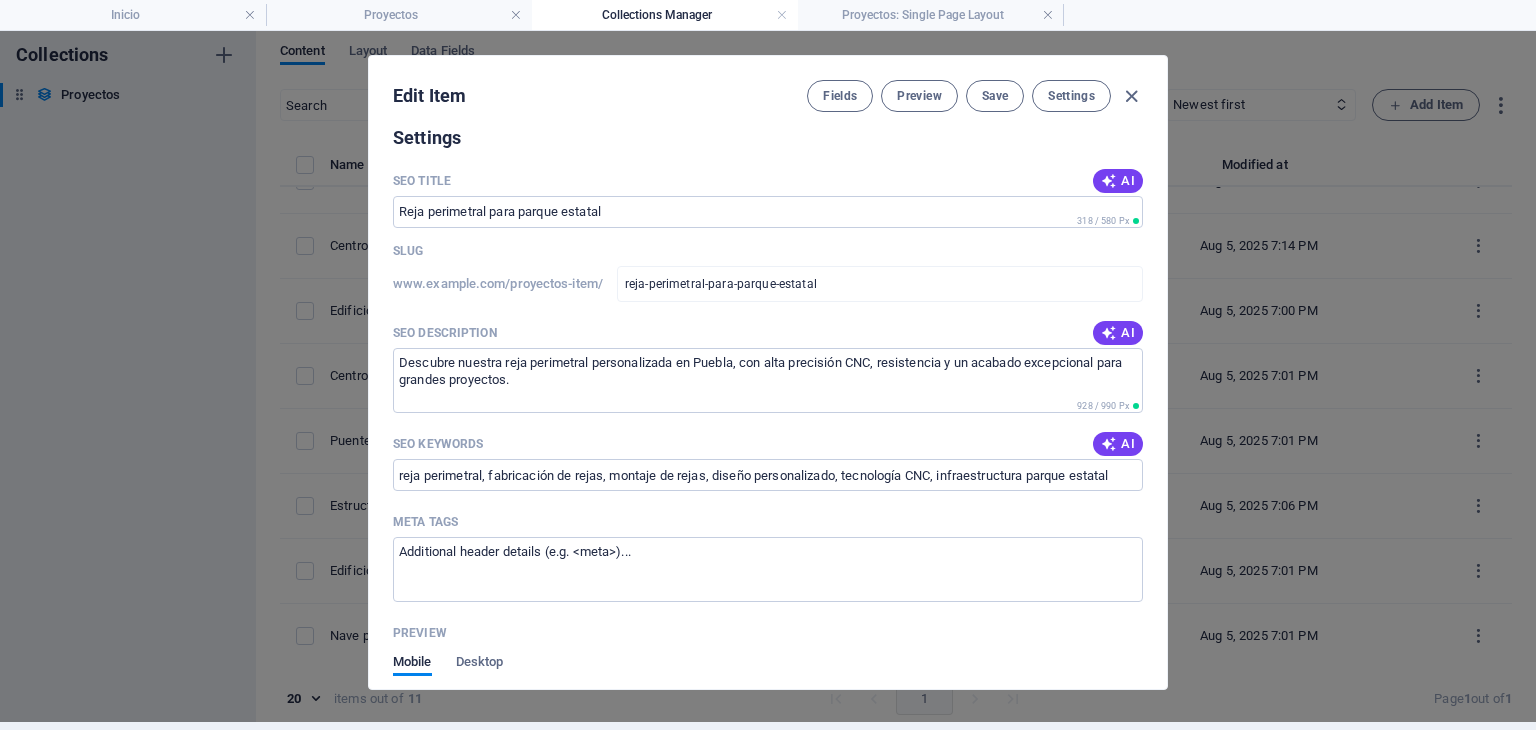 scroll, scrollTop: 232, scrollLeft: 0, axis: vertical 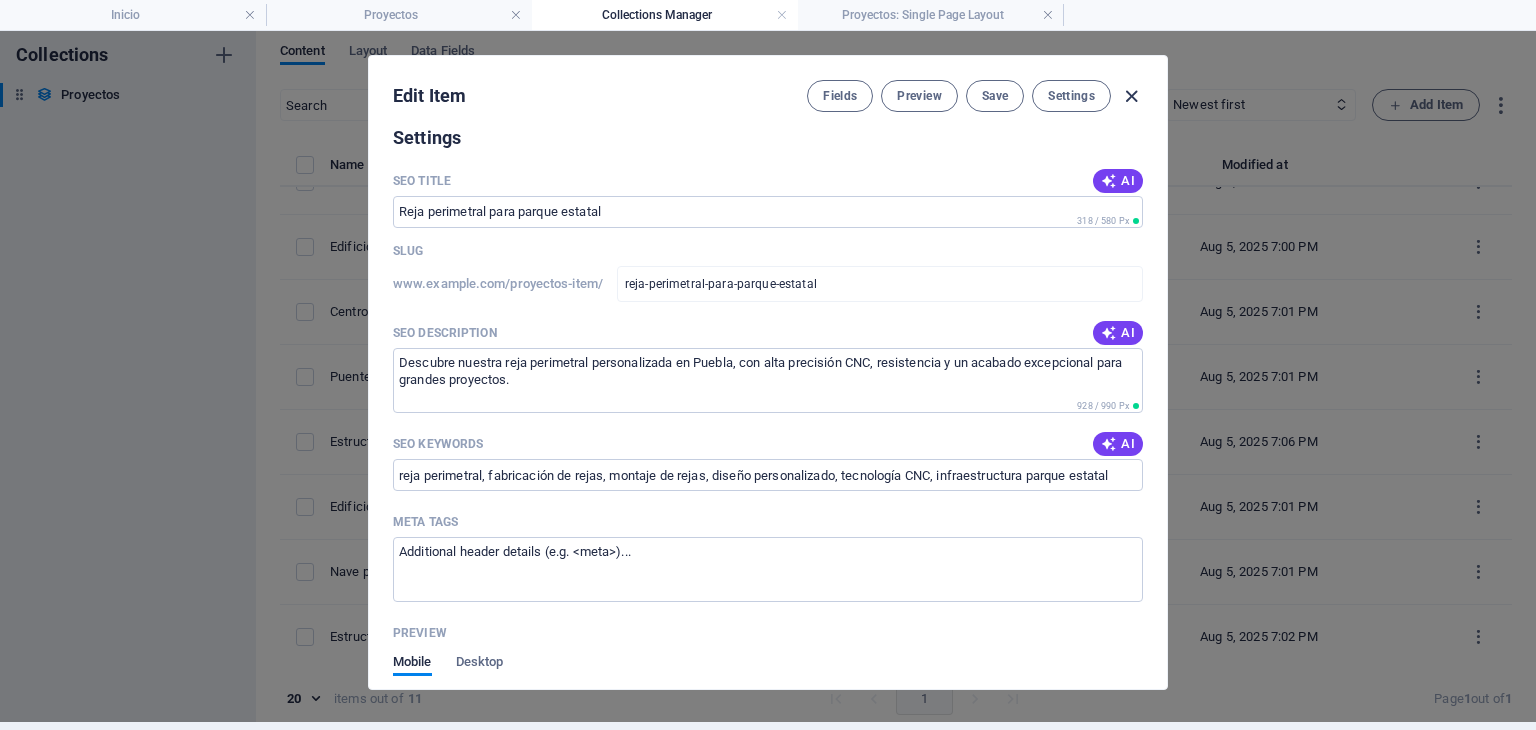 click at bounding box center [1131, 96] 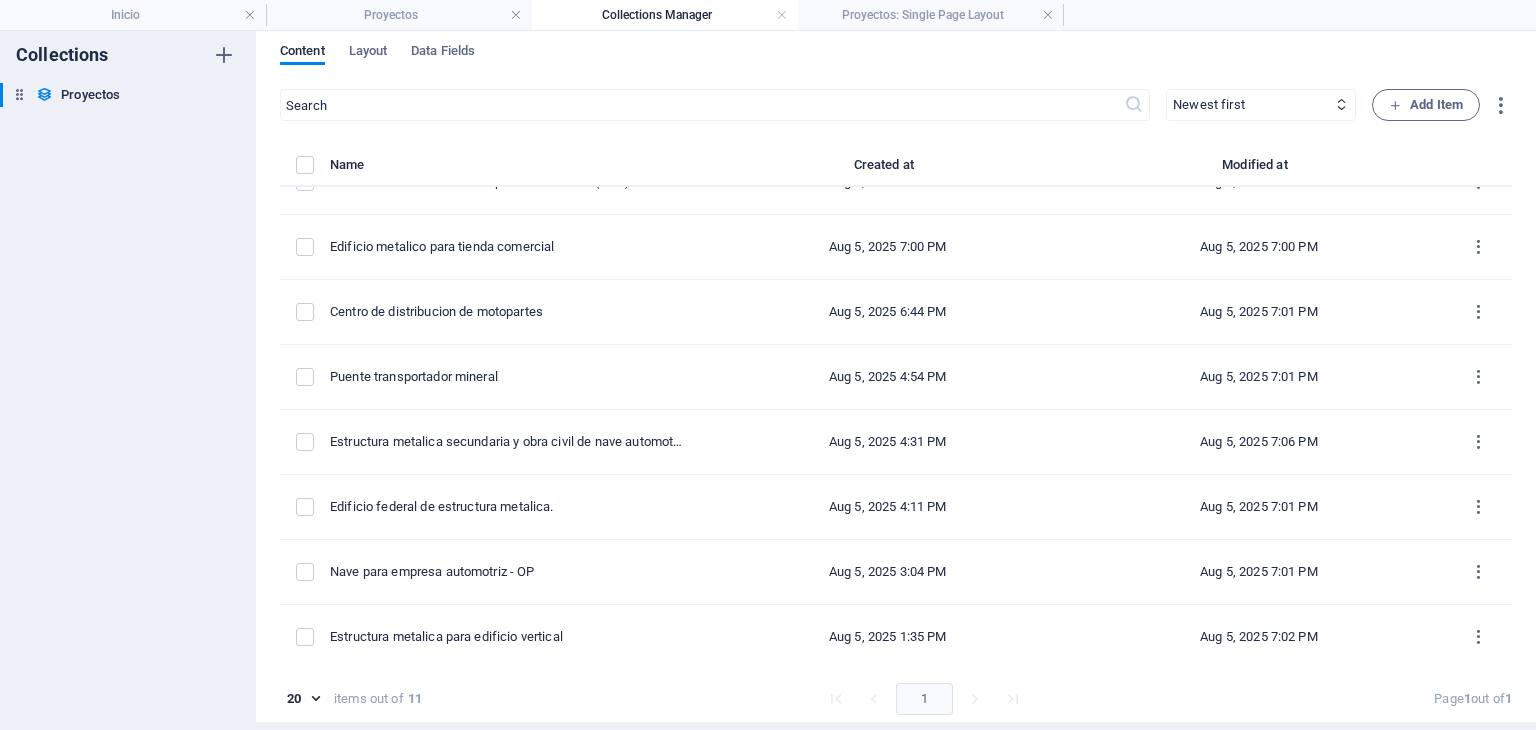 scroll, scrollTop: 0, scrollLeft: 0, axis: both 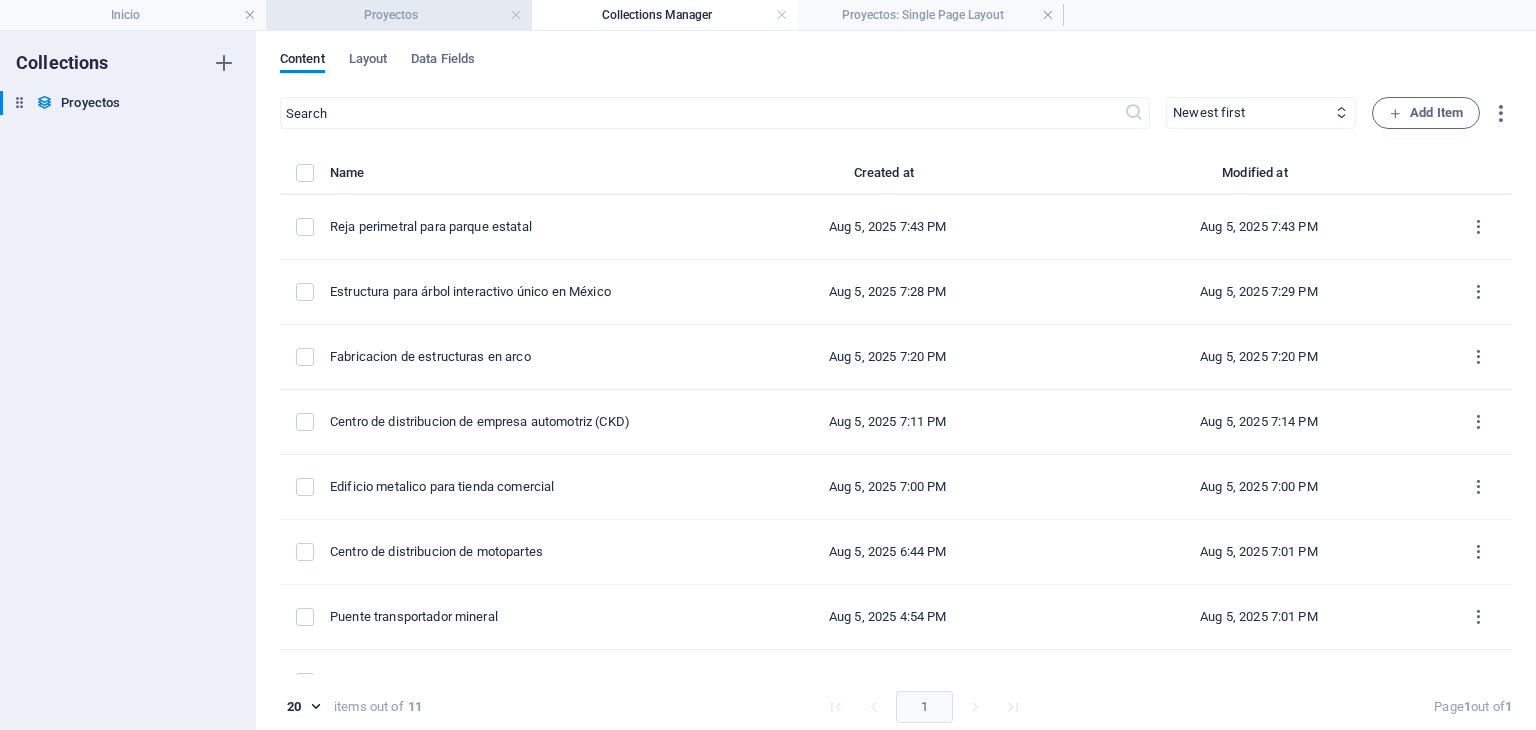 click on "Proyectos" at bounding box center (399, 15) 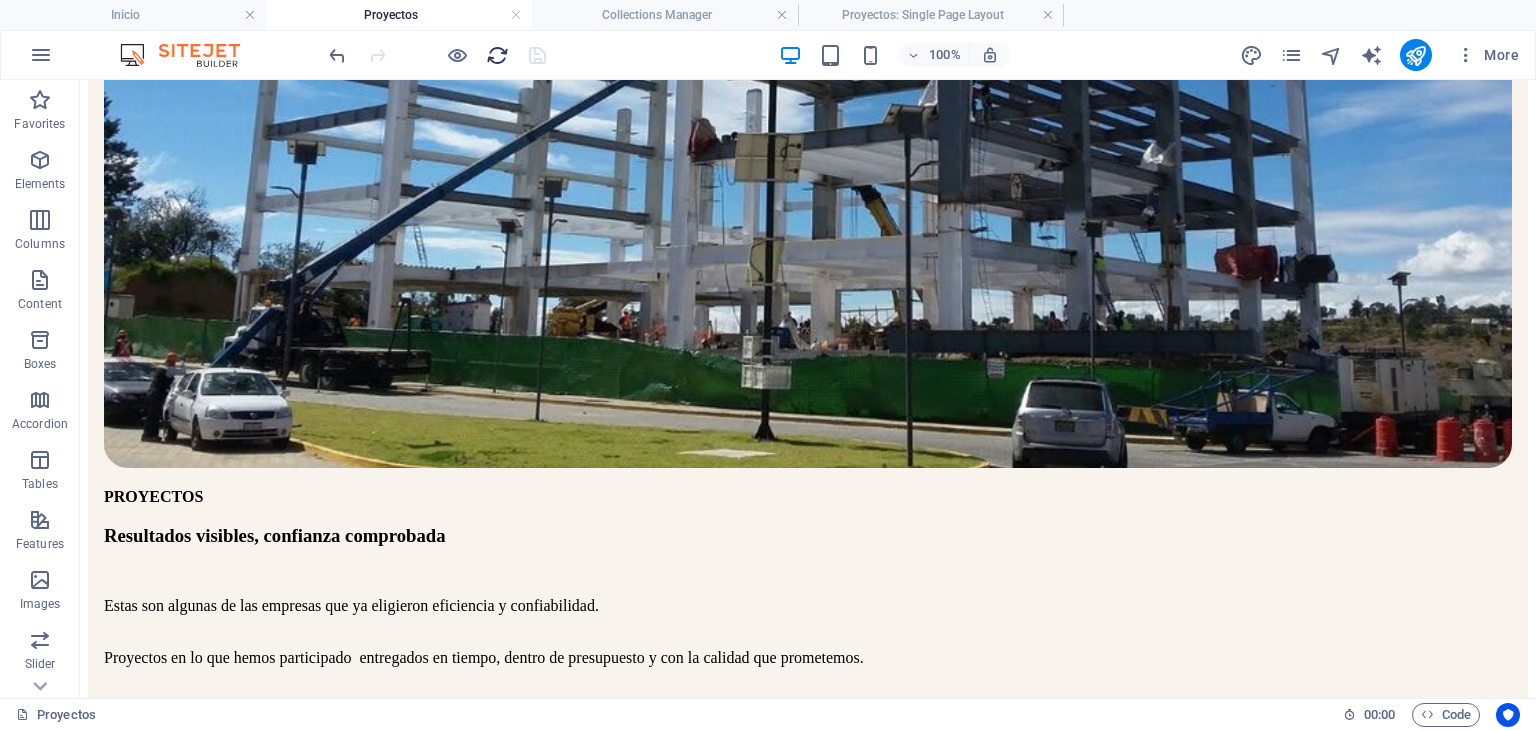 click at bounding box center (497, 55) 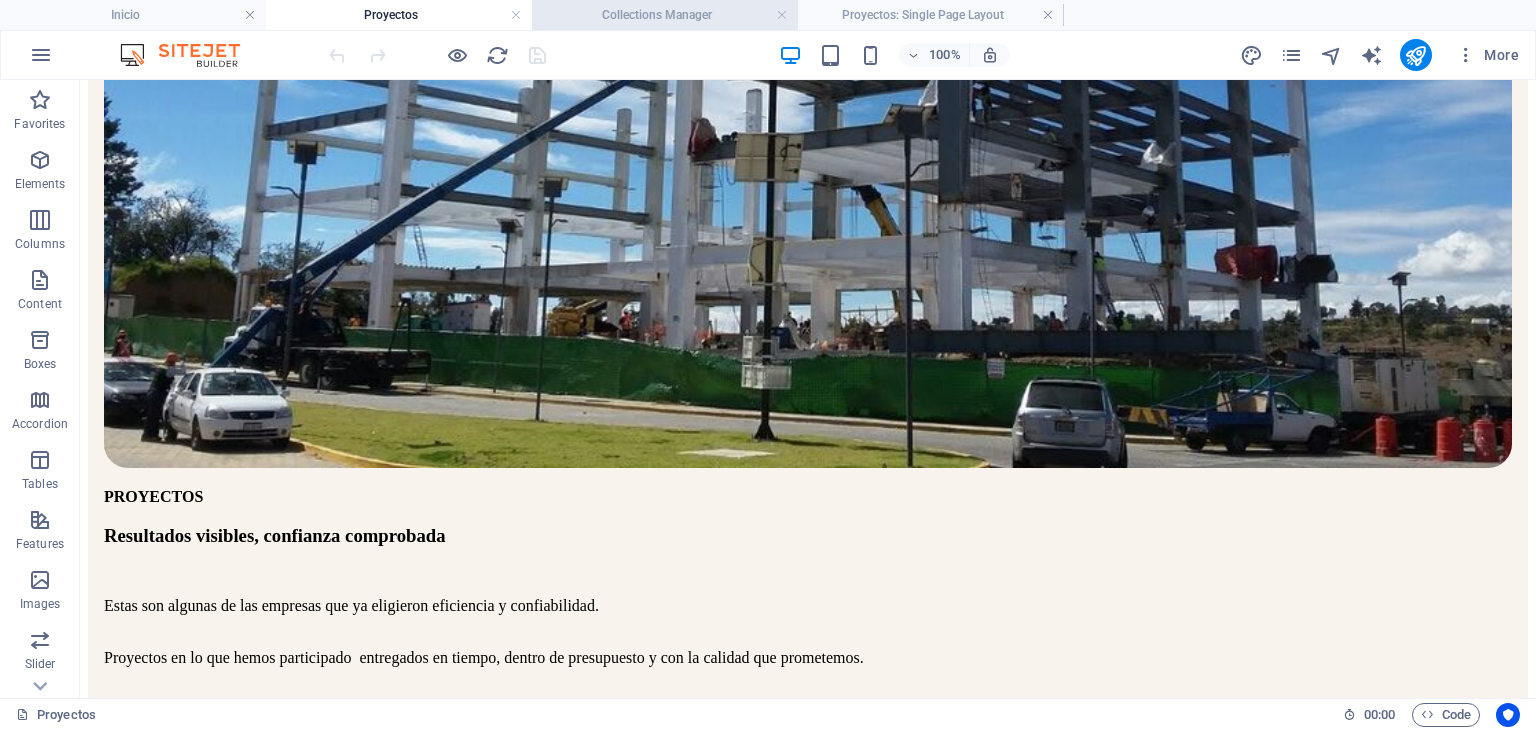 click on "Collections Manager" at bounding box center [665, 15] 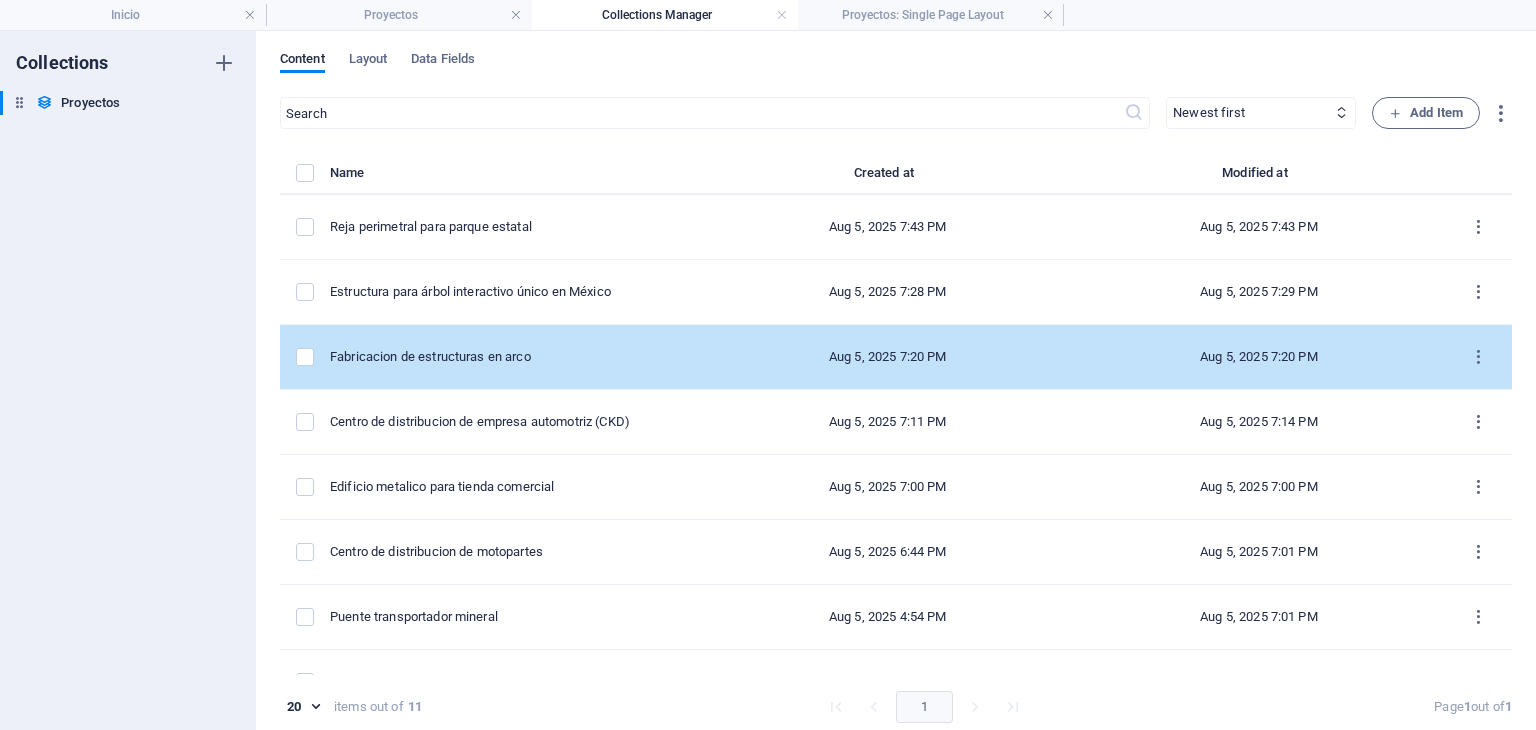 click on "Fabricacion de estructuras en arco" at bounding box center (508, 357) 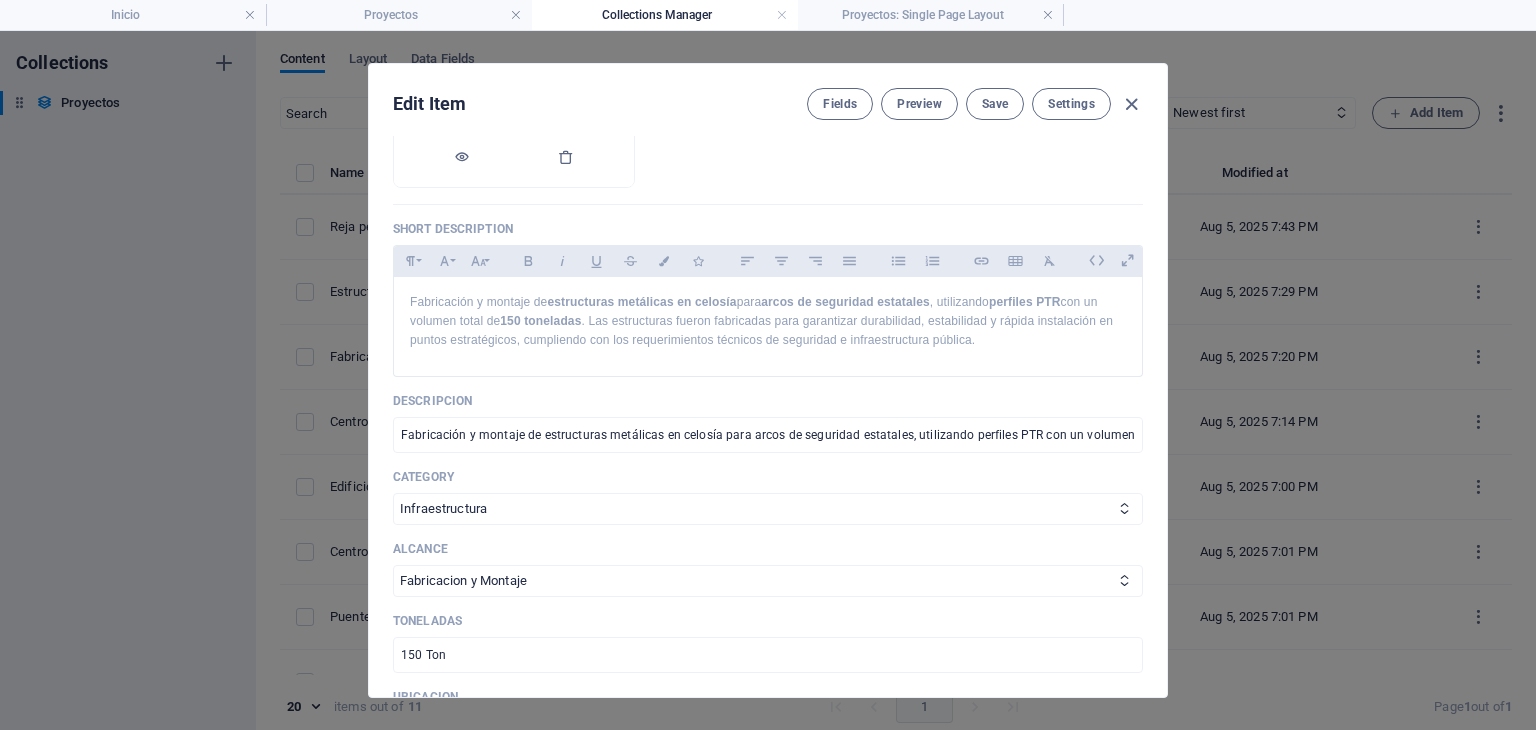 scroll, scrollTop: 500, scrollLeft: 0, axis: vertical 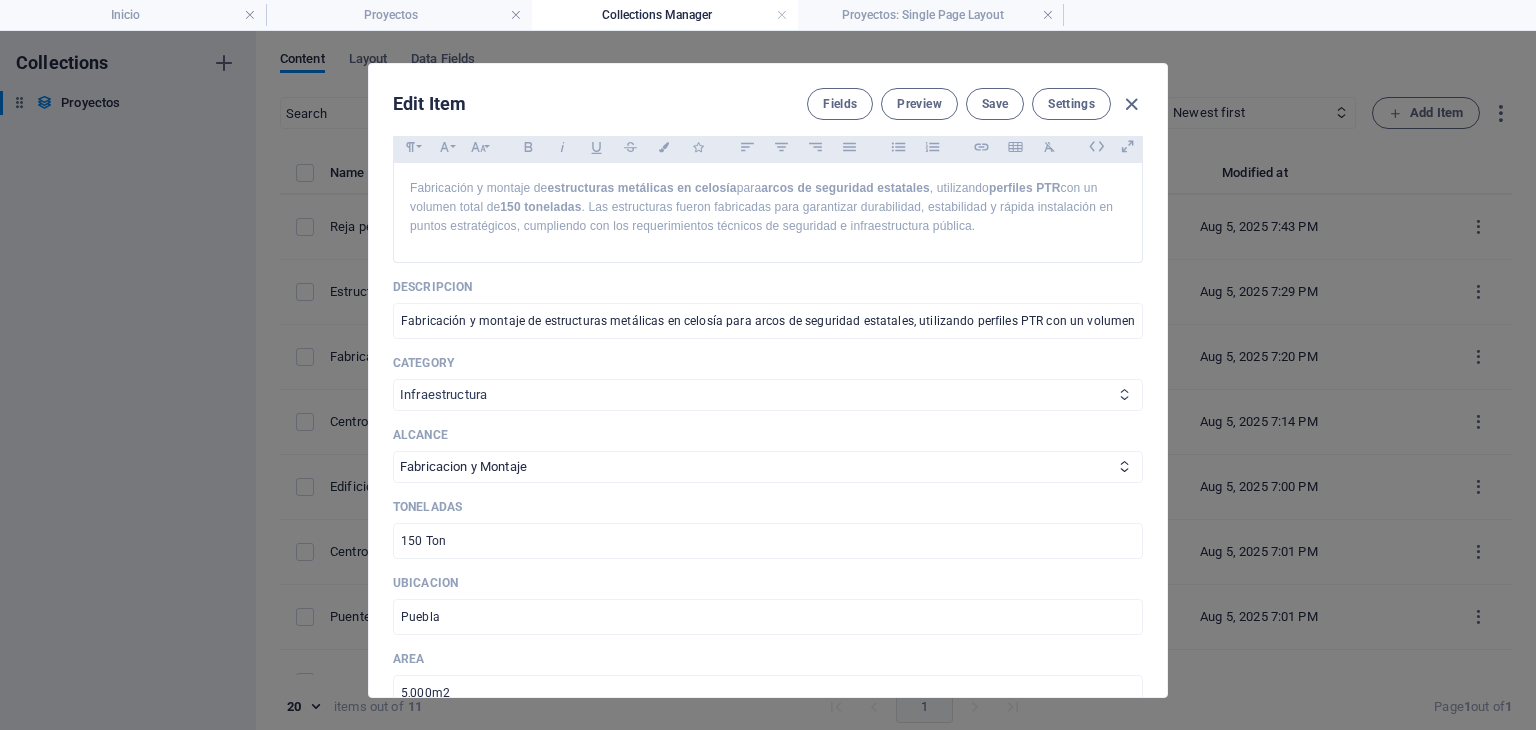 click on "Industrial Vertical Comercial Infraestructura" at bounding box center [768, 395] 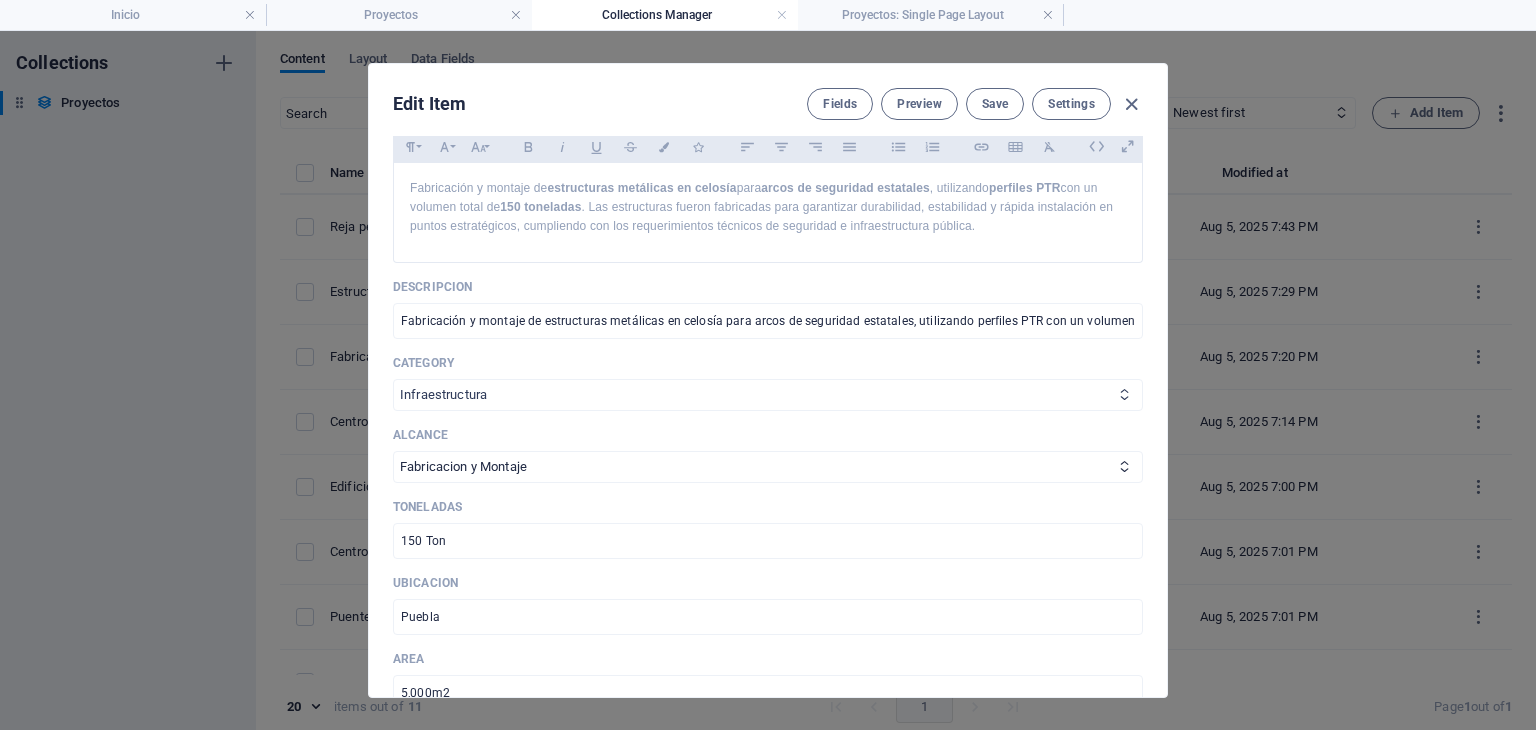 click on "Industrial Vertical Comercial Infraestructura" at bounding box center [768, 395] 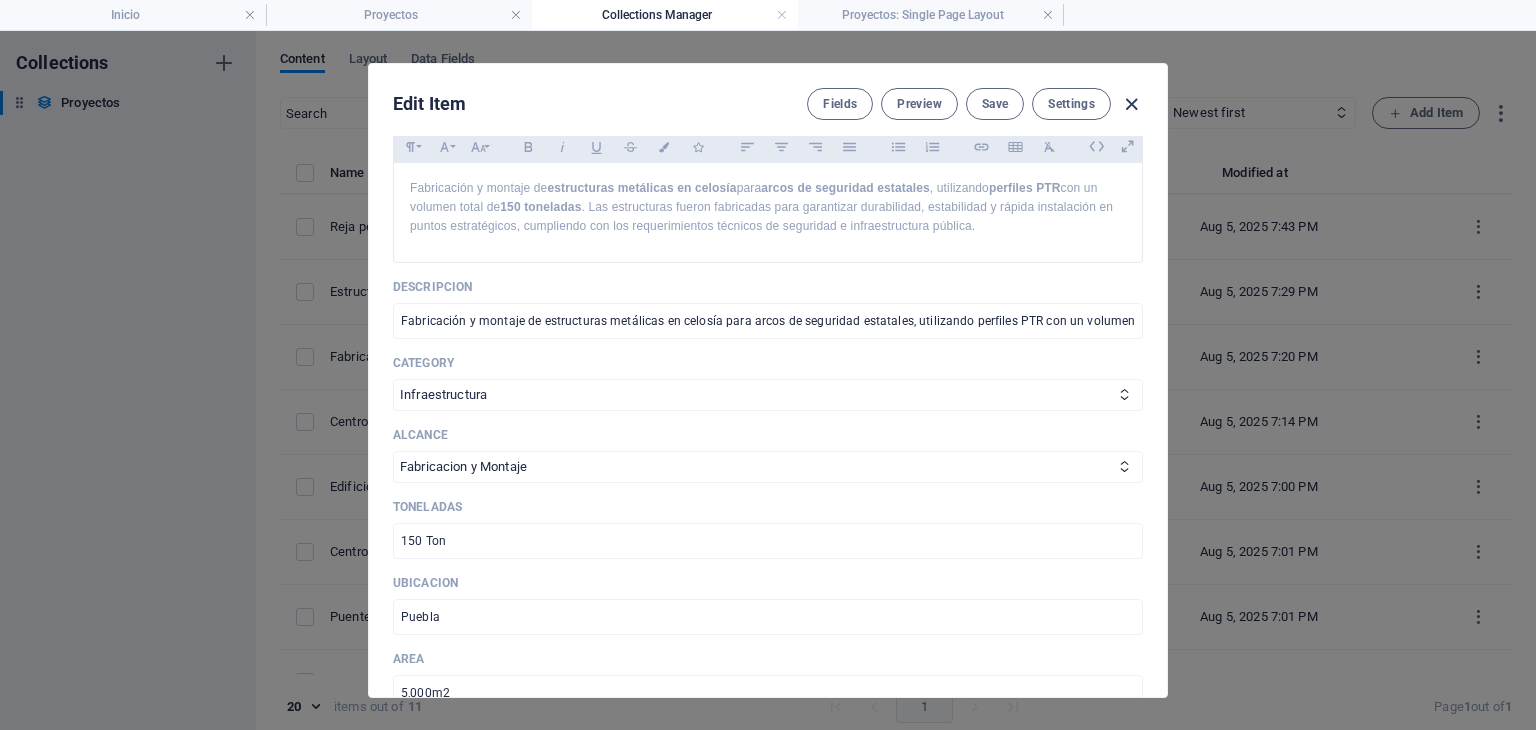 click at bounding box center [1131, 104] 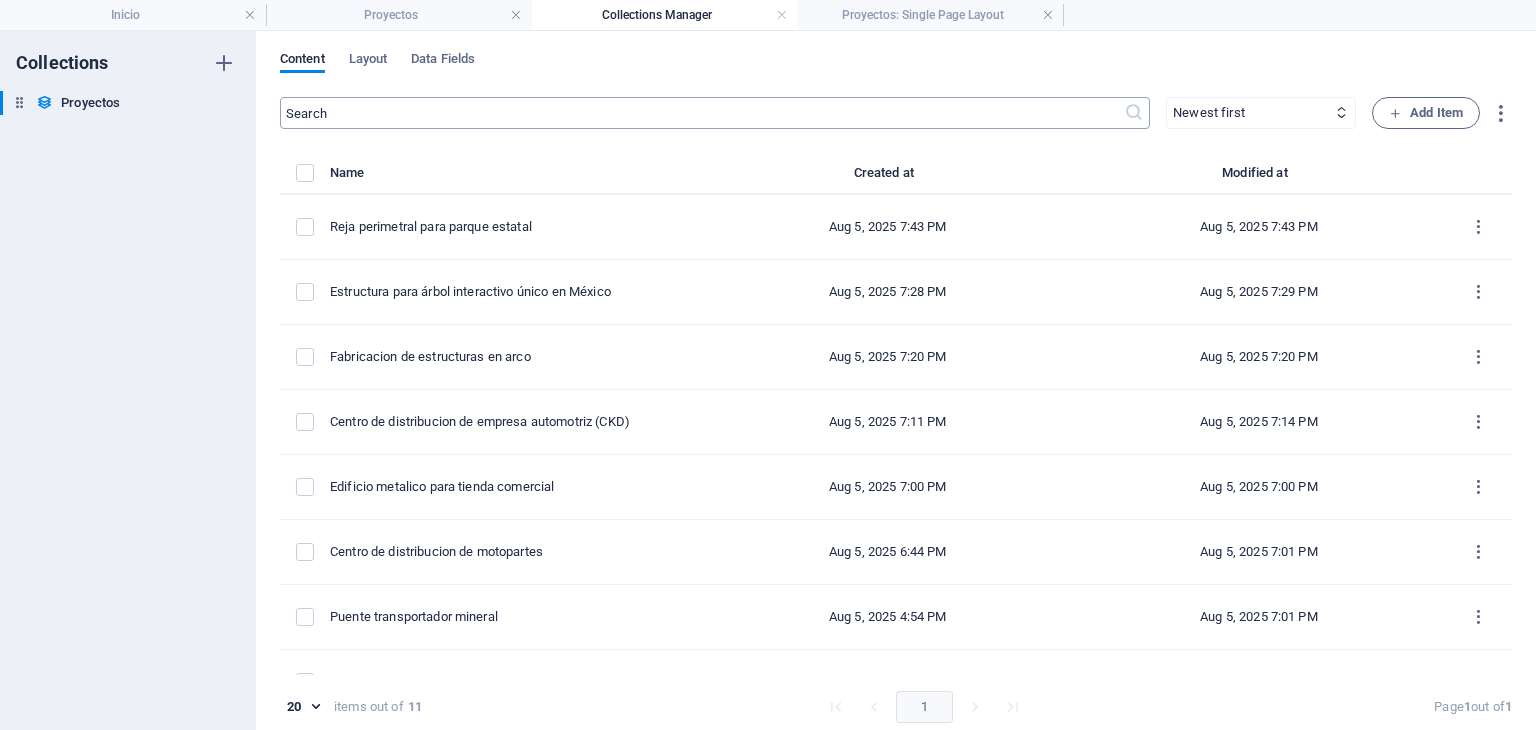 scroll, scrollTop: 0, scrollLeft: 0, axis: both 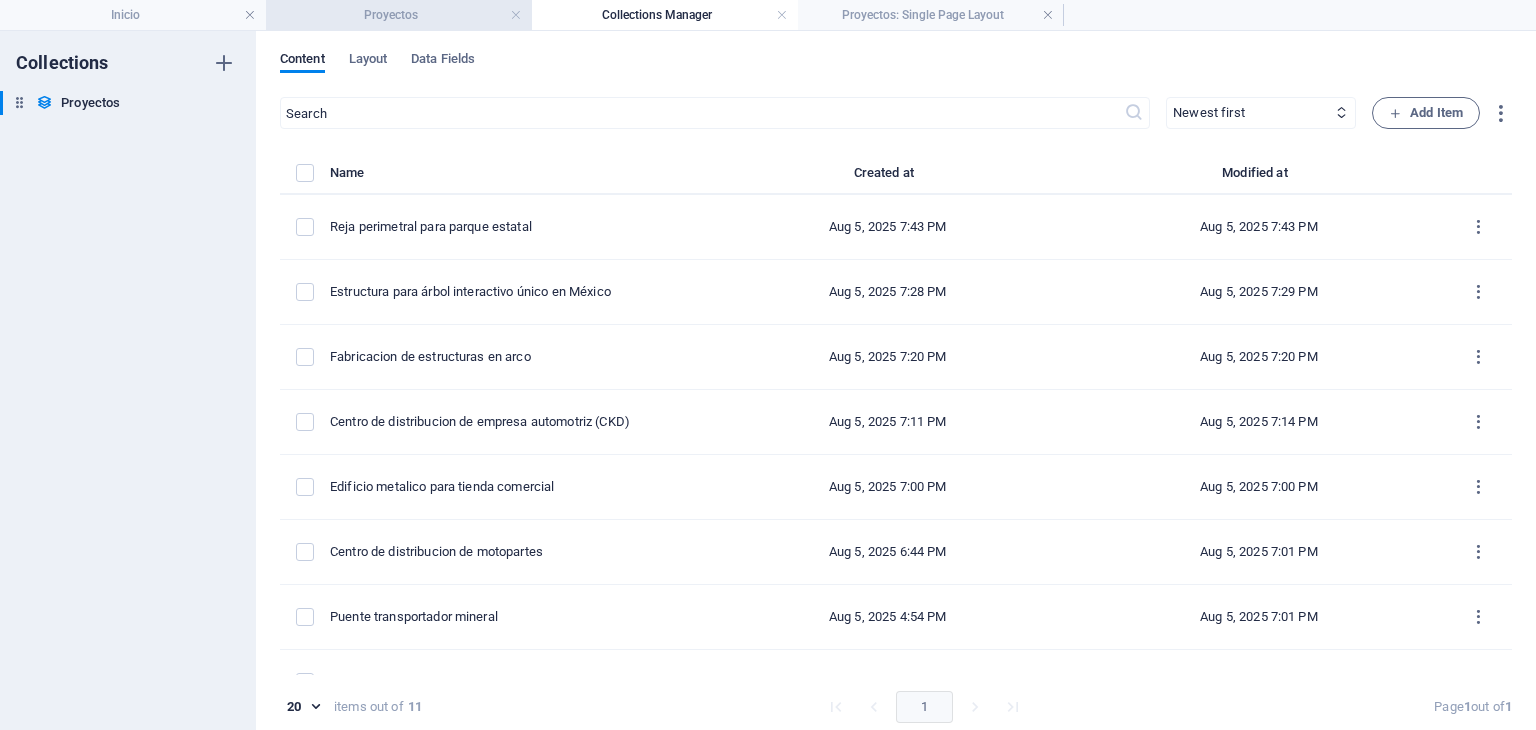 click on "Proyectos" at bounding box center [399, 15] 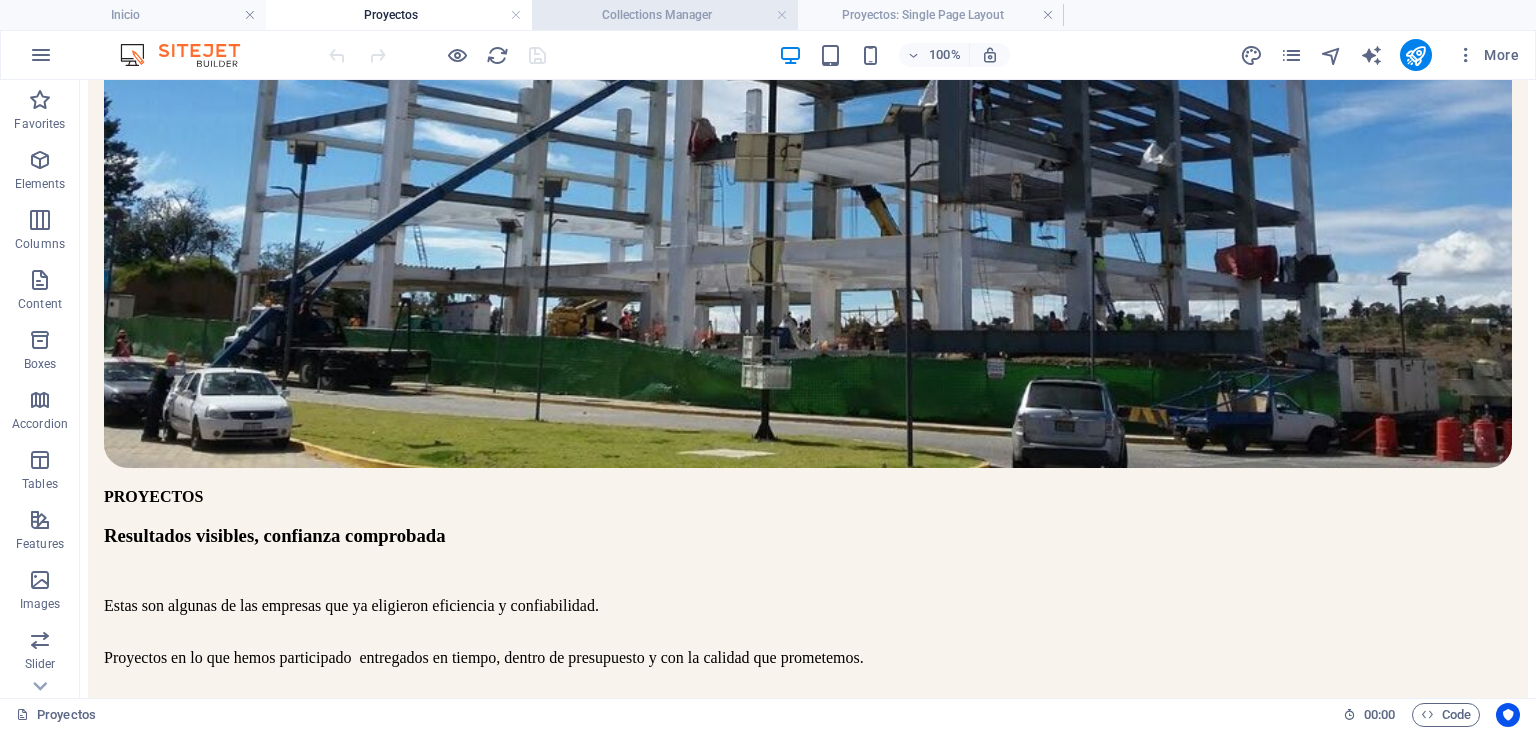 click on "Collections Manager" at bounding box center [665, 15] 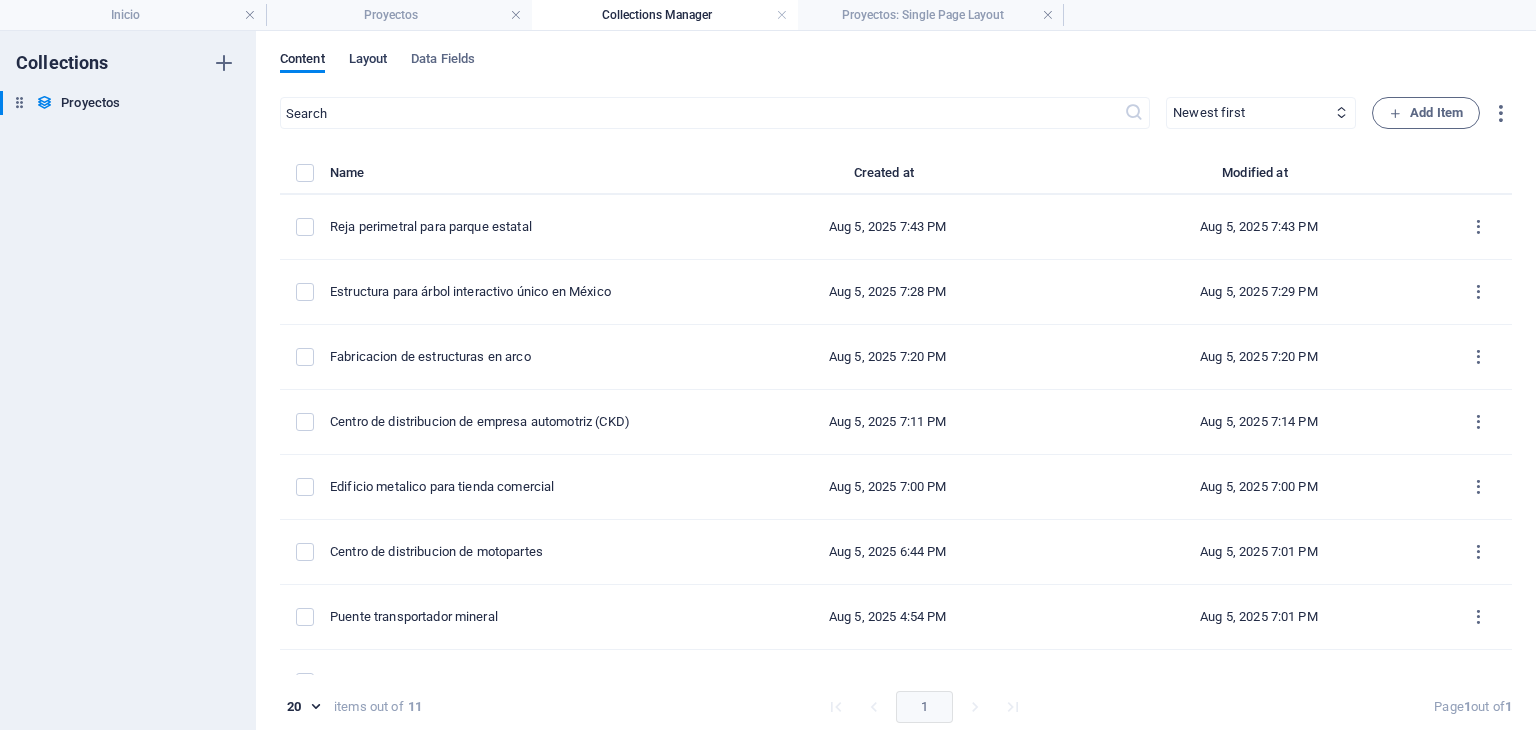 drag, startPoint x: 386, startPoint y: 66, endPoint x: 388, endPoint y: 55, distance: 11.18034 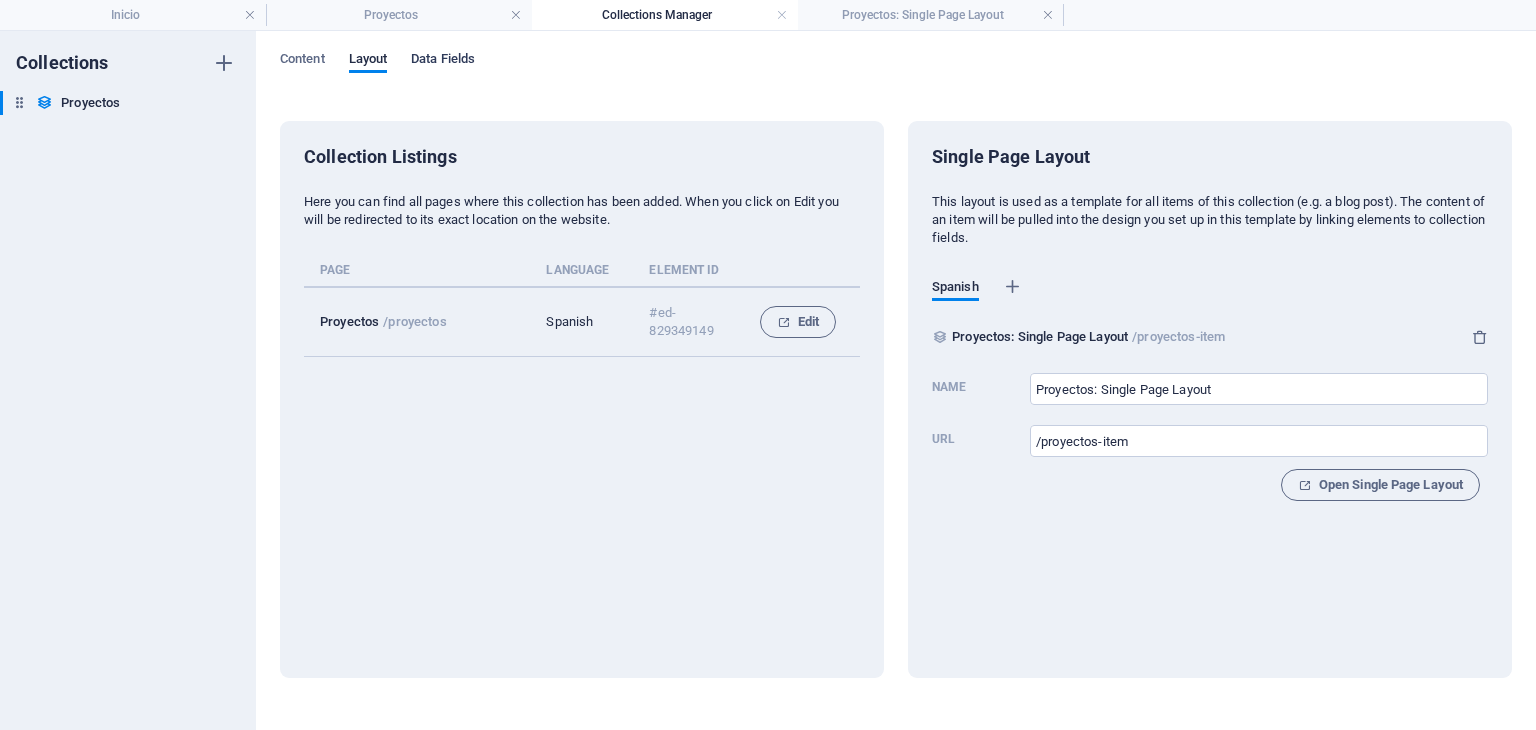 click on "Data Fields" at bounding box center [443, 61] 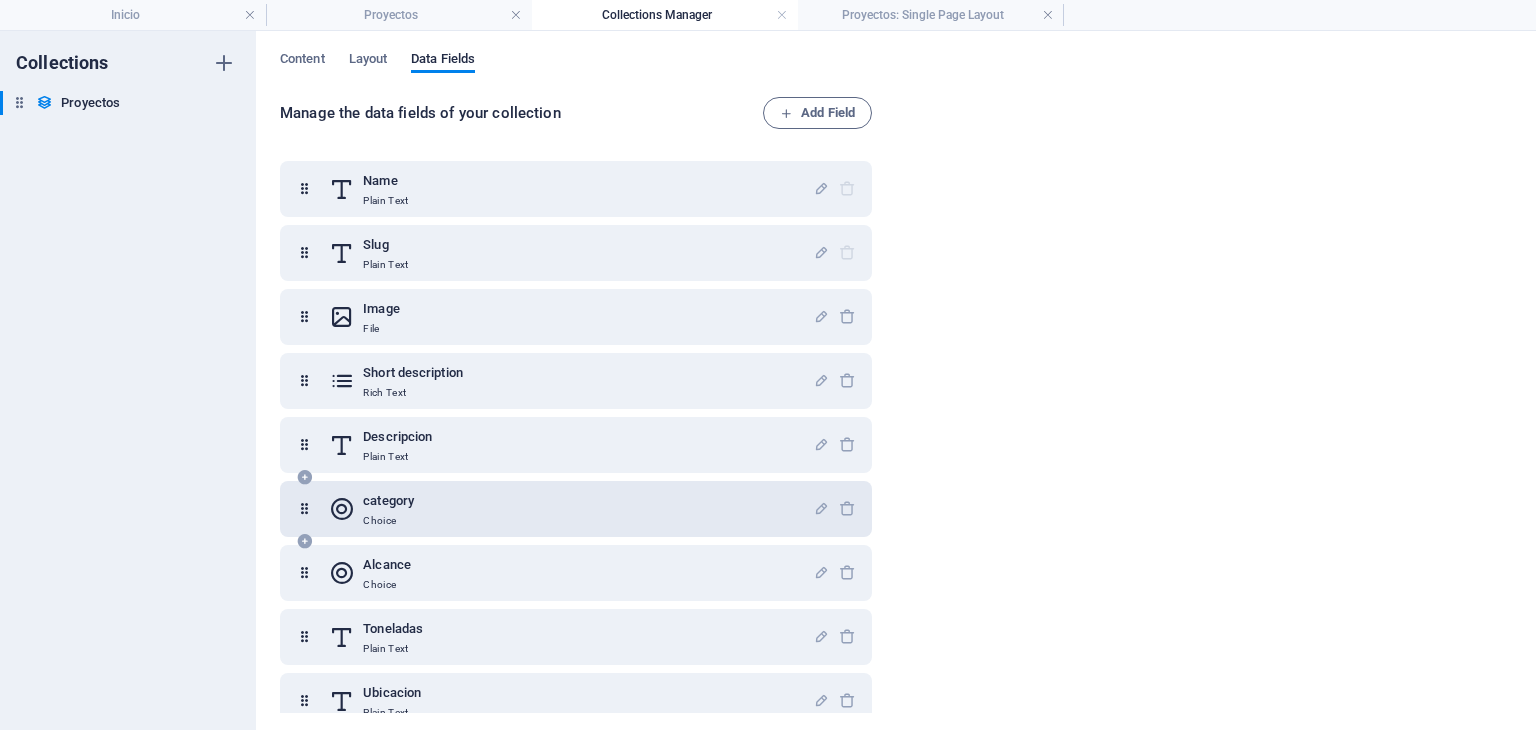 click on "category" at bounding box center (388, 501) 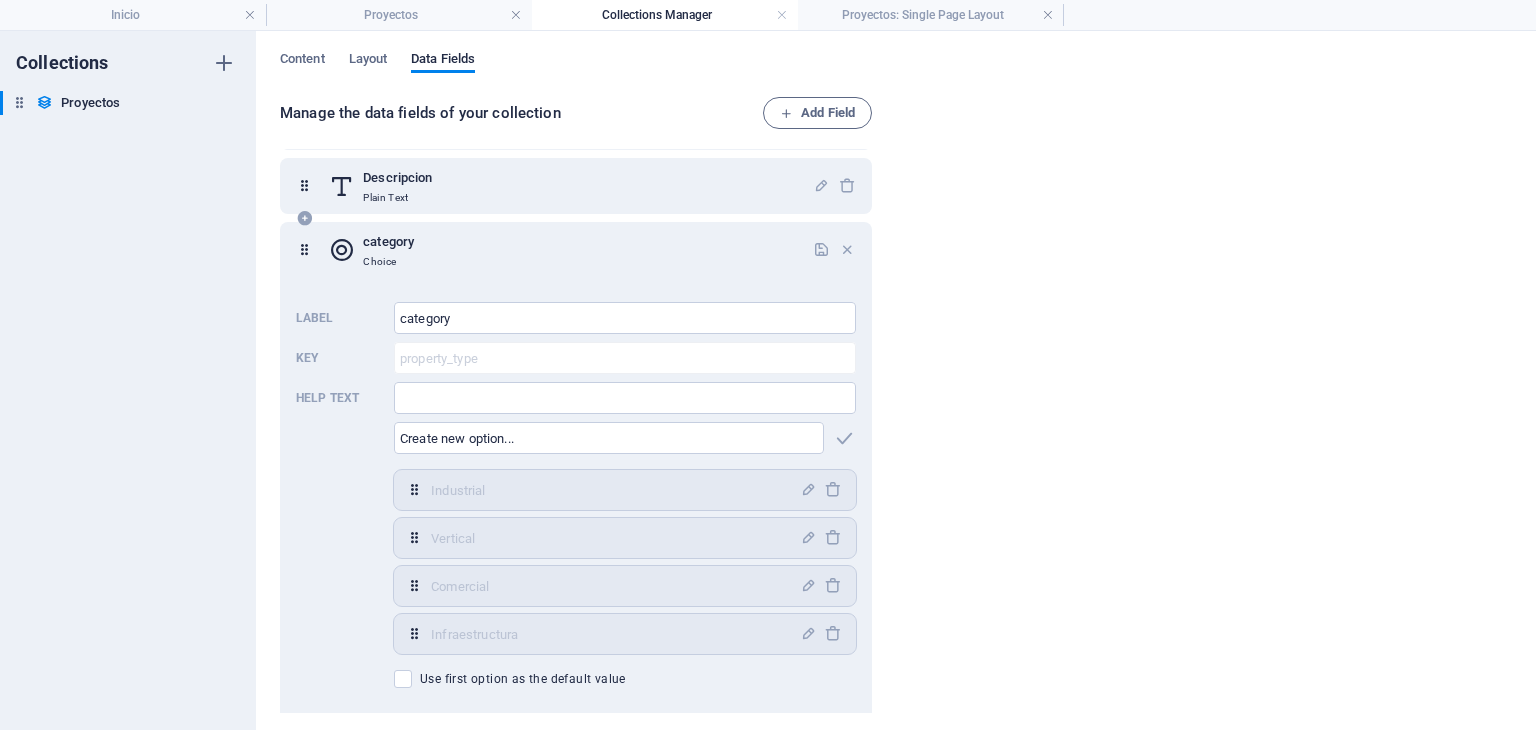 scroll, scrollTop: 333, scrollLeft: 0, axis: vertical 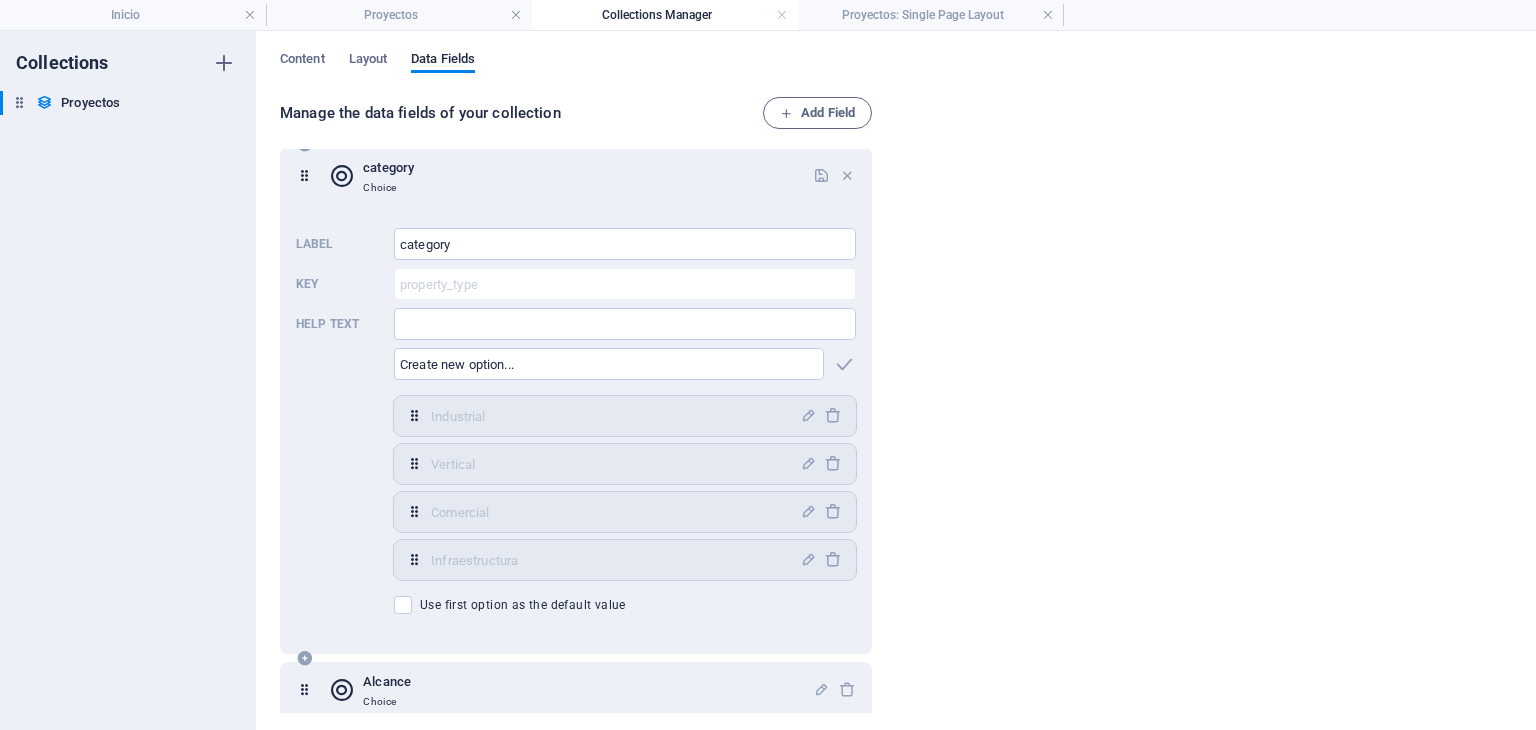 drag, startPoint x: 799, startPoint y: 553, endPoint x: 782, endPoint y: 558, distance: 17.720045 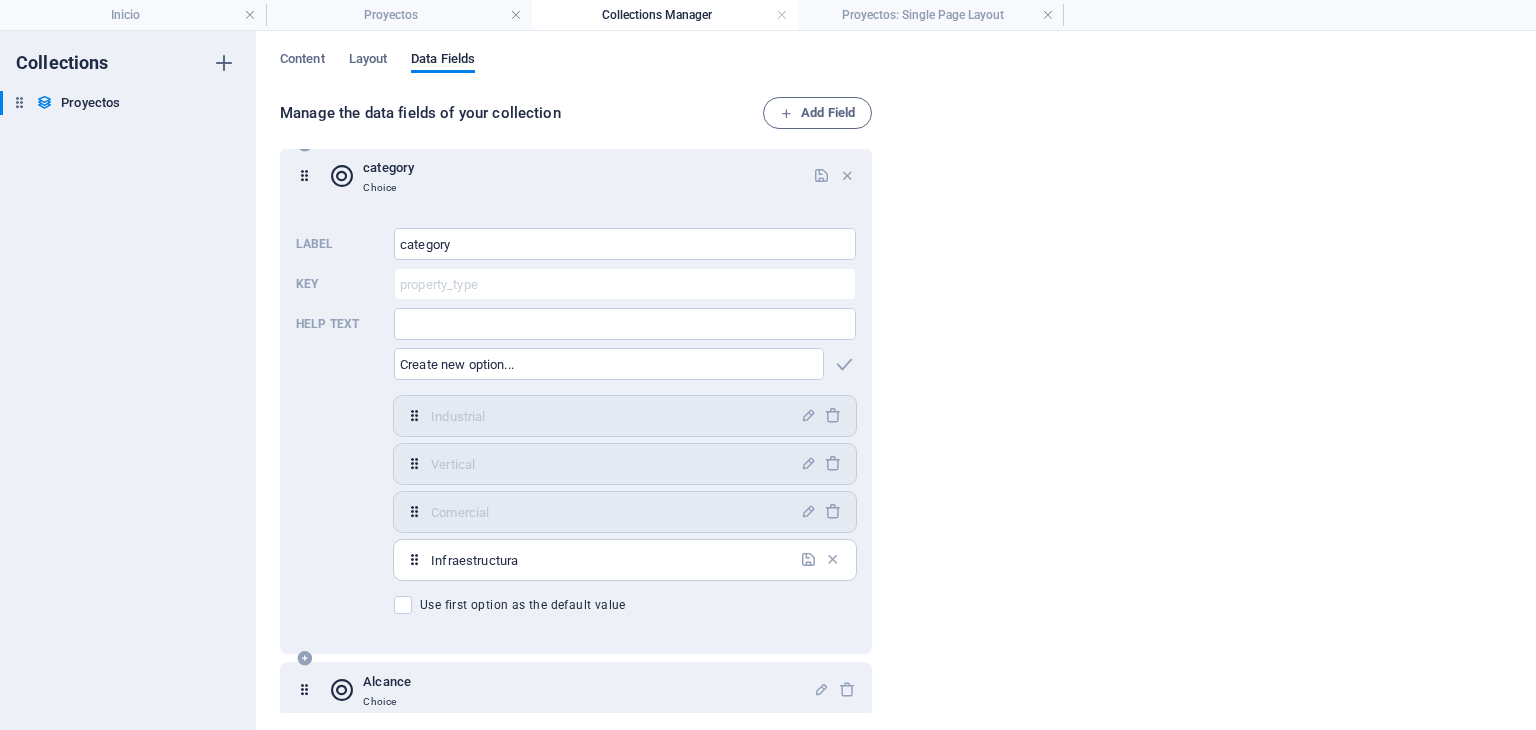 drag, startPoint x: 679, startPoint y: 560, endPoint x: 428, endPoint y: 567, distance: 251.0976 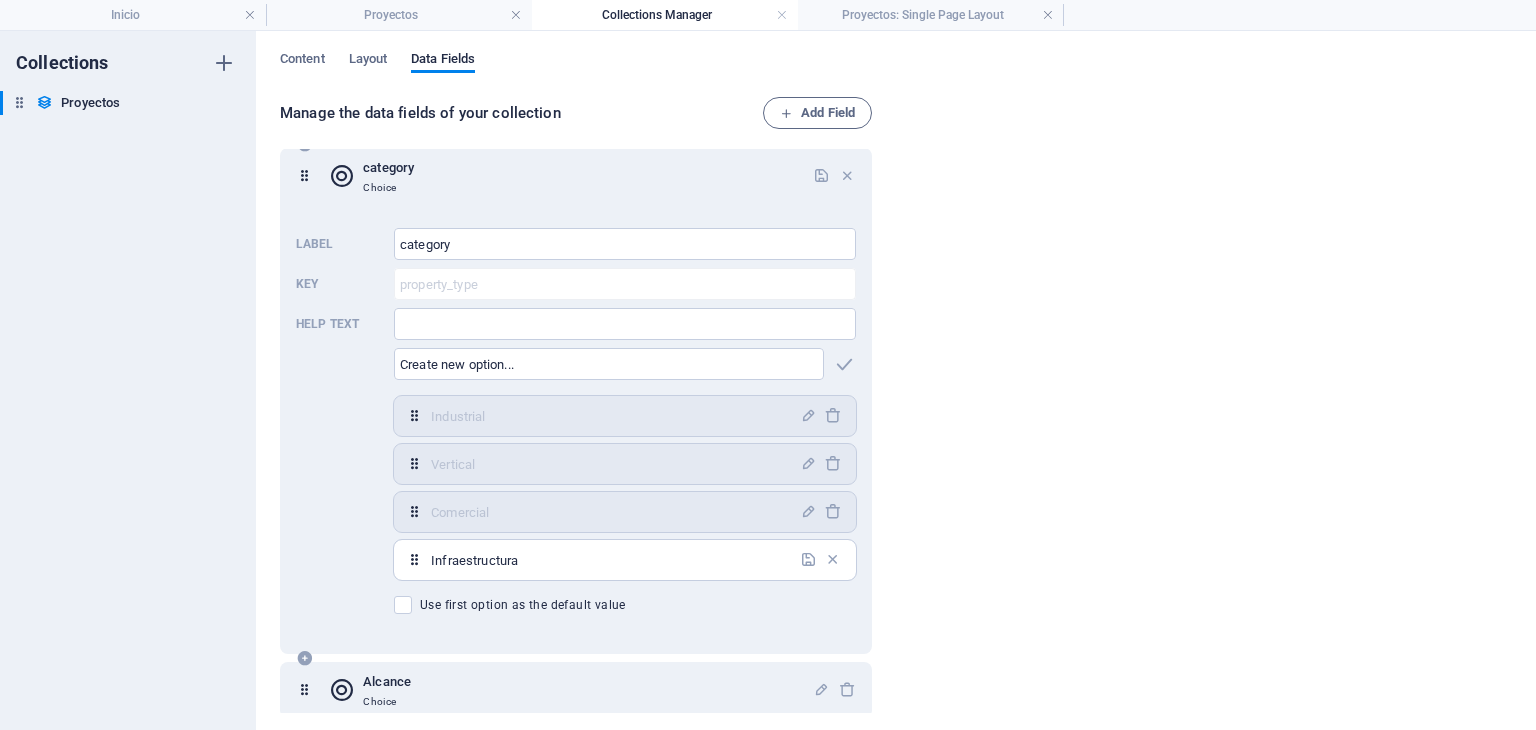 click on "Infraestructura ​" at bounding box center [625, 560] 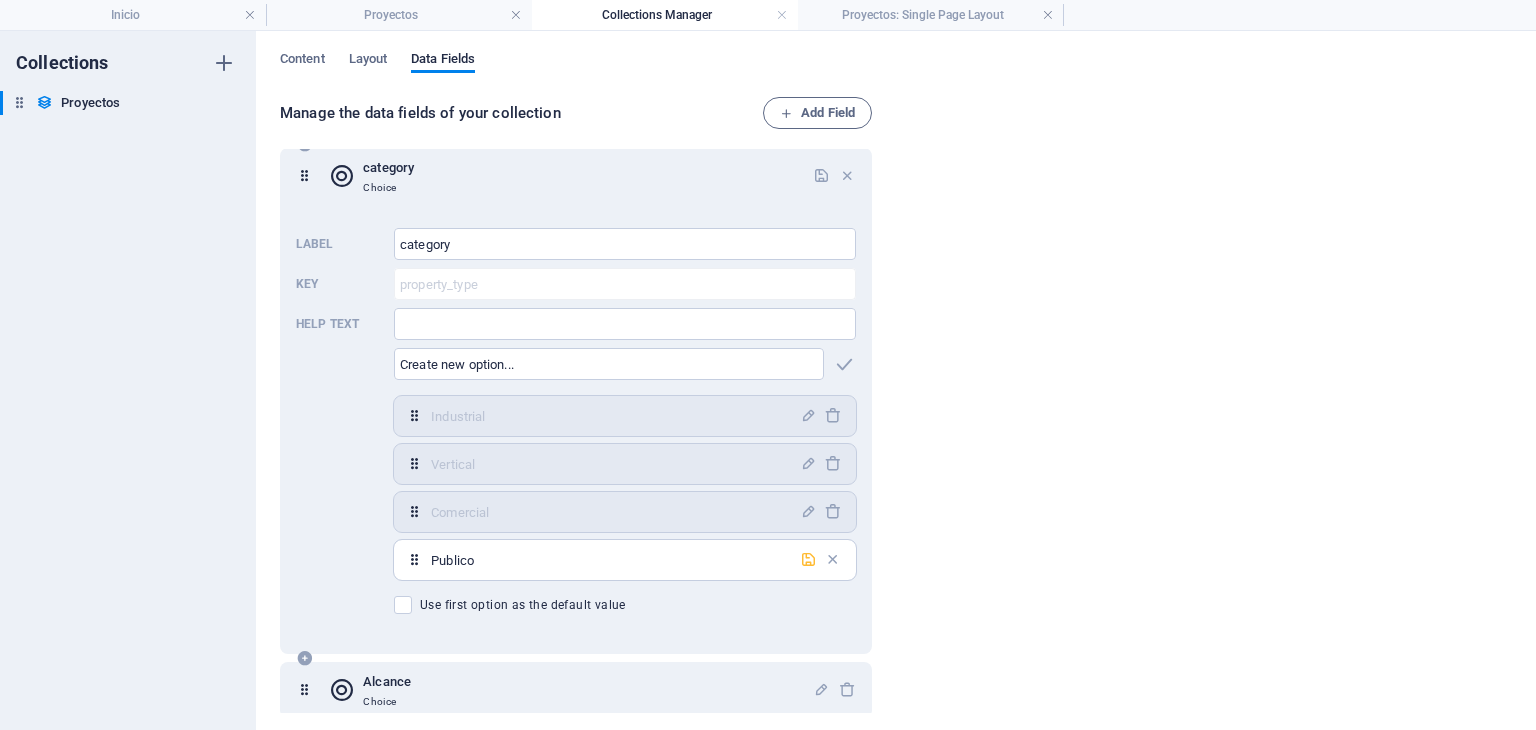 click at bounding box center [808, 559] 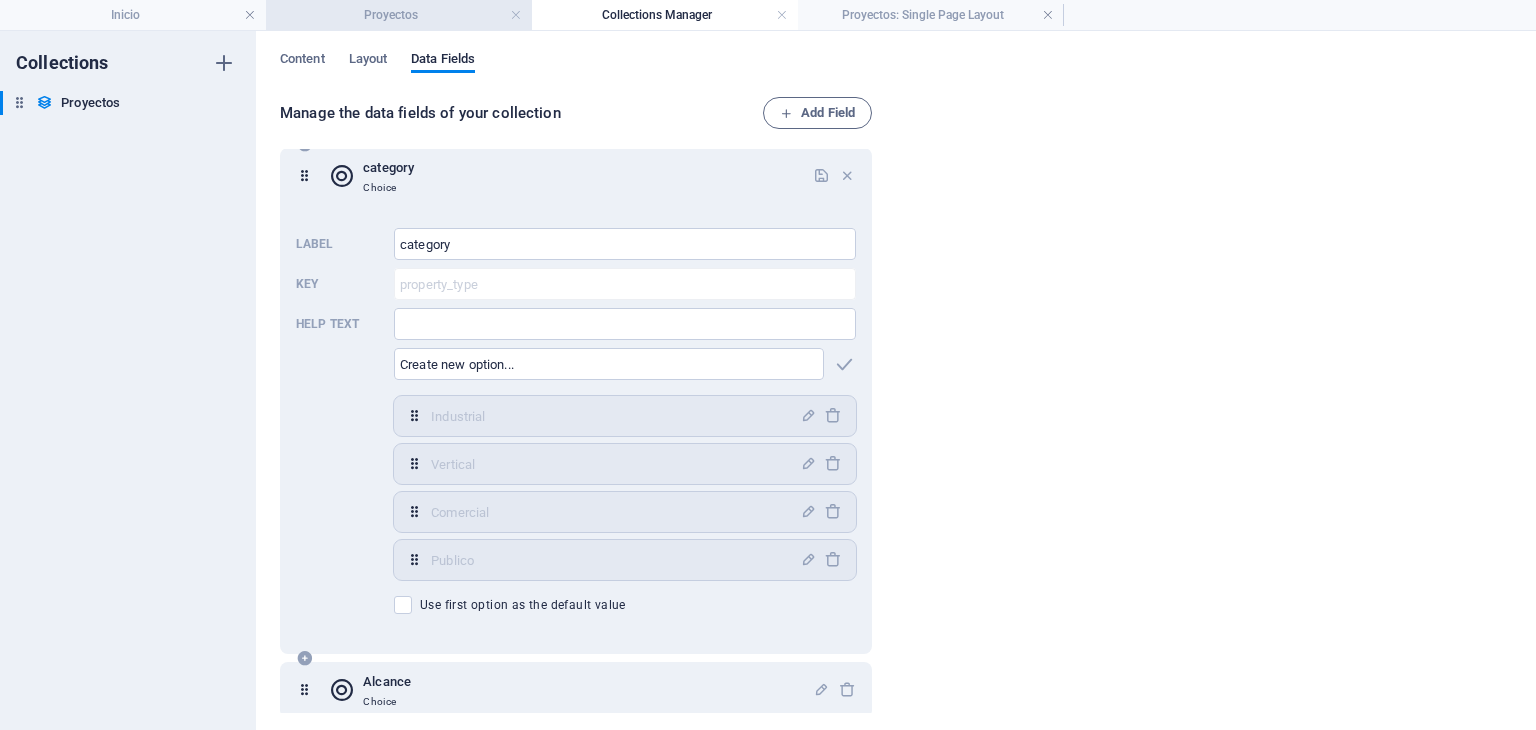 click on "Proyectos" at bounding box center [399, 15] 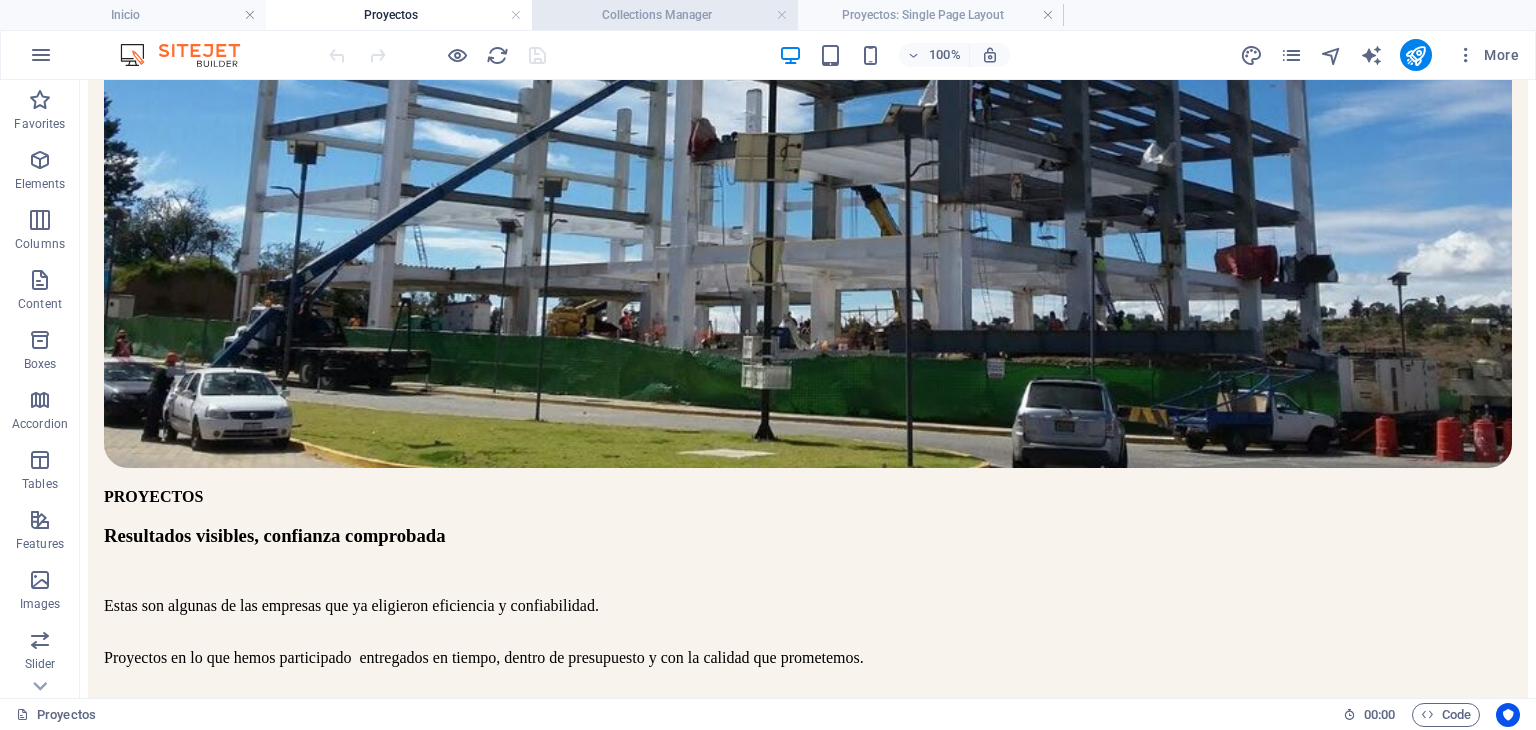 click on "Collections Manager" at bounding box center (665, 15) 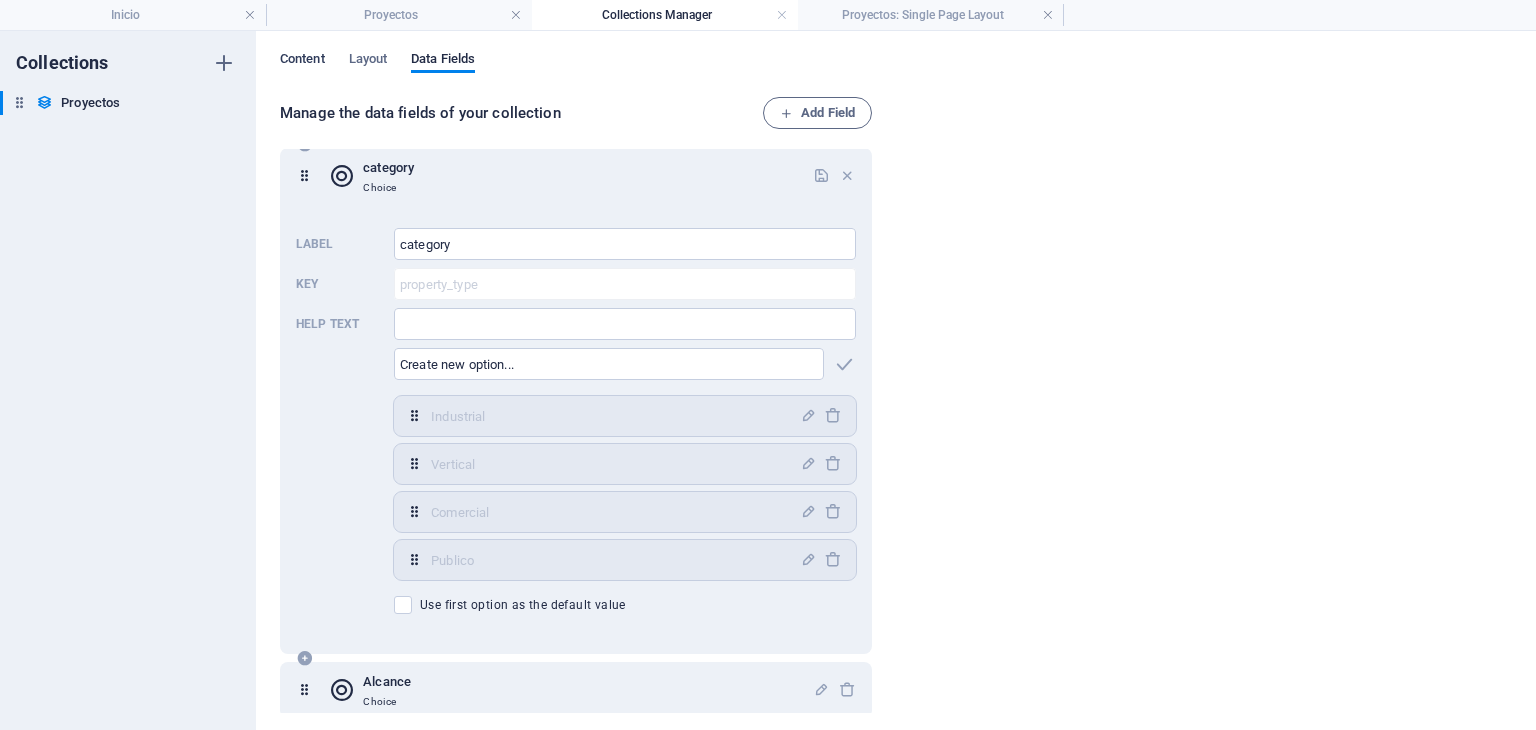 click on "Content" at bounding box center (302, 61) 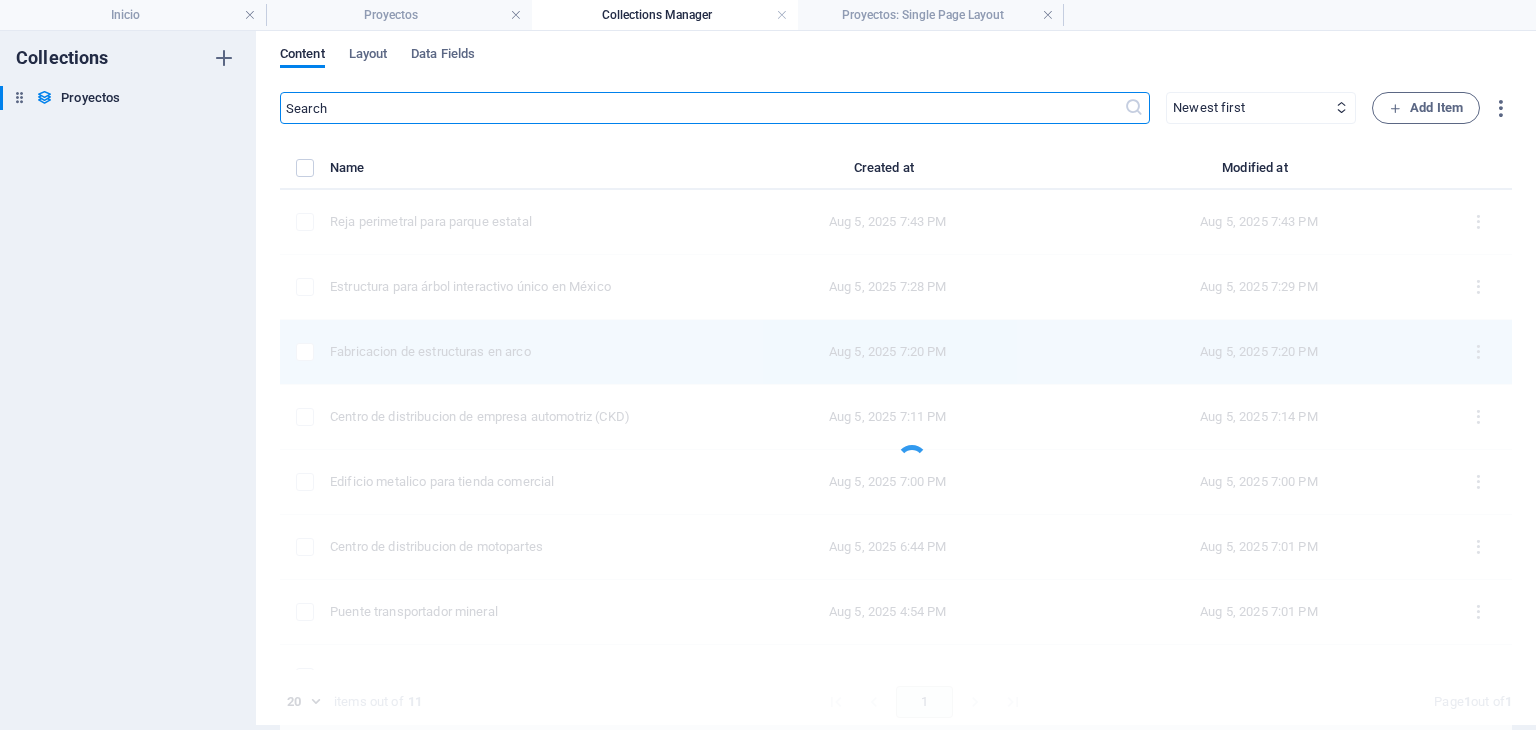 scroll, scrollTop: 8, scrollLeft: 0, axis: vertical 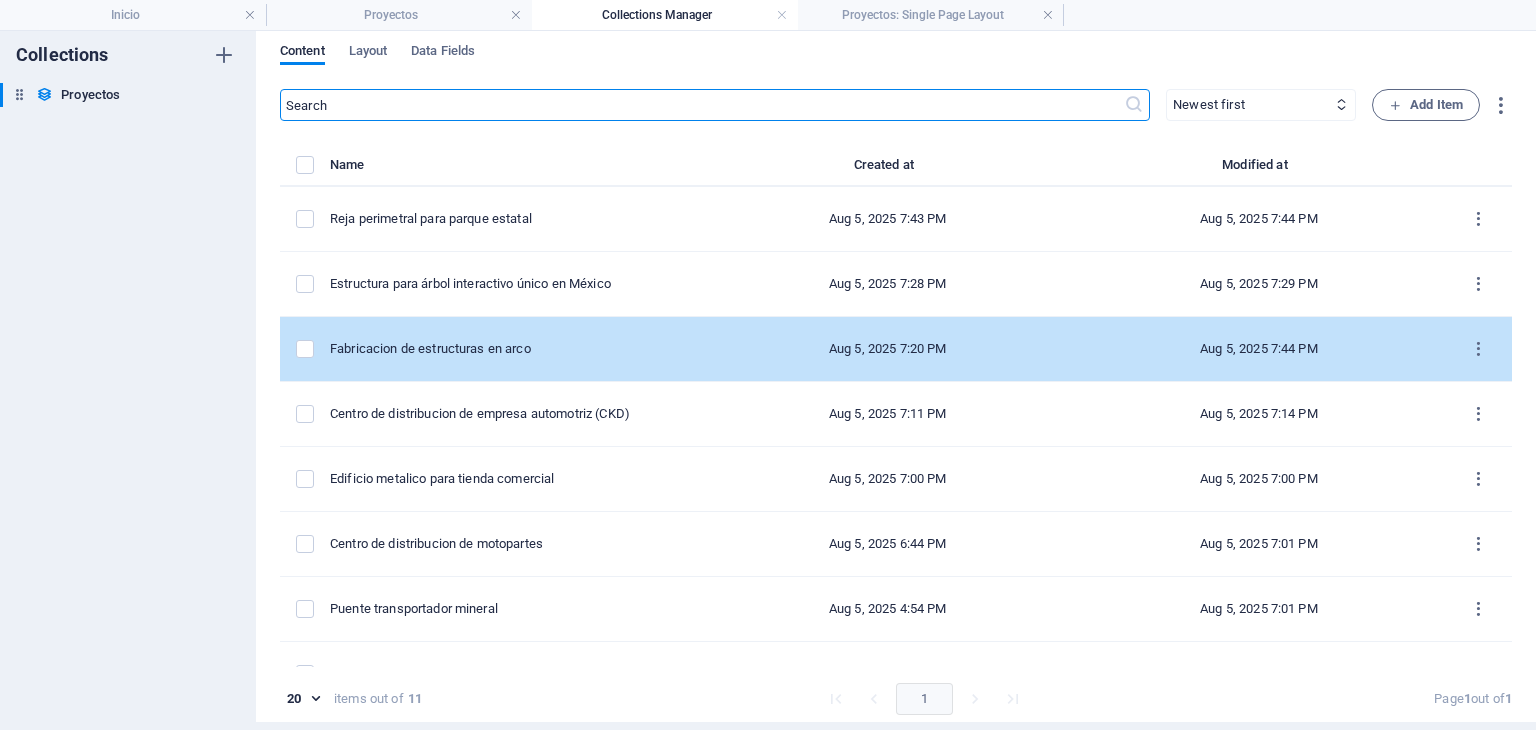click on "Fabricacion de estructuras en arco" at bounding box center [516, 349] 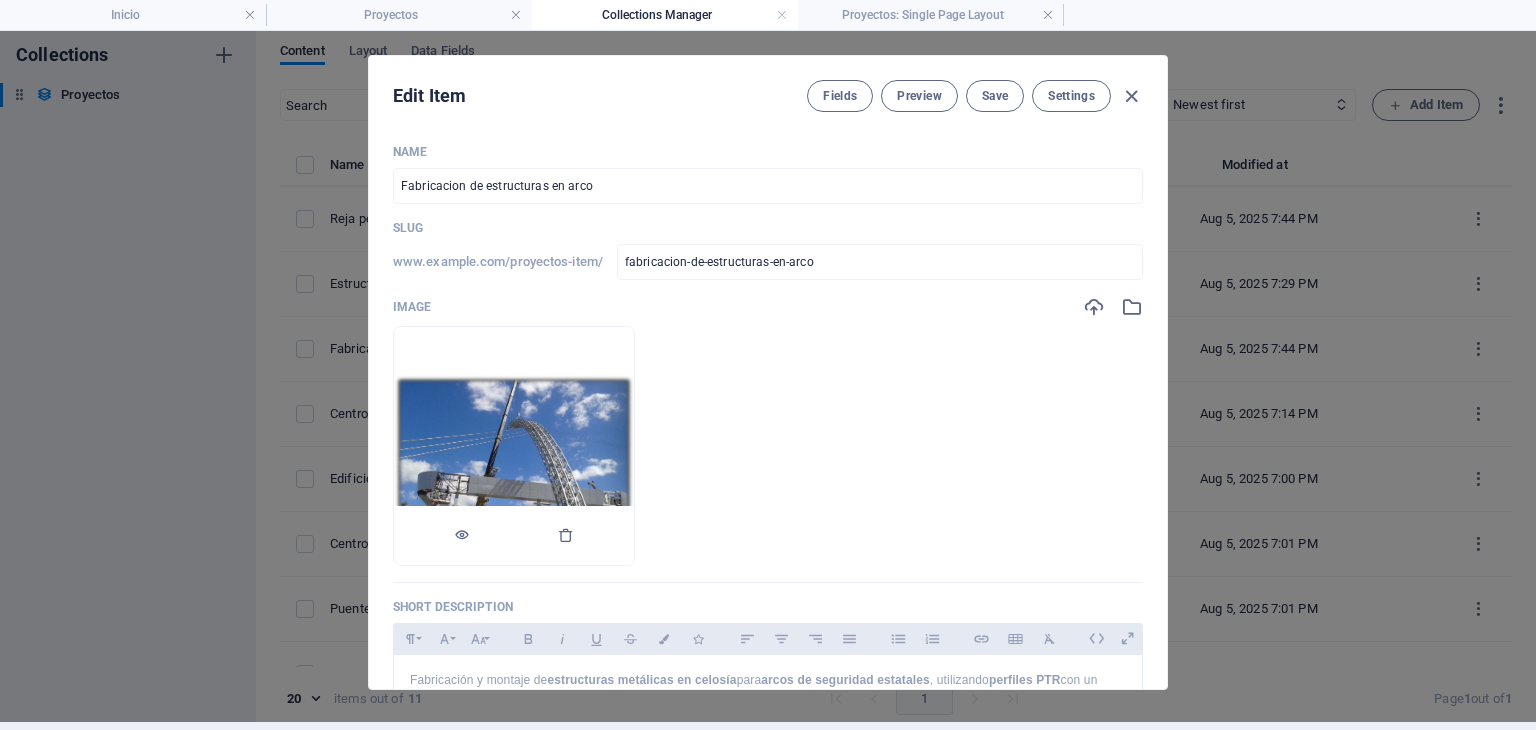 scroll, scrollTop: 0, scrollLeft: 0, axis: both 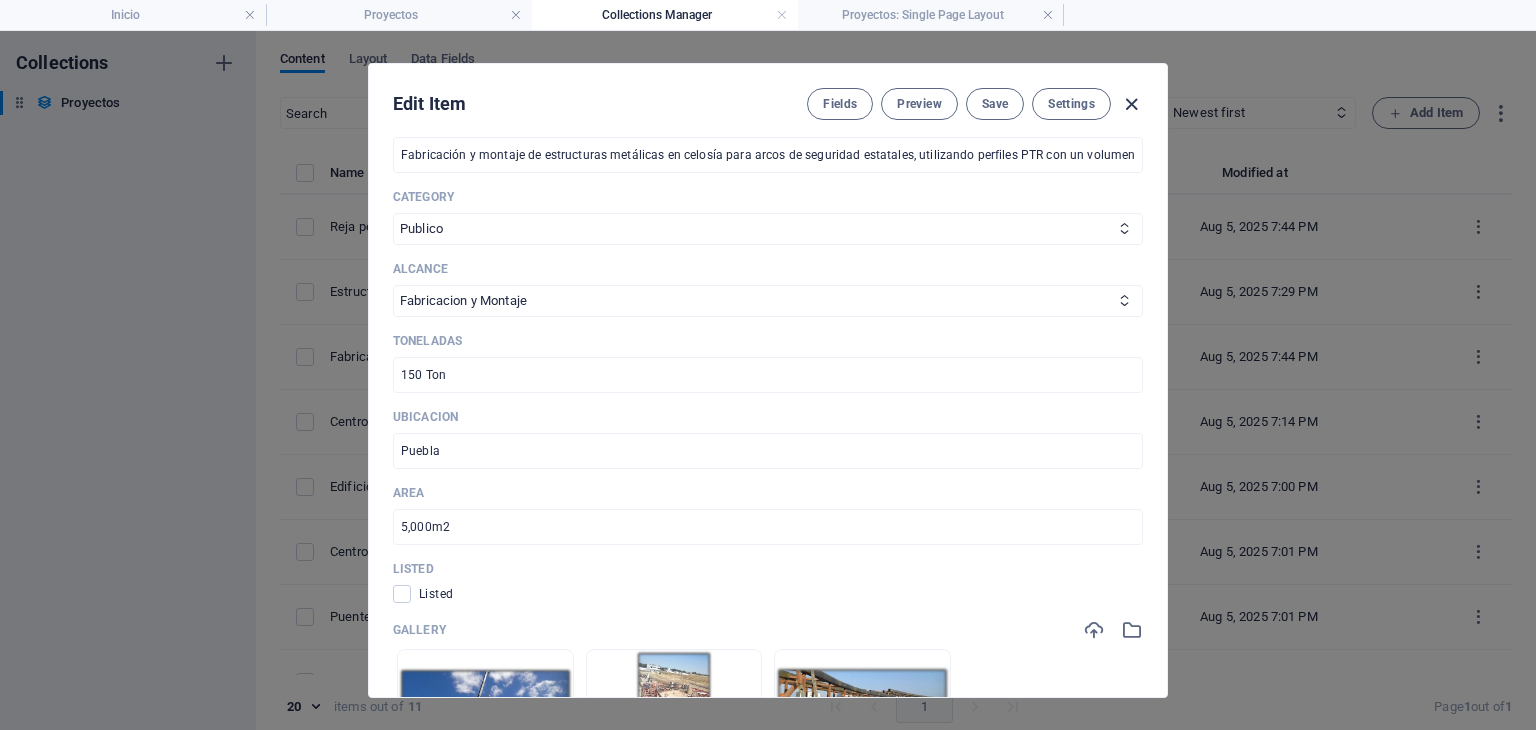 click at bounding box center (1131, 104) 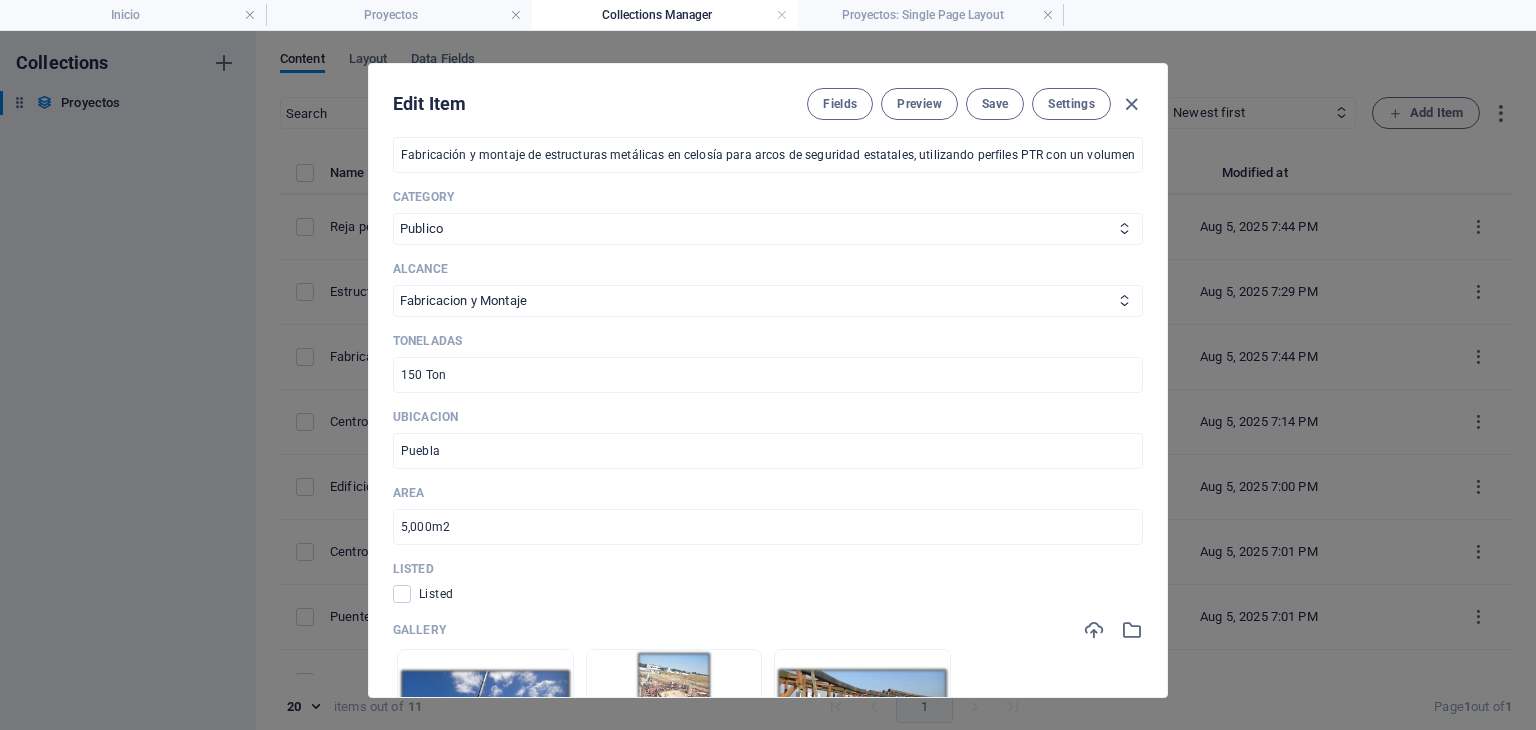 scroll, scrollTop: 588, scrollLeft: 0, axis: vertical 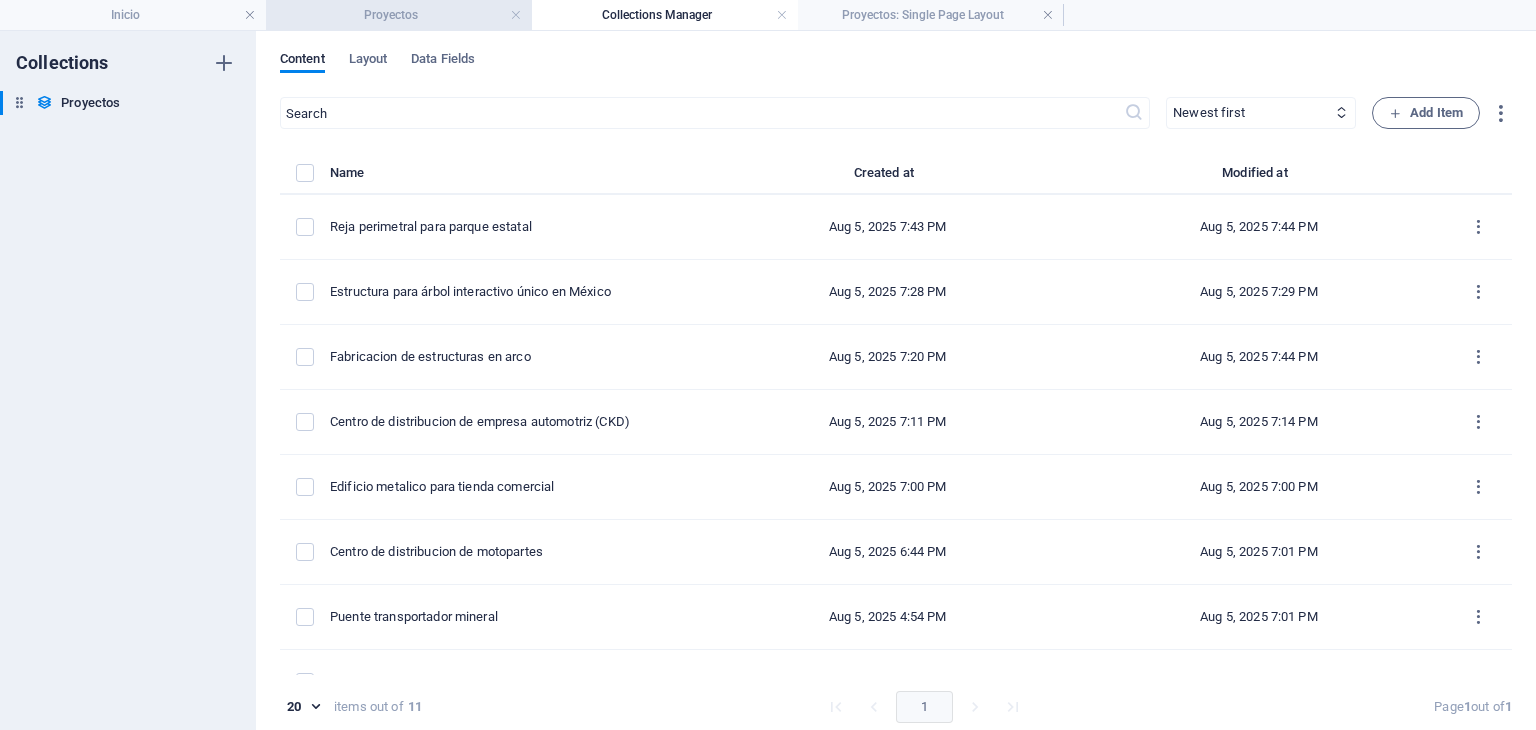 click on "Proyectos" at bounding box center [399, 15] 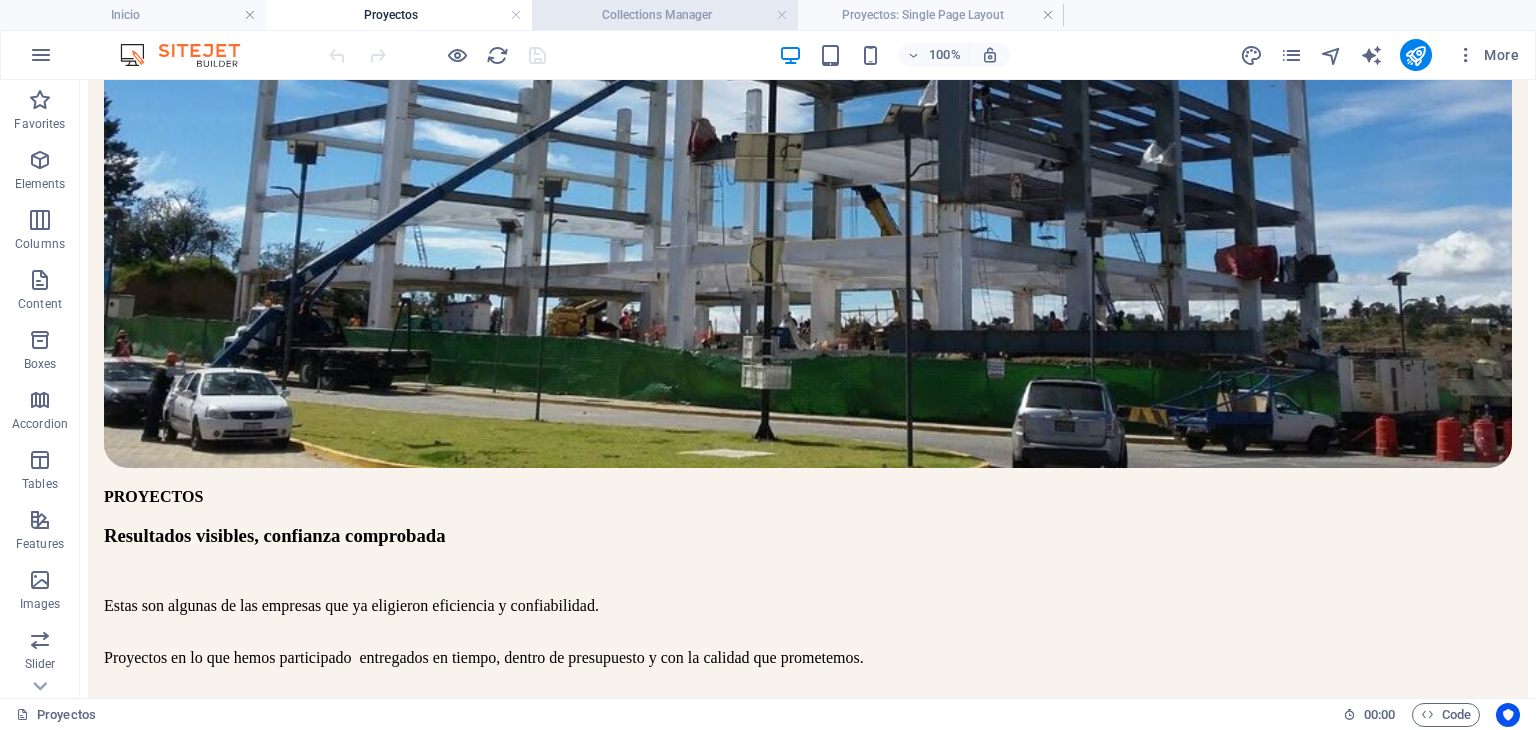 click on "Collections Manager" at bounding box center (665, 15) 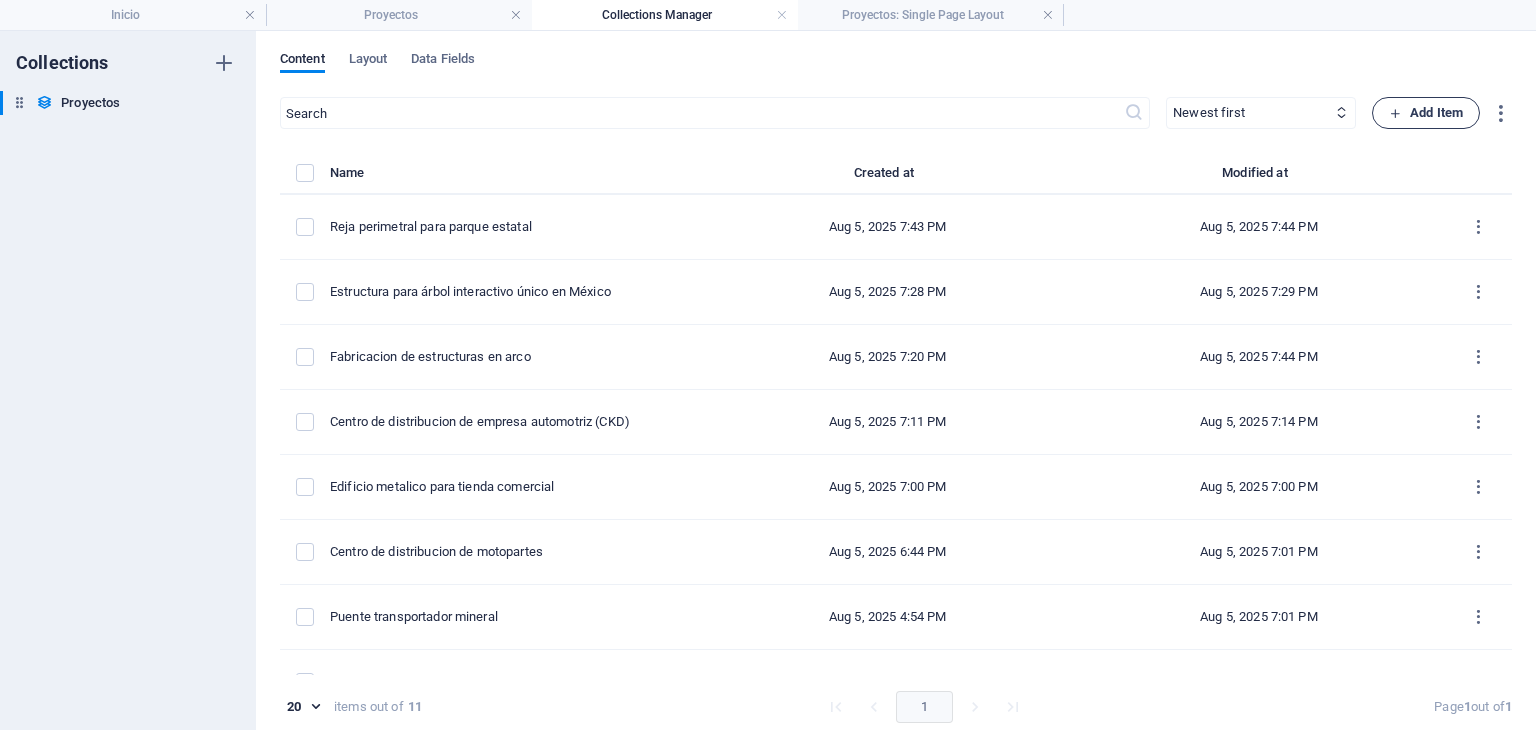 click on "Add Item" at bounding box center (1426, 113) 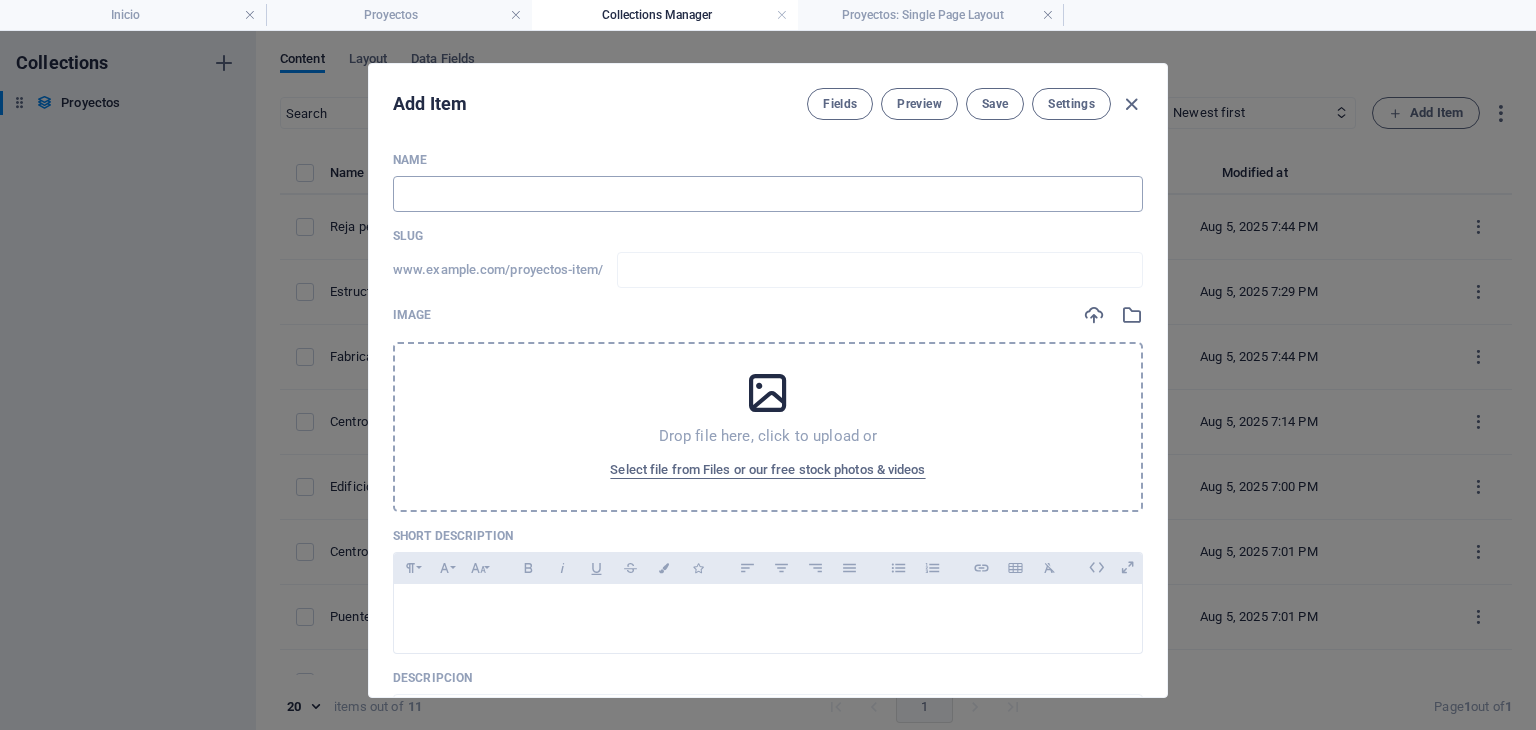 click at bounding box center [768, 194] 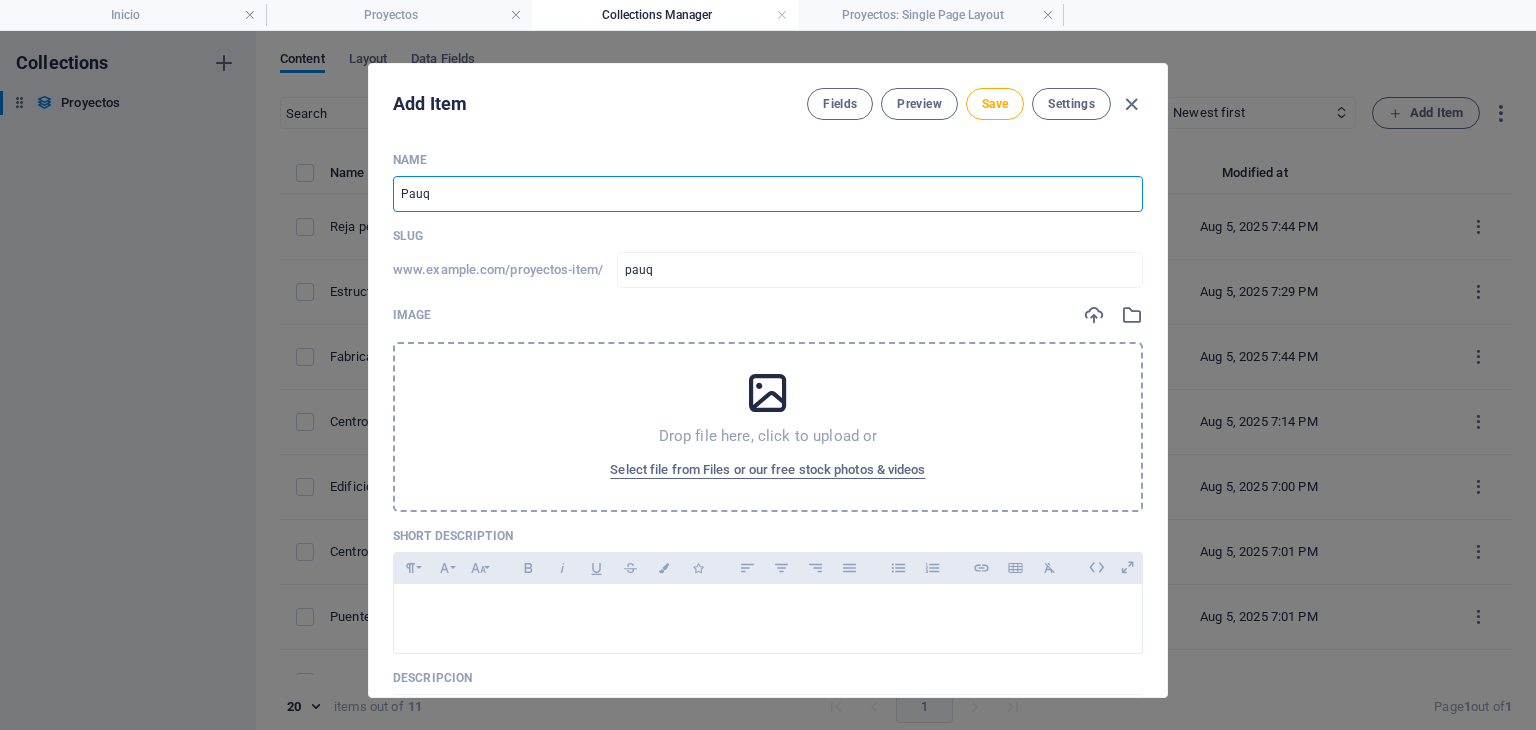 drag, startPoint x: 441, startPoint y: 197, endPoint x: 344, endPoint y: 196, distance: 97.00516 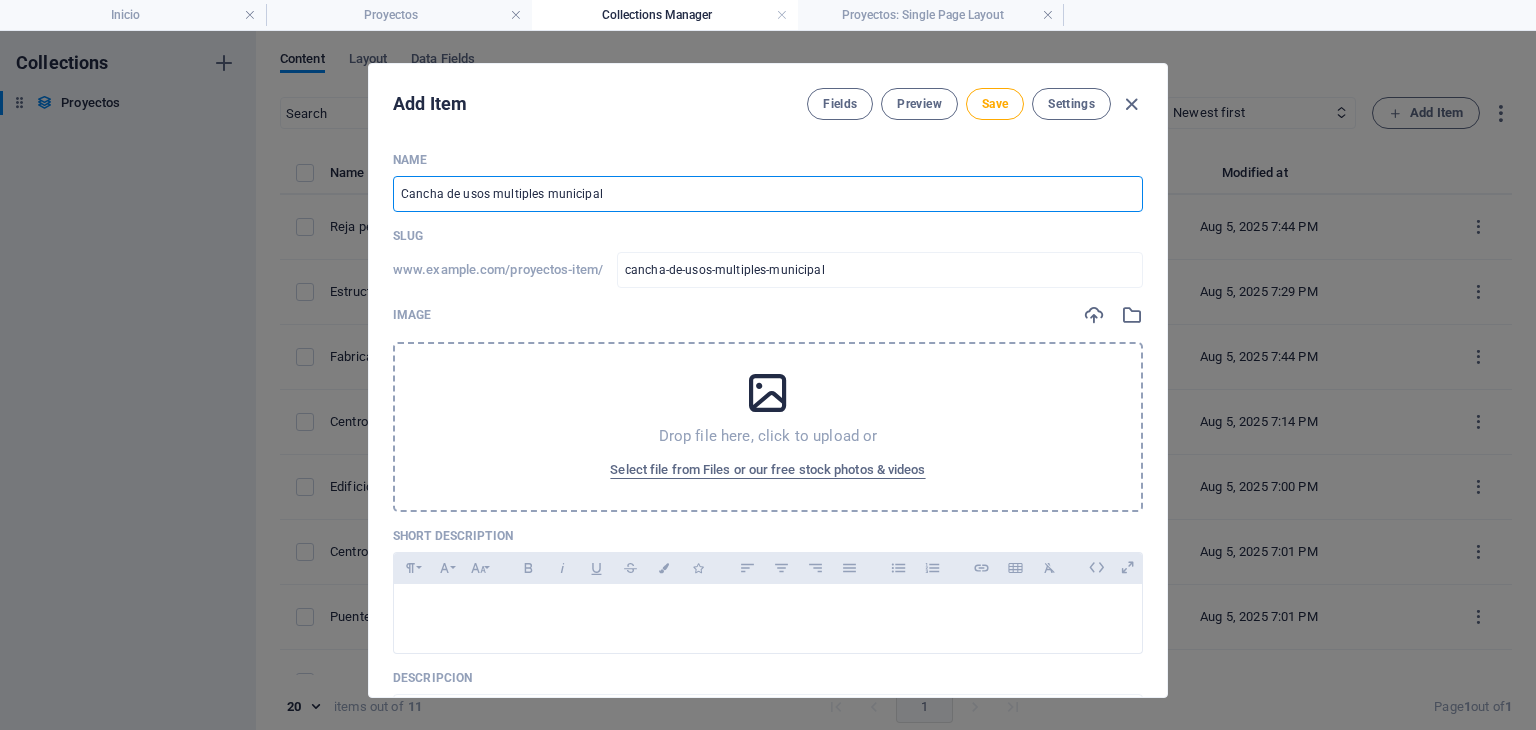 click on "Drop file here, click to upload or Select file from Files or our free stock photos & videos" at bounding box center (768, 427) 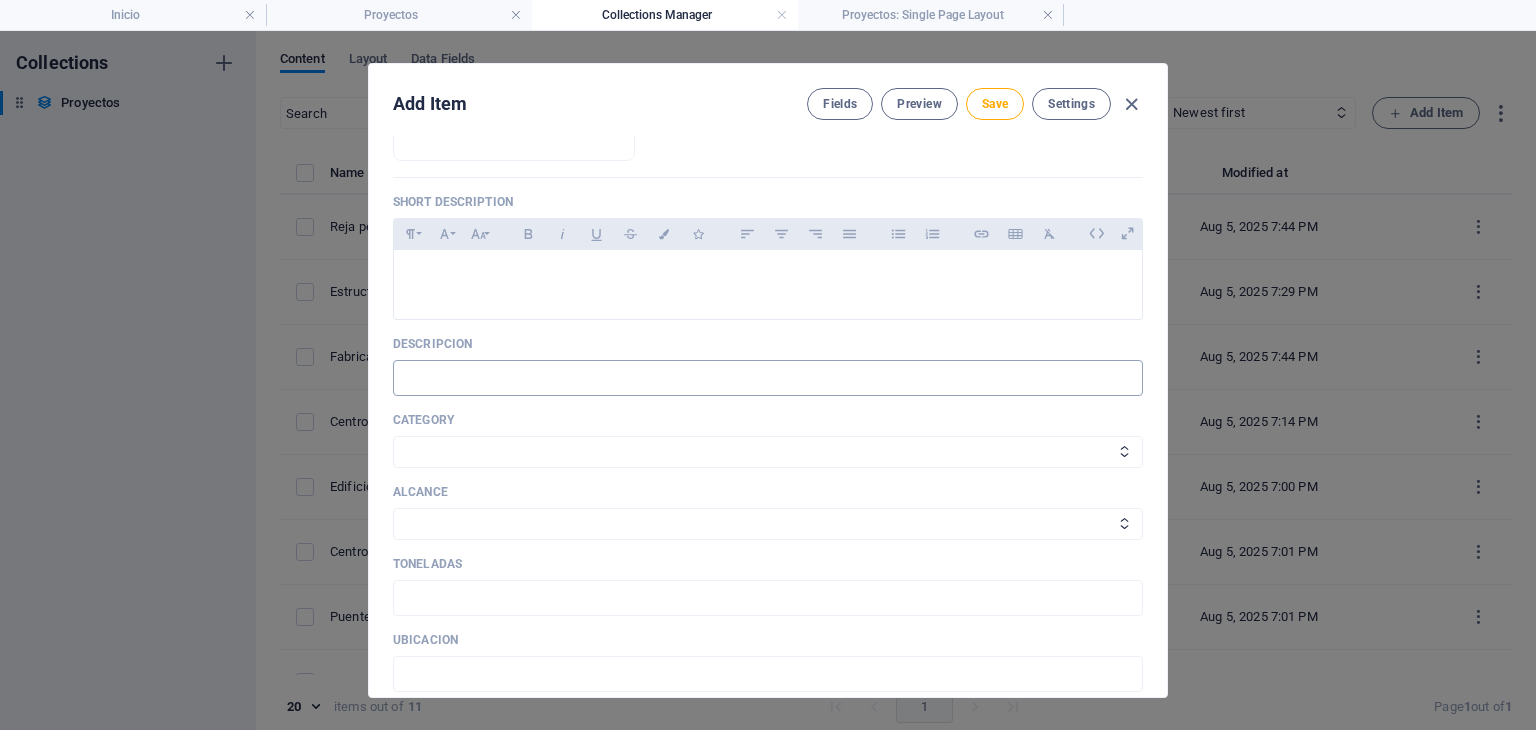 scroll, scrollTop: 412, scrollLeft: 0, axis: vertical 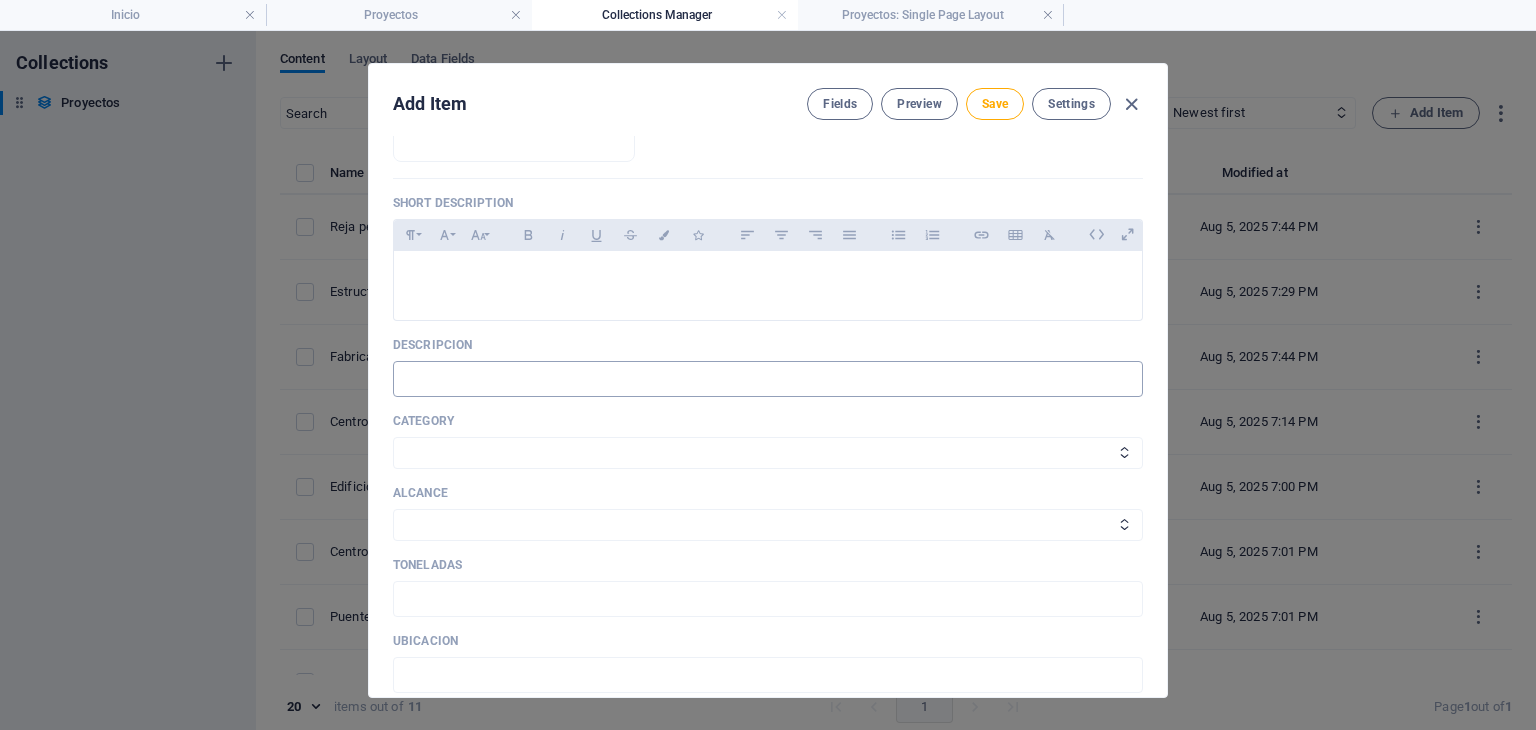 click at bounding box center (768, 379) 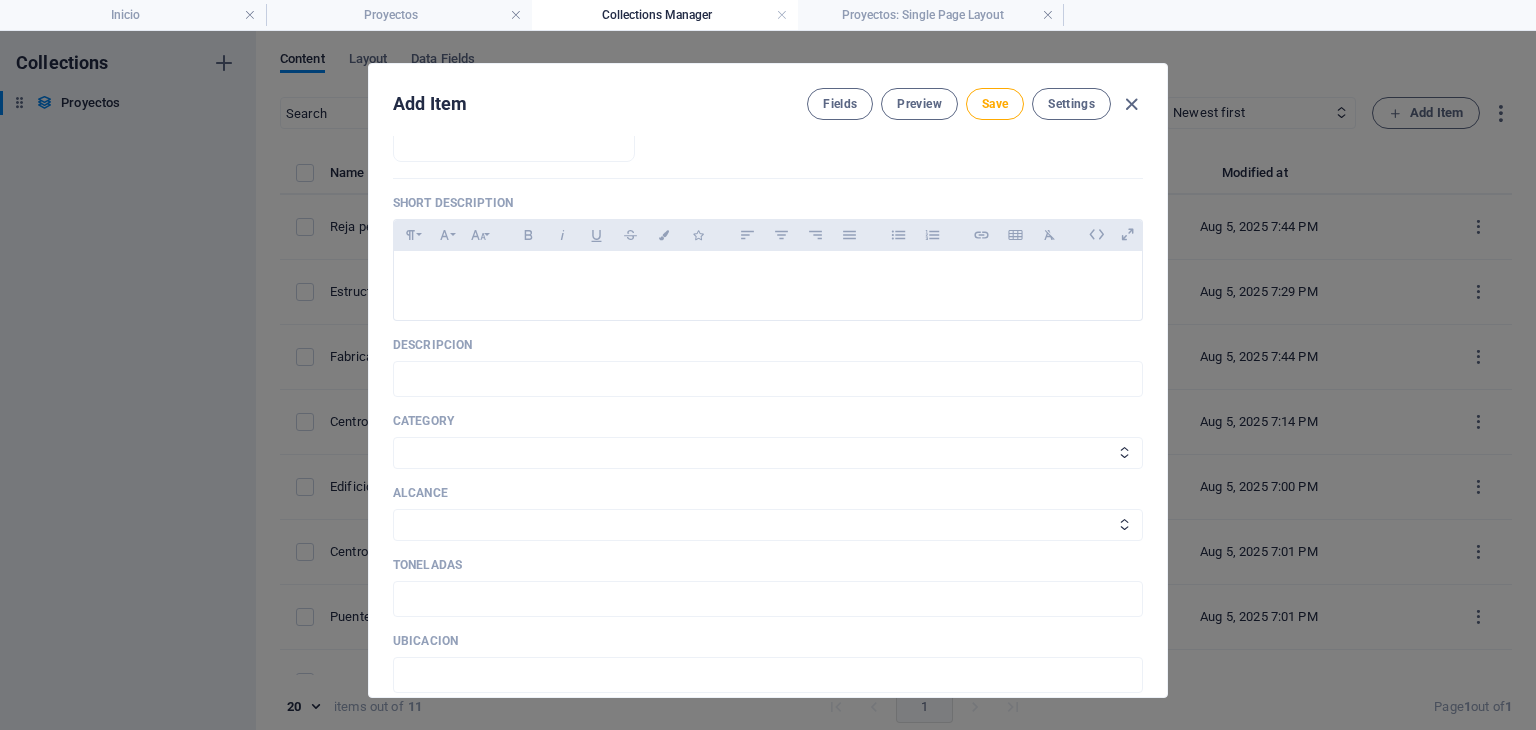 click on "Ubicacion" at bounding box center [768, 641] 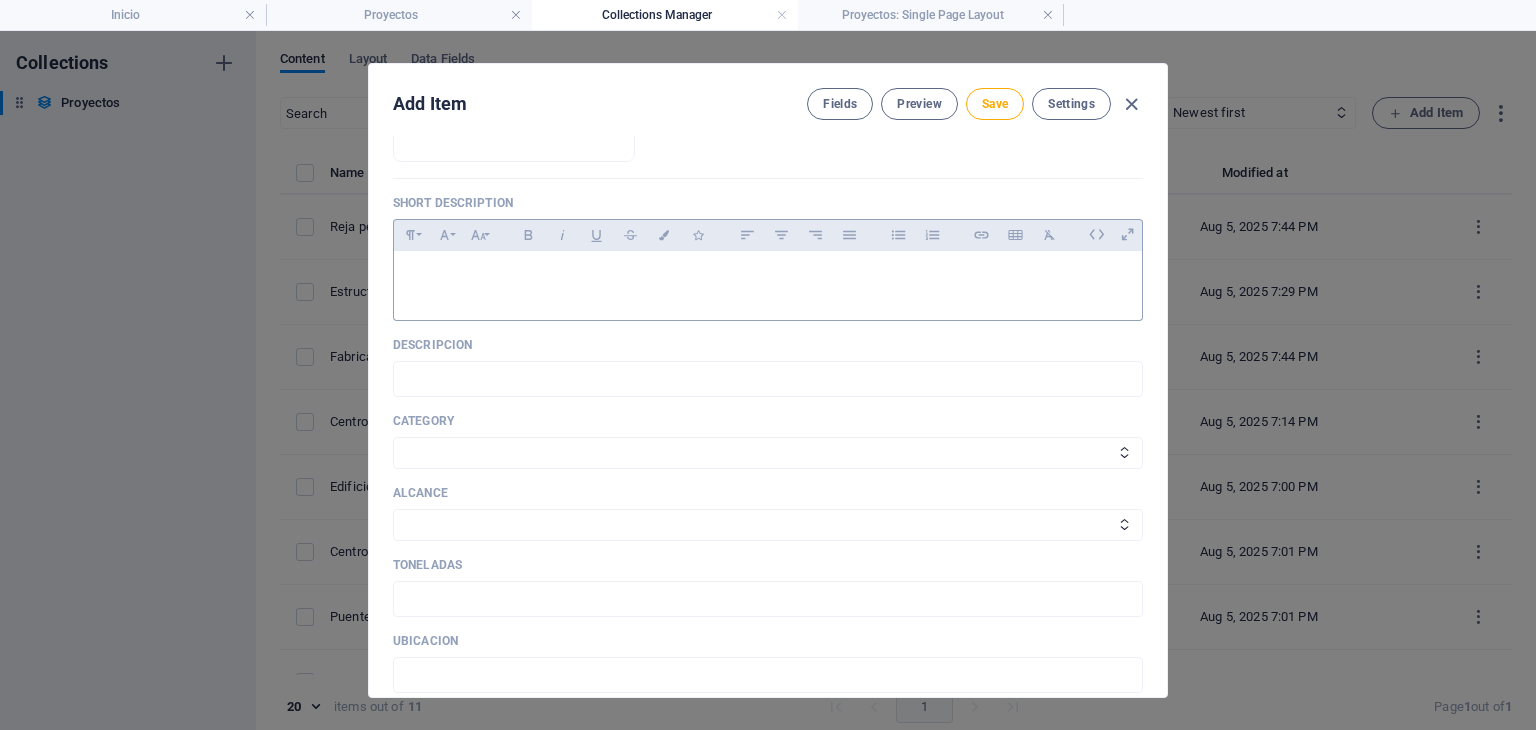 click at bounding box center (768, 281) 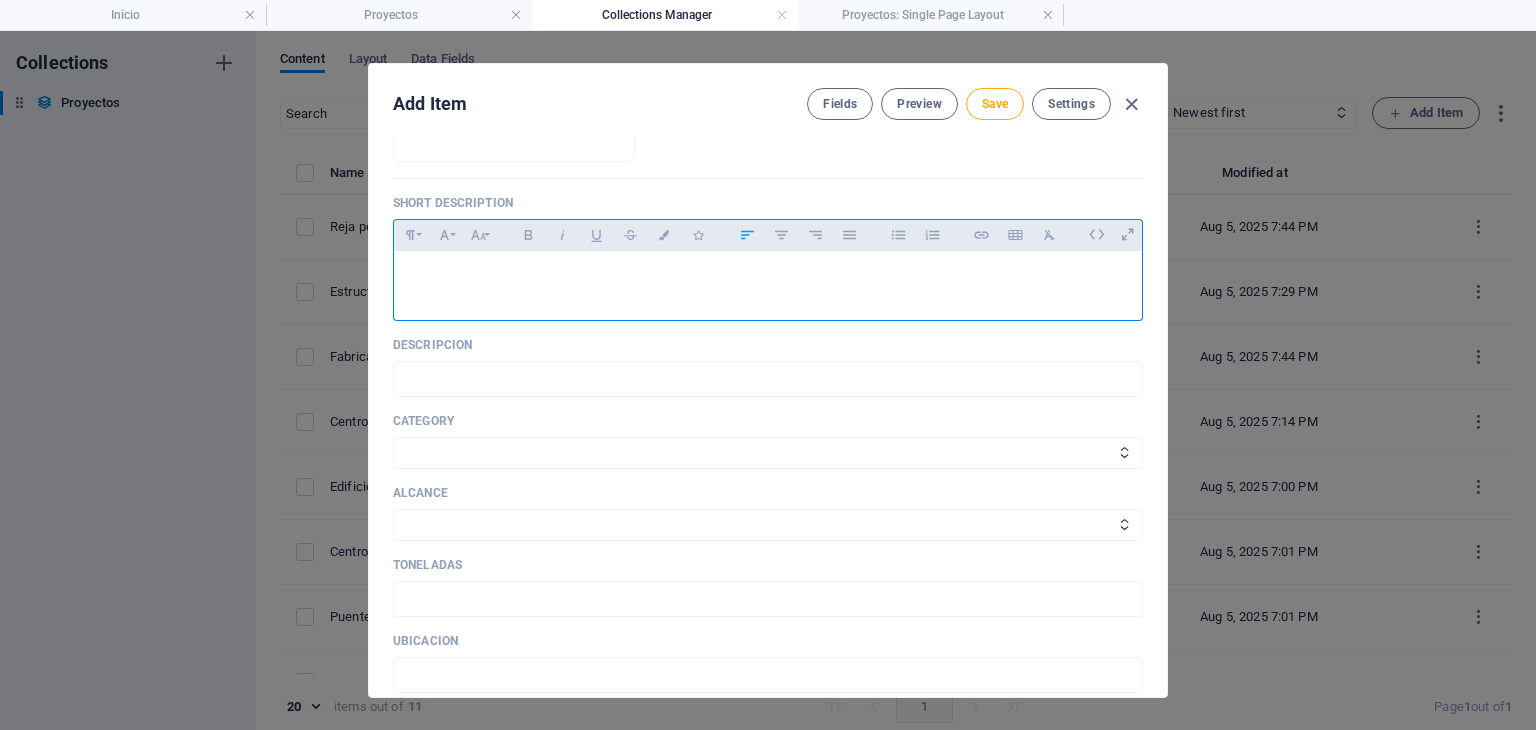 scroll, scrollTop: 245, scrollLeft: 0, axis: vertical 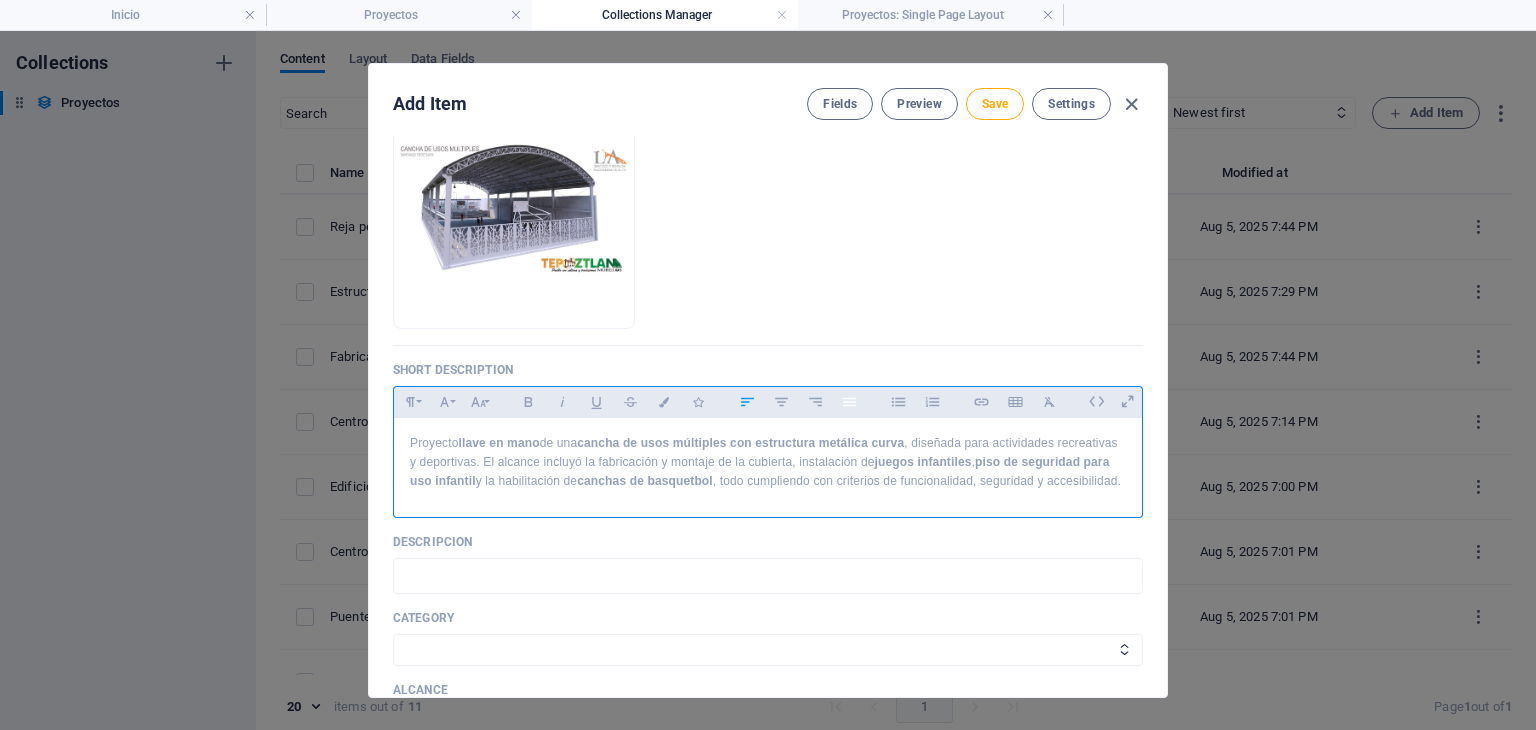 click 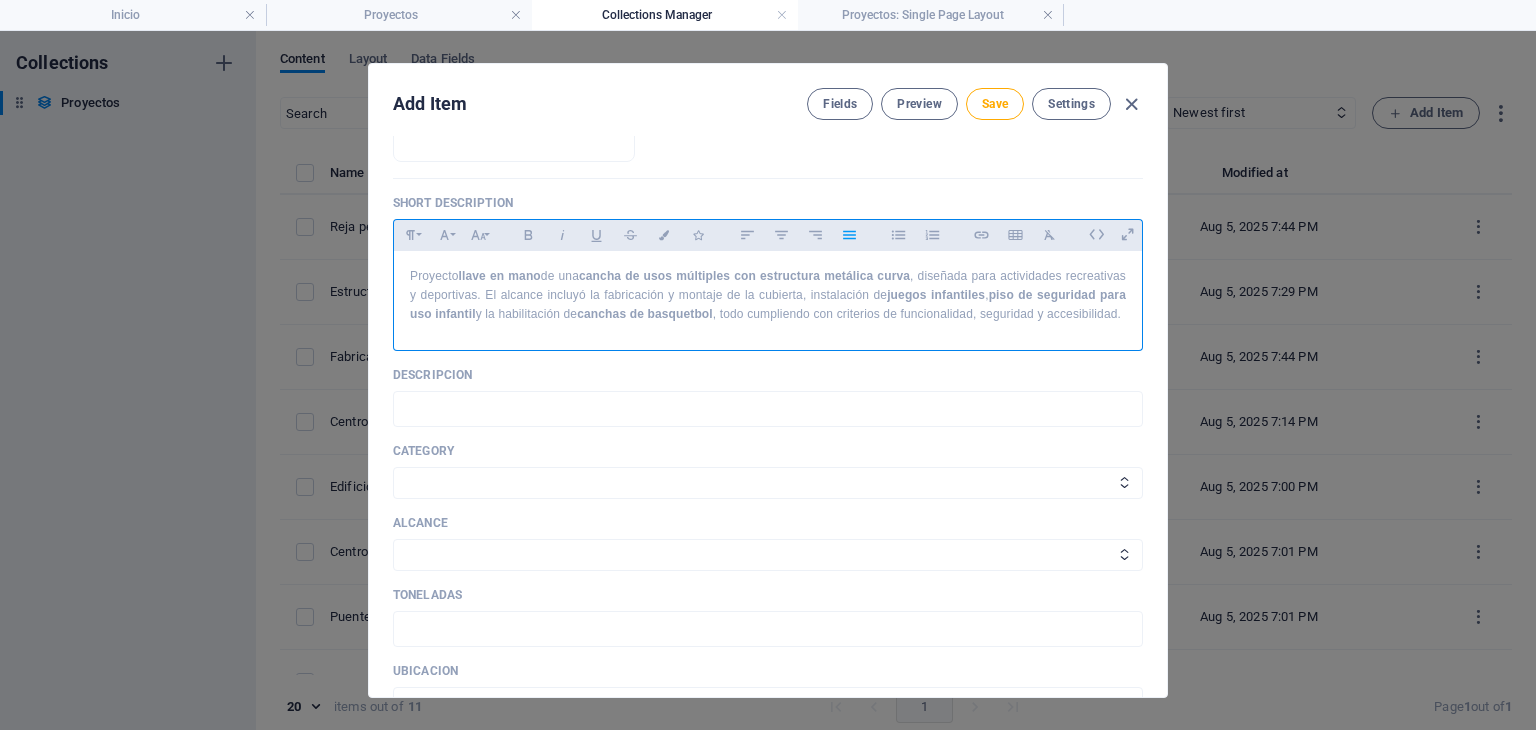 scroll, scrollTop: 412, scrollLeft: 0, axis: vertical 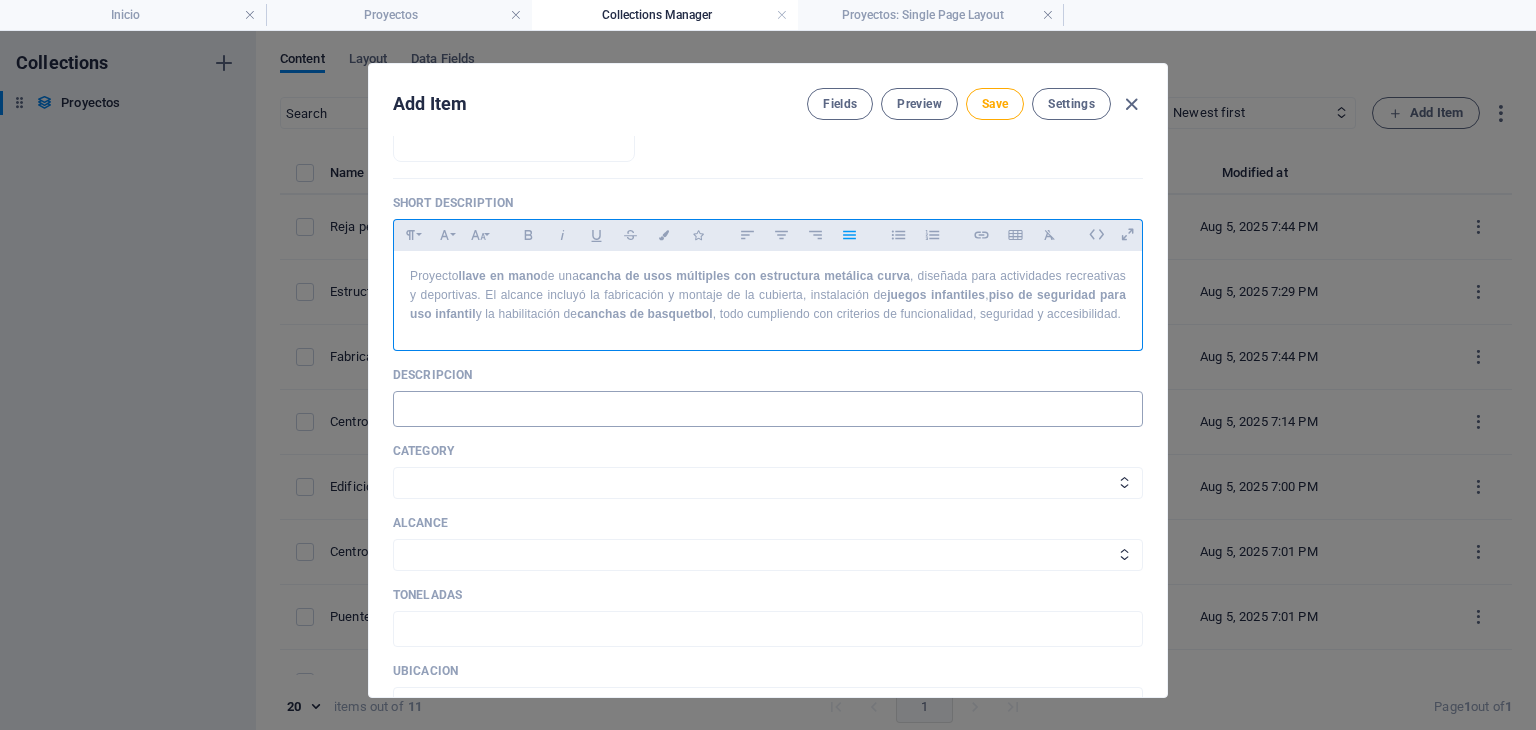 click at bounding box center (768, 409) 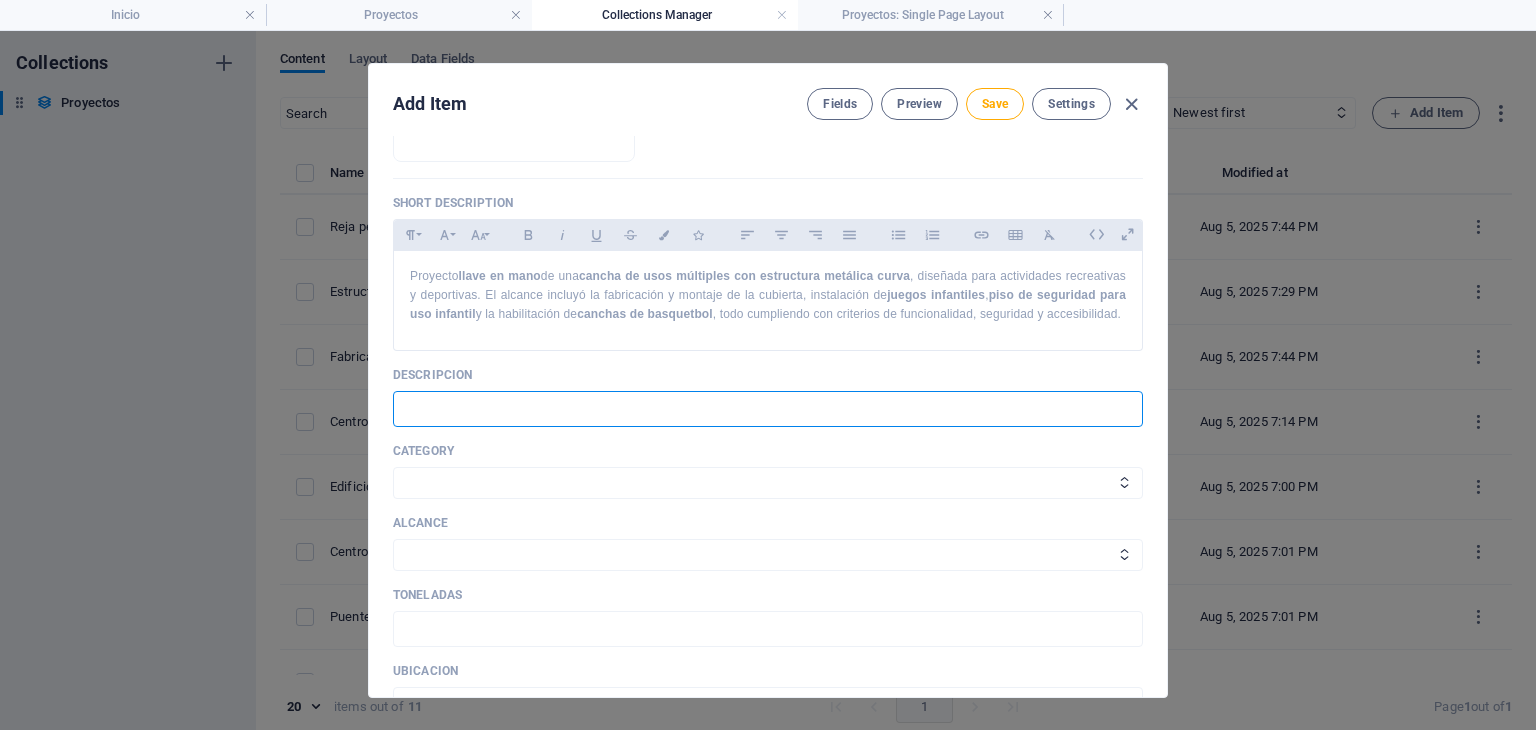 paste on "Proyecto llave en mano de una cancha de usos múltiples con estructura metálica curva, diseñada para actividades recreativas y deportivas. El alcance incluyó la fabricación y montaje de la cubierta, instalación de juegos infantiles, piso de seguridad para uso infantil y la habilitación de canchas de basquetbol, todo cumpliendo con criterios de funcionalidad, seguridad y accesibilidad." 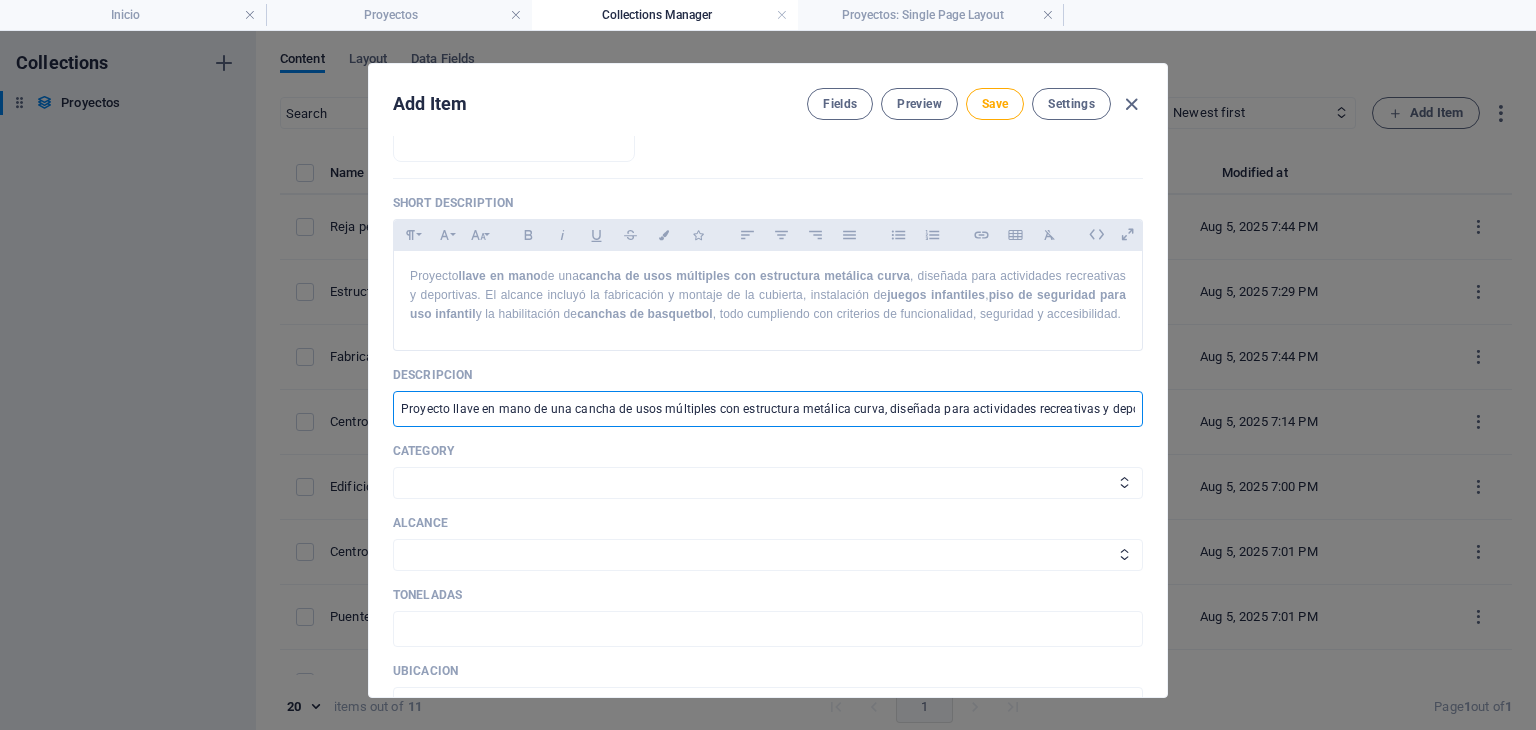 scroll, scrollTop: 0, scrollLeft: 1356, axis: horizontal 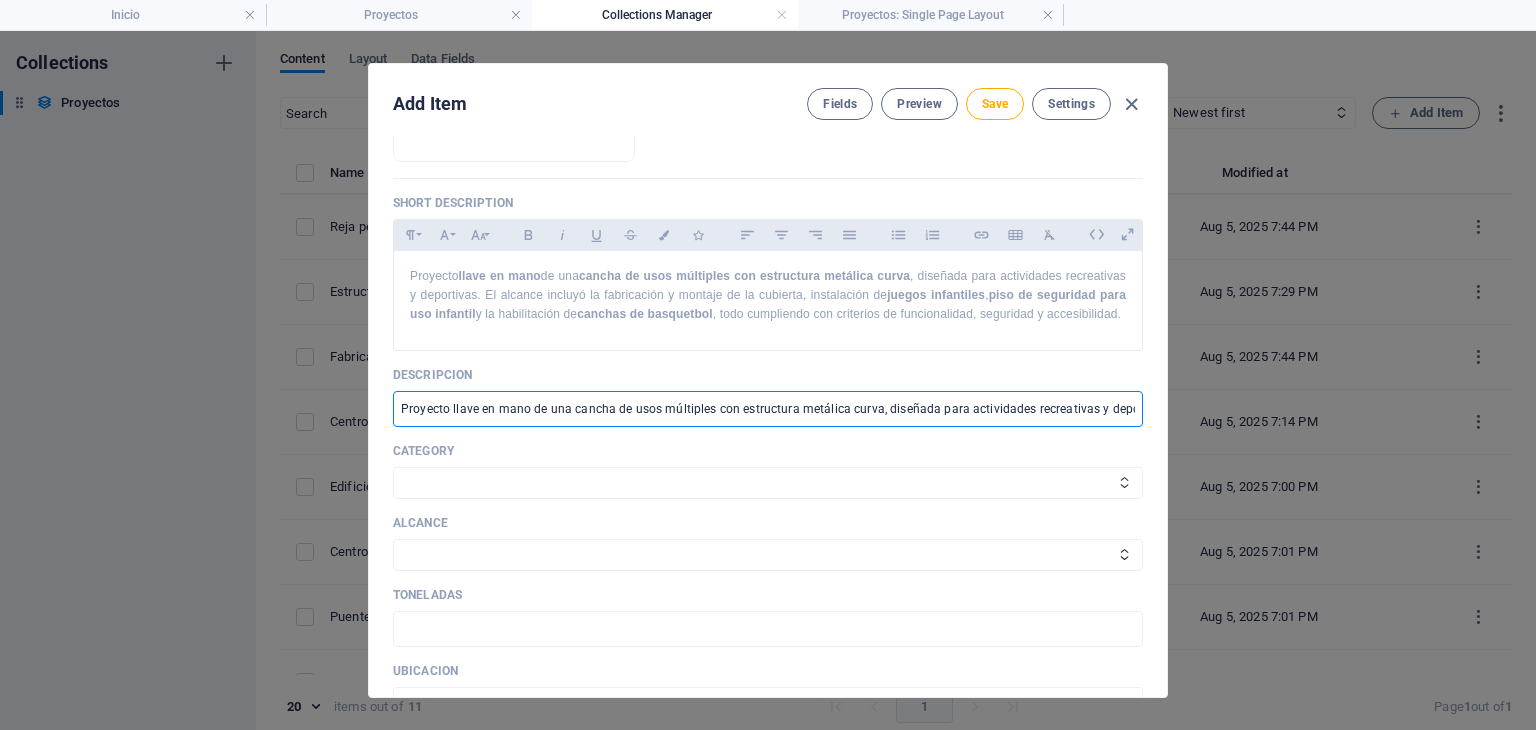 click on "Industrial Vertical Comercial Publico" at bounding box center [768, 483] 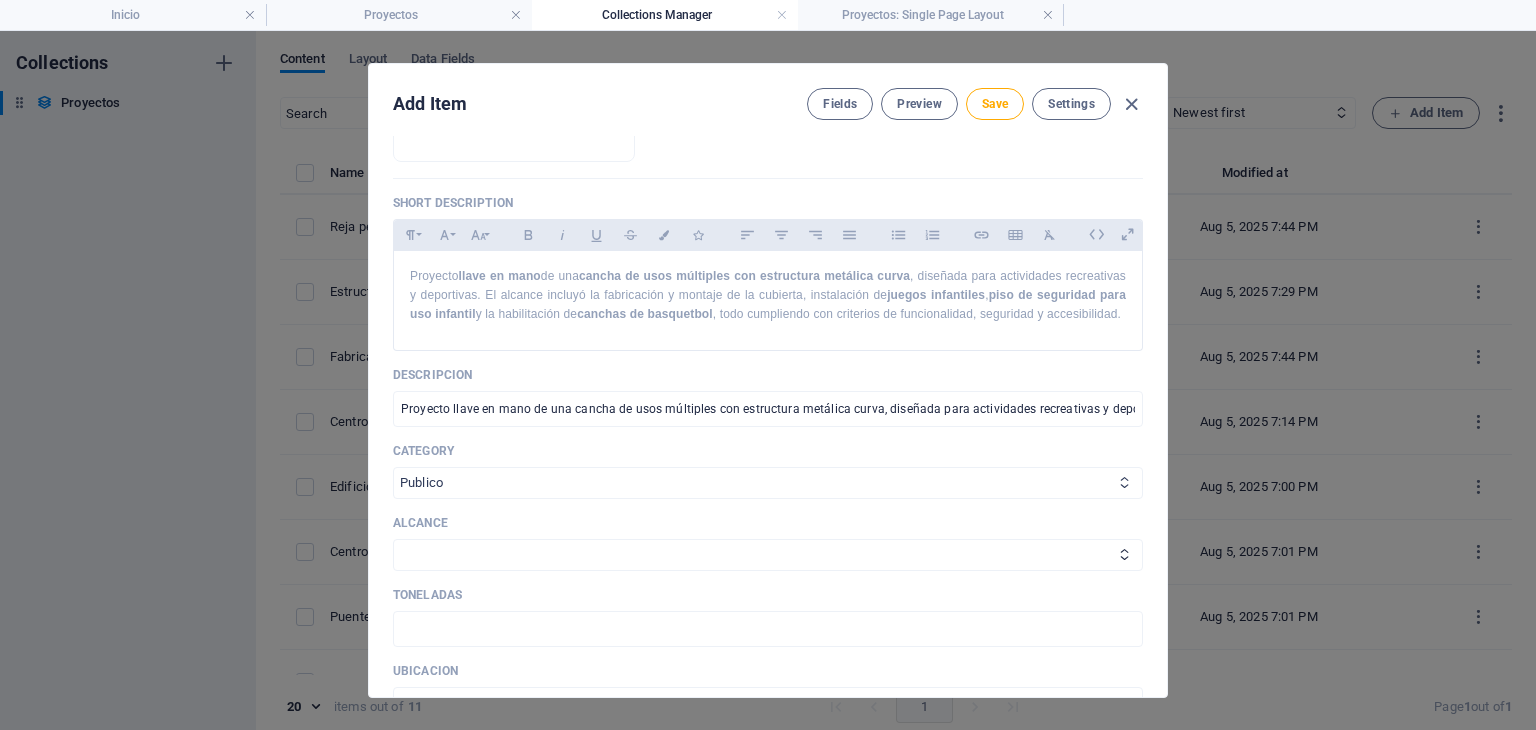 click on "Industrial Vertical Comercial Publico" at bounding box center (768, 483) 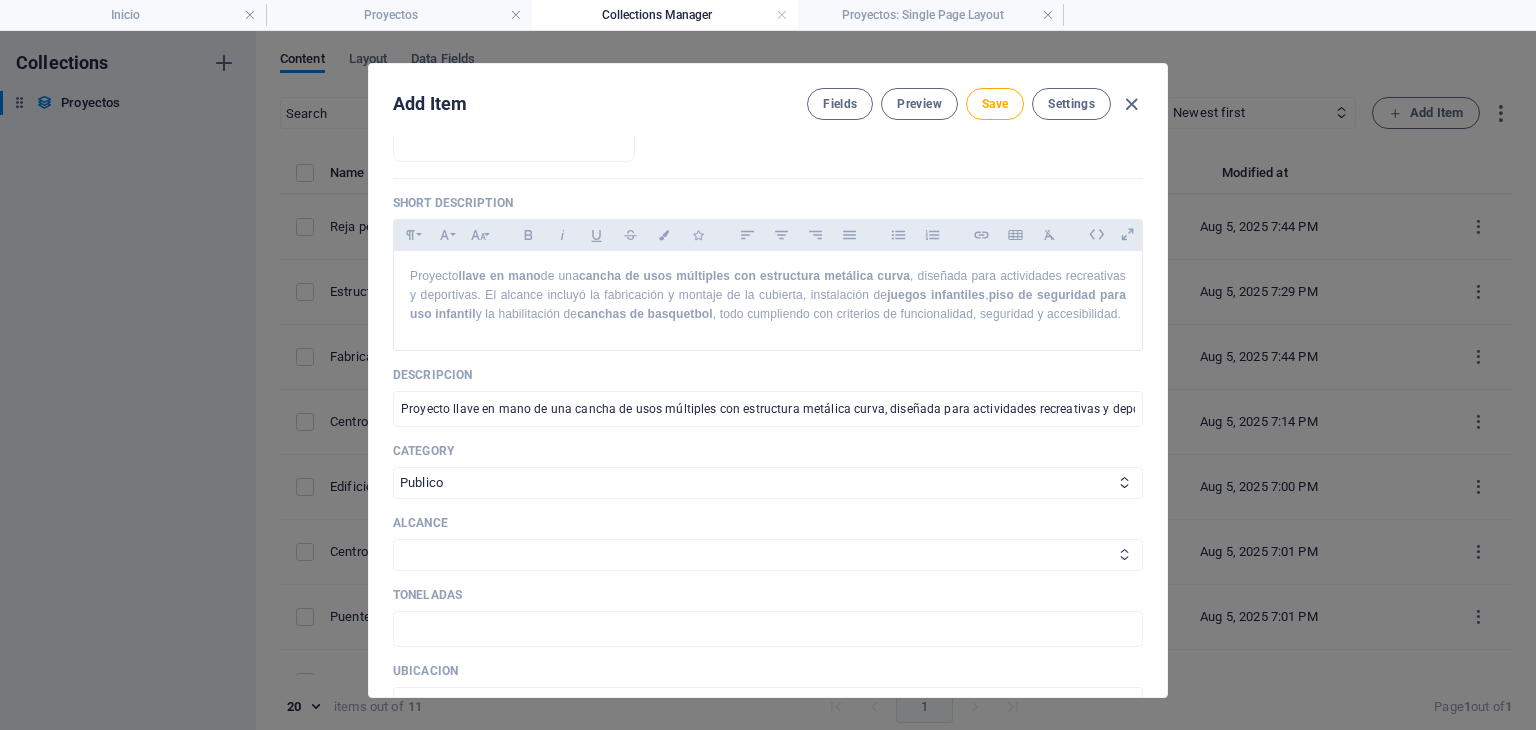 click on "Fabricacion y Montaje Llave en mano Ingenieria Fabricacion Ingenieria y Fabricacion" at bounding box center (768, 555) 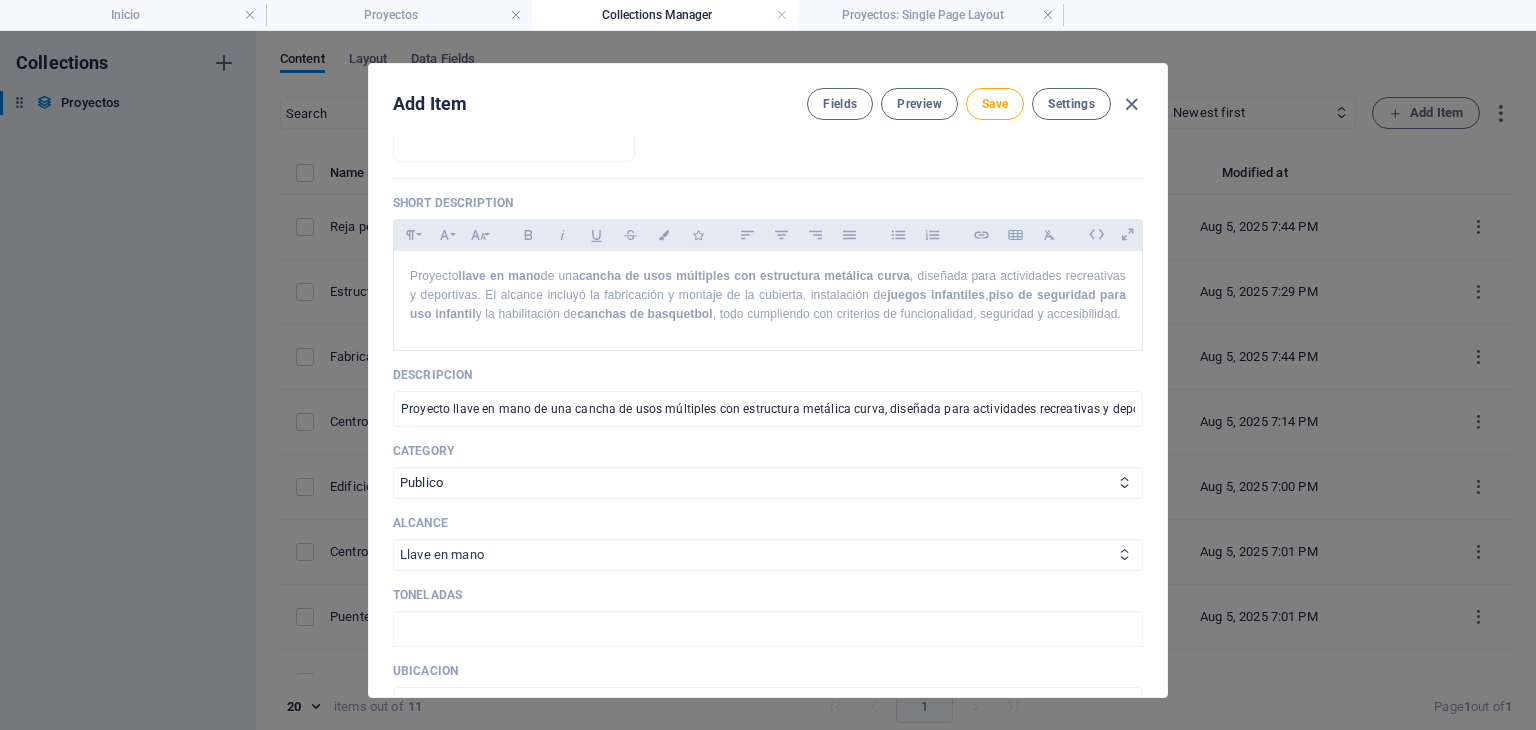 click on "Fabricacion y Montaje Llave en mano Ingenieria Fabricacion Ingenieria y Fabricacion" at bounding box center [768, 555] 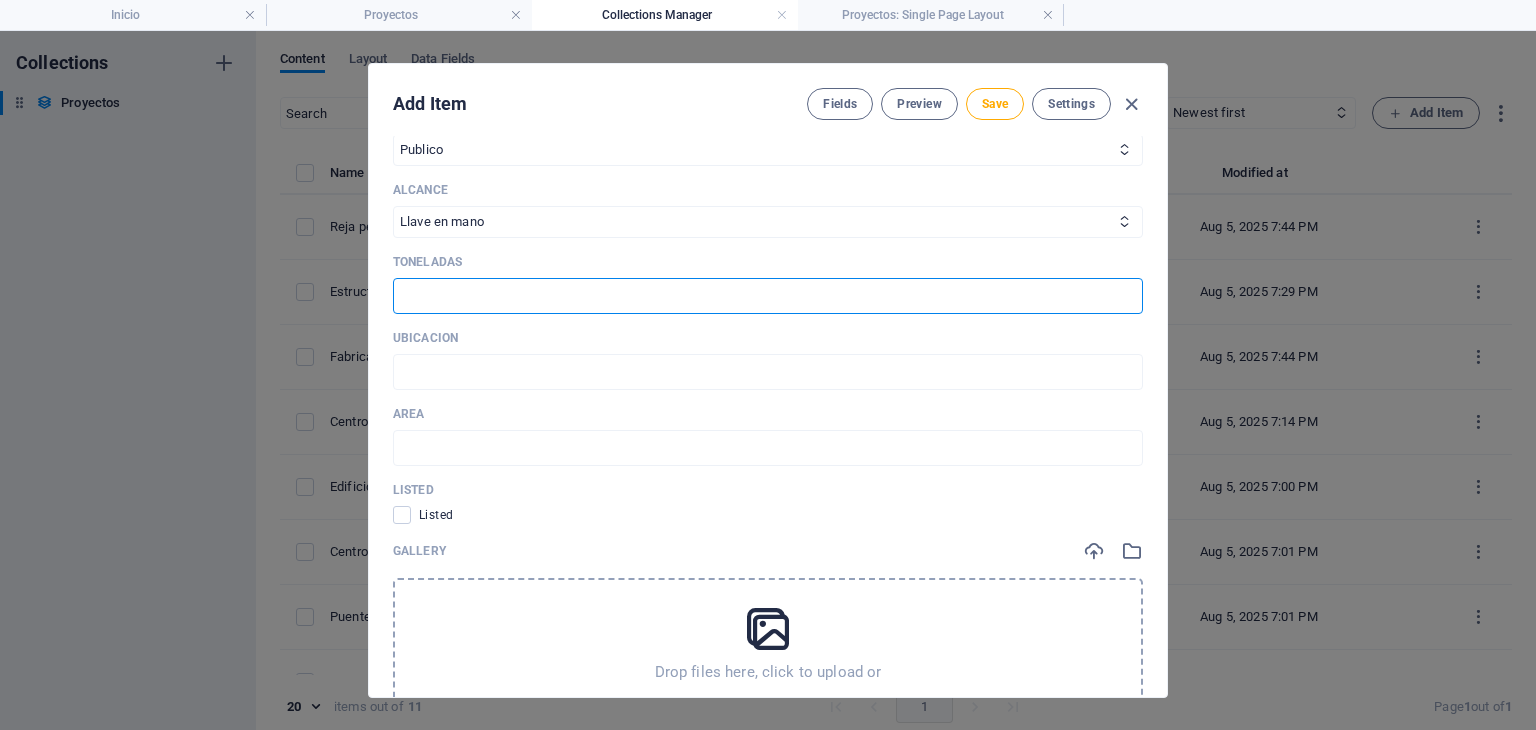 drag, startPoint x: 508, startPoint y: 308, endPoint x: 514, endPoint y: 325, distance: 18.027756 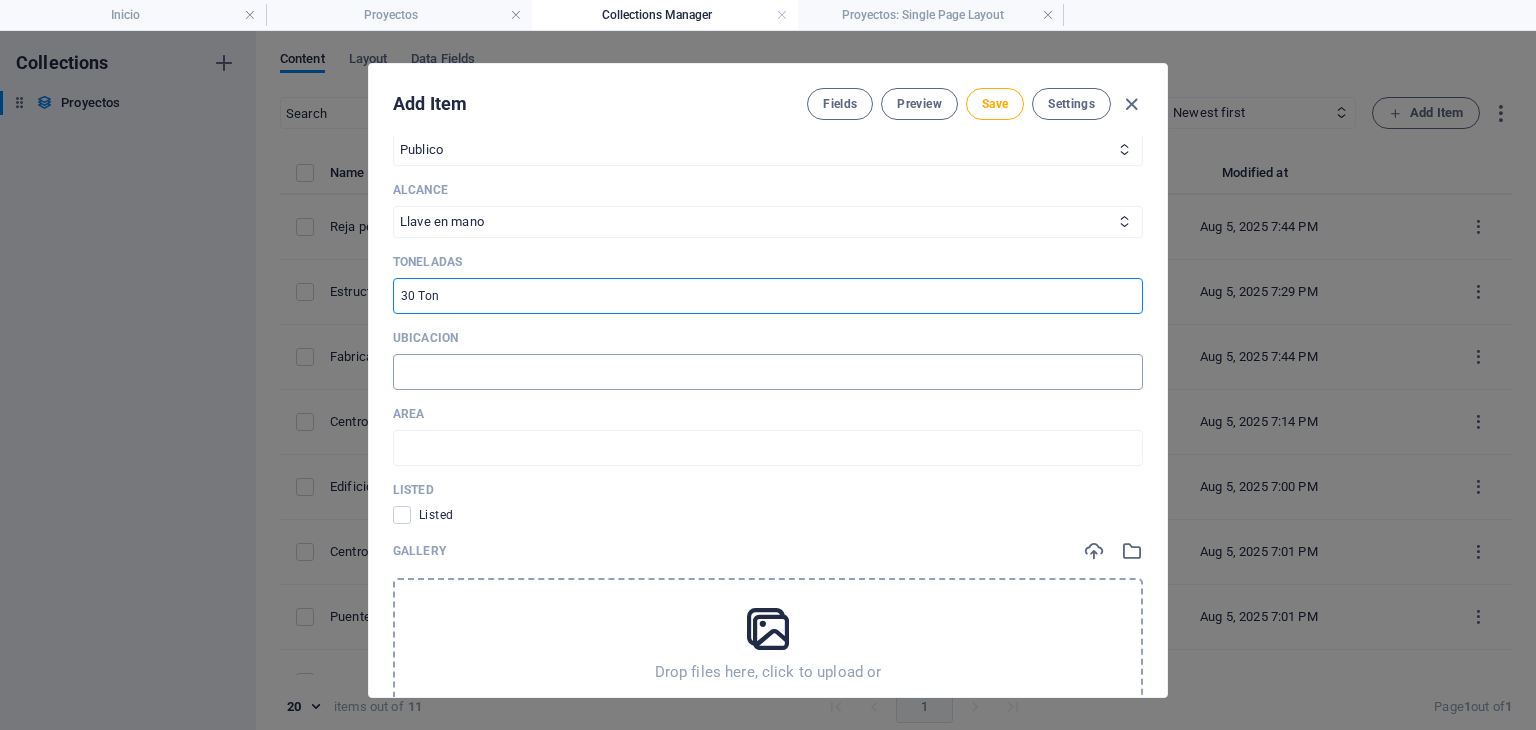 click at bounding box center (768, 372) 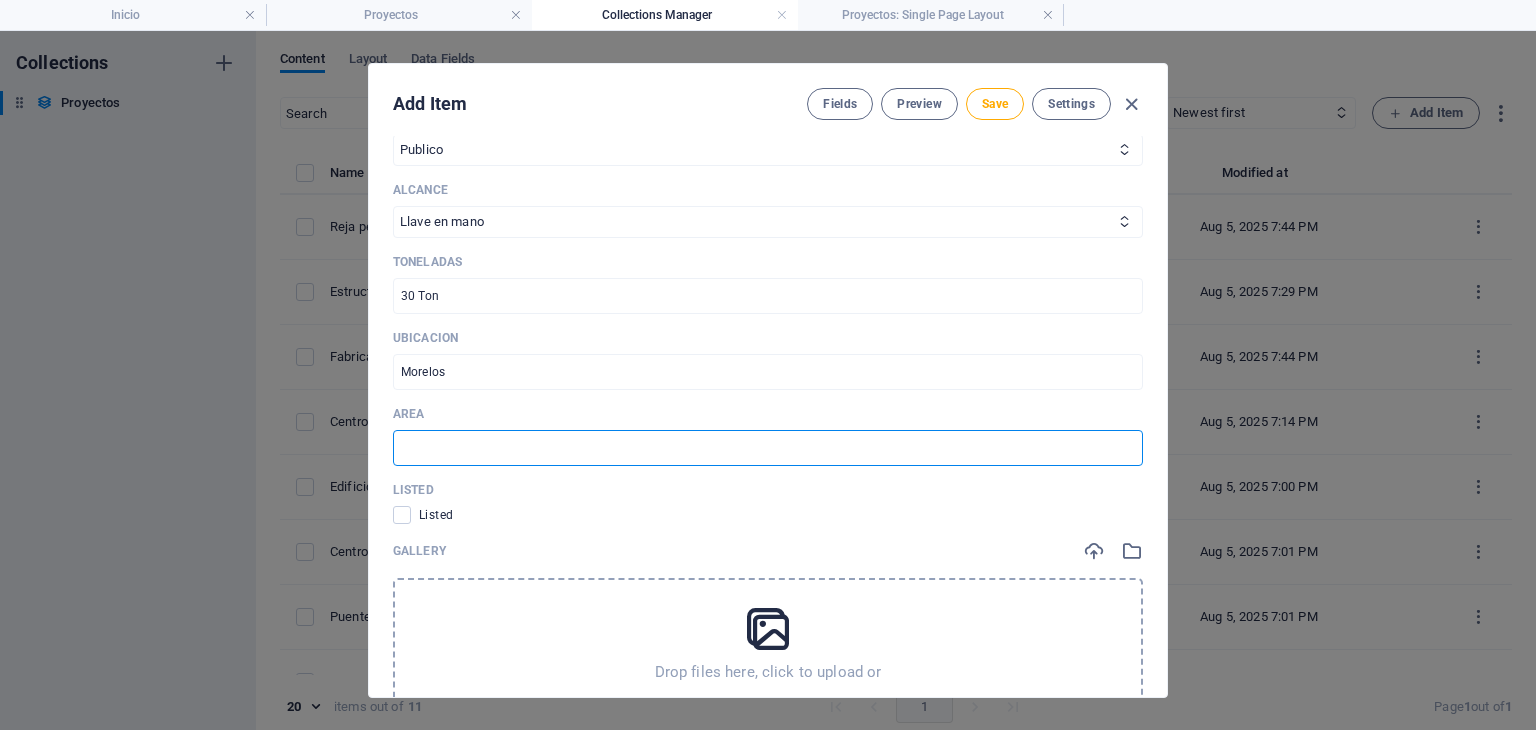 click at bounding box center (768, 448) 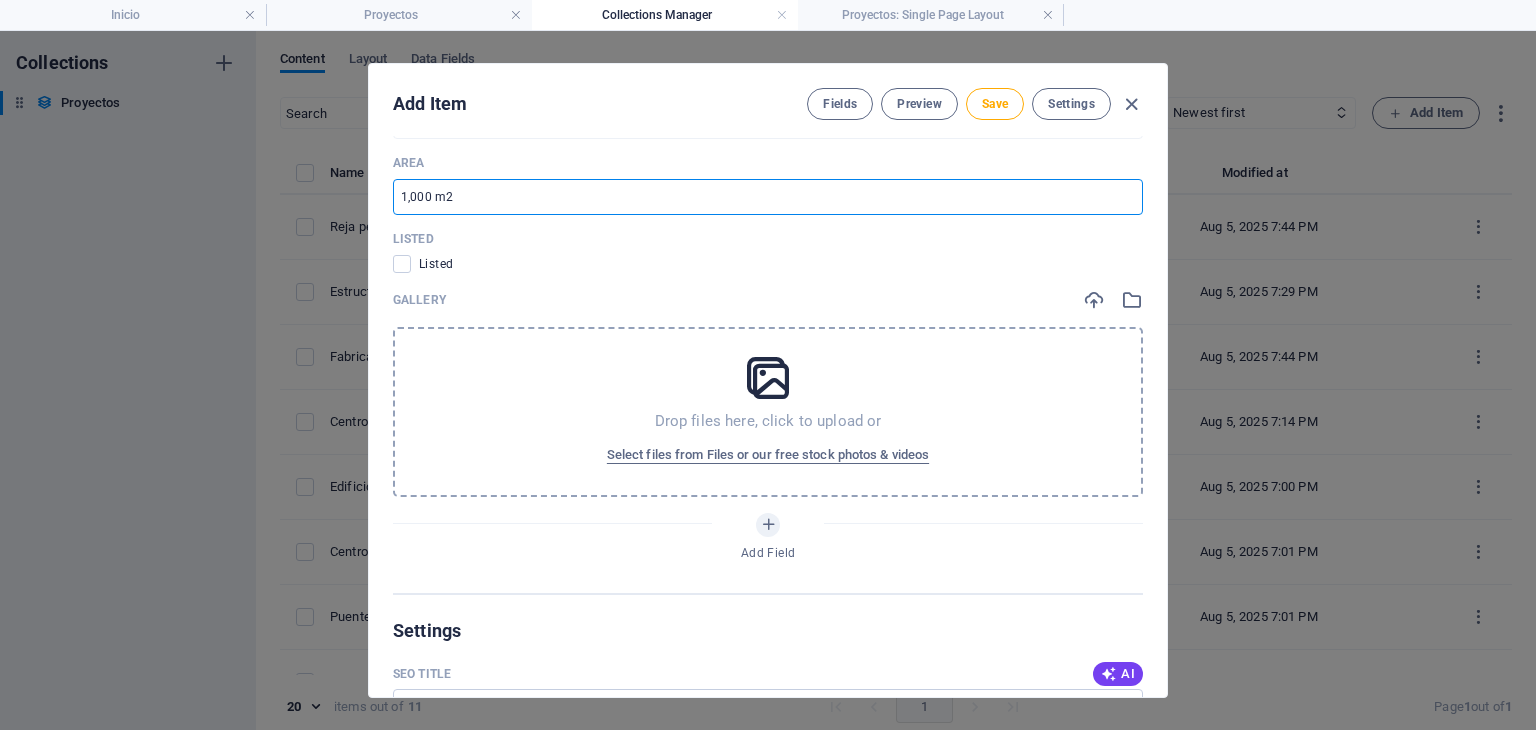 scroll, scrollTop: 1079, scrollLeft: 0, axis: vertical 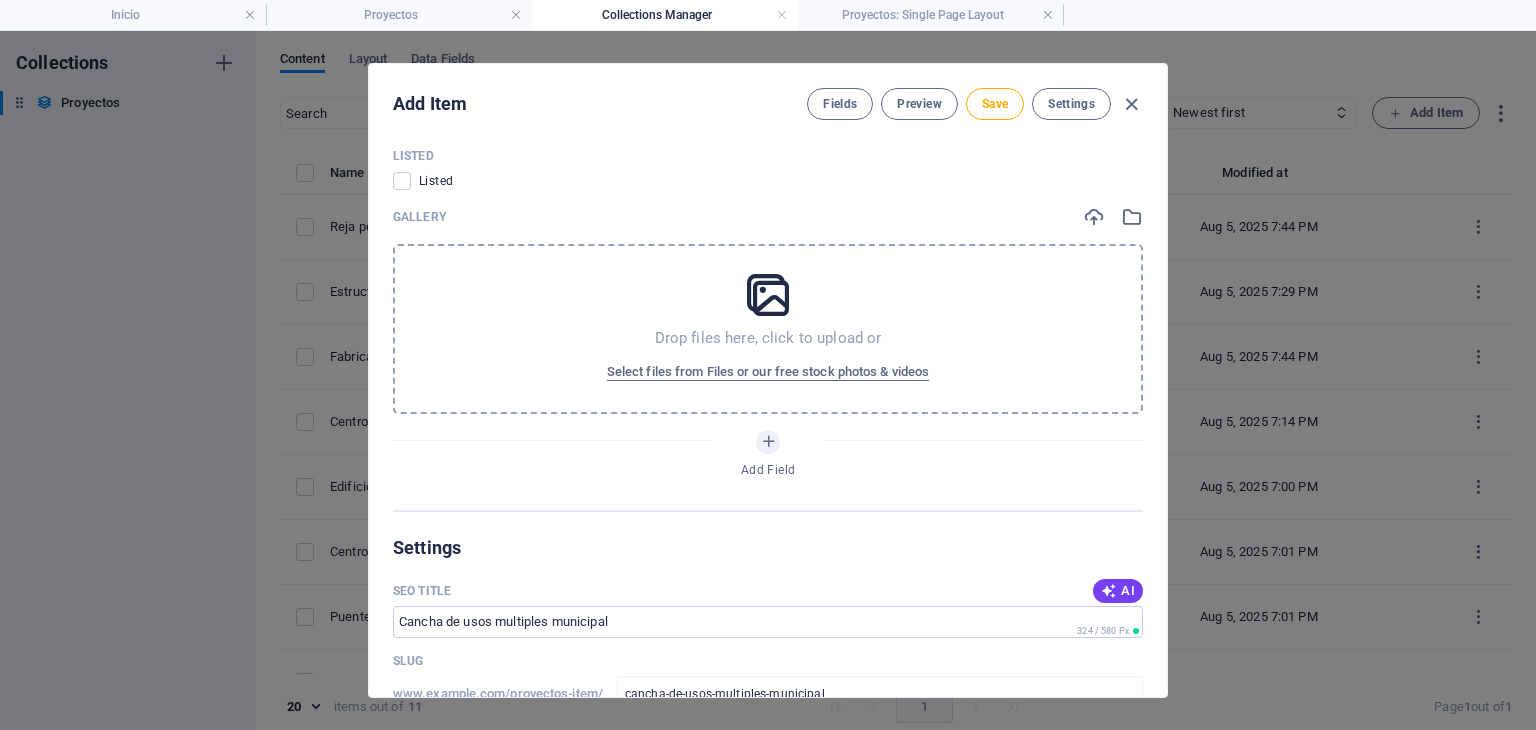 click at bounding box center [768, 295] 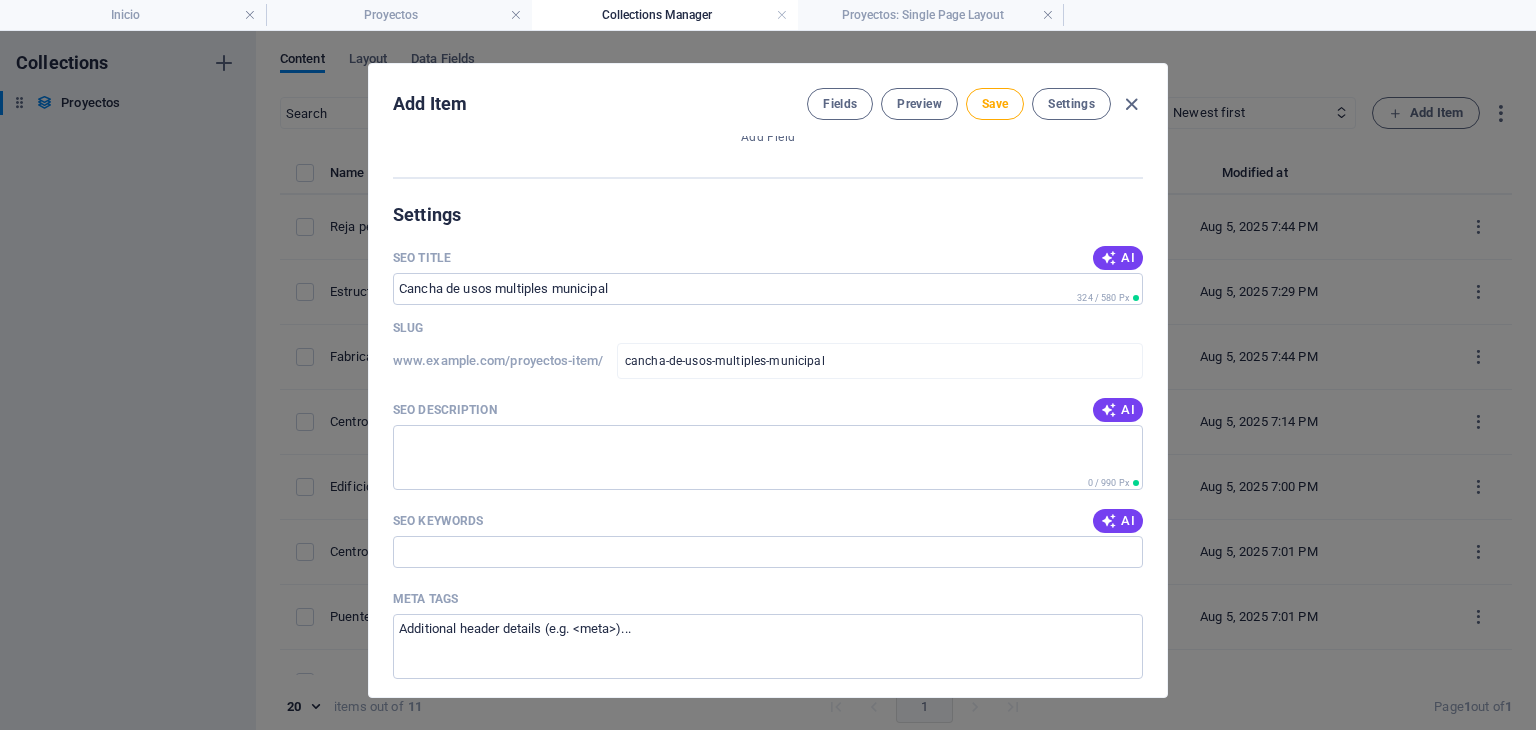 scroll, scrollTop: 1432, scrollLeft: 0, axis: vertical 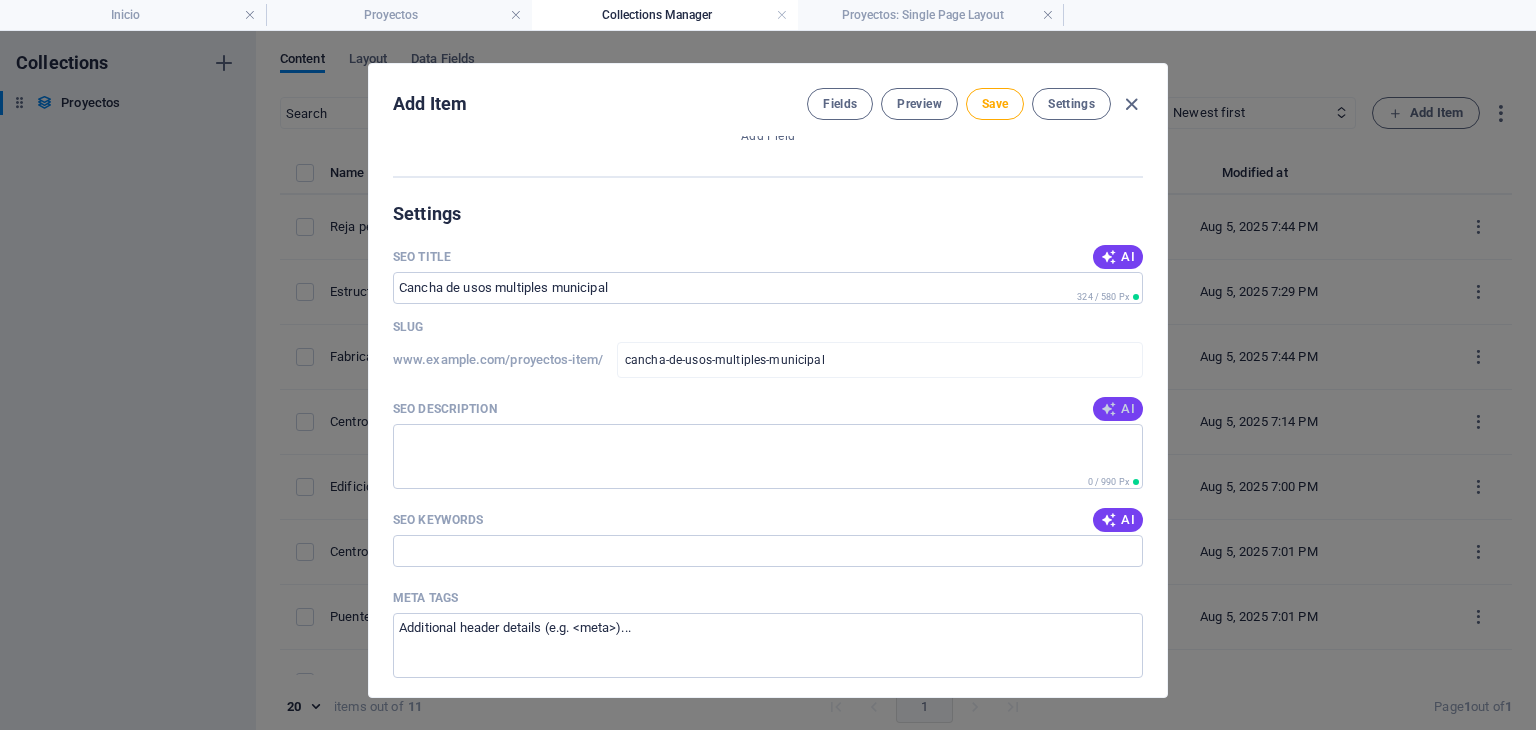 click on "AI" at bounding box center [1118, 409] 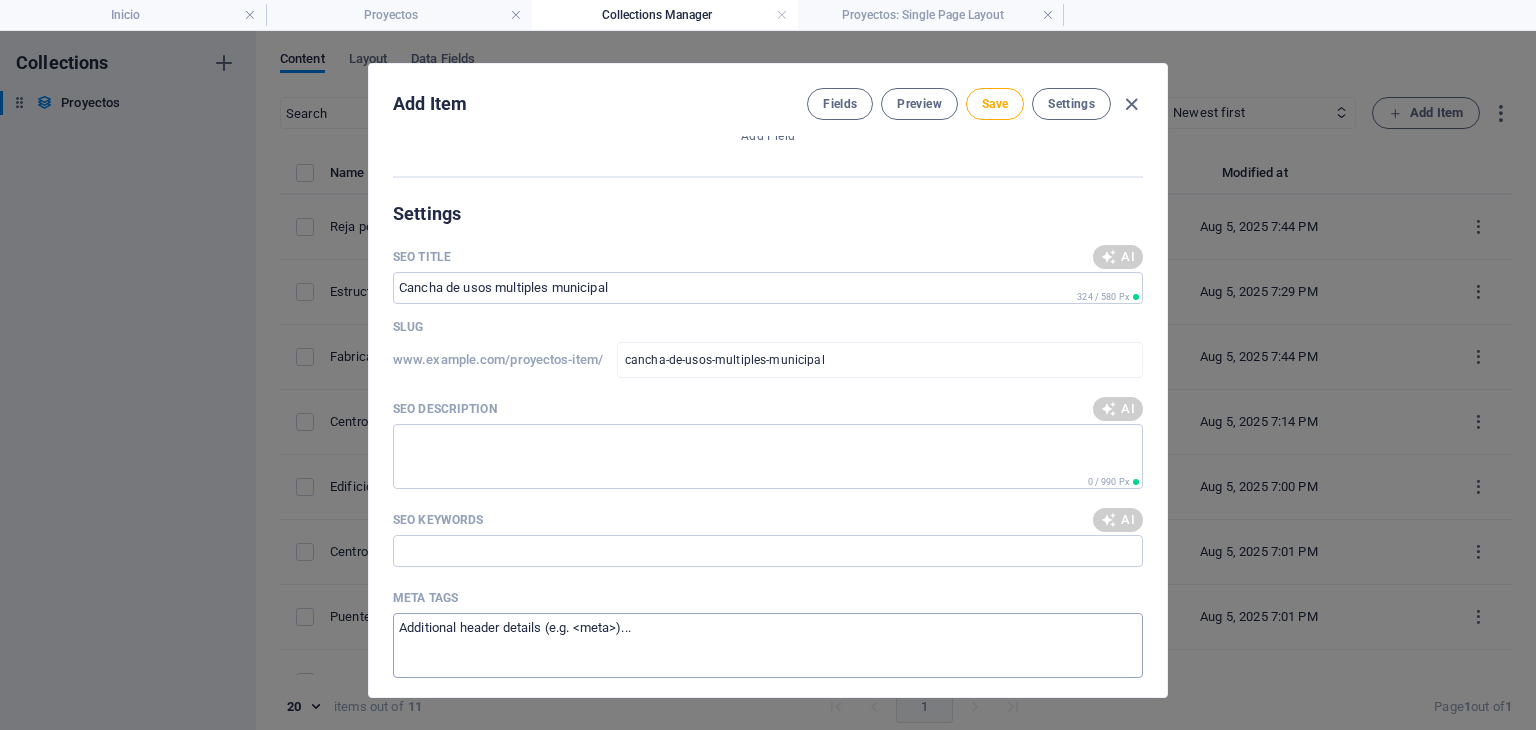 scroll, scrollTop: 1764, scrollLeft: 0, axis: vertical 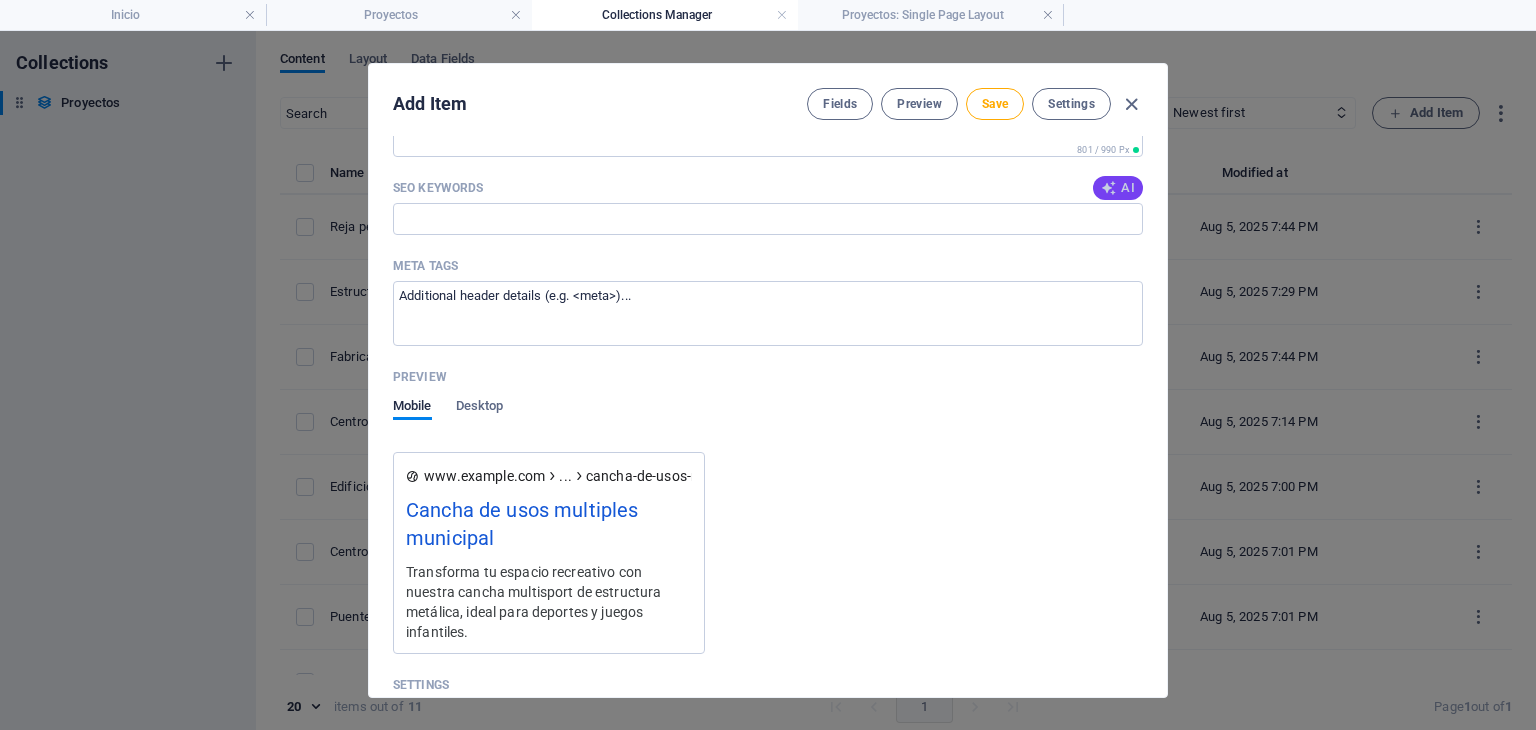 click on "AI" at bounding box center (1118, 188) 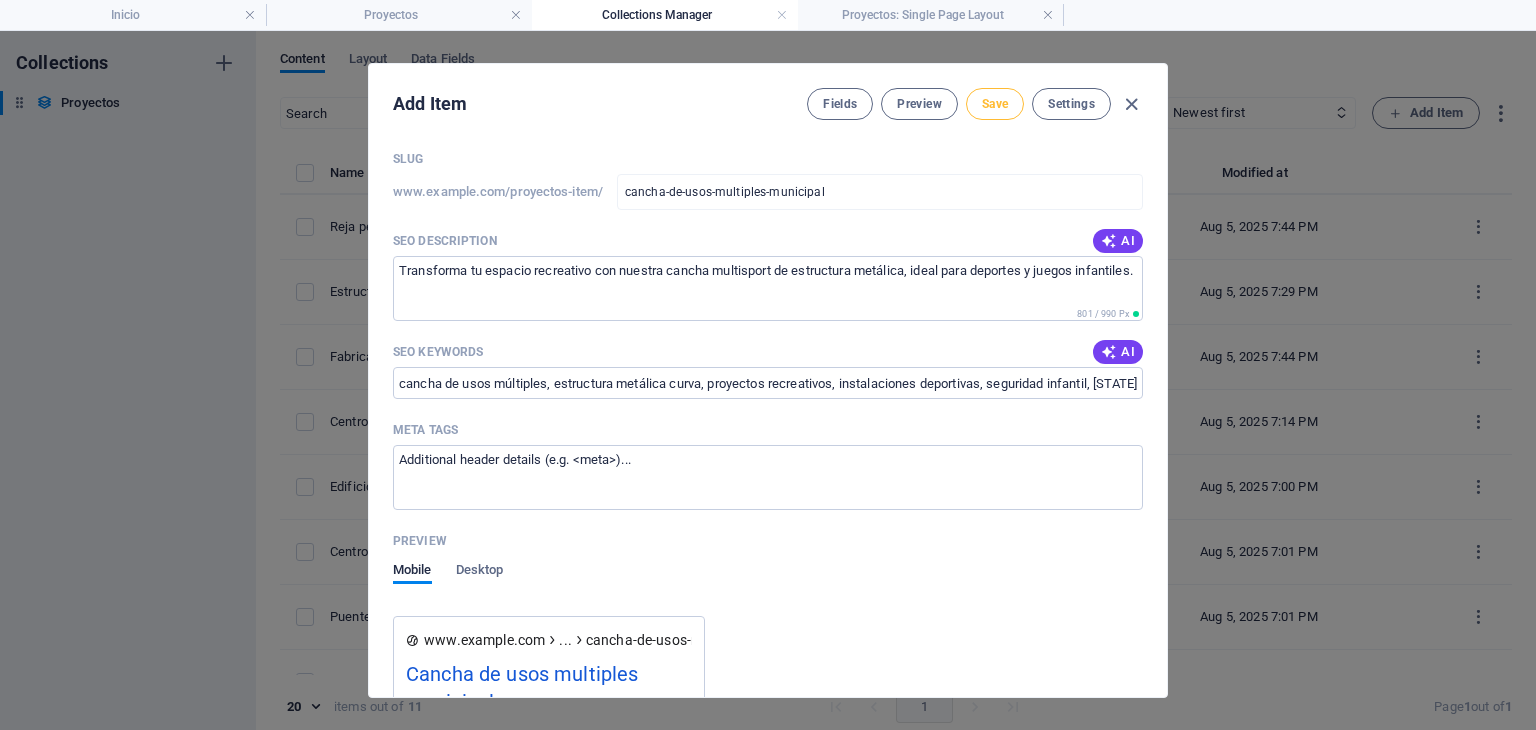 scroll, scrollTop: 1598, scrollLeft: 0, axis: vertical 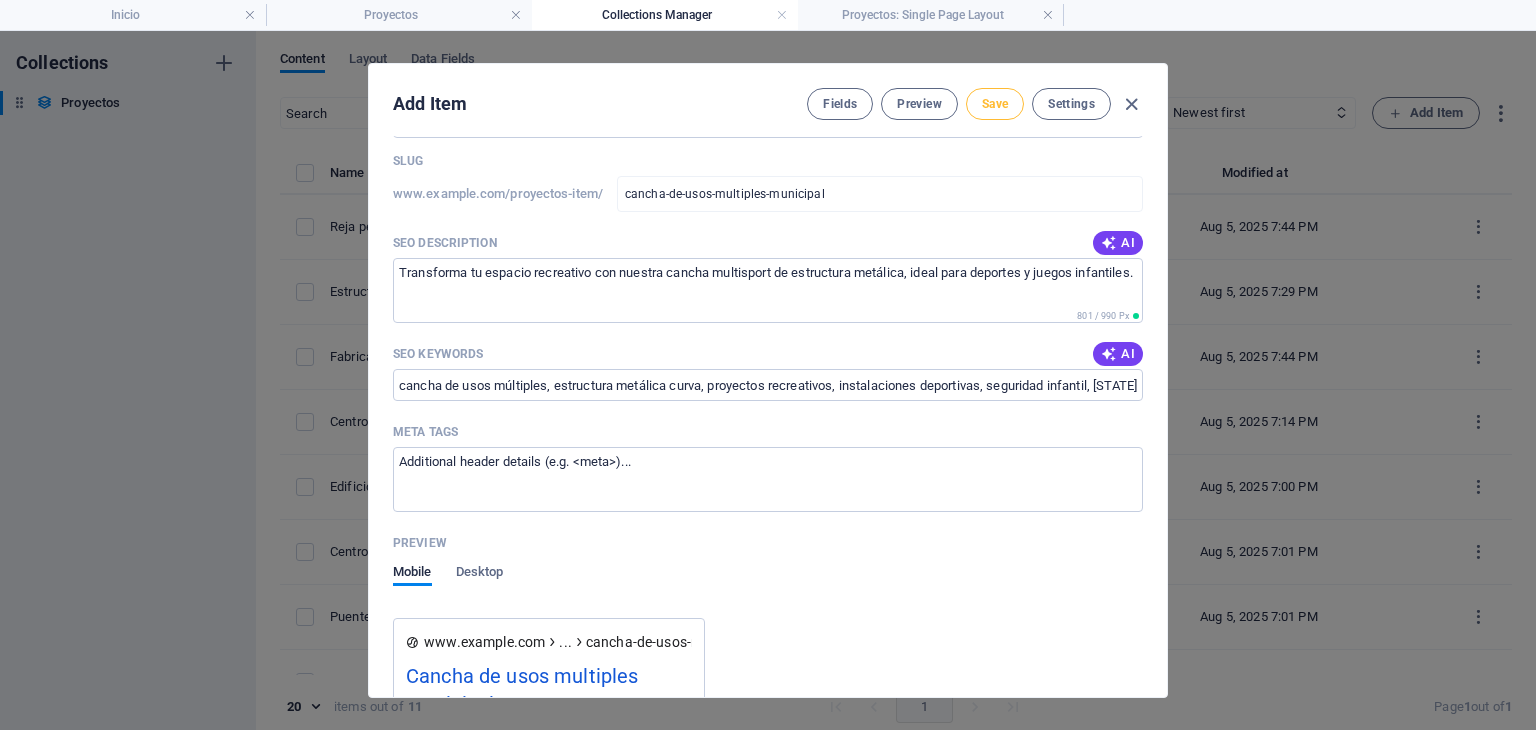 click on "Save" at bounding box center (995, 104) 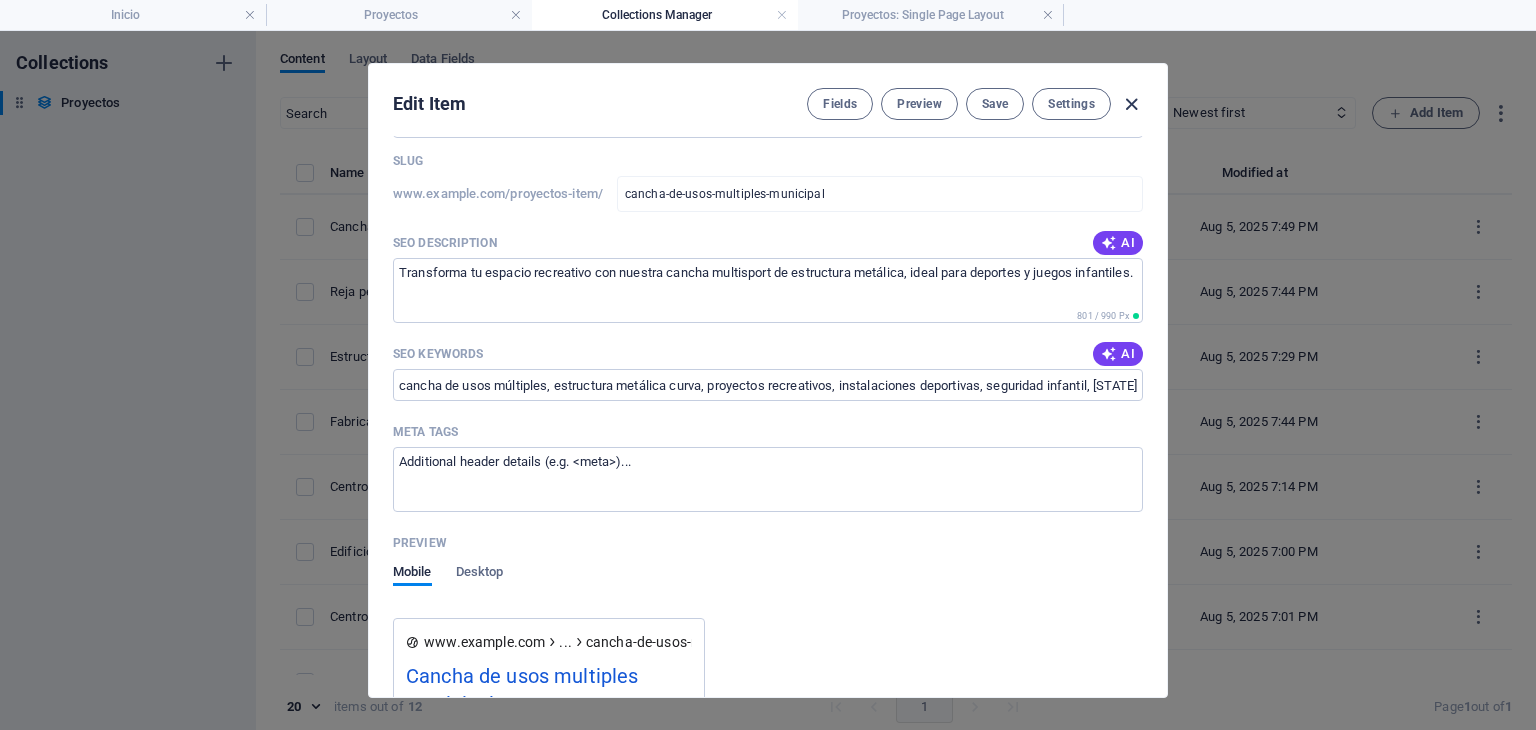 click at bounding box center (1131, 104) 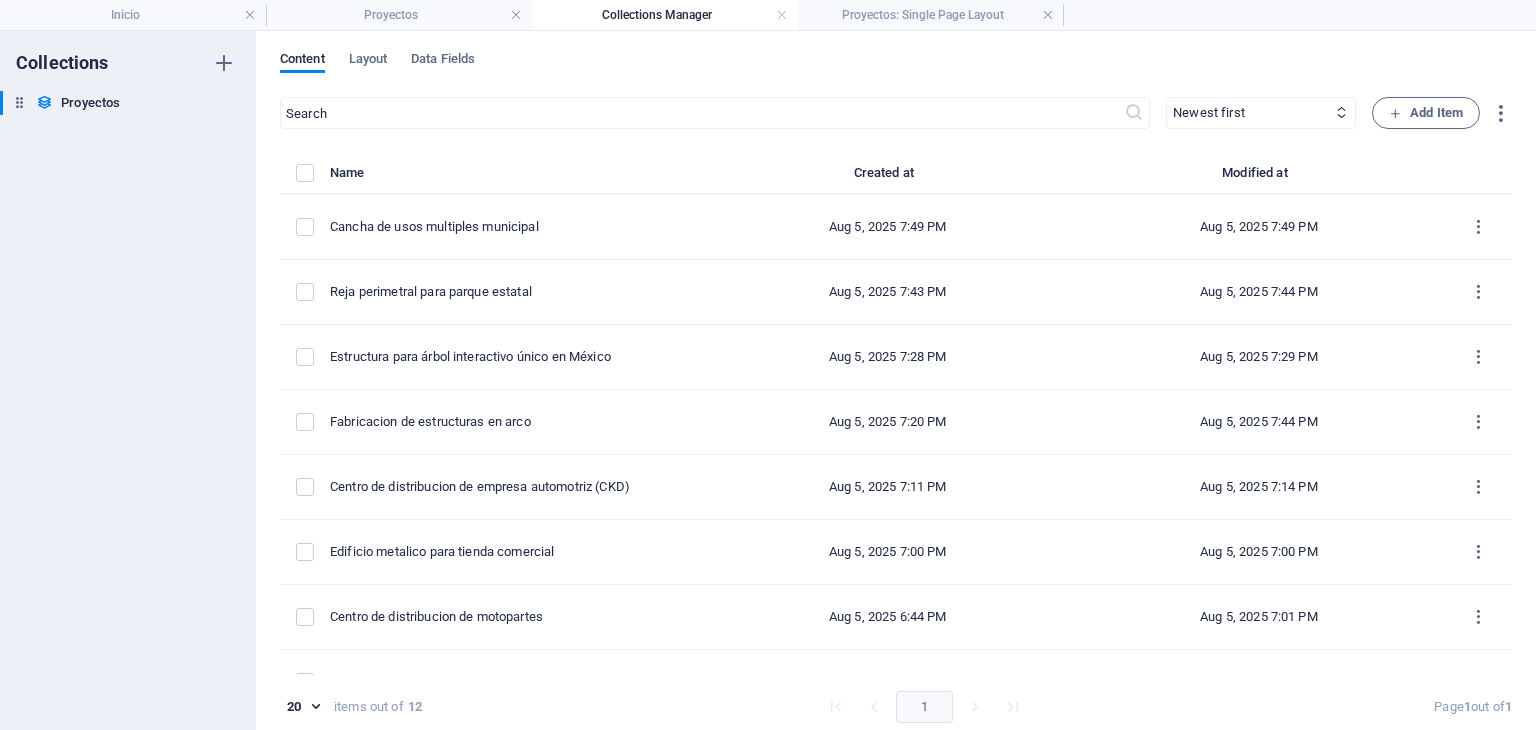 scroll, scrollTop: 0, scrollLeft: 0, axis: both 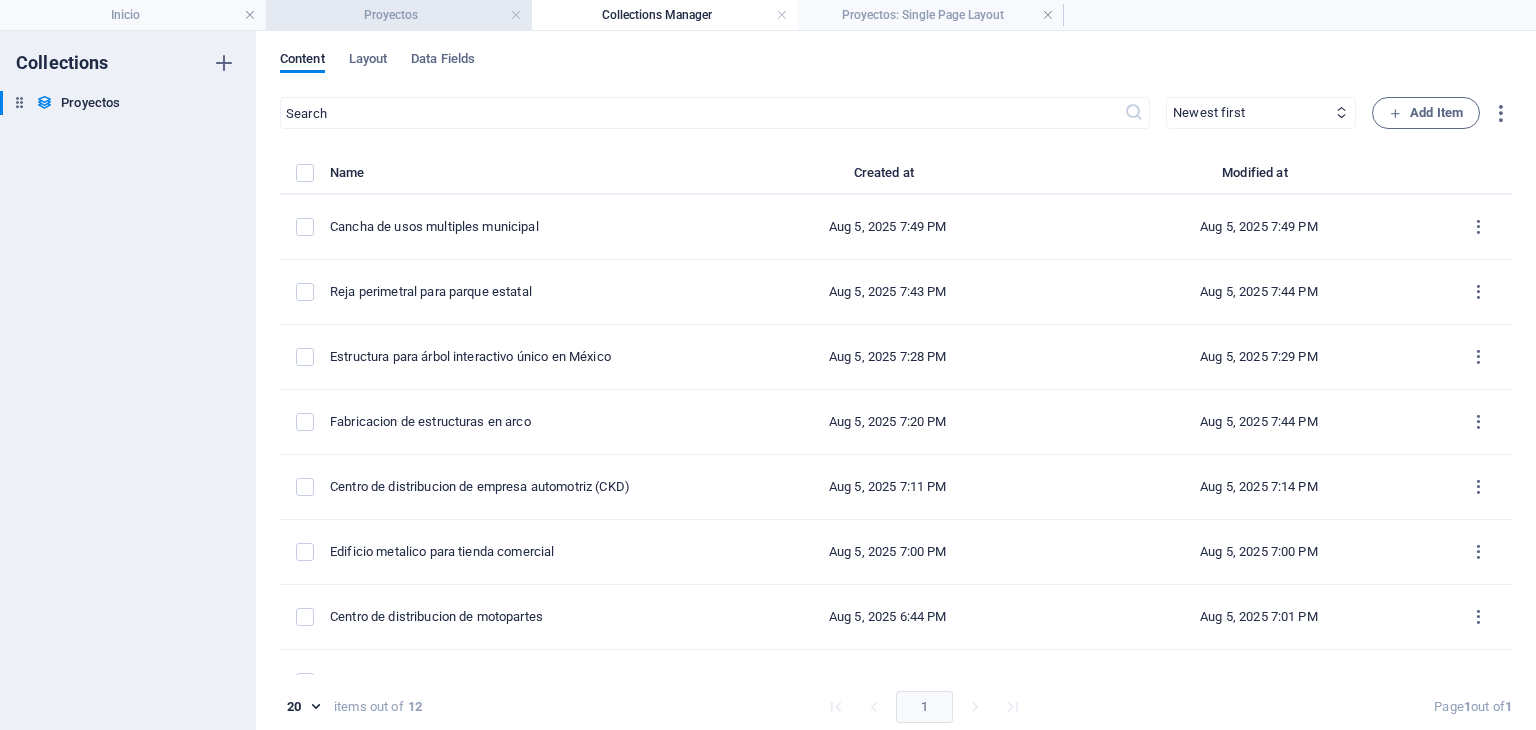 click on "Proyectos" at bounding box center (399, 15) 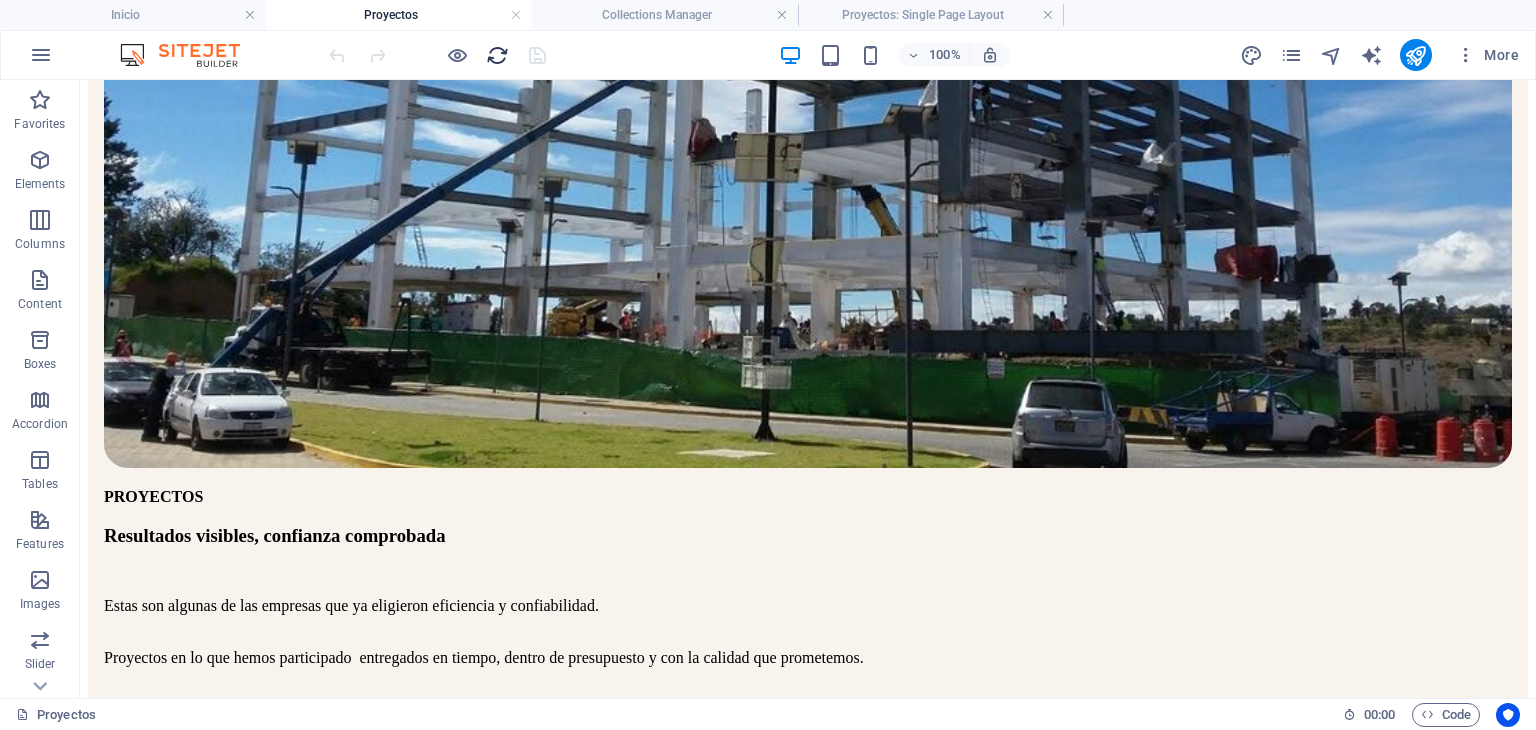 click at bounding box center (497, 55) 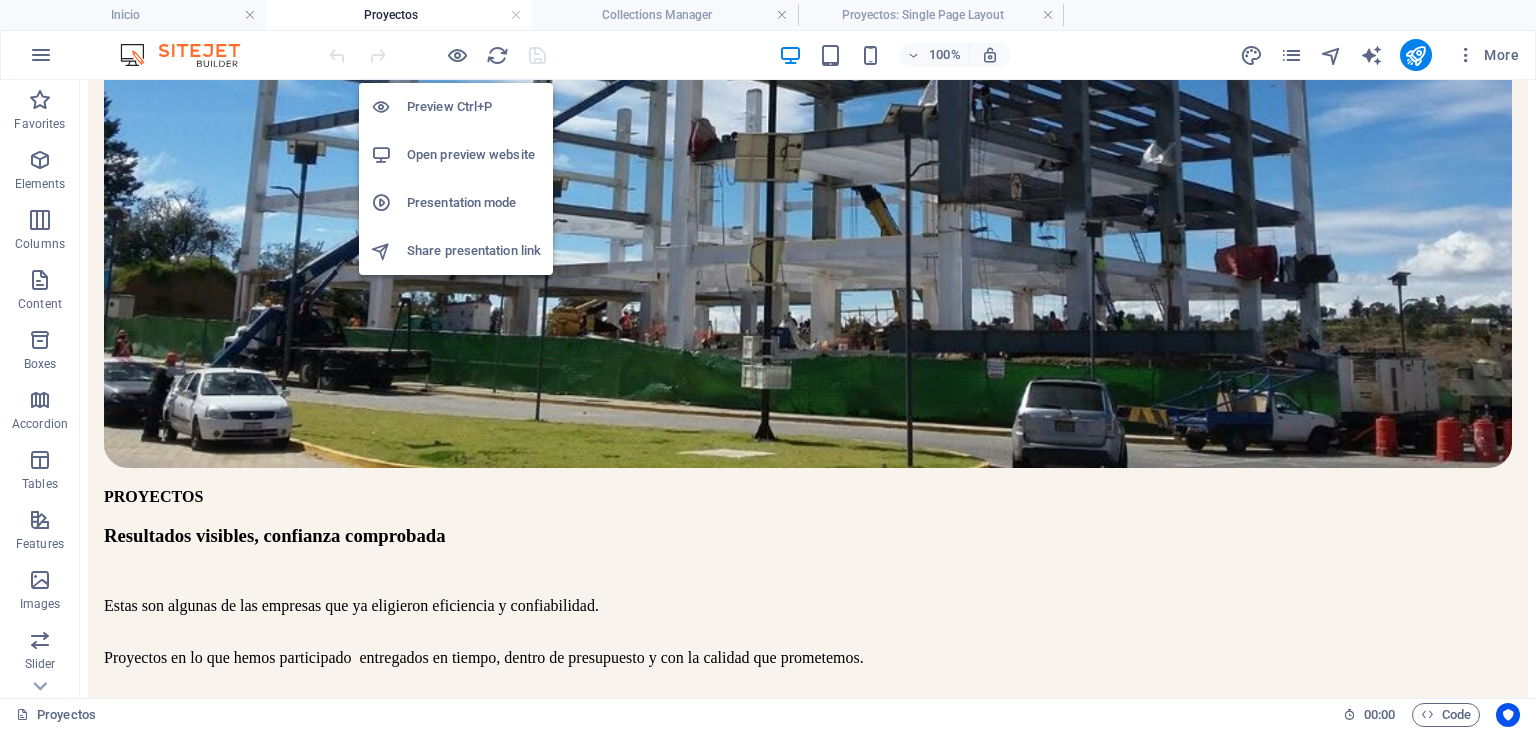 click on "Open preview website" at bounding box center [474, 155] 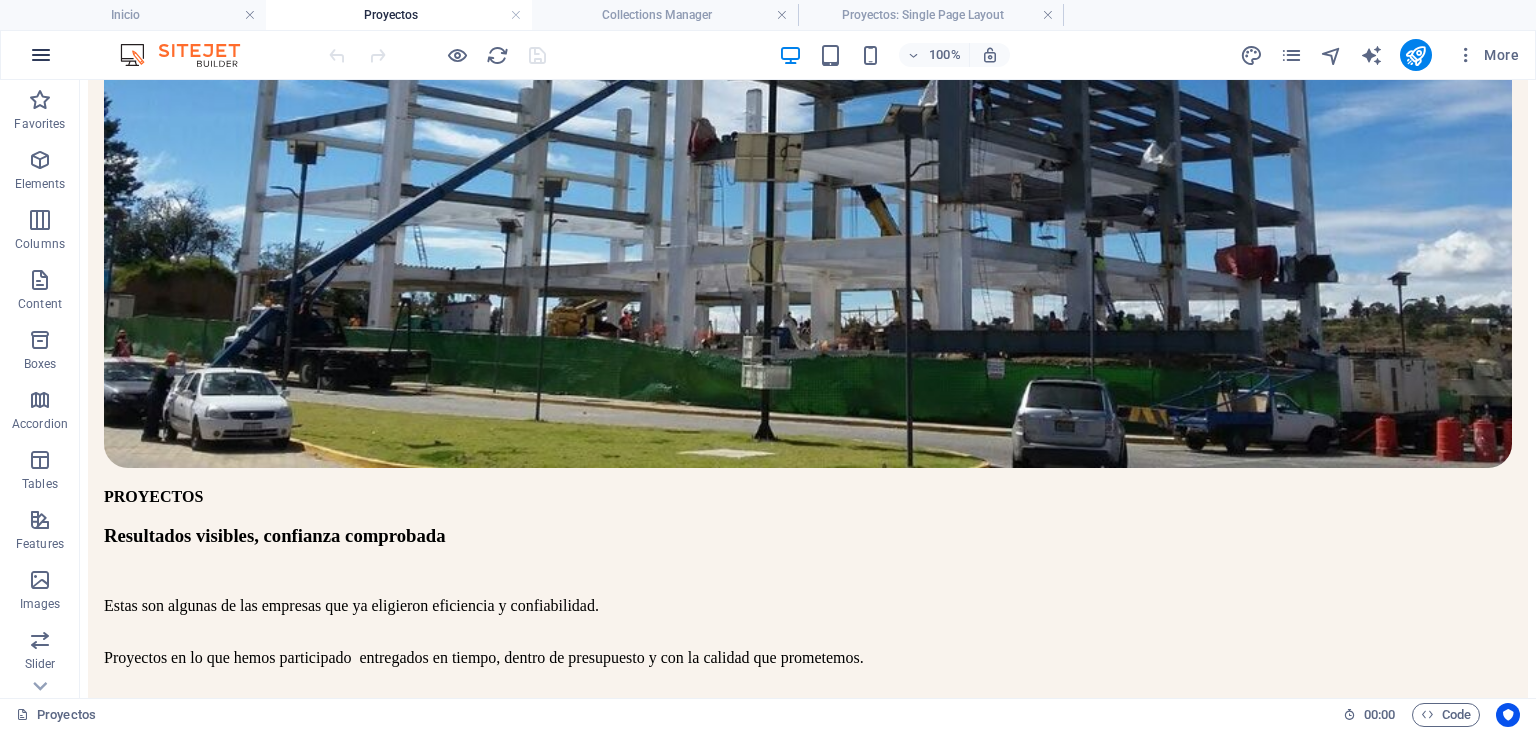 click at bounding box center [41, 55] 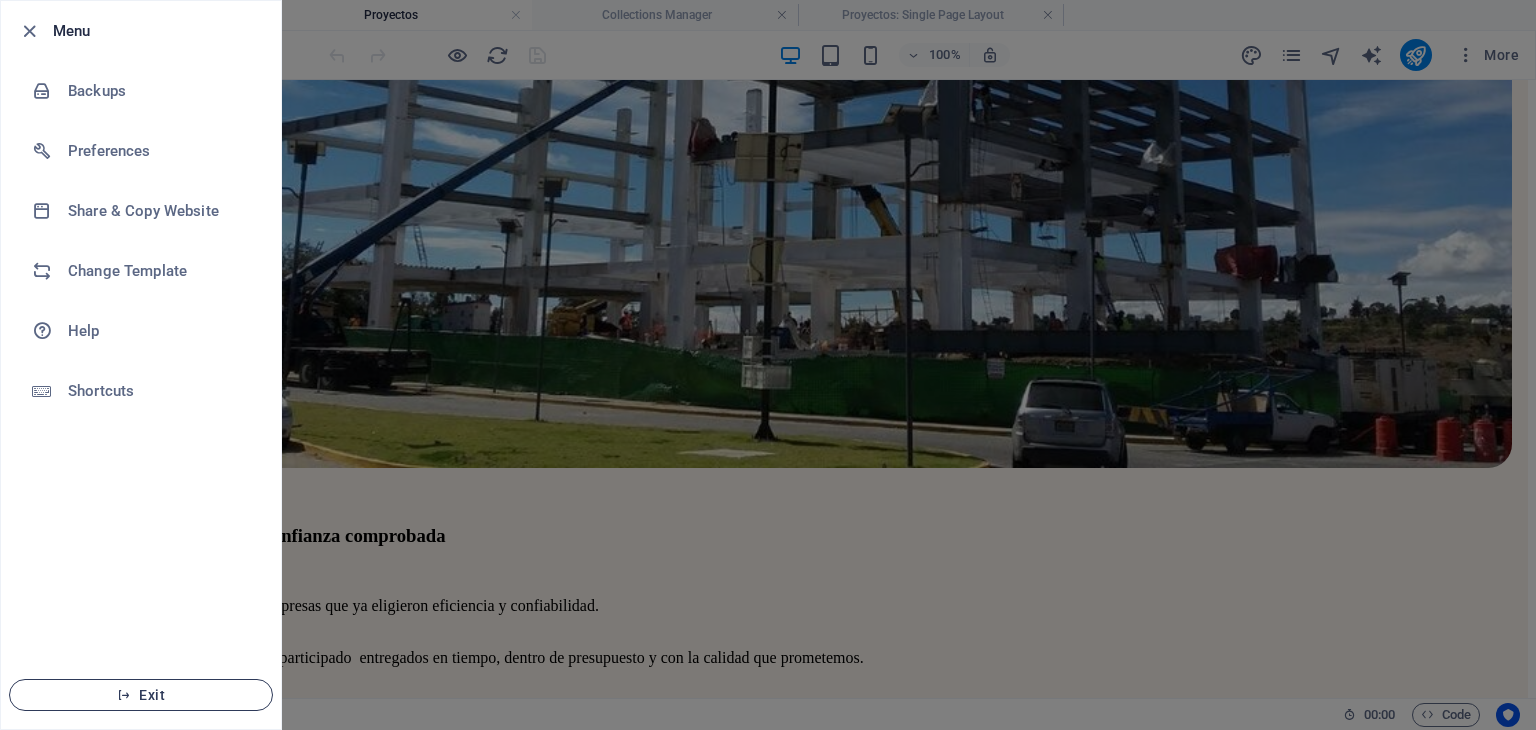 click on "Exit" at bounding box center [141, 695] 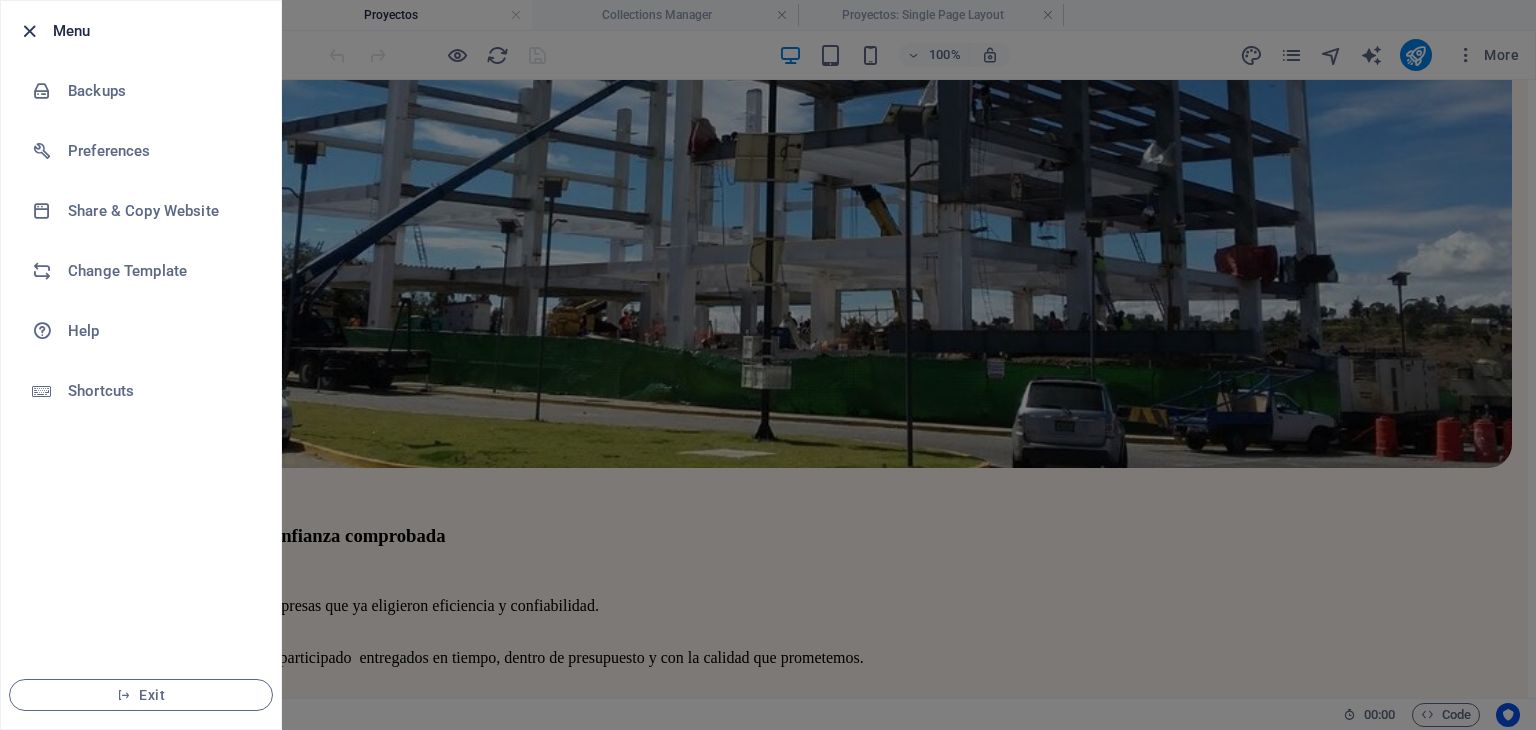 click at bounding box center [29, 31] 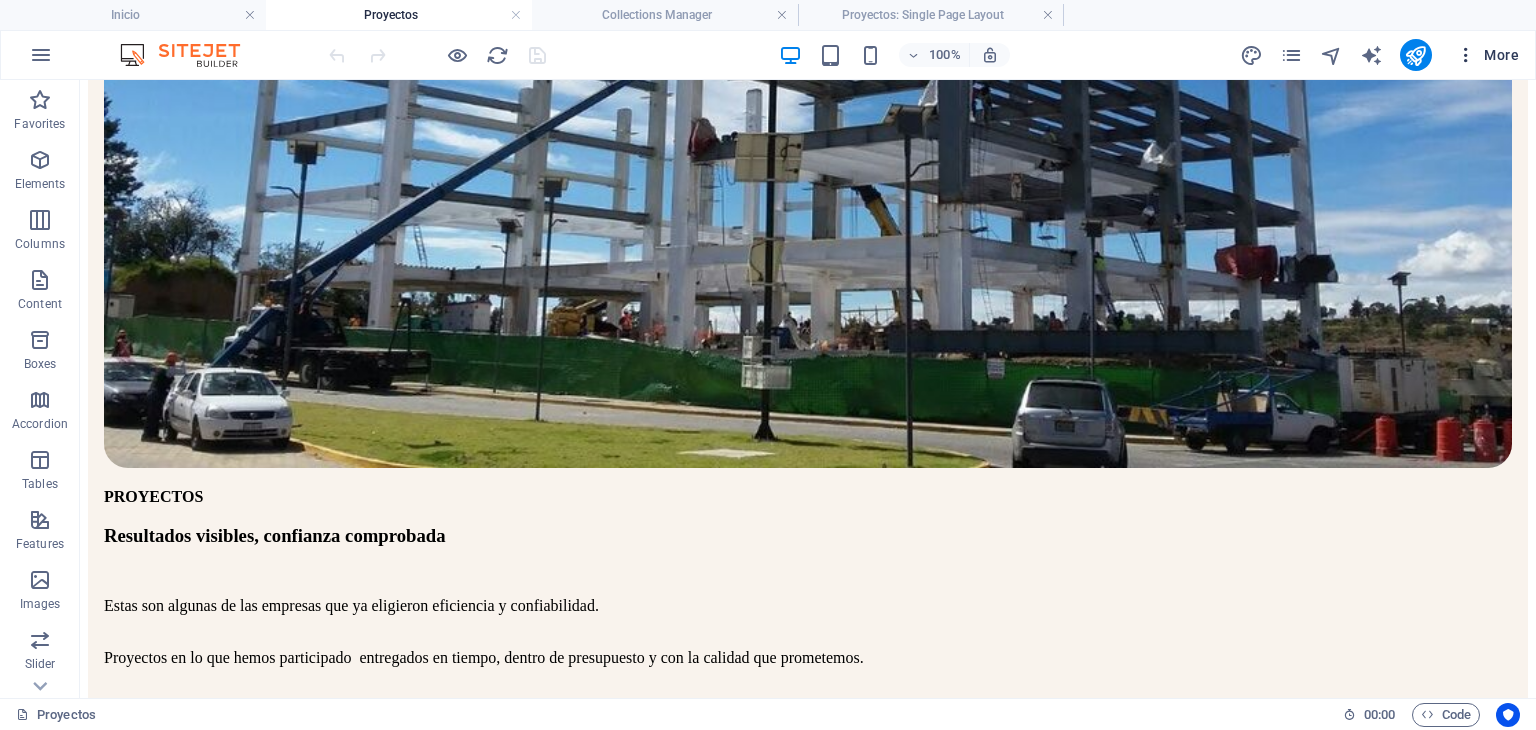 click on "More" at bounding box center (1487, 55) 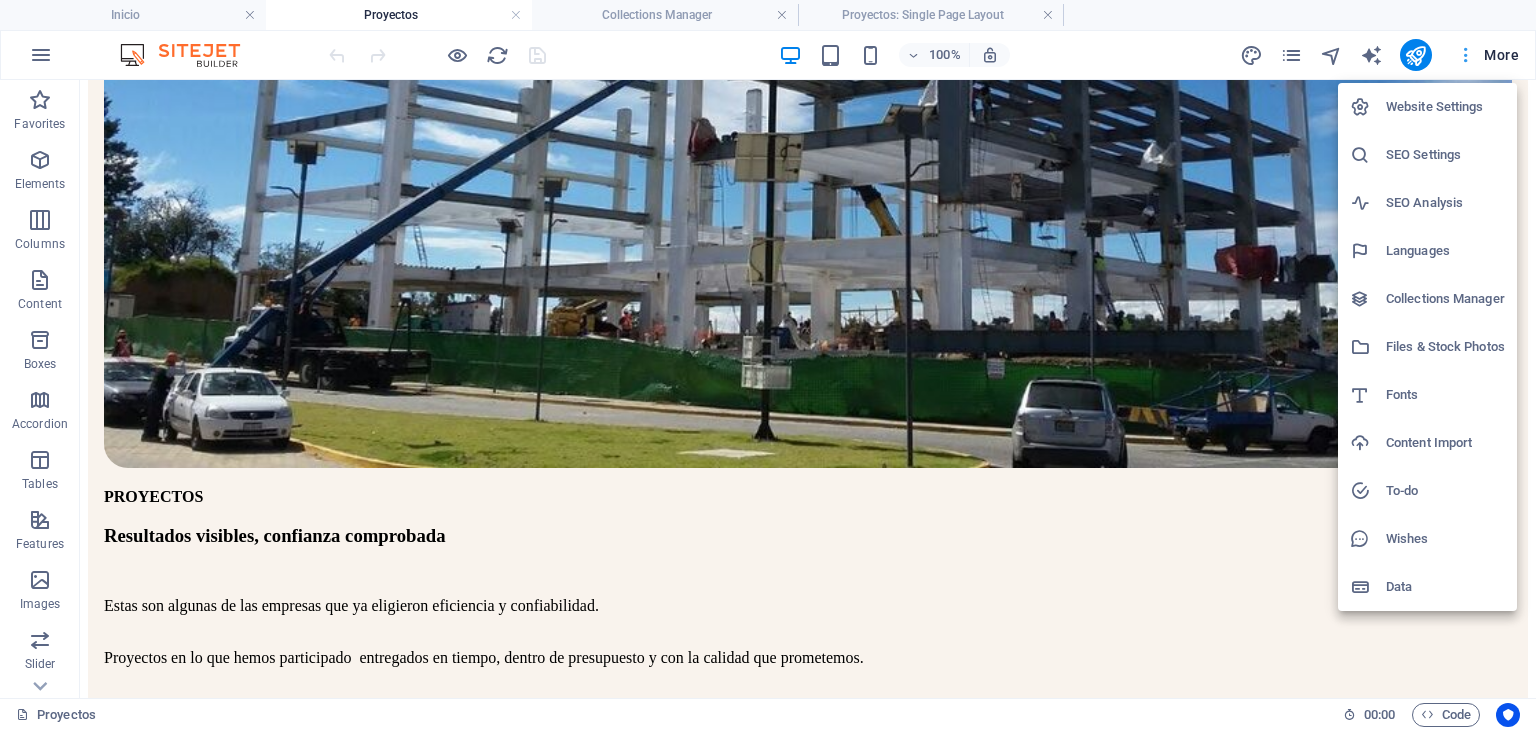 click at bounding box center (768, 365) 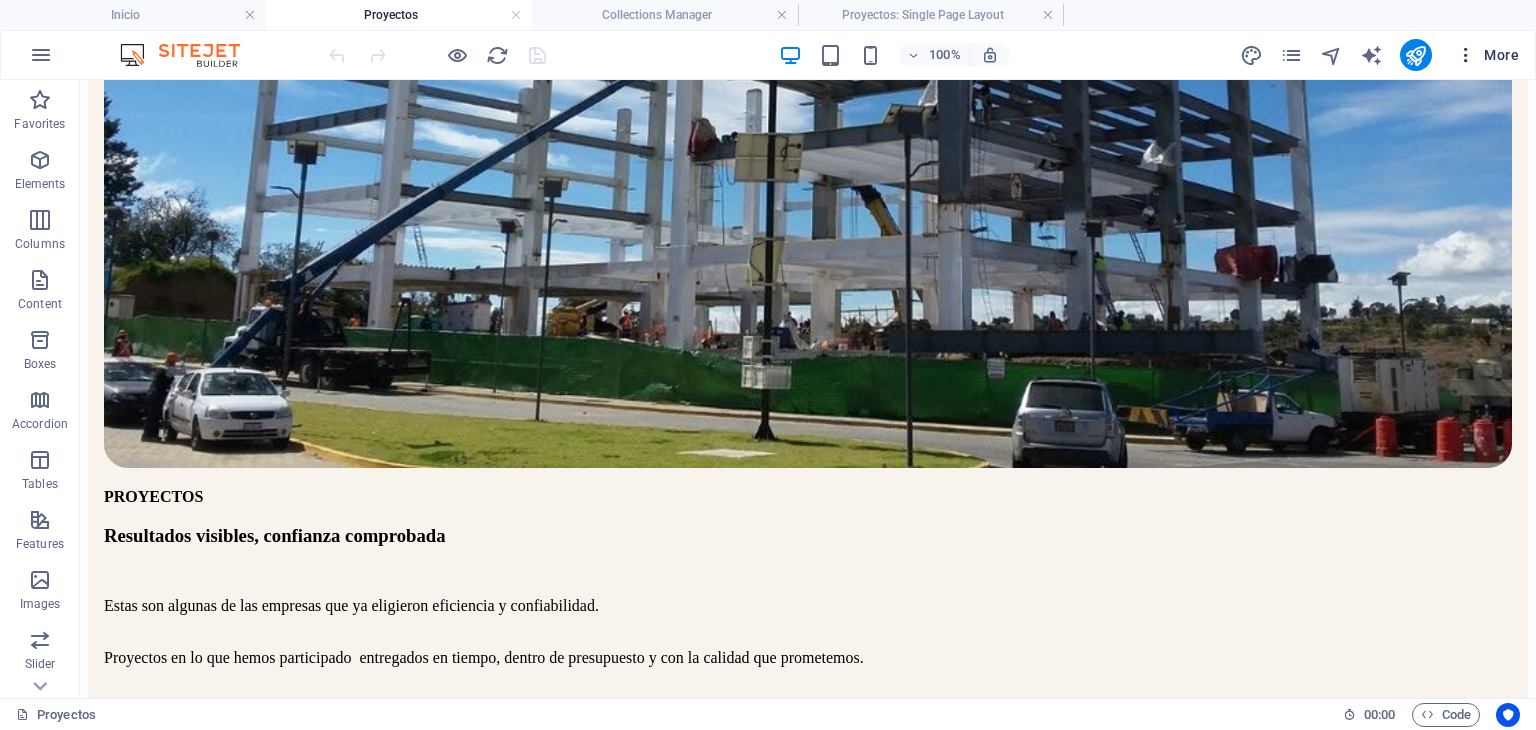 click on "More" at bounding box center (1487, 55) 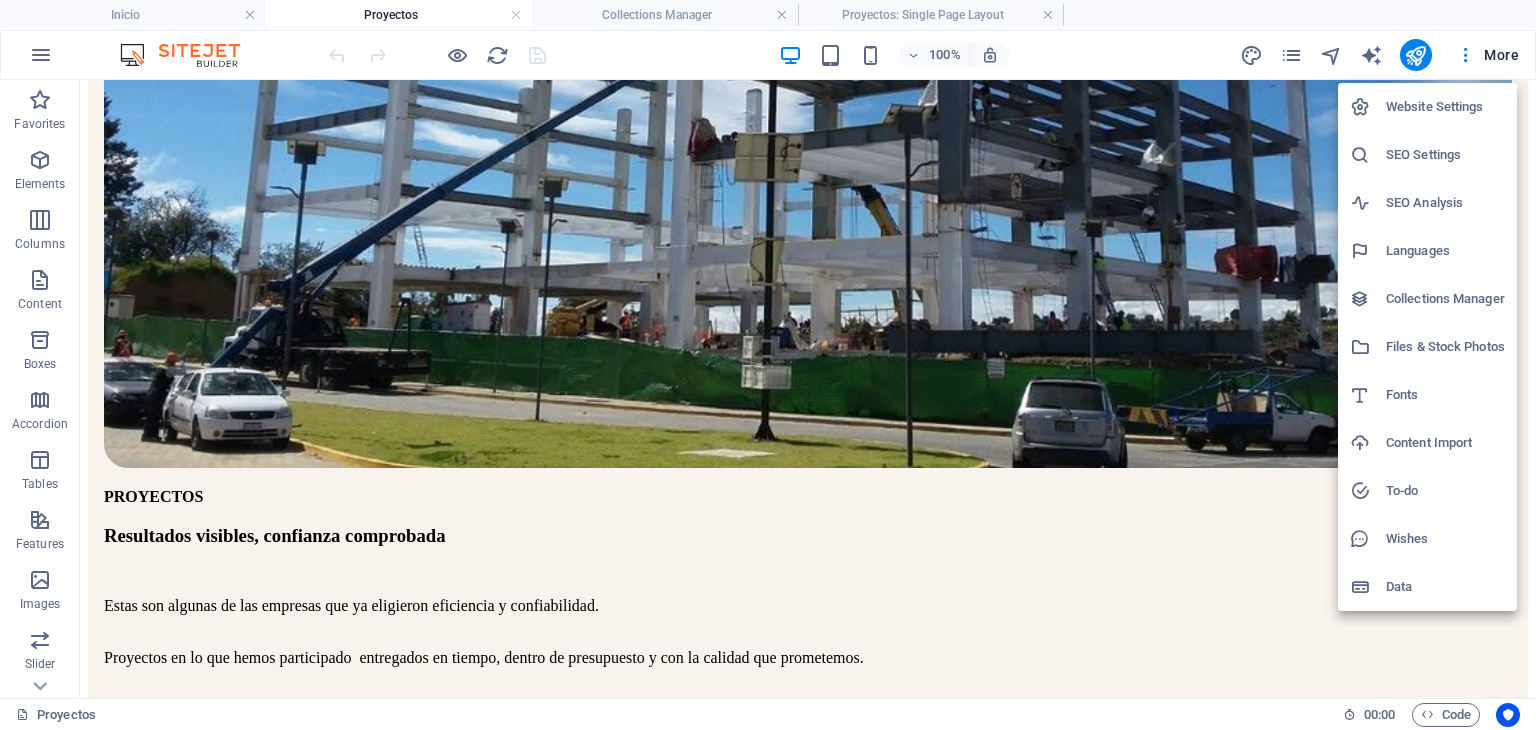 click on "SEO Analysis" at bounding box center [1427, 203] 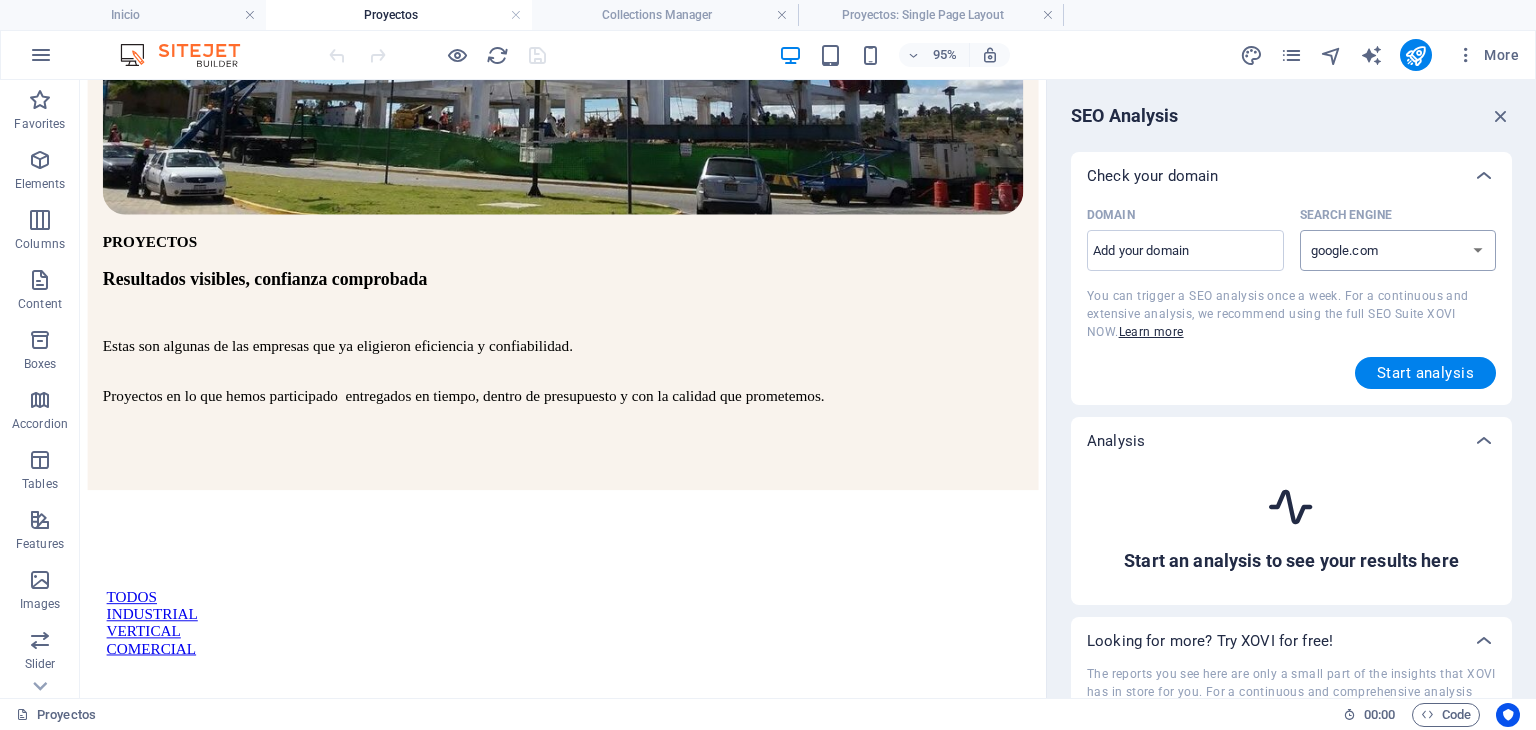 click on "google.de google.at google.es google.co.uk google.fr google.it google.ch google.com google.com.br bing.com" at bounding box center [1398, 250] 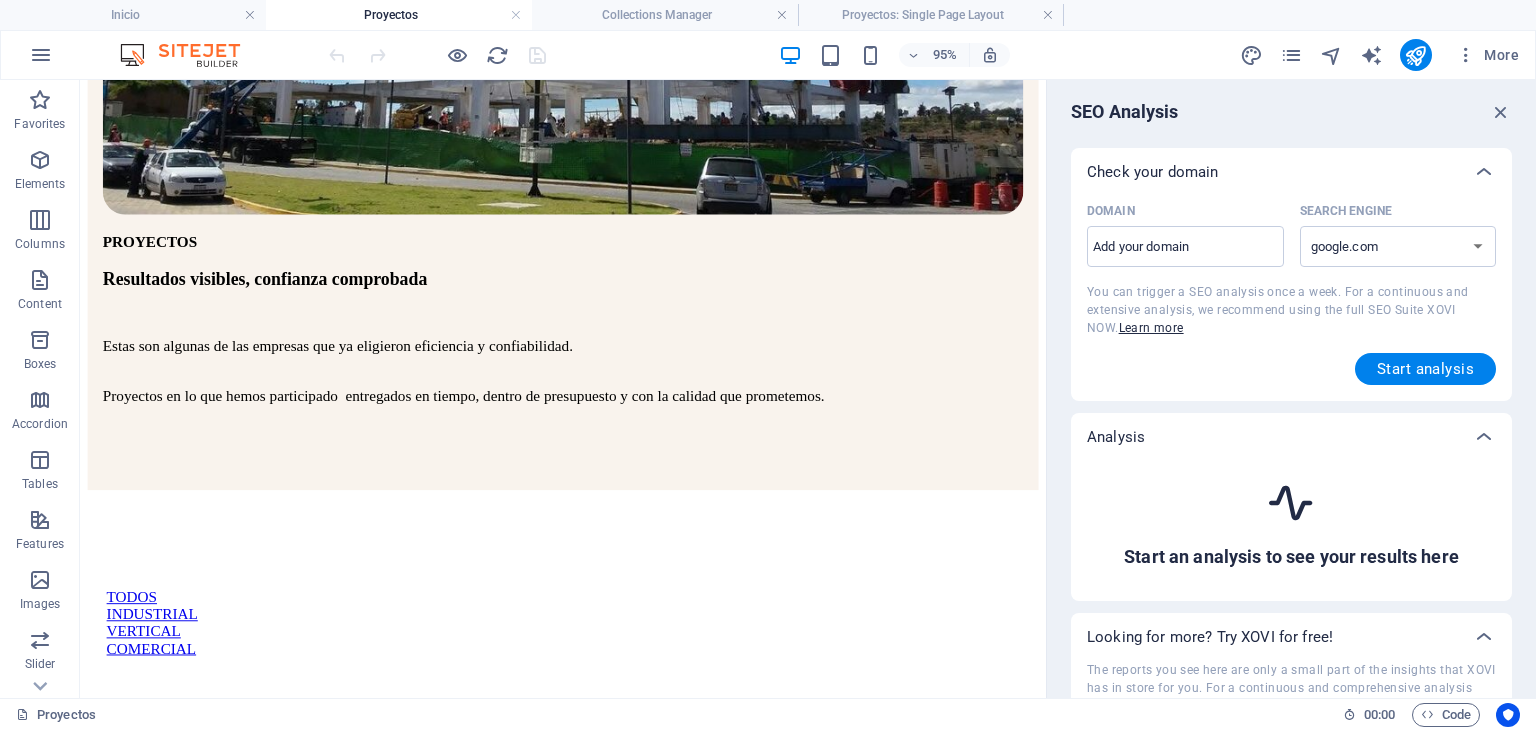 scroll, scrollTop: 0, scrollLeft: 0, axis: both 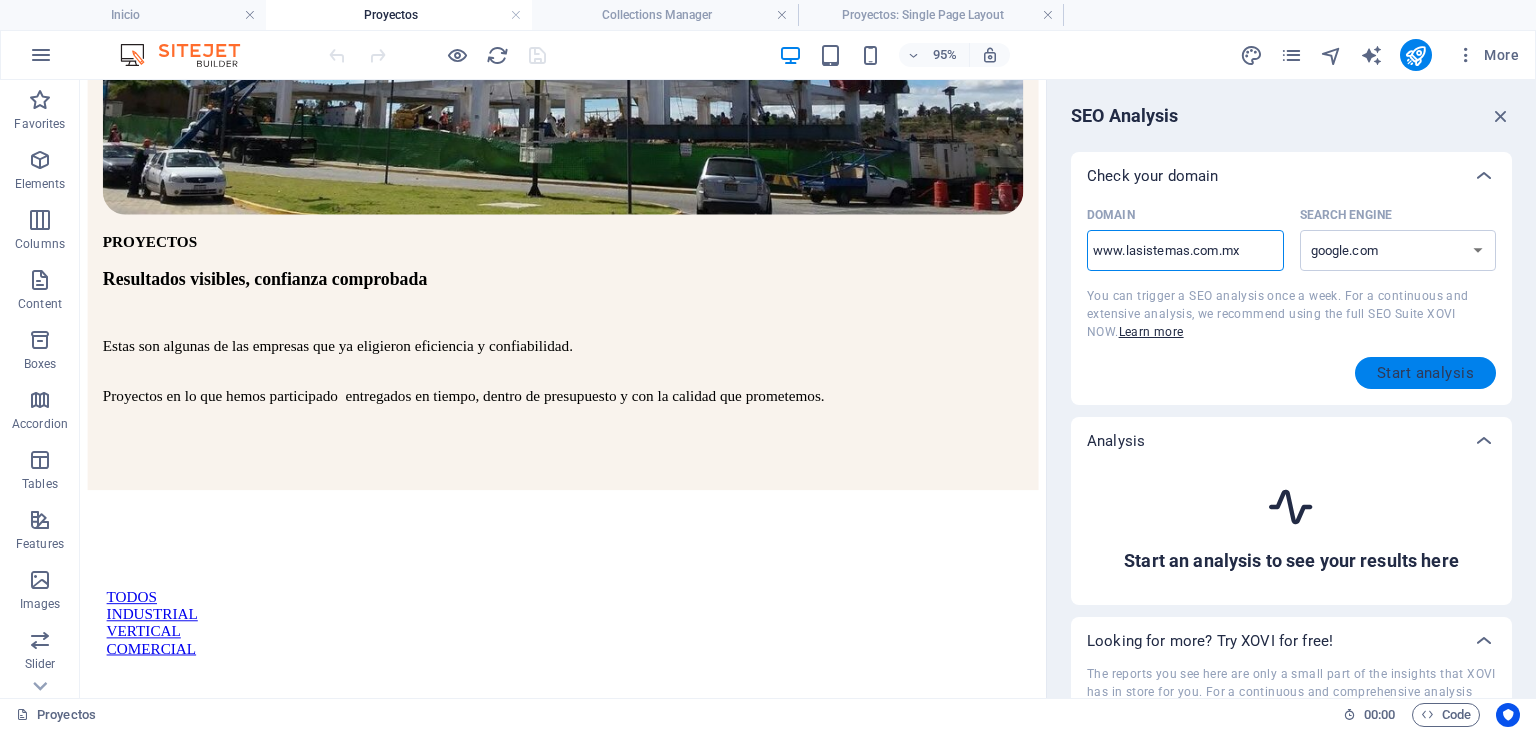 click on "Start analysis" at bounding box center (1425, 373) 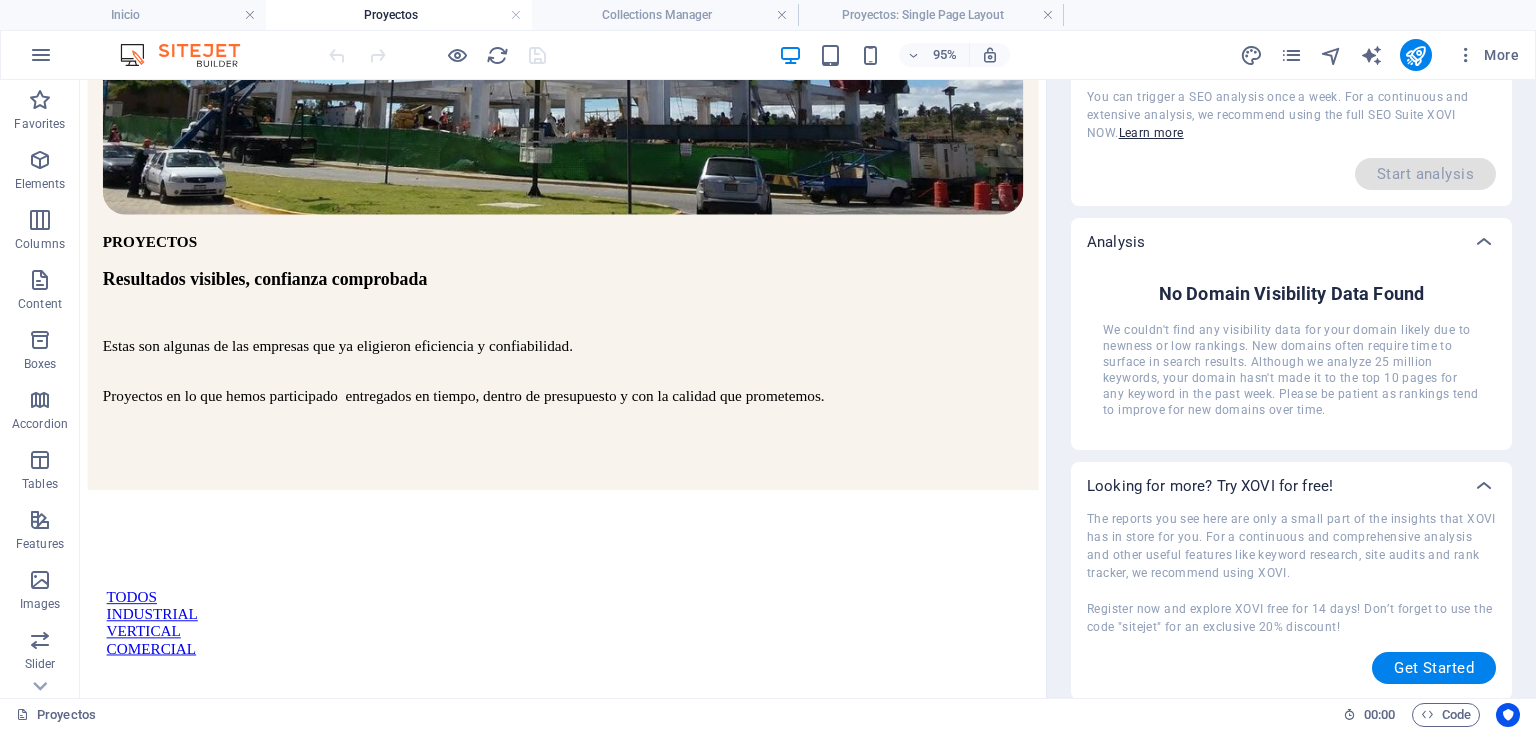 scroll, scrollTop: 201, scrollLeft: 0, axis: vertical 